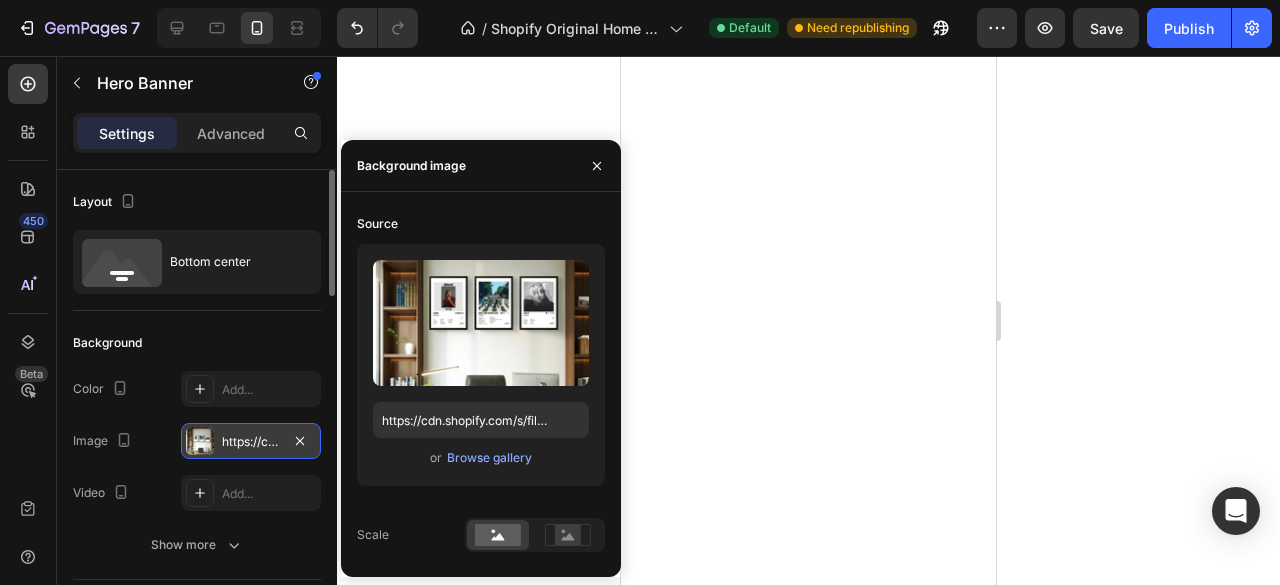 scroll, scrollTop: 0, scrollLeft: 0, axis: both 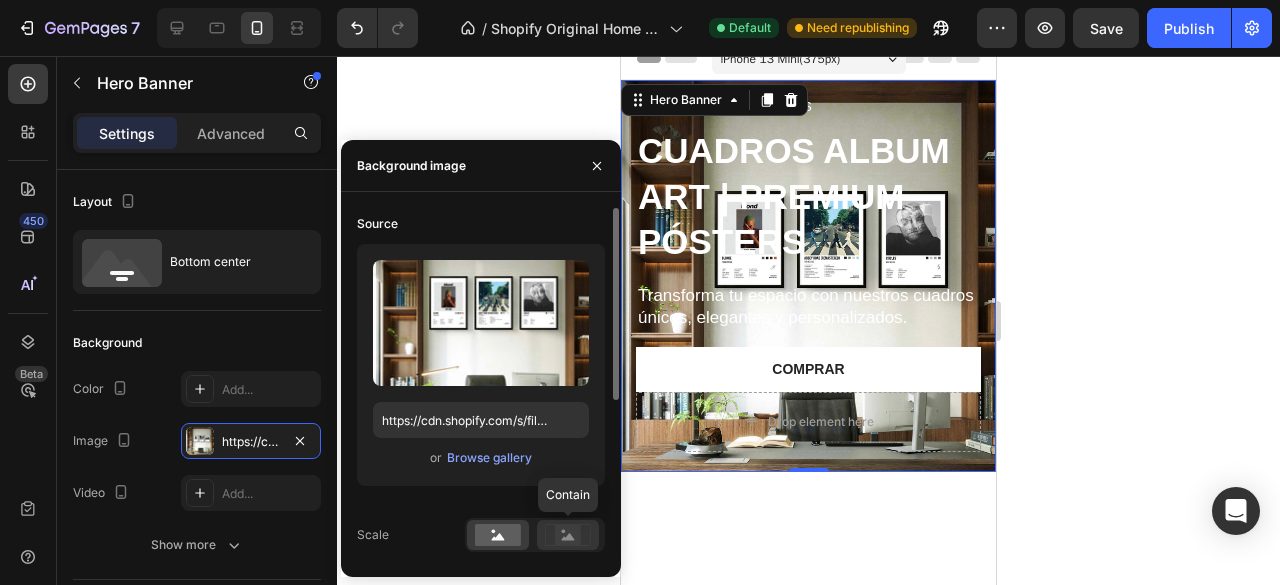 click 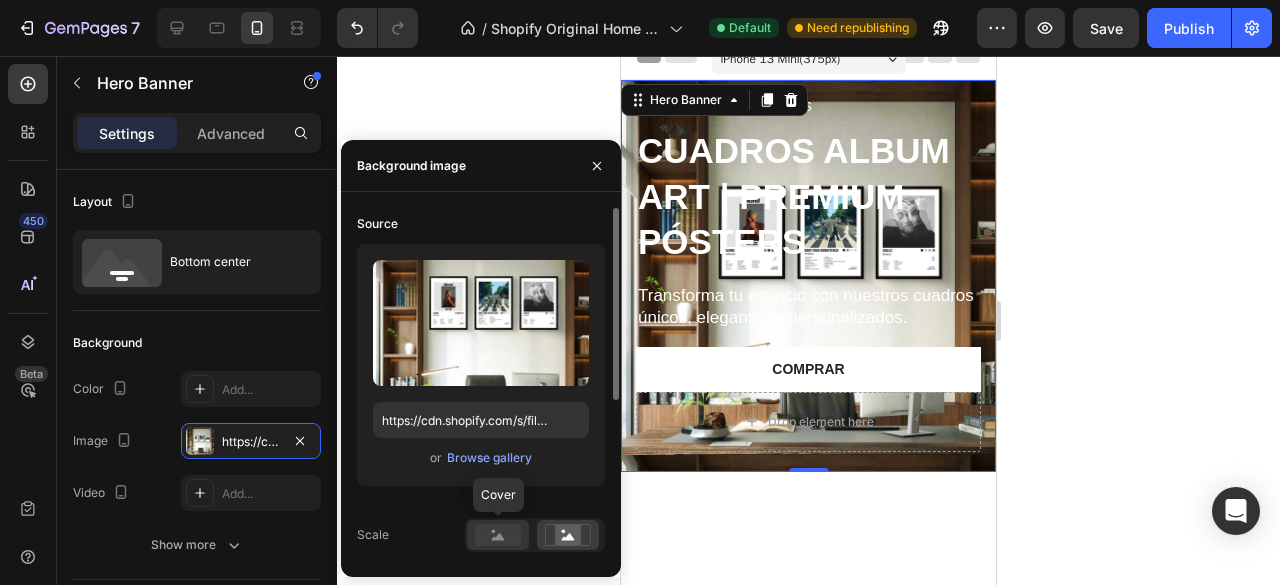 click 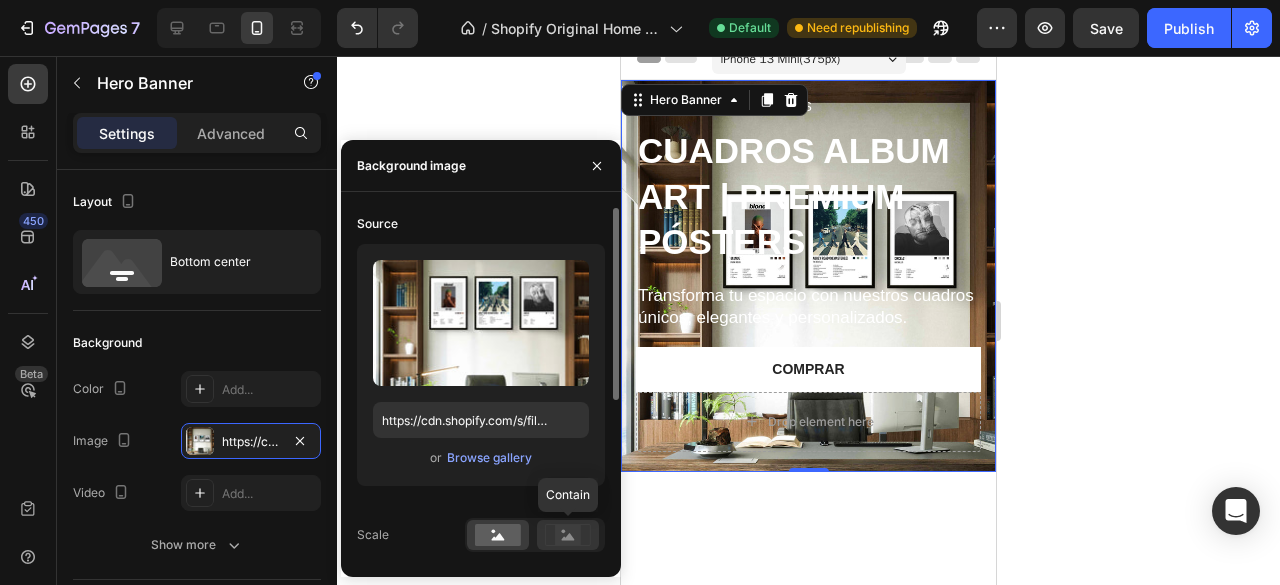 click 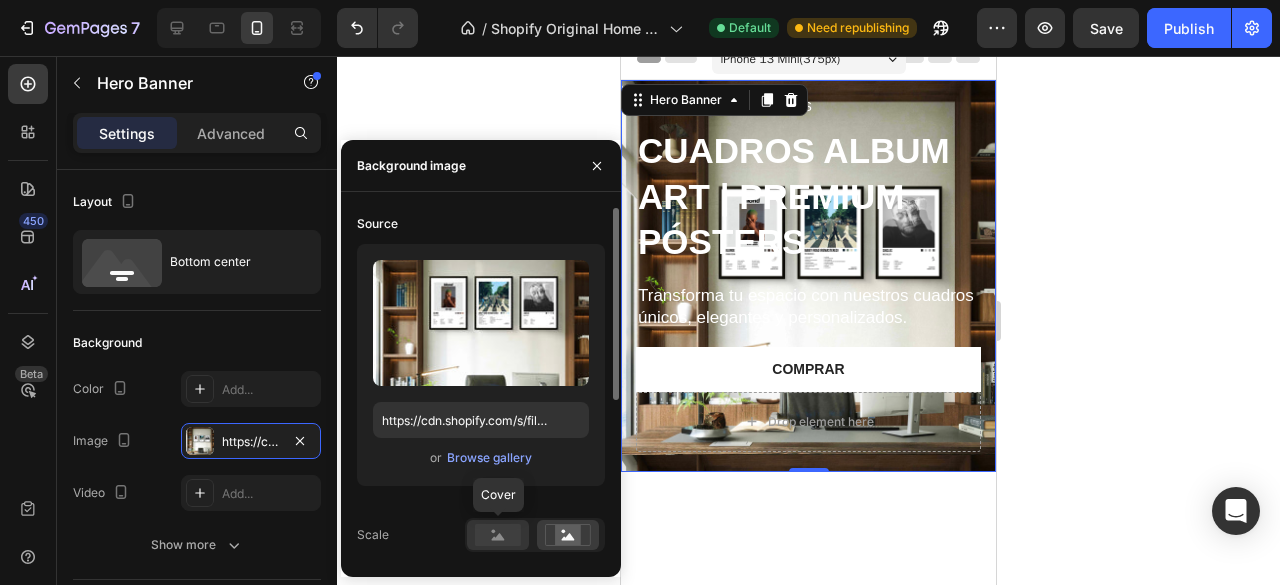 click 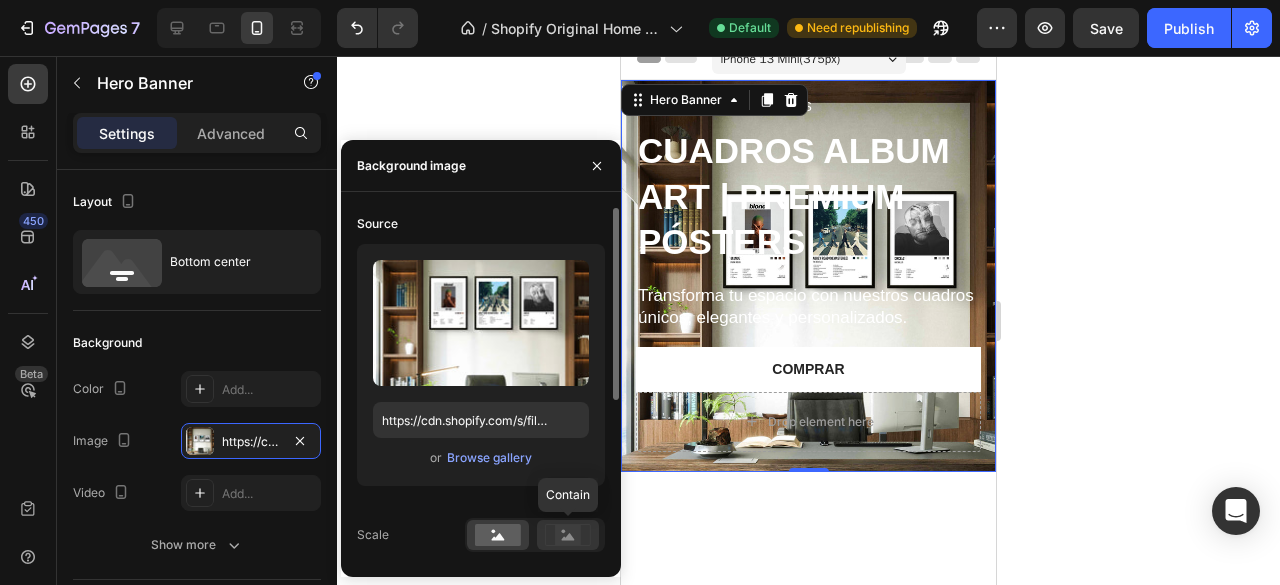 click 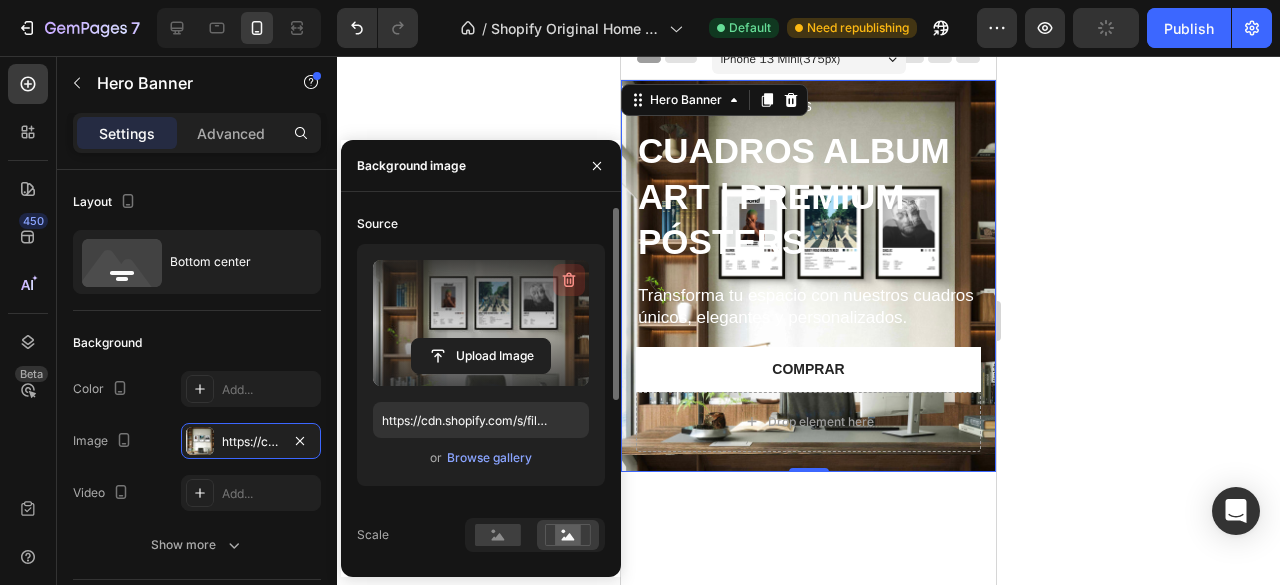 click 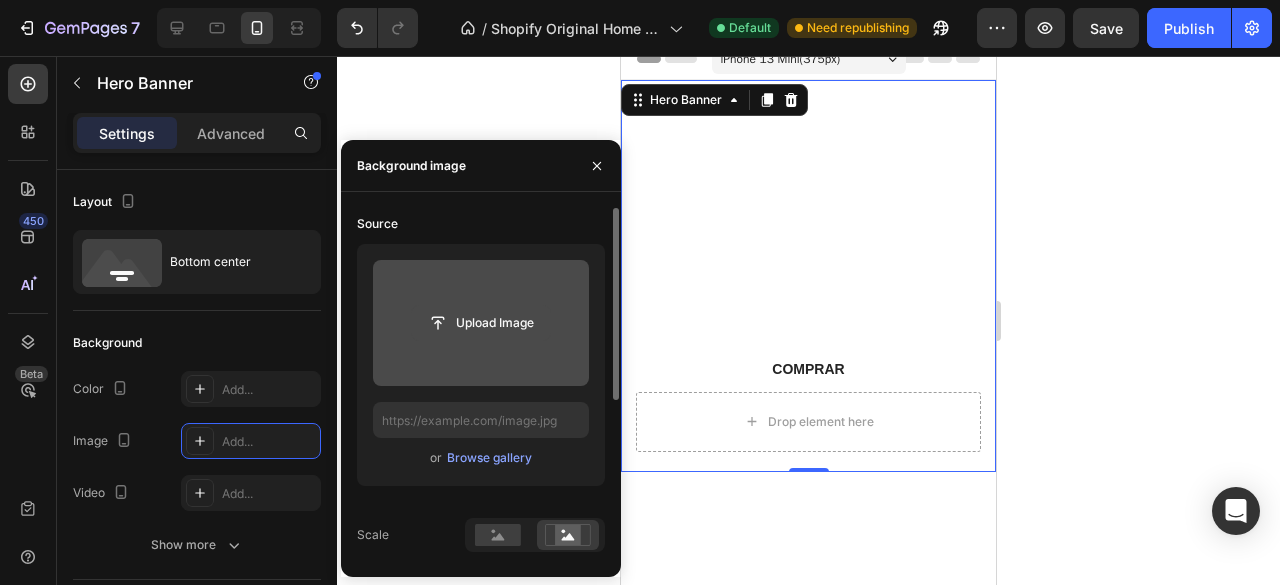 click 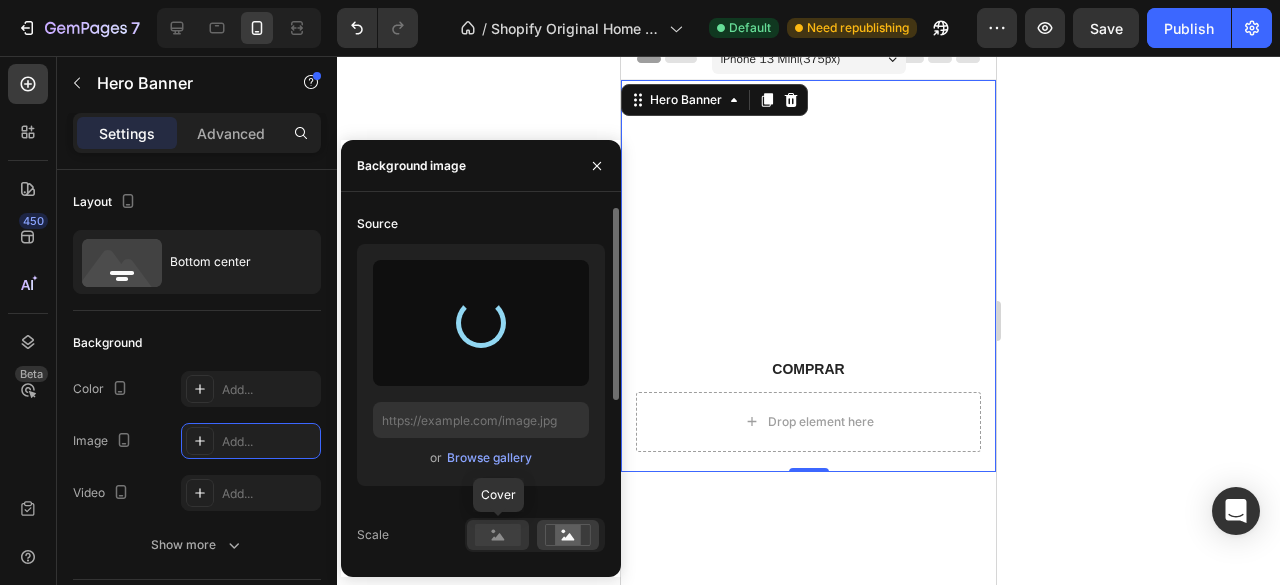 type on "https://cdn.shopify.com/s/files/1/0884/7940/0215/files/gempages_572161730507965664-20a7bf32-b803-4597-bd65-68beb47490b2.jpg" 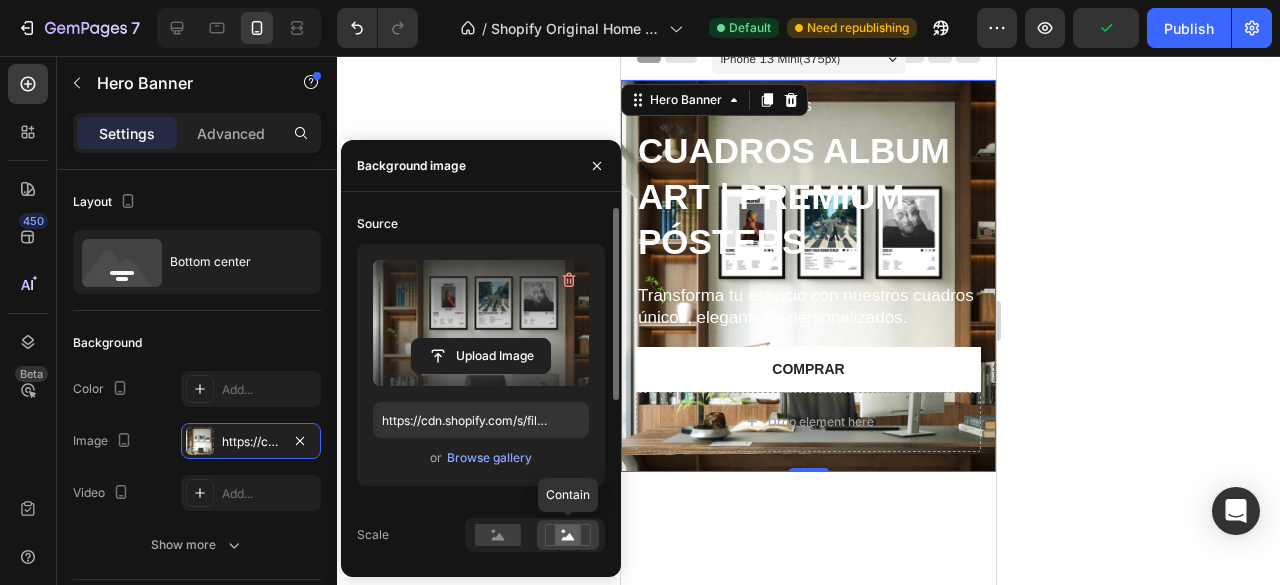click 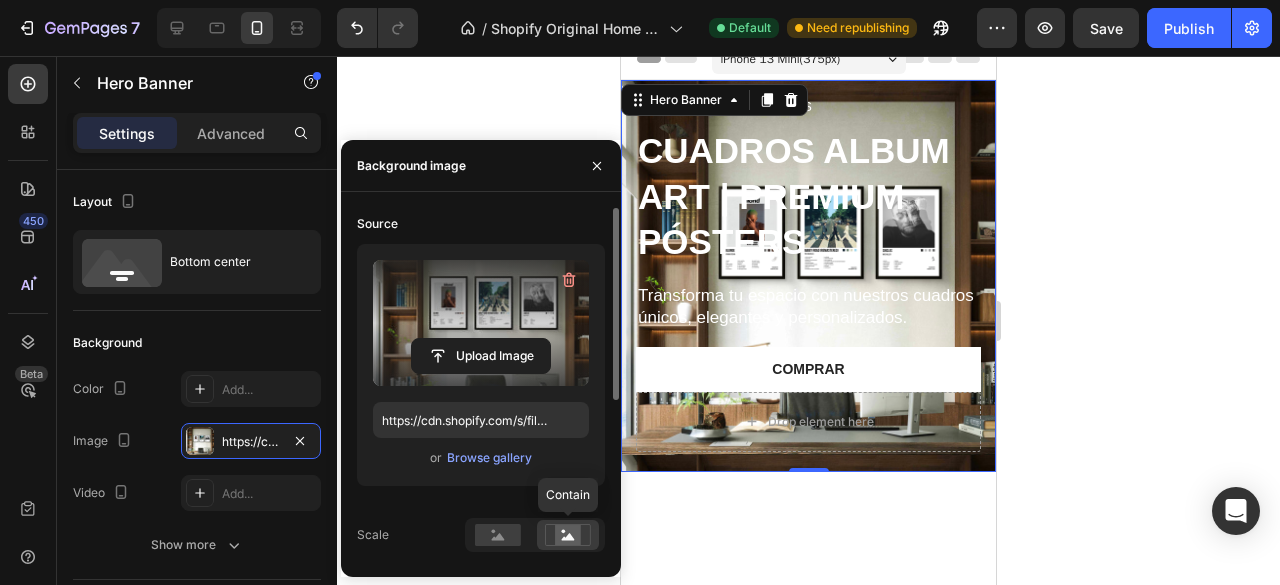 click 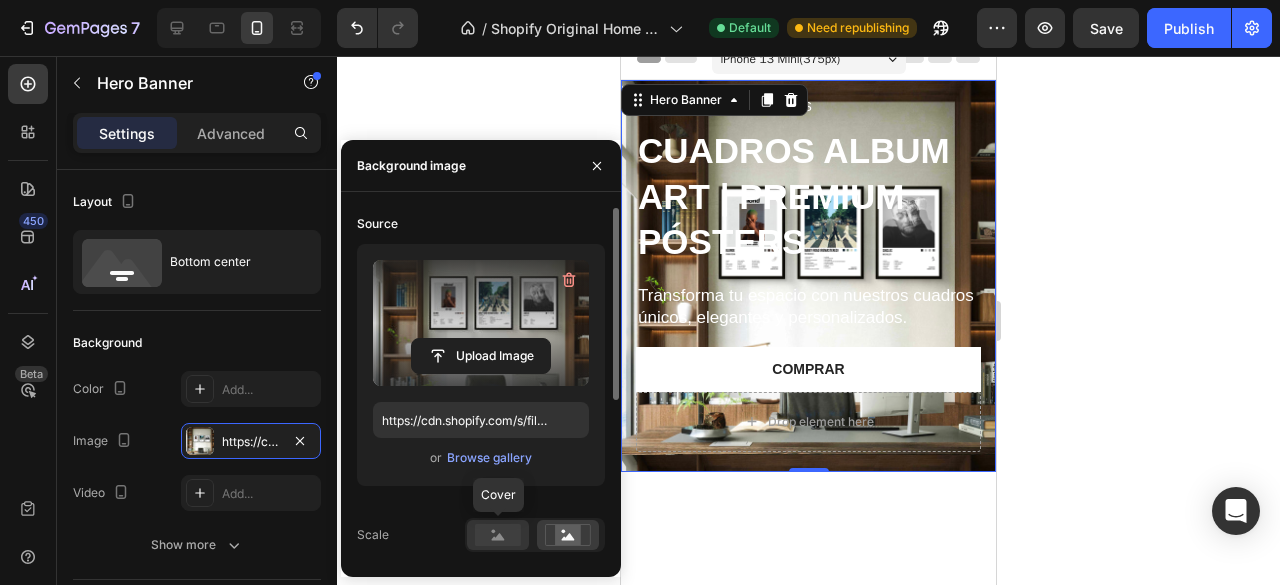 click 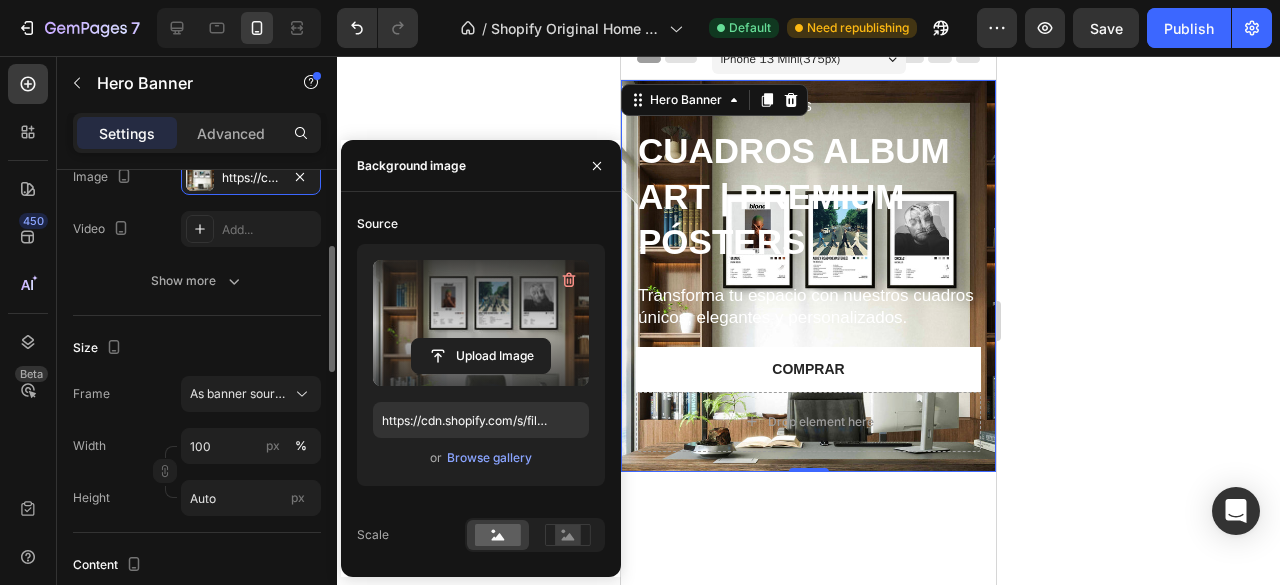 scroll, scrollTop: 268, scrollLeft: 0, axis: vertical 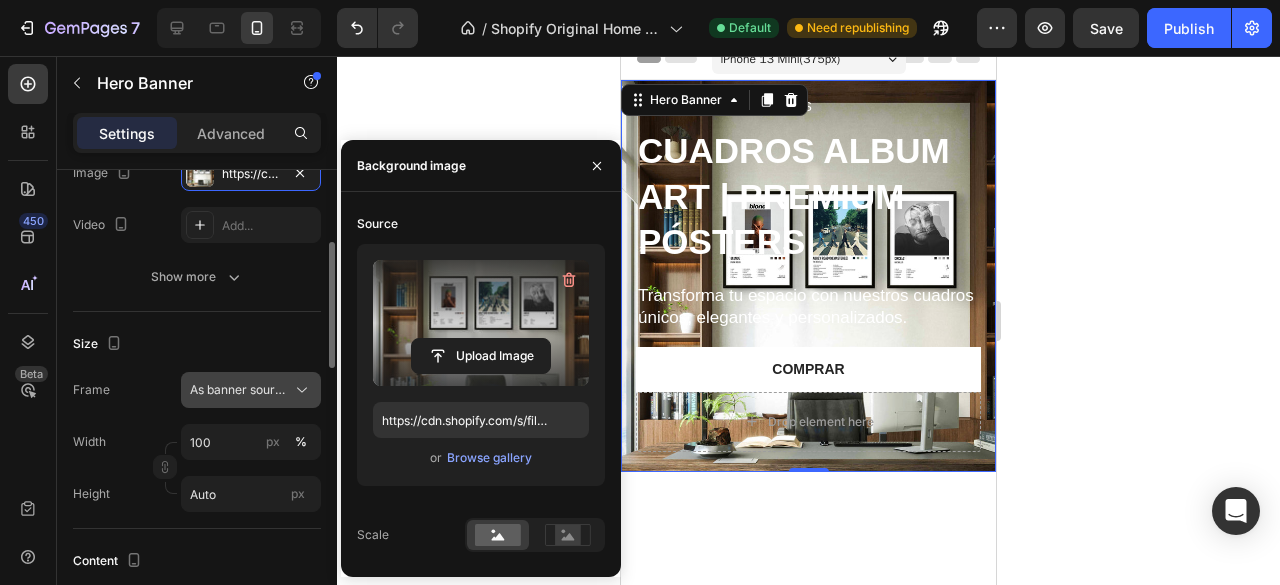 click on "As banner source" at bounding box center (239, 390) 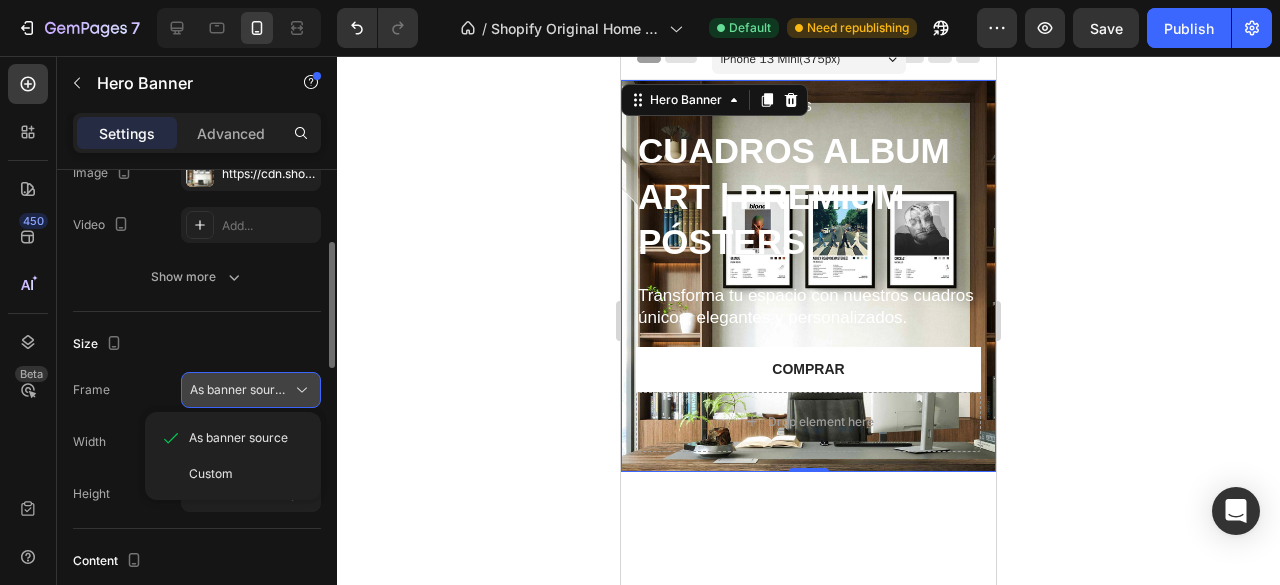 click on "As banner source" at bounding box center [239, 390] 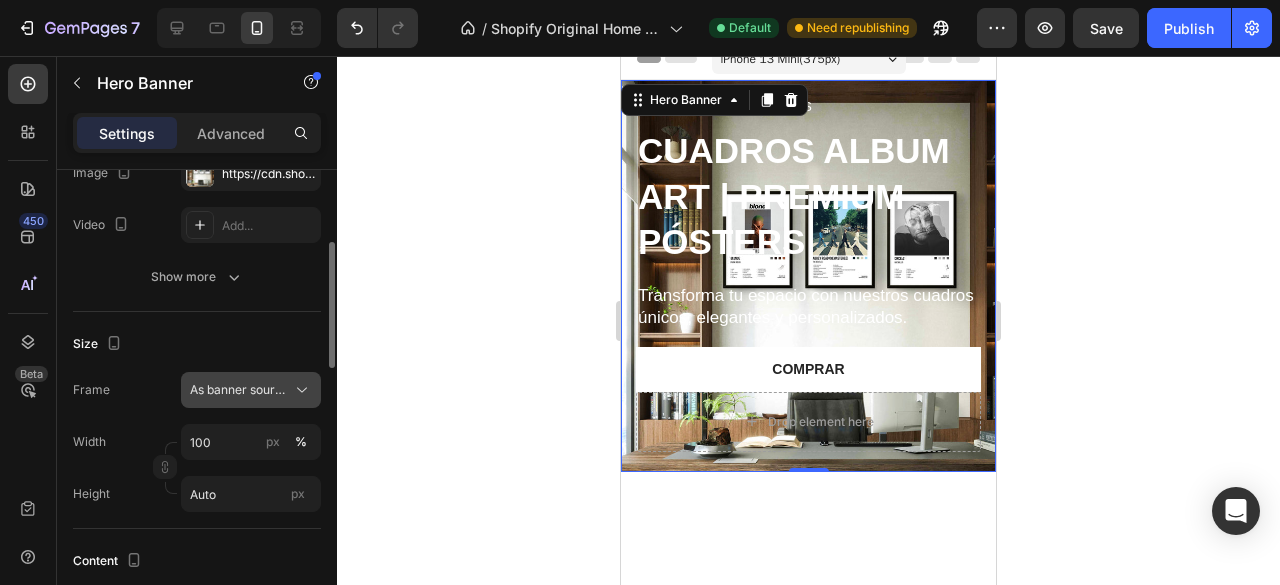 click on "As banner source" at bounding box center [239, 390] 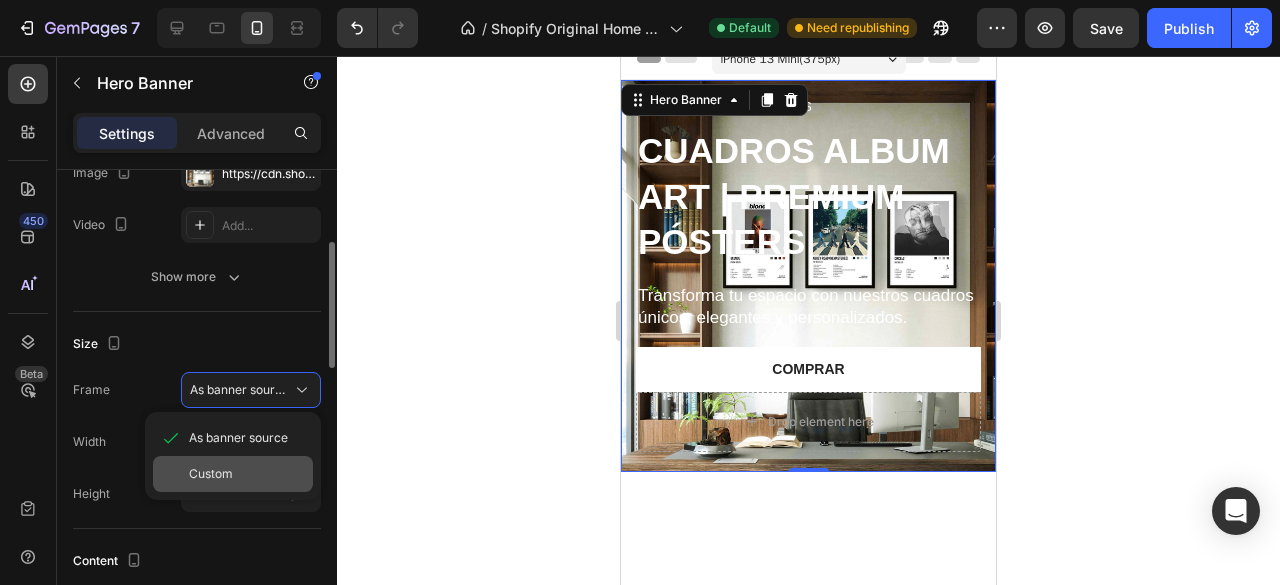click on "Custom" at bounding box center [211, 474] 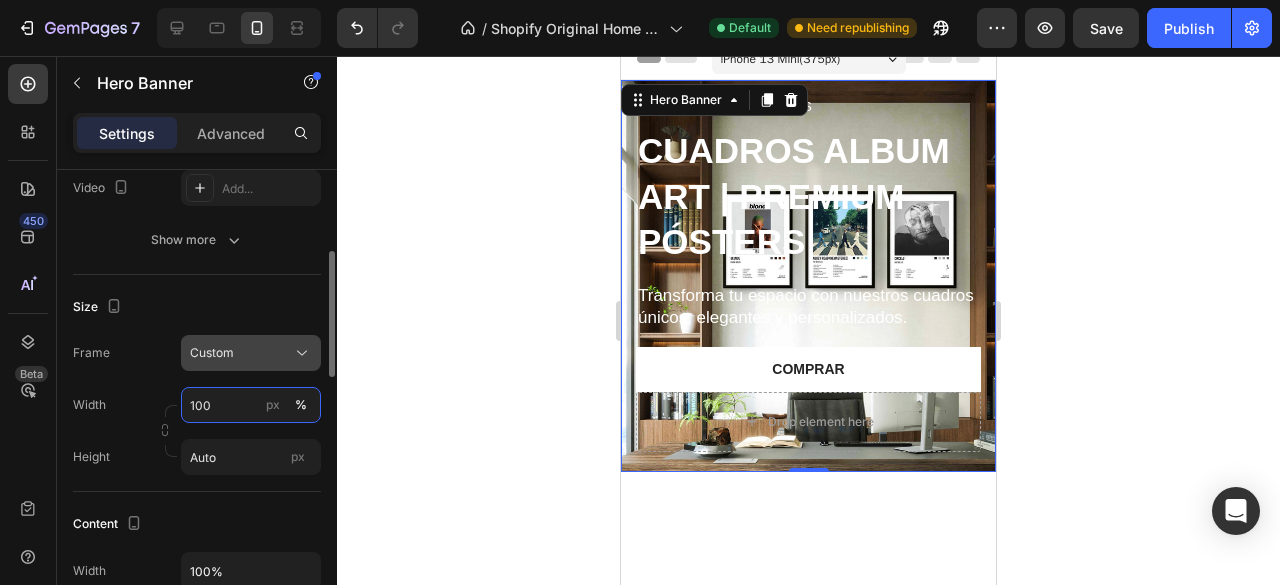 scroll, scrollTop: 306, scrollLeft: 0, axis: vertical 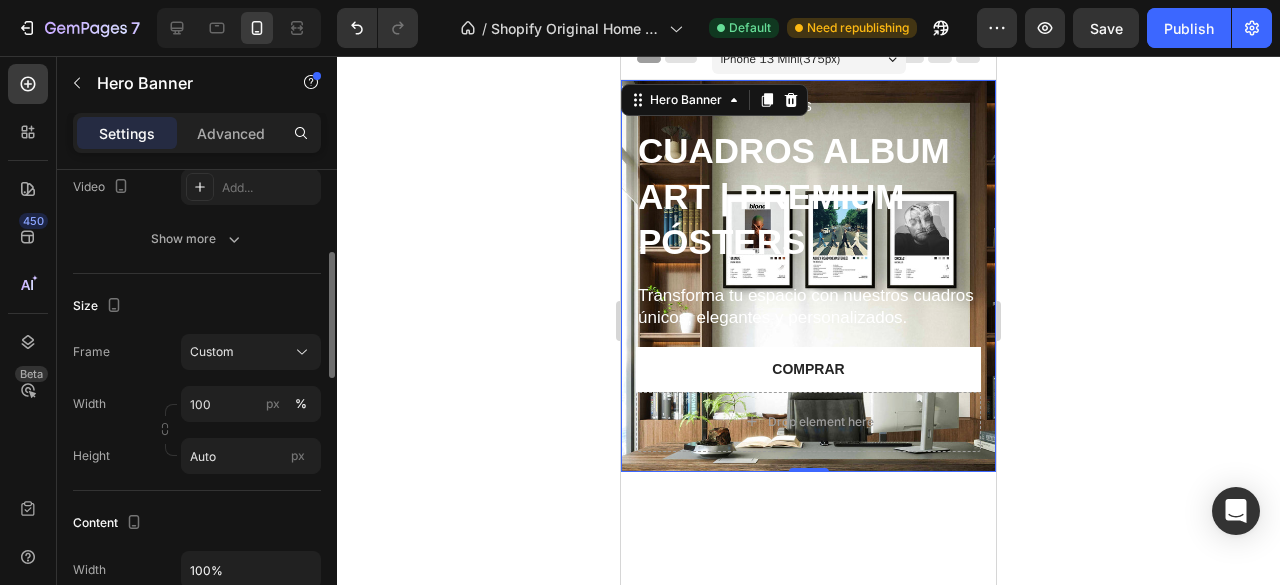 click on "Size" at bounding box center (197, 306) 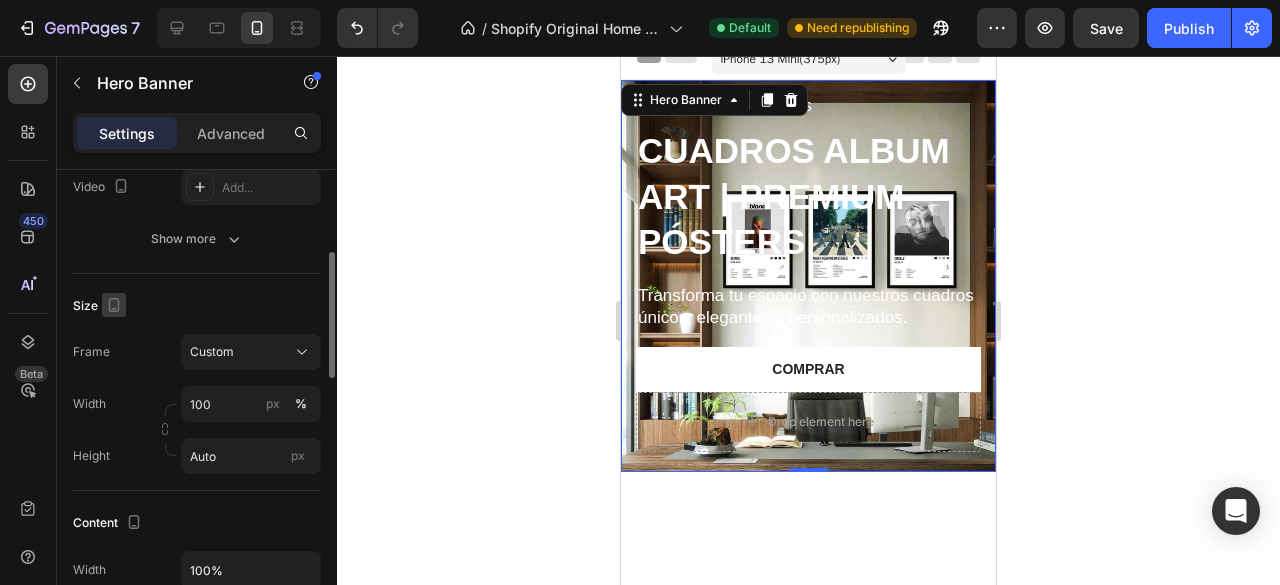 click 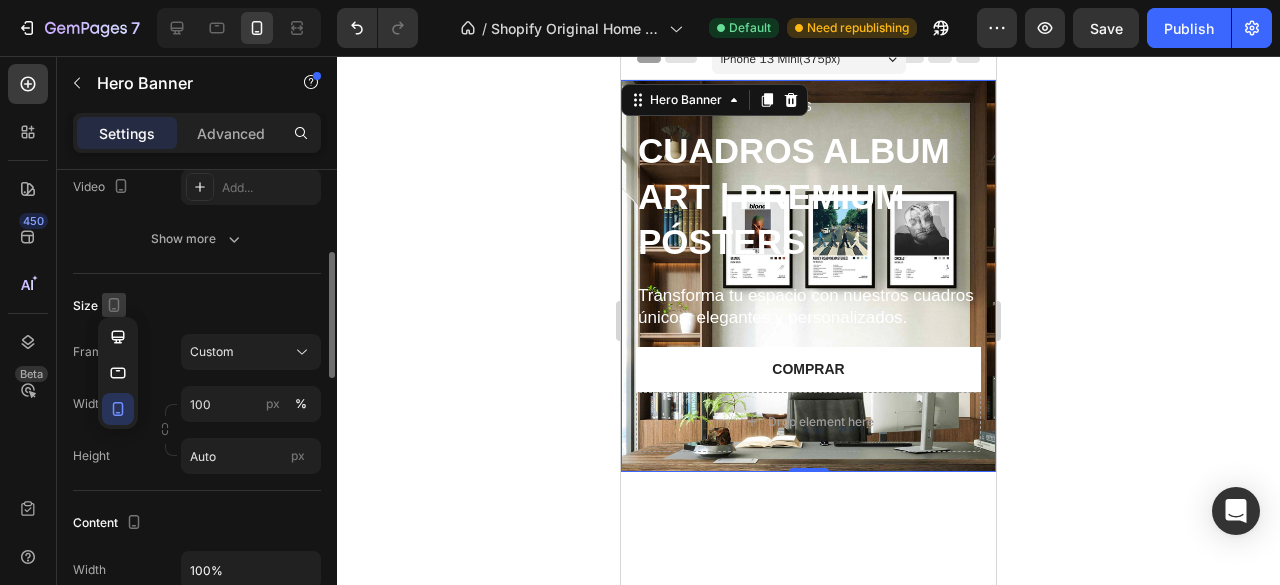 click 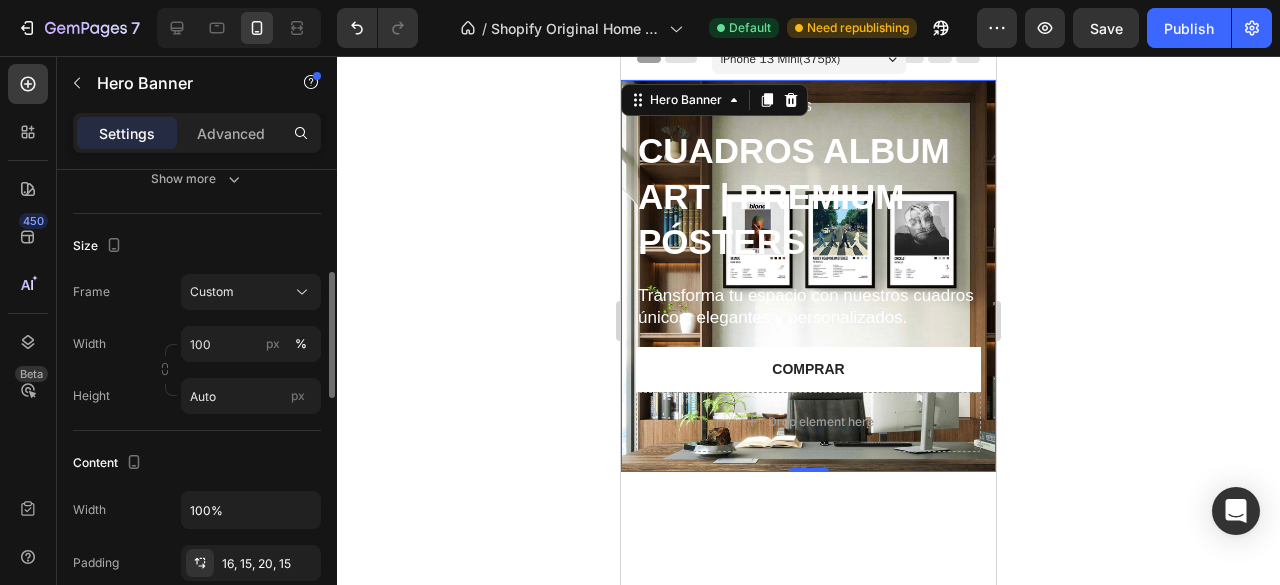 scroll, scrollTop: 369, scrollLeft: 0, axis: vertical 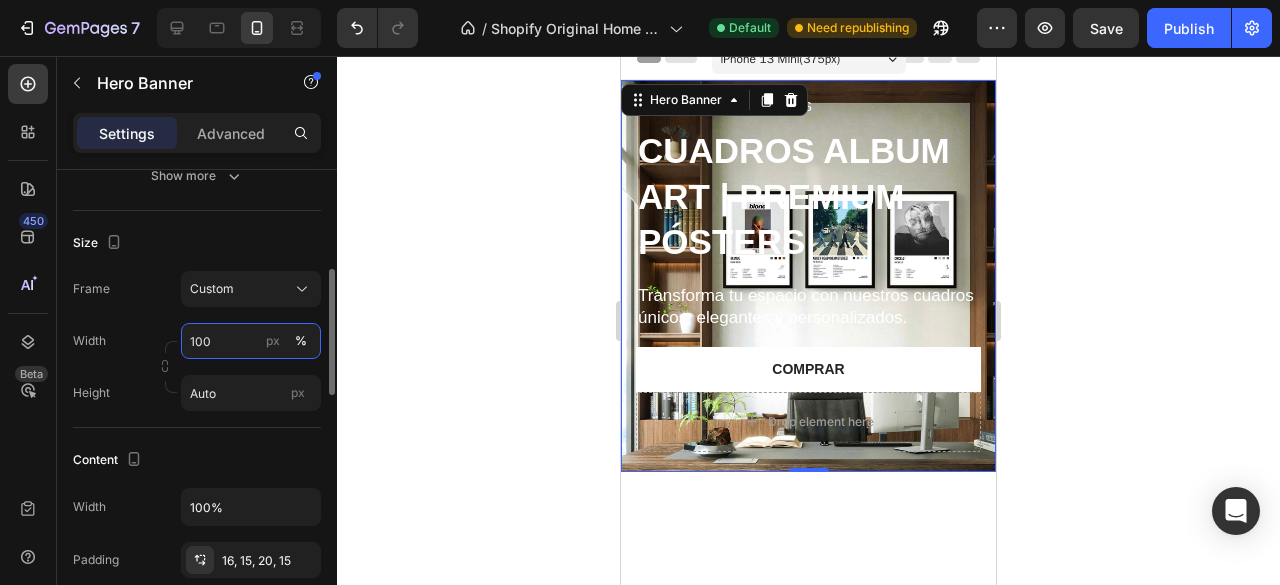 click on "100" at bounding box center (251, 341) 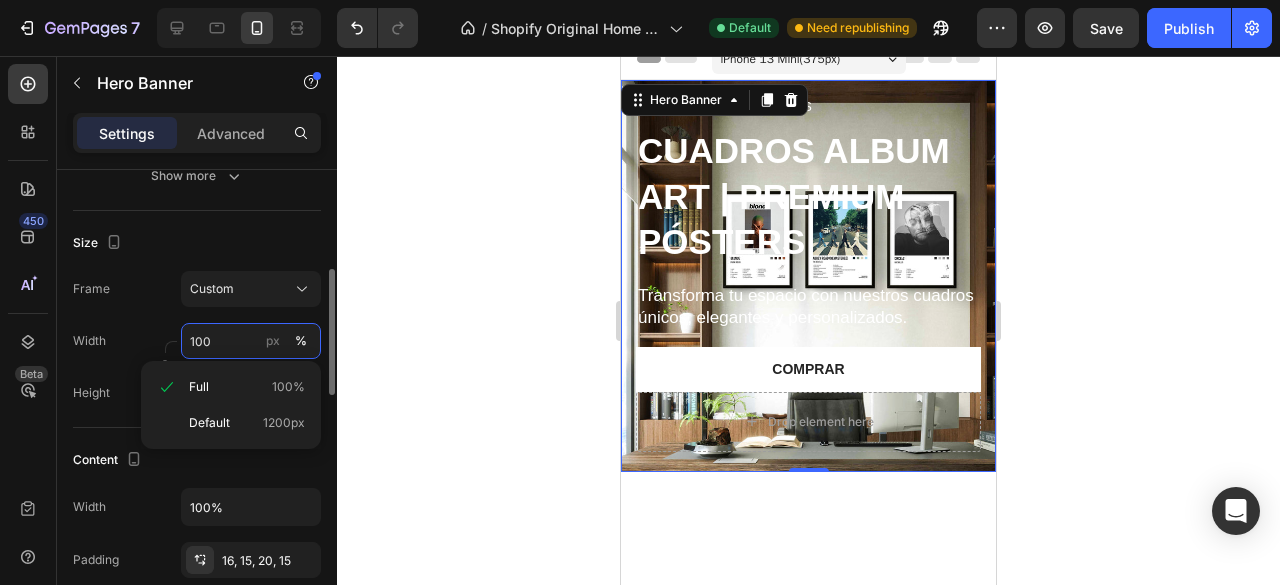 click on "100" at bounding box center (251, 341) 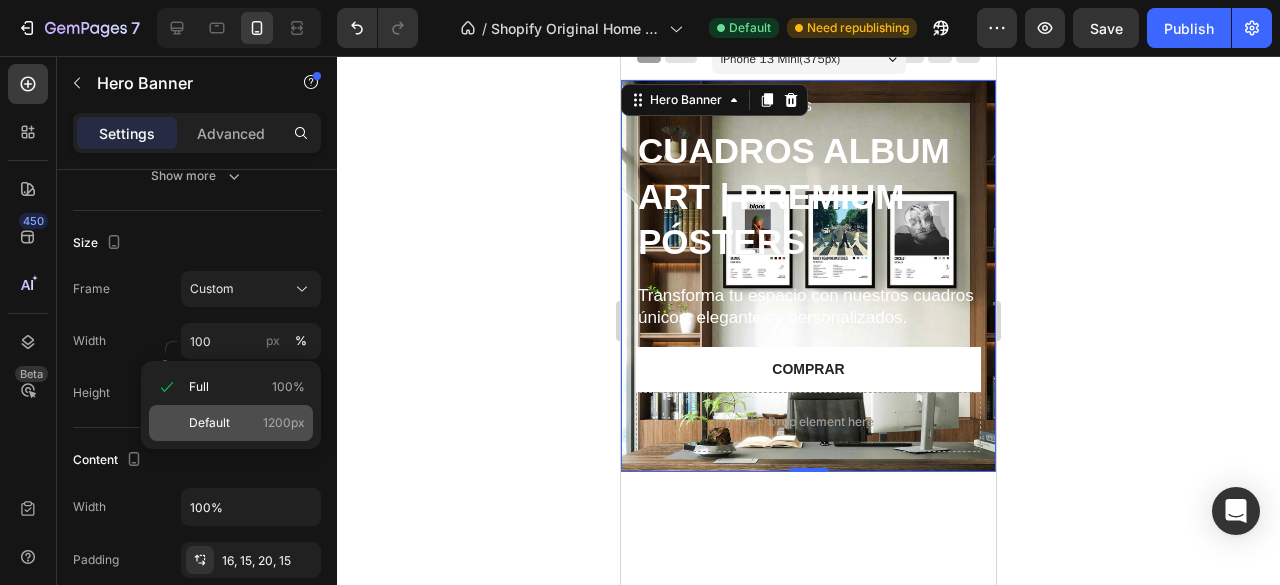click on "Default" at bounding box center [209, 423] 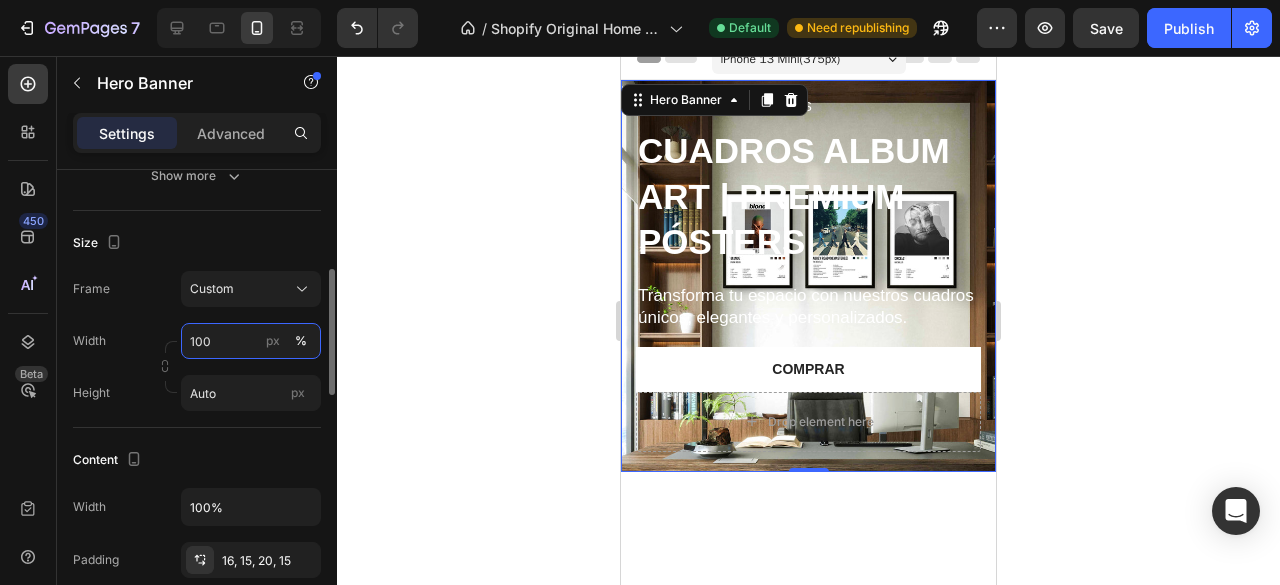 click on "100" at bounding box center (251, 341) 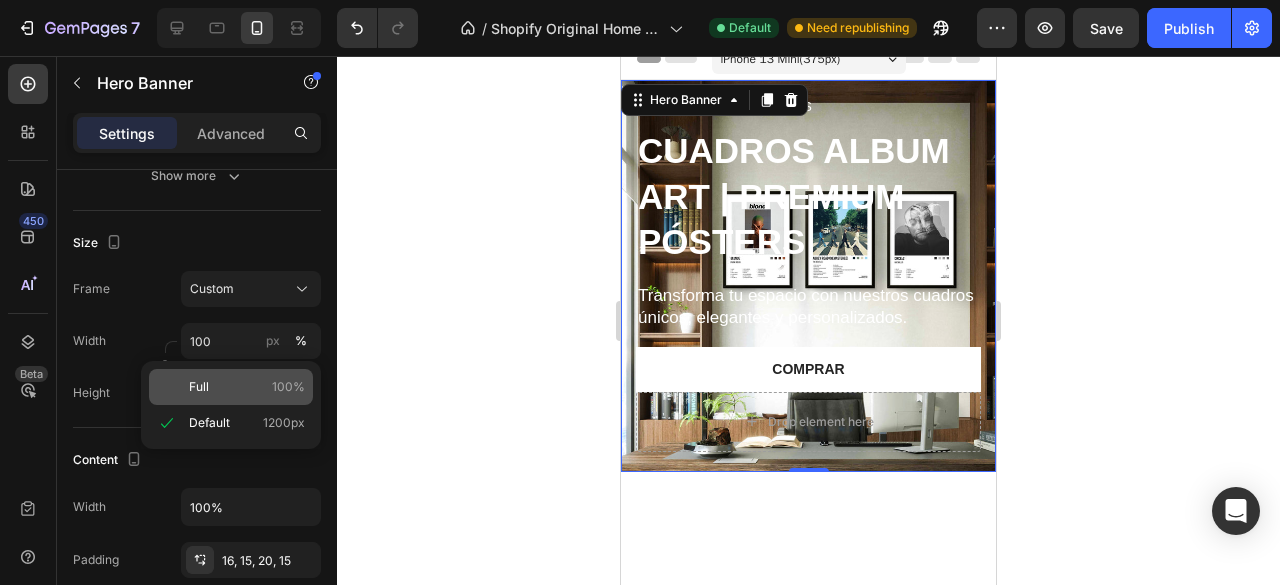 click on "Full 100%" at bounding box center [247, 387] 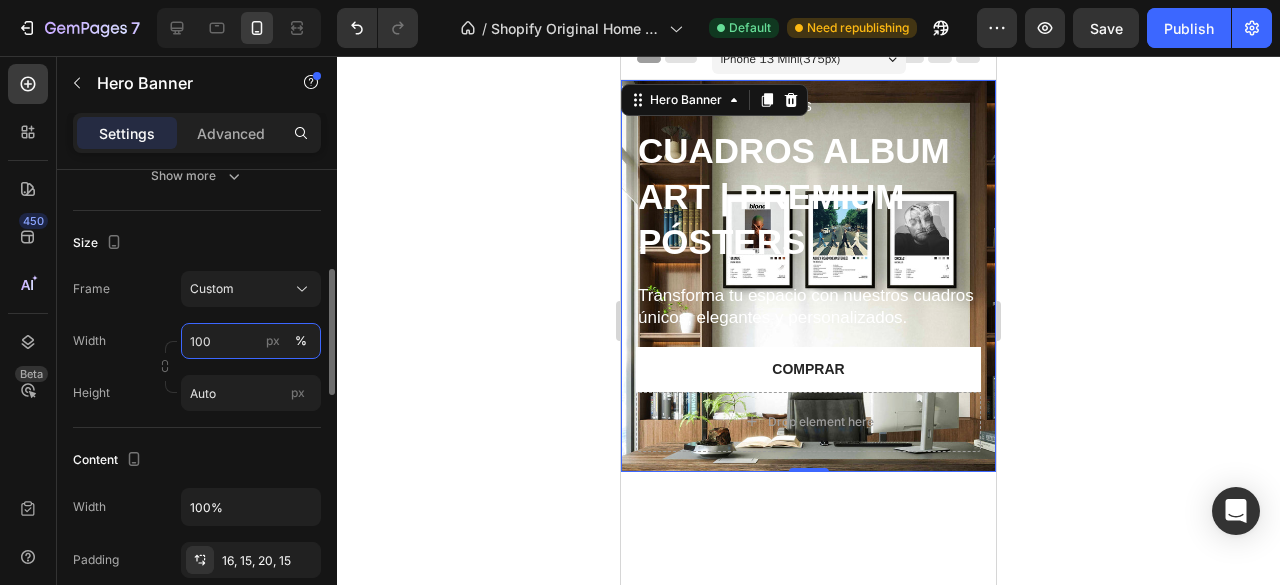 click on "100" at bounding box center [251, 341] 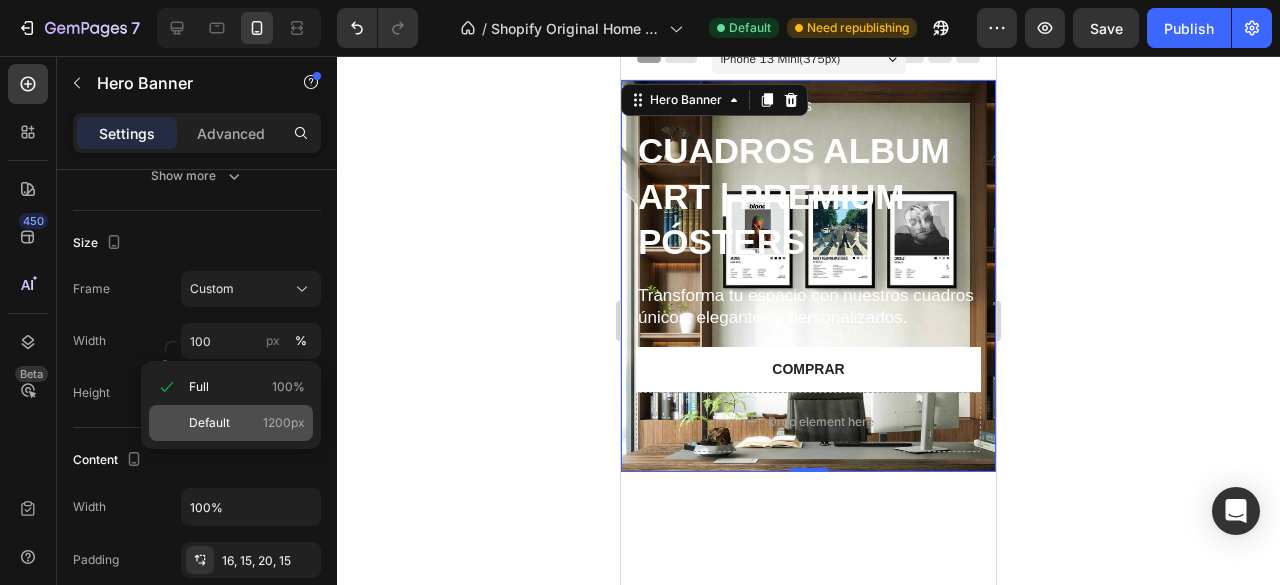 click on "Default 1200px" 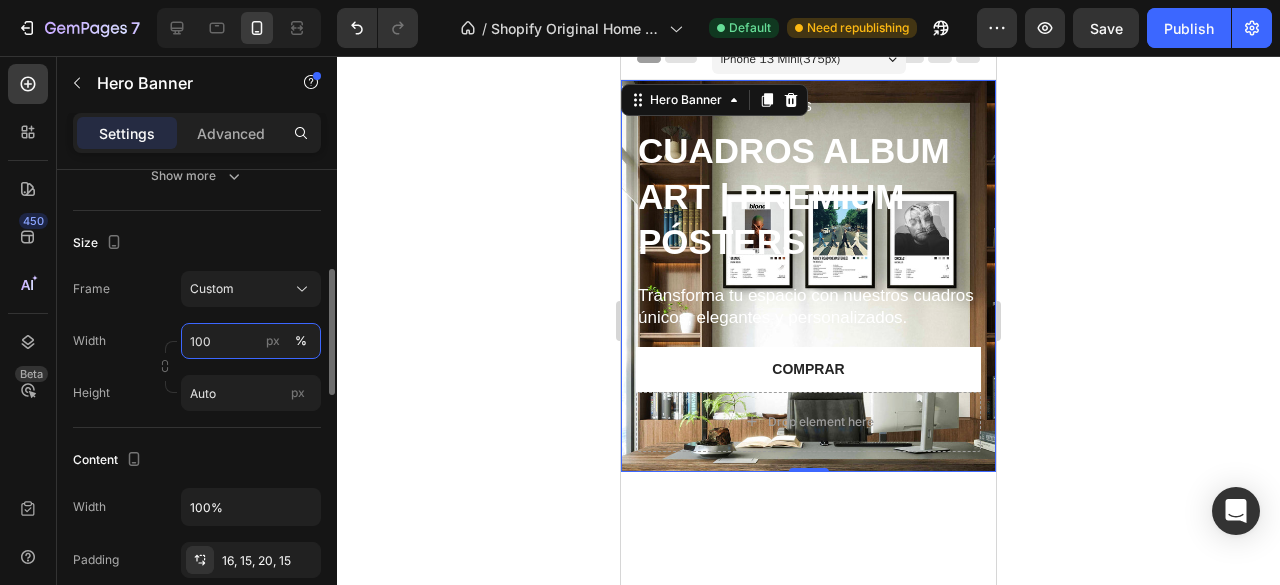 click on "100" at bounding box center [251, 341] 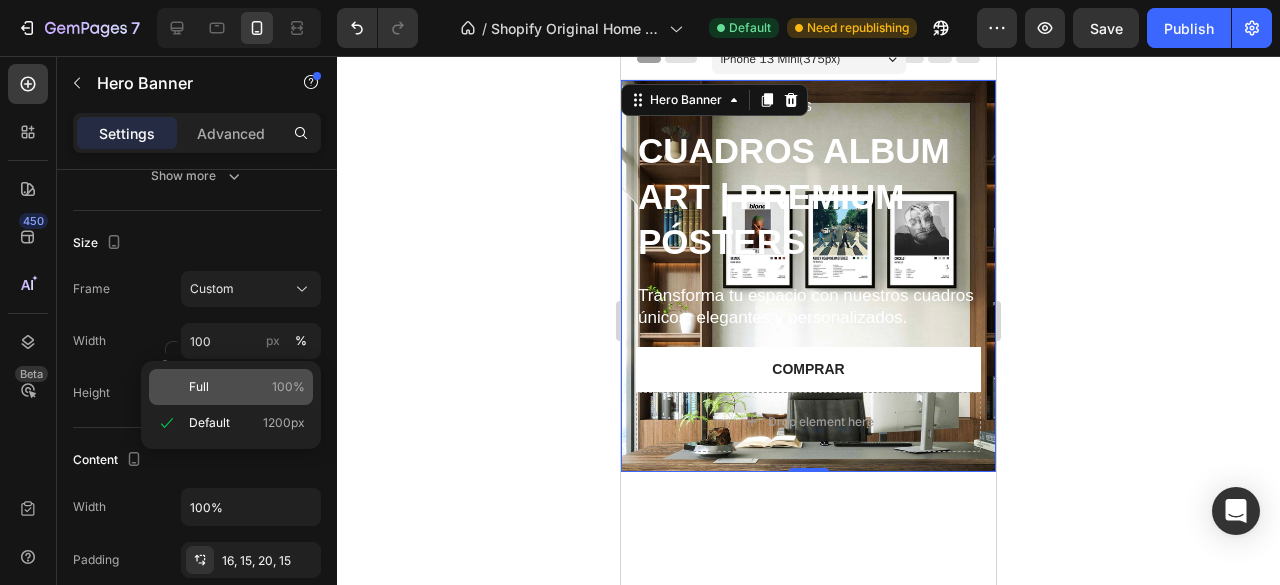click on "Full 100%" at bounding box center [247, 387] 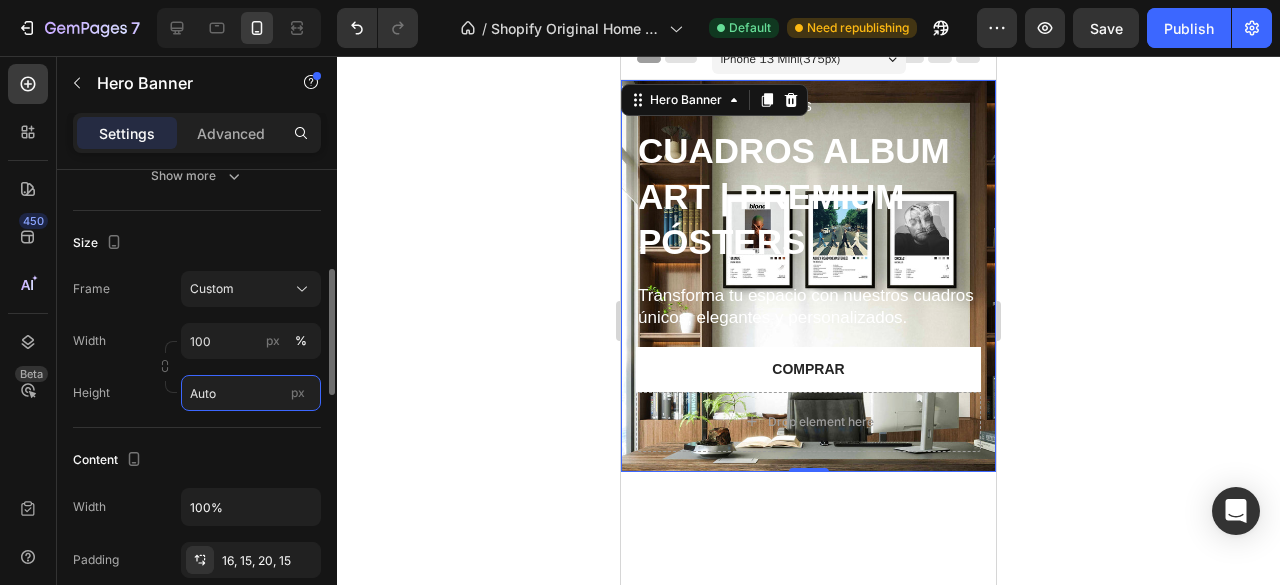 click on "Auto" at bounding box center [251, 393] 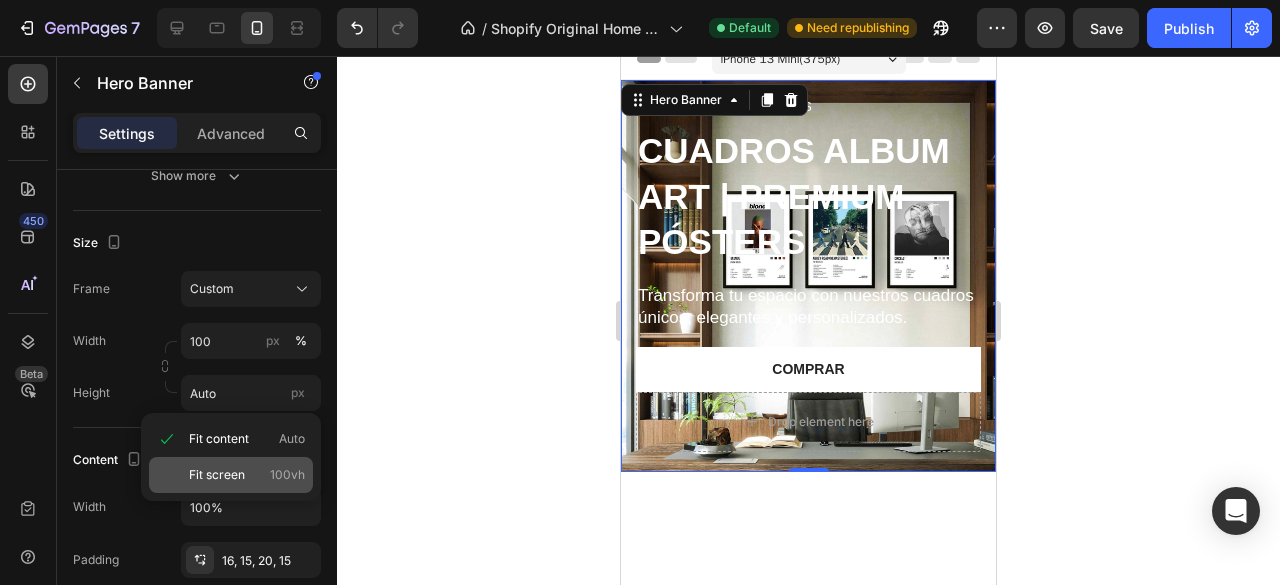 click on "Fit screen 100vh" 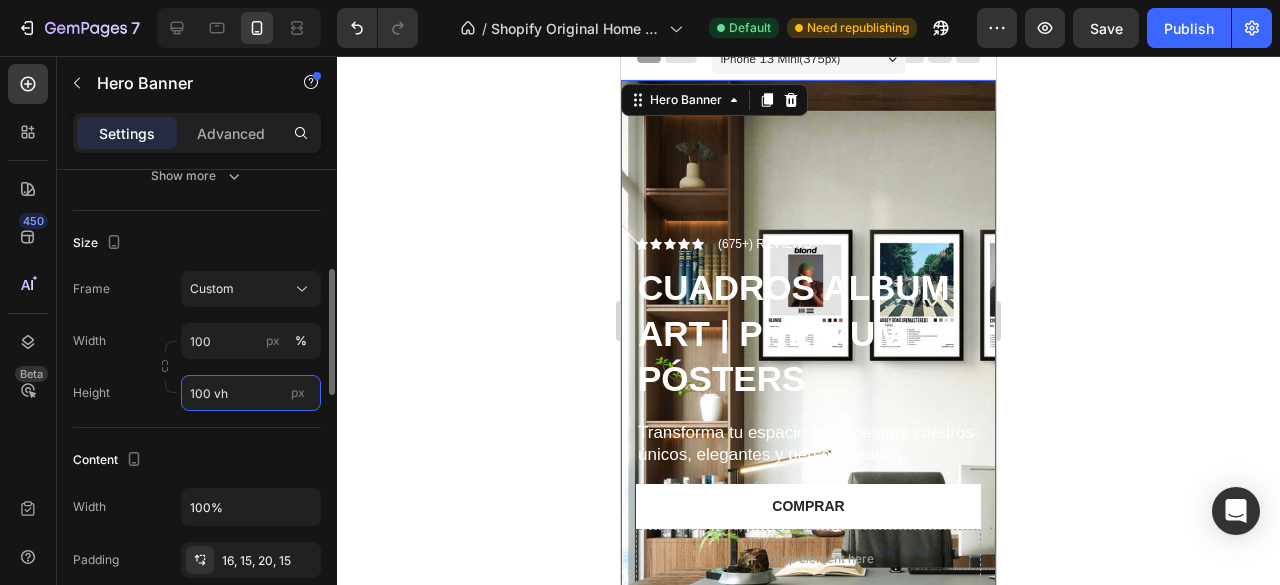 click on "100 vh" at bounding box center [251, 393] 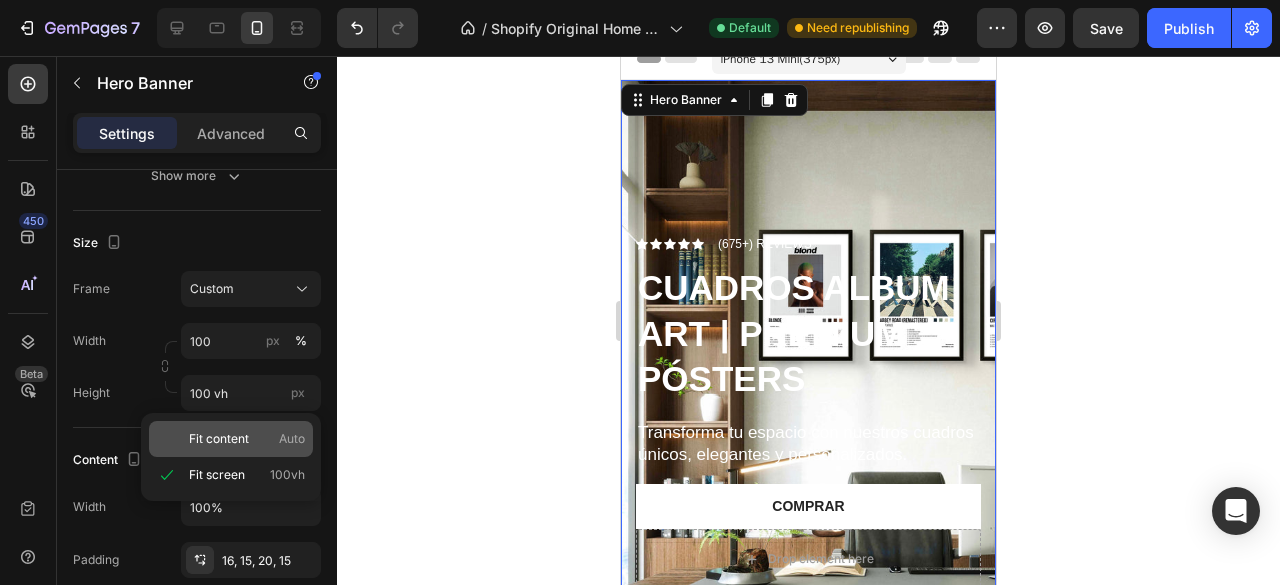 click on "Fit content" at bounding box center [219, 439] 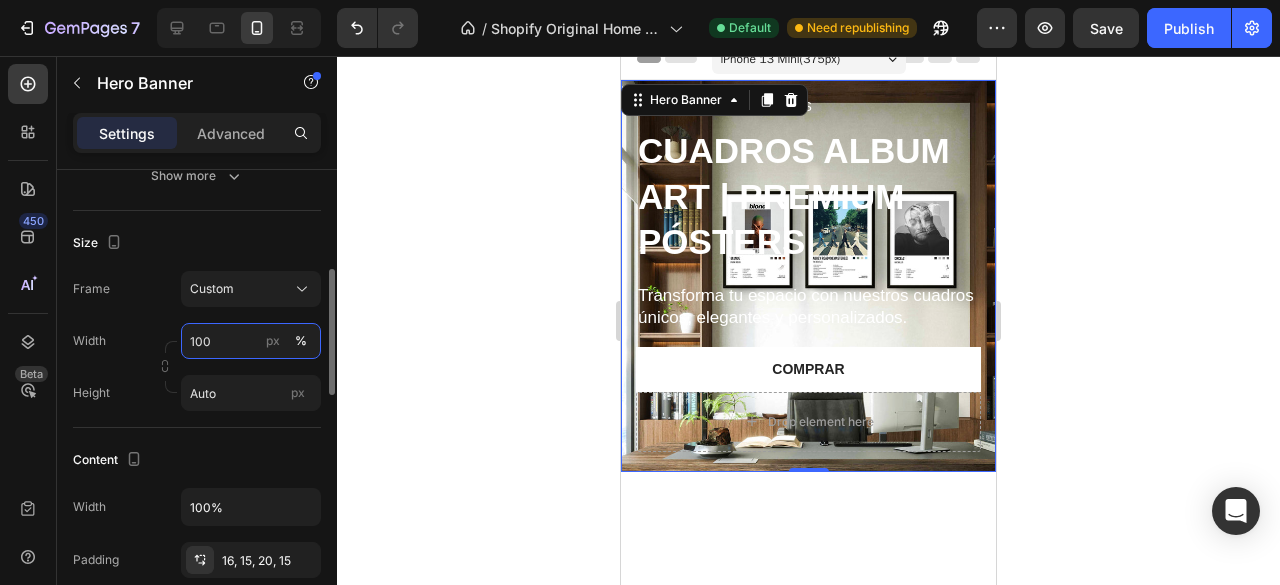 click on "100" at bounding box center [251, 341] 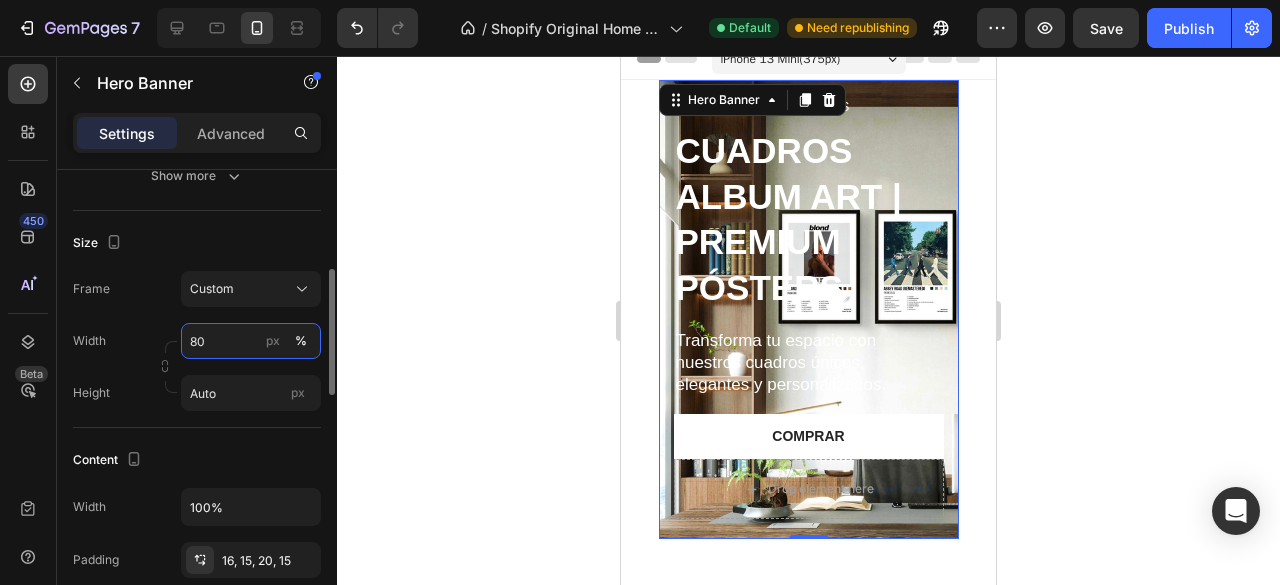 type on "80" 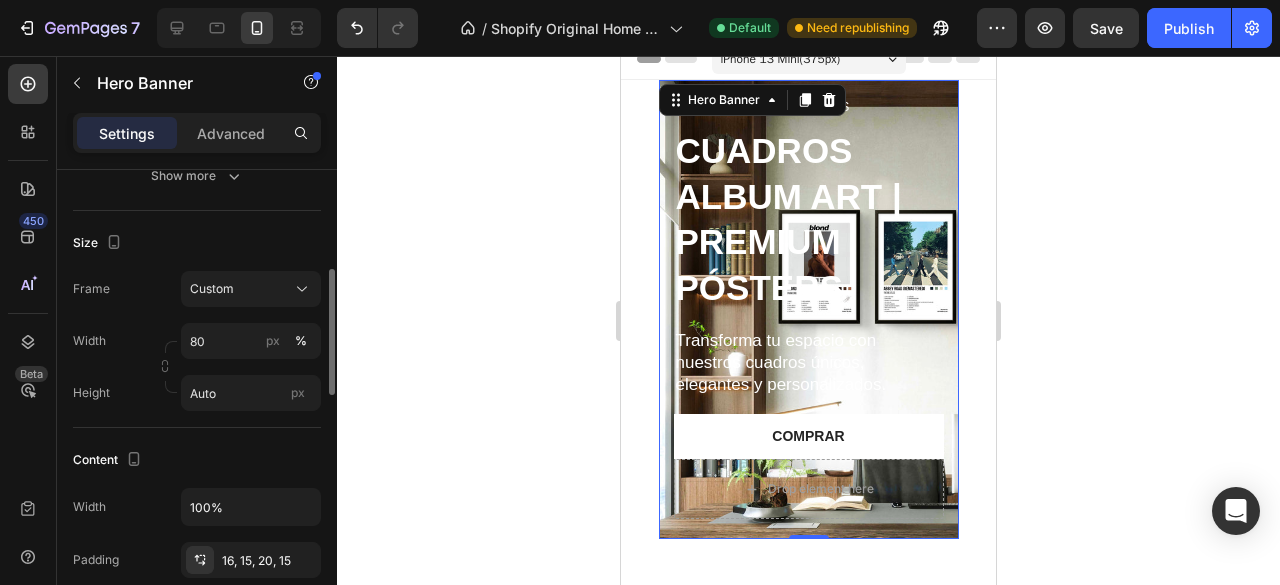 click on "Width 80 px %" at bounding box center [197, 341] 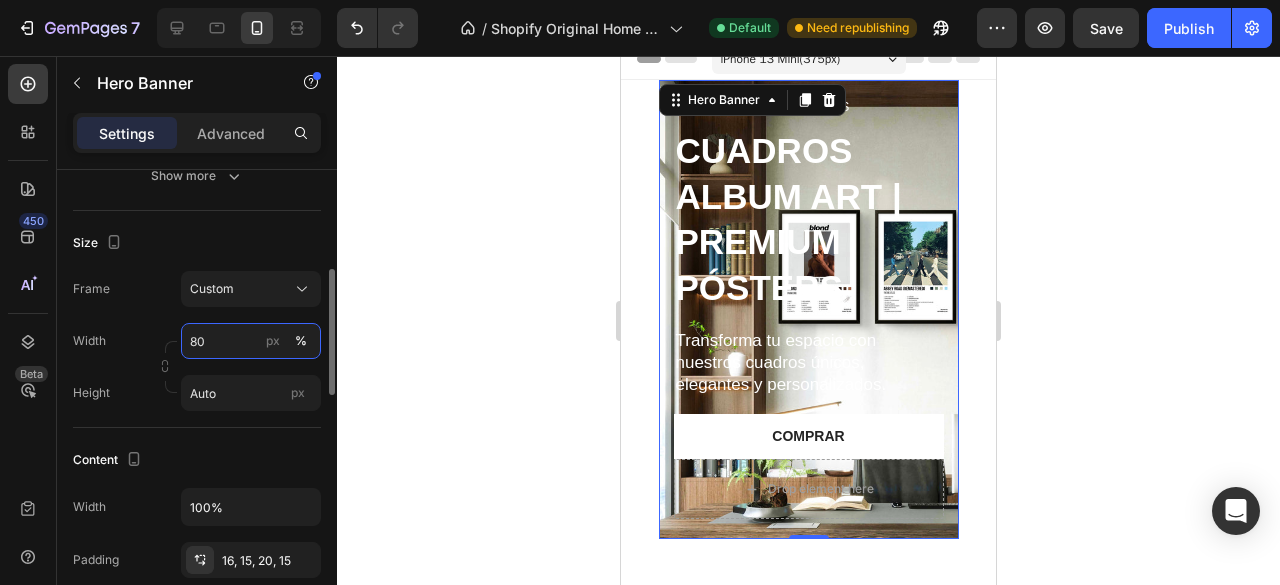 click on "80" at bounding box center [251, 341] 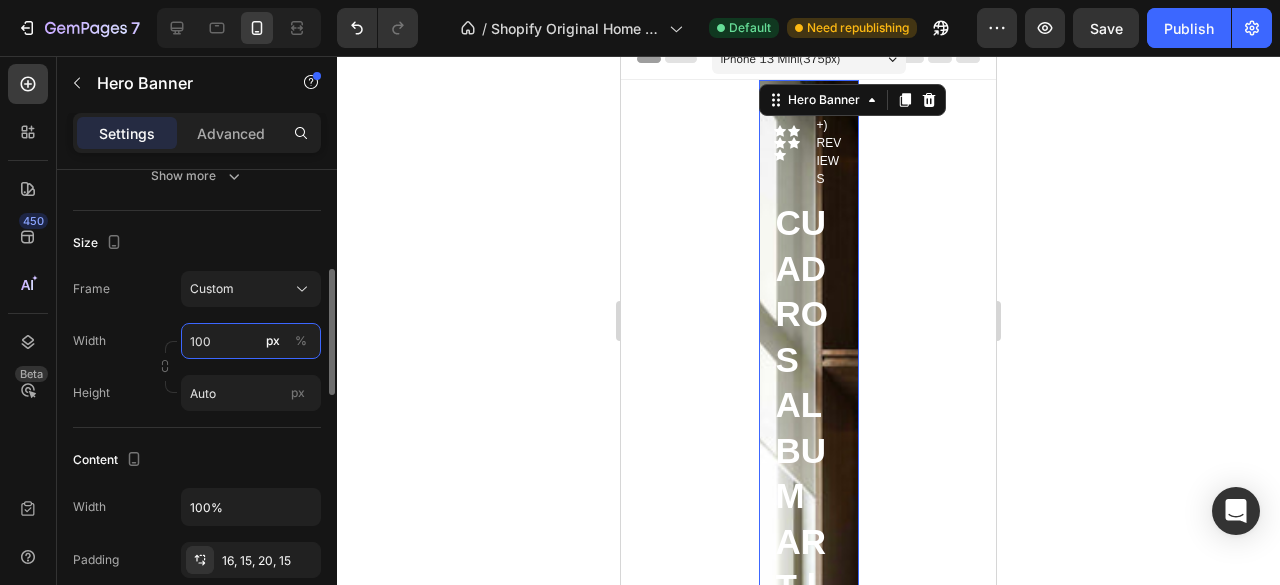 type on "100" 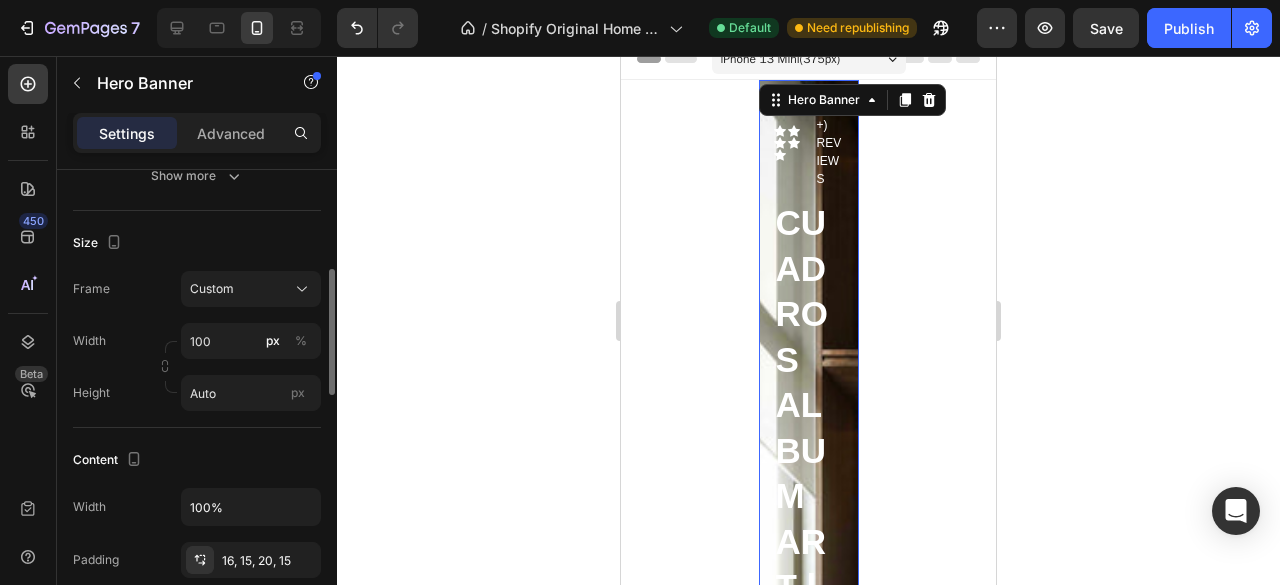 click on "Frame Custom Width 100 px % Height Auto px" 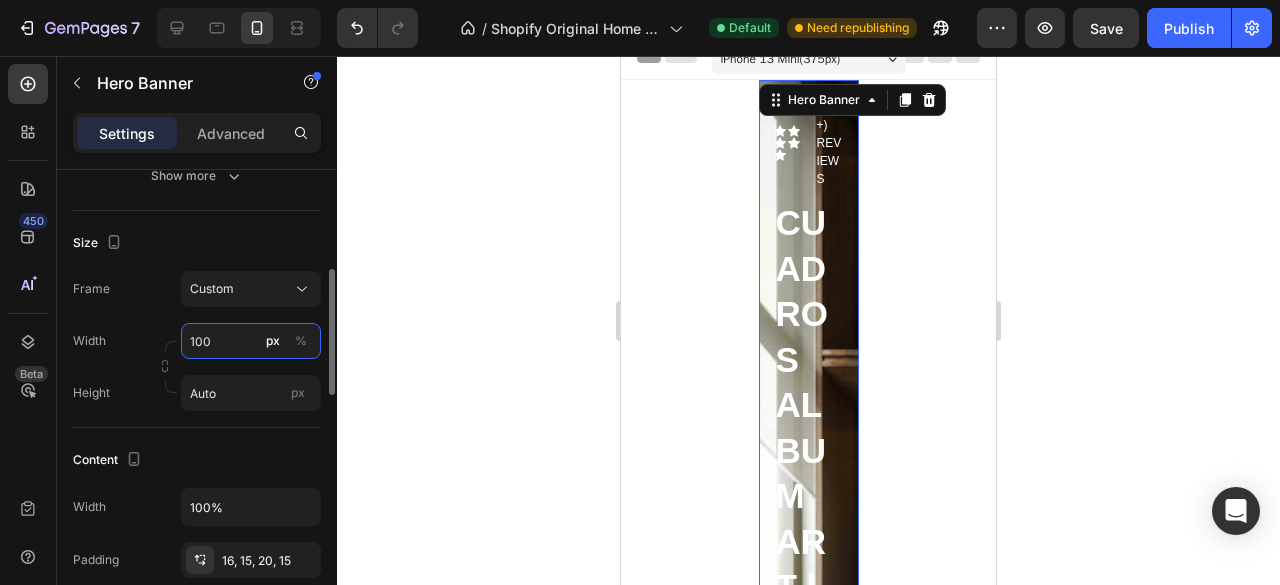 click on "100" at bounding box center [251, 341] 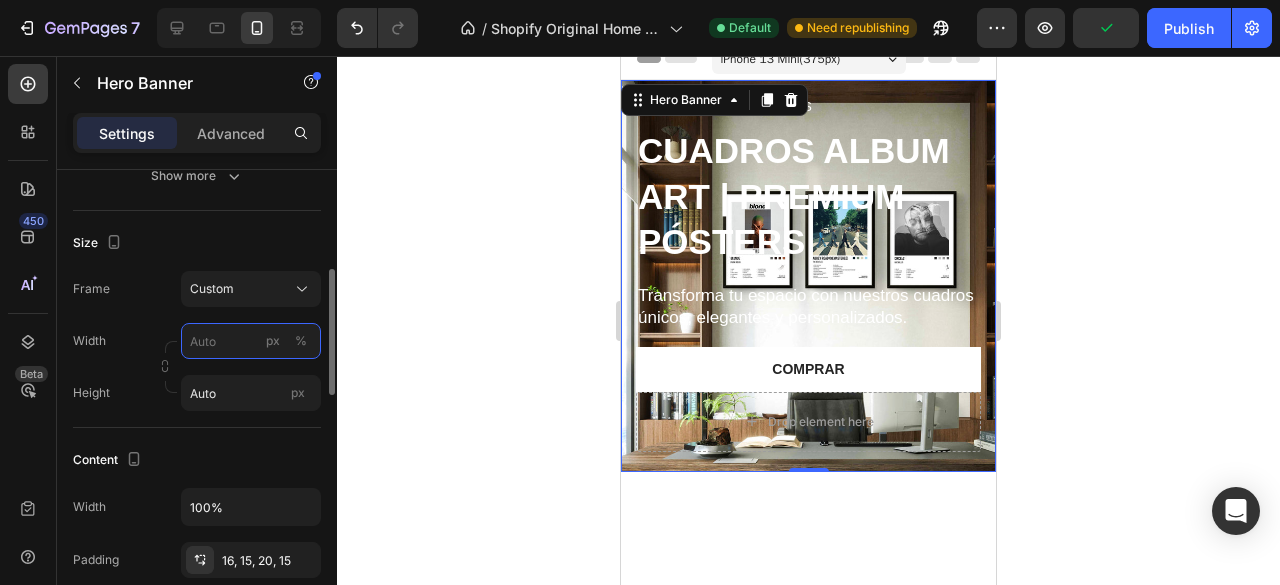 click on "px %" at bounding box center [251, 341] 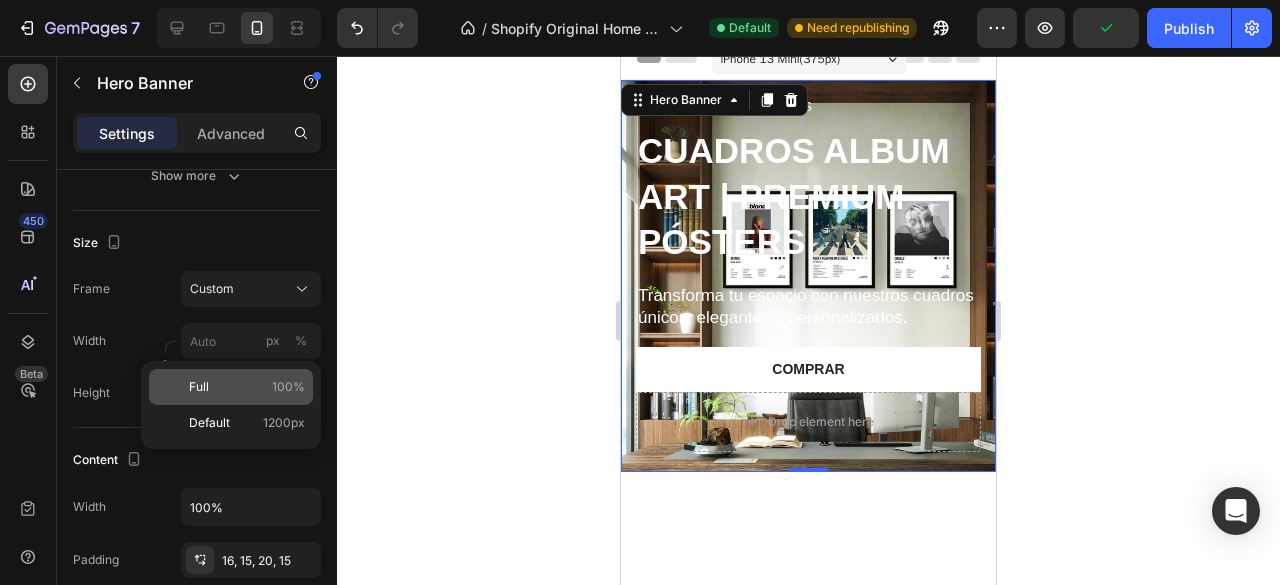 click on "Full 100%" at bounding box center [247, 387] 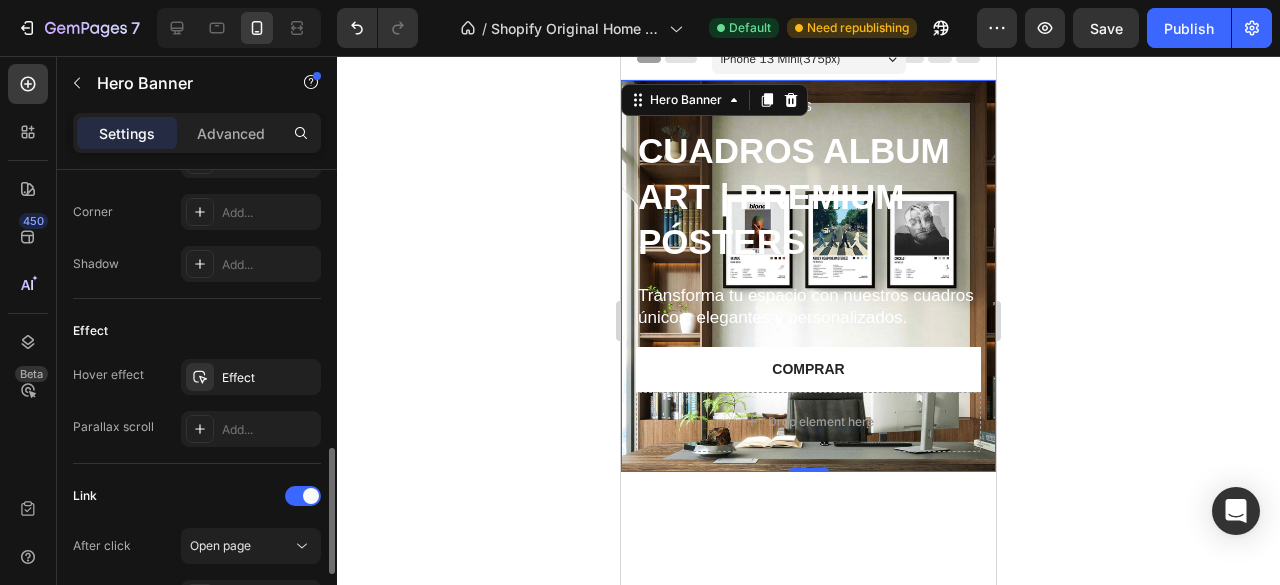 scroll, scrollTop: 971, scrollLeft: 0, axis: vertical 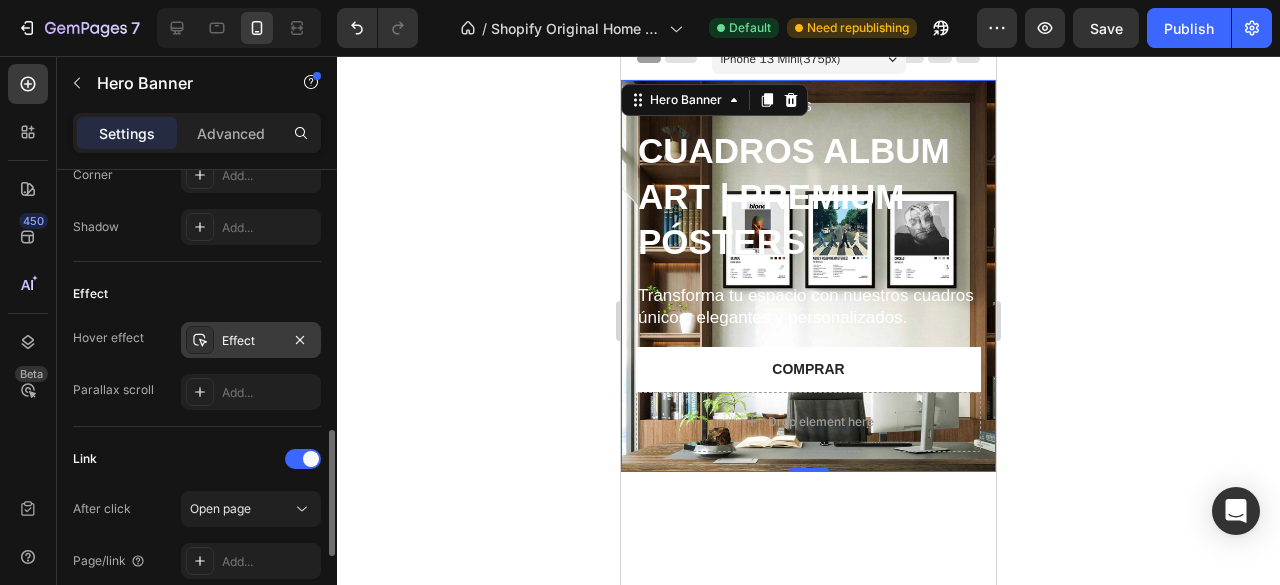 click on "Effect" at bounding box center (251, 341) 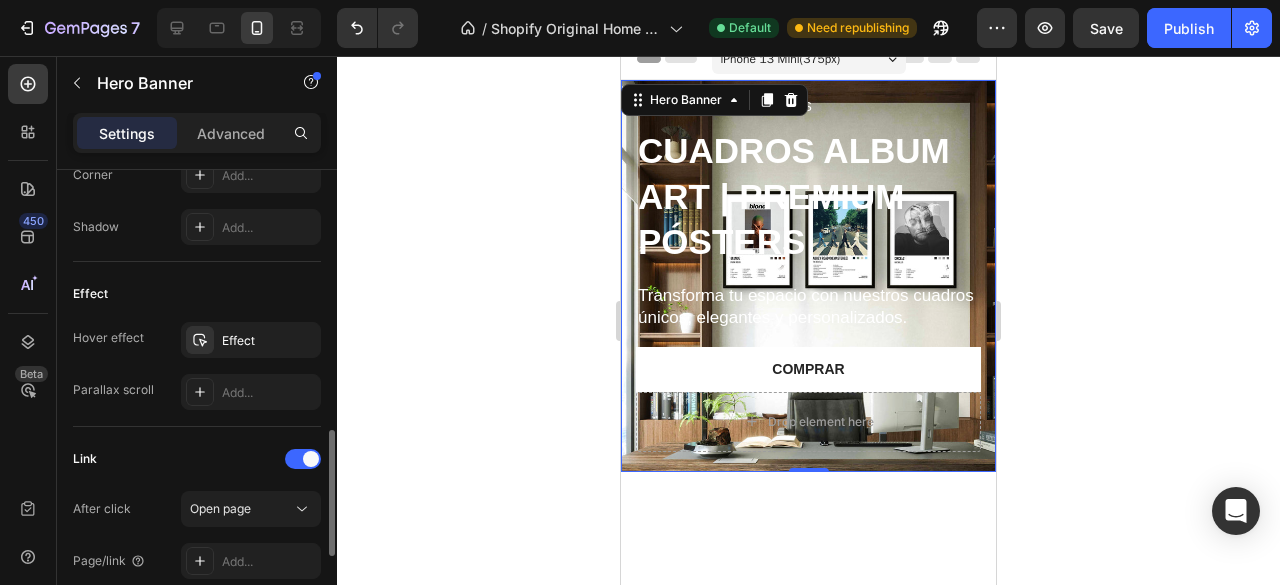 click on "Effect" at bounding box center [197, 294] 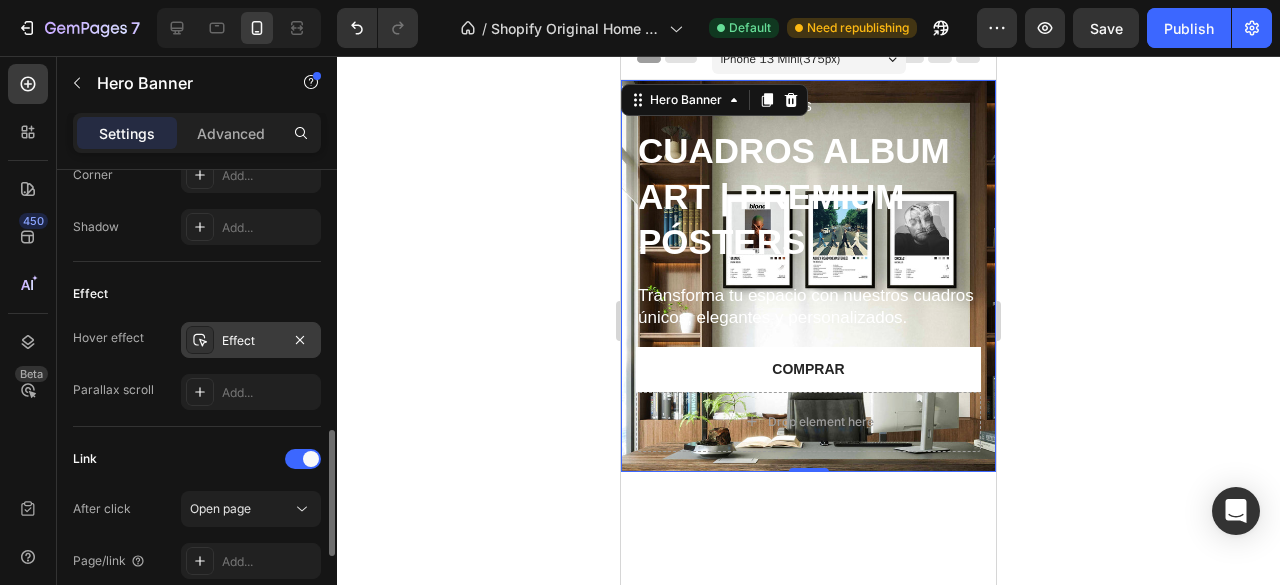click on "Effect" at bounding box center (251, 341) 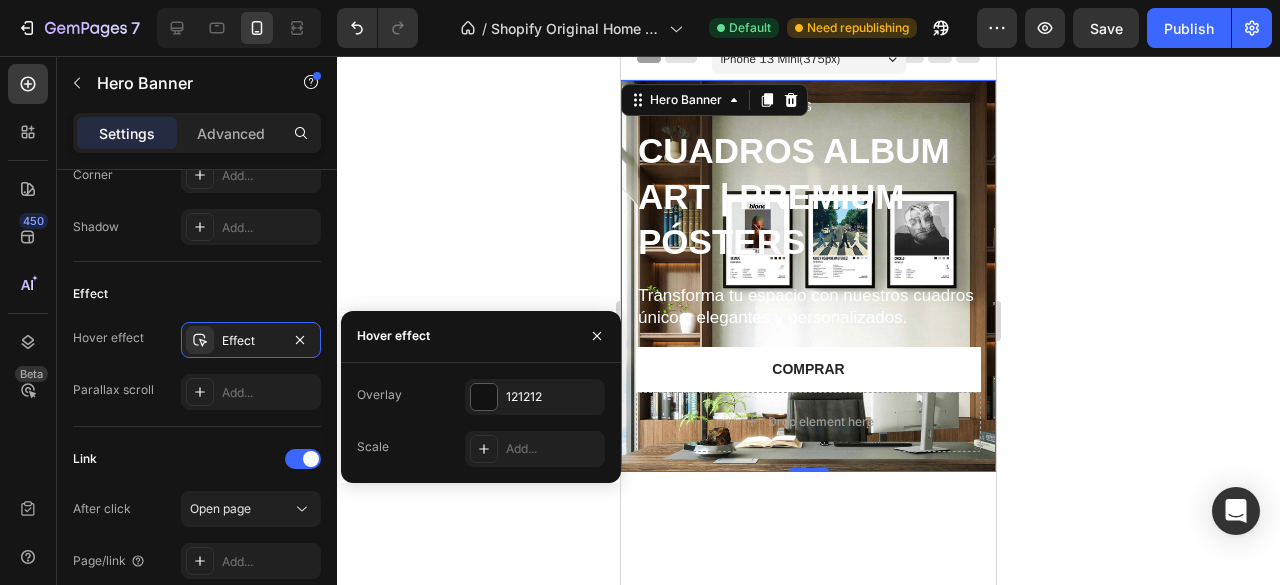 click on "Hover effect" at bounding box center (393, 336) 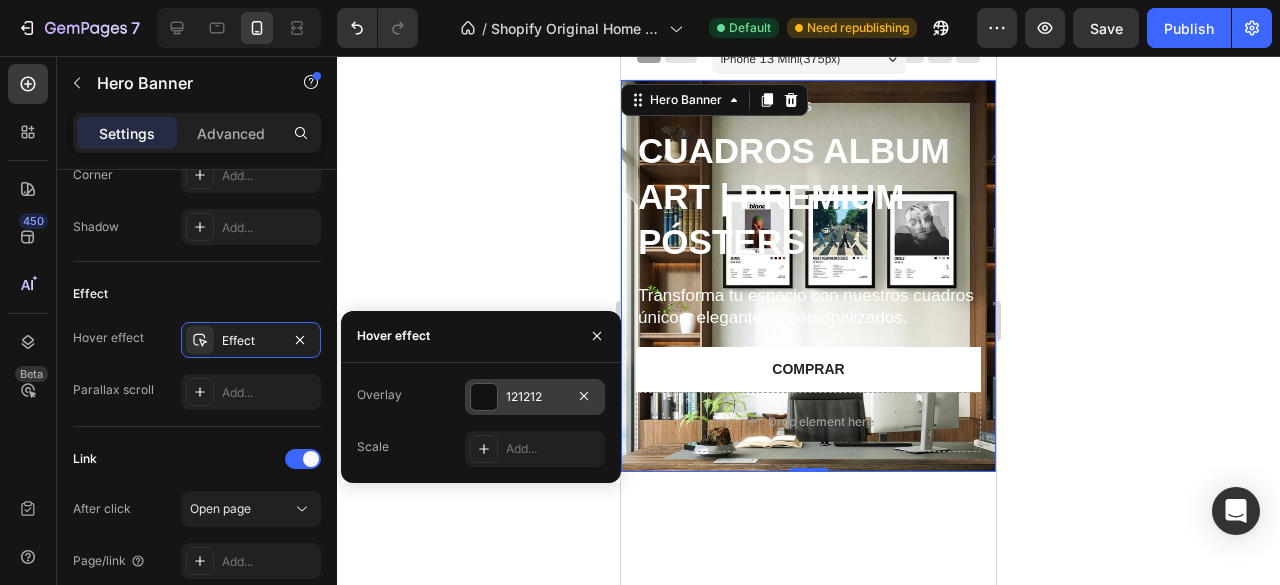click on "121212" at bounding box center (535, 397) 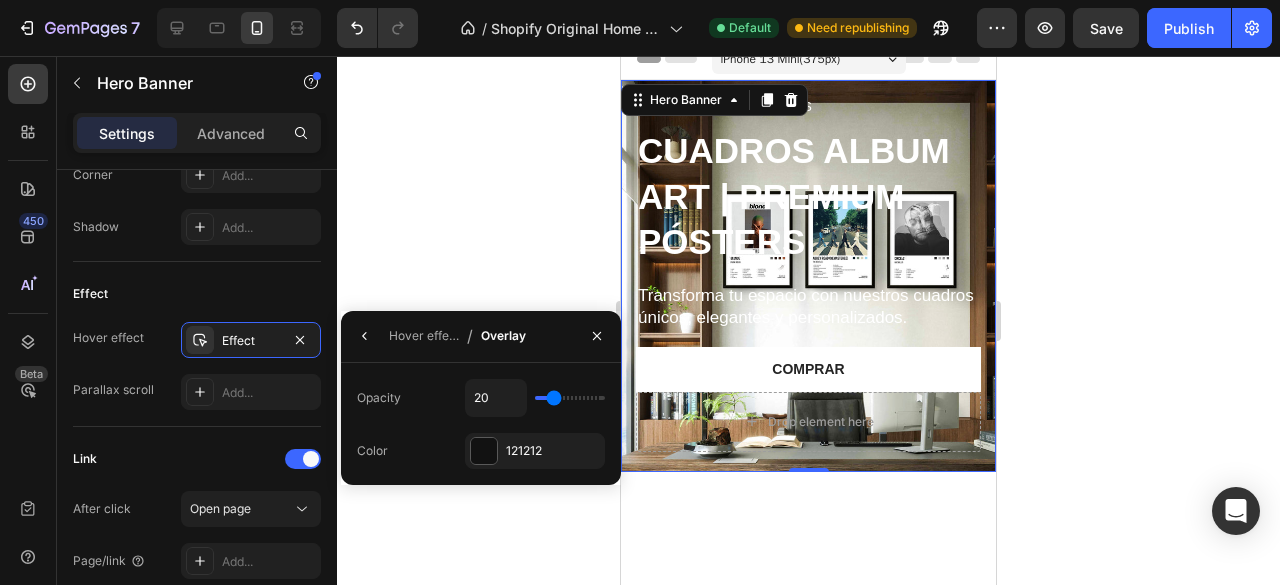 type on "24" 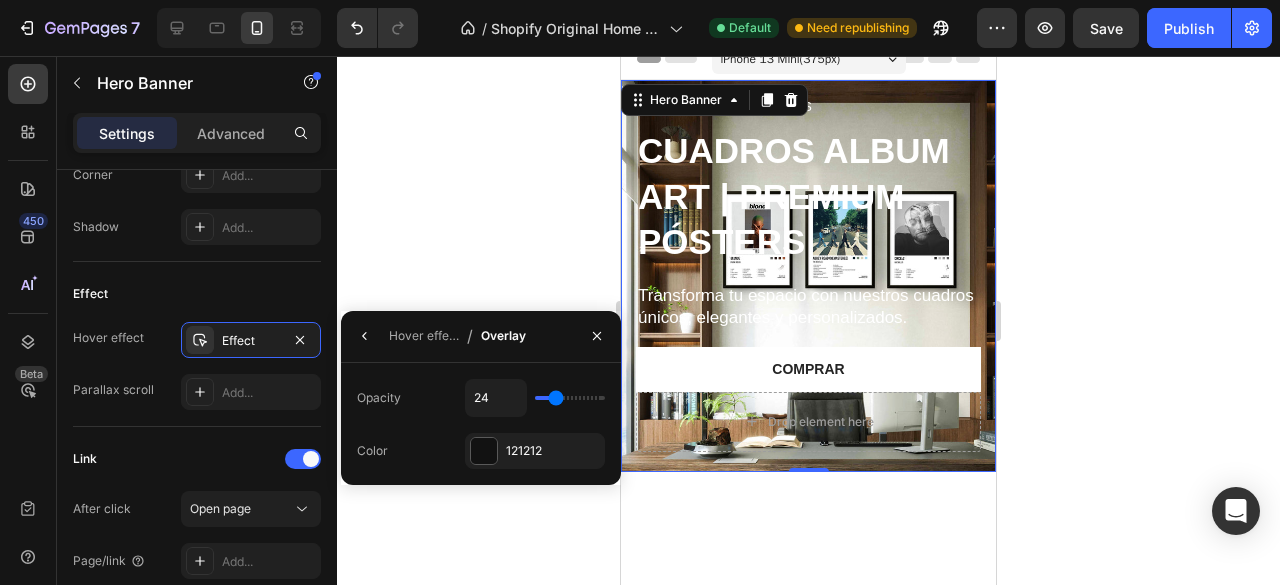 type on "35" 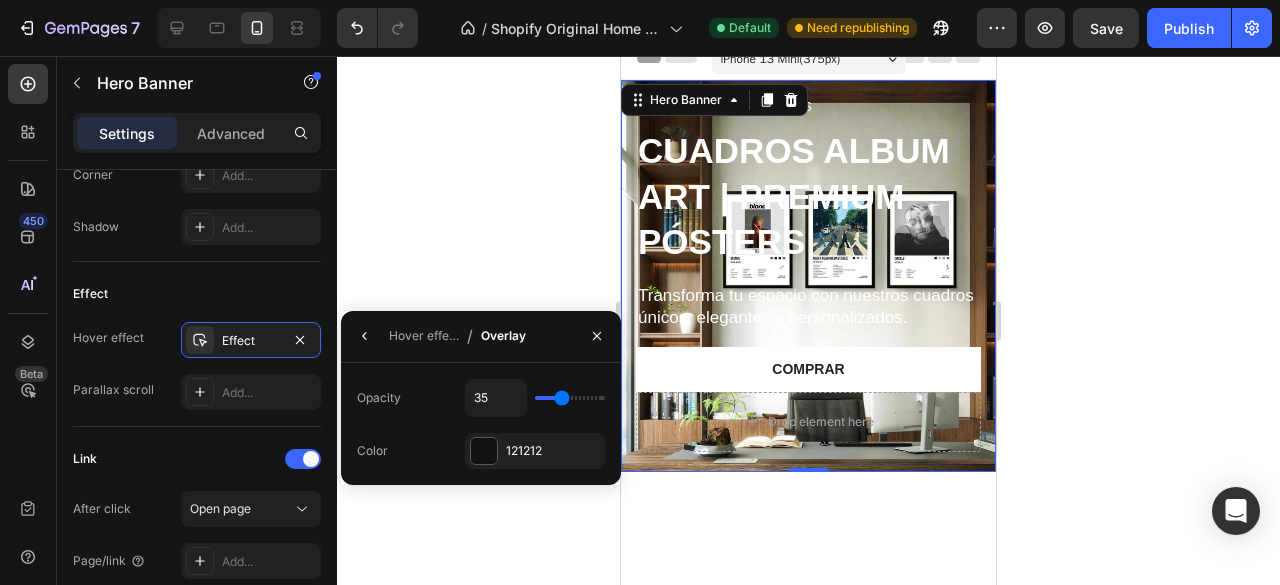 type on "52" 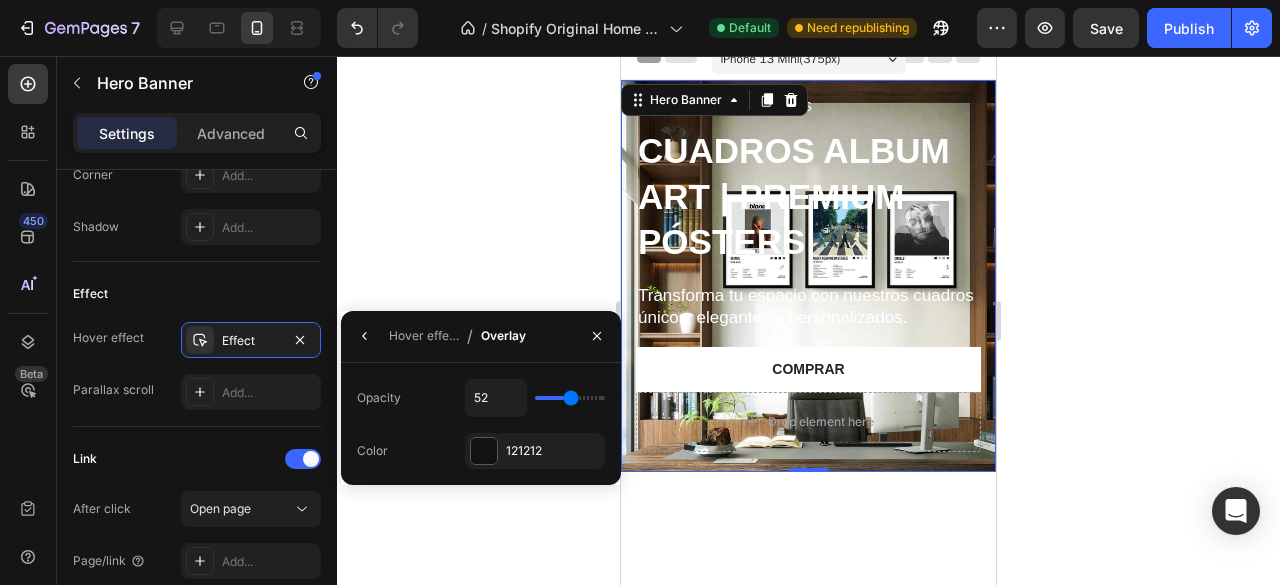 type on "62" 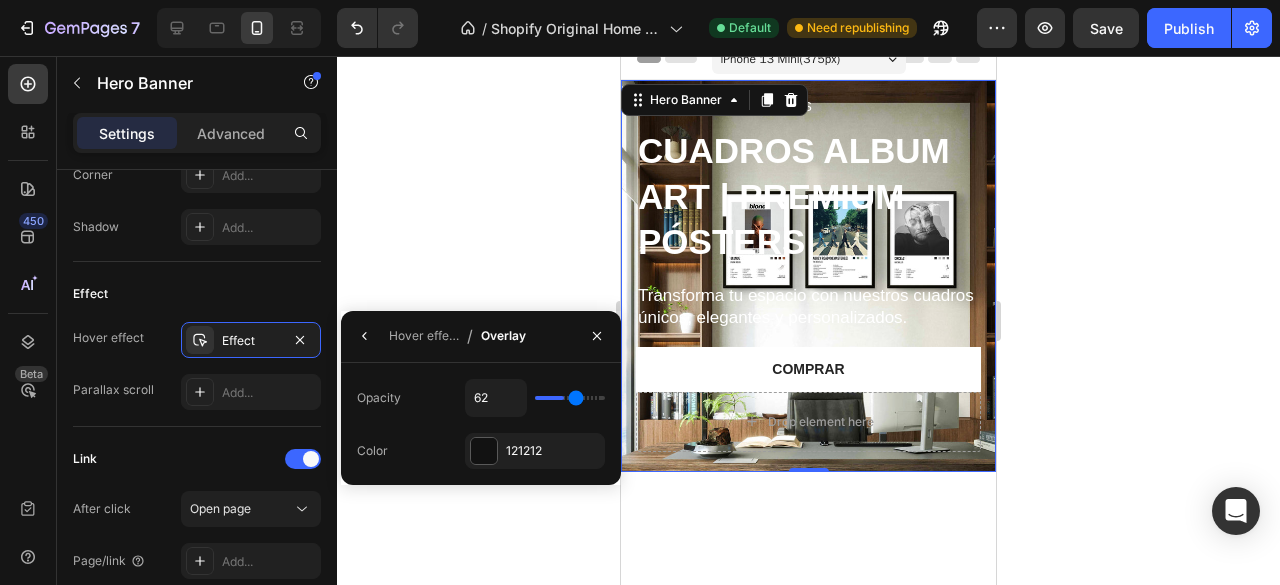 type on "70" 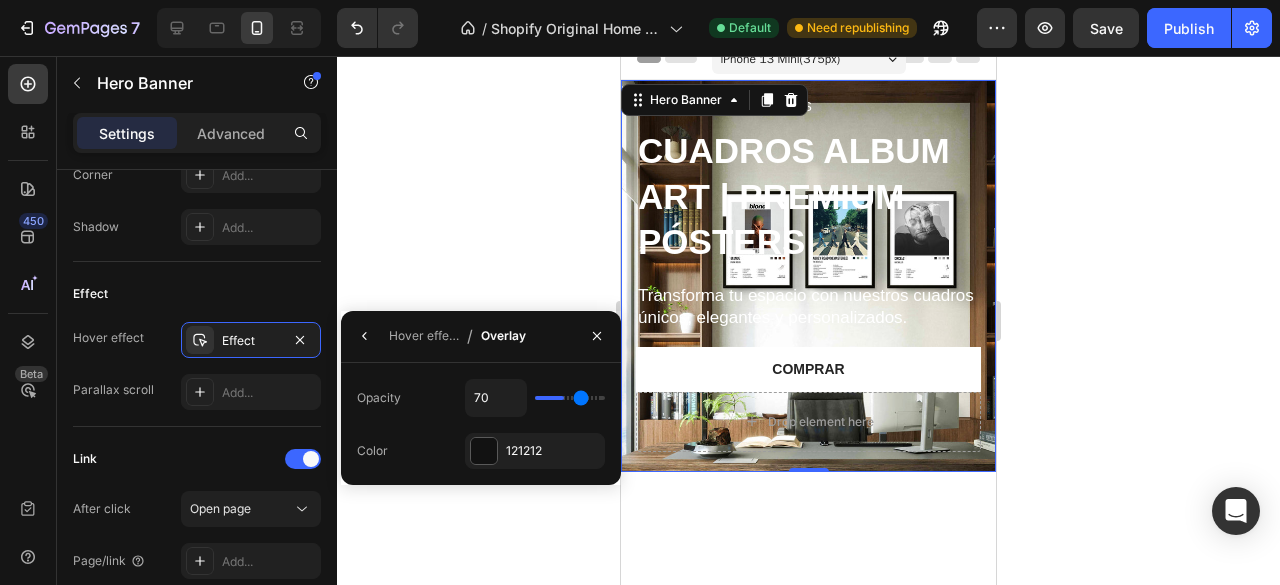 type on "78" 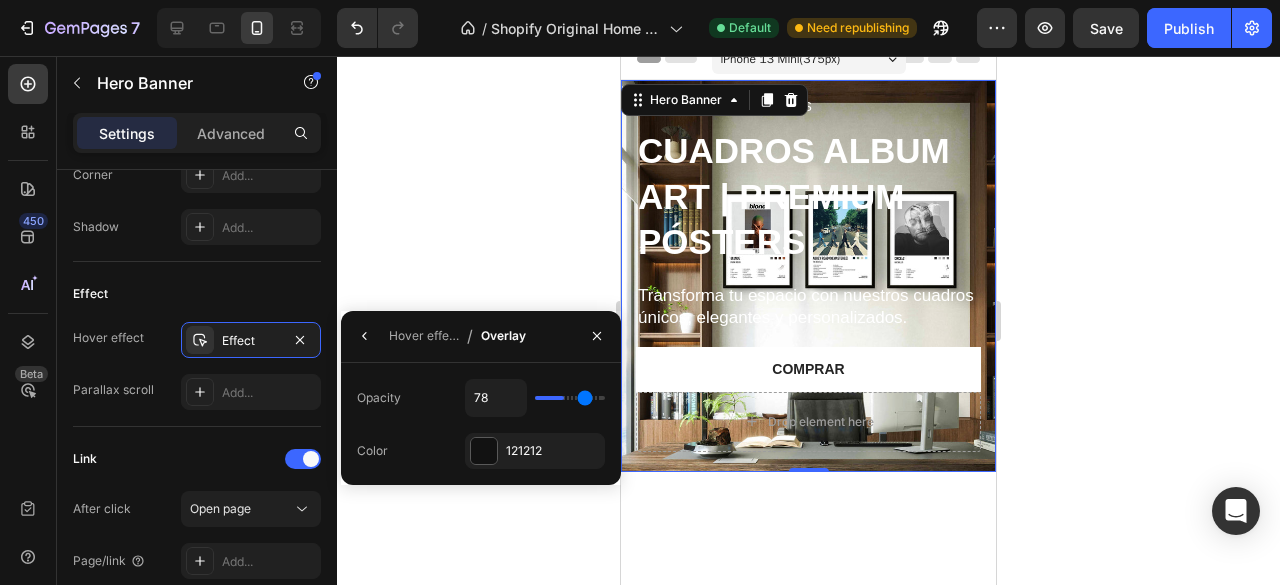 type on "88" 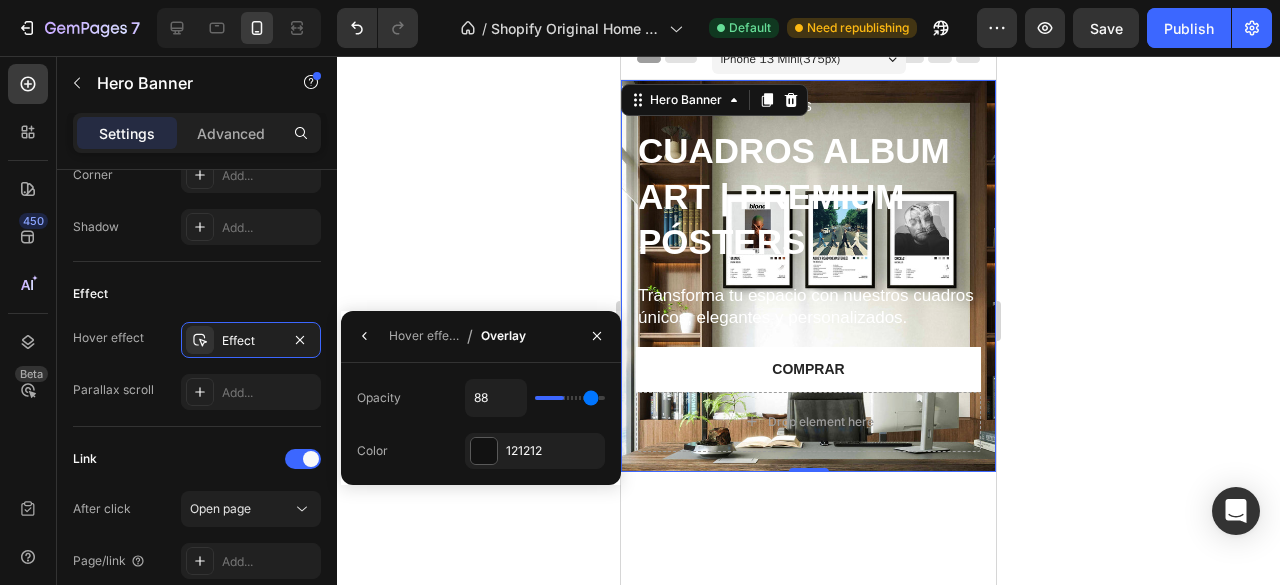 type on "94" 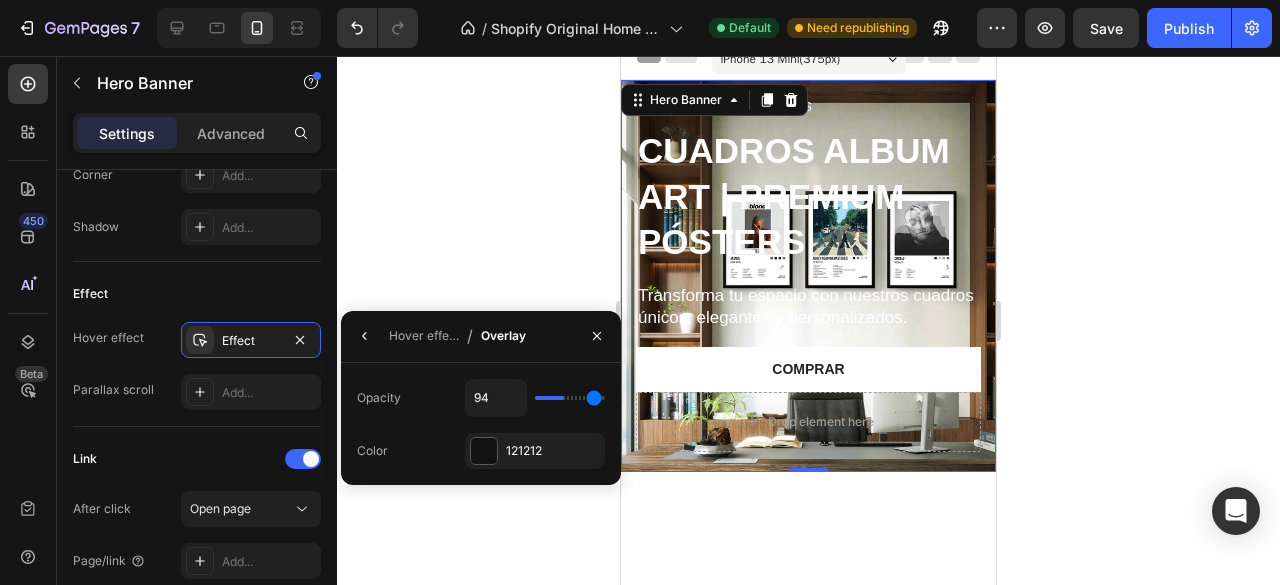 type on "100" 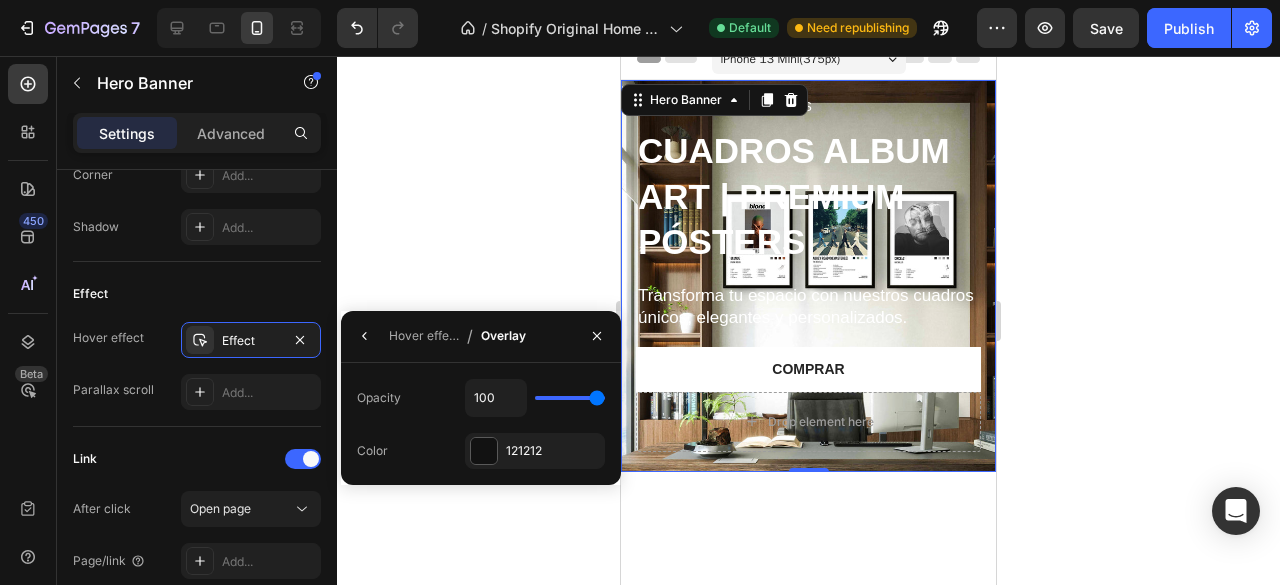 drag, startPoint x: 550, startPoint y: 397, endPoint x: 628, endPoint y: 391, distance: 78.23043 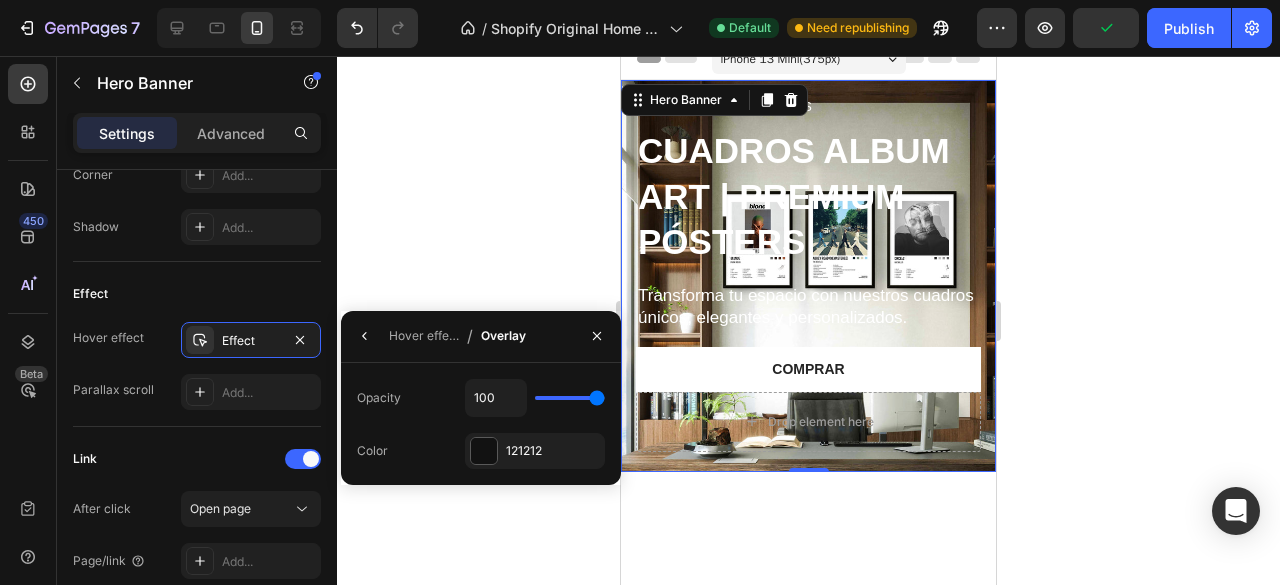 type on "93" 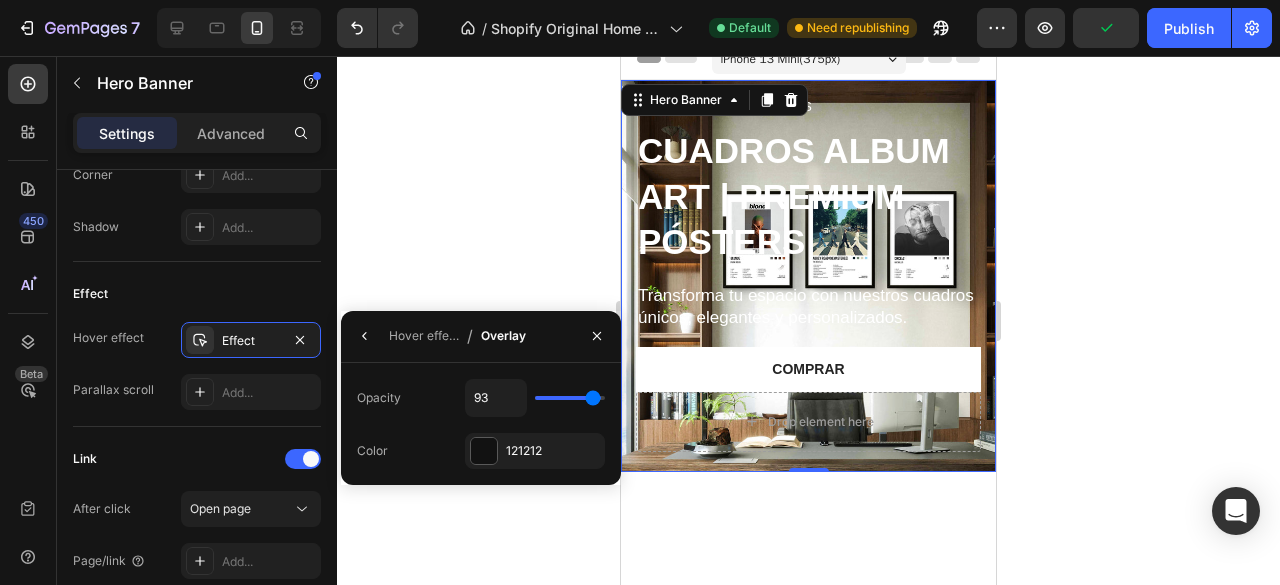 type on "85" 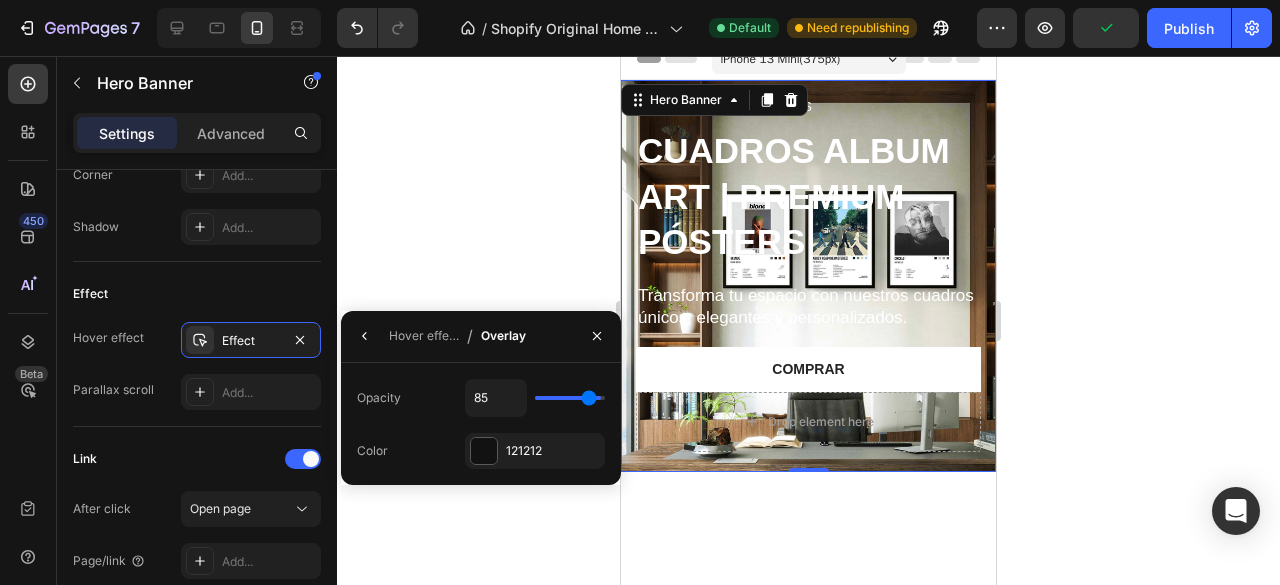 type on "77" 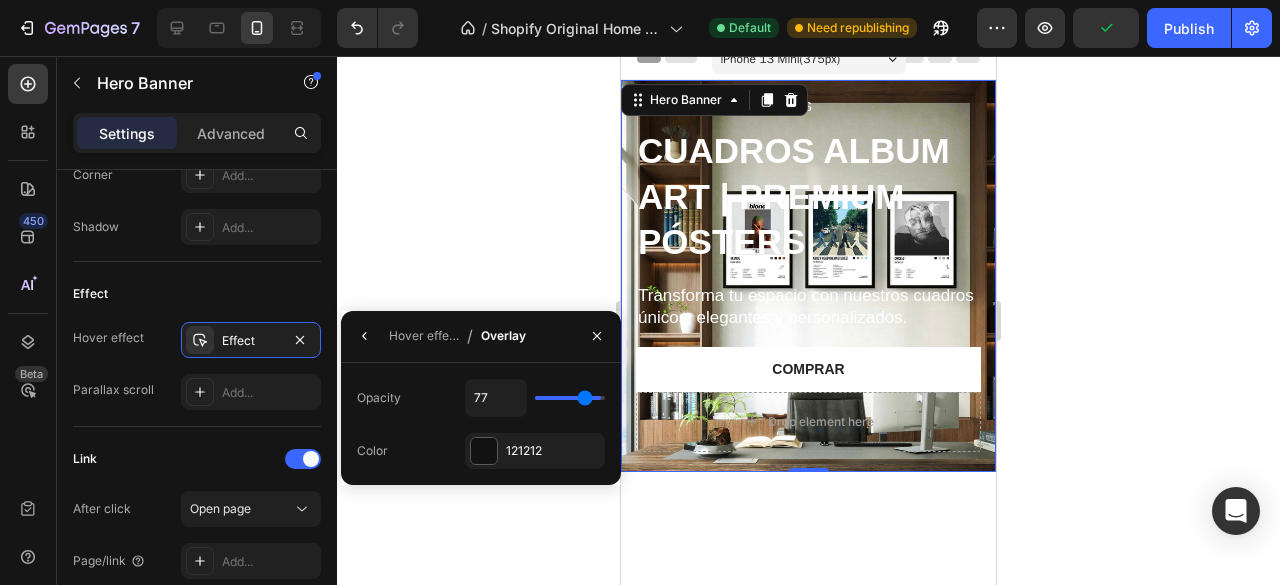 type on "72" 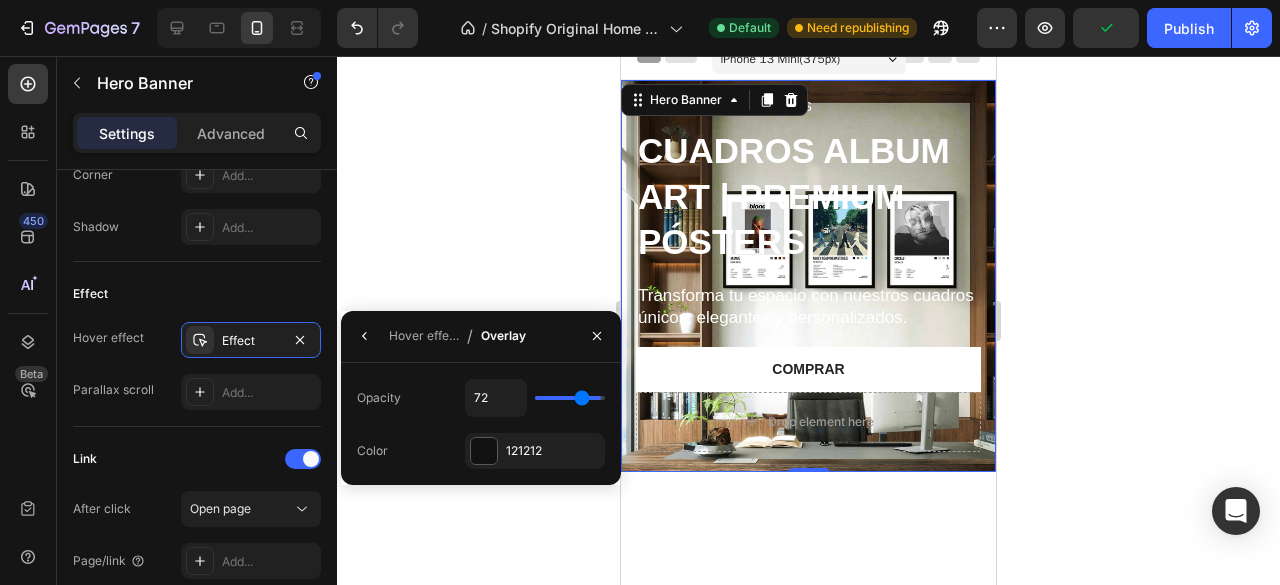 type on "64" 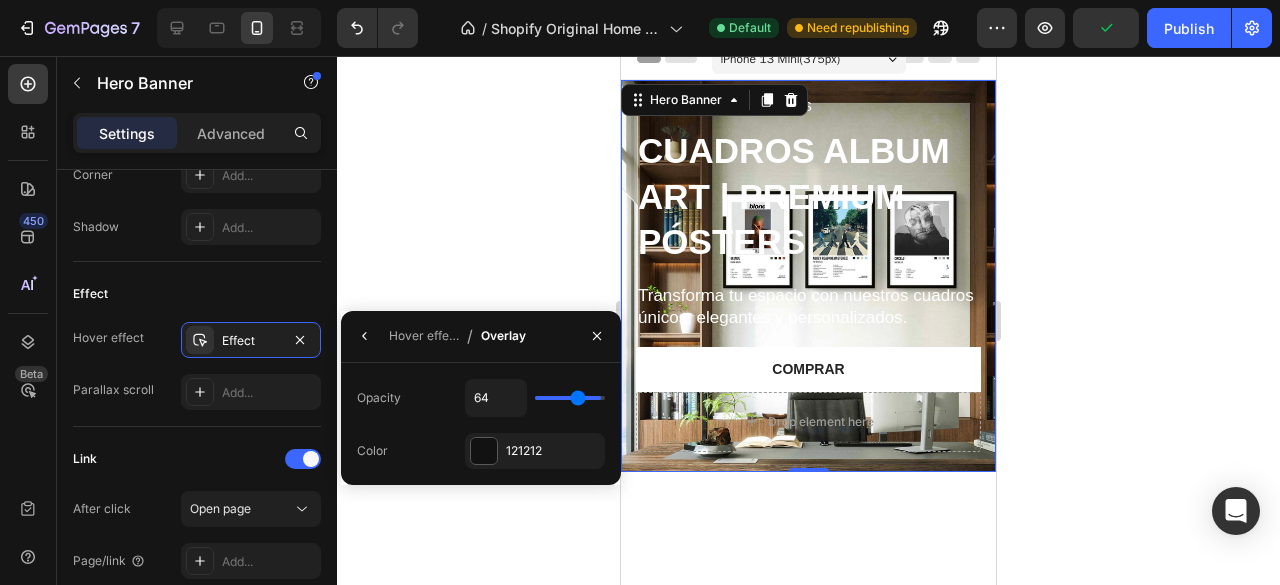 type on "60" 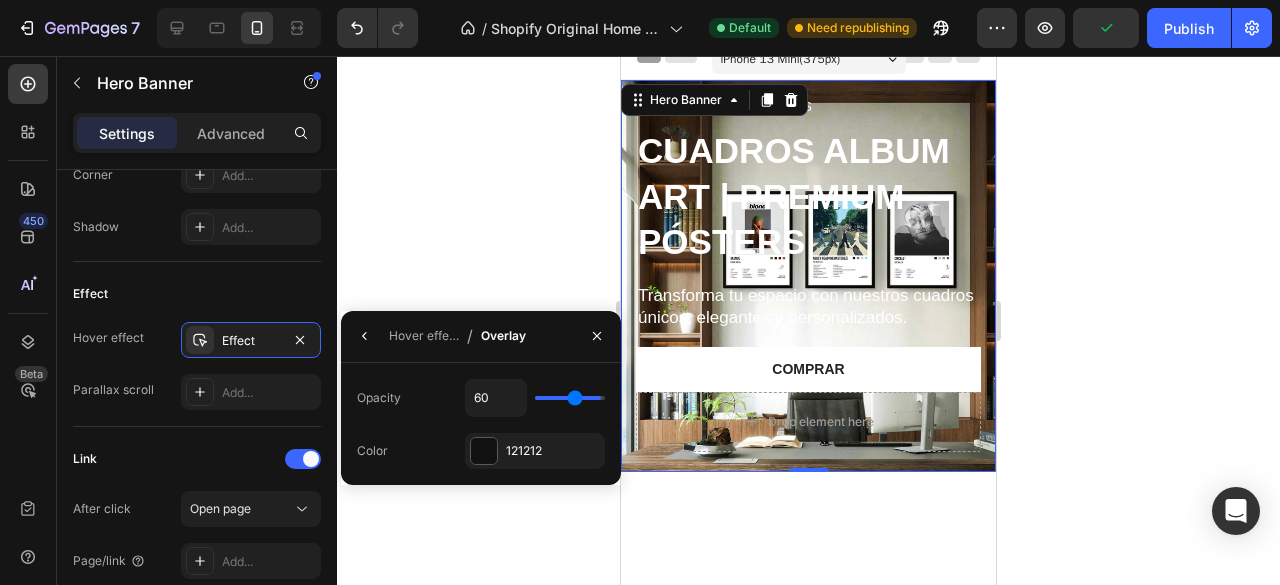 type on "54" 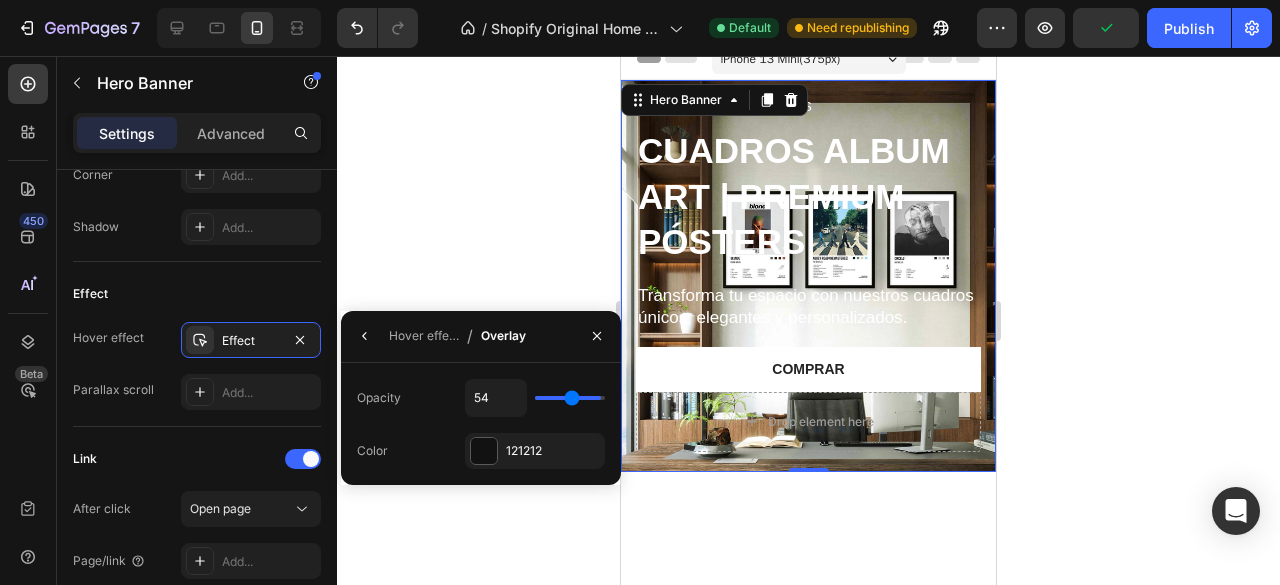 type on "49" 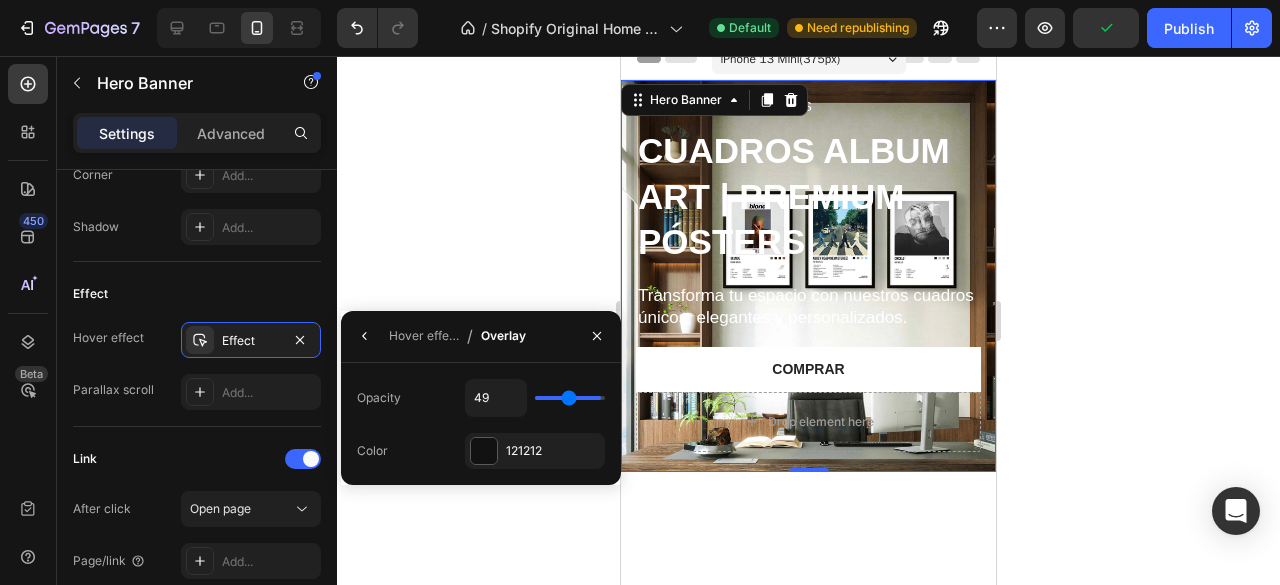 type on "46" 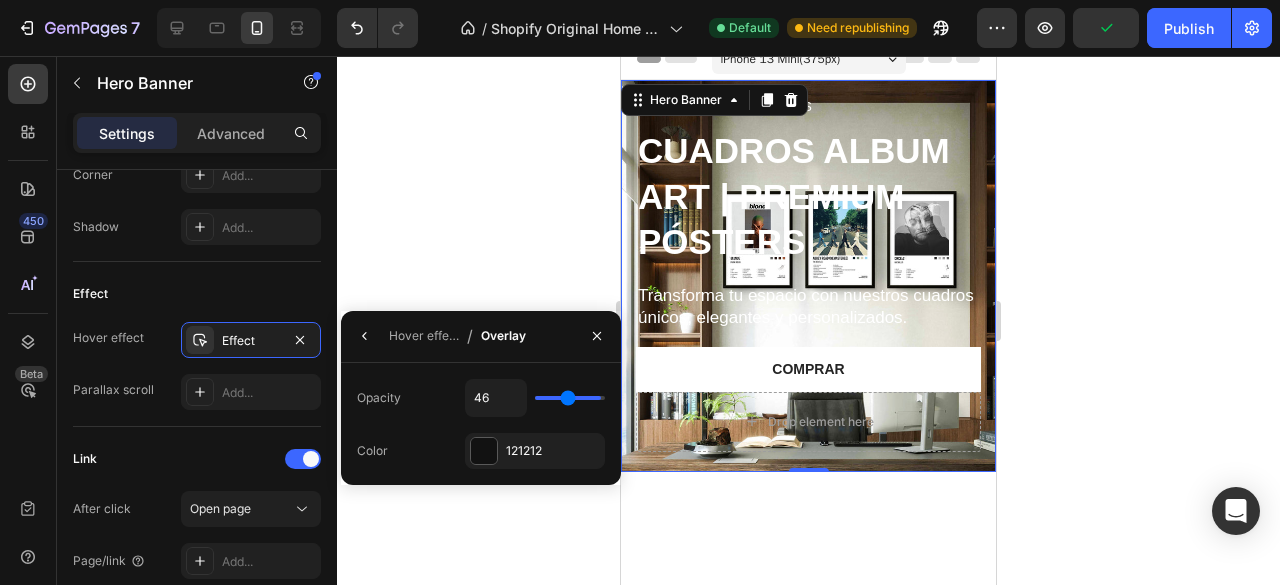 type on "44" 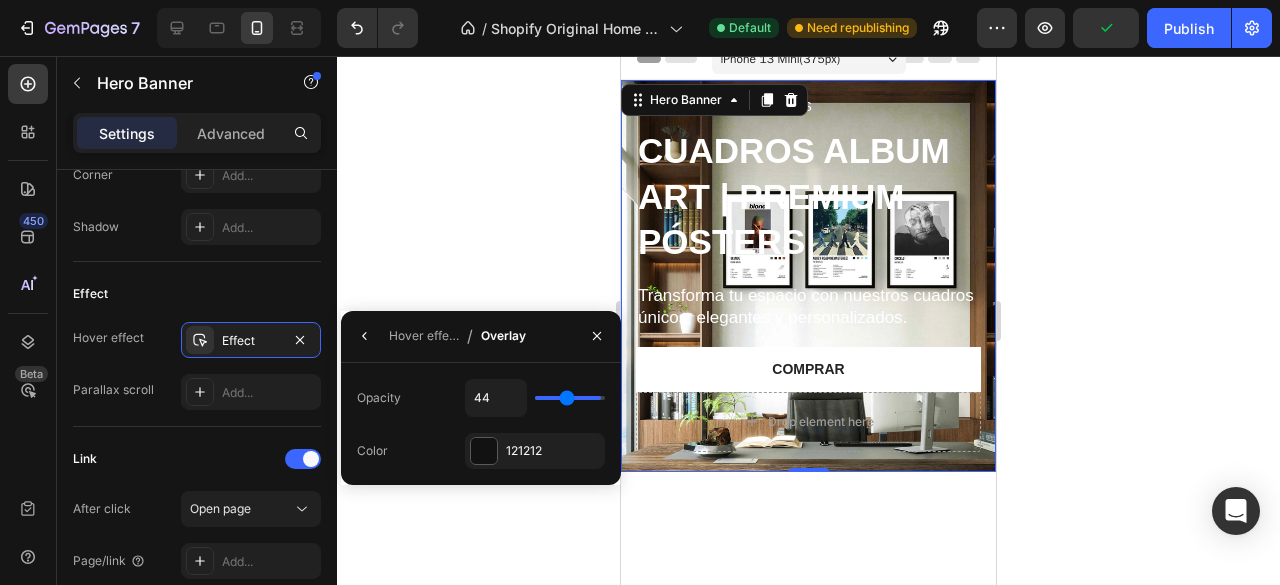 type on "41" 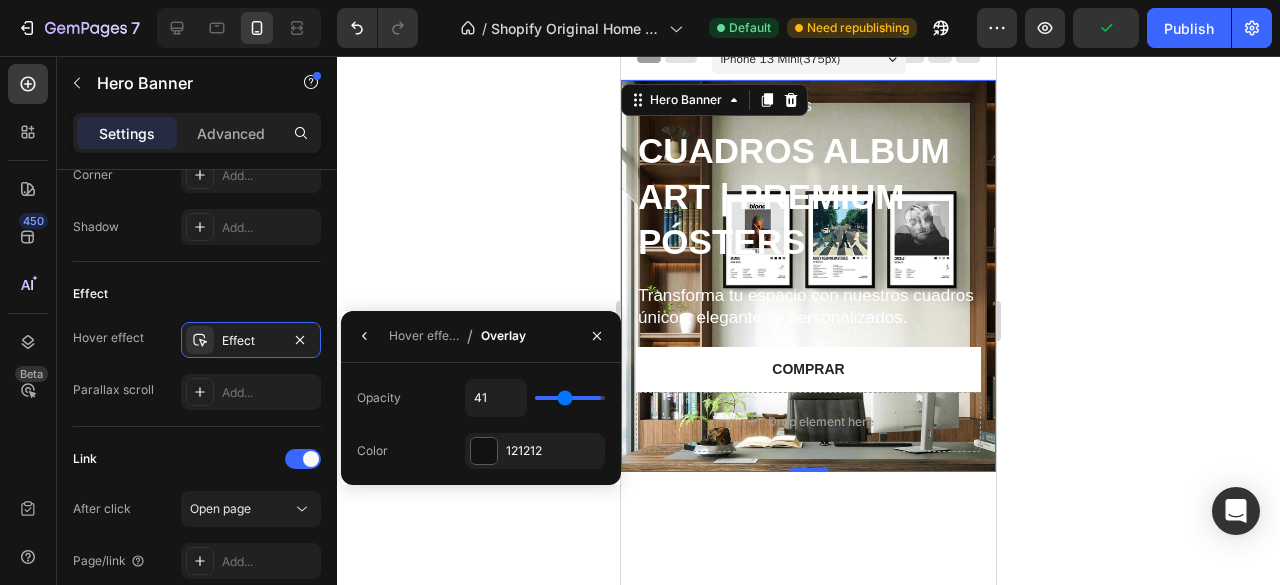 type on "40" 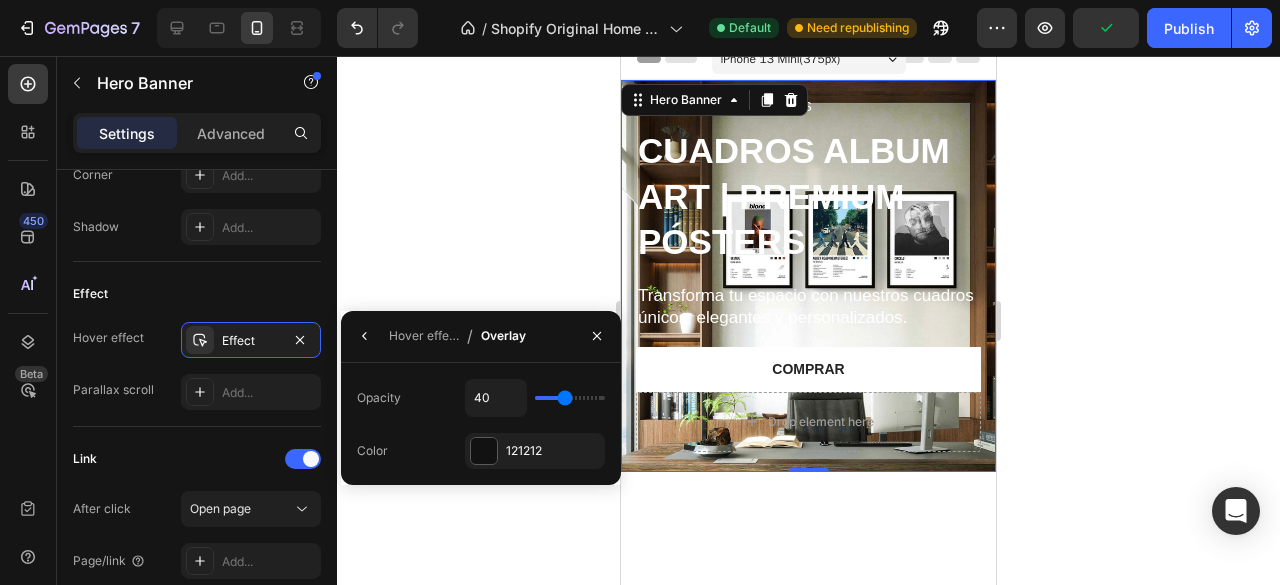type on "39" 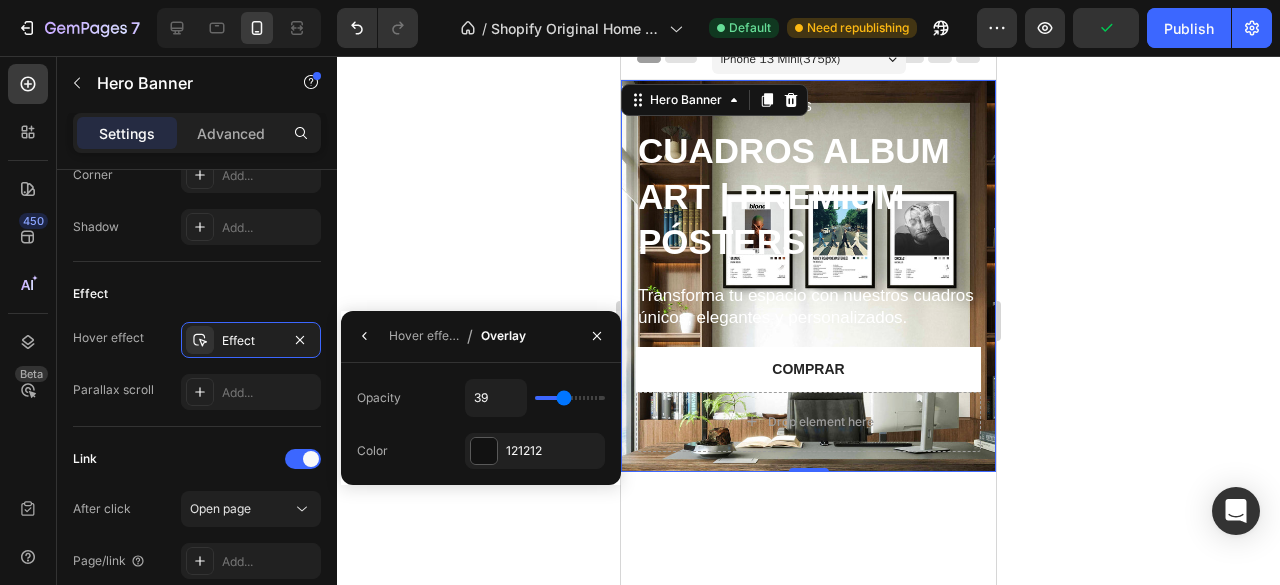type on "36" 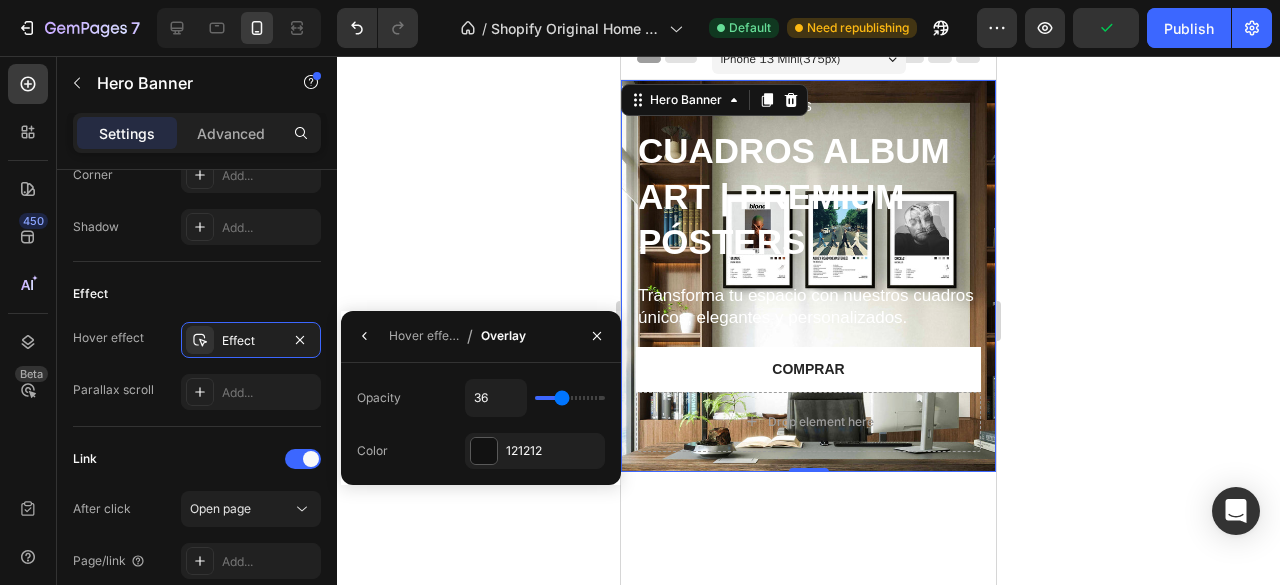 type on "35" 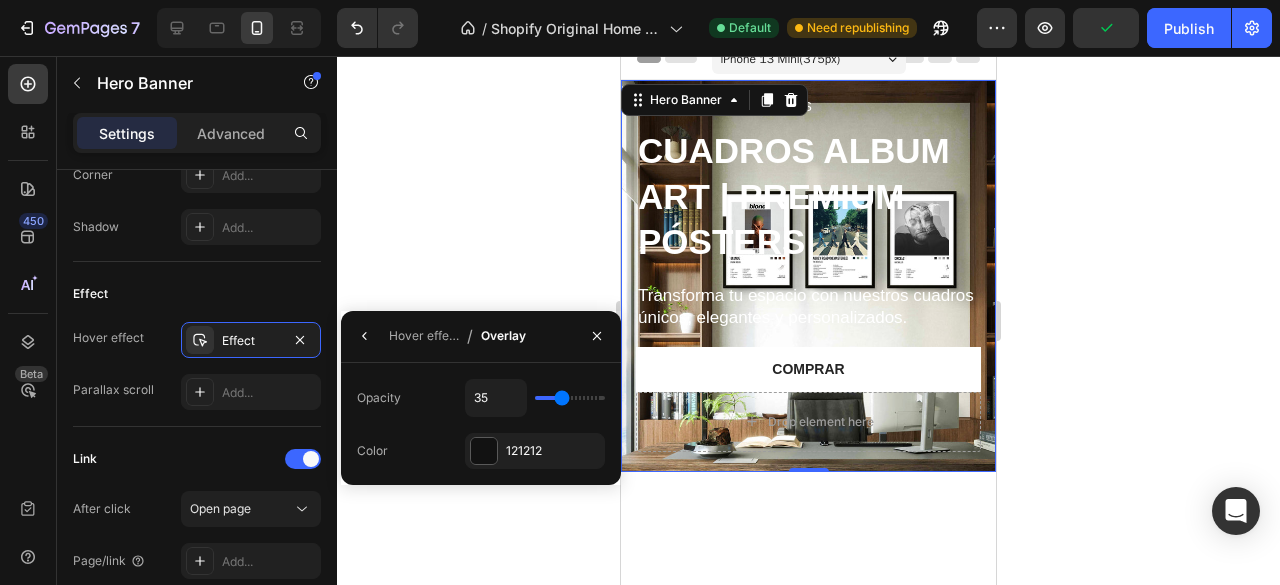 type on "34" 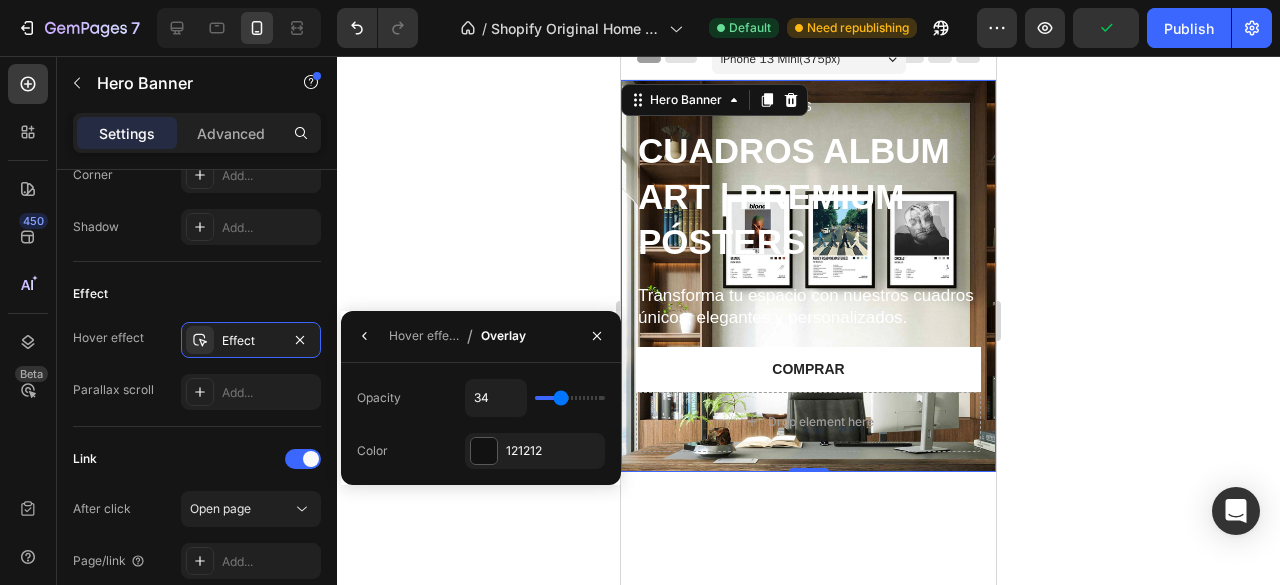type on "33" 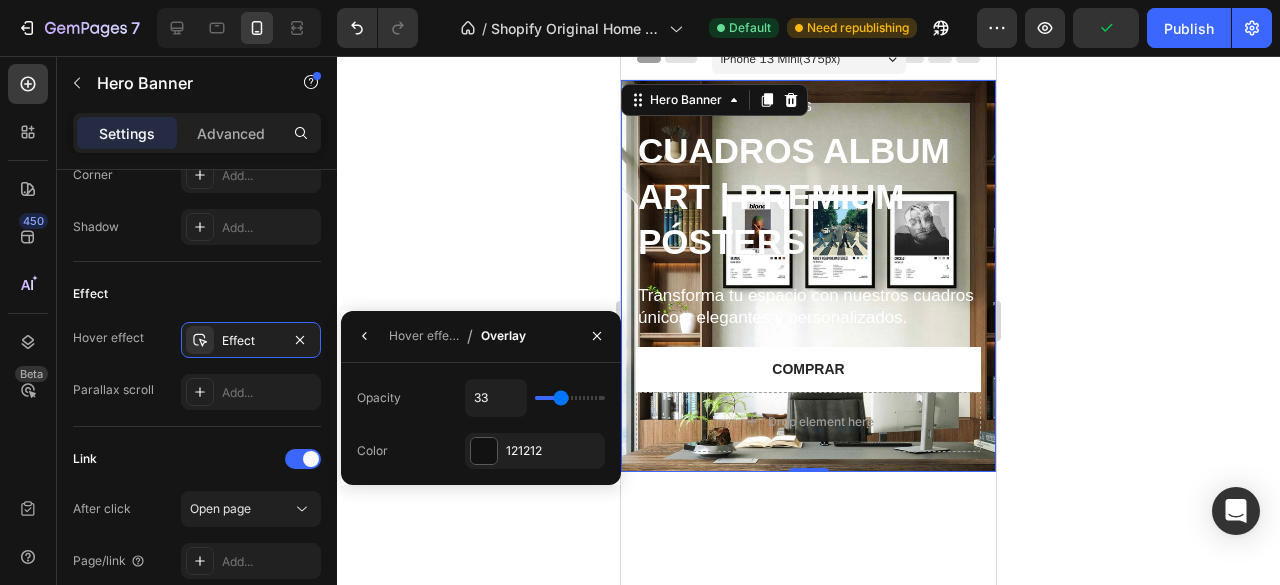 type on "31" 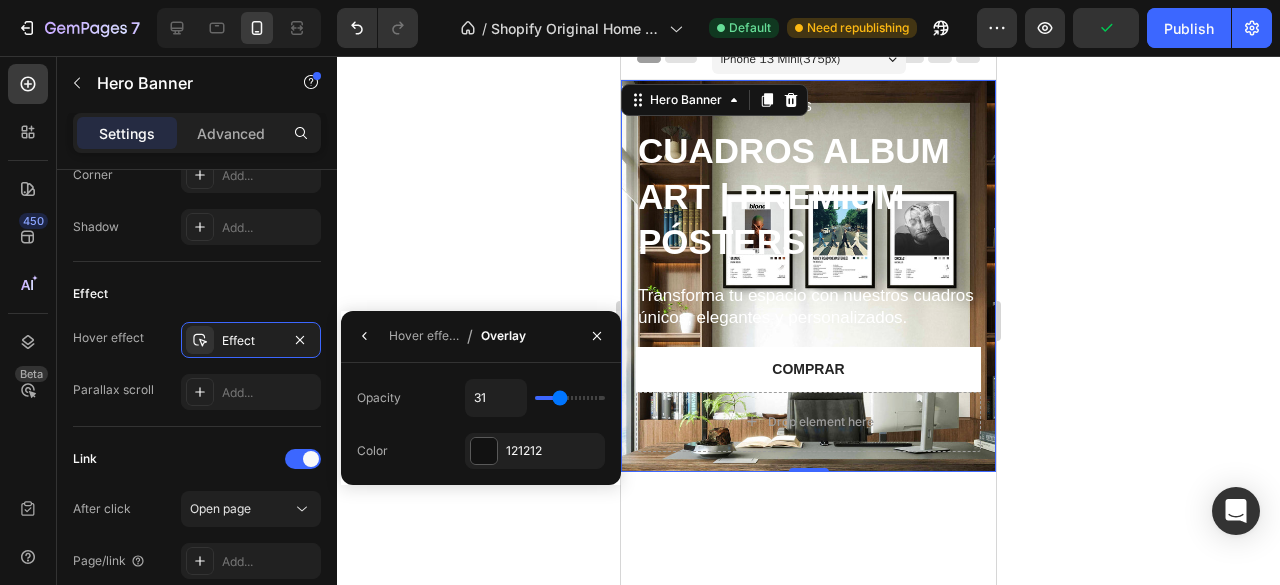 type on "29" 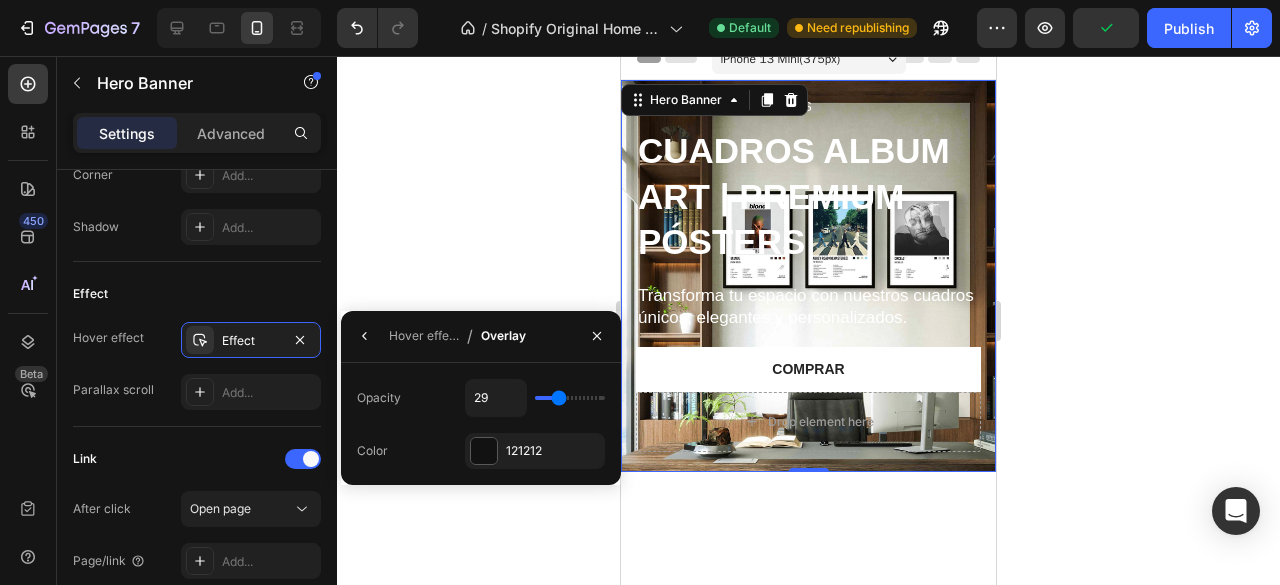 type on "25" 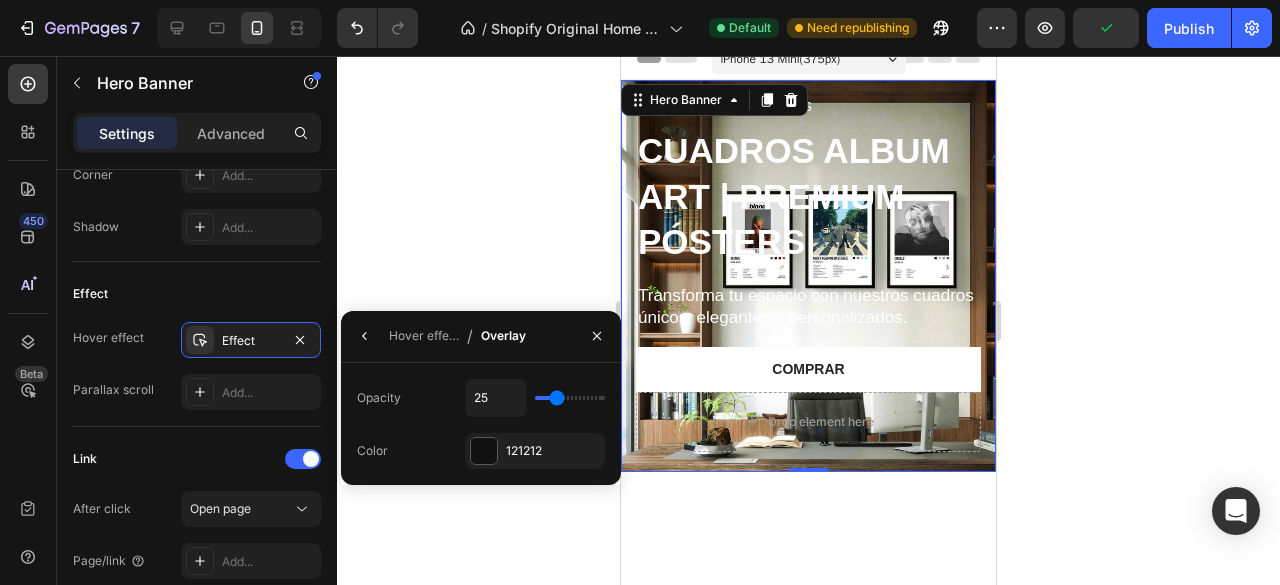 type on "24" 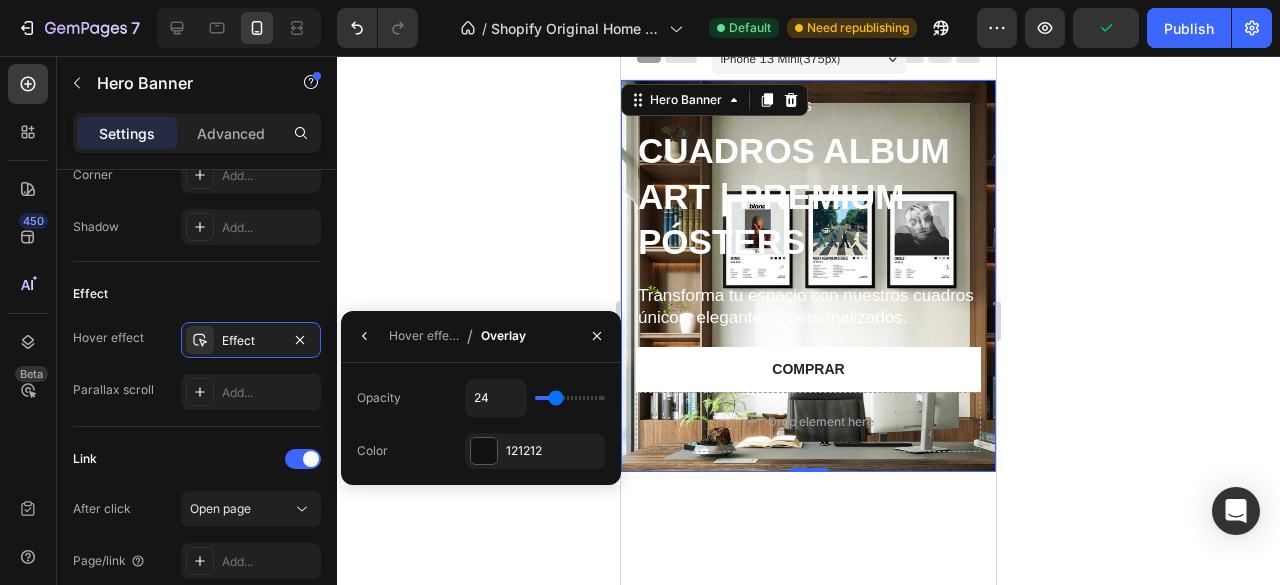 type on "23" 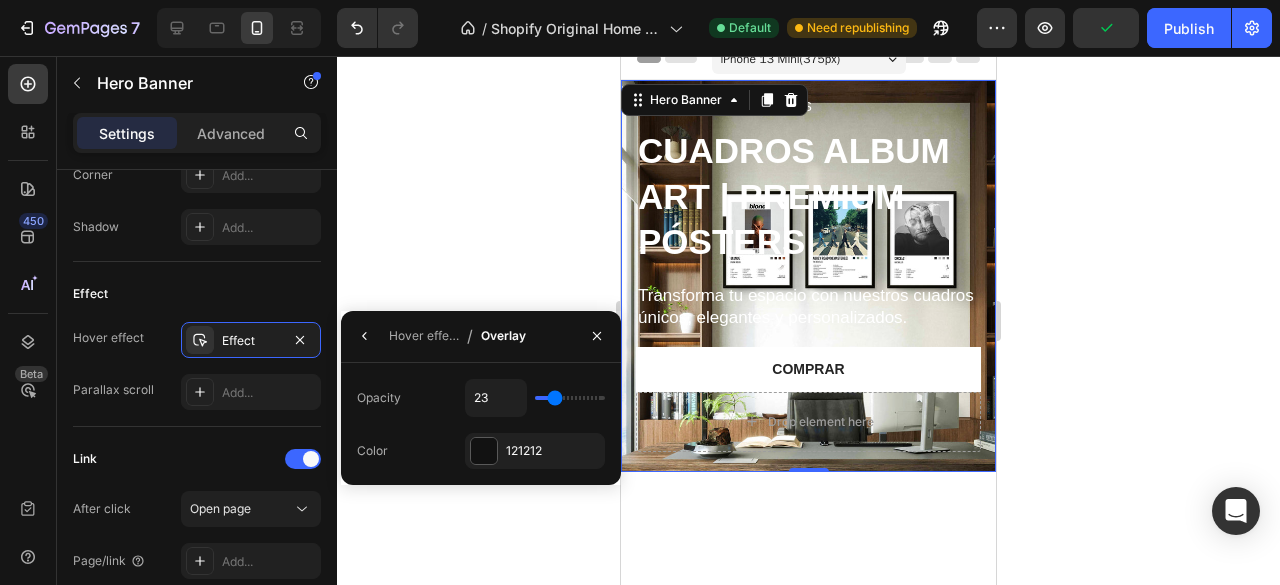 type on "22" 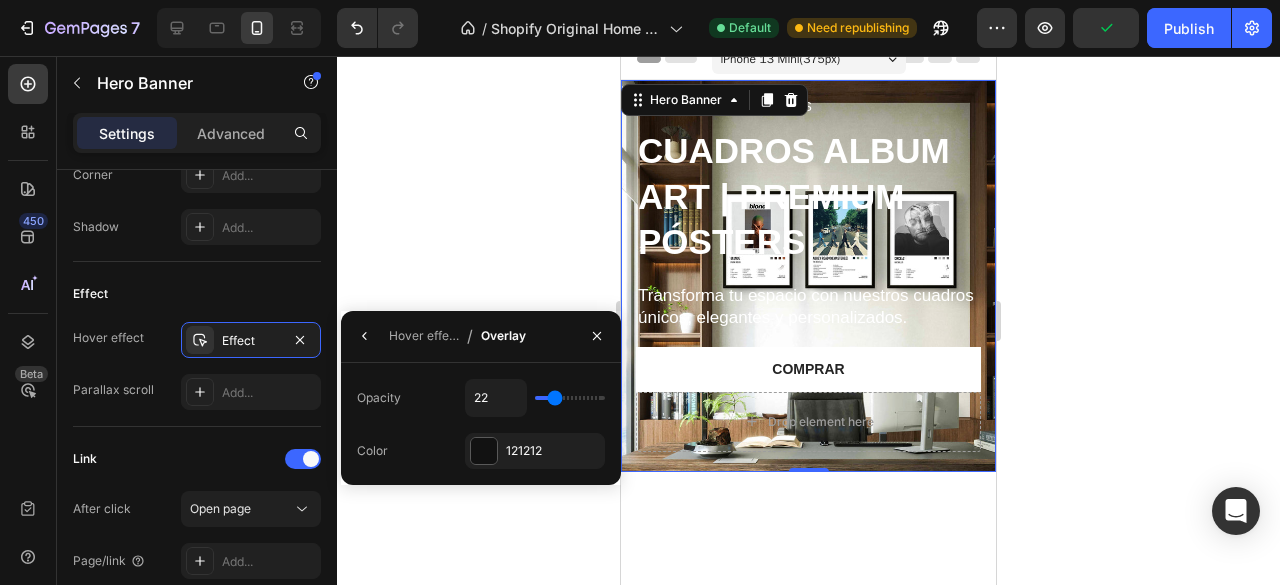 type on "20" 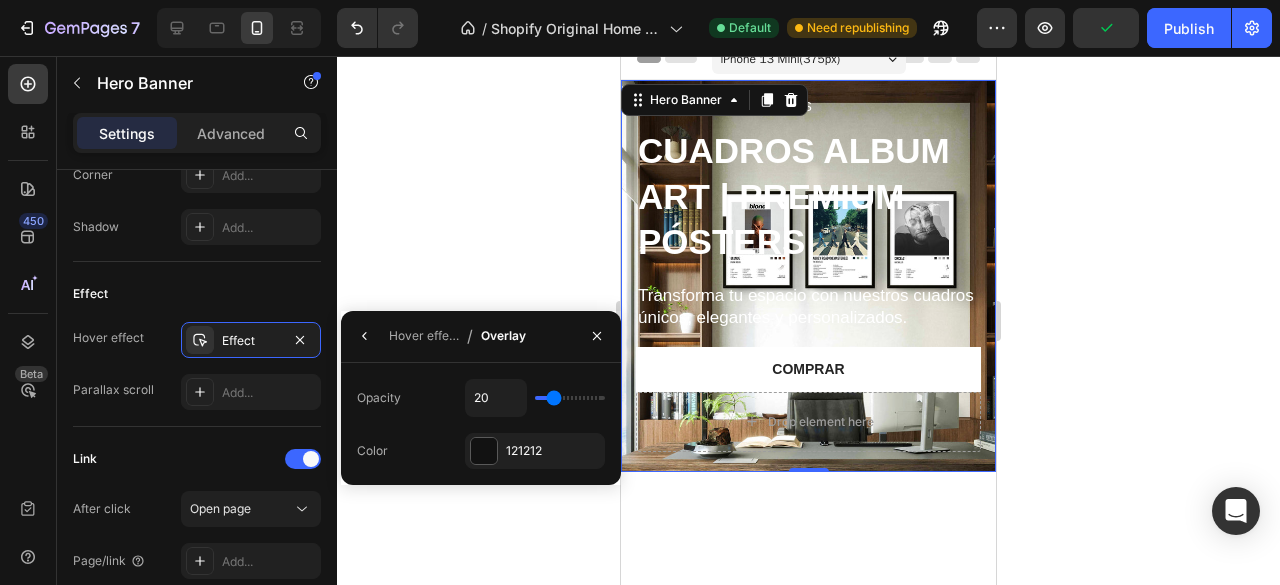 type on "18" 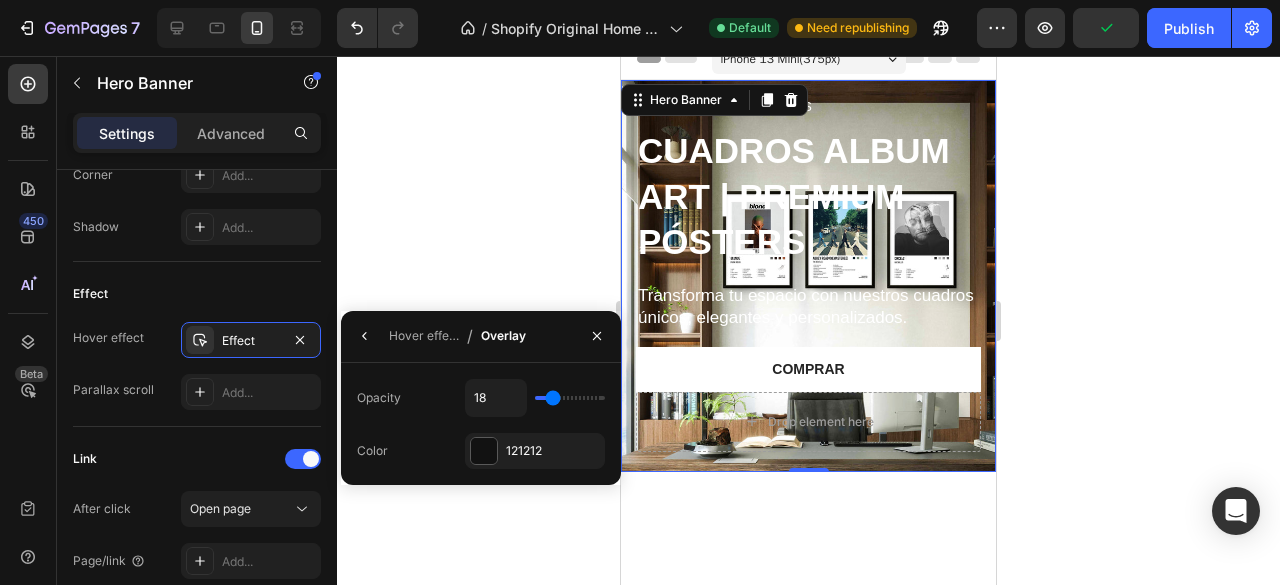type on "17" 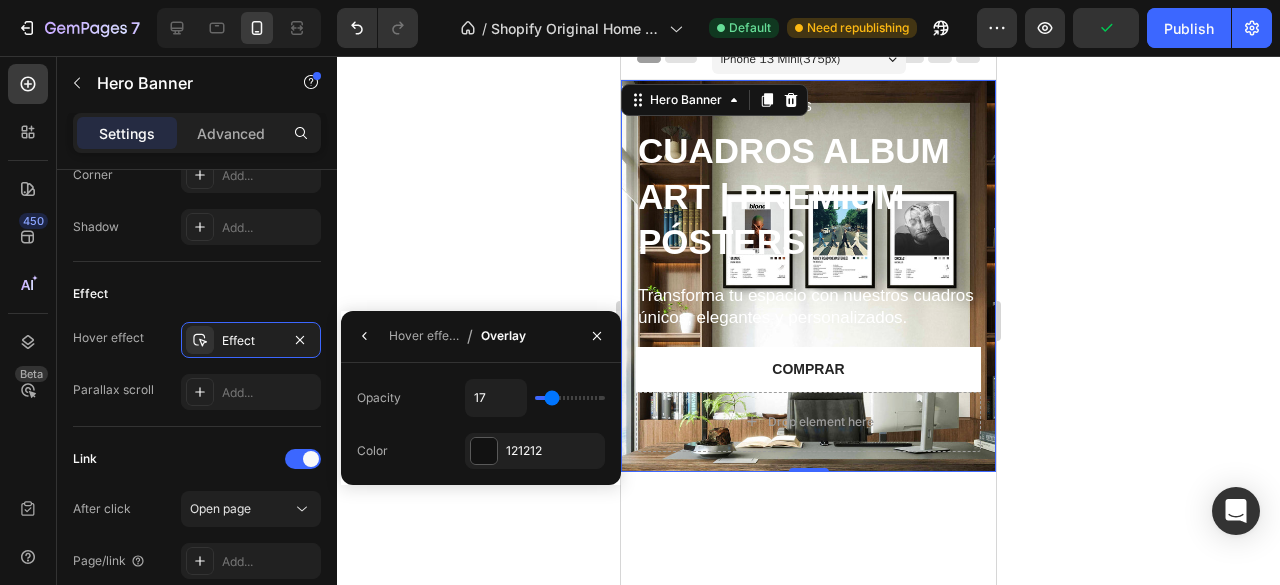 drag, startPoint x: 601, startPoint y: 399, endPoint x: 552, endPoint y: 399, distance: 49 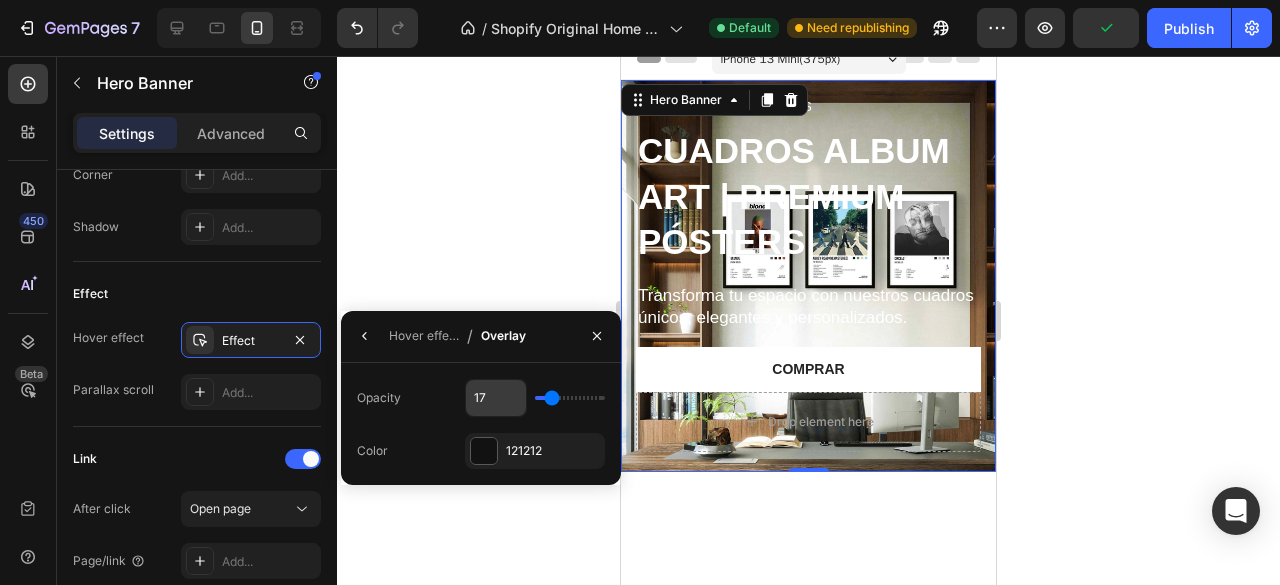 click on "17" at bounding box center [496, 398] 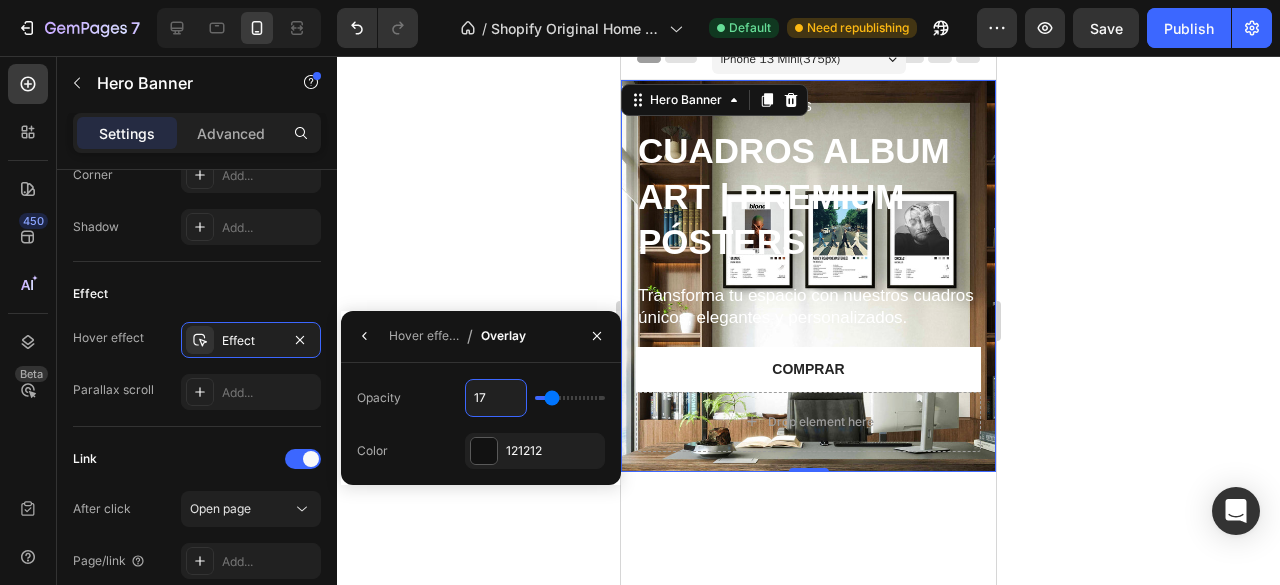 click on "17" at bounding box center (496, 398) 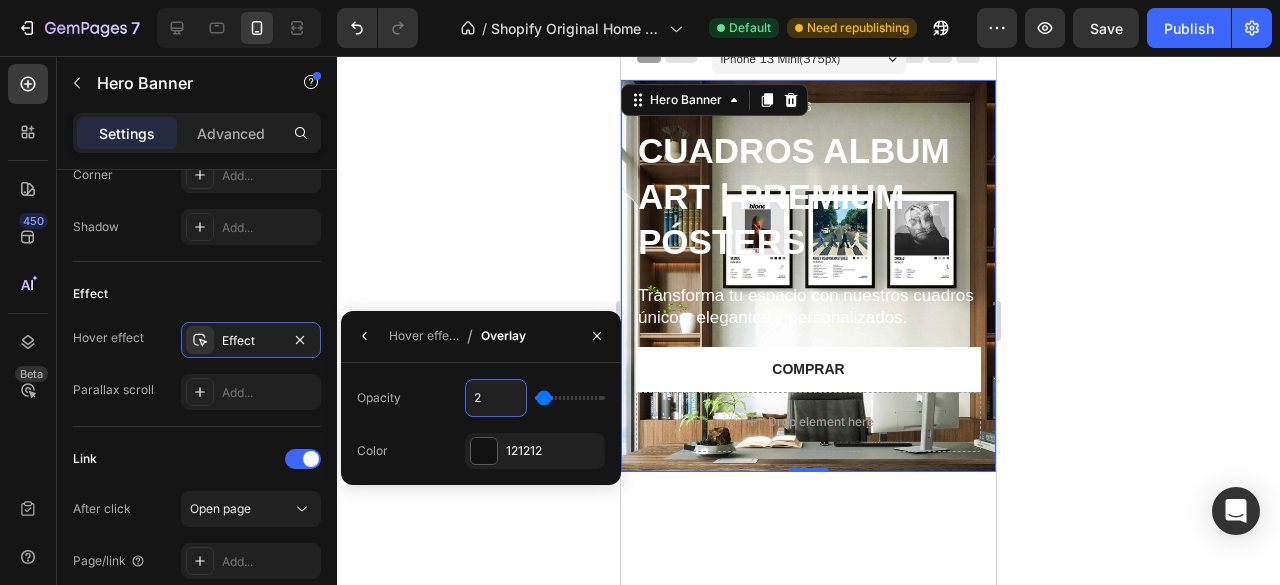 type on "20" 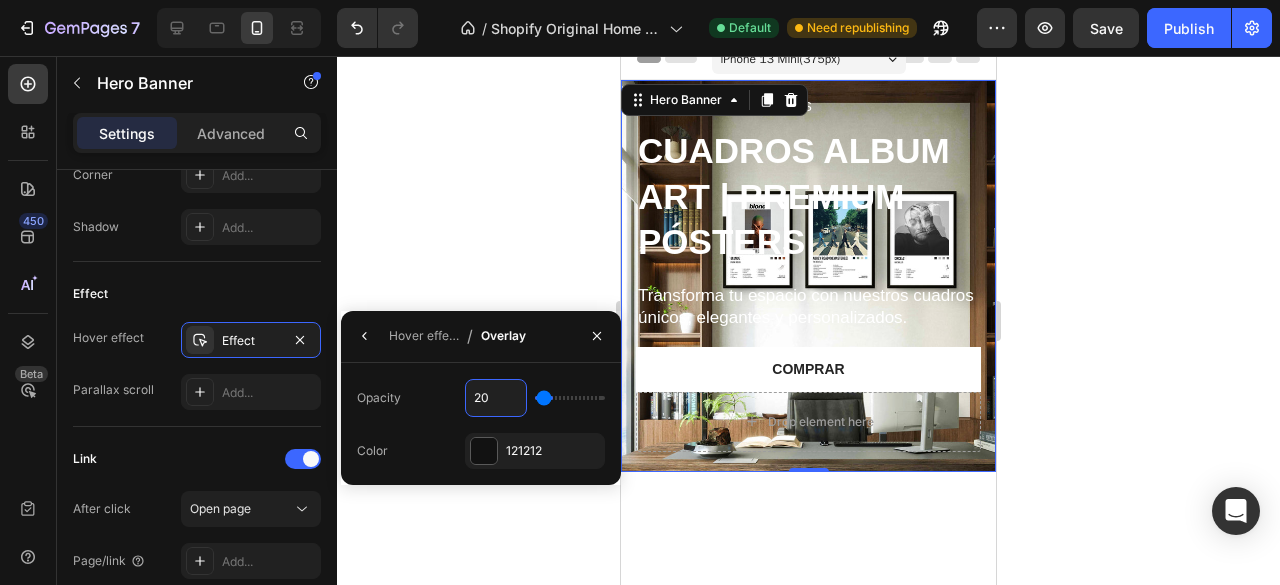 type on "20" 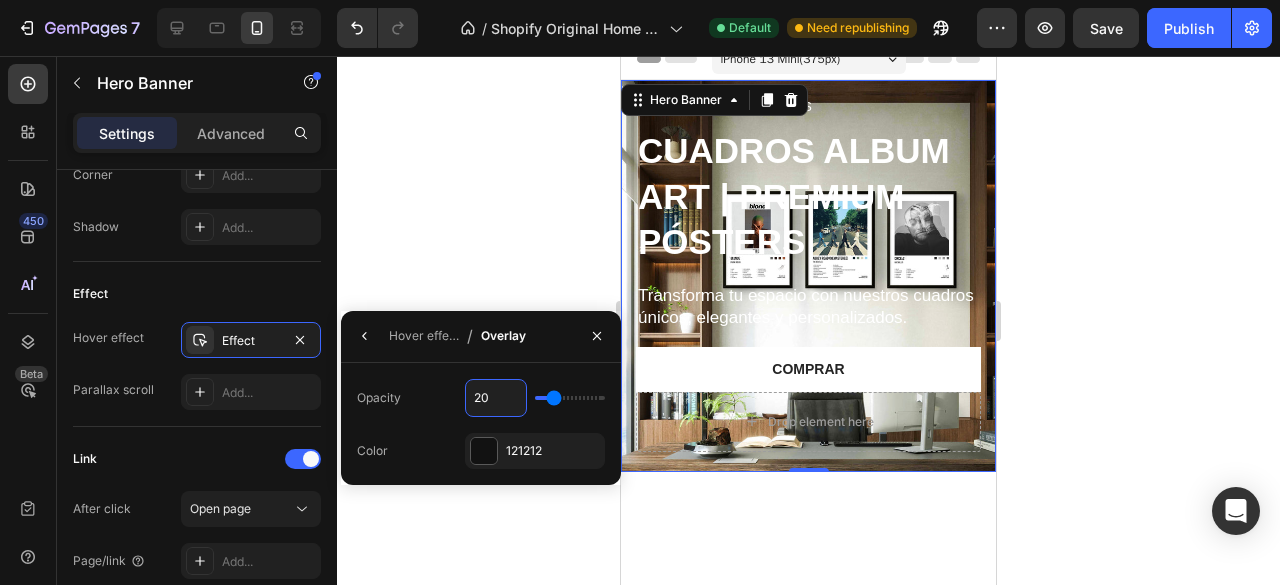 type on "20" 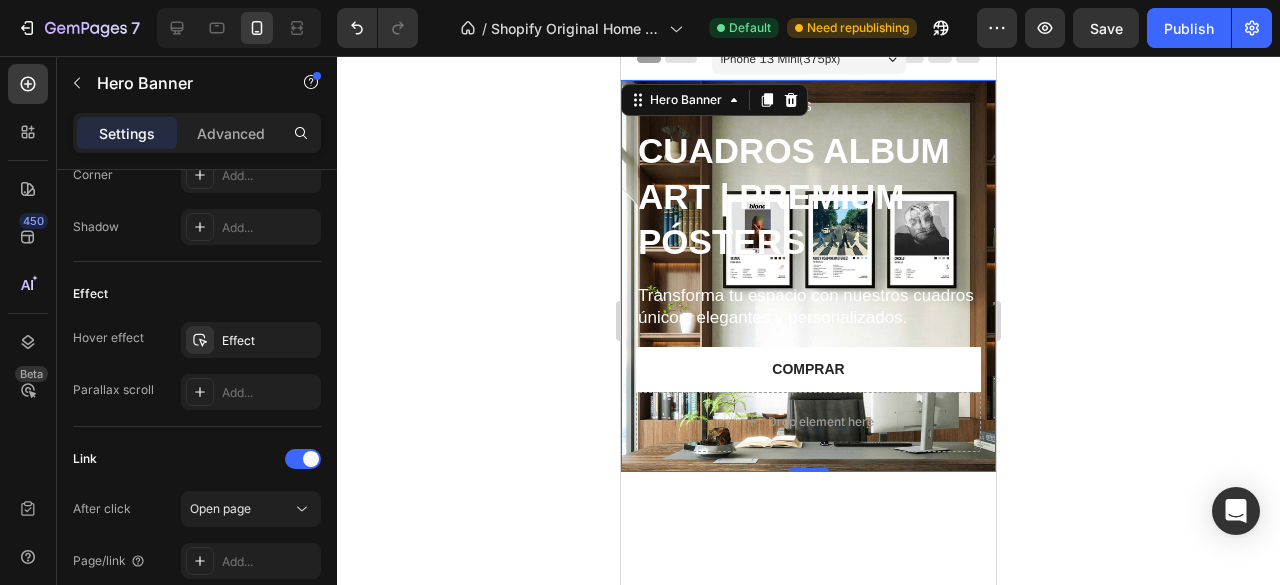 click 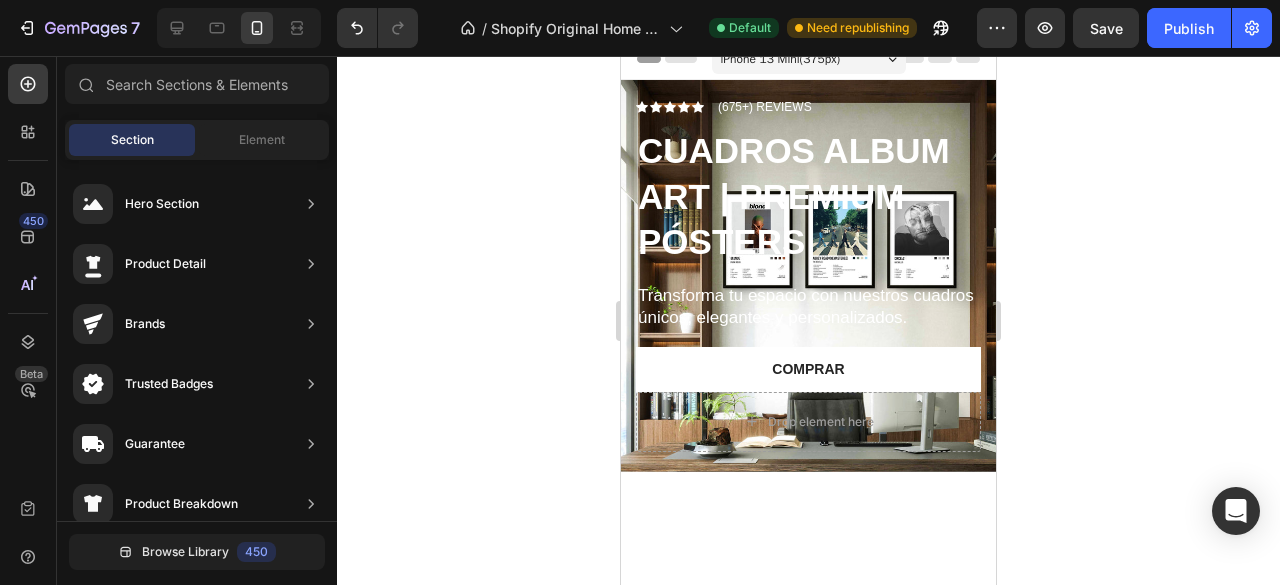 scroll, scrollTop: 1122, scrollLeft: 0, axis: vertical 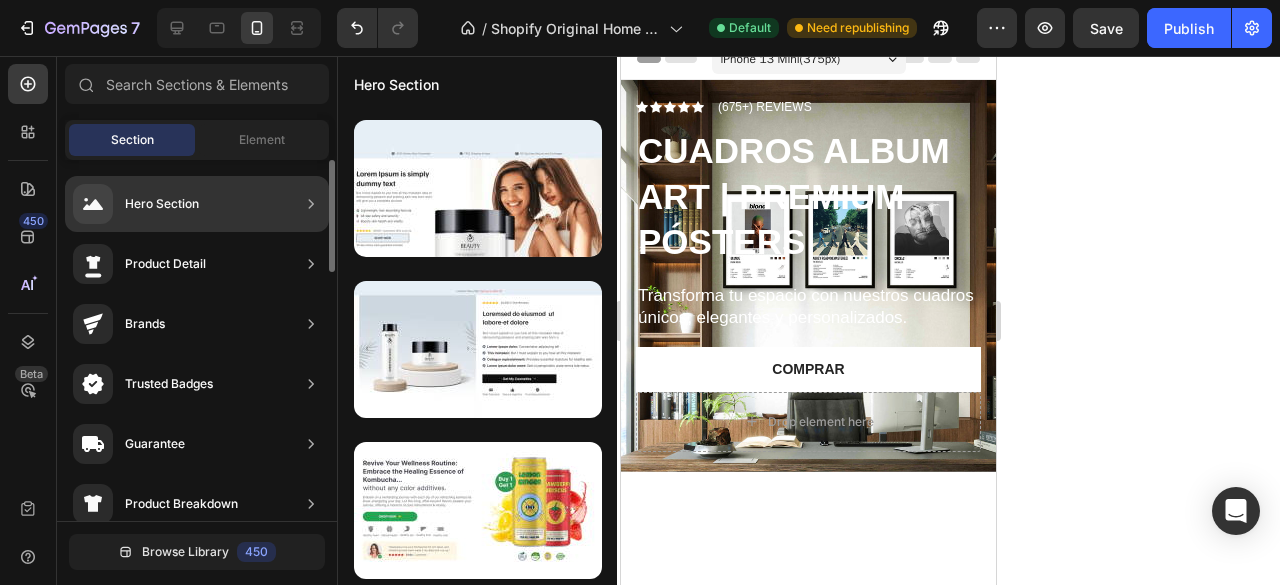 click on "Hero Section" 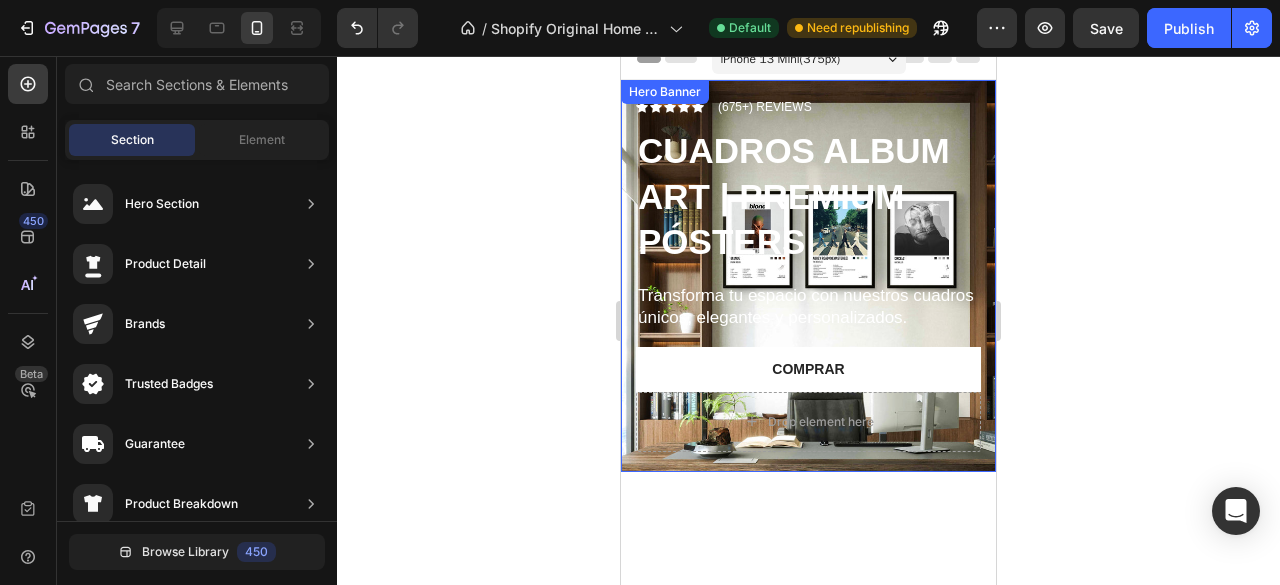 click on "Icon Icon Icon Icon Icon Icon List (675+) REVIEWS Text Block Row ⁠⁠⁠⁠⁠⁠⁠ CUADROS ALBUM ART | PREMIUM PÓSTERS Heading Transforma tu espacio con nuestros cuadros únicos, elegantes y personalizados. Text Block COMPRAR Button
Drop element here" at bounding box center (808, 276) 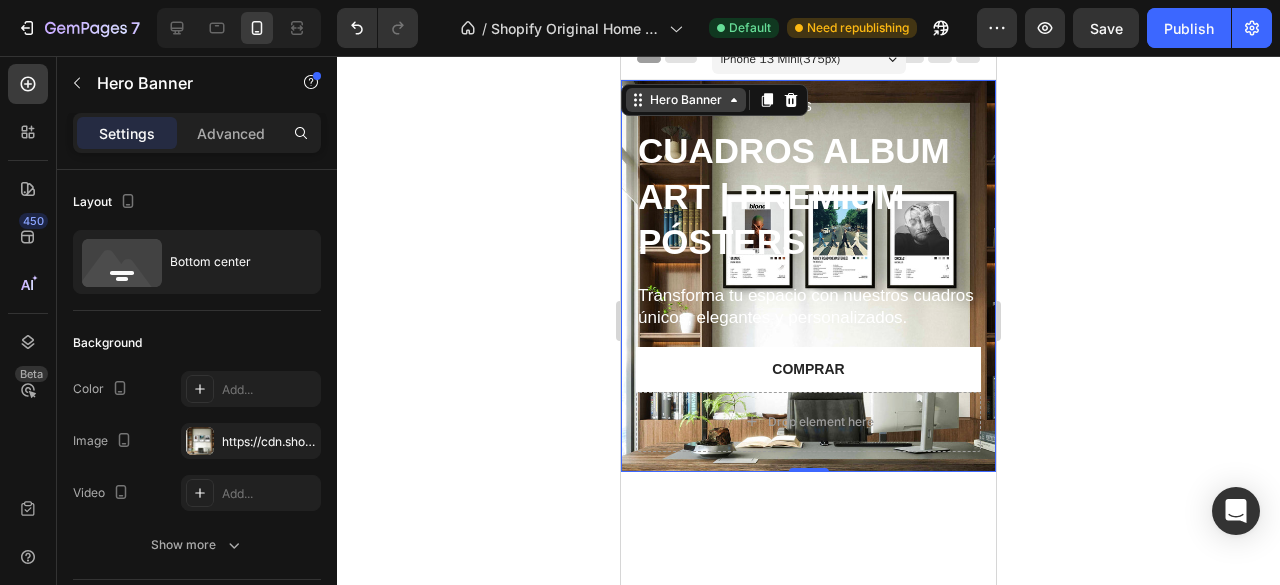 click on "Hero Banner" at bounding box center [686, 100] 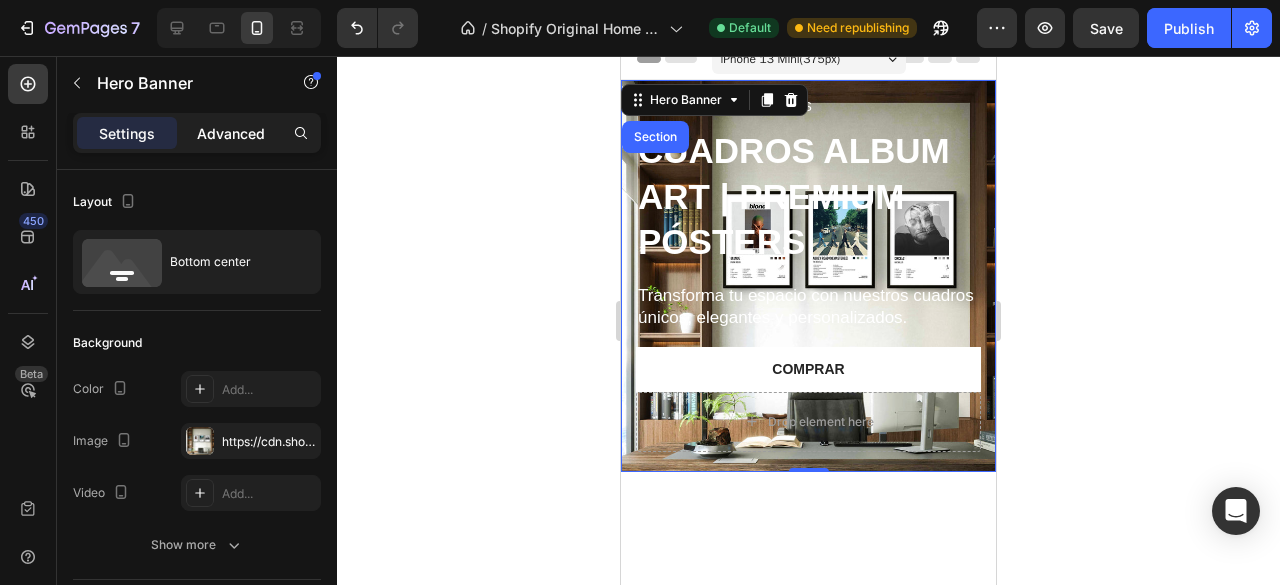 click on "Advanced" at bounding box center [231, 133] 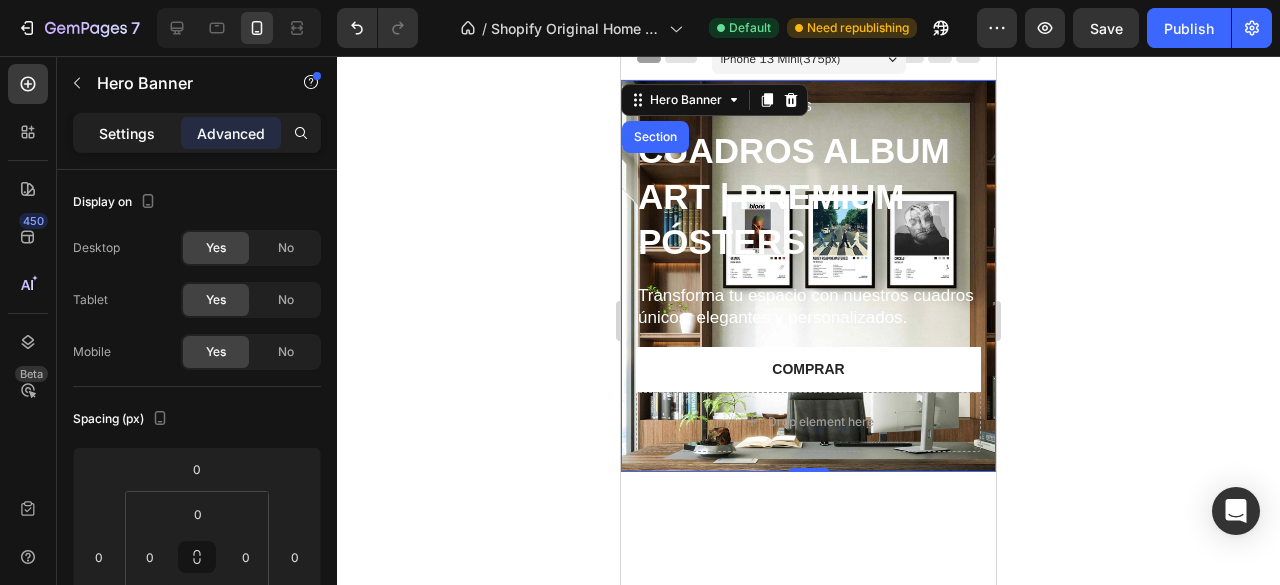 click on "Settings" at bounding box center (127, 133) 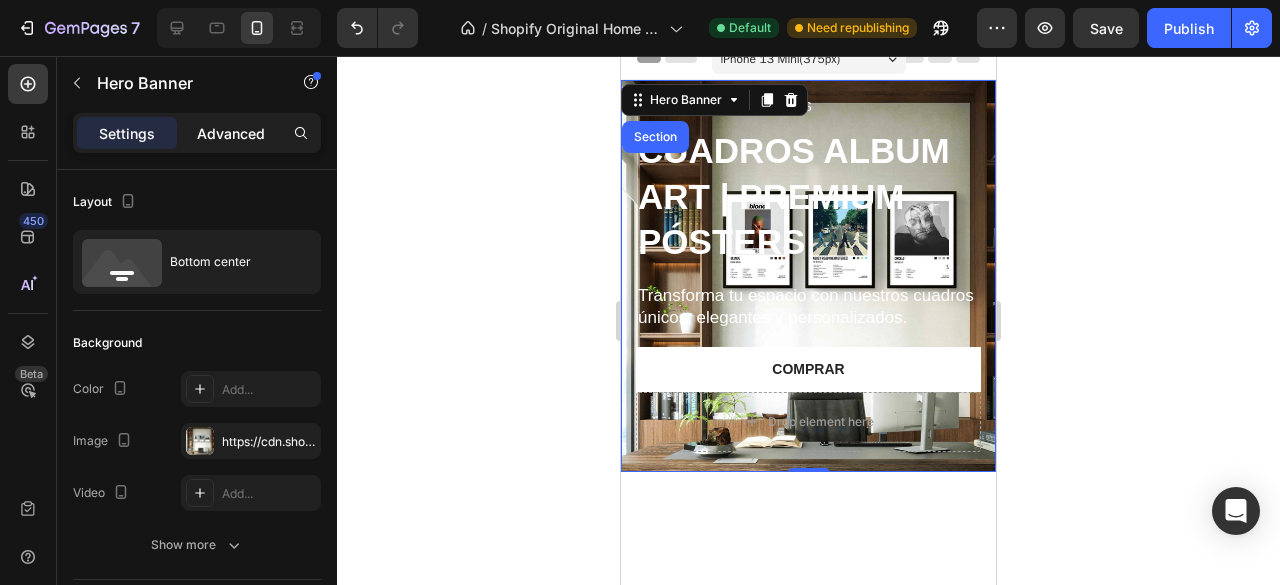 click on "Advanced" at bounding box center (231, 133) 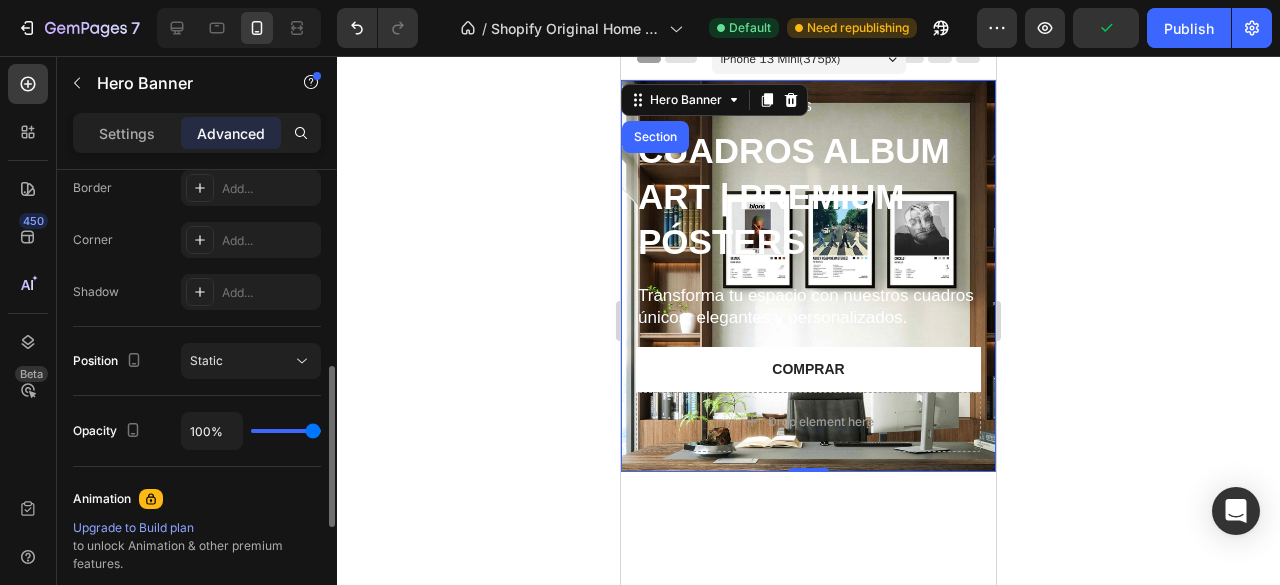 scroll, scrollTop: 596, scrollLeft: 0, axis: vertical 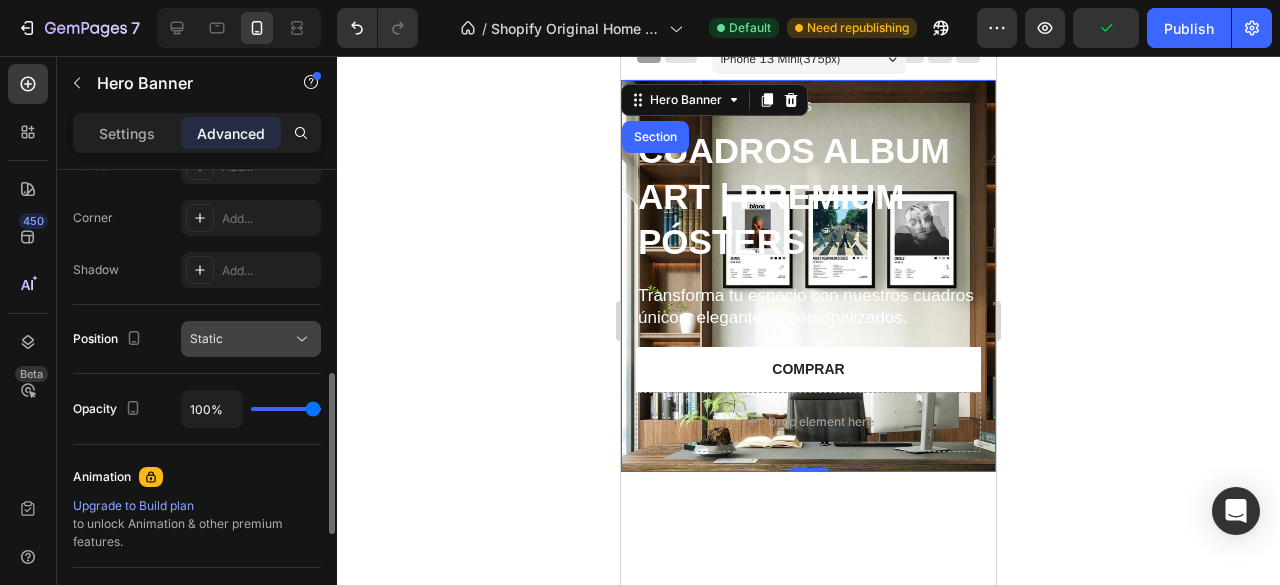 click on "Static" 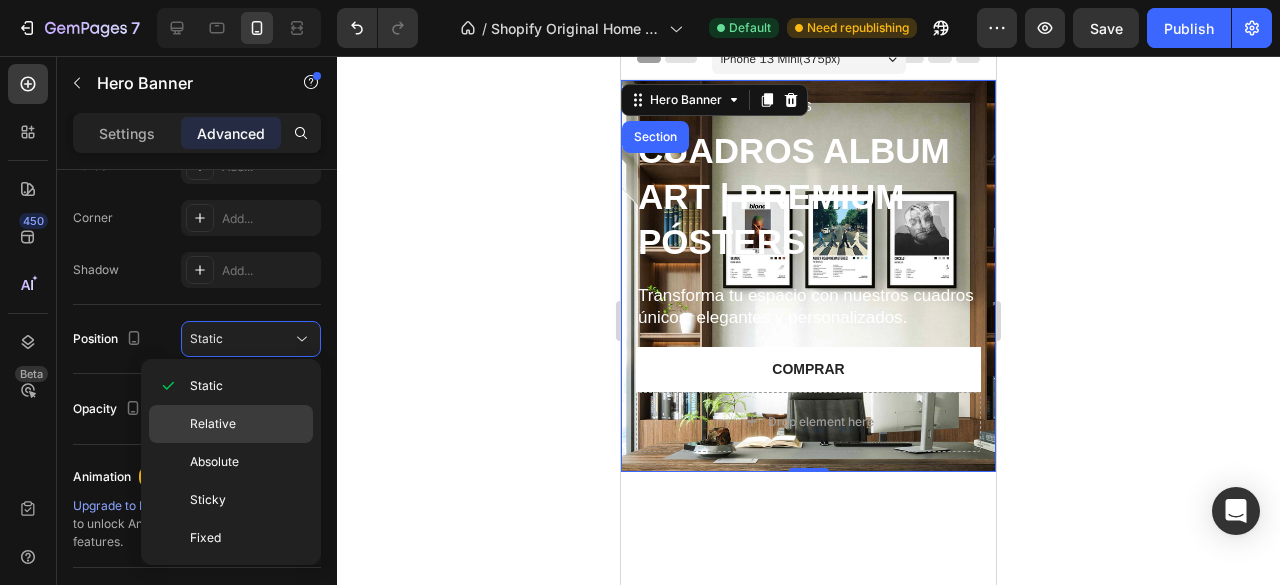 click on "Relative" at bounding box center (247, 424) 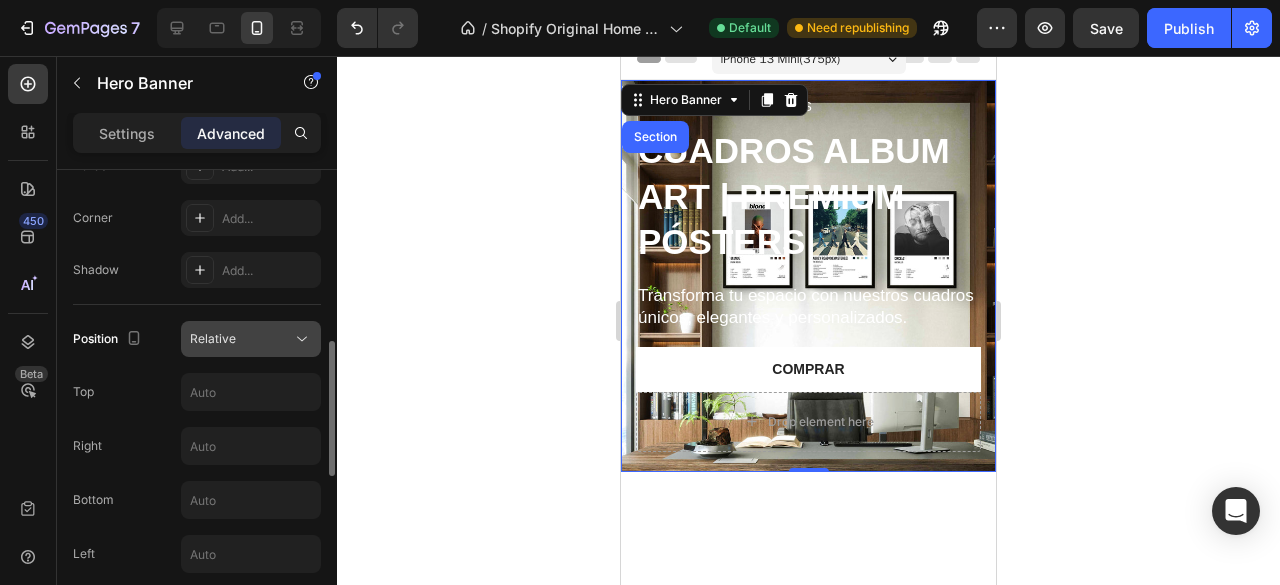 click on "Relative" at bounding box center (241, 339) 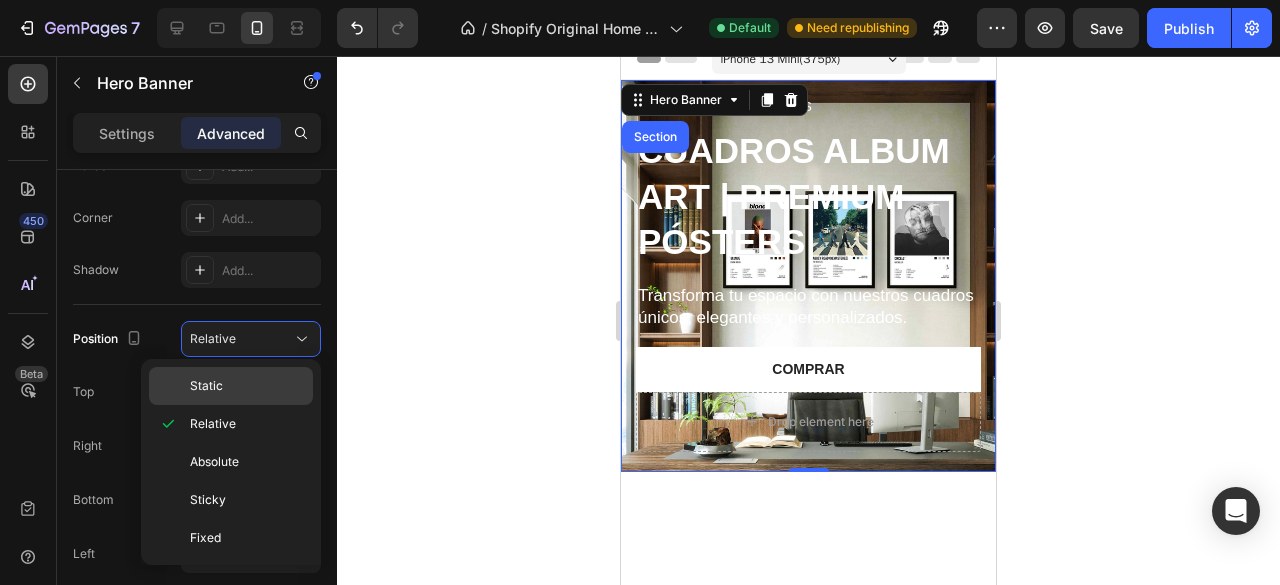 click on "Static" at bounding box center [206, 386] 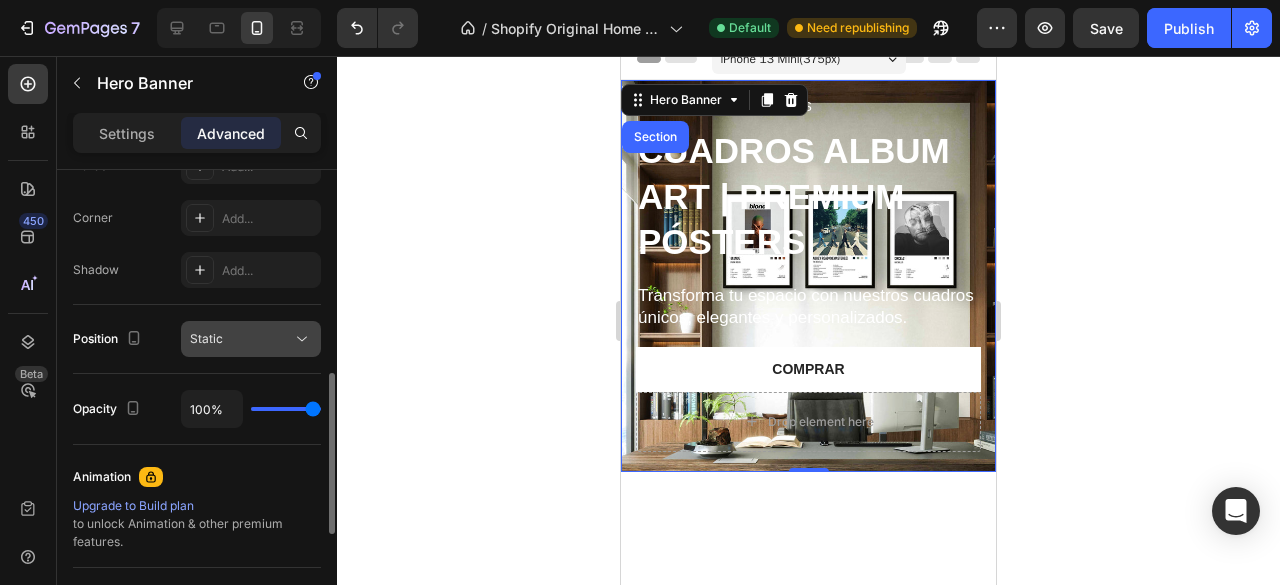 click on "Static" 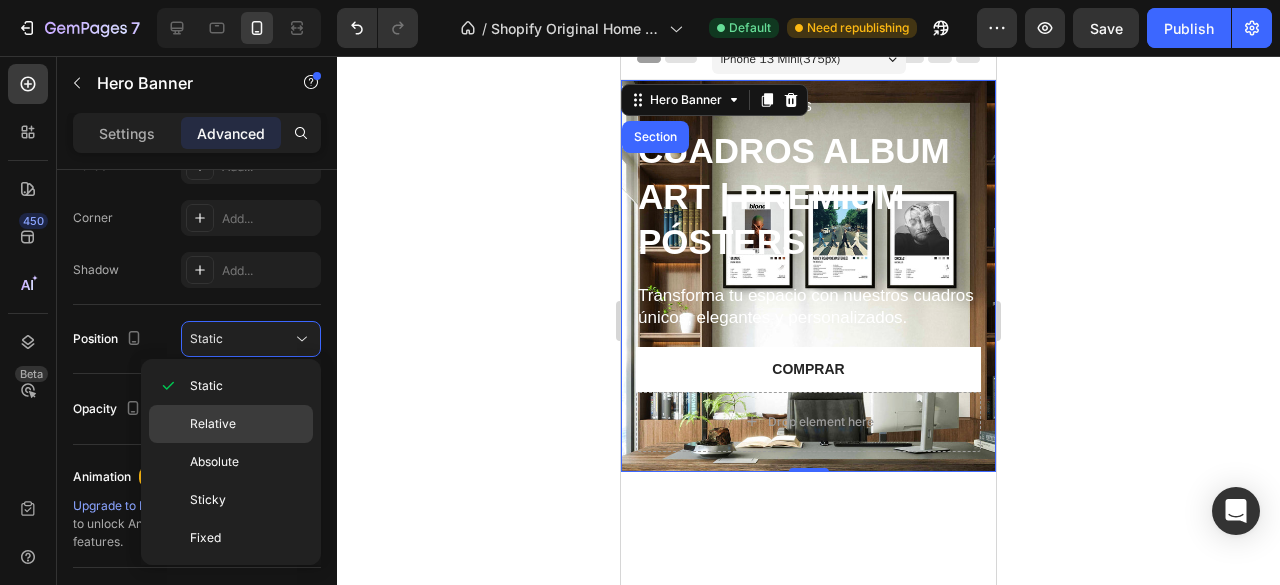 click on "Relative" at bounding box center (213, 424) 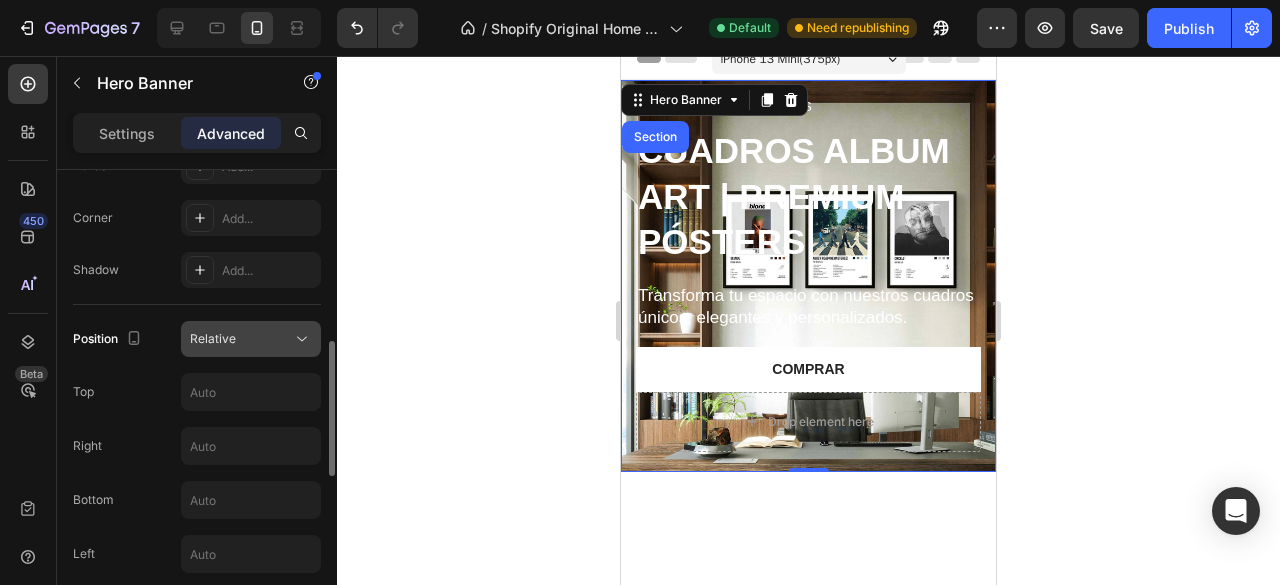 click on "Relative" at bounding box center (241, 339) 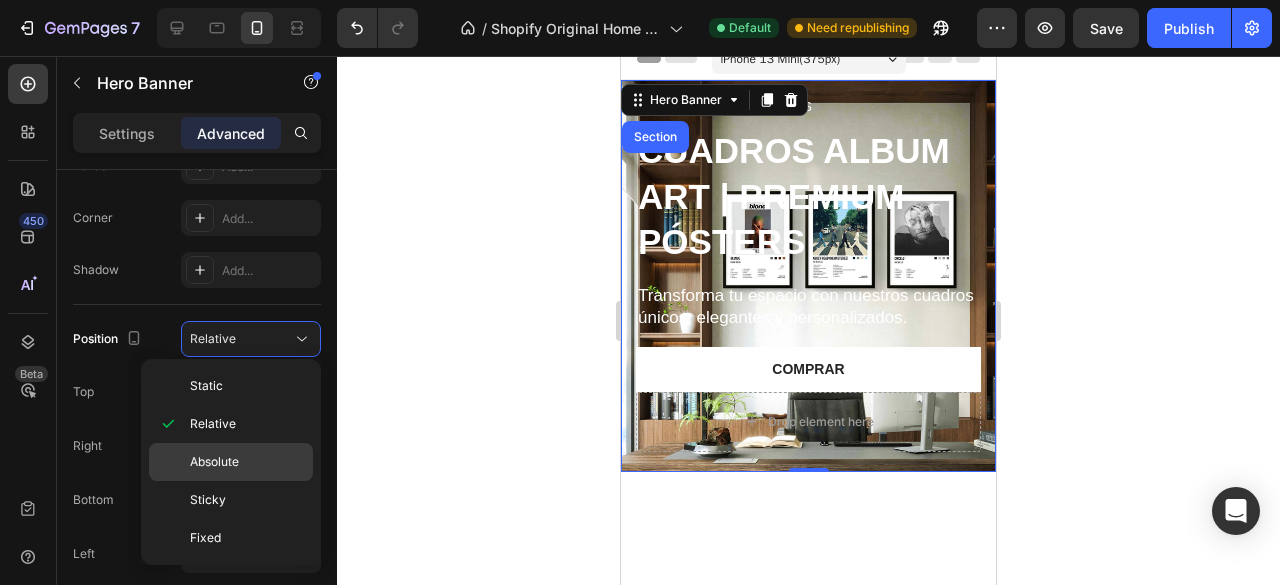 click on "Absolute" at bounding box center (247, 462) 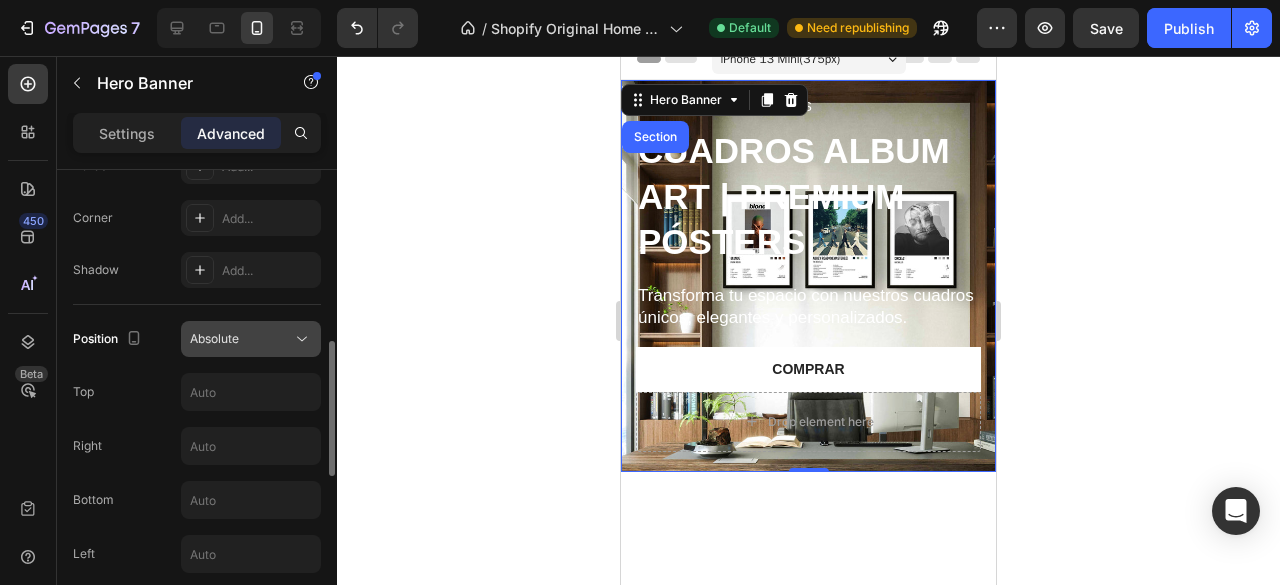 click on "Absolute" at bounding box center (241, 339) 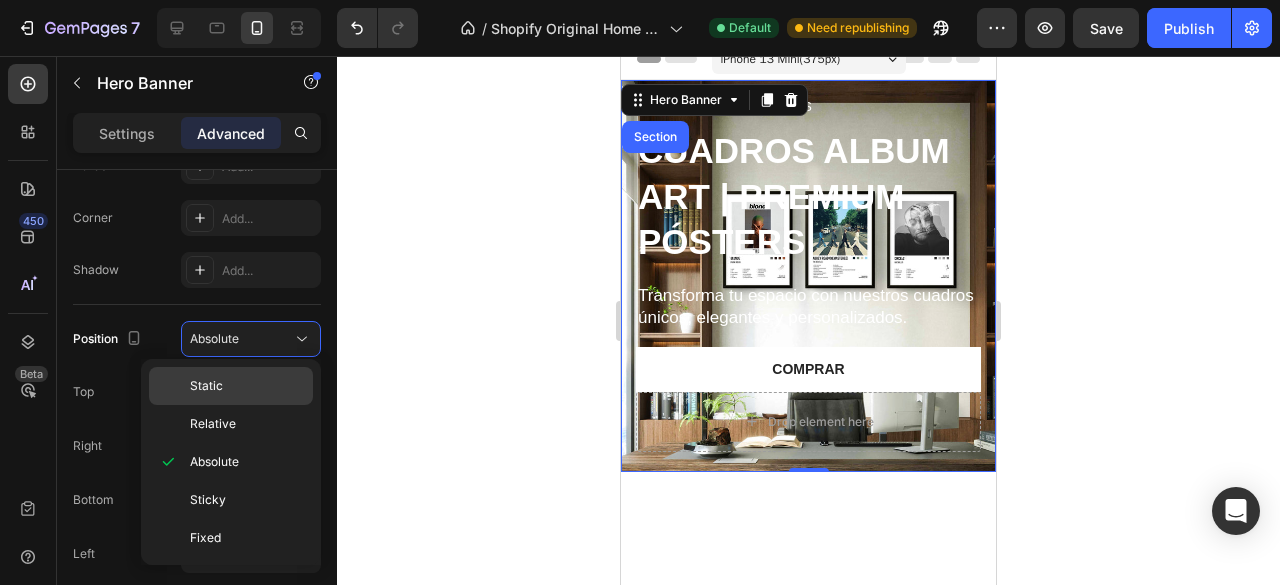 click on "Static" at bounding box center [247, 386] 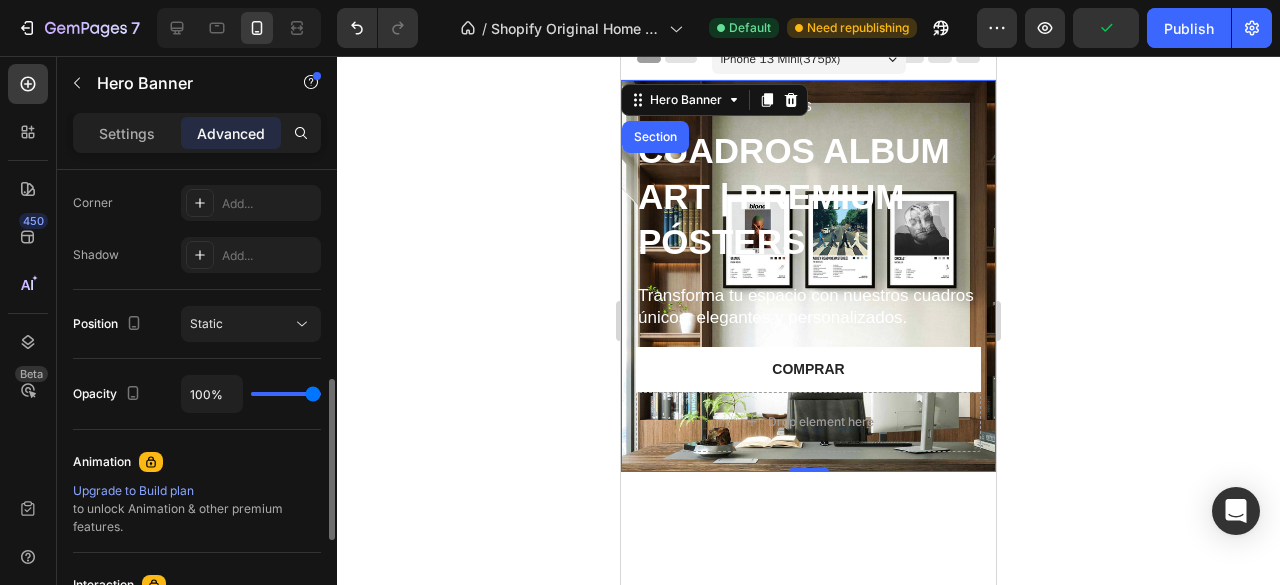 scroll, scrollTop: 631, scrollLeft: 0, axis: vertical 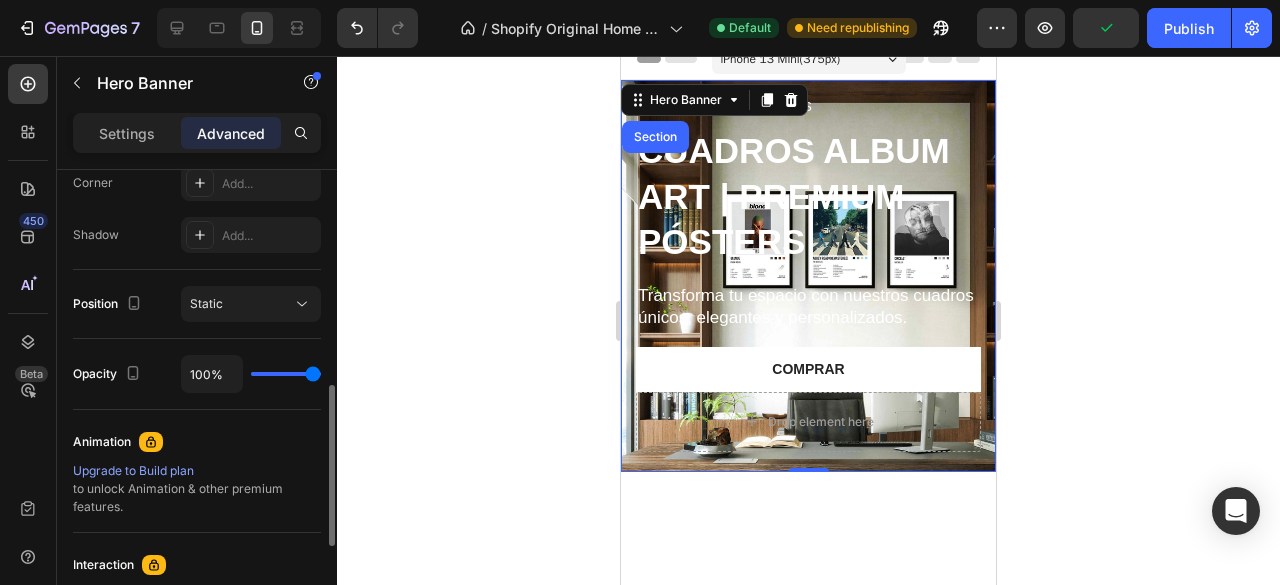 type on "54%" 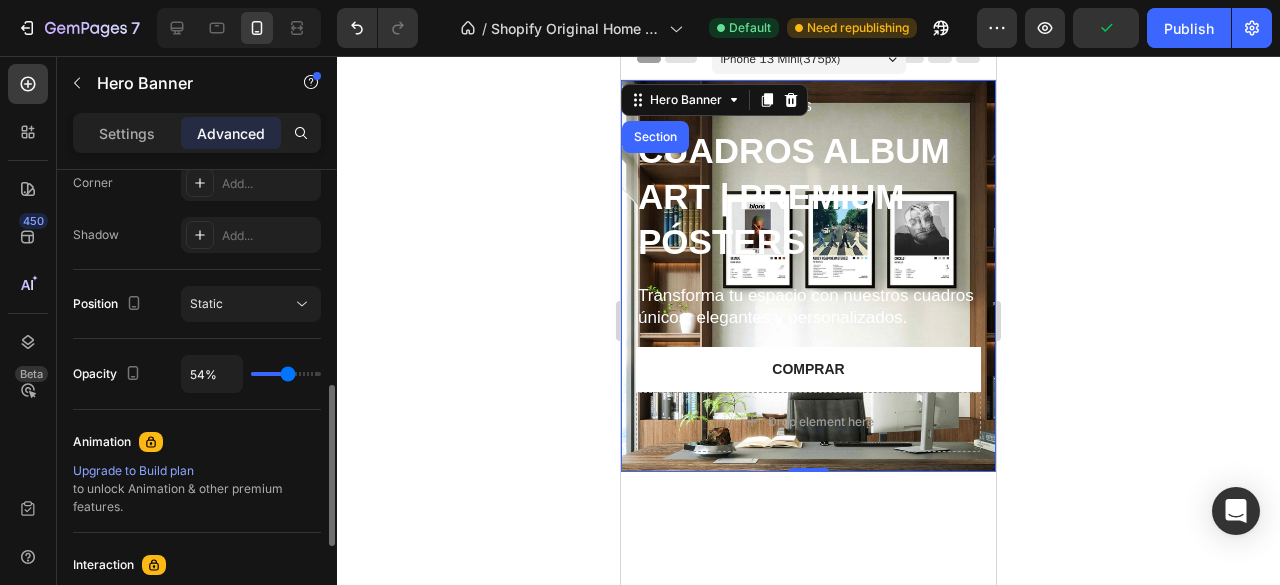 type on "38%" 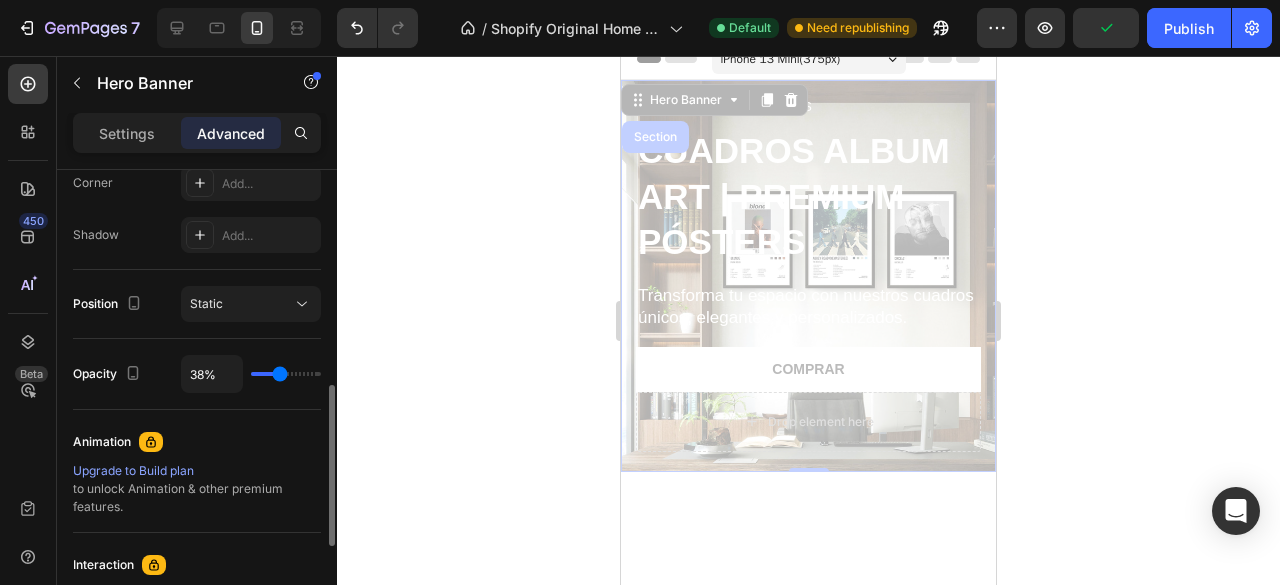 type on "31%" 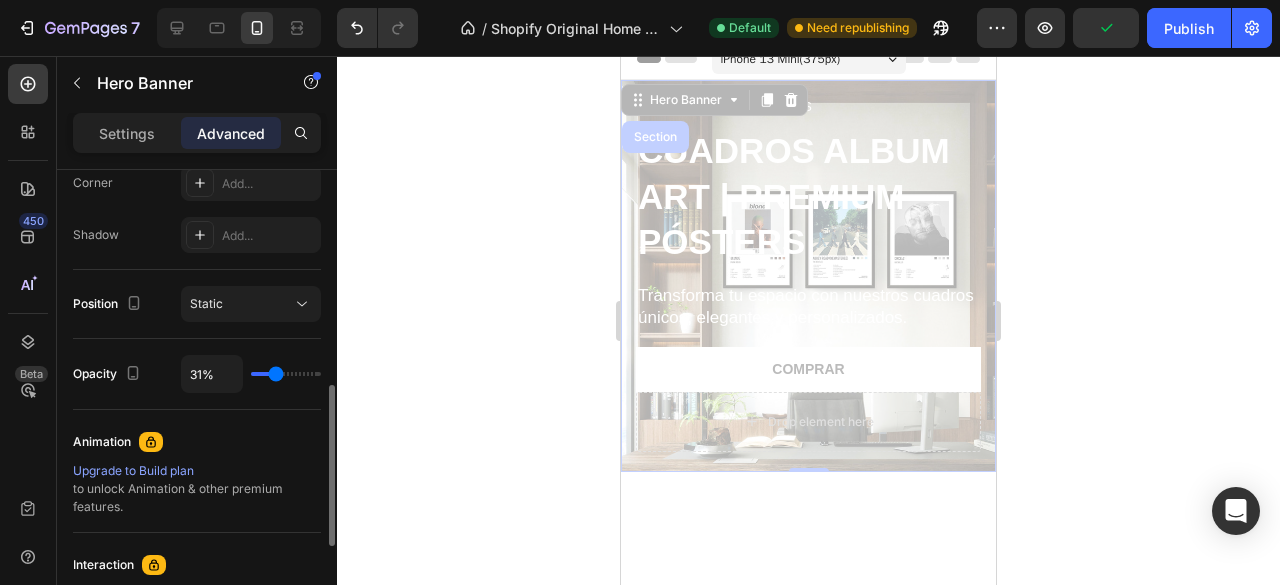 type on "30%" 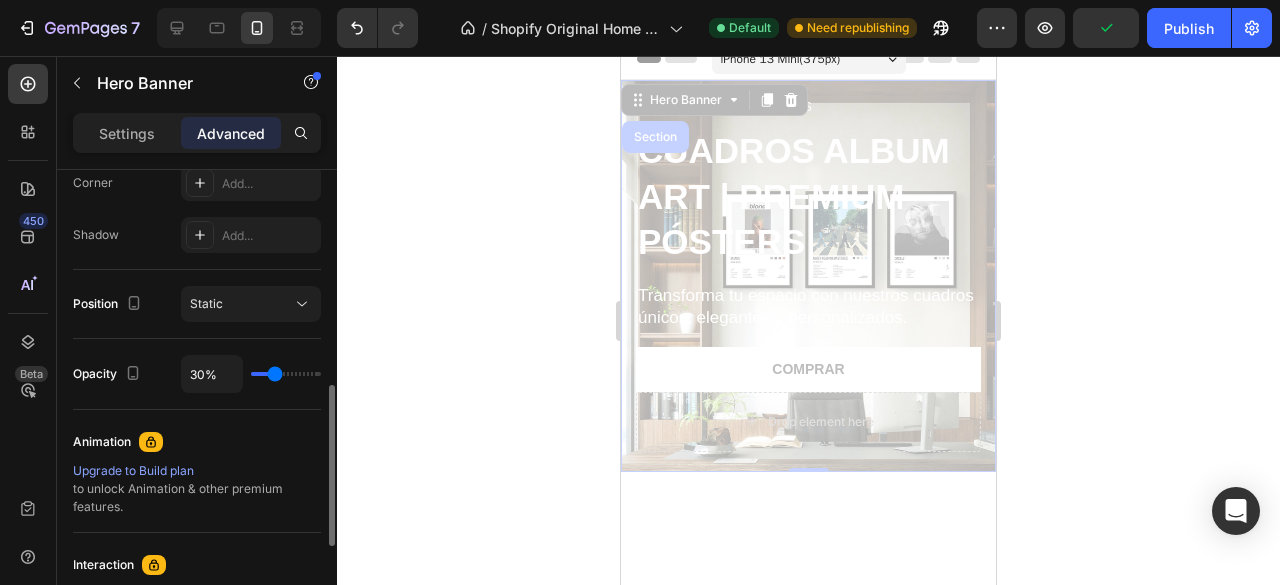 type on "29%" 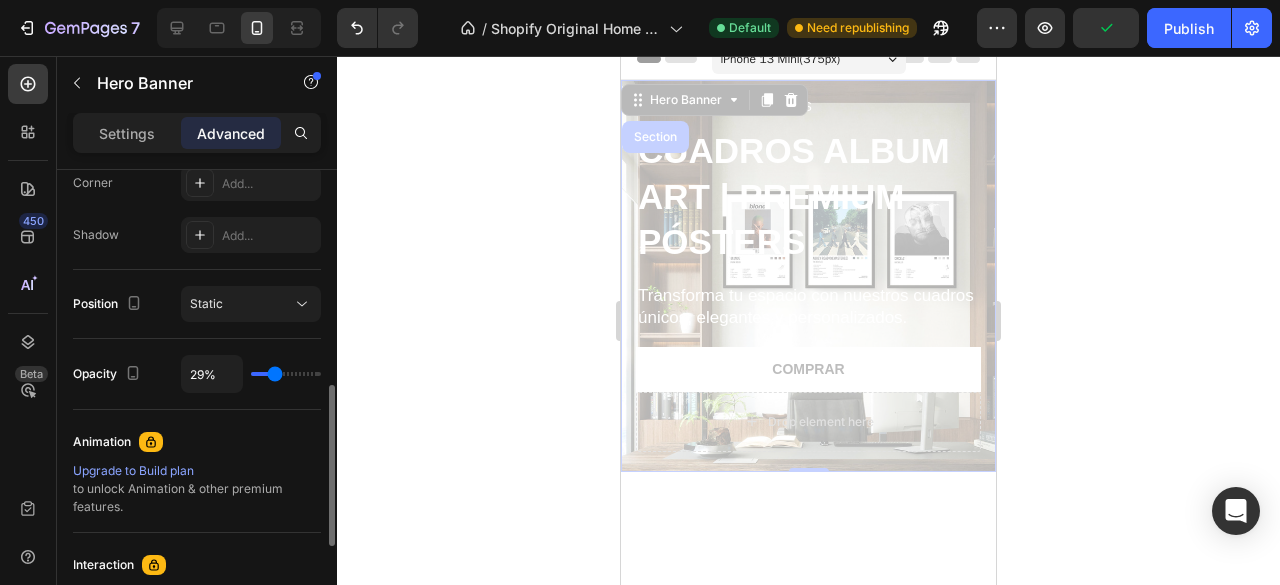 type on "0%" 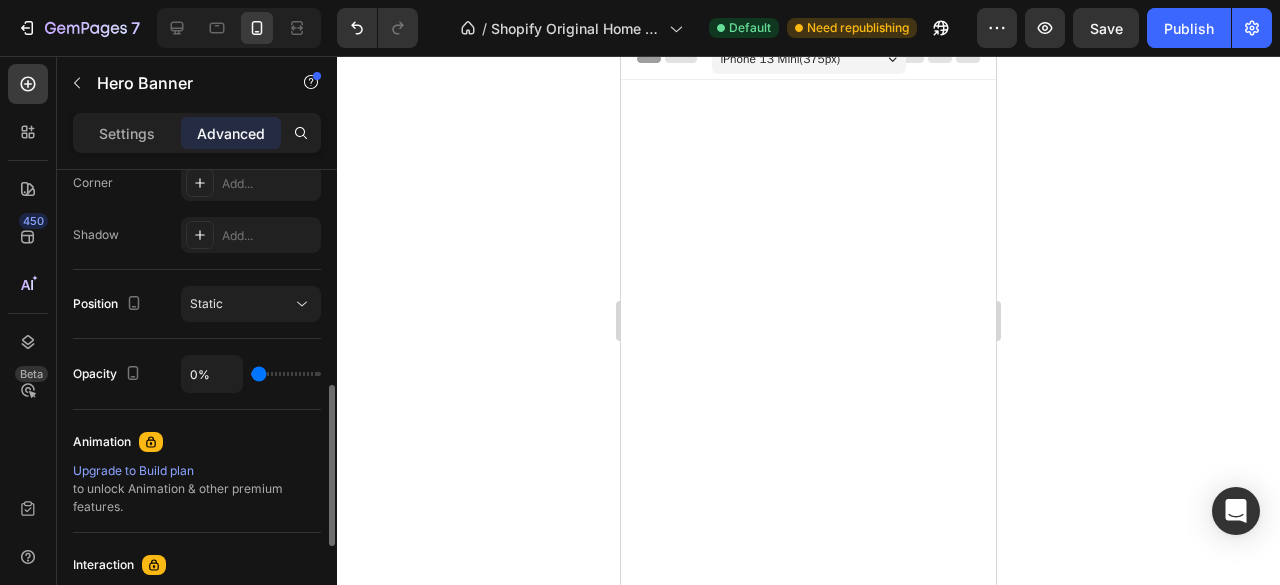 type on "85%" 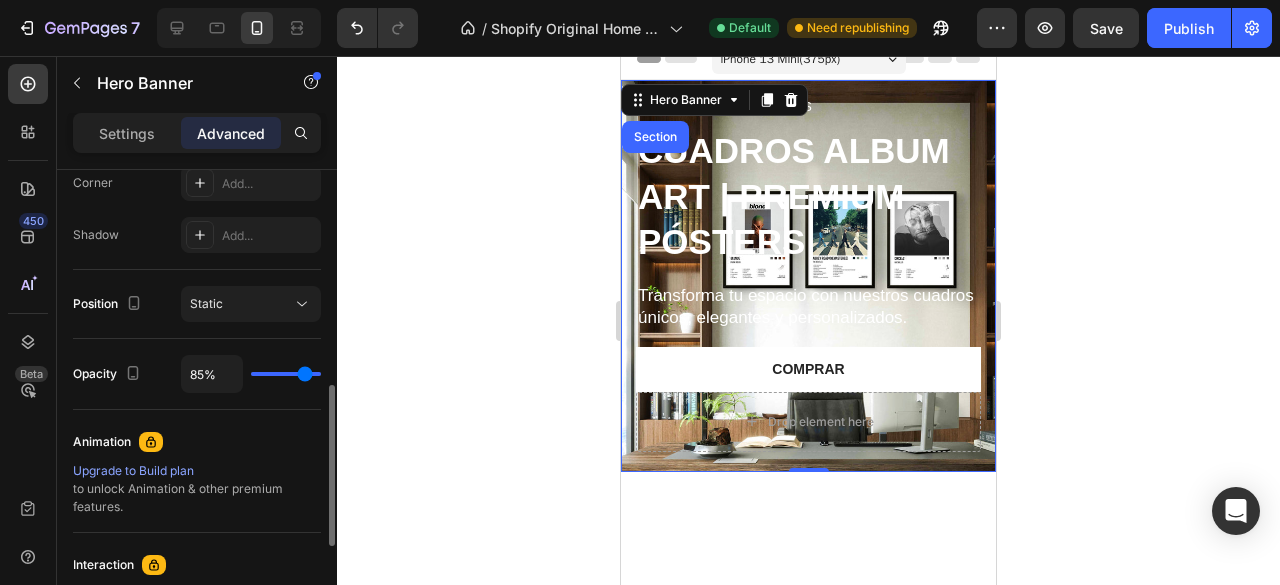type on "100%" 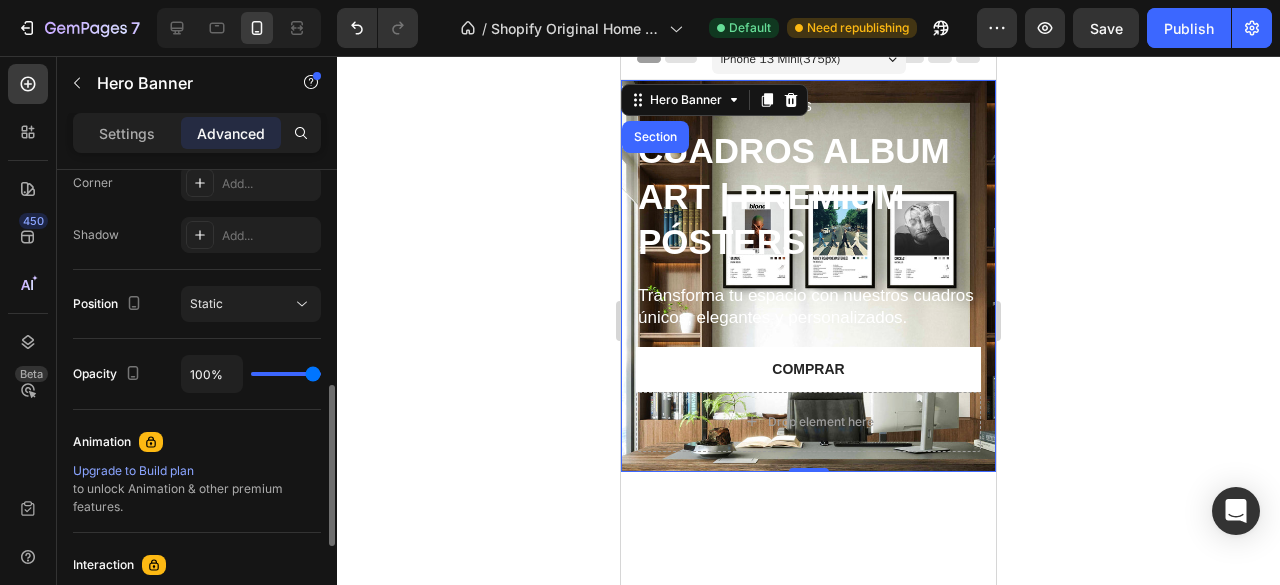 drag, startPoint x: 312, startPoint y: 374, endPoint x: 372, endPoint y: 383, distance: 60.671246 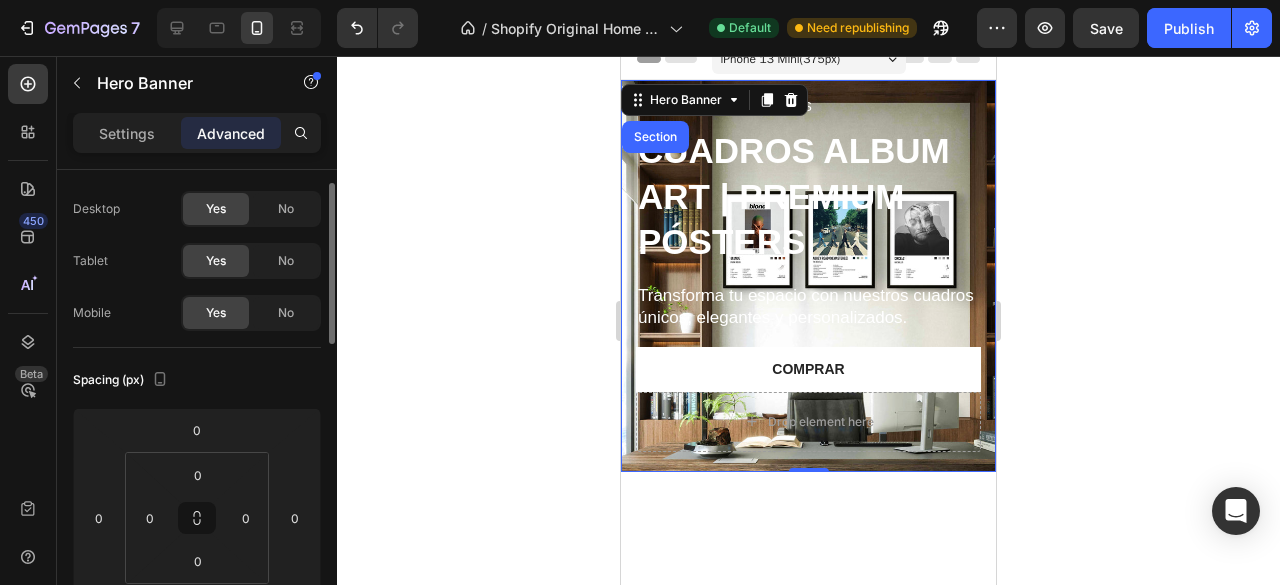 scroll, scrollTop: 0, scrollLeft: 0, axis: both 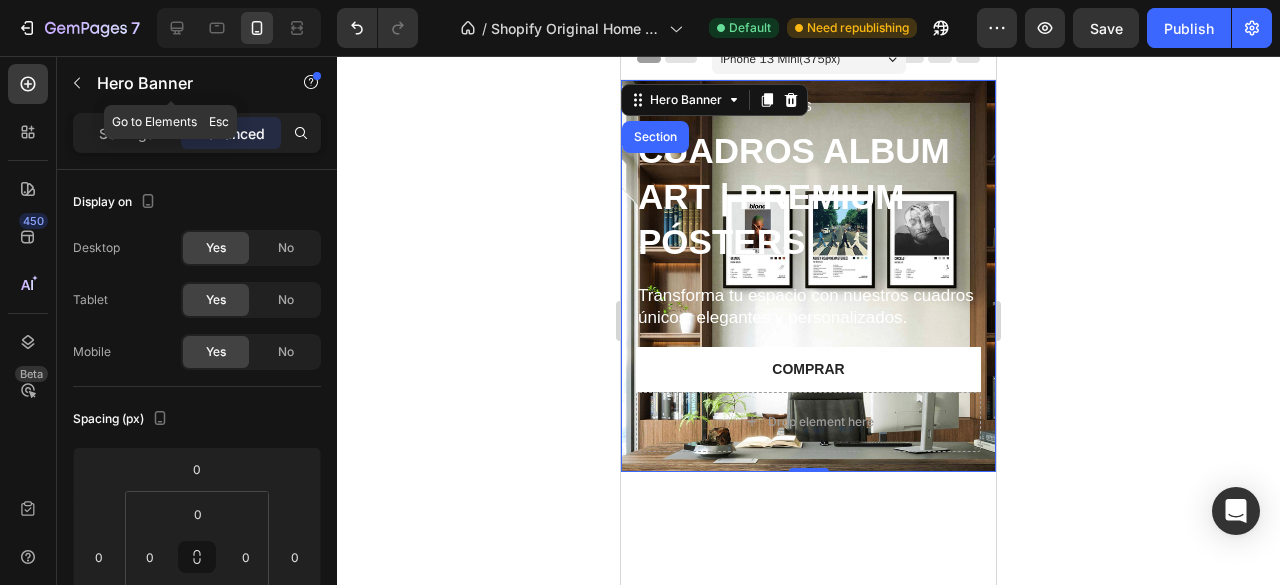 click on "Hero Banner" 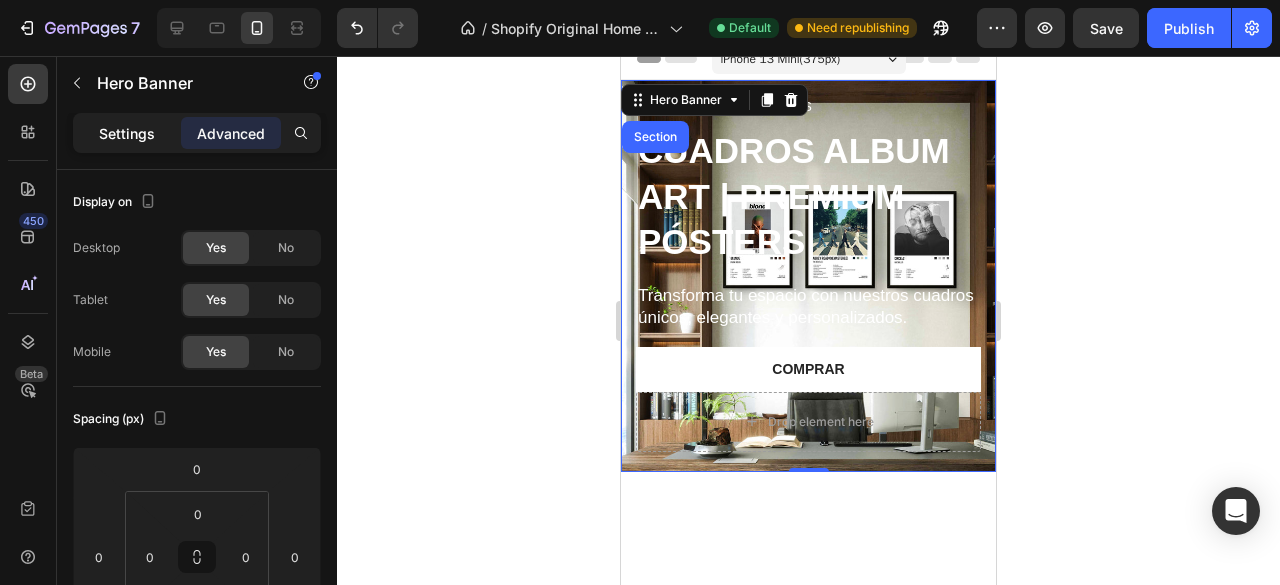 click on "Settings" at bounding box center [127, 133] 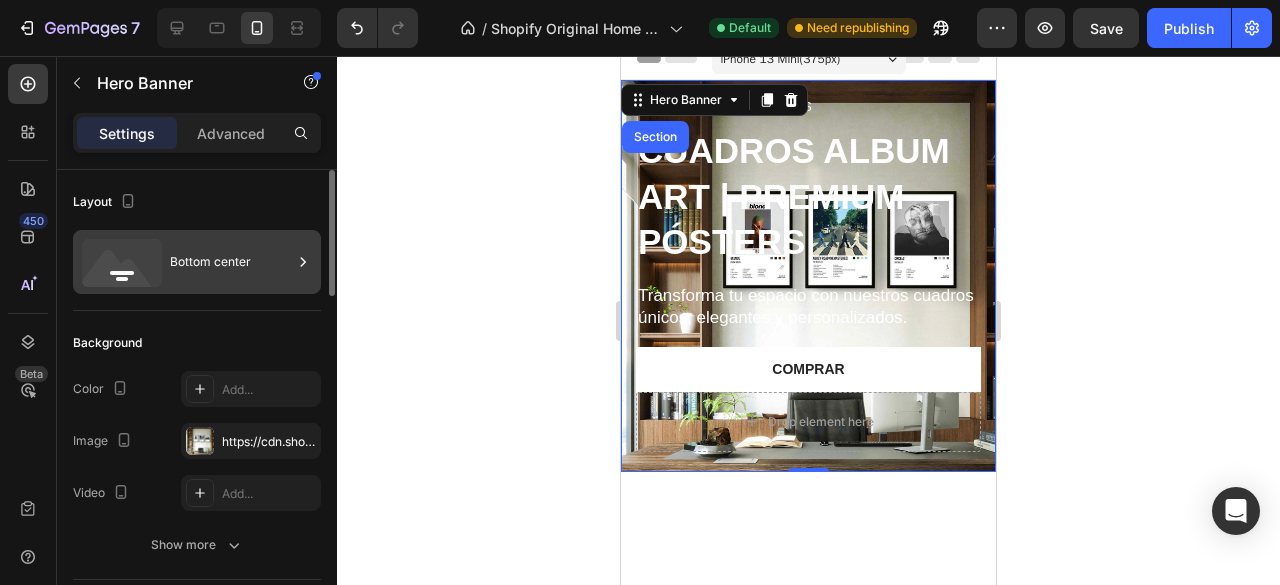click on "Bottom center" at bounding box center [231, 262] 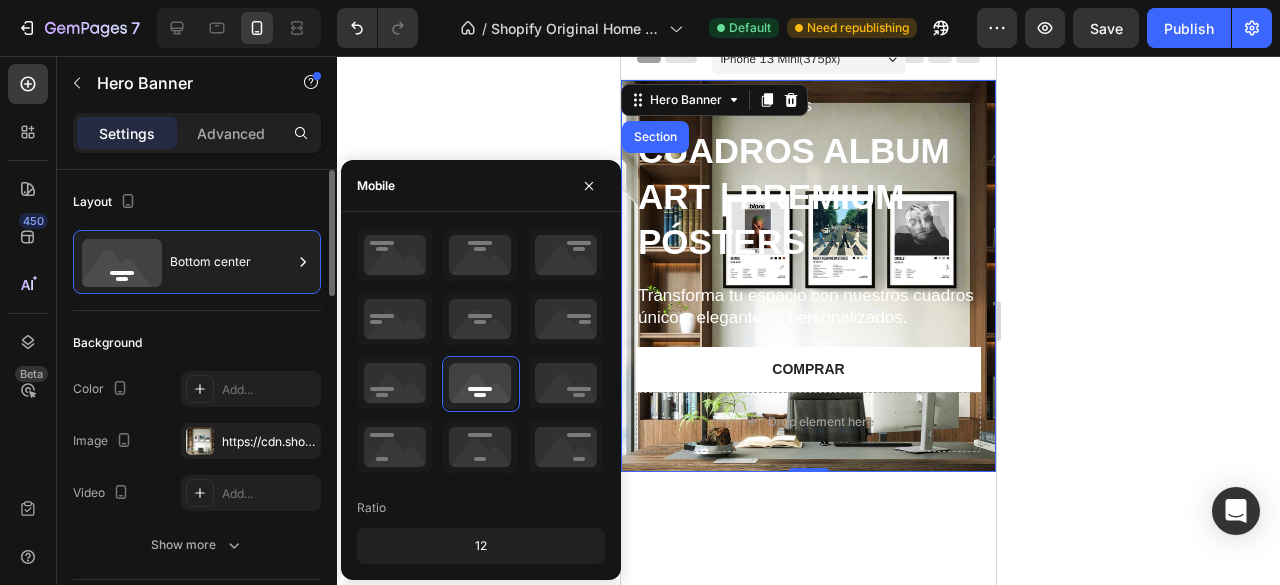 click on "Layout" at bounding box center (197, 202) 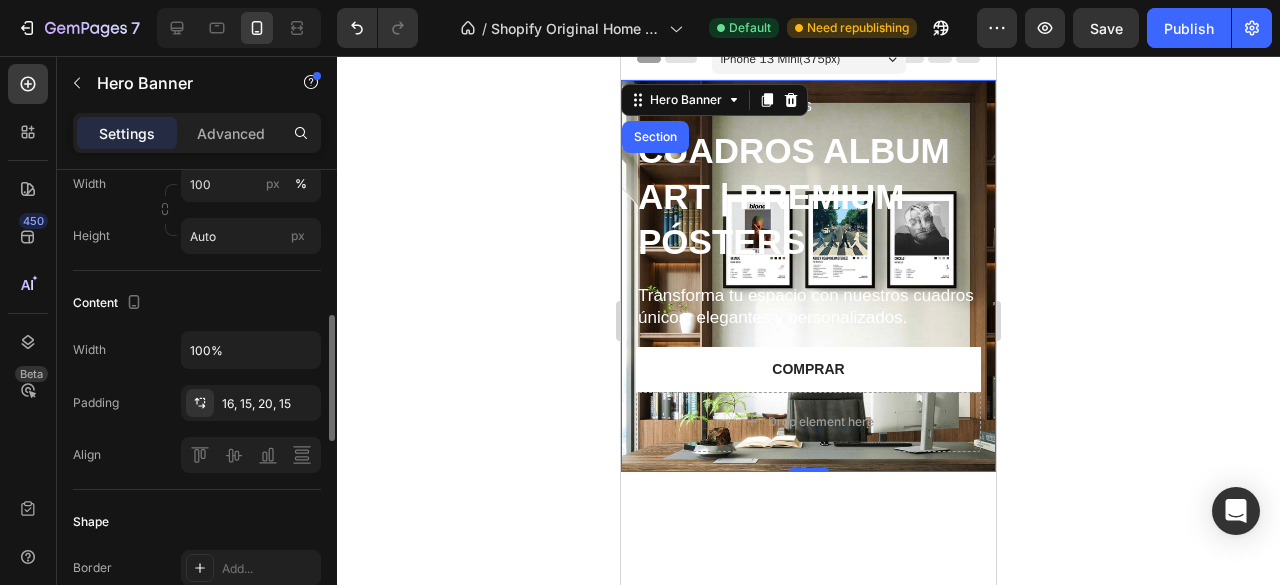 scroll, scrollTop: 529, scrollLeft: 0, axis: vertical 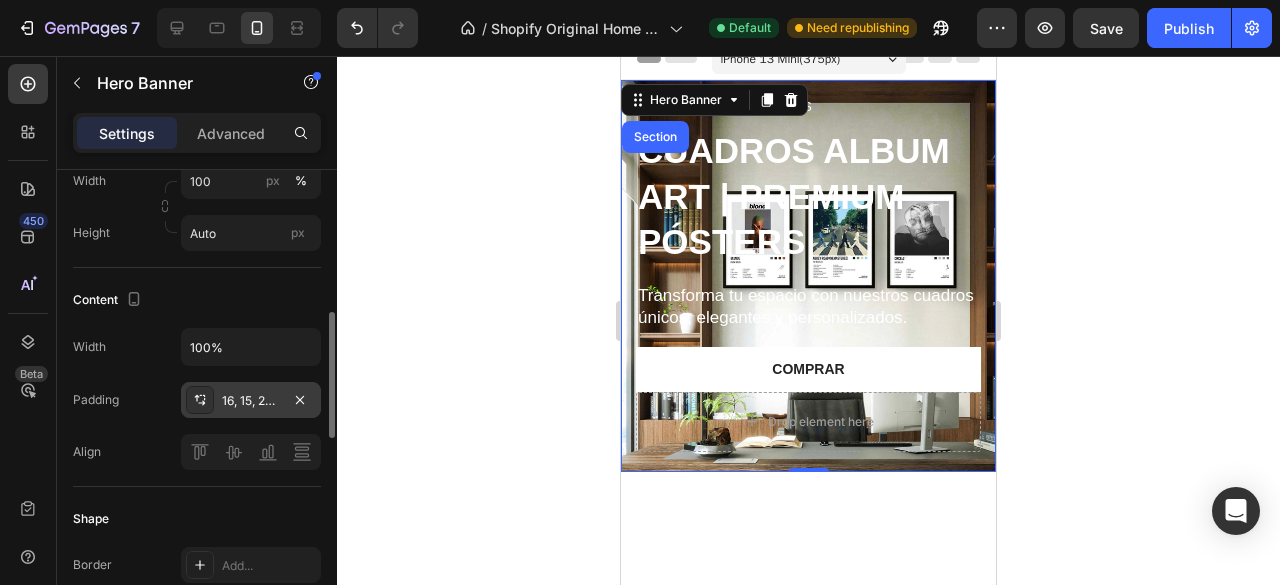 click 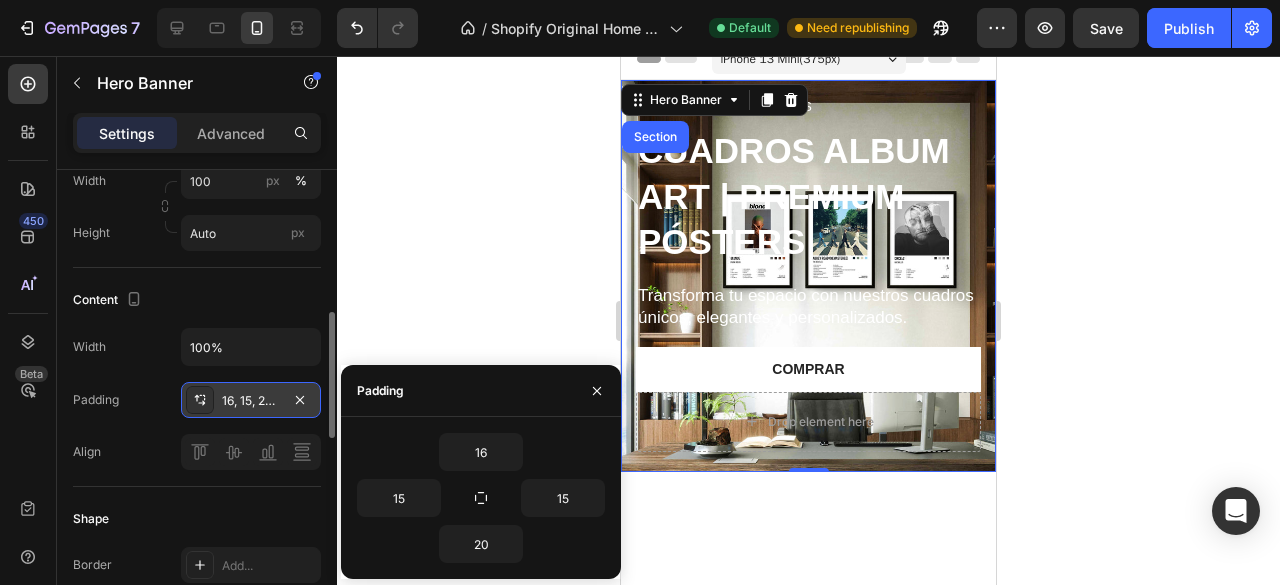 click 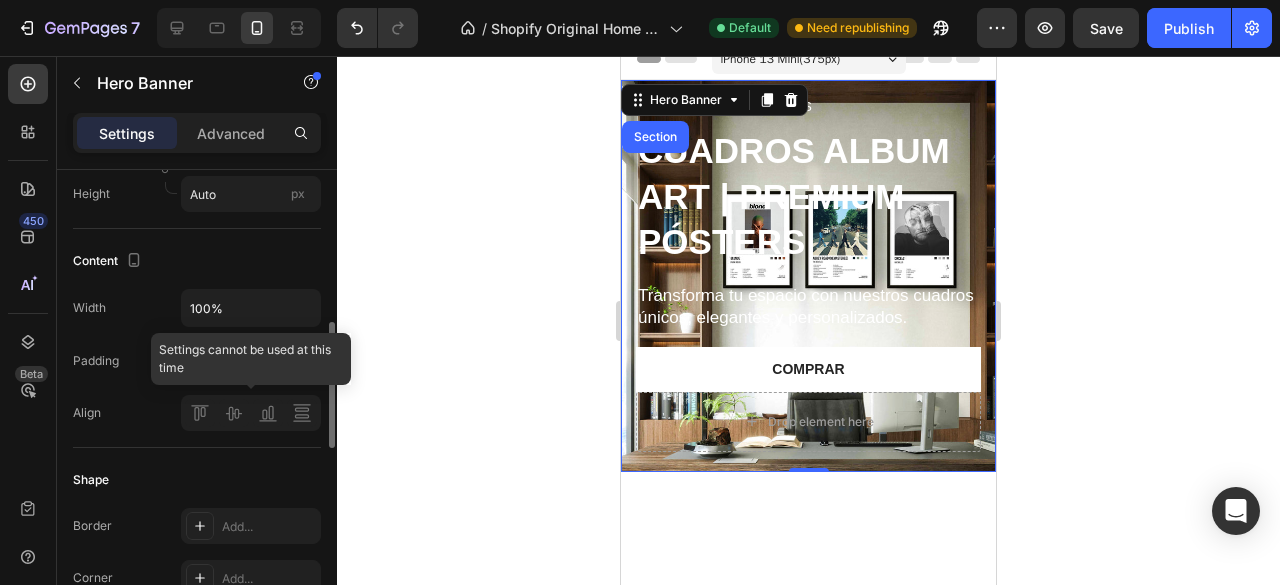 scroll, scrollTop: 569, scrollLeft: 0, axis: vertical 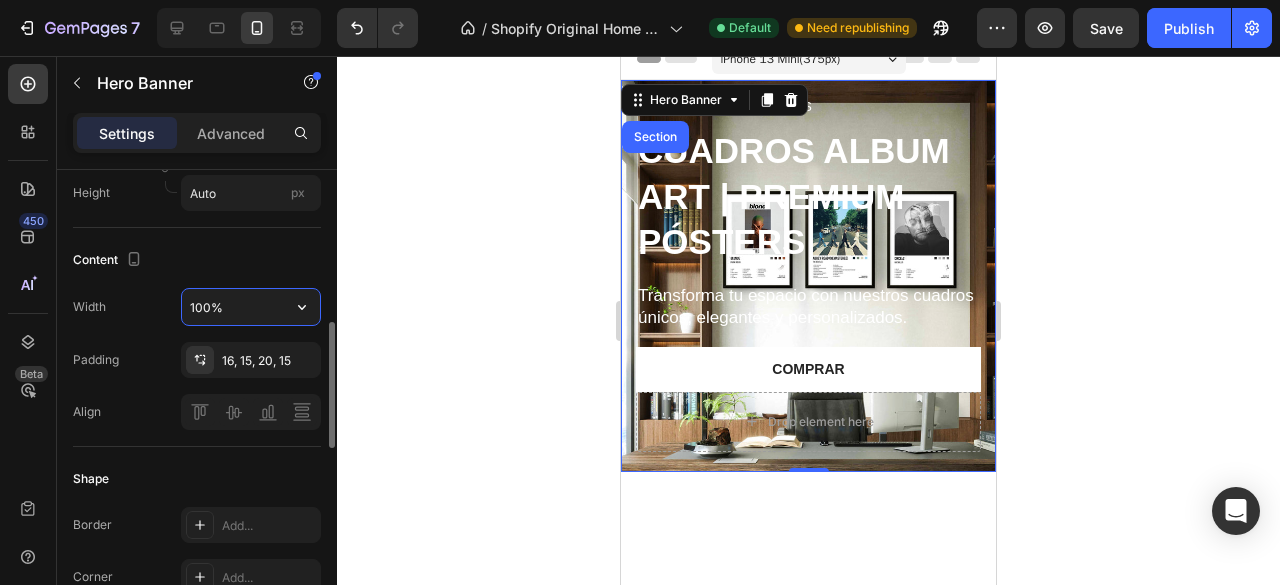 click on "100%" at bounding box center [251, 307] 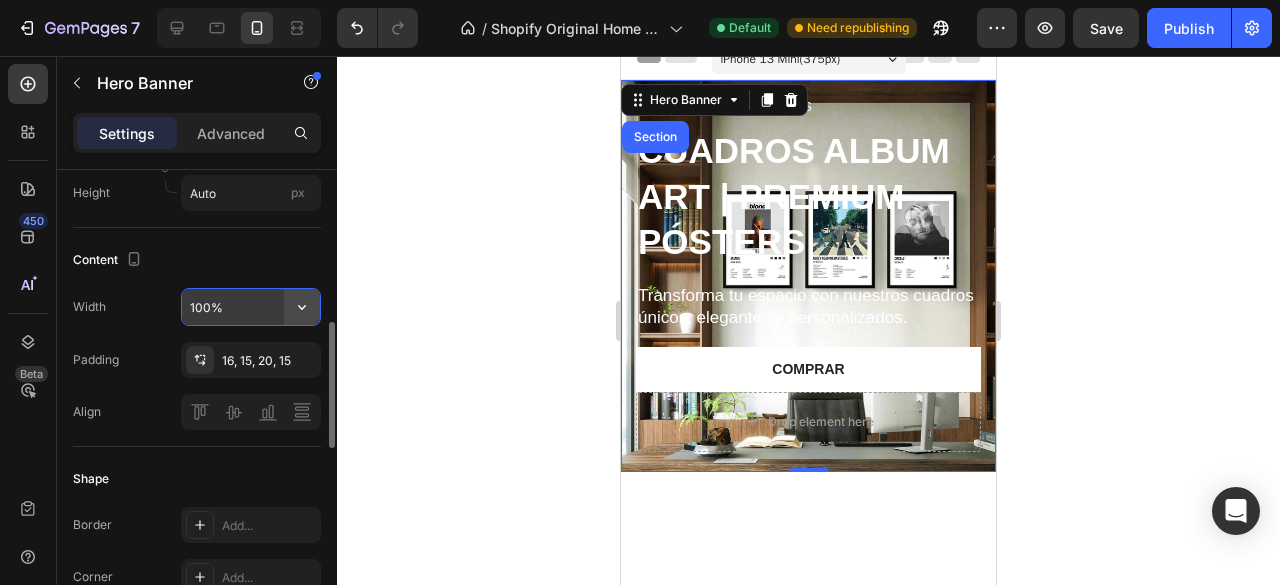 click 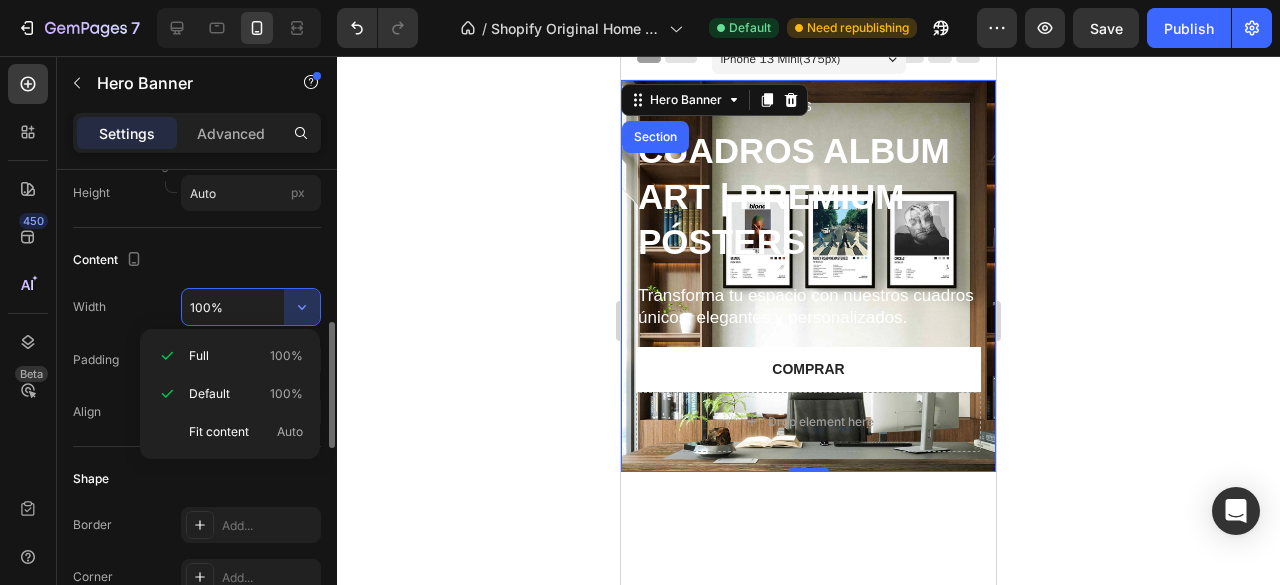 click on "100%" at bounding box center [251, 307] 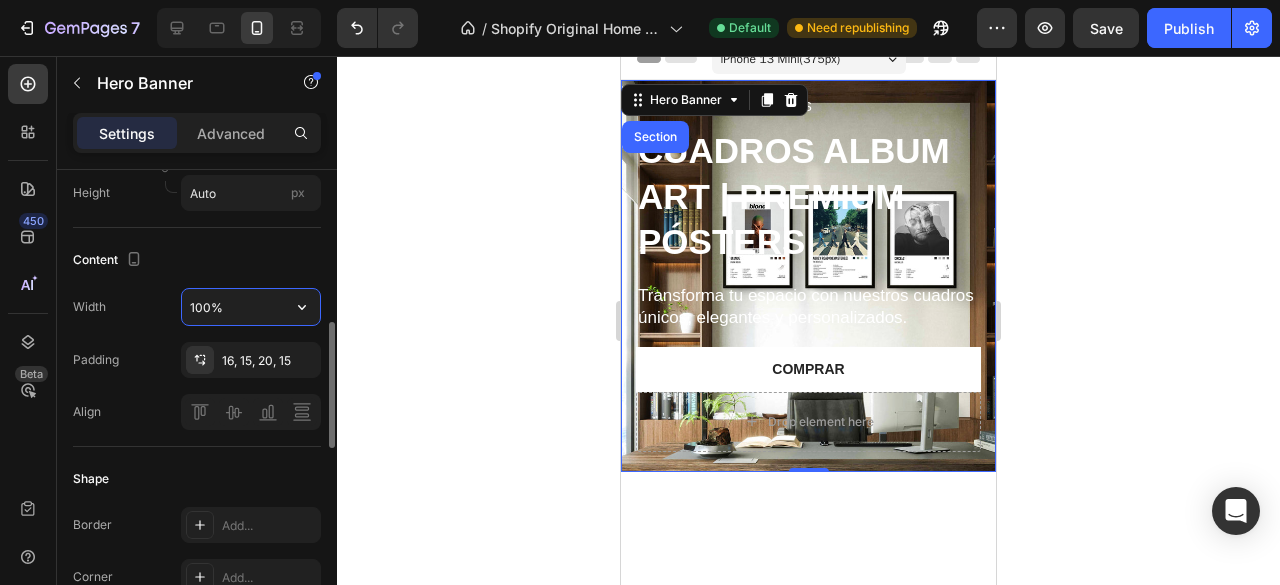 click on "100%" at bounding box center (251, 307) 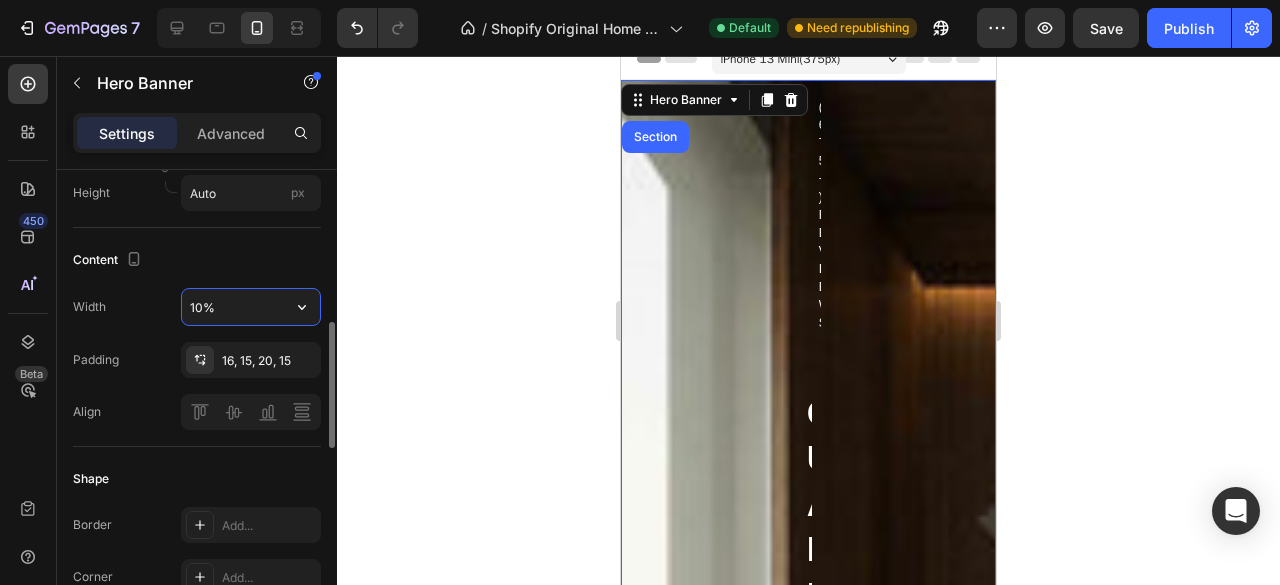 type on "100%" 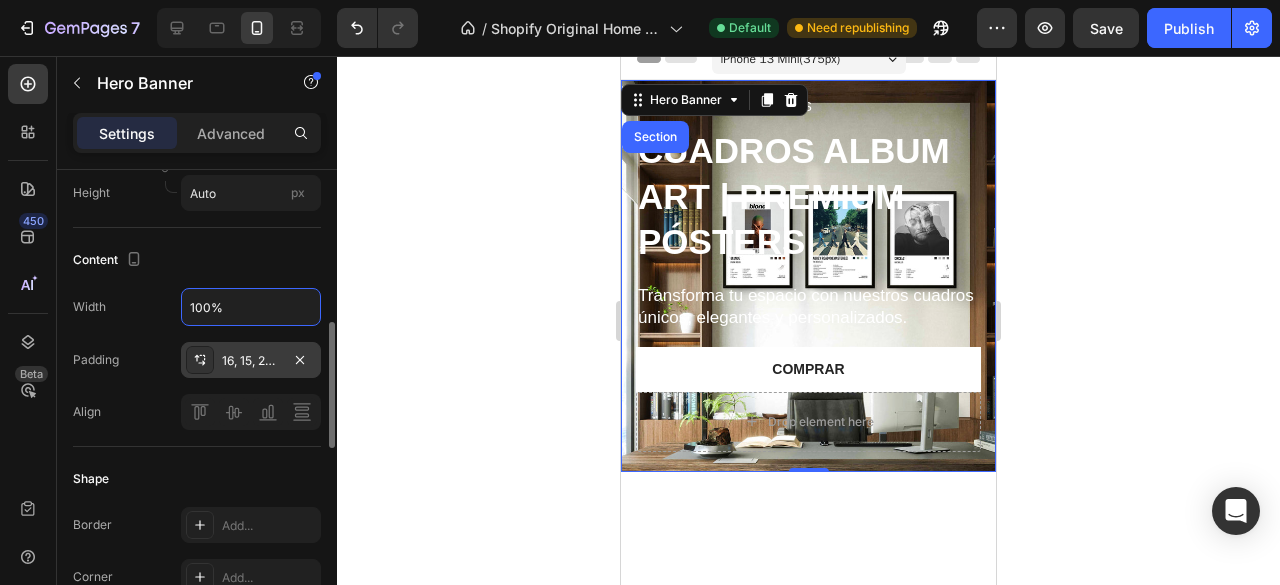 click on "16, 15, 20, 15" at bounding box center (251, 361) 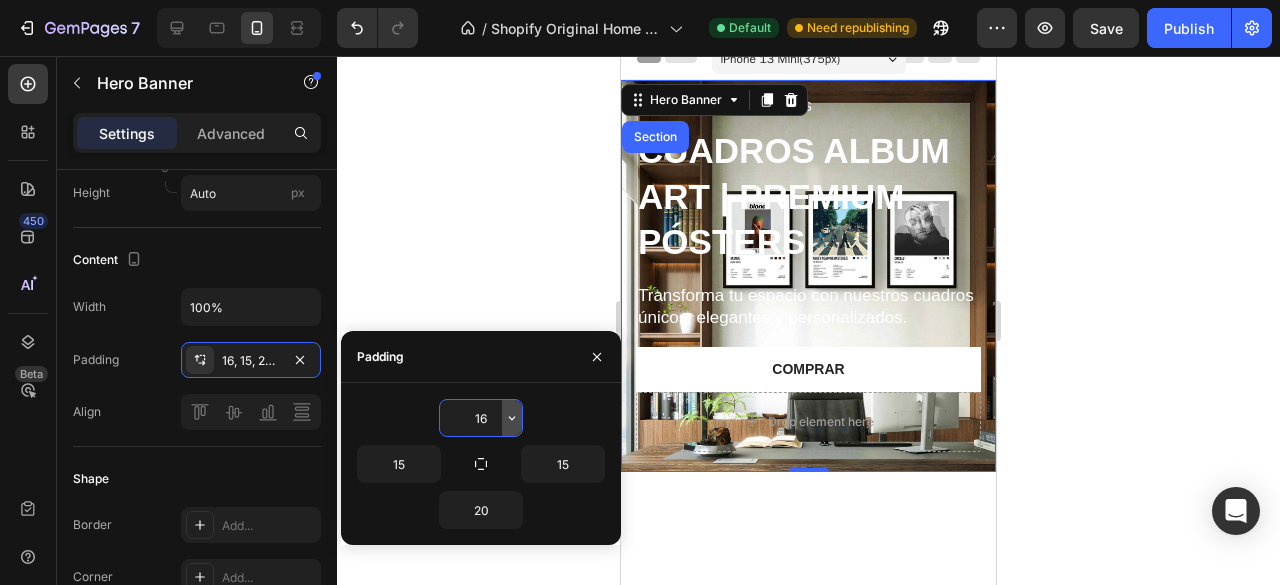 click 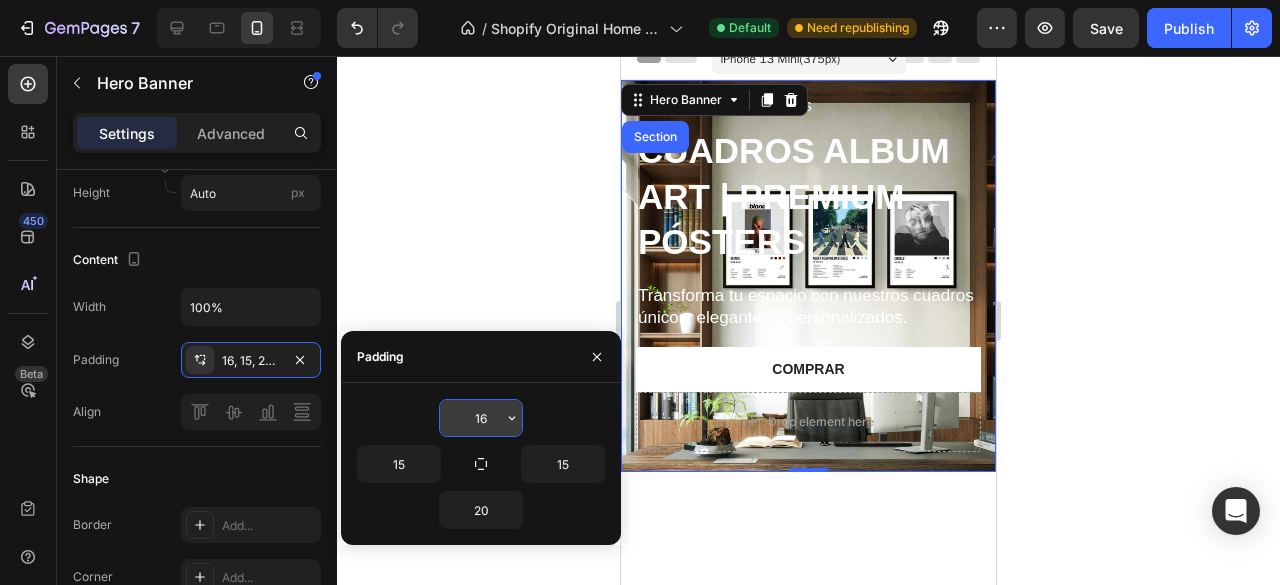 click on "16" at bounding box center [481, 418] 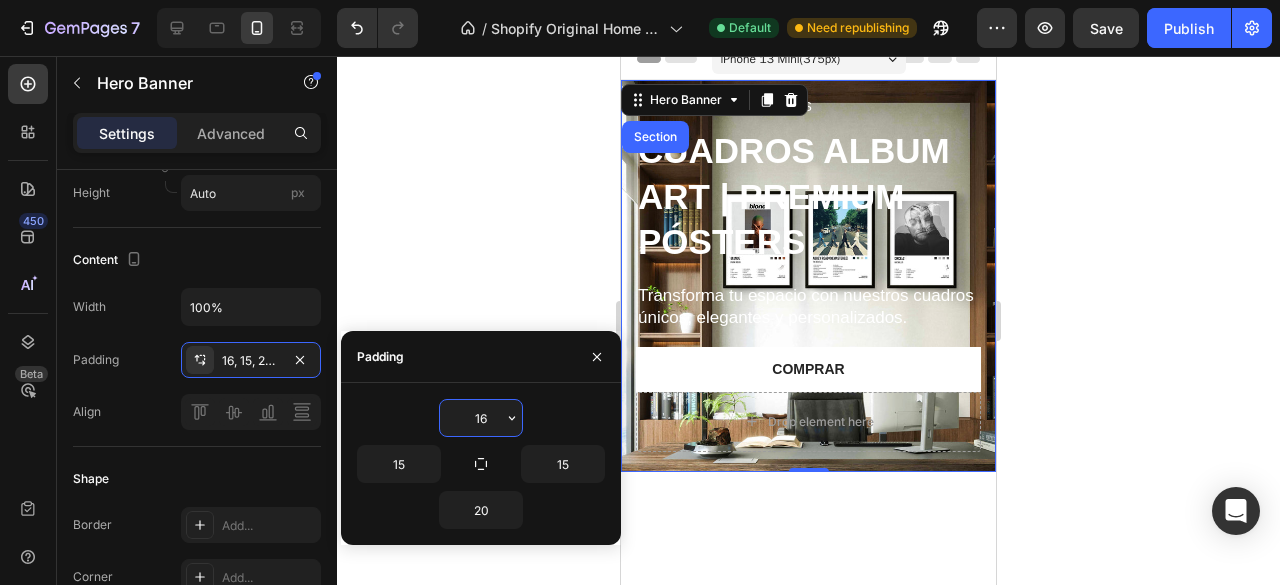 type on "1" 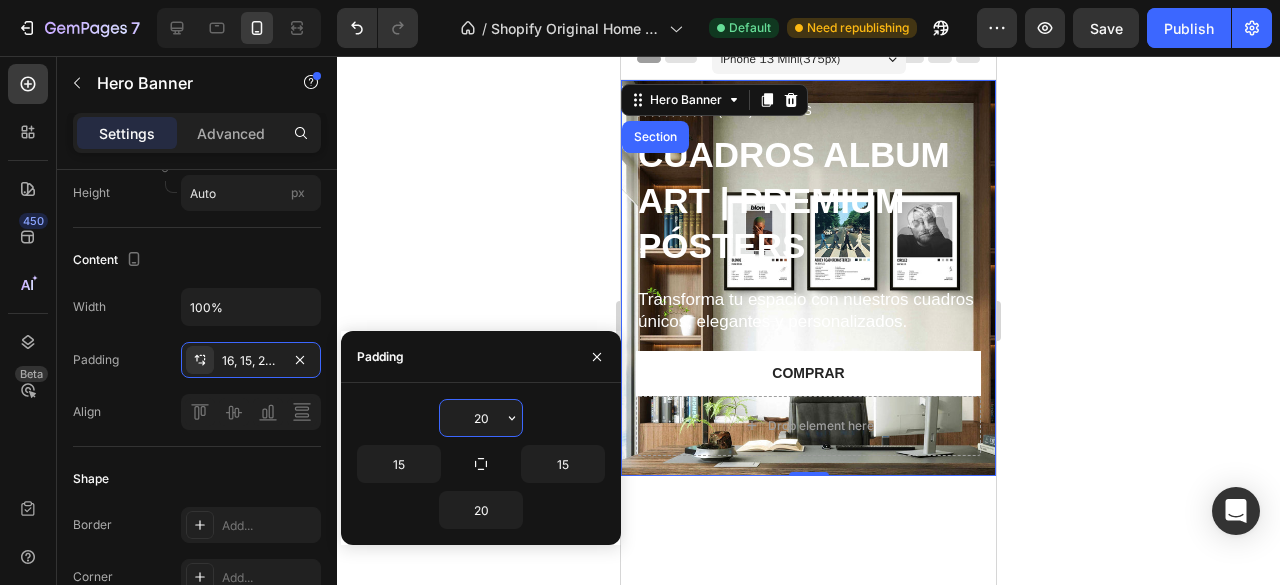 type on "2" 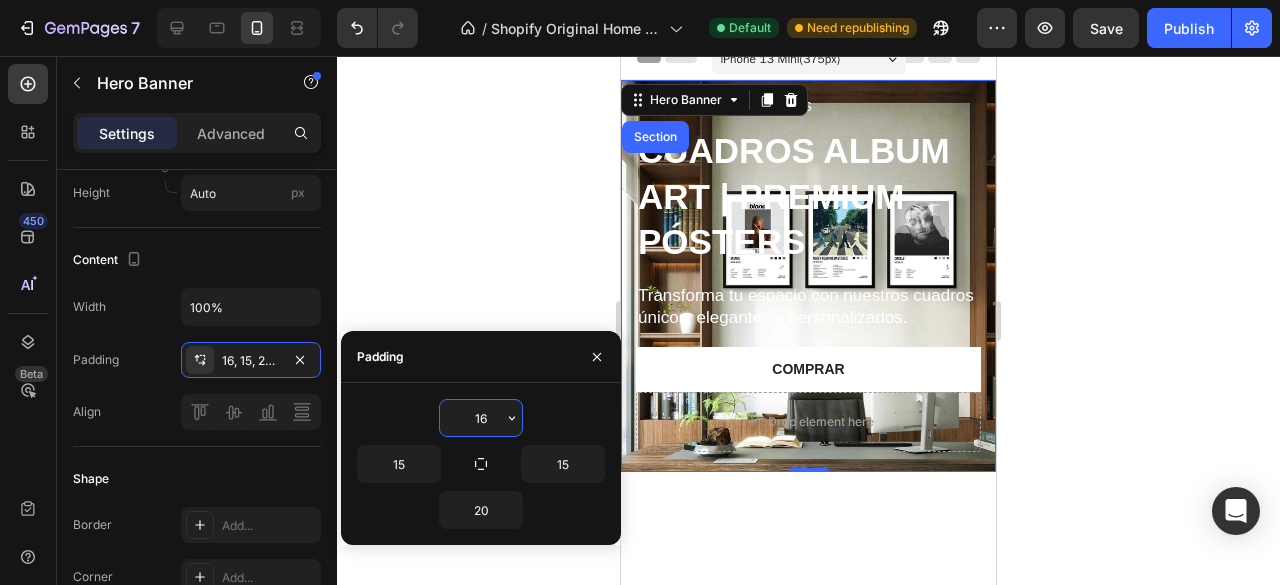 type on "1" 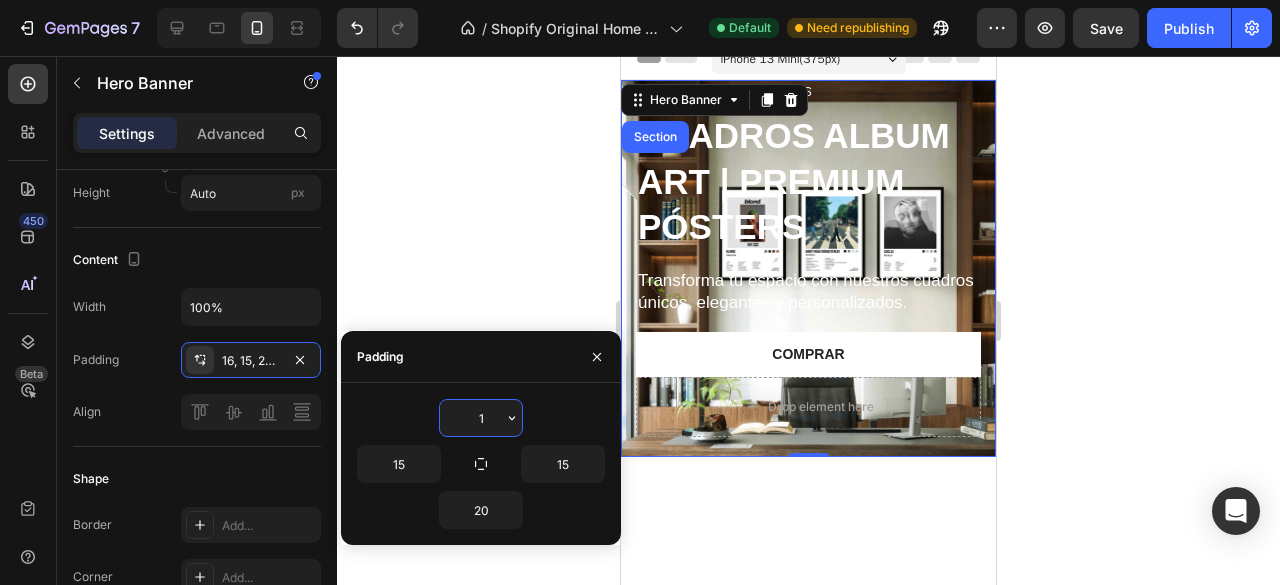 type on "16" 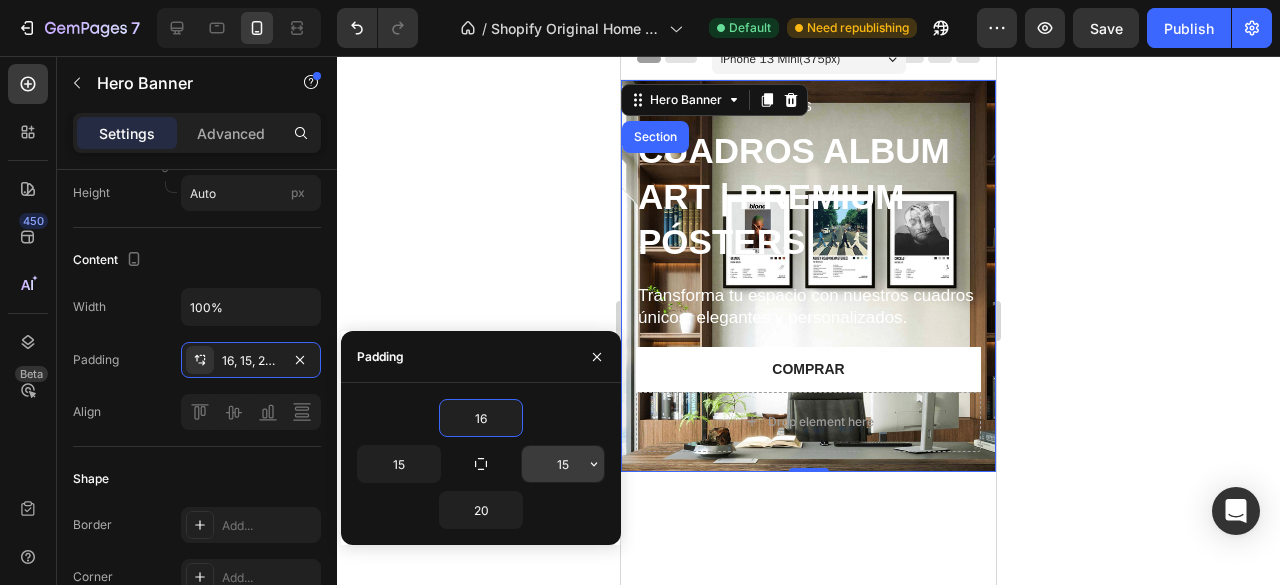click on "15" at bounding box center [563, 464] 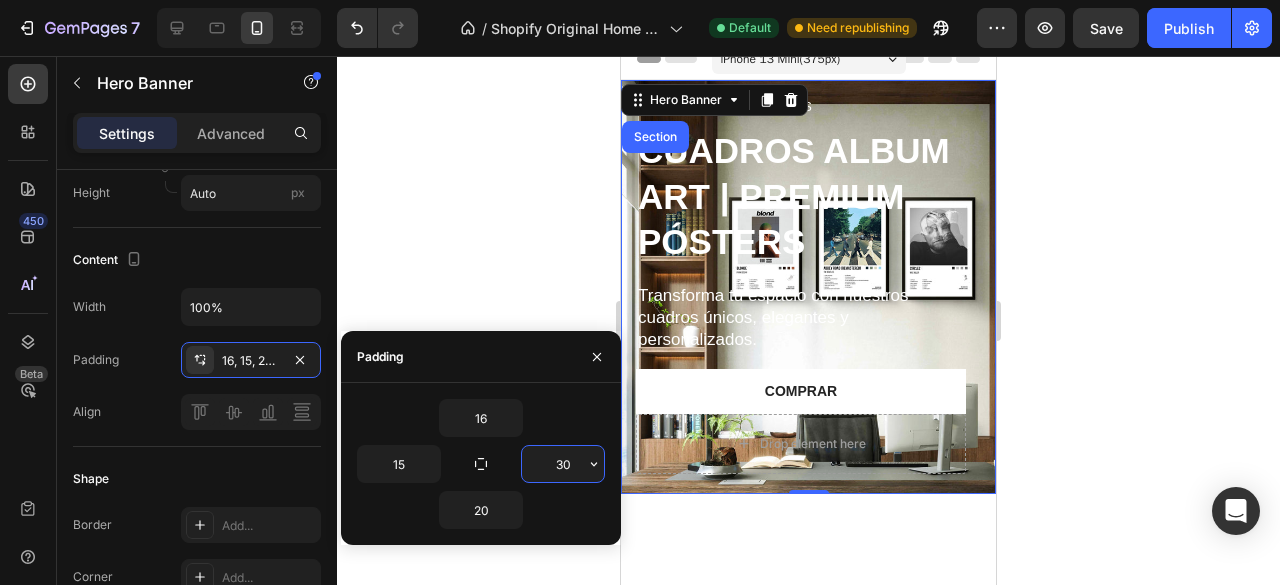 type on "3" 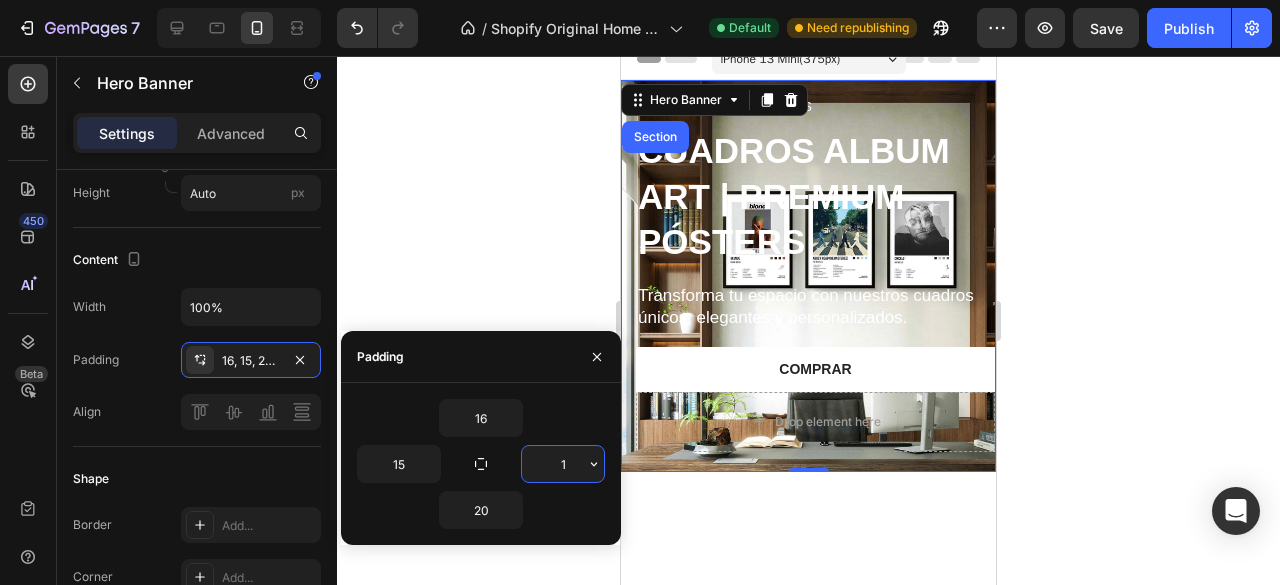 type on "15" 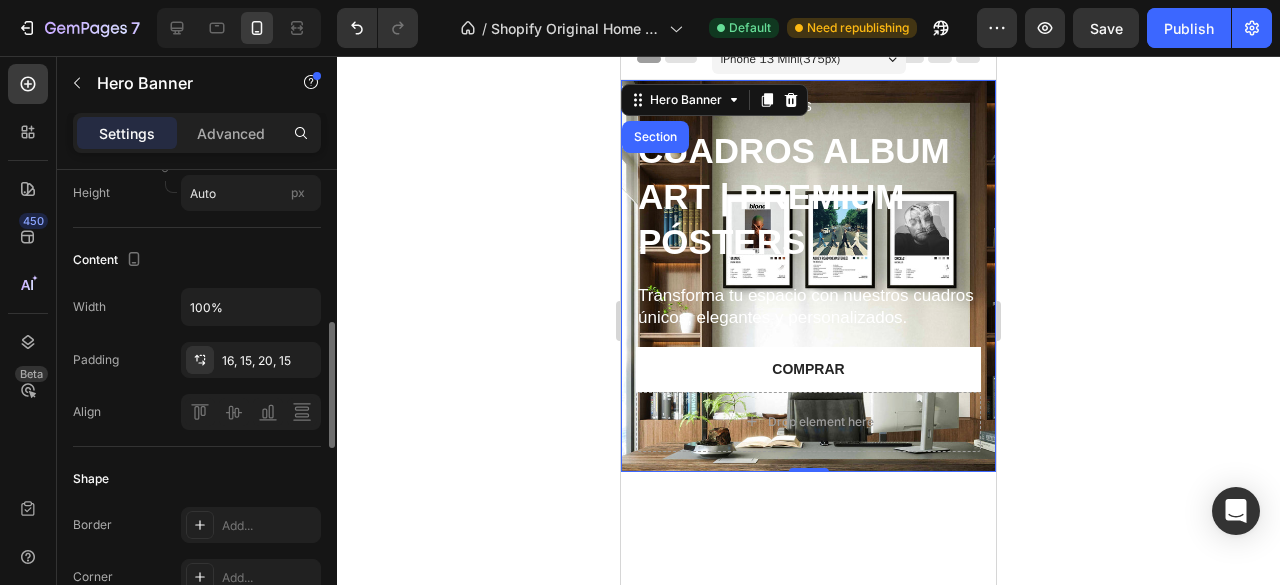 click on "Align" at bounding box center (197, 412) 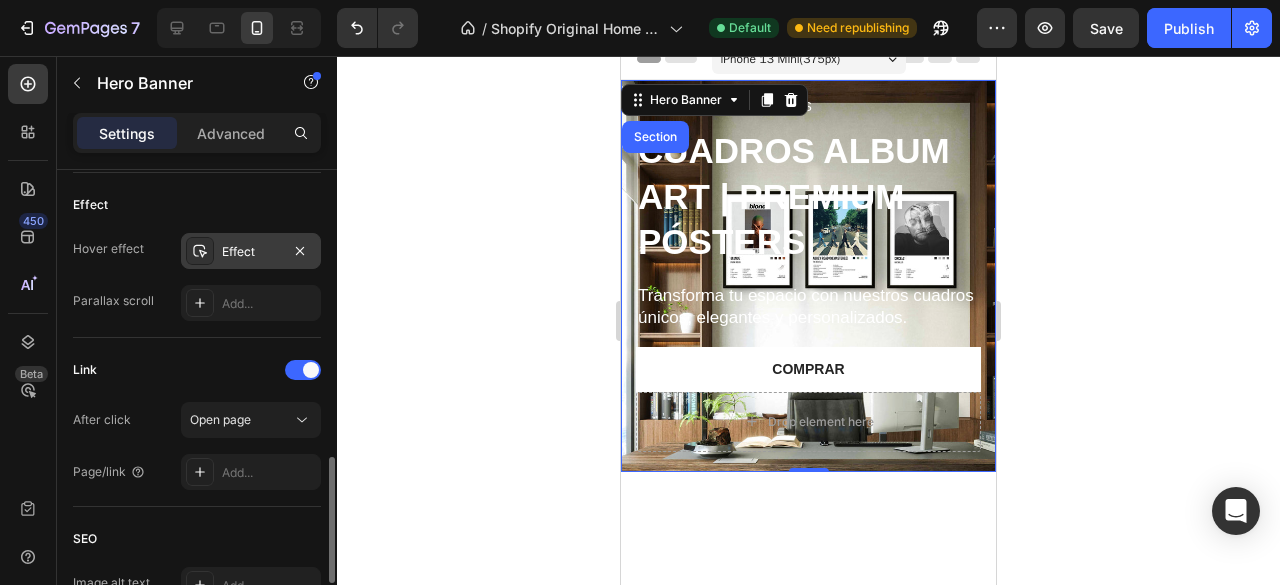 scroll, scrollTop: 1083, scrollLeft: 0, axis: vertical 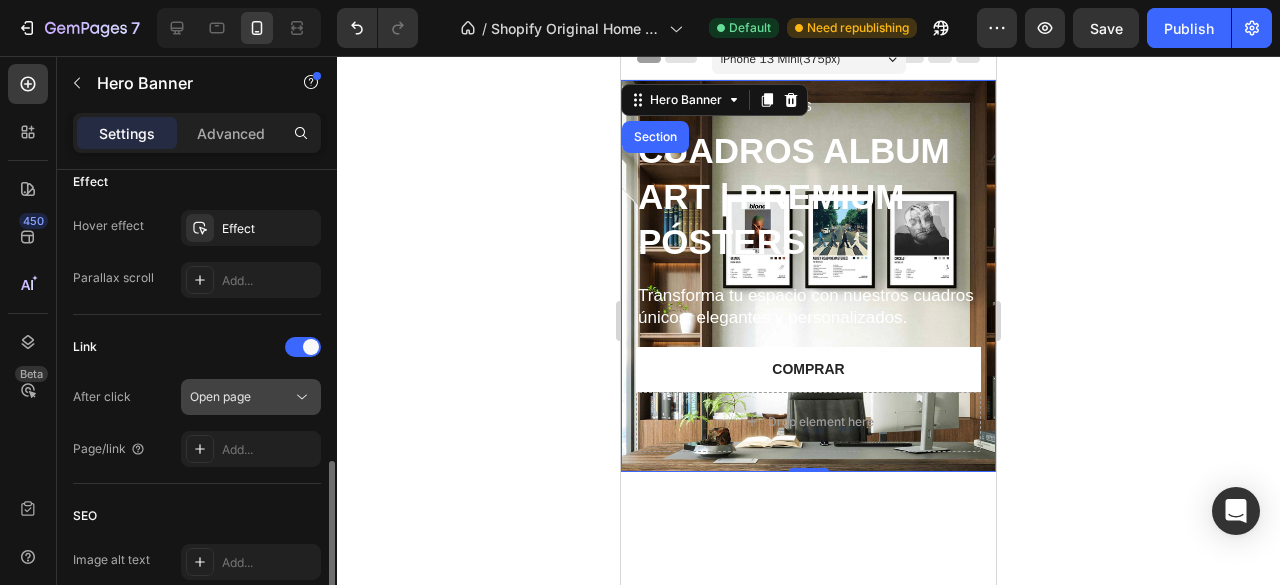 click on "Open page" at bounding box center [220, 396] 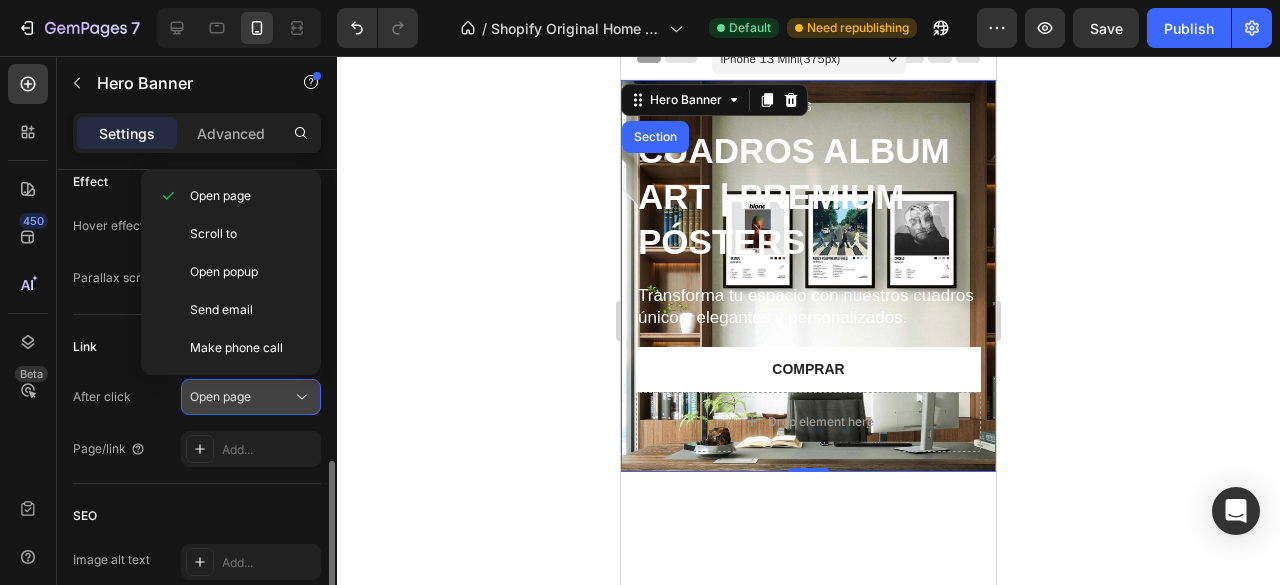 click on "Open page" at bounding box center [220, 396] 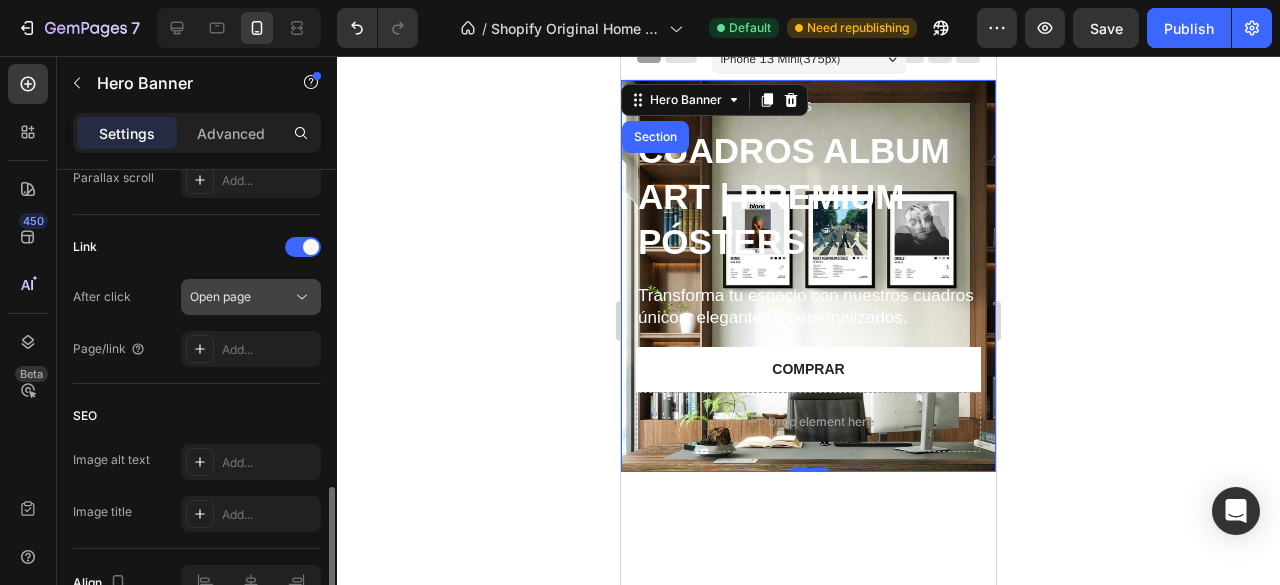 scroll, scrollTop: 1182, scrollLeft: 0, axis: vertical 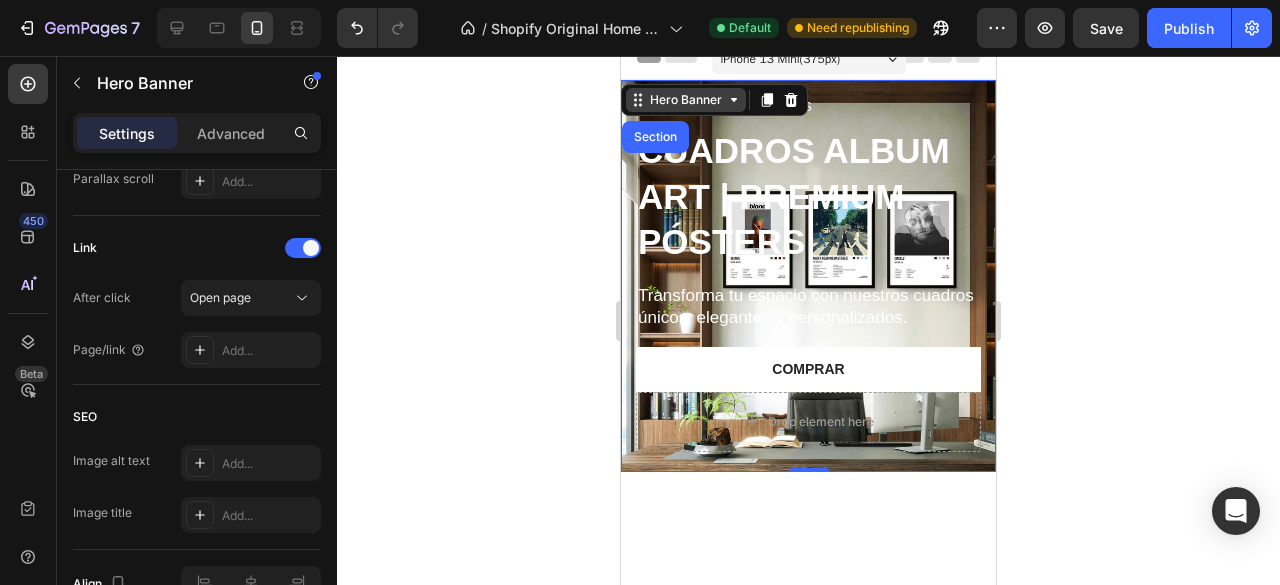 click 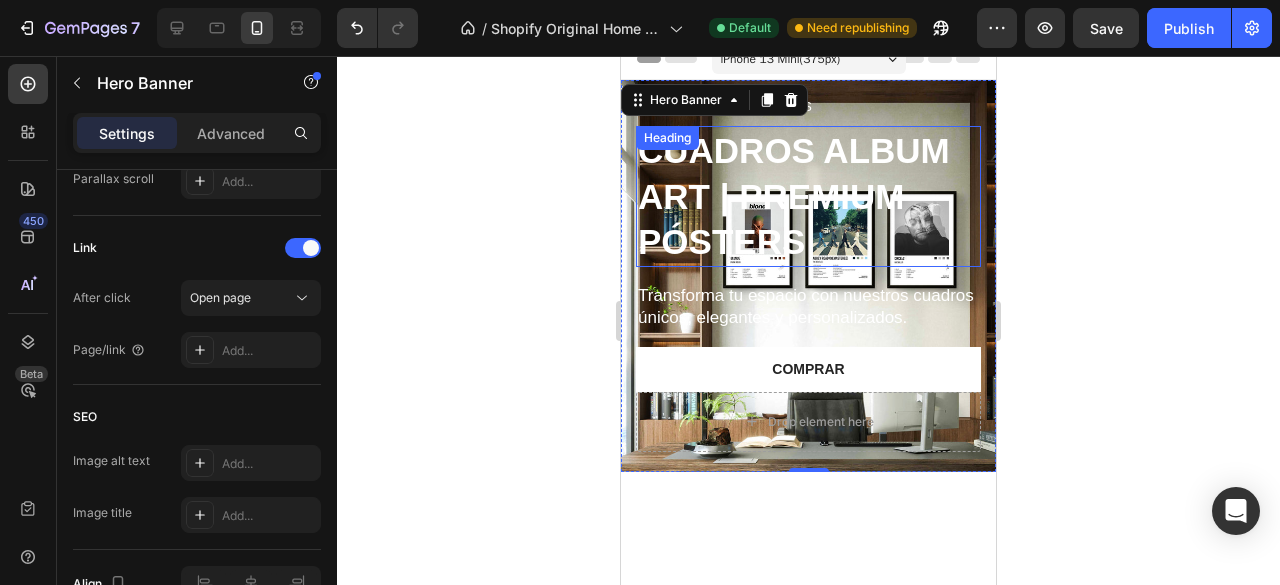 click on "CUADROS ALBUM ART | PREMIUM PÓSTERS" at bounding box center (794, 196) 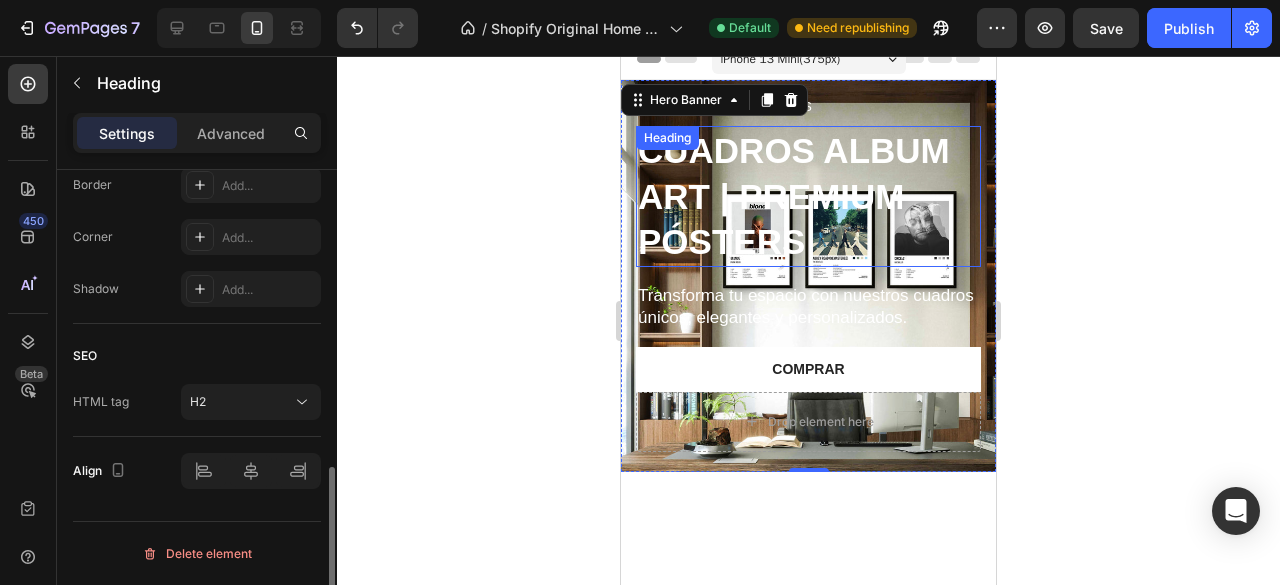 scroll, scrollTop: 0, scrollLeft: 0, axis: both 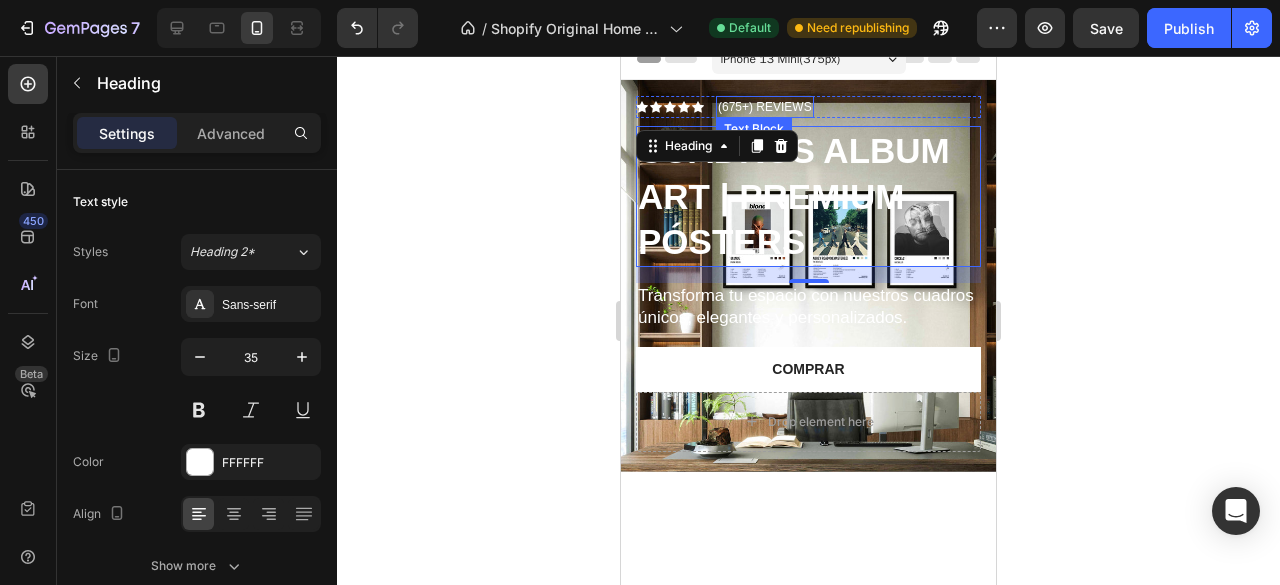 click on "(675+) REVIEWS" at bounding box center [765, 107] 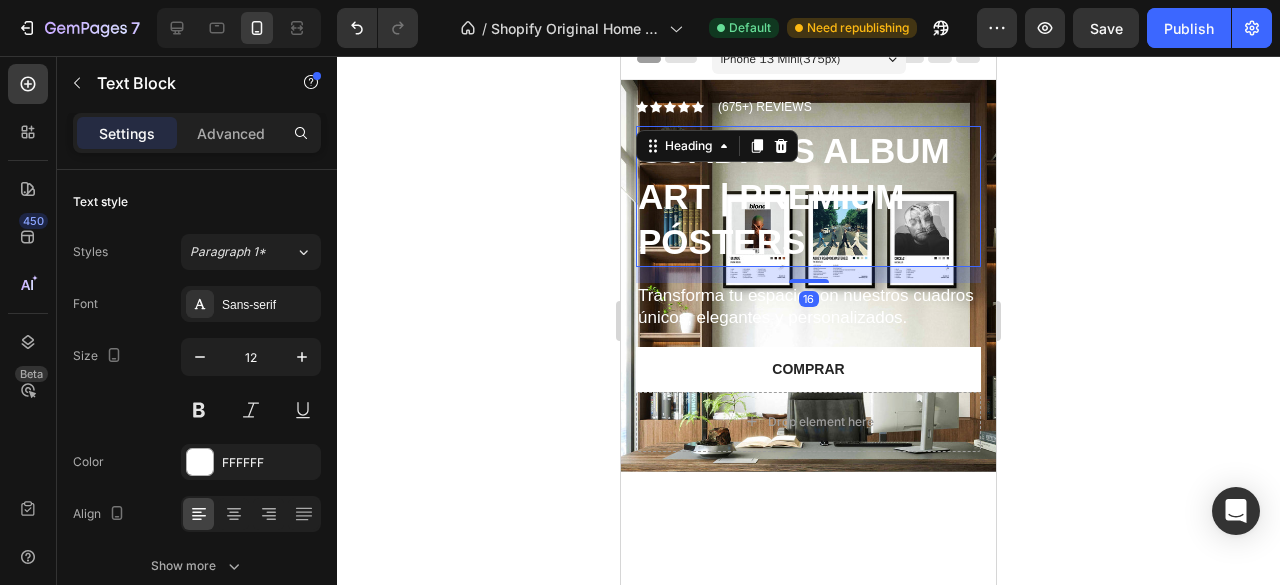 click on "CUADROS ALBUM ART | PREMIUM PÓSTERS" at bounding box center [794, 196] 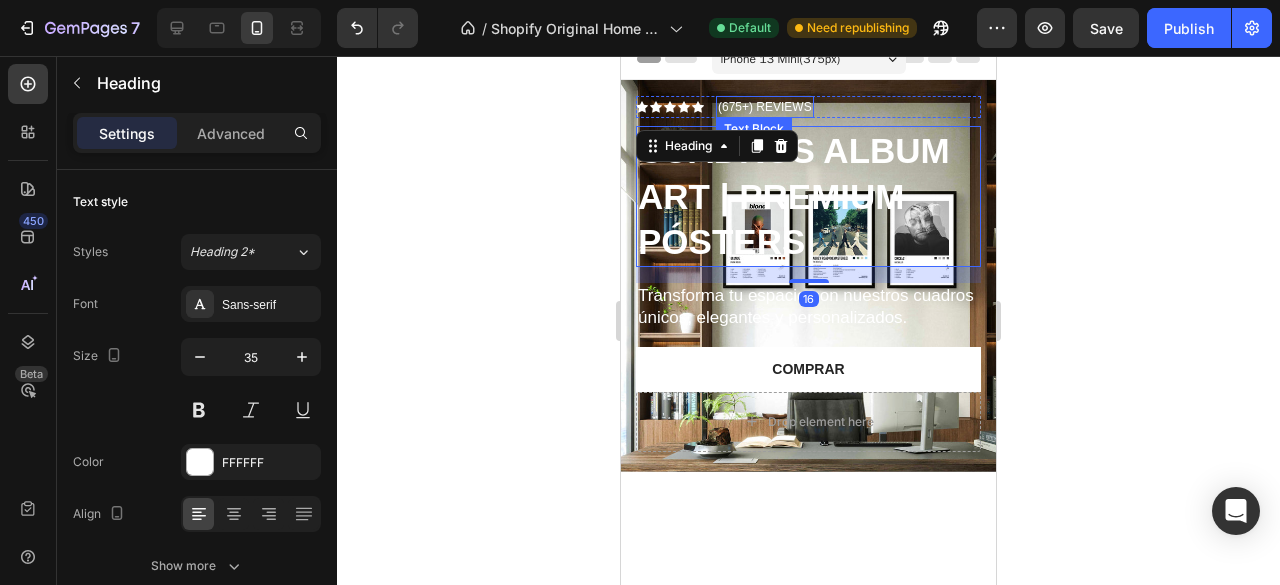 click on "(675+) REVIEWS" at bounding box center [765, 107] 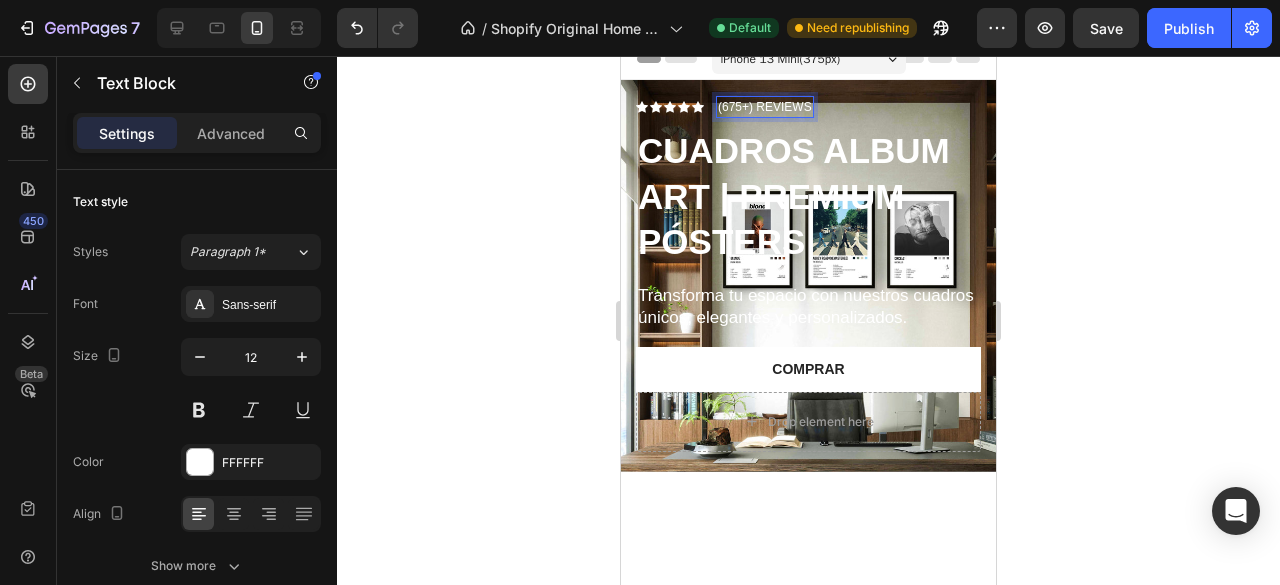 click on "(675+) REVIEWS" at bounding box center (765, 107) 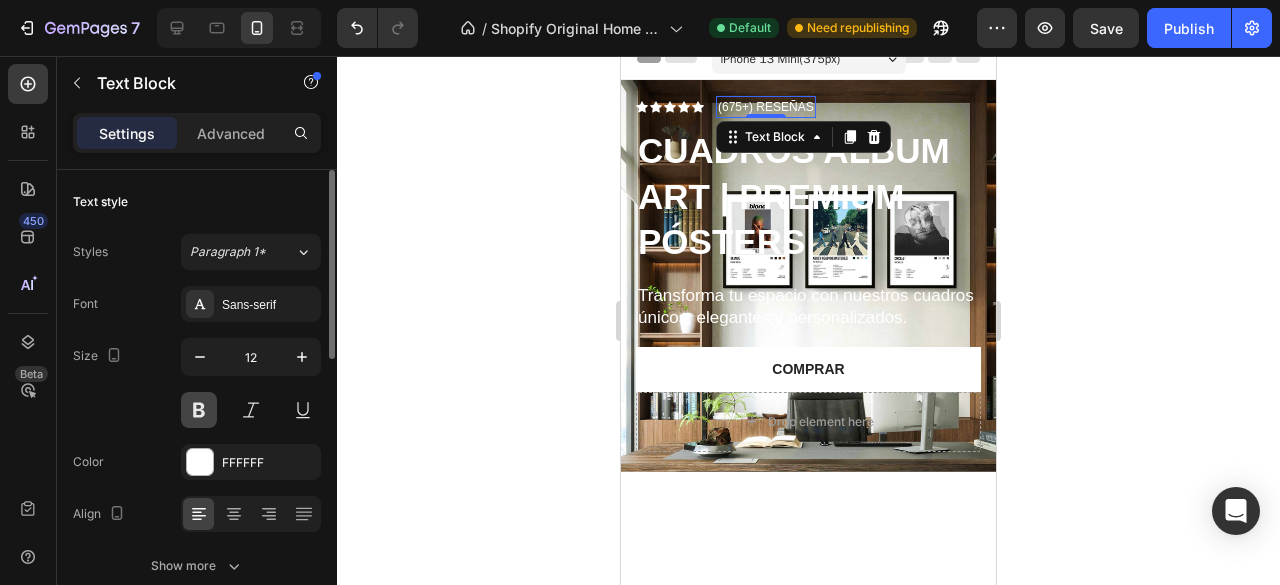 click at bounding box center (199, 410) 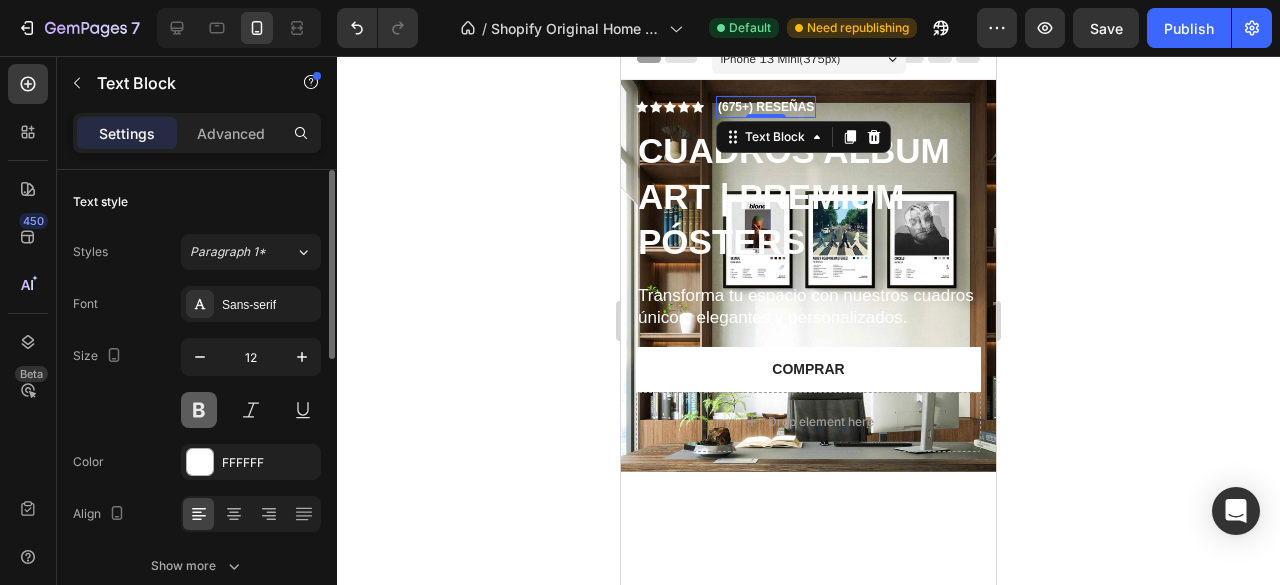 click at bounding box center (199, 410) 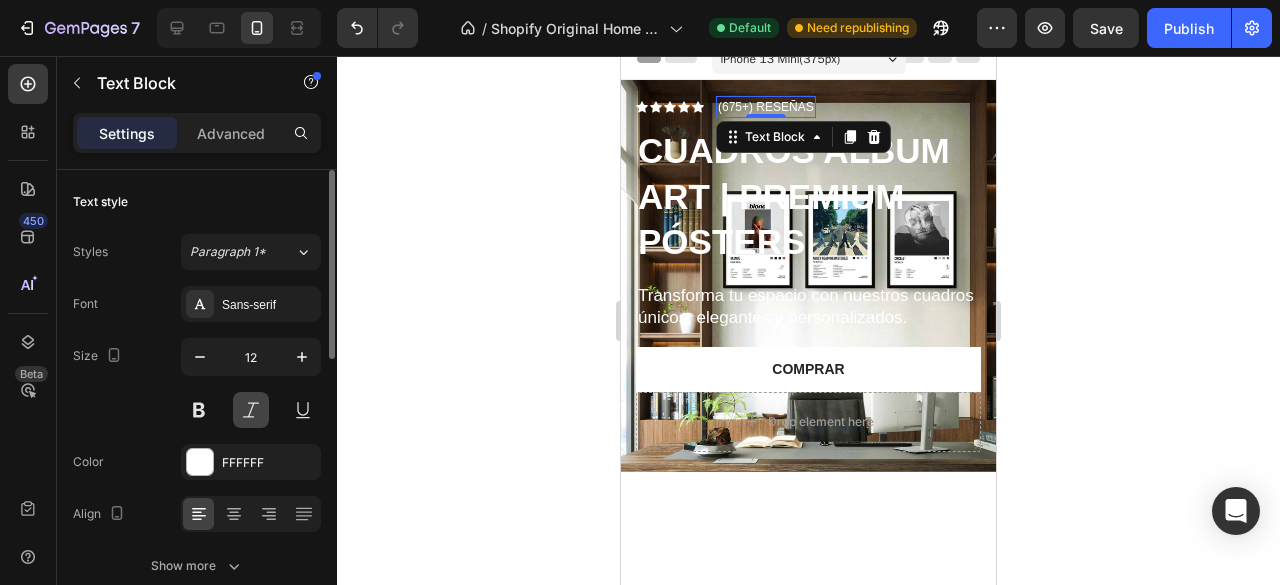 click at bounding box center (251, 410) 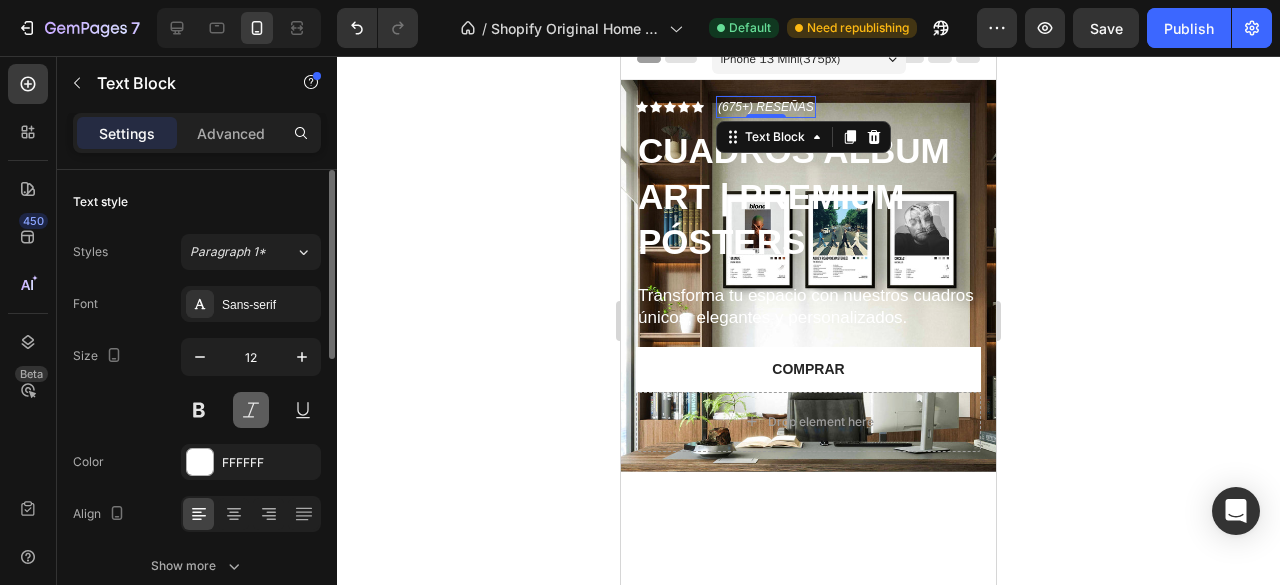 click at bounding box center [251, 410] 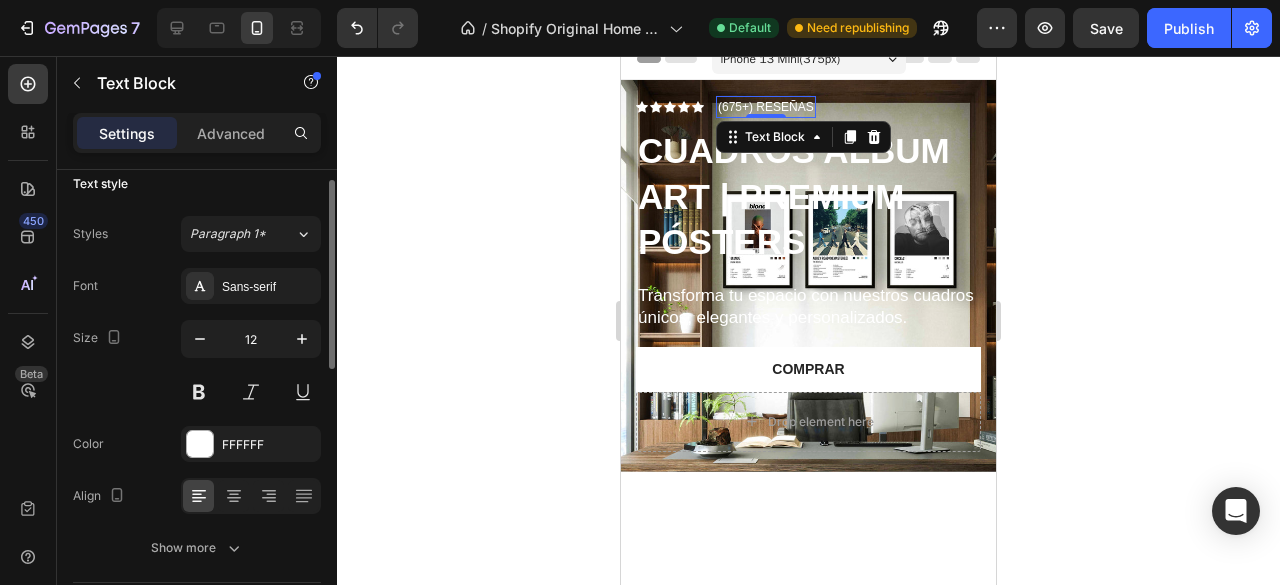 scroll, scrollTop: 24, scrollLeft: 0, axis: vertical 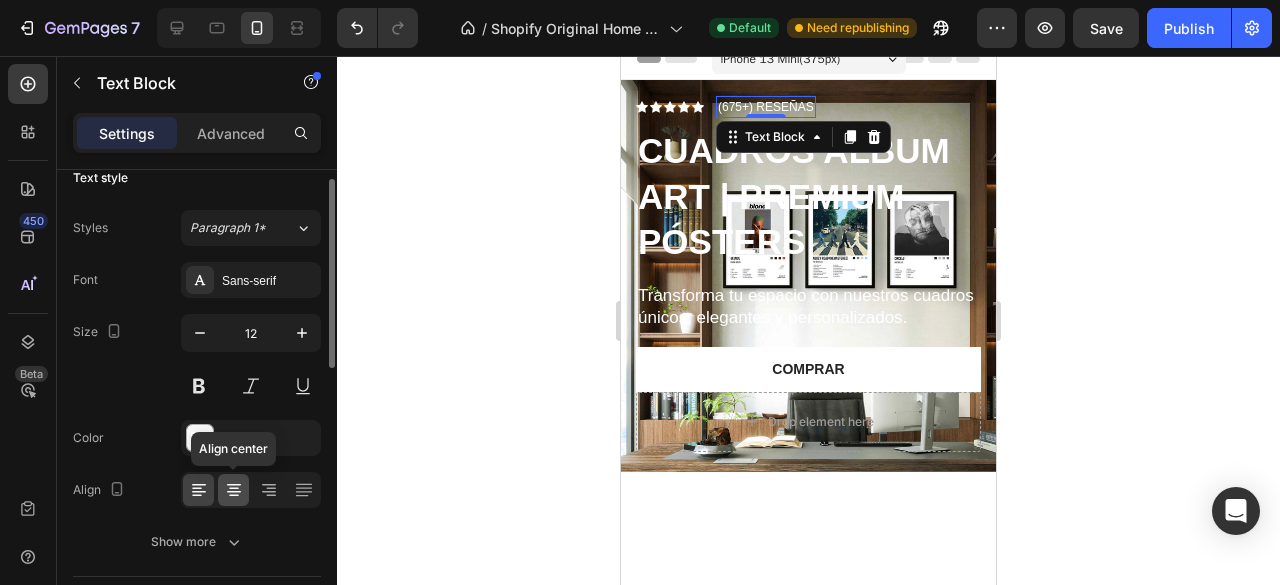 click 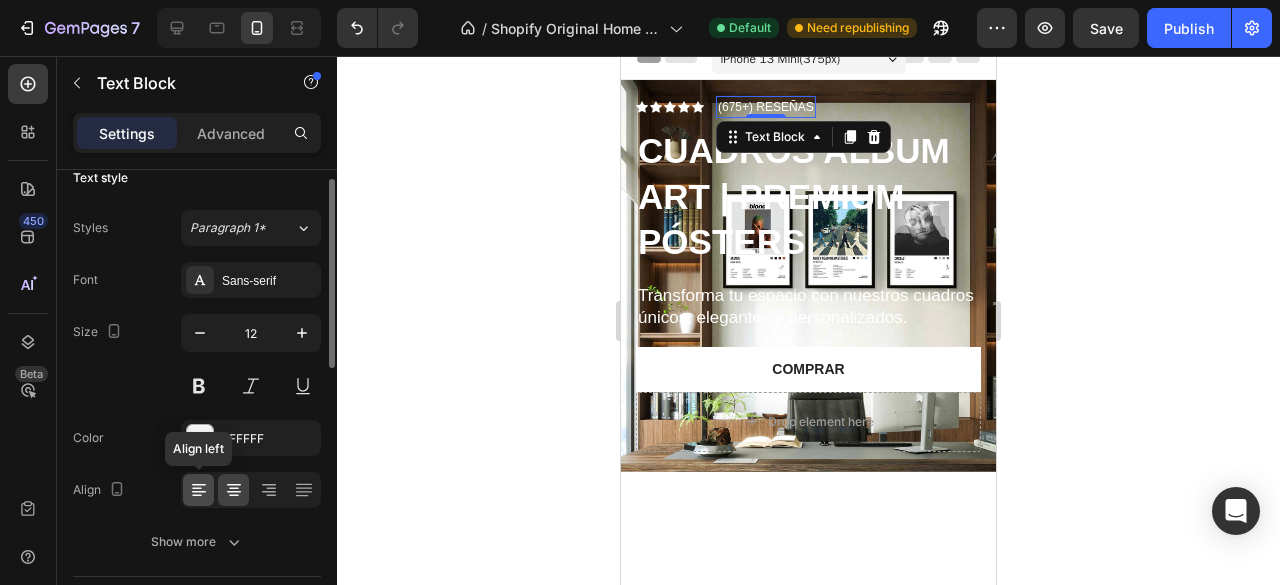 click 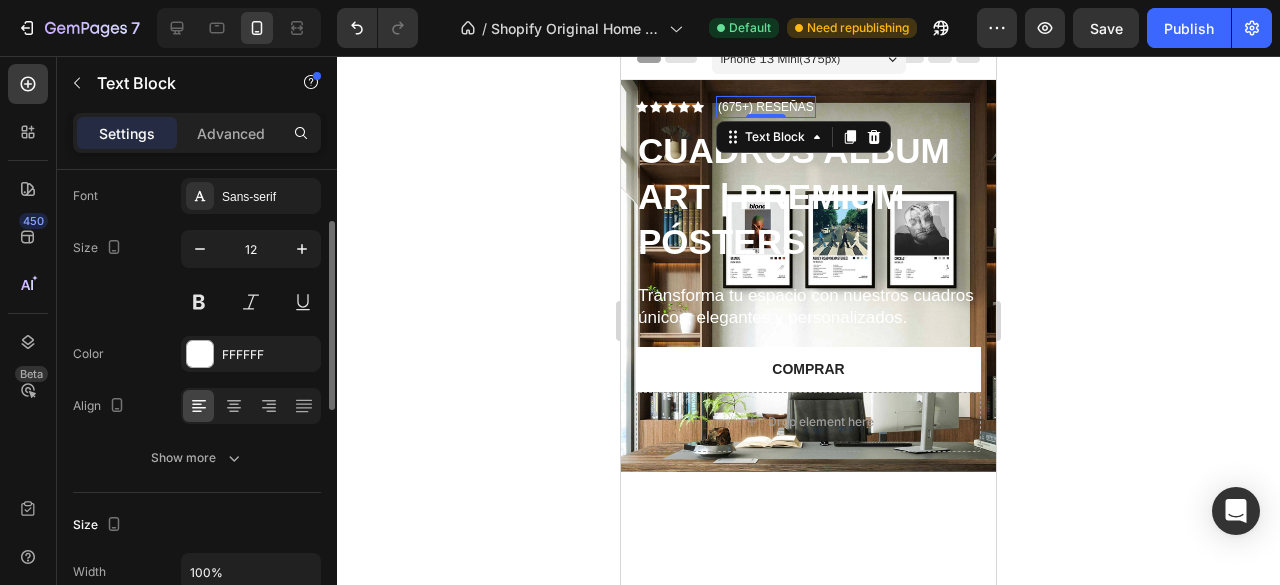 scroll, scrollTop: 117, scrollLeft: 0, axis: vertical 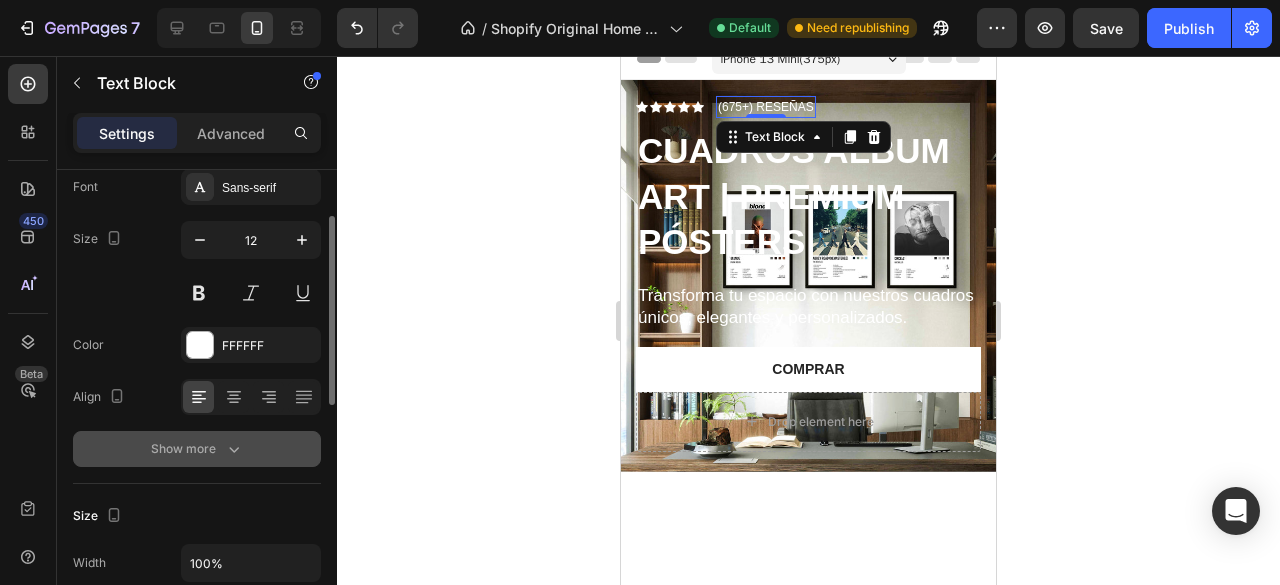 click on "Show more" at bounding box center (197, 449) 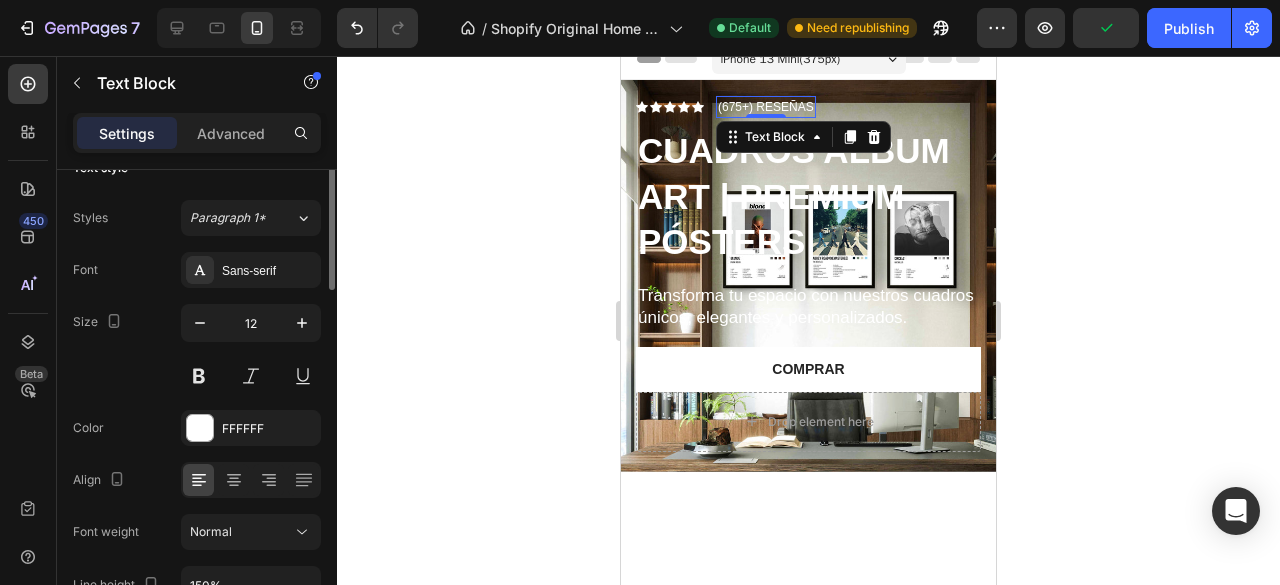 scroll, scrollTop: 0, scrollLeft: 0, axis: both 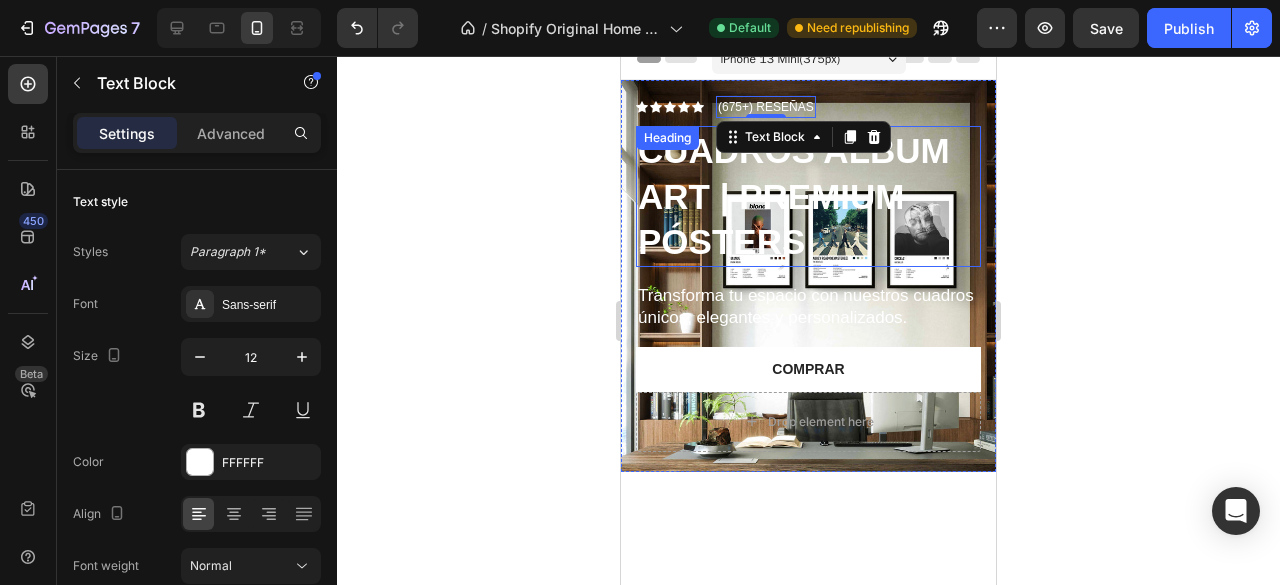 click on "CUADROS ALBUM ART | PREMIUM PÓSTERS" at bounding box center [794, 196] 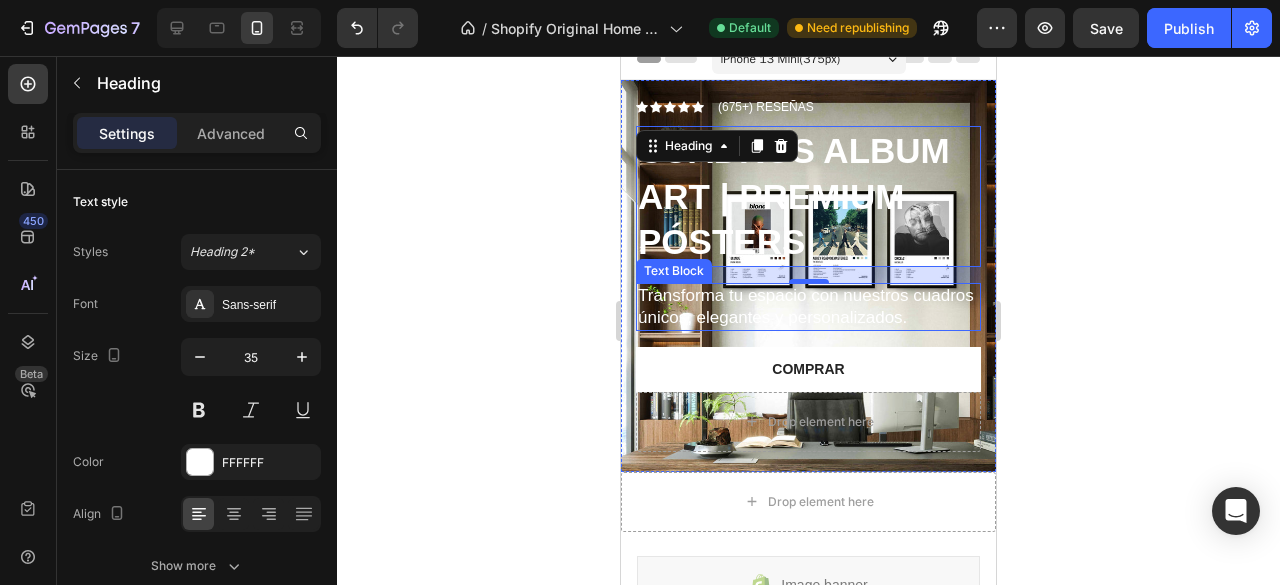 scroll, scrollTop: 0, scrollLeft: 0, axis: both 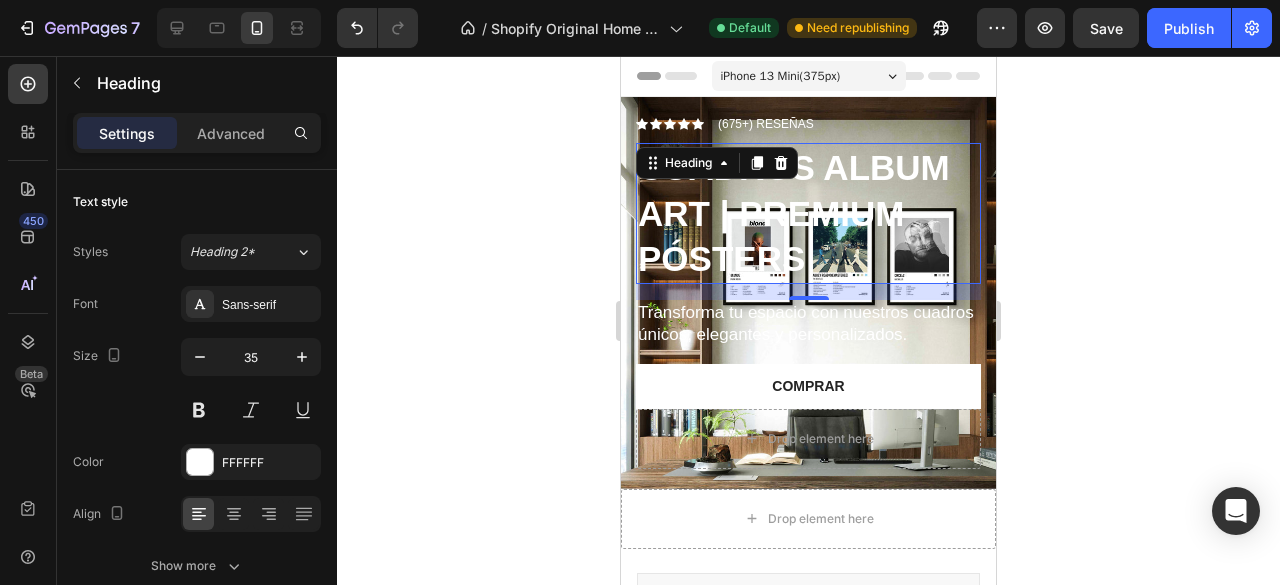 click on "iPhone 13 Mini  ( 375 px)" at bounding box center (781, 76) 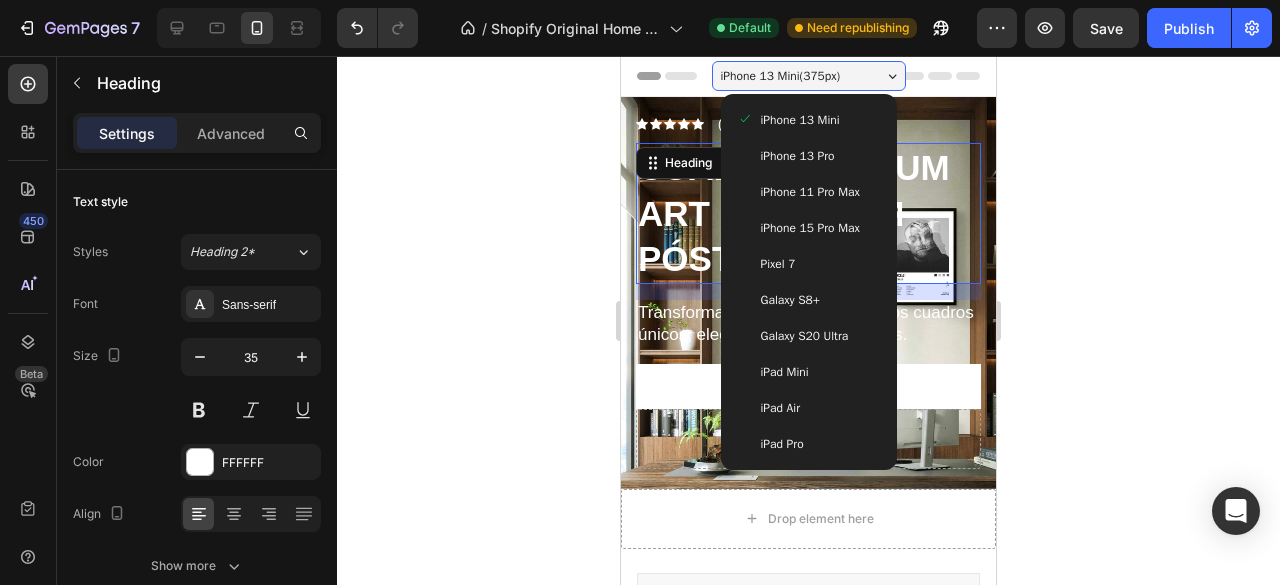 click on "iPhone 13 Pro" at bounding box center (798, 156) 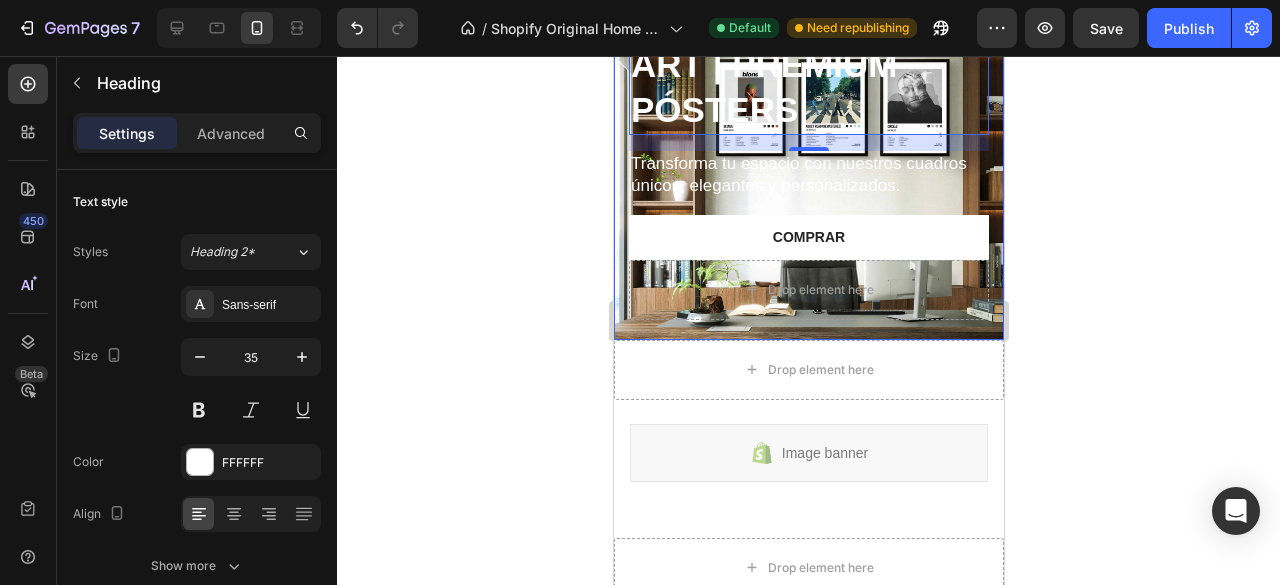 scroll, scrollTop: 0, scrollLeft: 0, axis: both 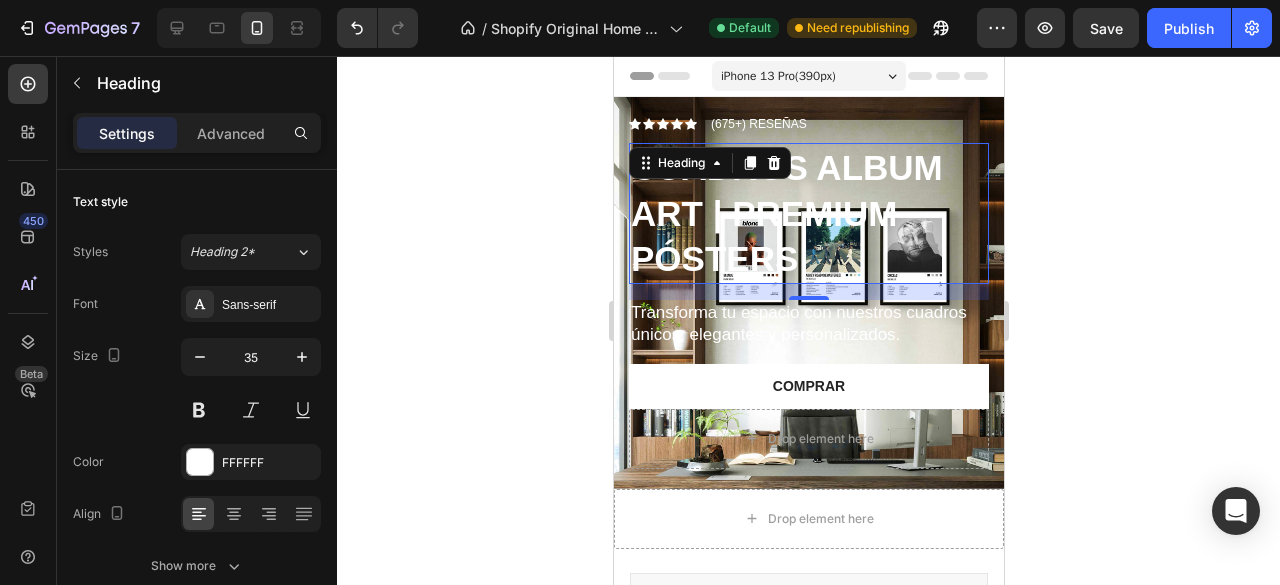 click on "iPhone 13 Pro  ( 390 px)" at bounding box center [777, 76] 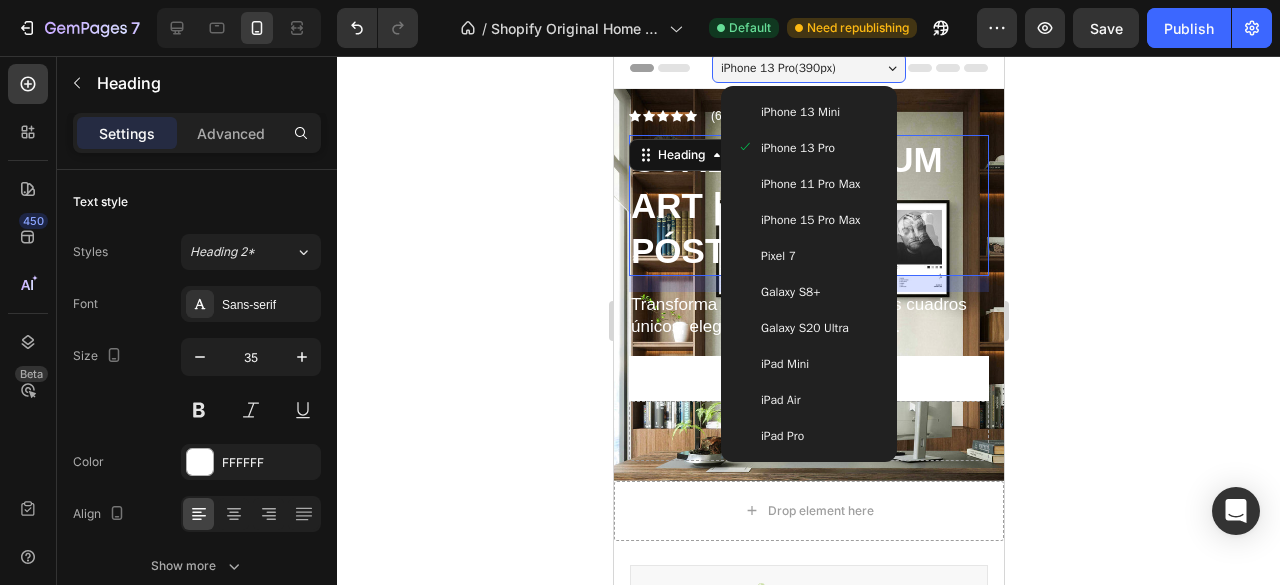 scroll, scrollTop: 0, scrollLeft: 0, axis: both 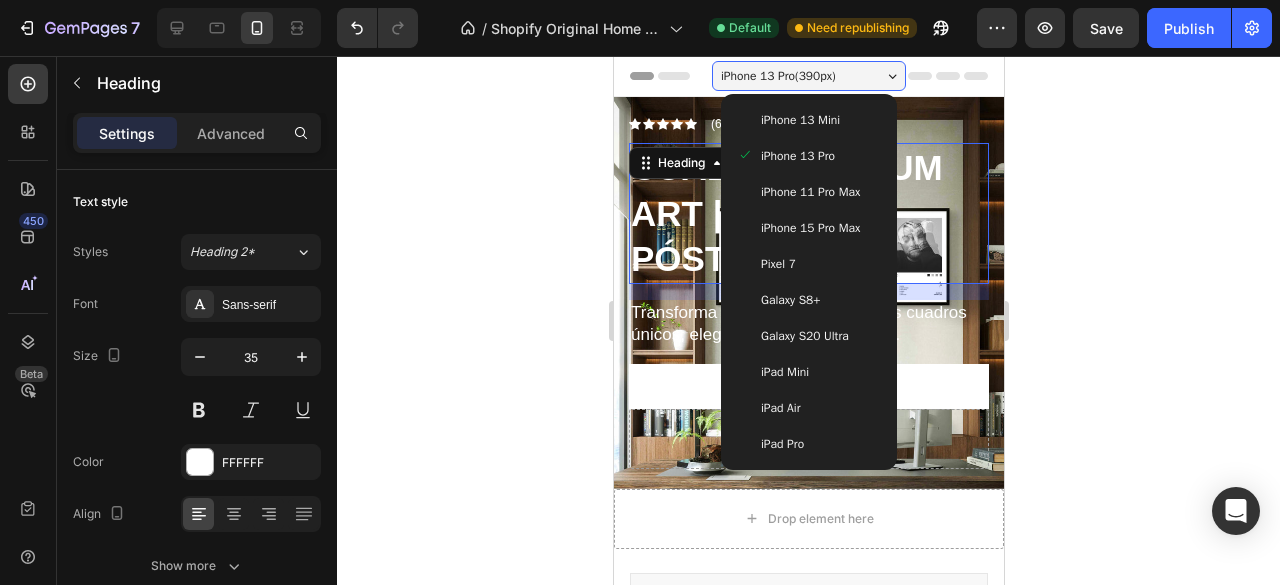 click on "iPhone 15 Pro Max" at bounding box center (809, 228) 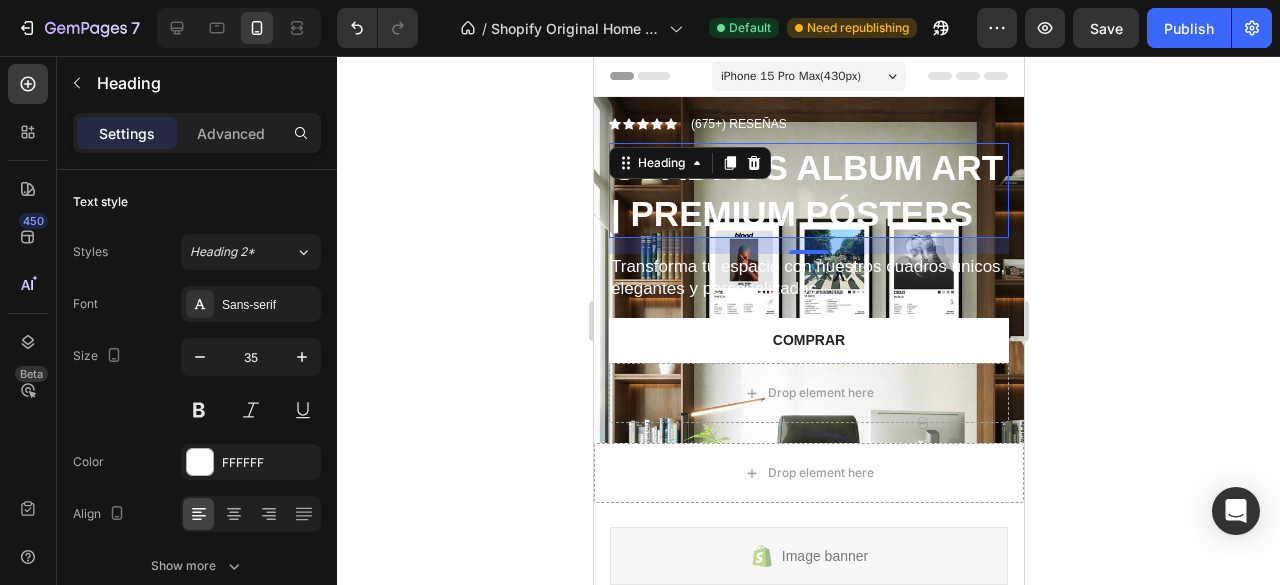 click on "iPhone 15 Pro Max  ( 430 px)" at bounding box center [790, 76] 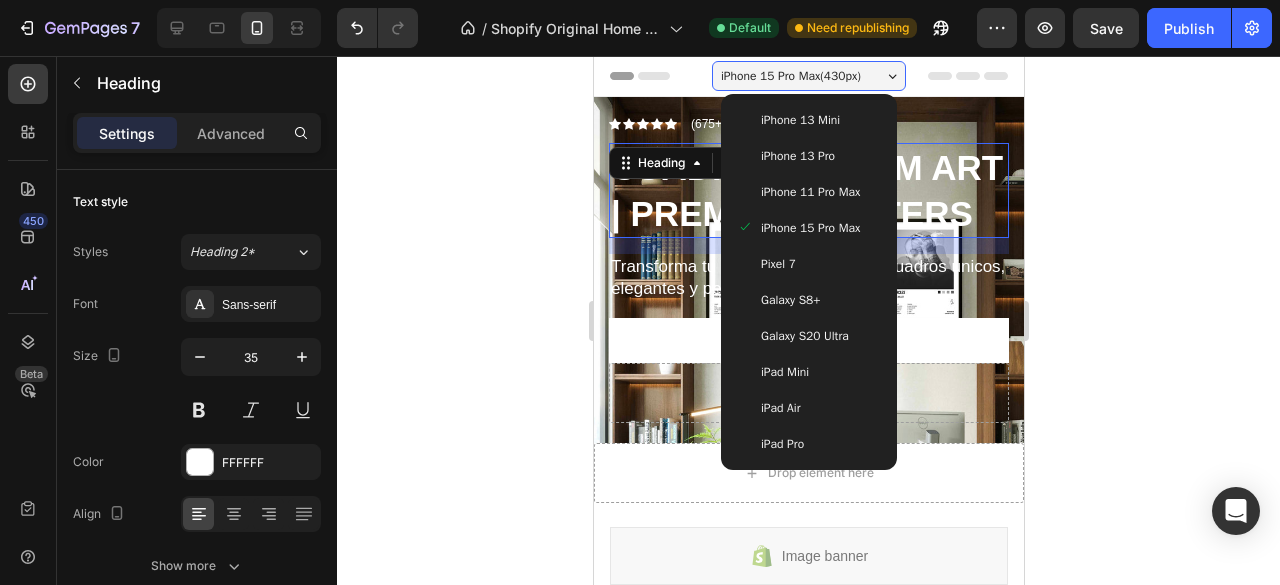 click on "iPhone 13 Pro" at bounding box center (808, 156) 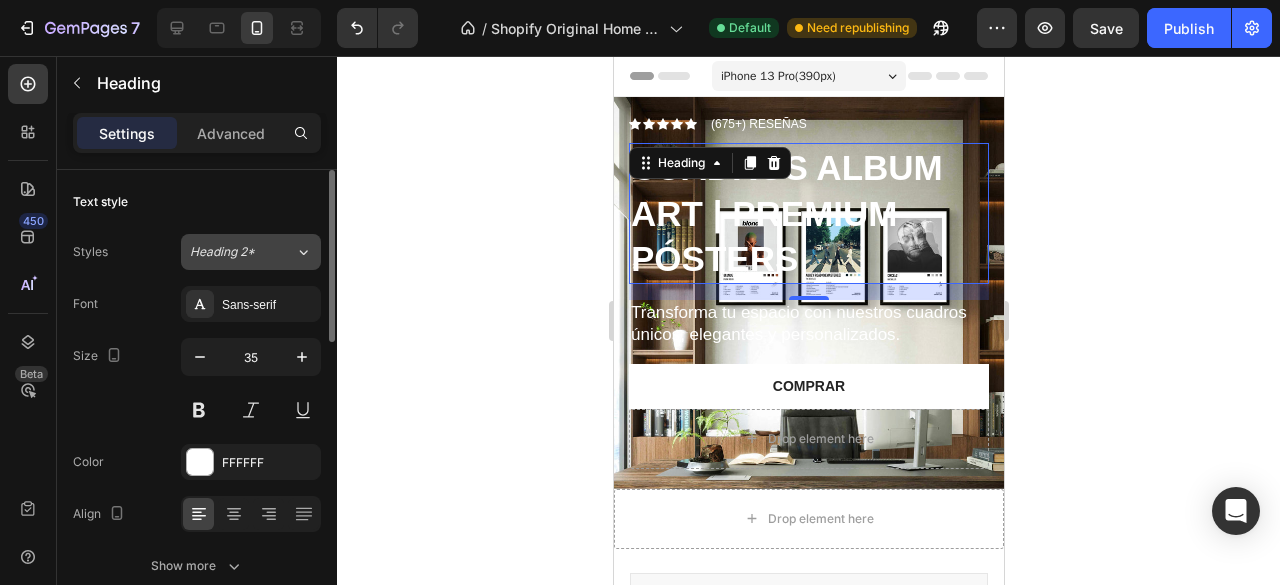 click on "Heading 2*" 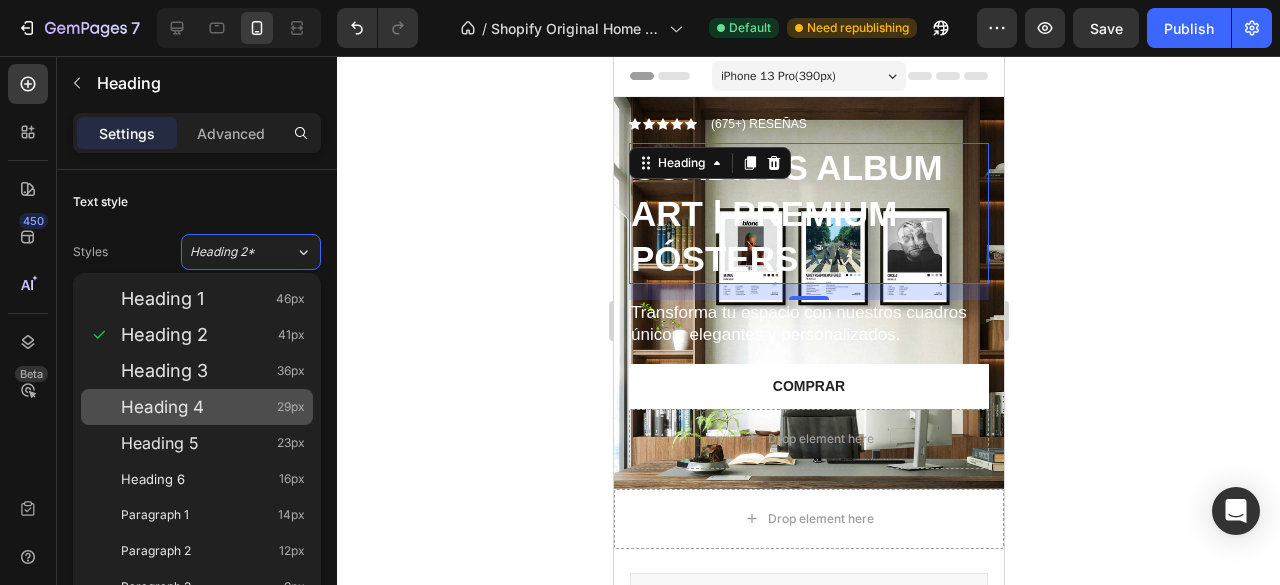 click on "Heading 4" at bounding box center [162, 407] 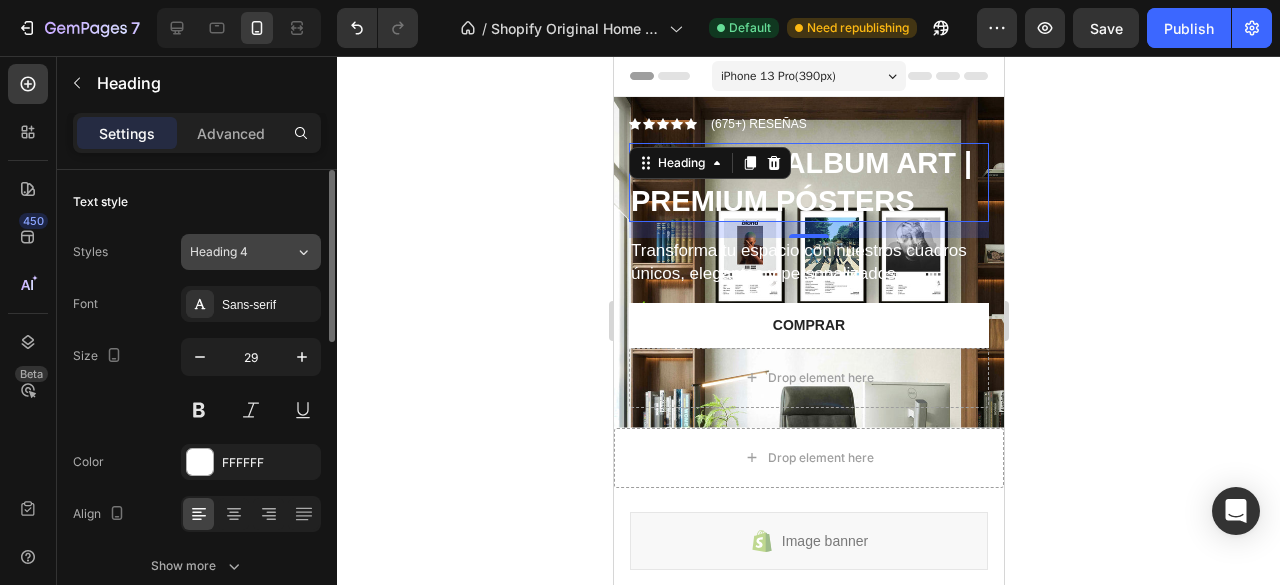 click on "Heading 4" at bounding box center (230, 252) 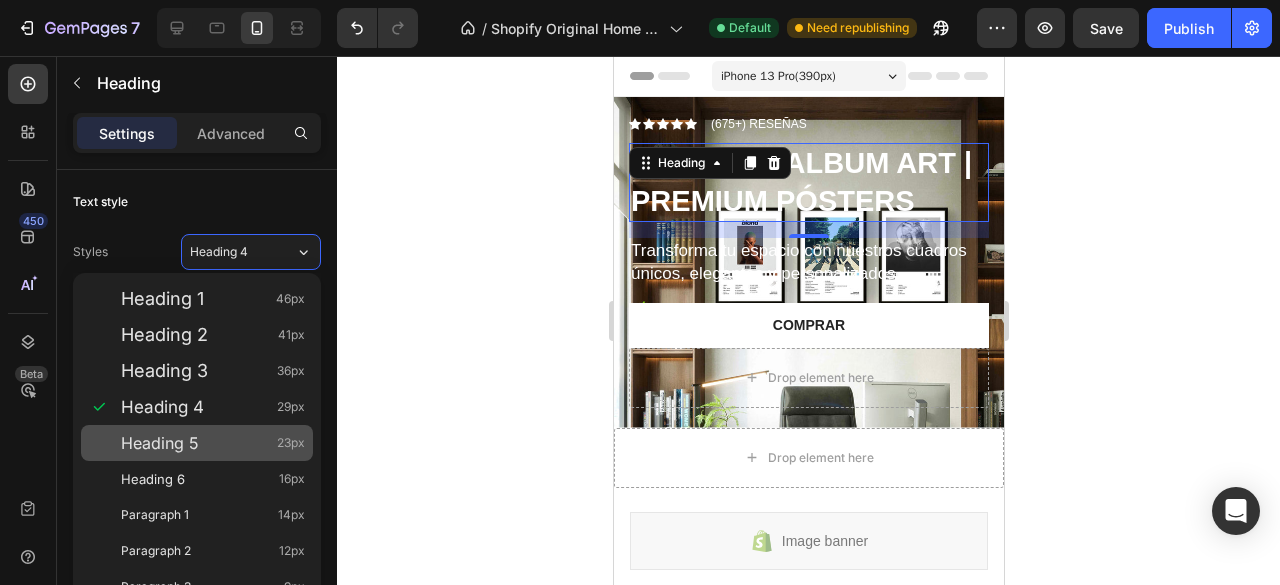 click on "Heading 5 23px" at bounding box center (213, 443) 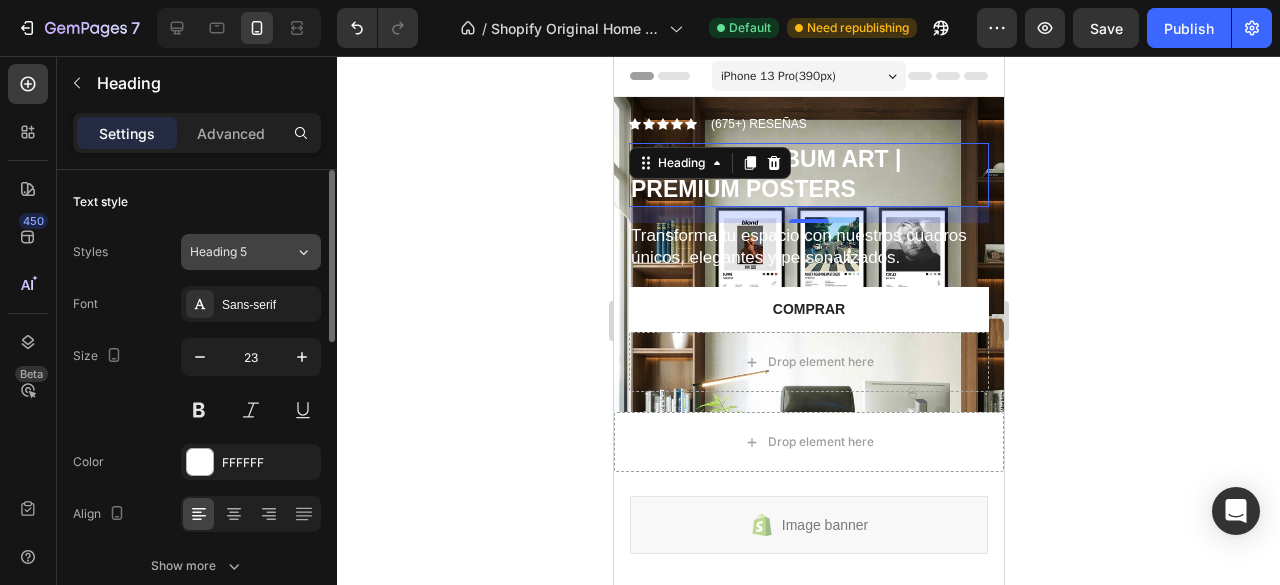 click on "Heading 5" at bounding box center [230, 252] 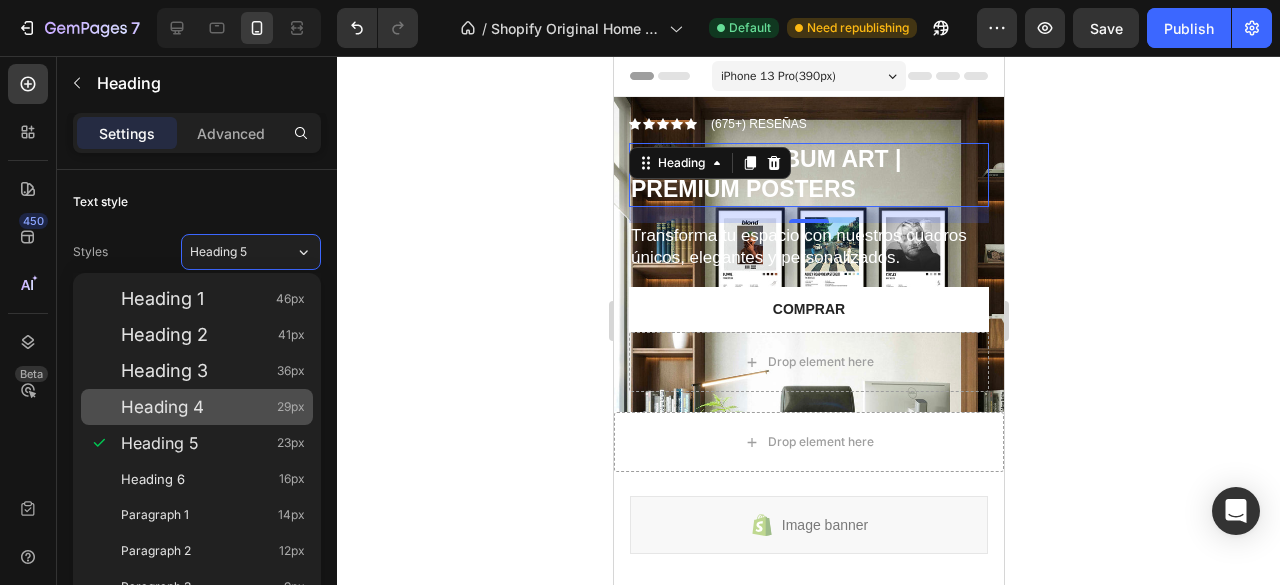 click on "Heading 4 29px" at bounding box center [213, 407] 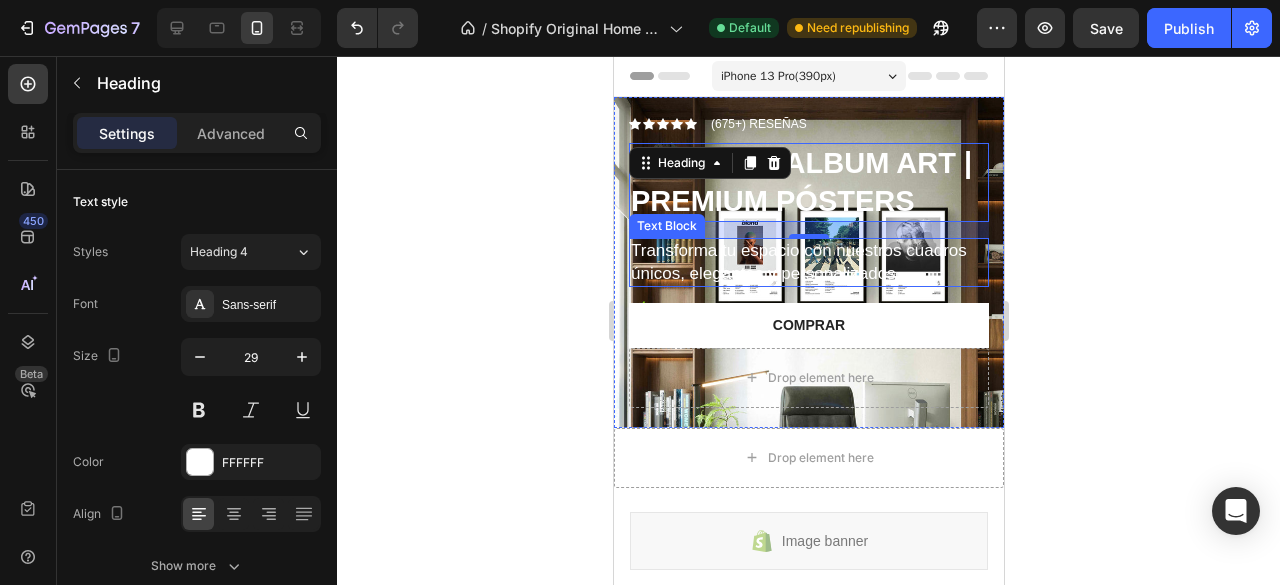click on "Transforma tu espacio con nuestros cuadros únicos, elegantes y personalizados." at bounding box center (808, 262) 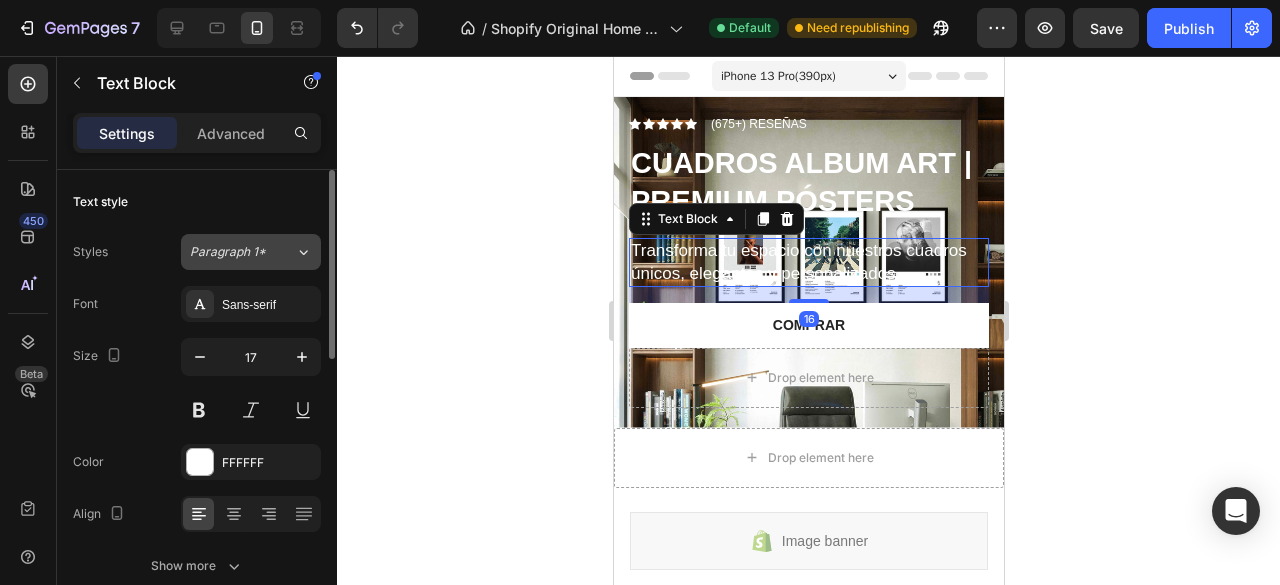 click on "Paragraph 1*" at bounding box center [242, 252] 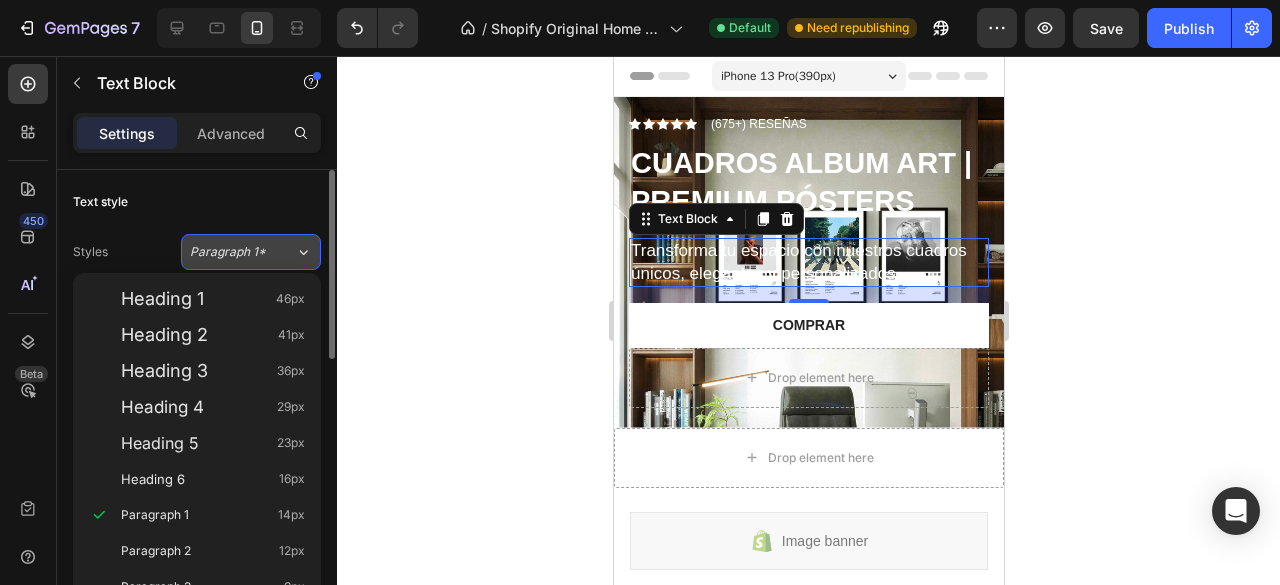 click on "Paragraph 1*" at bounding box center [242, 252] 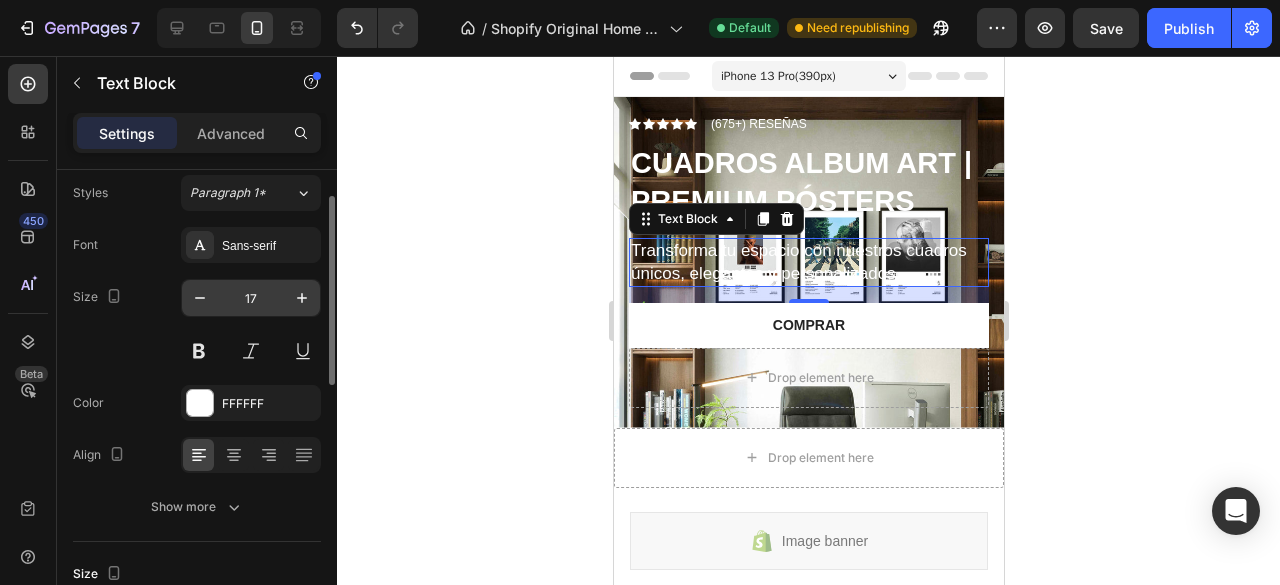 scroll, scrollTop: 61, scrollLeft: 0, axis: vertical 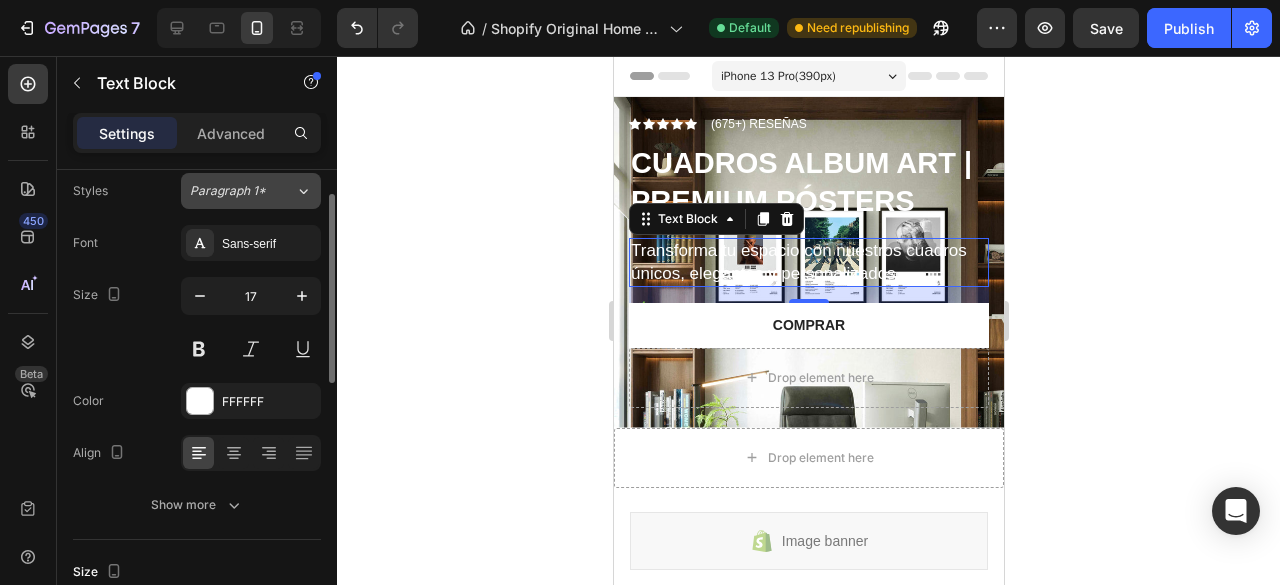 click on "Paragraph 1*" at bounding box center [242, 191] 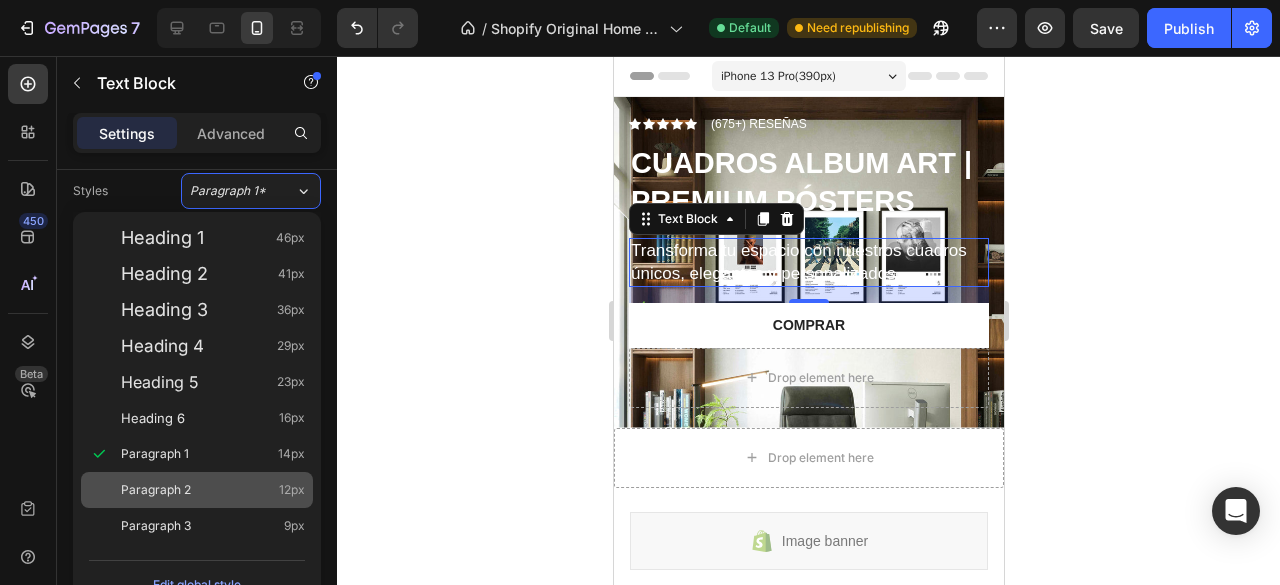 click on "Paragraph 2 12px" at bounding box center (213, 490) 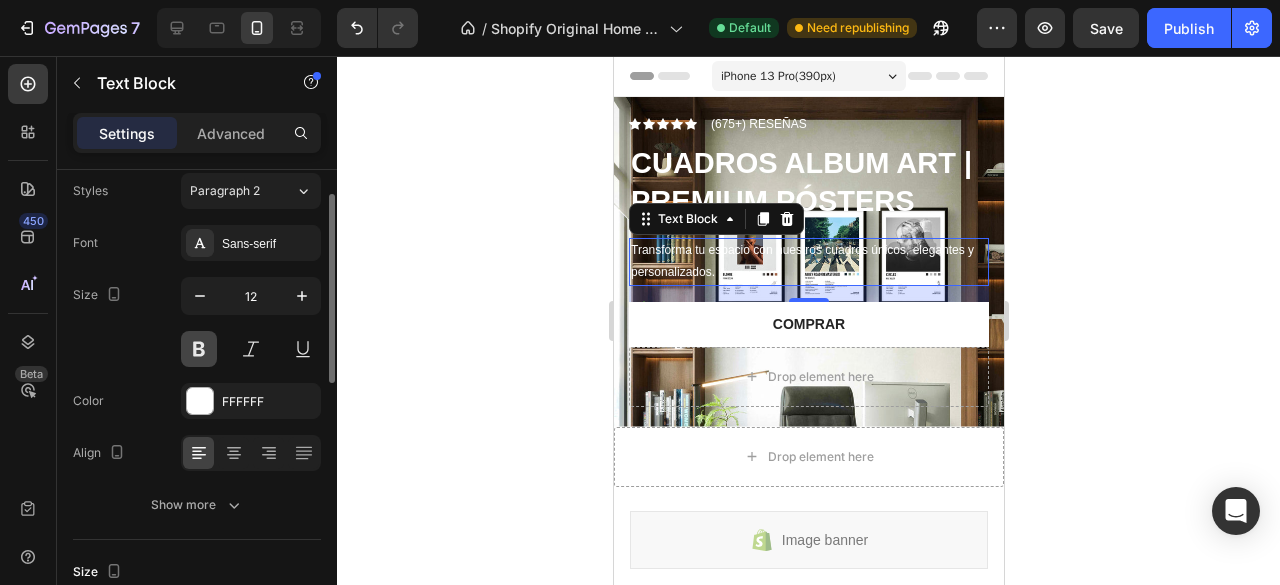 click at bounding box center (199, 349) 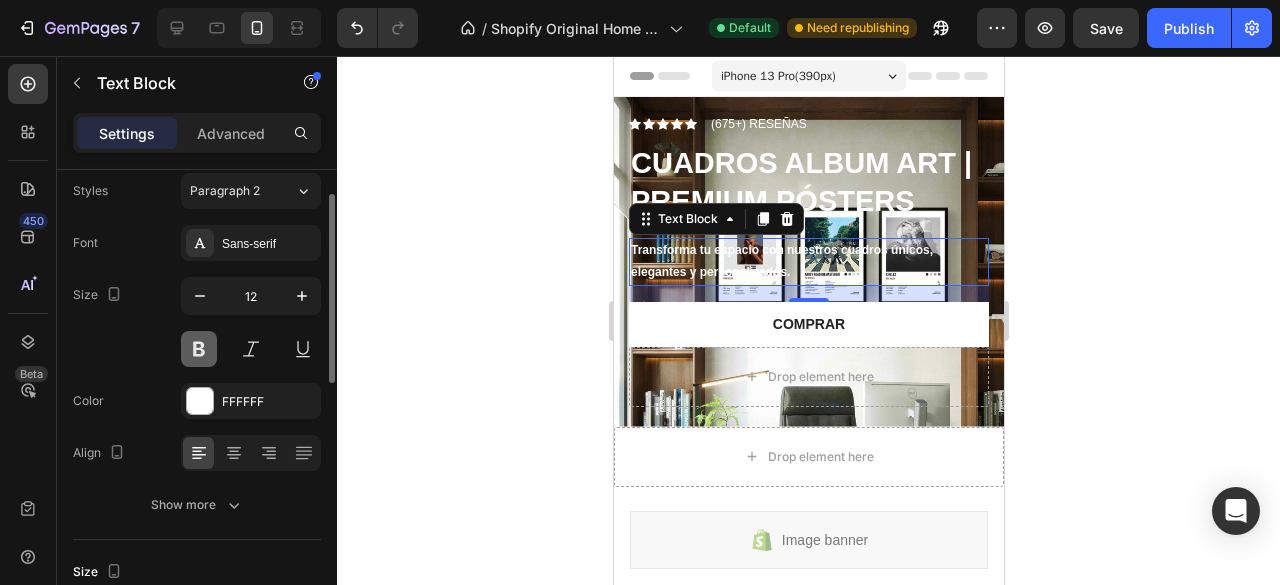 click at bounding box center (199, 349) 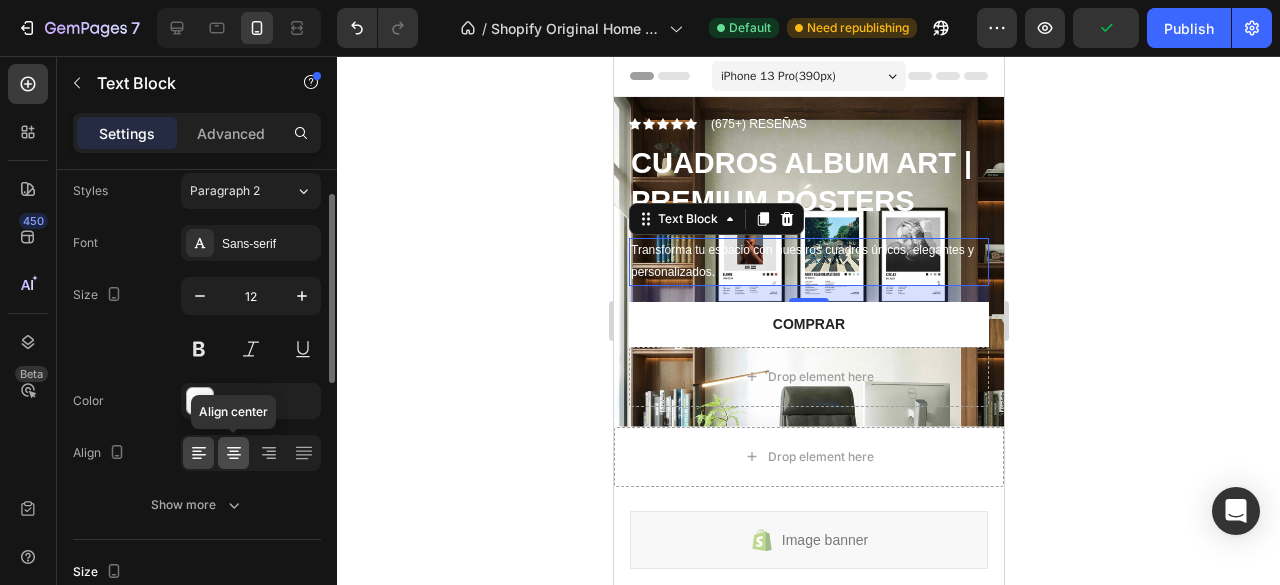 click 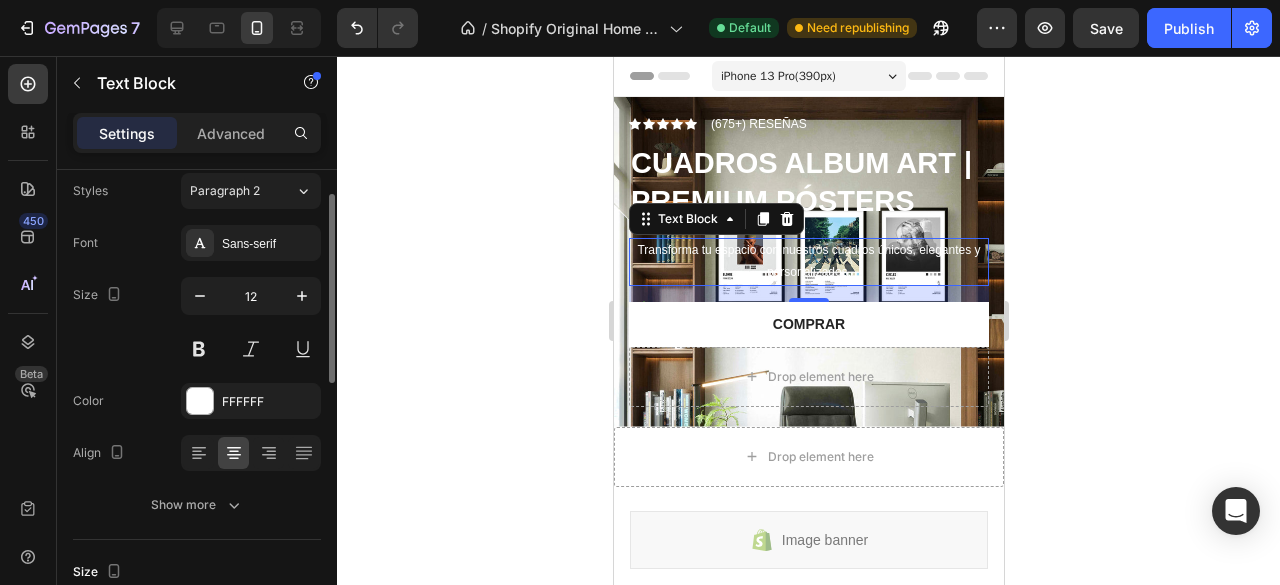 scroll, scrollTop: 0, scrollLeft: 0, axis: both 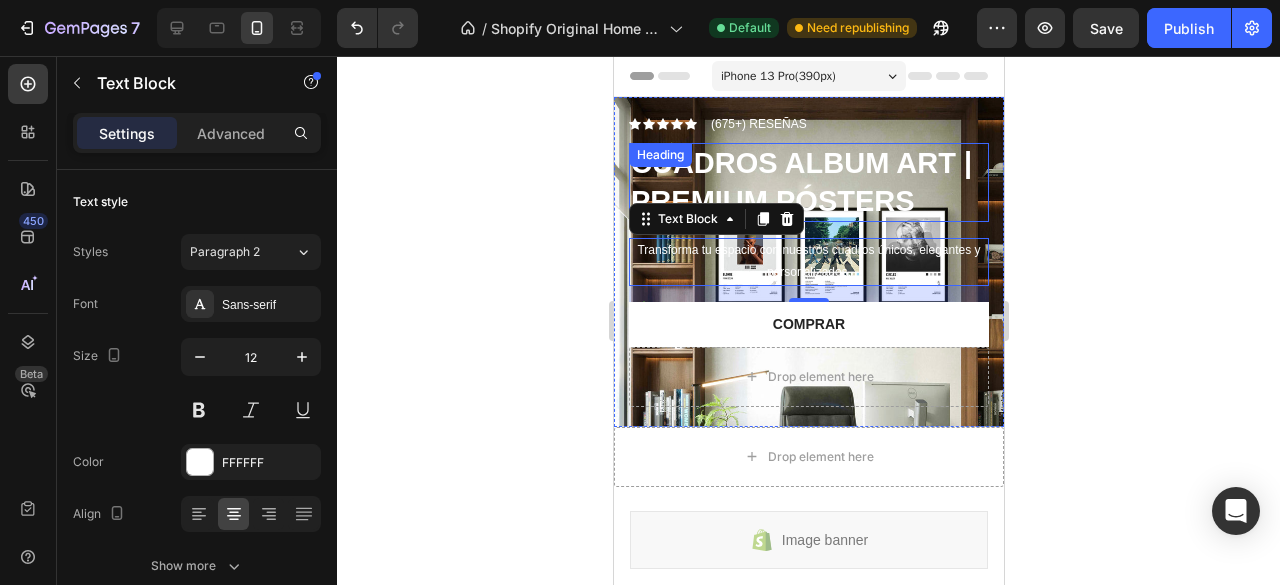 click on "CUADROS ALBUM ART | PREMIUM PÓSTERS" at bounding box center [800, 182] 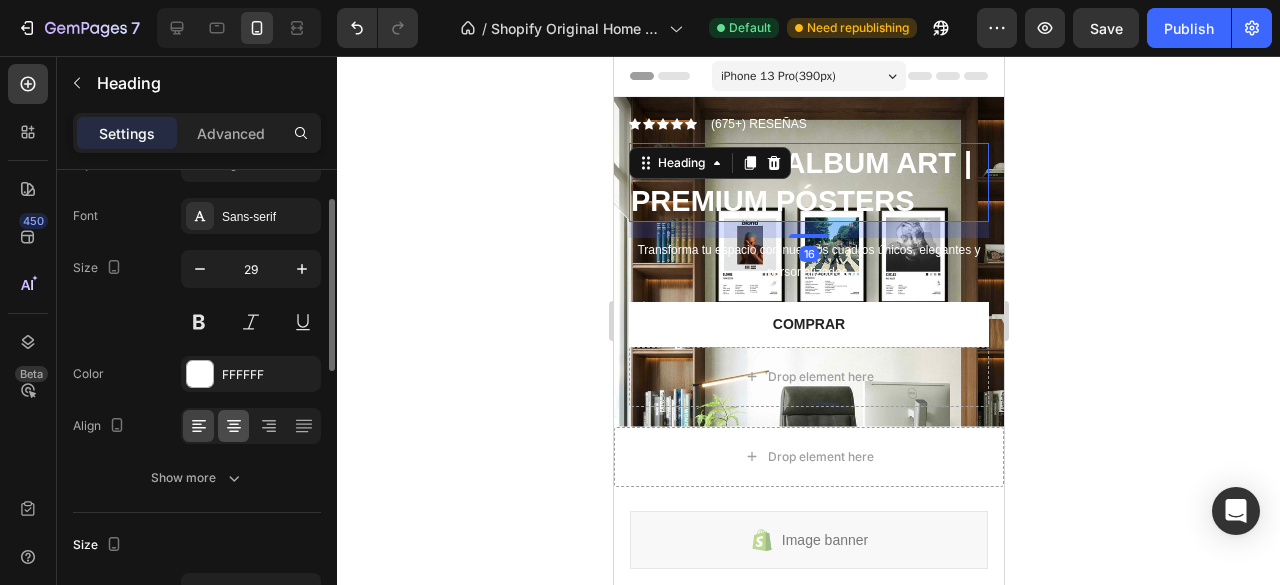 scroll, scrollTop: 90, scrollLeft: 0, axis: vertical 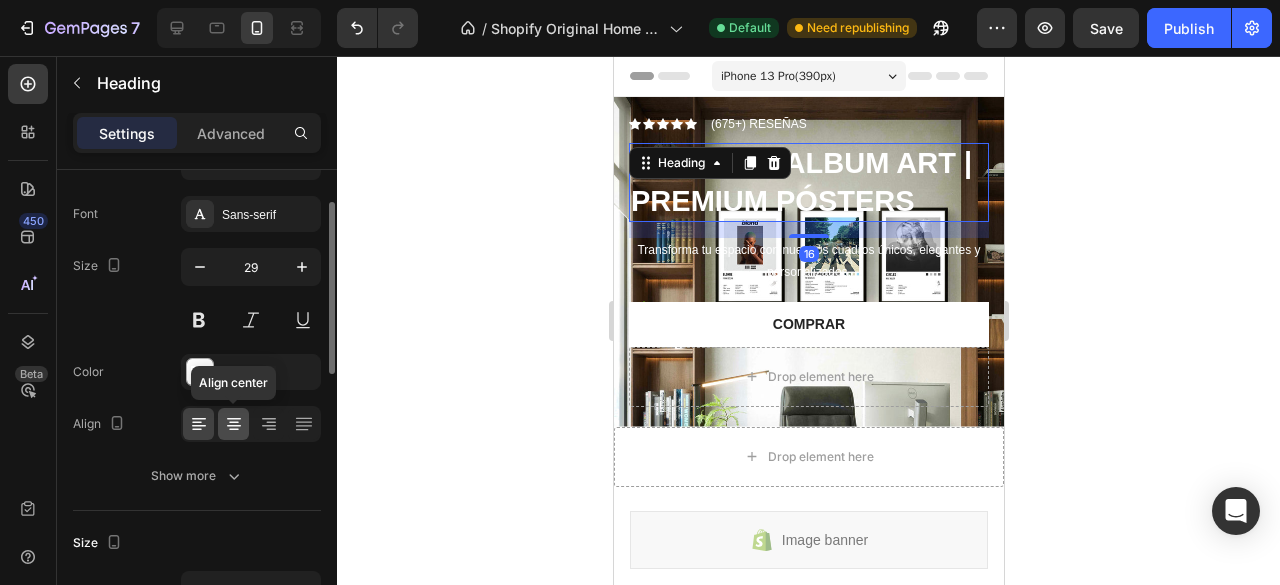 click 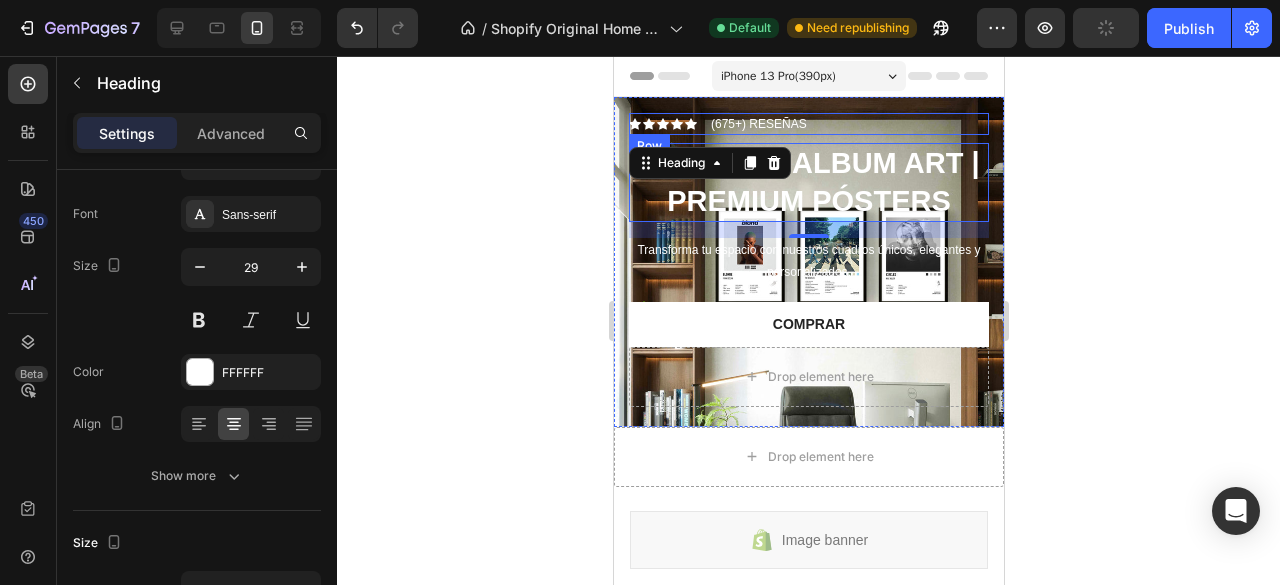 click on "Icon Icon Icon Icon Icon Icon List (675+) RESEÑAS Text Block Row" at bounding box center (808, 124) 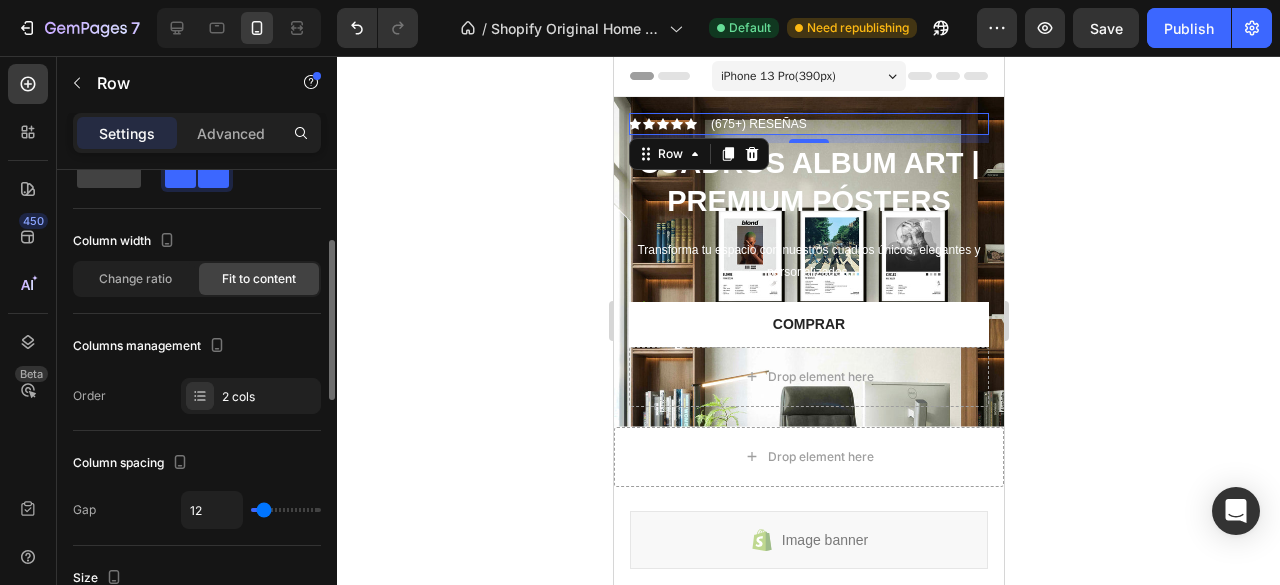 scroll, scrollTop: 0, scrollLeft: 0, axis: both 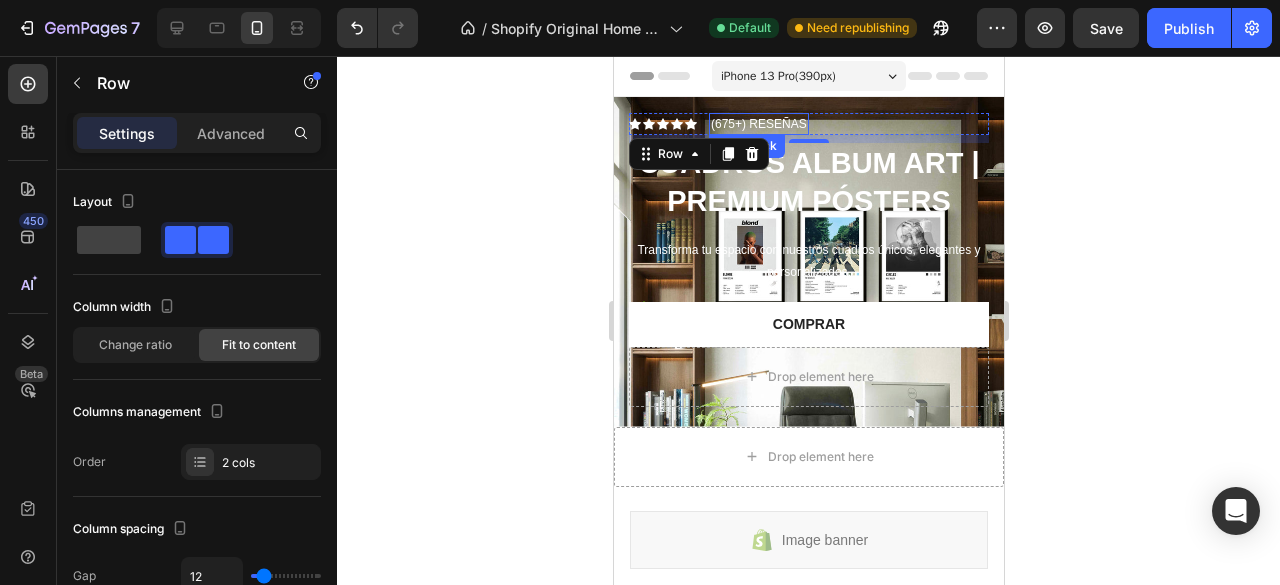click on "(675+) RESEÑAS" at bounding box center (758, 124) 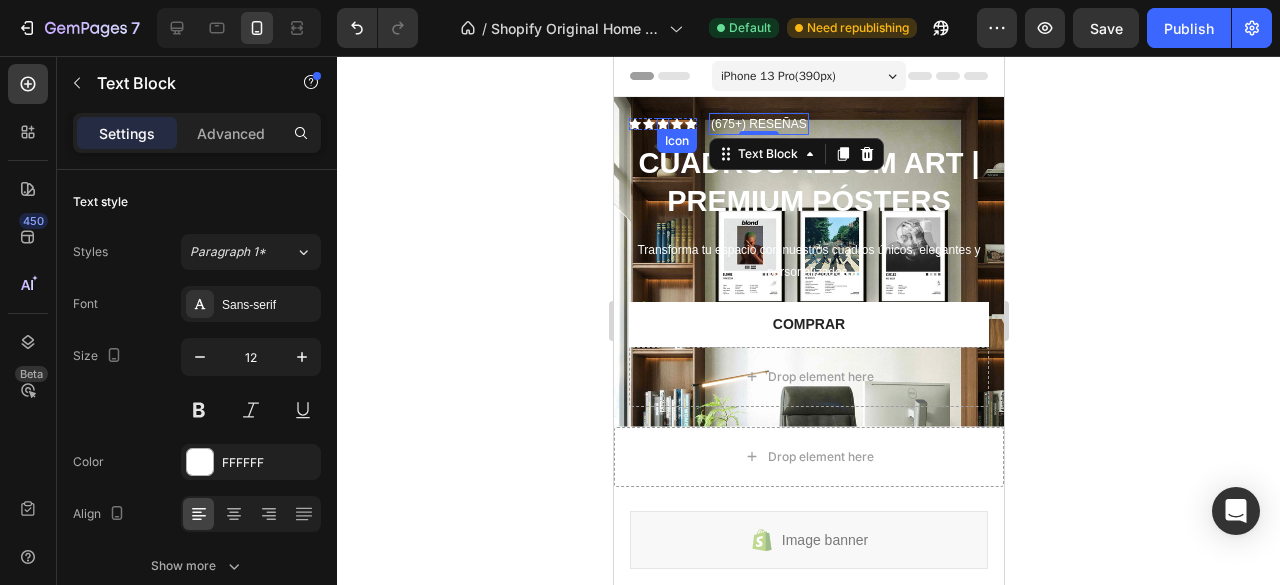 click on "Icon" at bounding box center [662, 124] 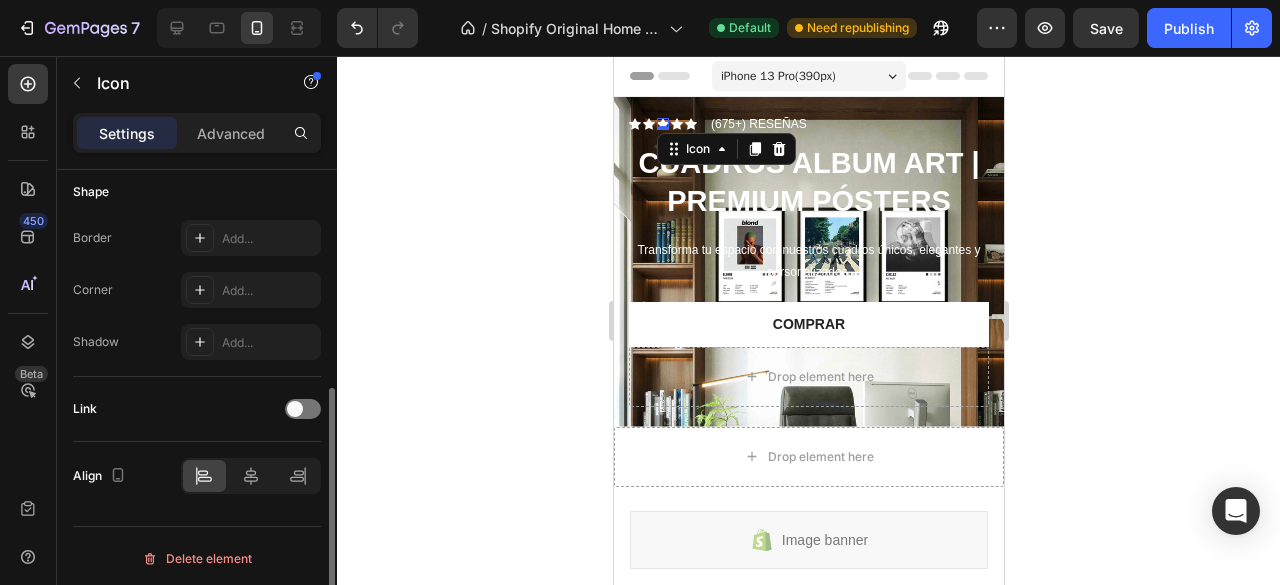 scroll, scrollTop: 396, scrollLeft: 0, axis: vertical 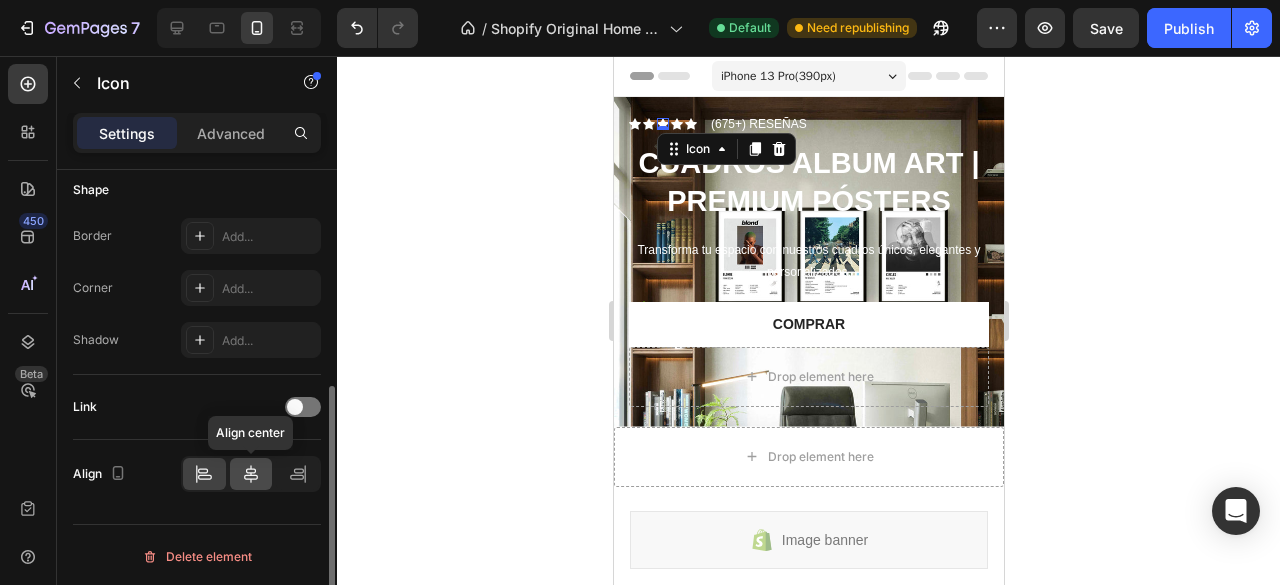 click 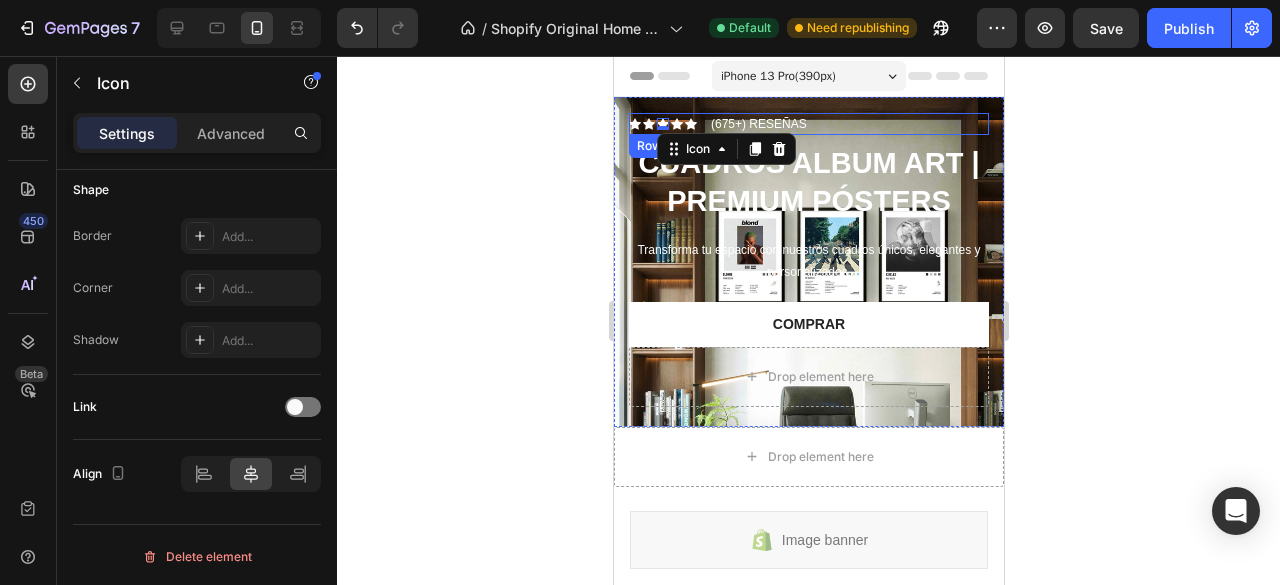 click on "Icon Icon Icon   0 Icon Icon Icon List (675+) RESEÑAS Text Block Row" at bounding box center (808, 124) 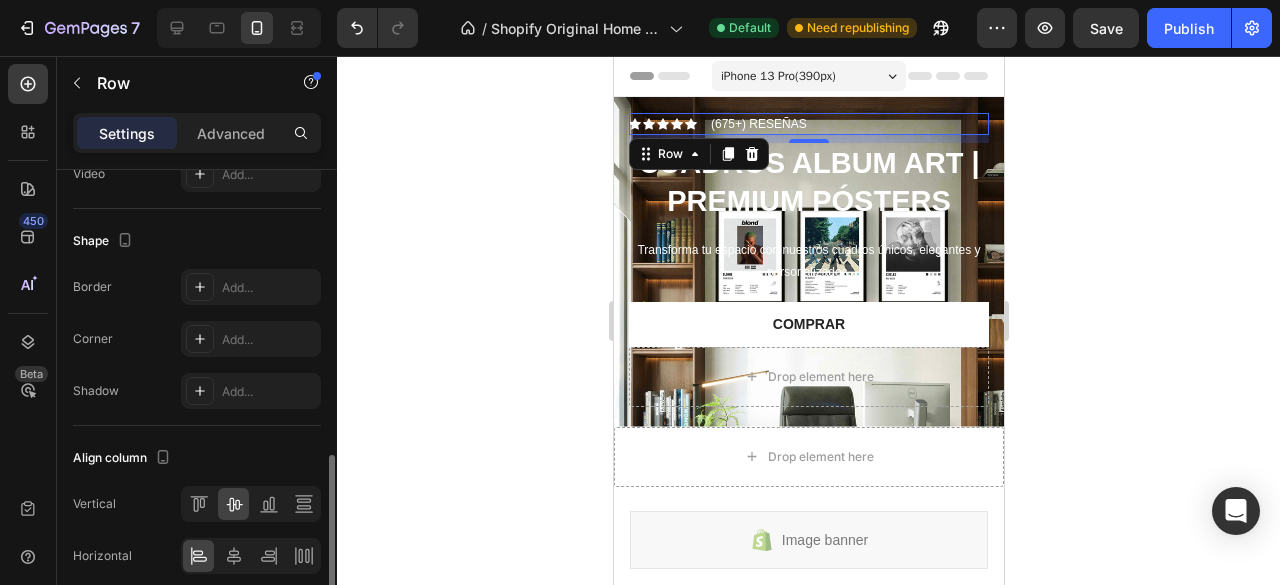 scroll, scrollTop: 920, scrollLeft: 0, axis: vertical 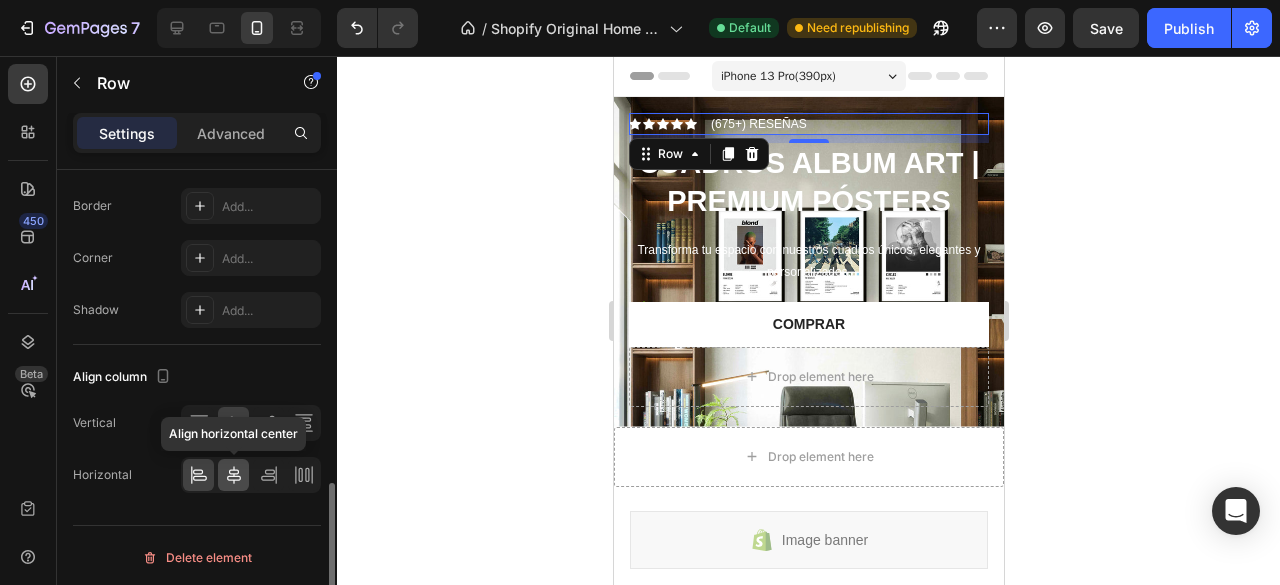 click 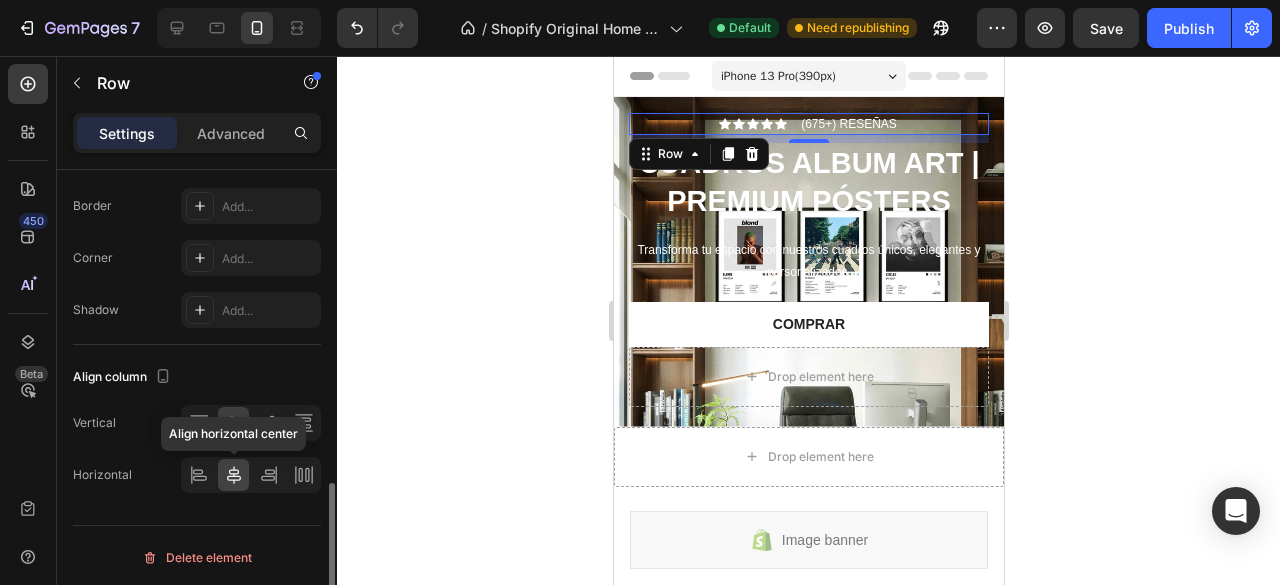 scroll, scrollTop: 920, scrollLeft: 0, axis: vertical 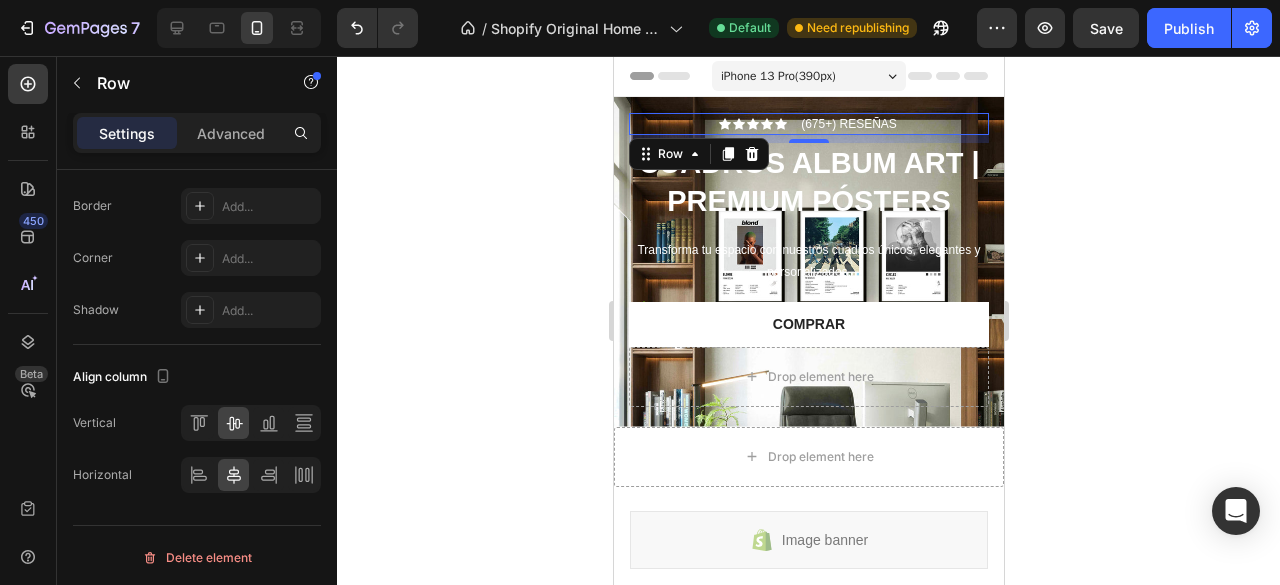 click 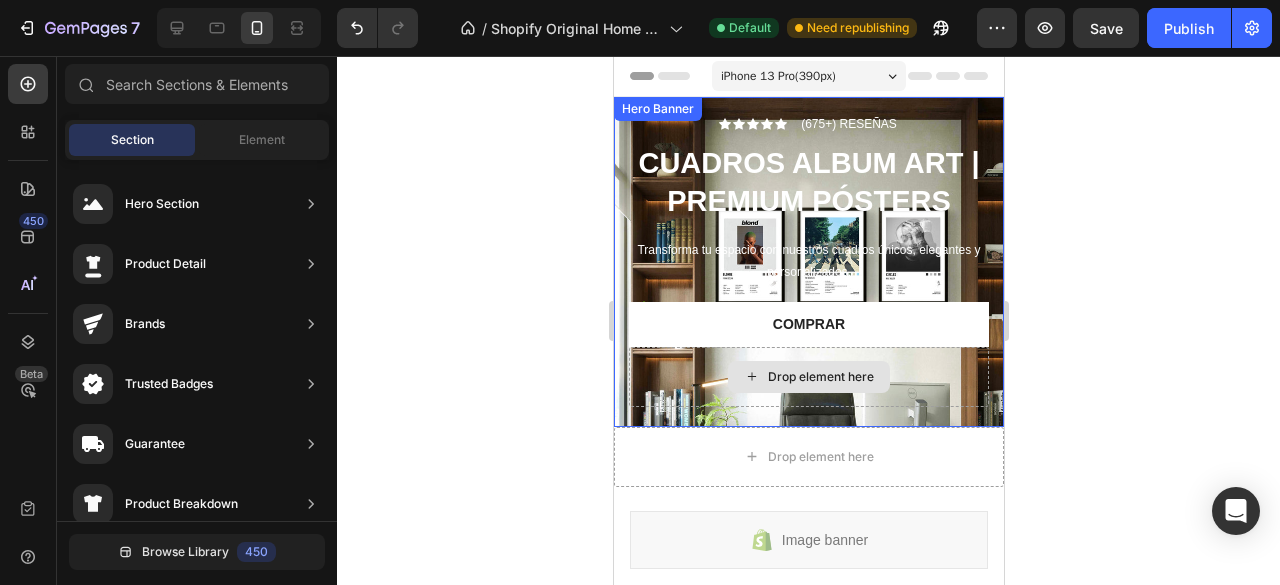click on "Drop element here" at bounding box center (820, 377) 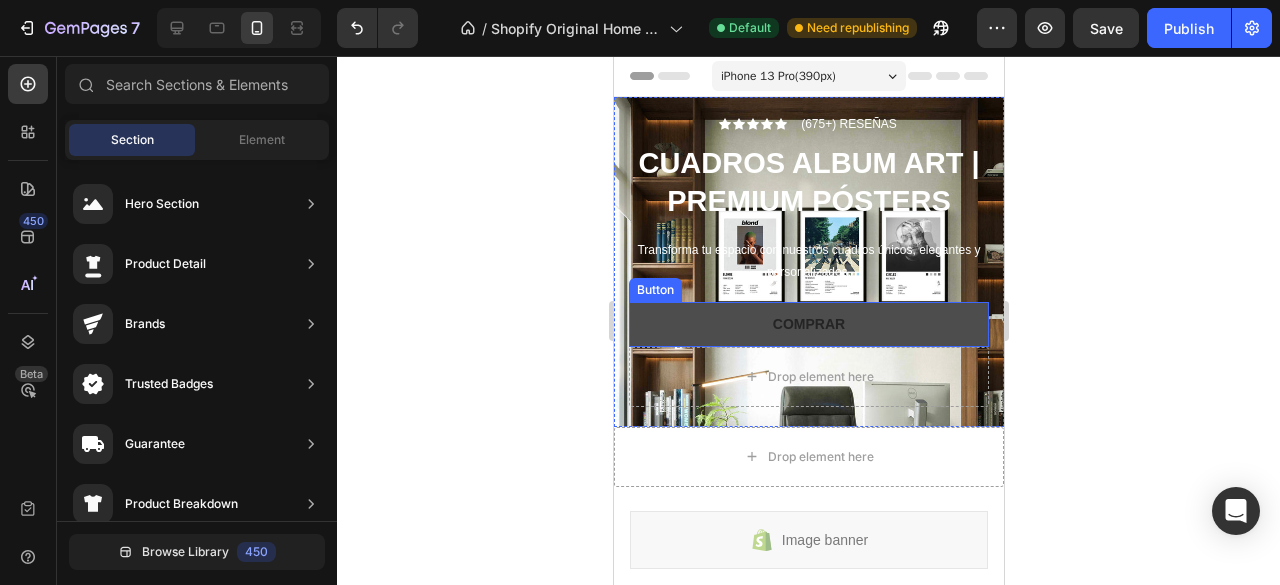 click on "COMPRAR" at bounding box center [808, 324] 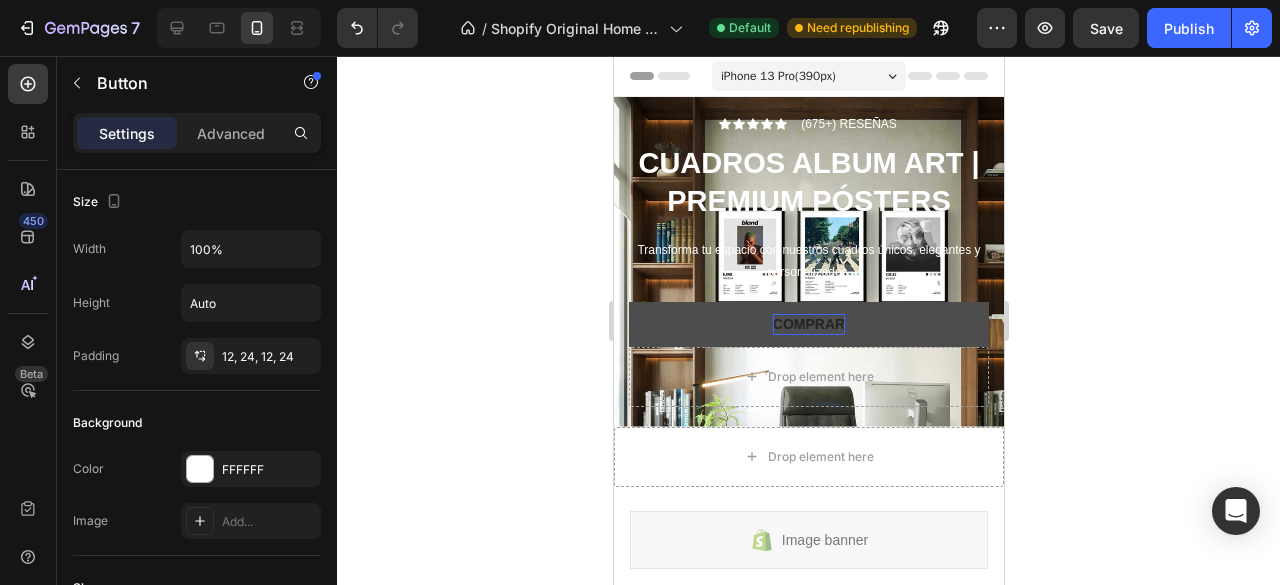 click on "COMPRAR" at bounding box center (808, 324) 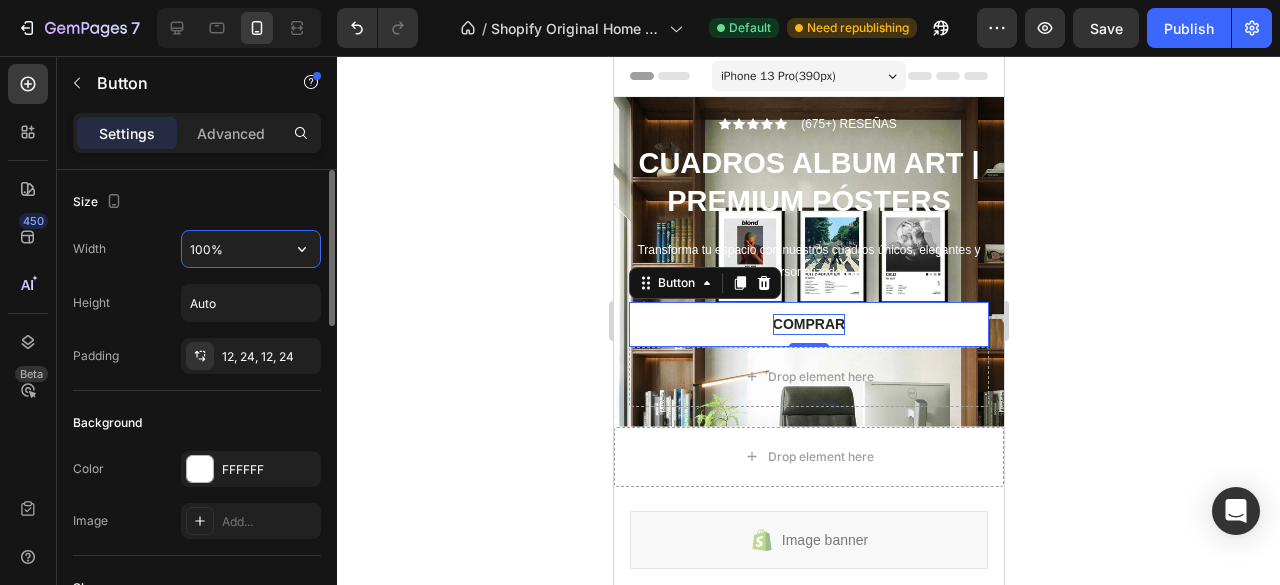 click on "100%" at bounding box center [251, 249] 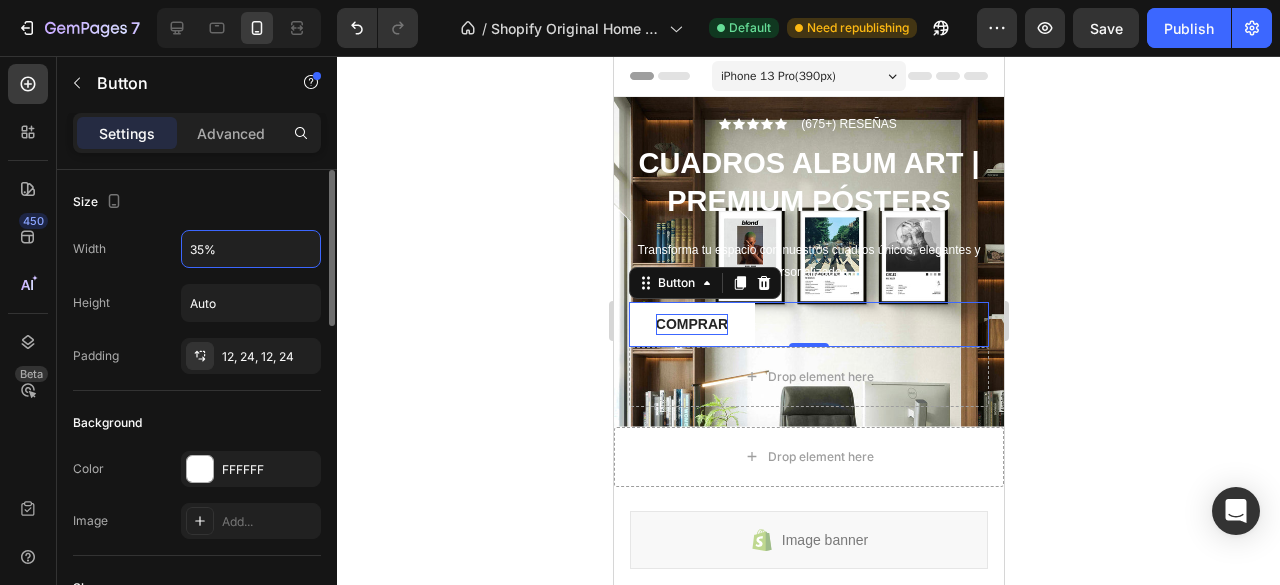 type on "35%" 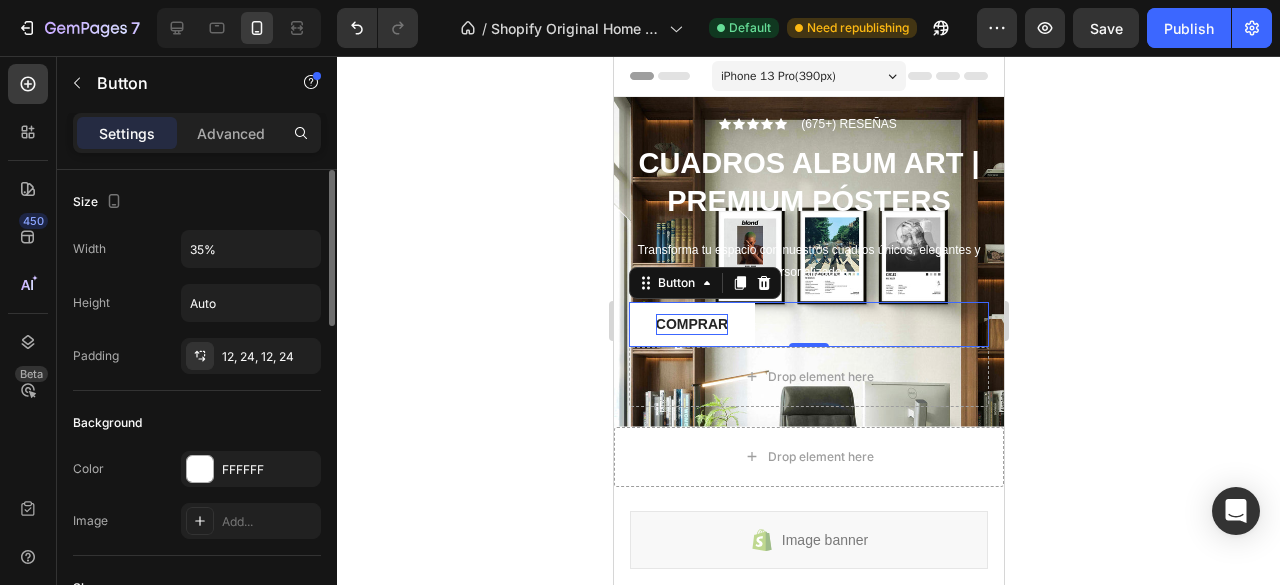 click on "Size" at bounding box center [197, 202] 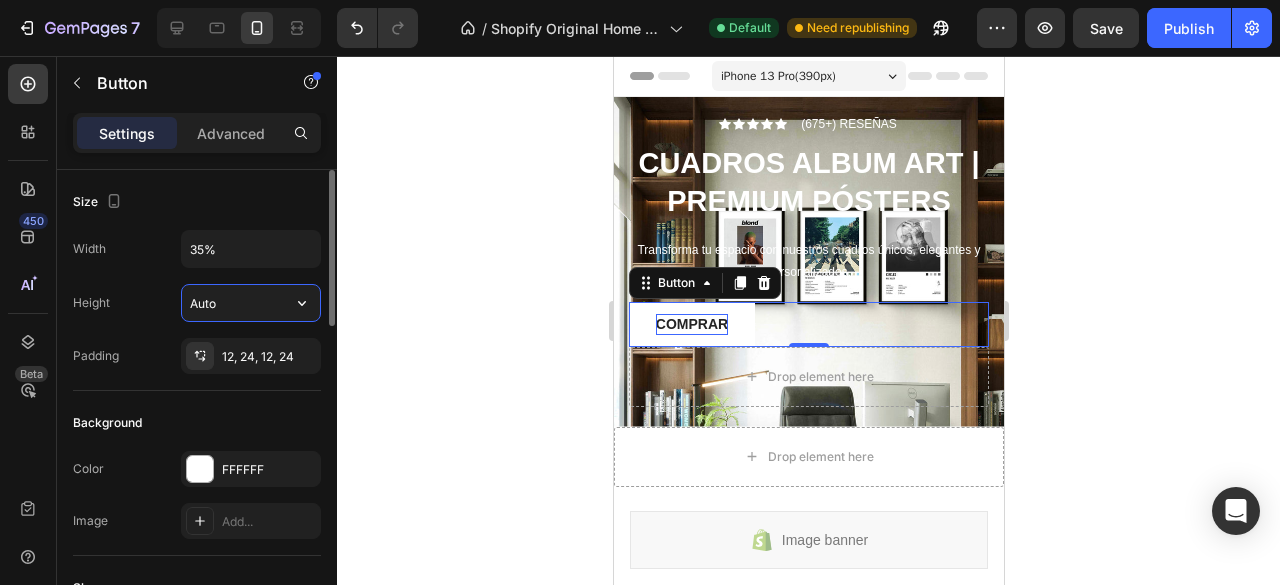 click on "Auto" at bounding box center (251, 303) 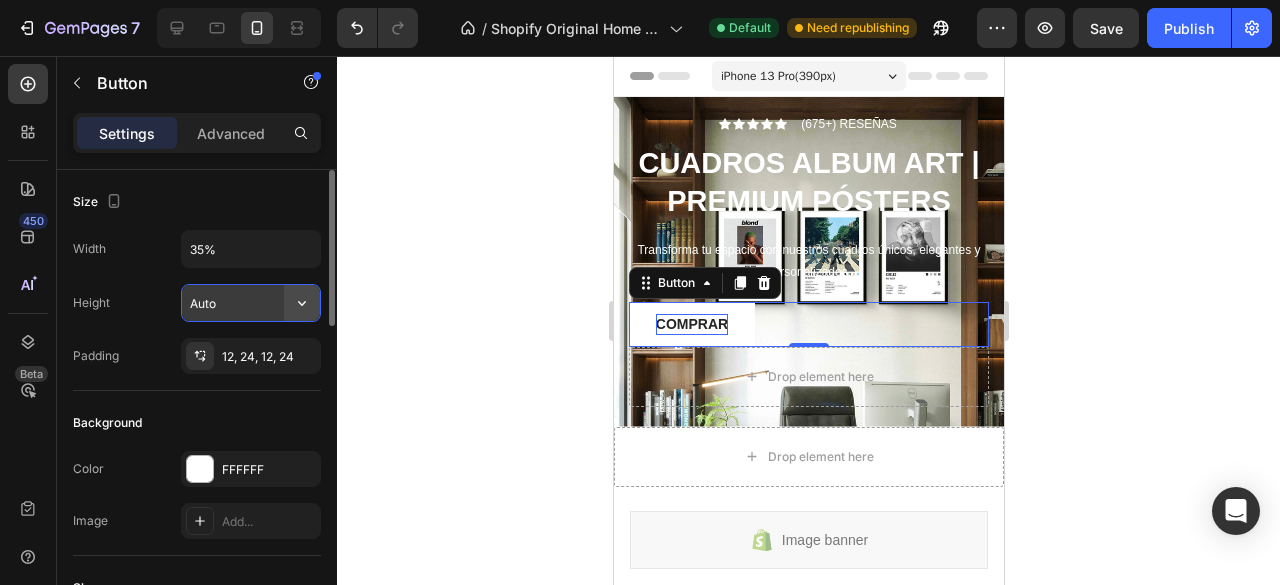 click 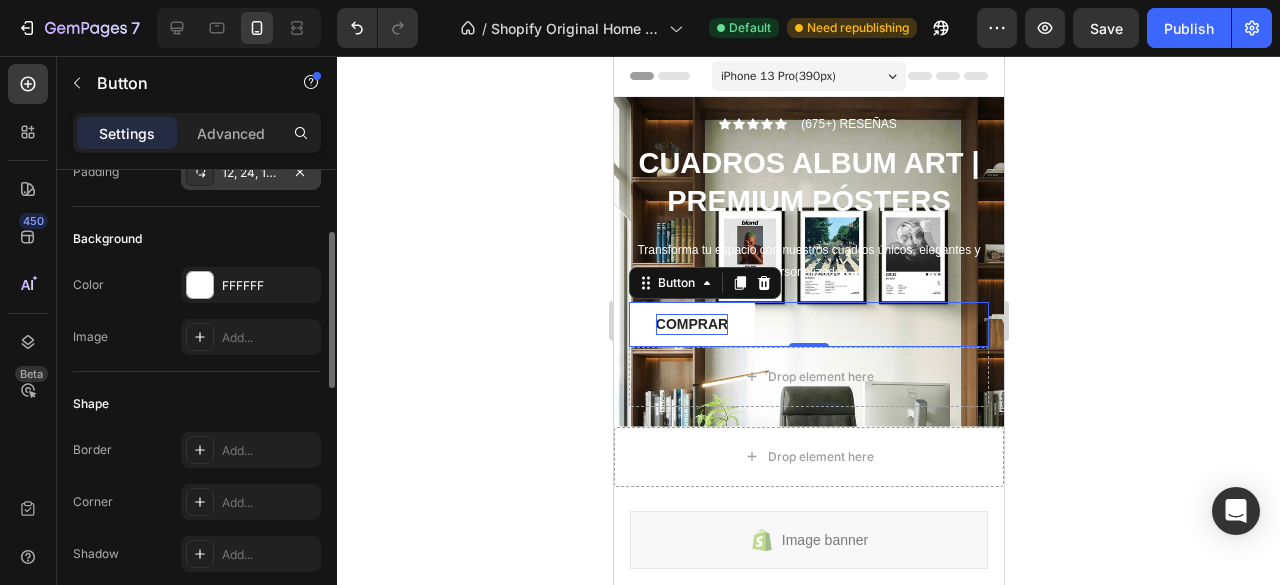 scroll, scrollTop: 201, scrollLeft: 0, axis: vertical 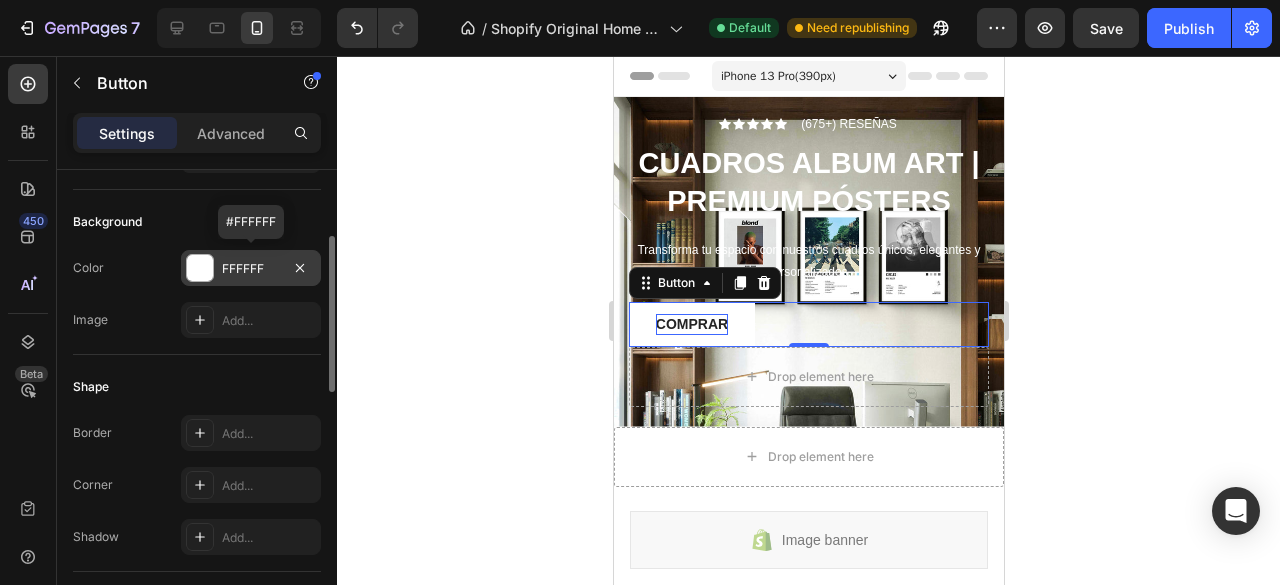 click on "FFFFFF" at bounding box center [251, 269] 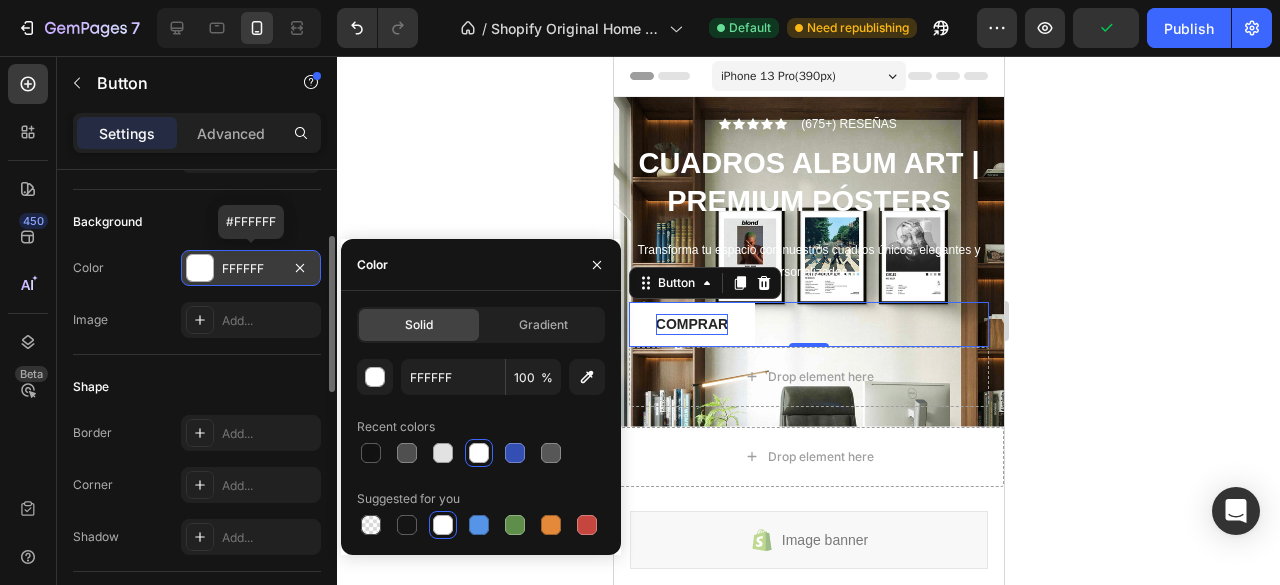 click on "FFFFFF" at bounding box center (251, 269) 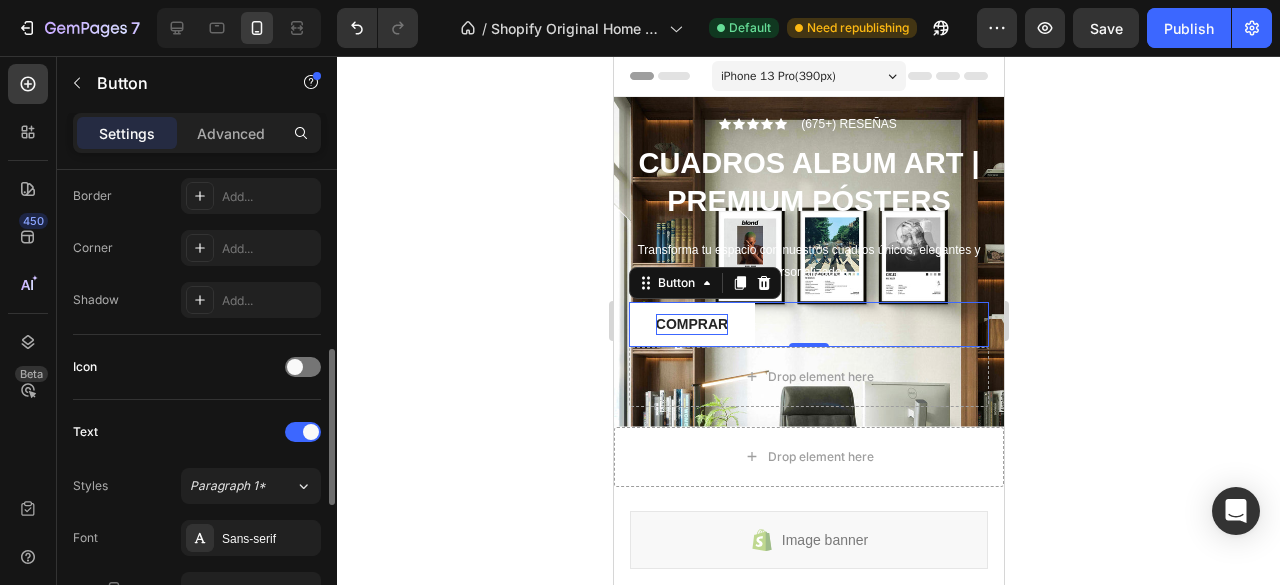 scroll, scrollTop: 472, scrollLeft: 0, axis: vertical 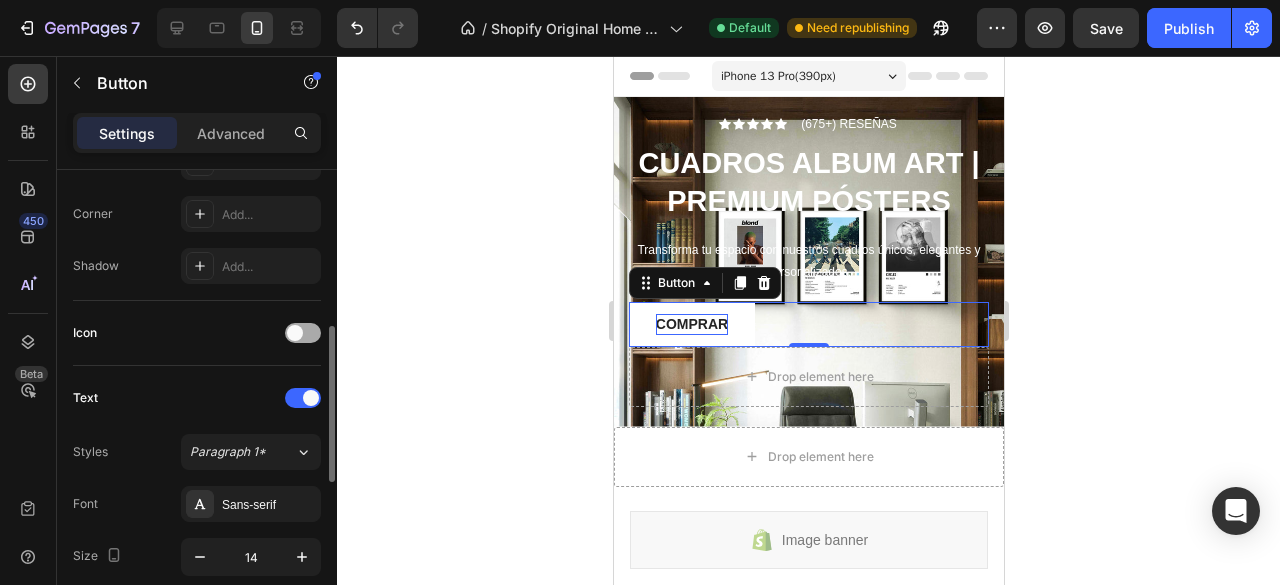 click at bounding box center (295, 333) 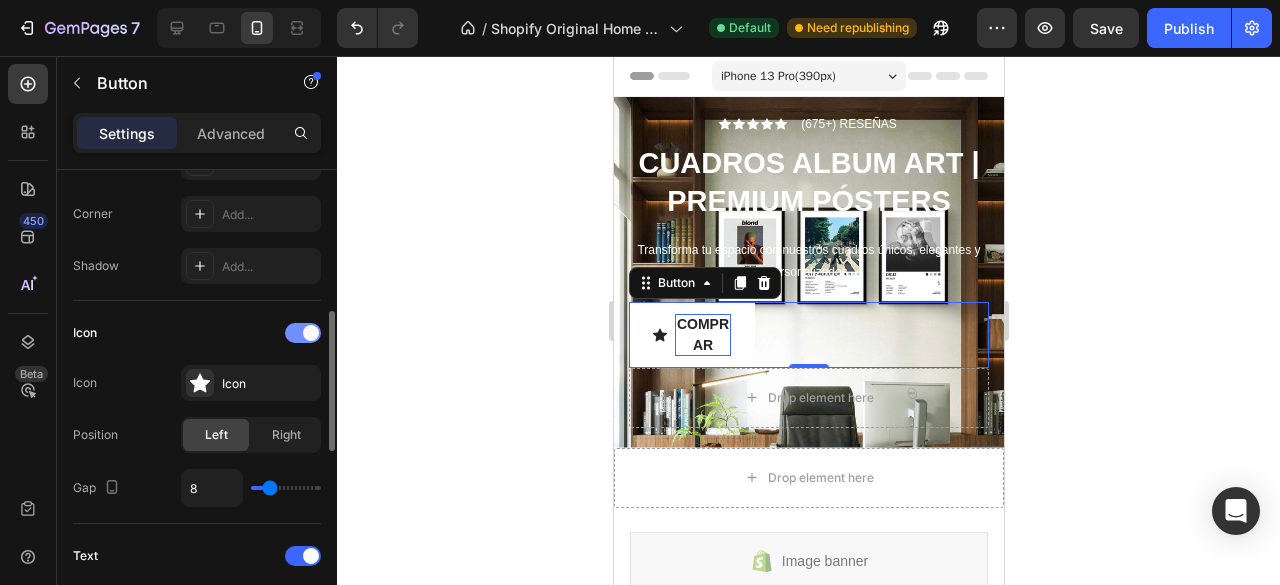 click at bounding box center (311, 333) 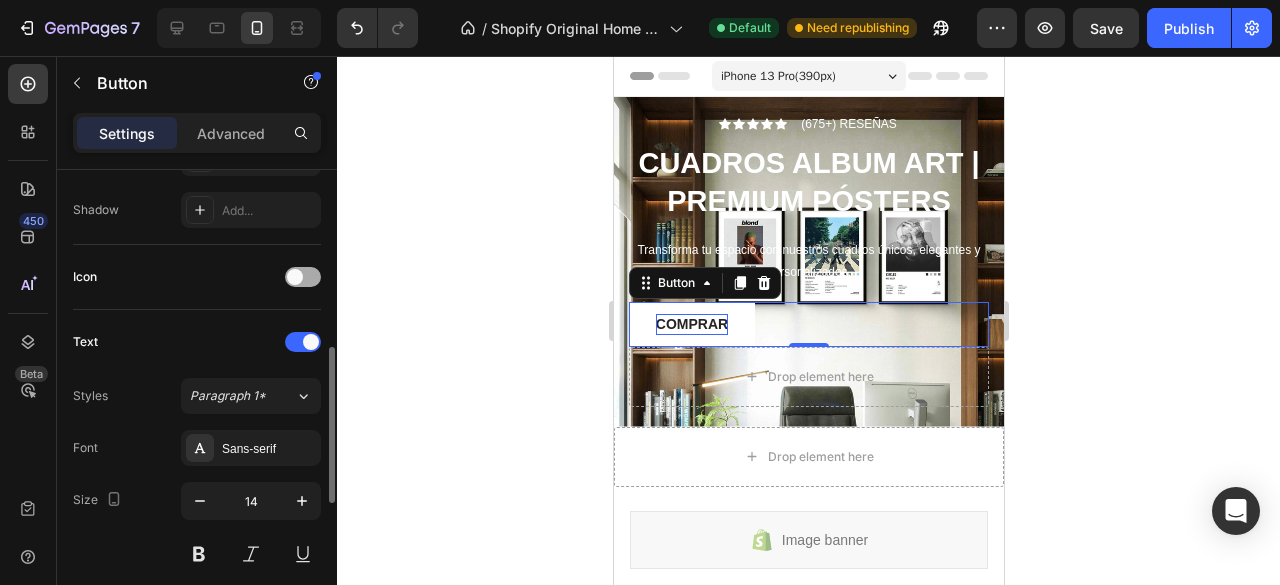 scroll, scrollTop: 530, scrollLeft: 0, axis: vertical 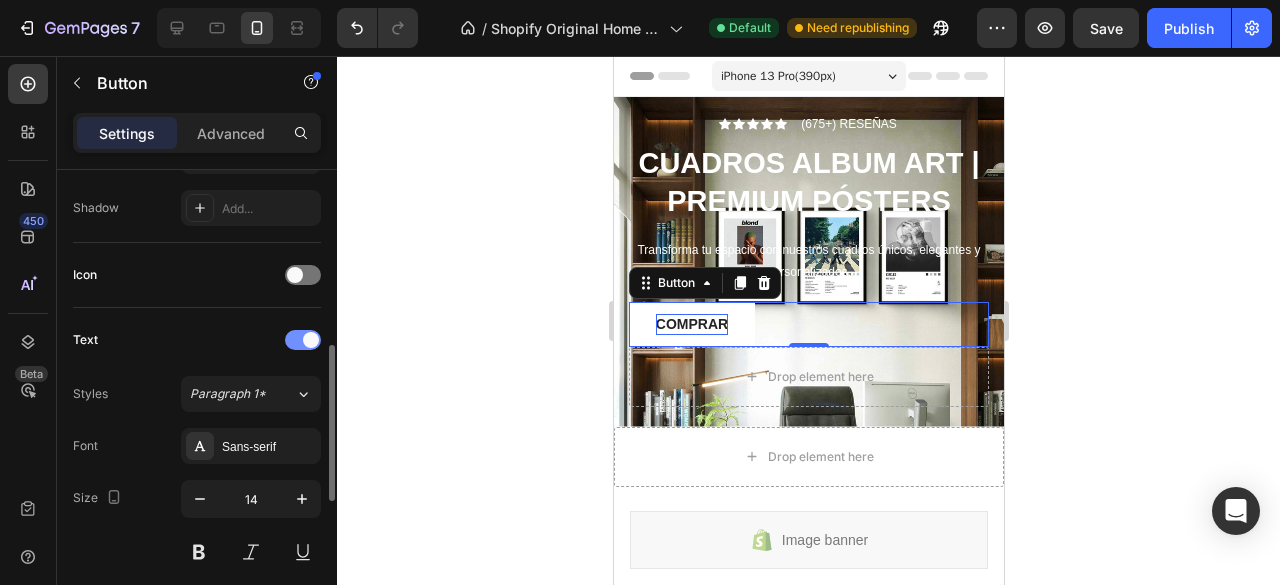 click at bounding box center (311, 340) 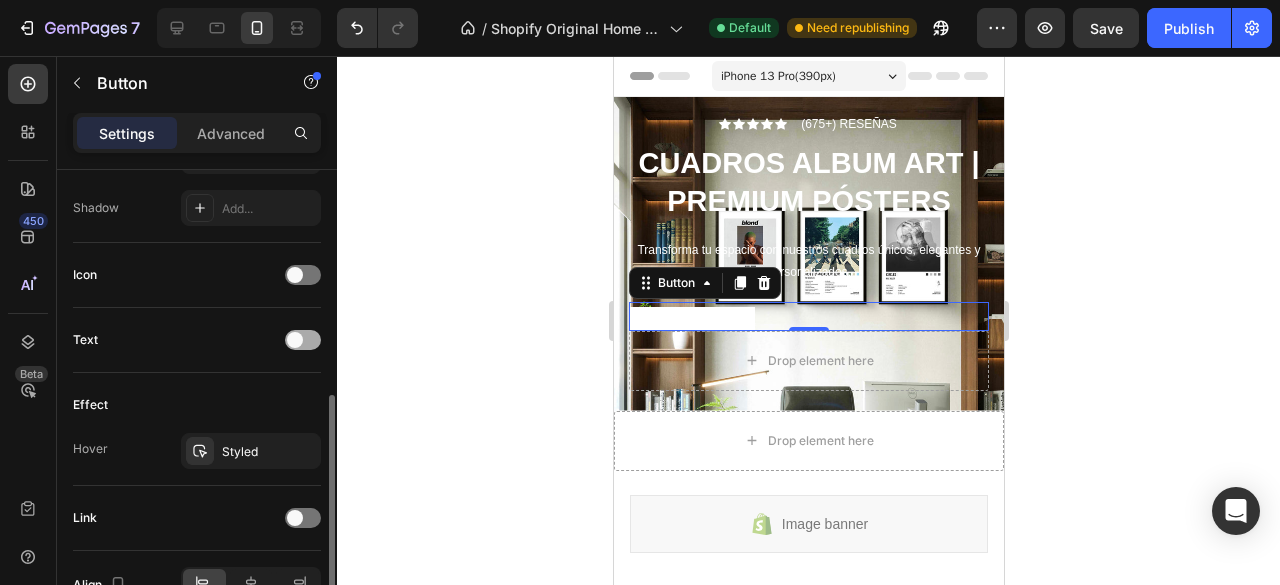 click at bounding box center (303, 340) 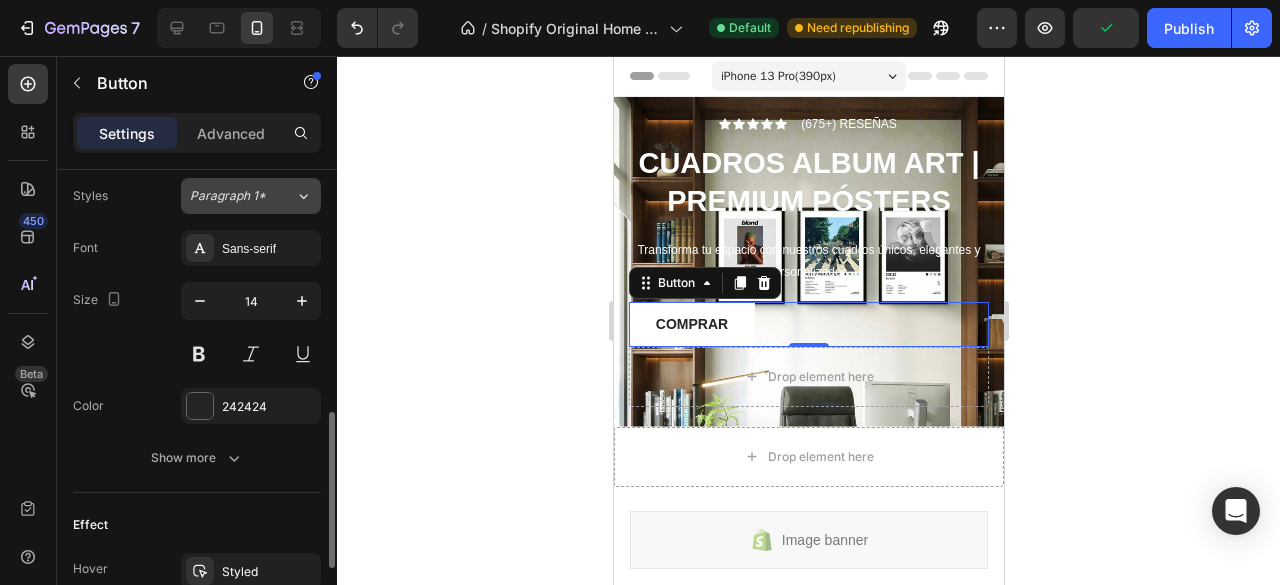 scroll, scrollTop: 731, scrollLeft: 0, axis: vertical 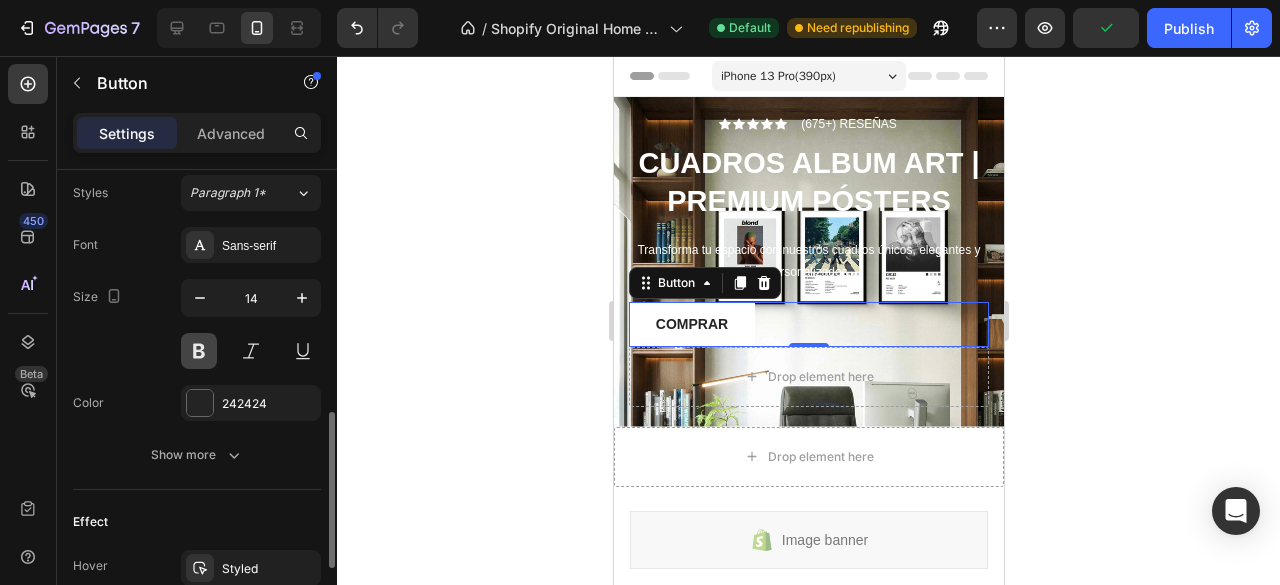 click at bounding box center (199, 351) 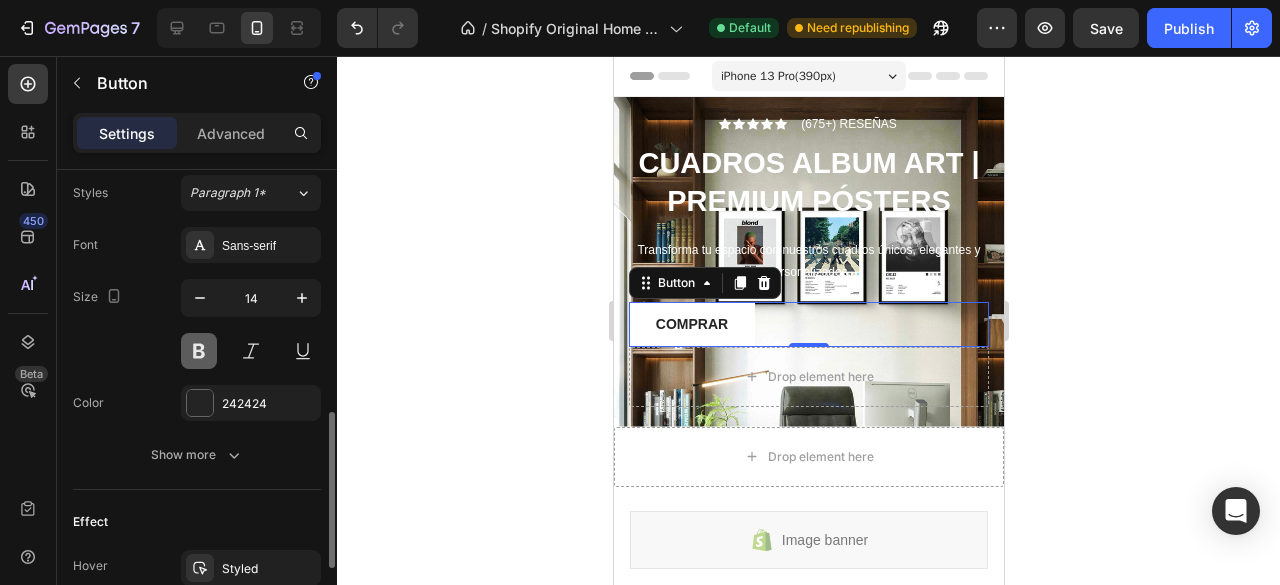 click at bounding box center [199, 351] 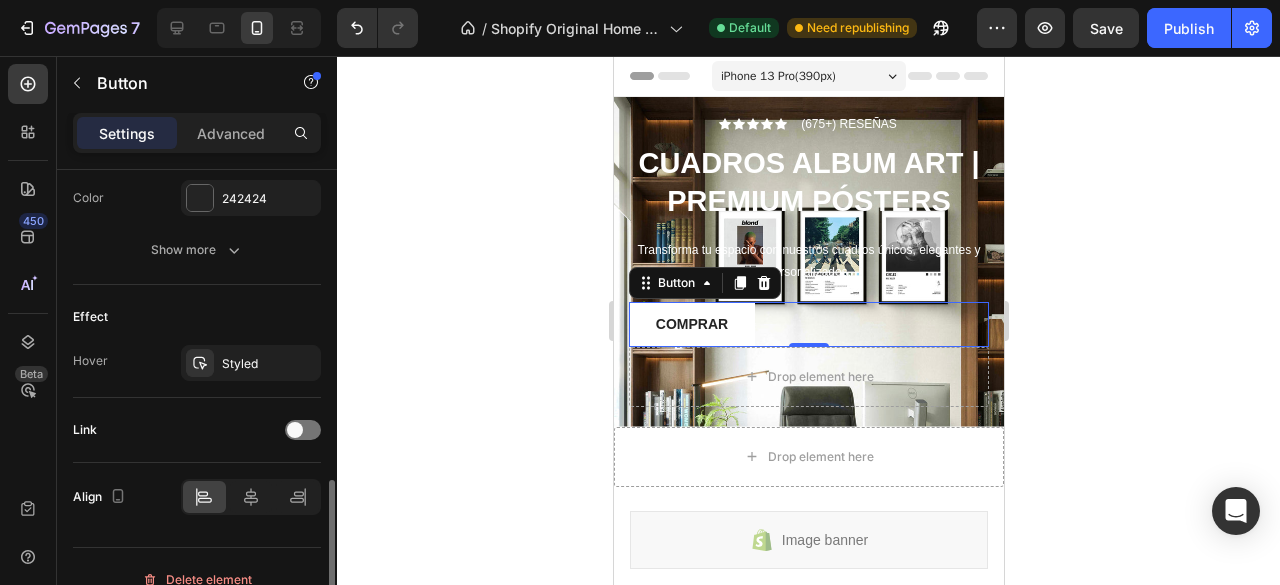 scroll, scrollTop: 957, scrollLeft: 0, axis: vertical 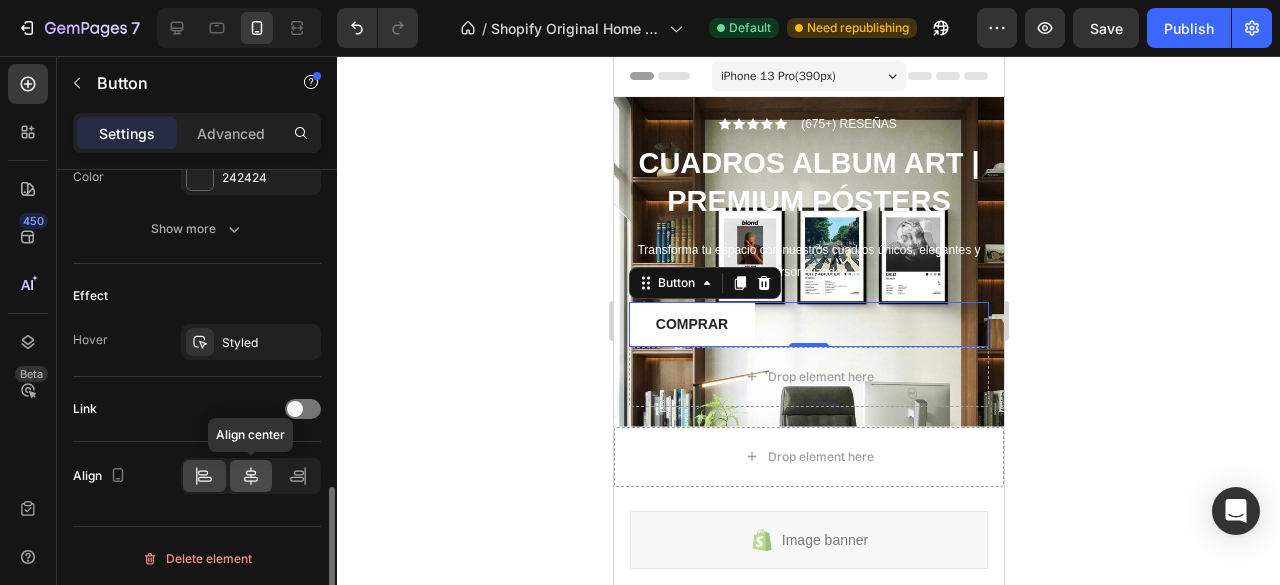 click 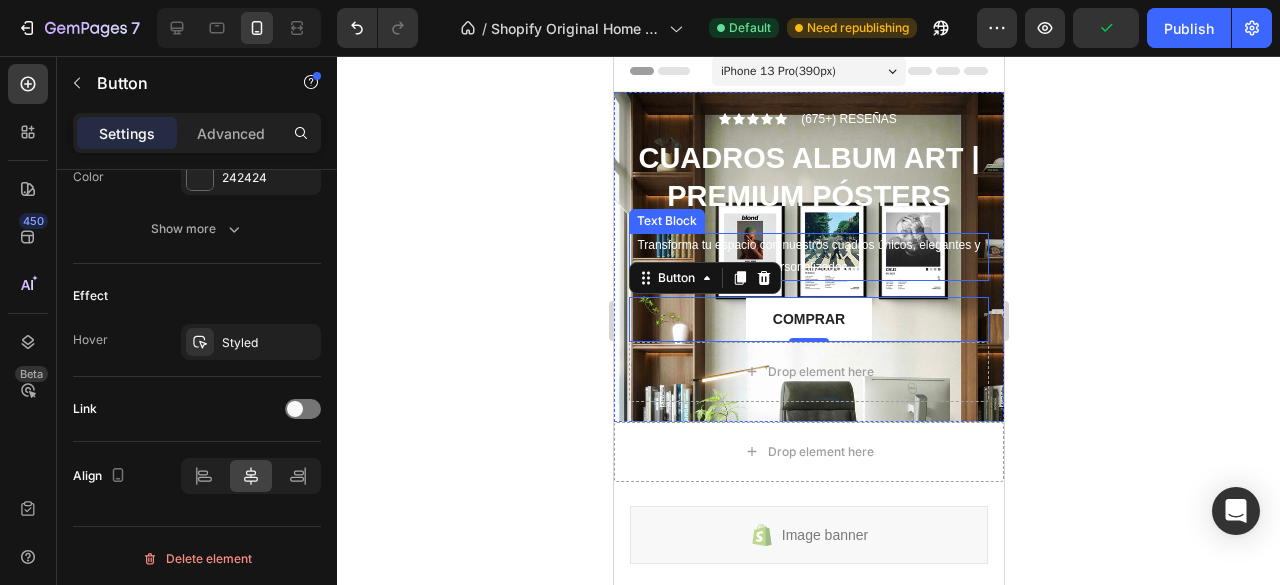 scroll, scrollTop: 0, scrollLeft: 0, axis: both 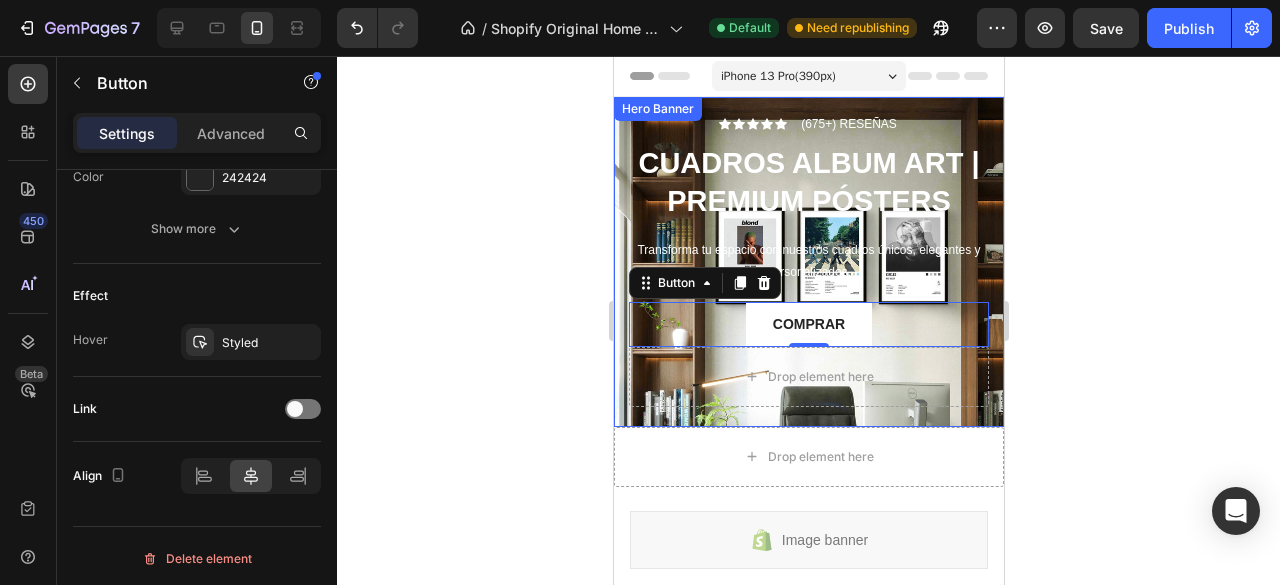 click on "Icon Icon Icon Icon Icon Icon List (675+) RESEÑAS Text Block Row ⁠⁠⁠⁠⁠⁠⁠ CUADROS ALBUM ART | PREMIUM PÓSTERS Heading Transforma tu espacio con nuestros cuadros únicos, elegantes y personalizados. Text Block COMPRAR Button   0
Drop element here" at bounding box center [808, 262] 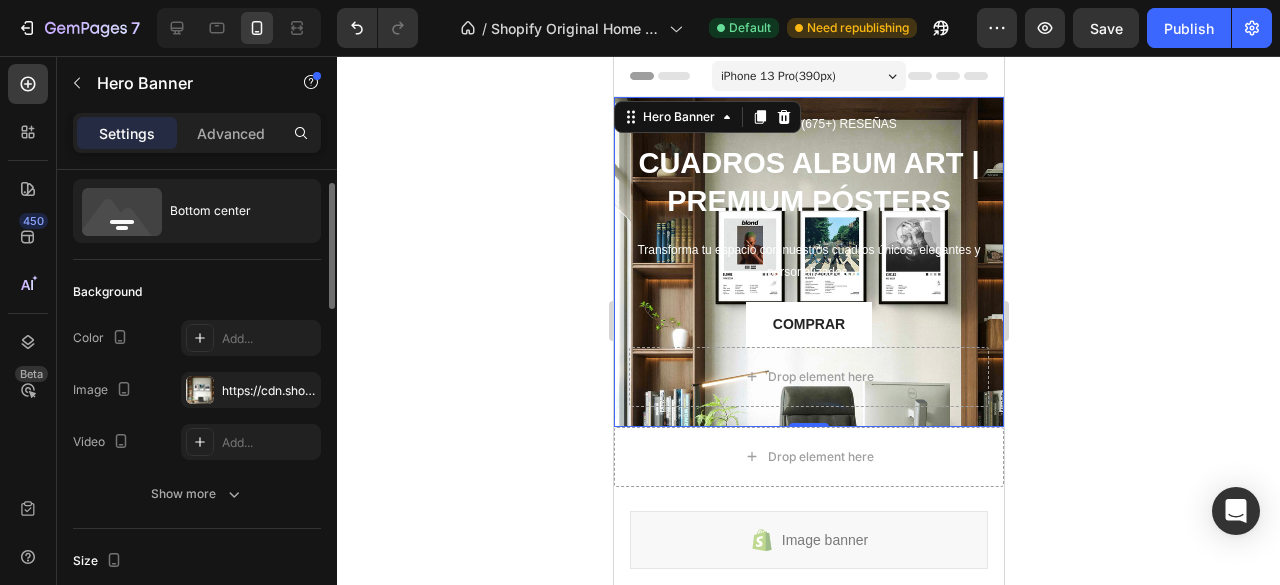 scroll, scrollTop: 8, scrollLeft: 0, axis: vertical 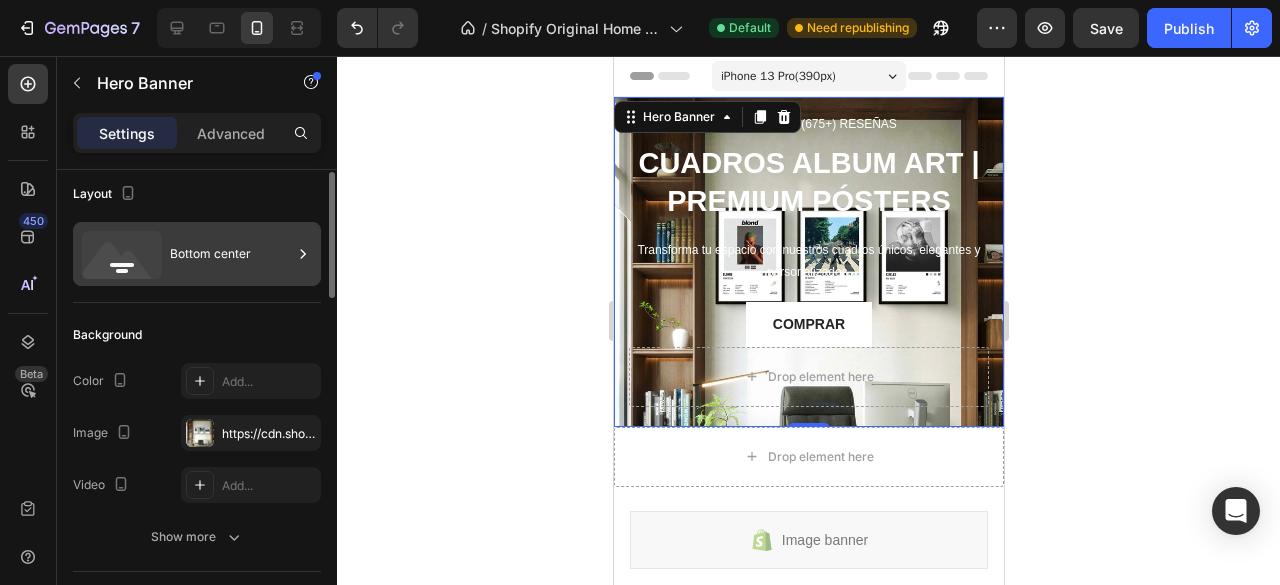 click on "Bottom center" at bounding box center (231, 254) 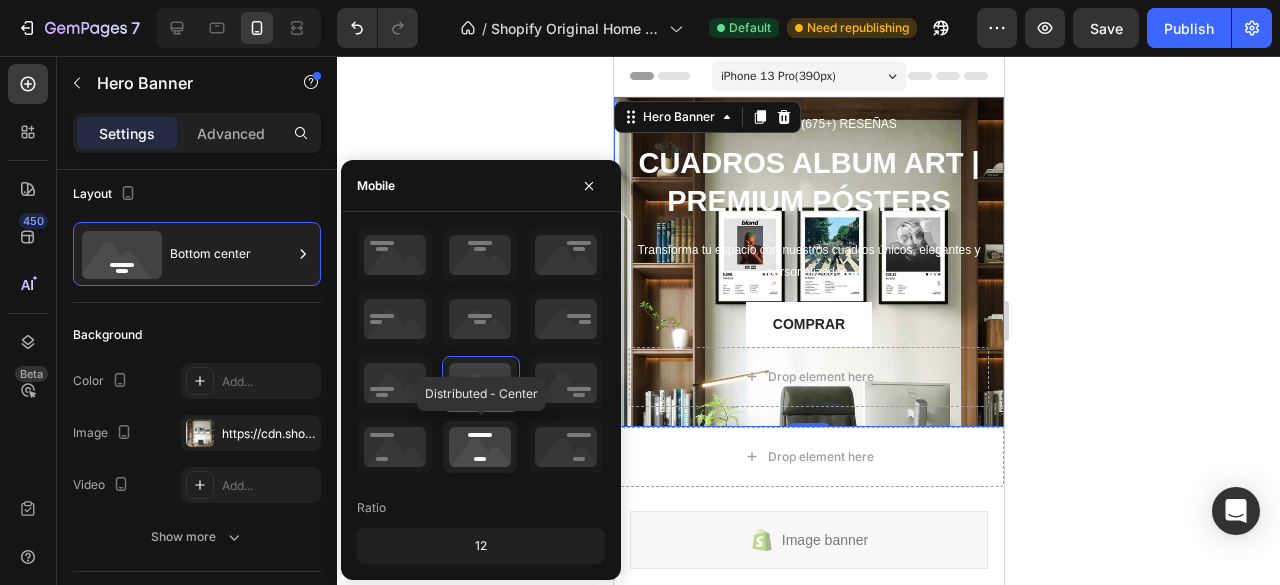 click 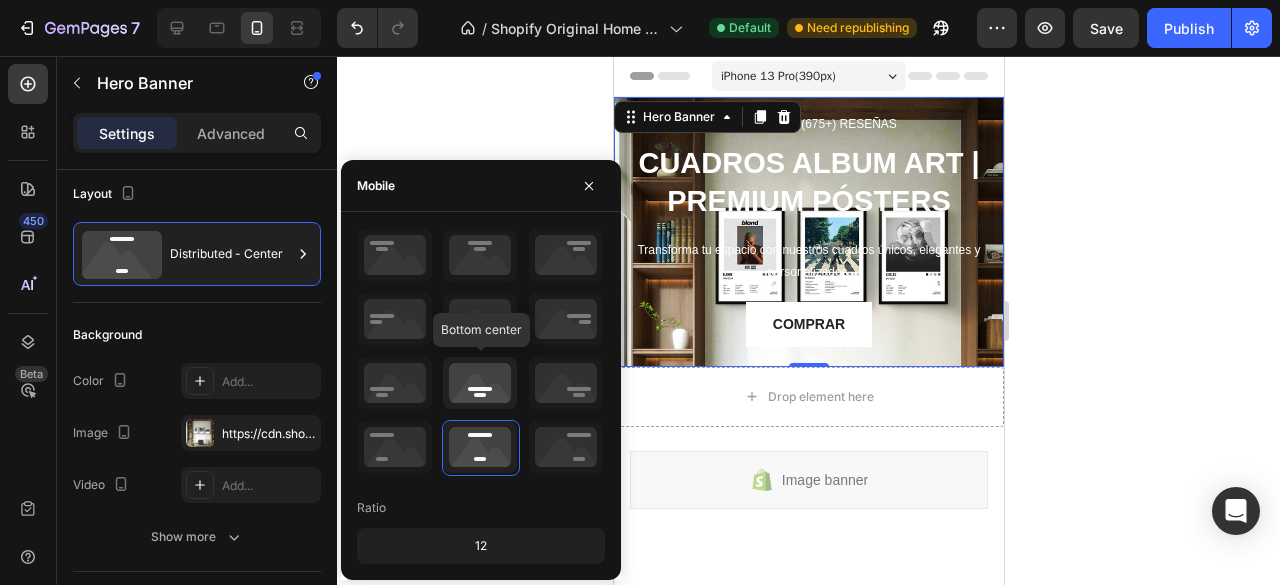click 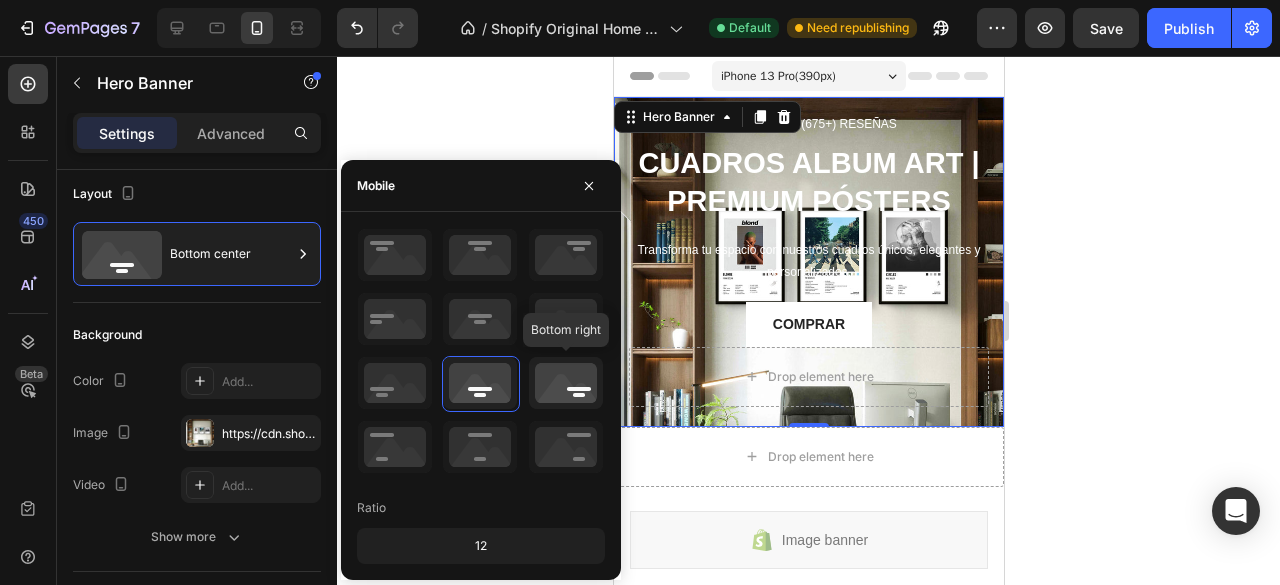 click 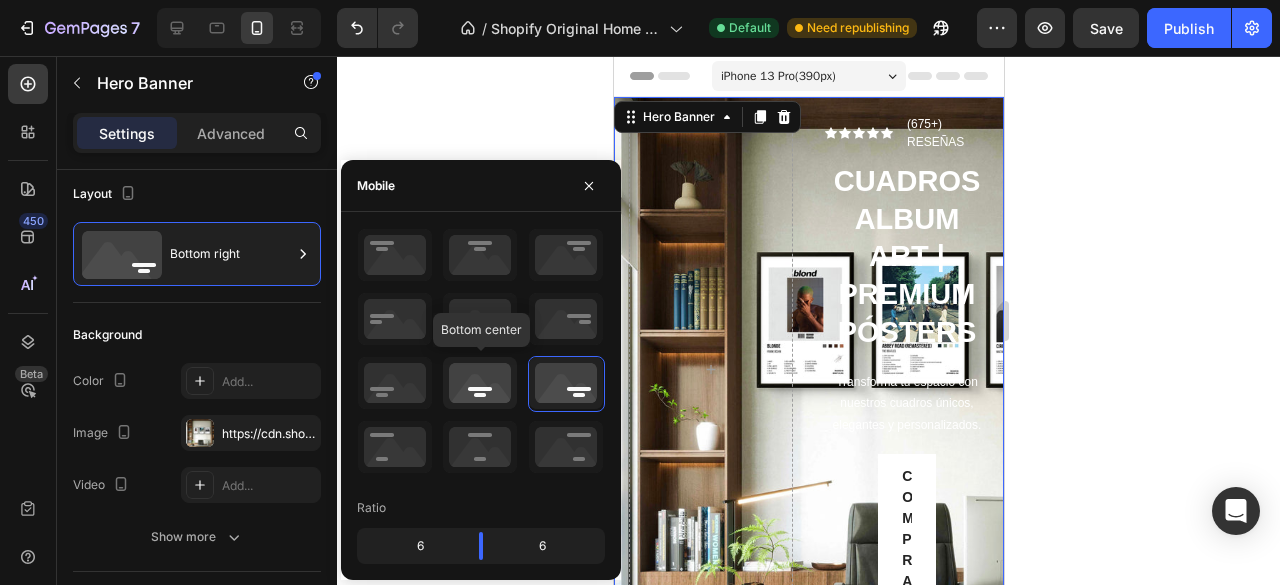 click 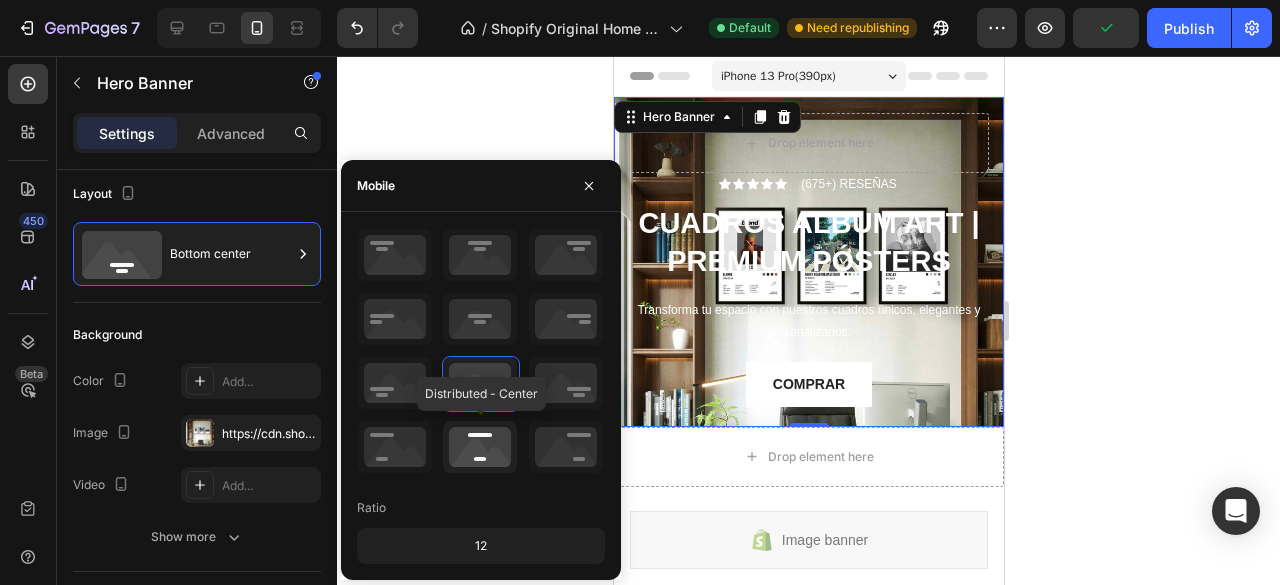 click 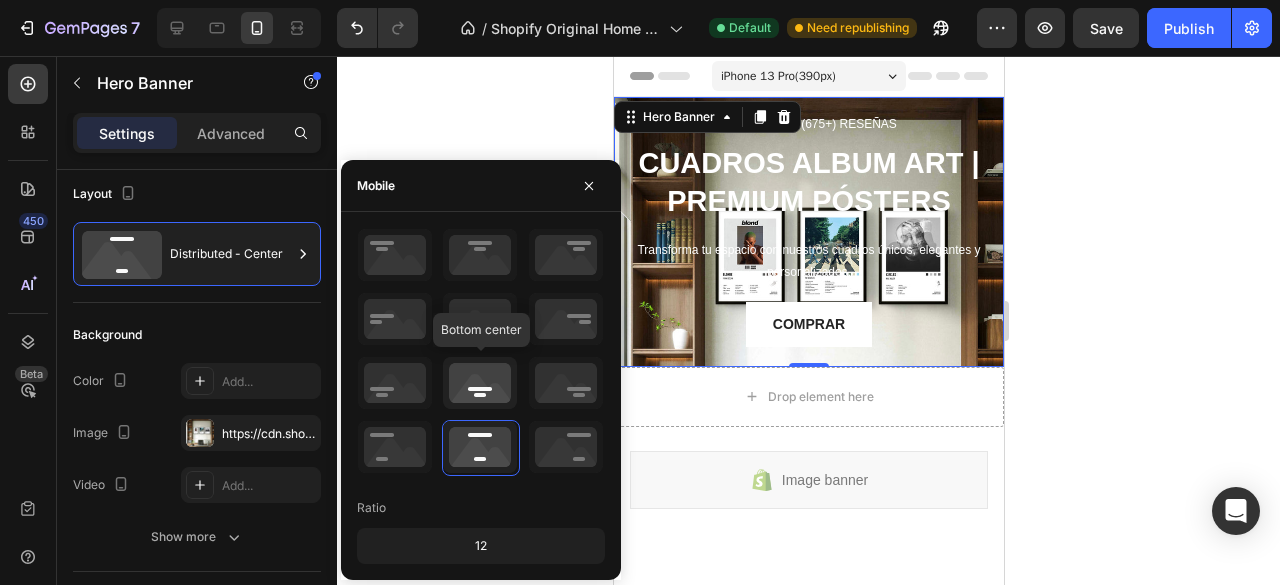 click 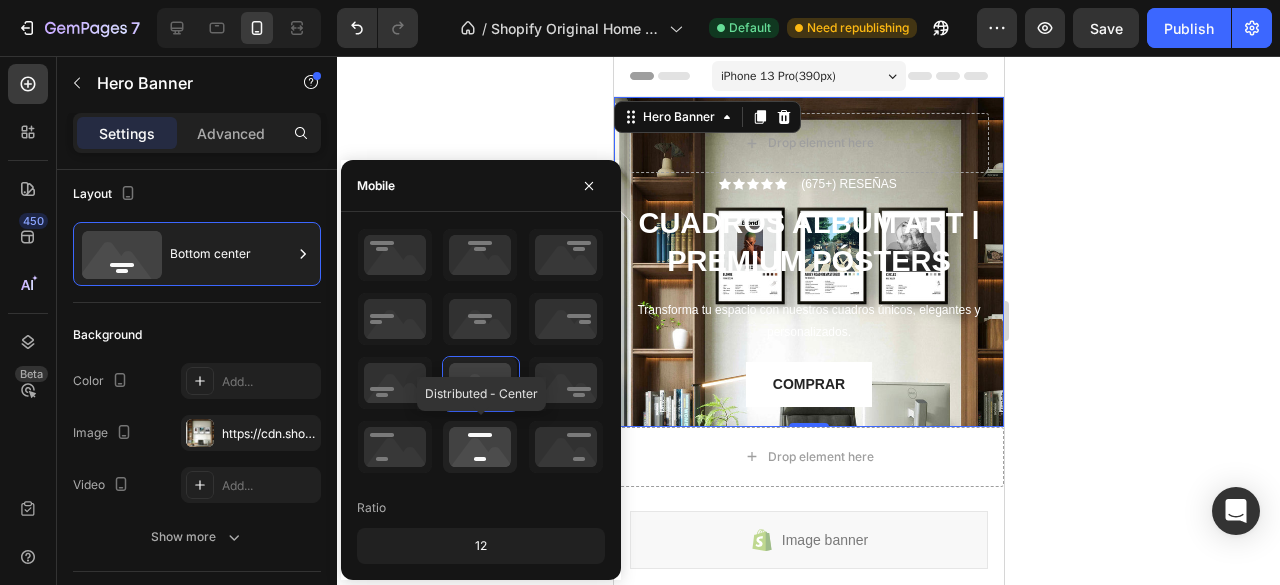 click 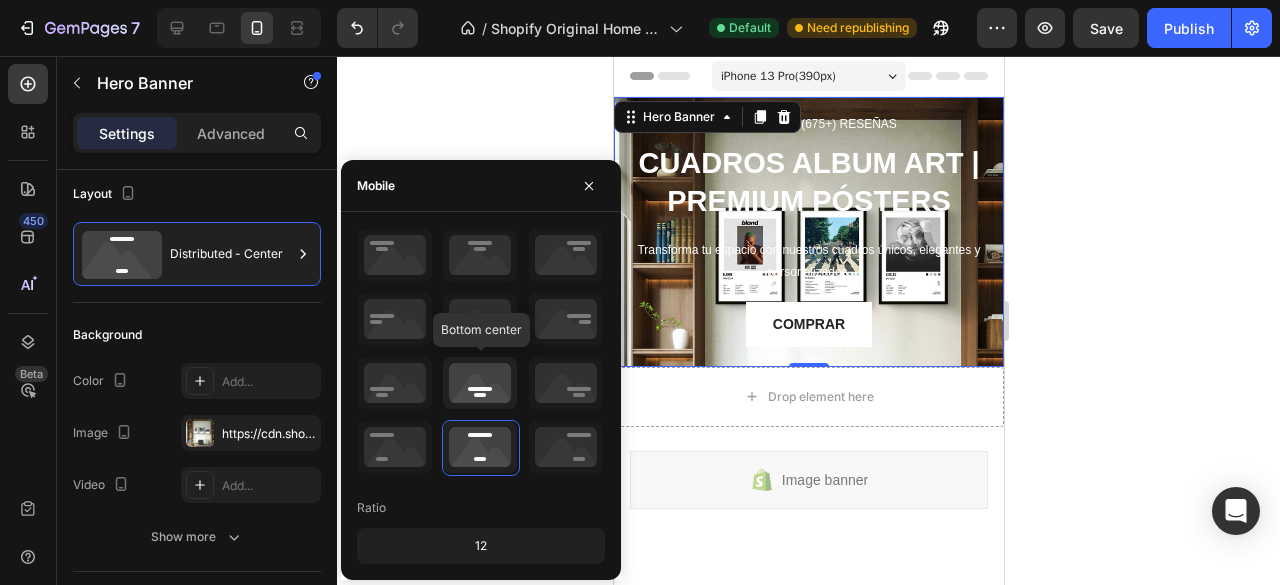 click 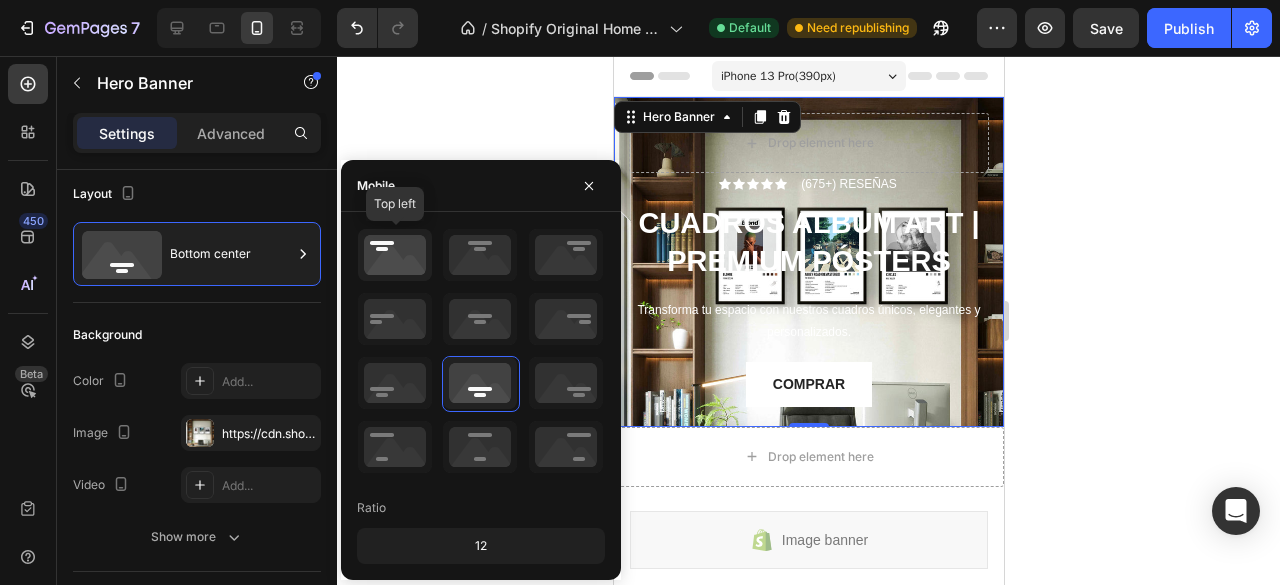 click 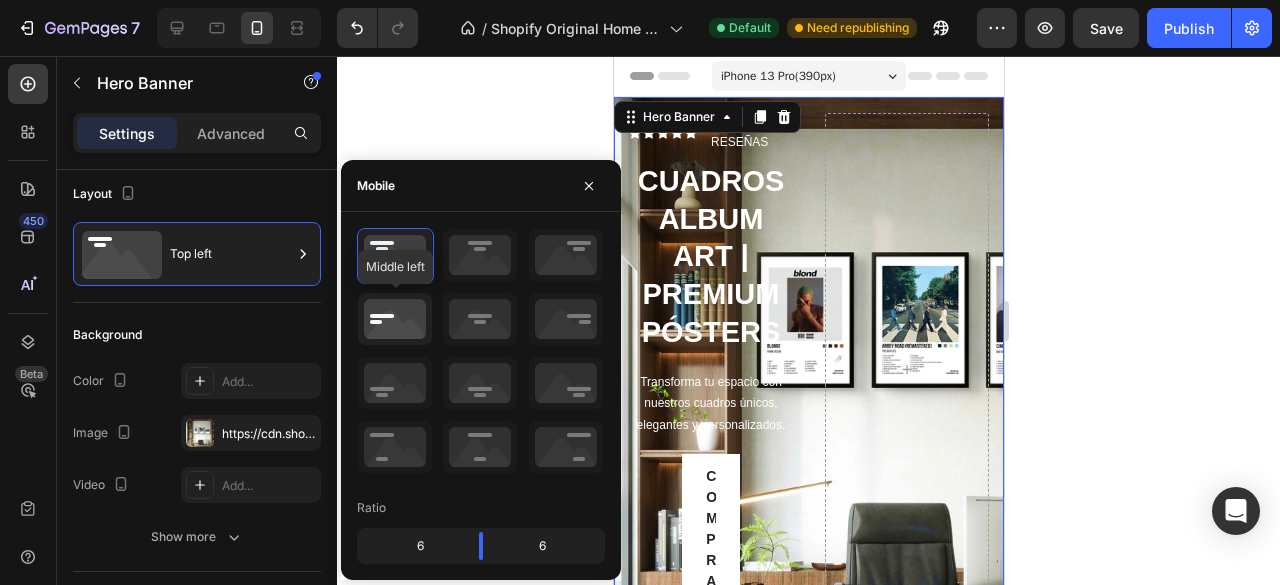 click 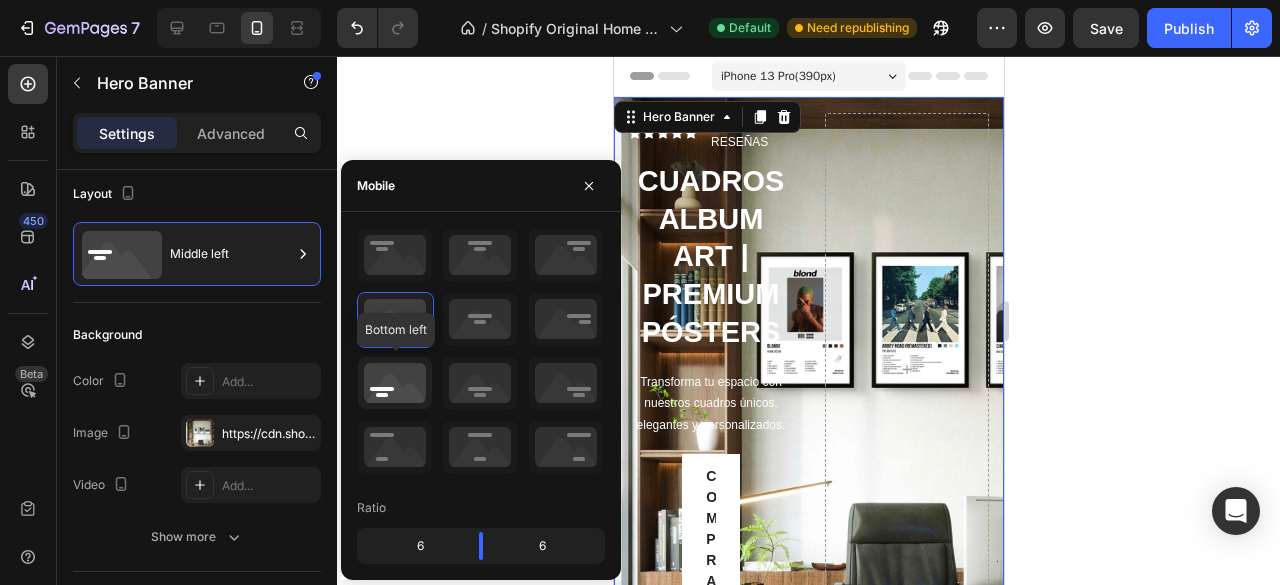 click 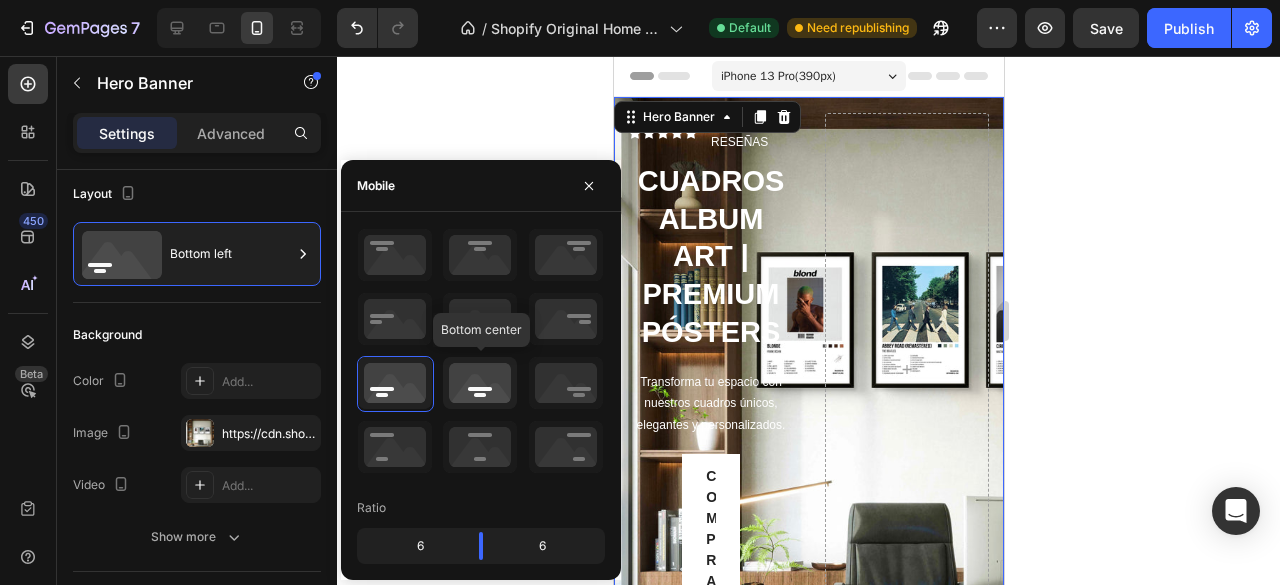 click 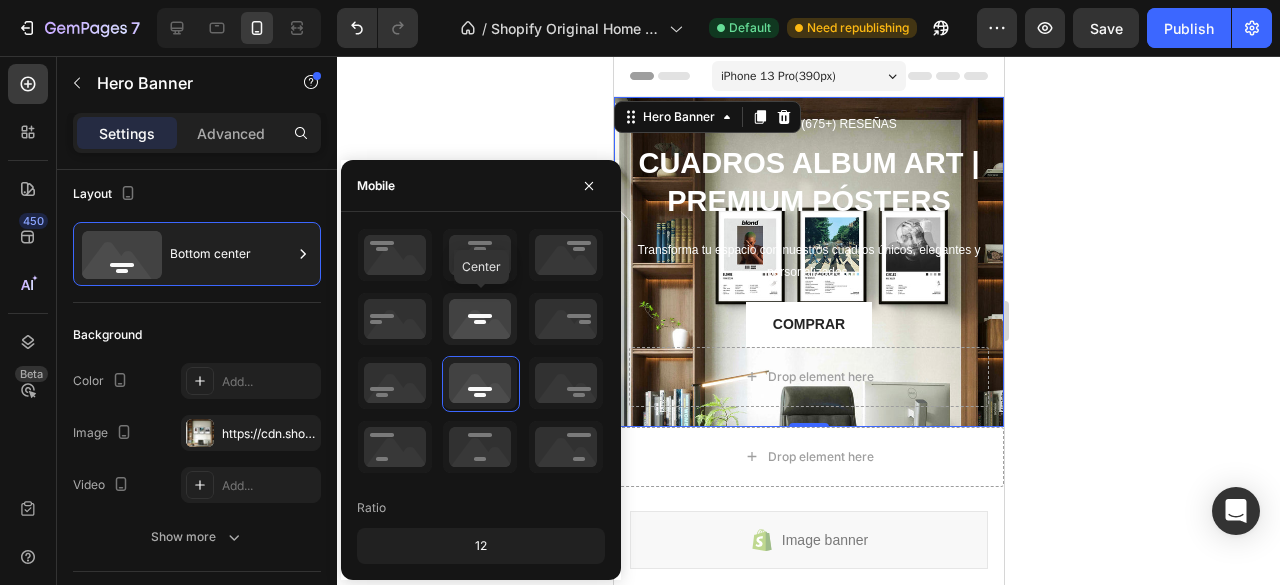 click 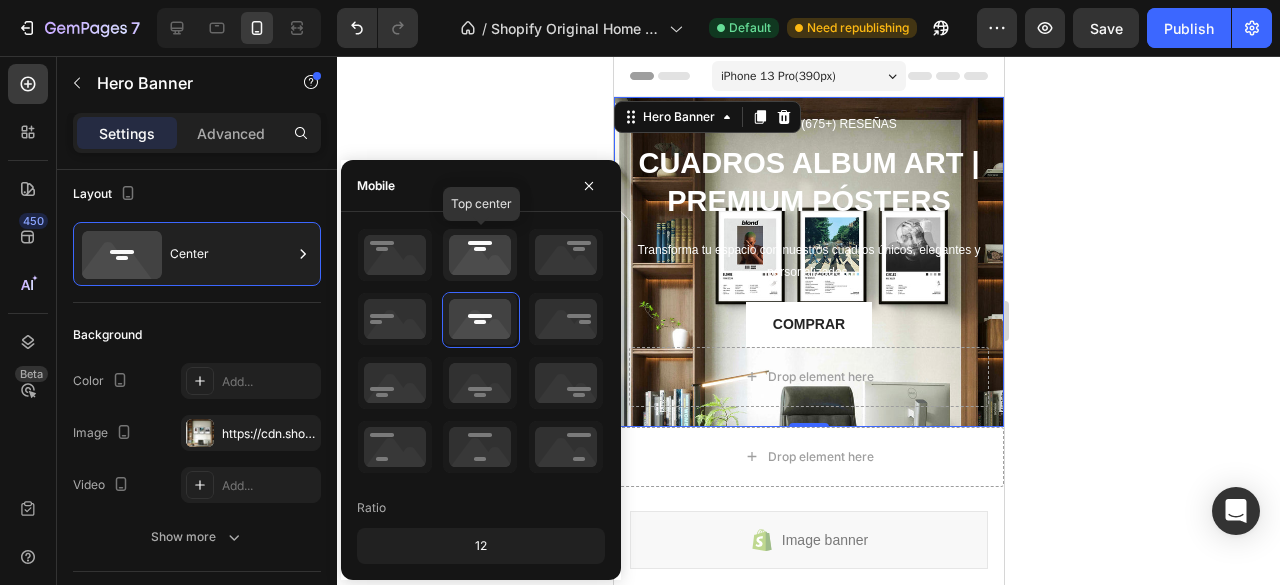 click 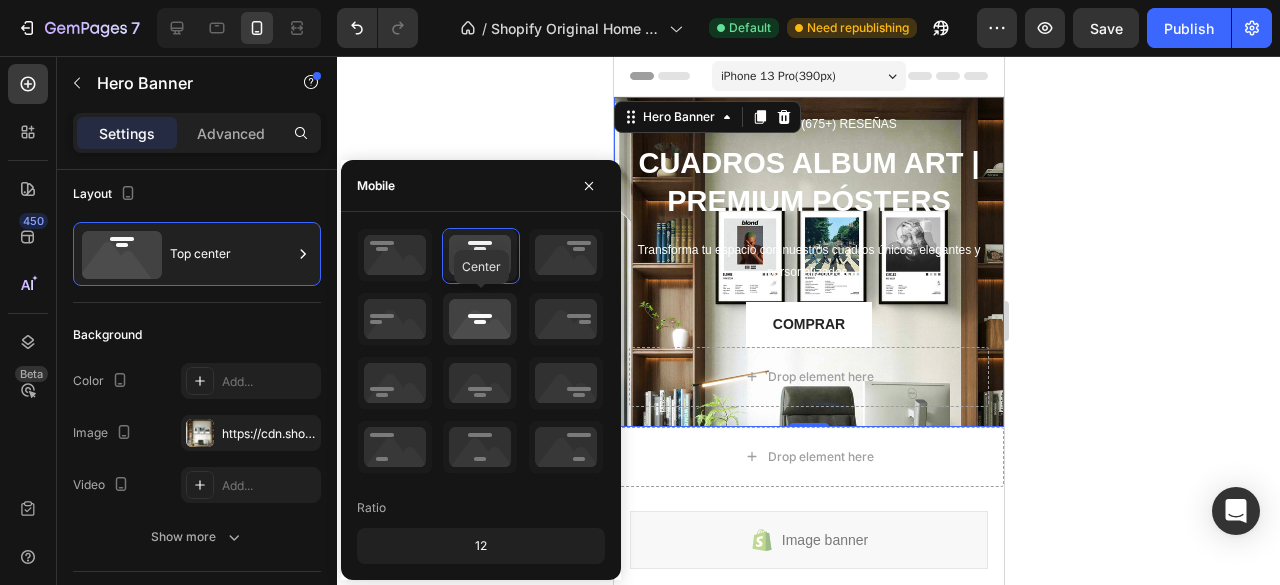 click 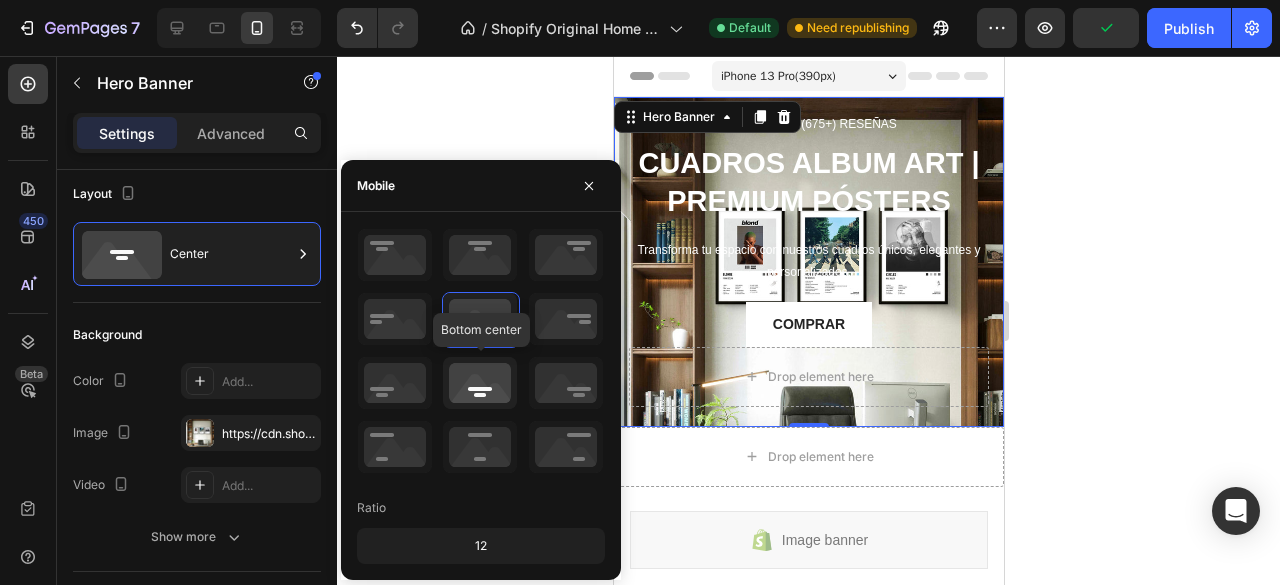 click 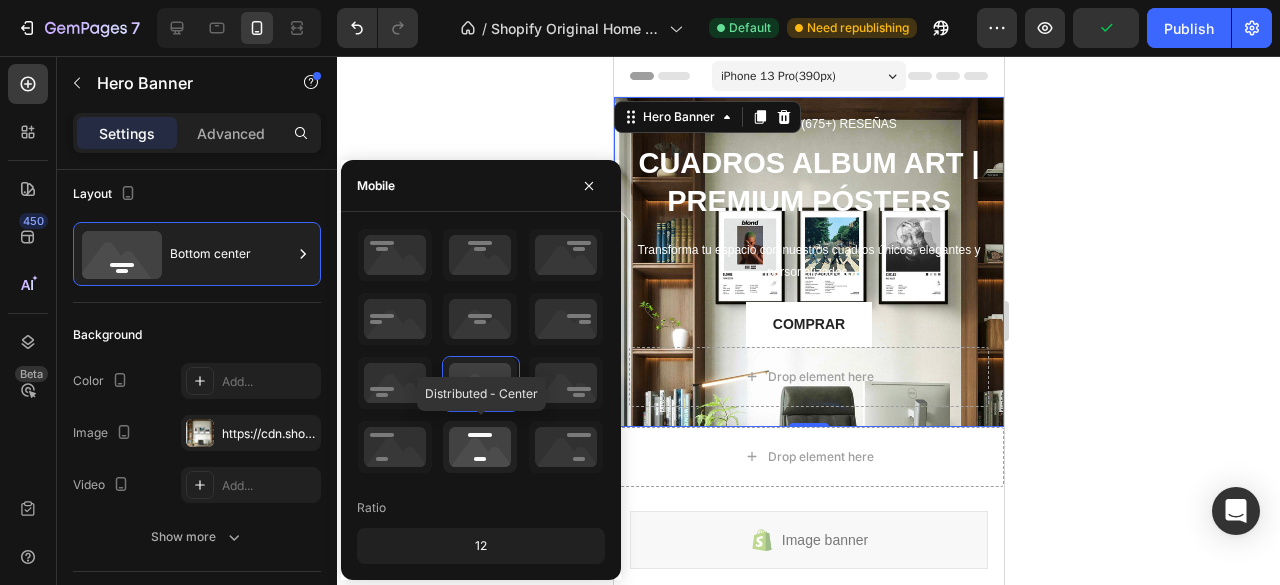 click 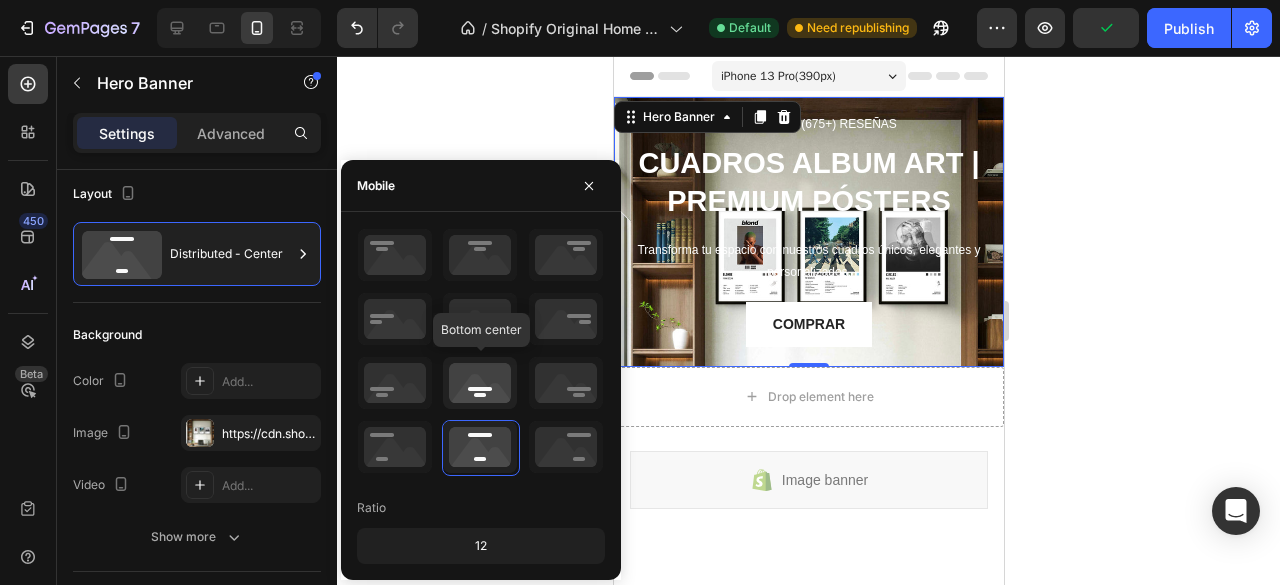 click 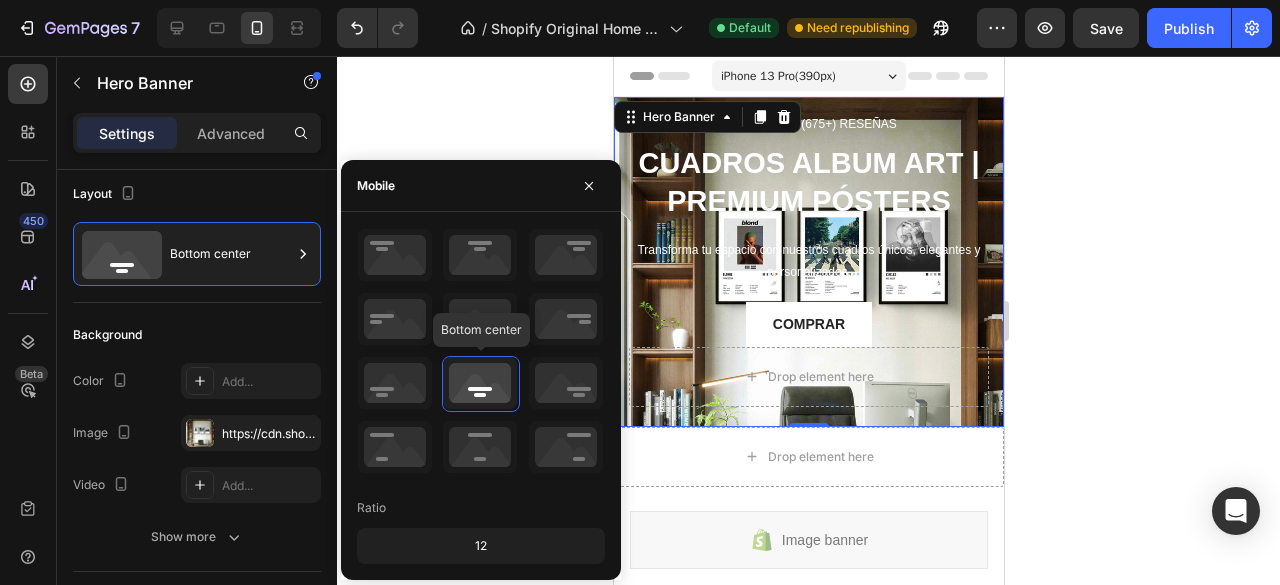 click 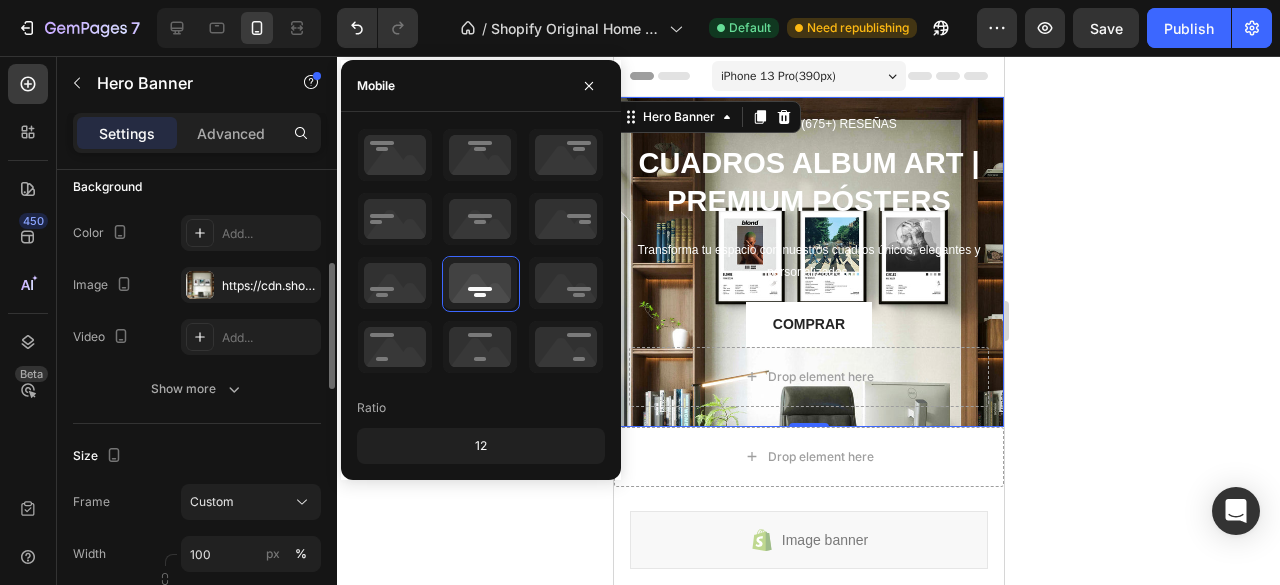 scroll, scrollTop: 204, scrollLeft: 0, axis: vertical 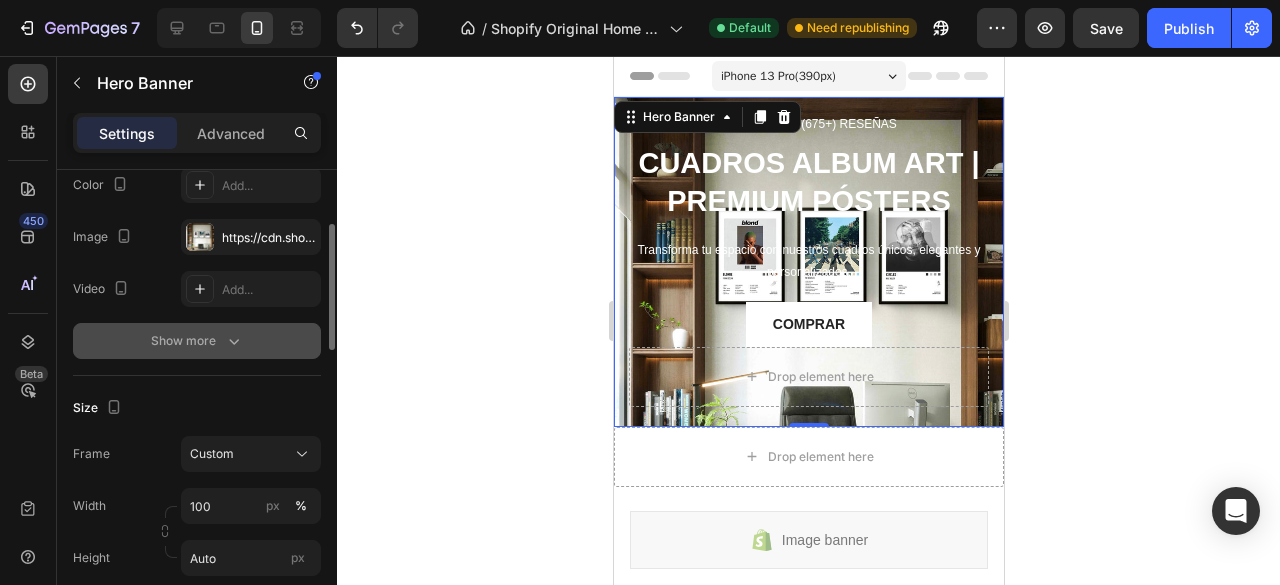 click on "Show more" at bounding box center [197, 341] 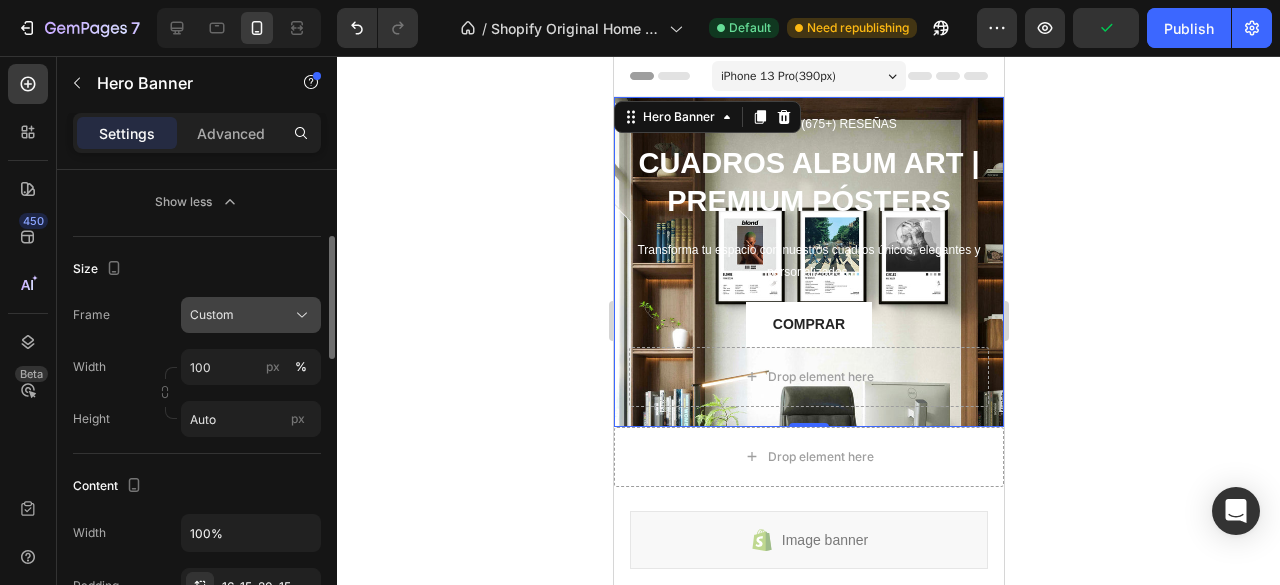 scroll, scrollTop: 292, scrollLeft: 0, axis: vertical 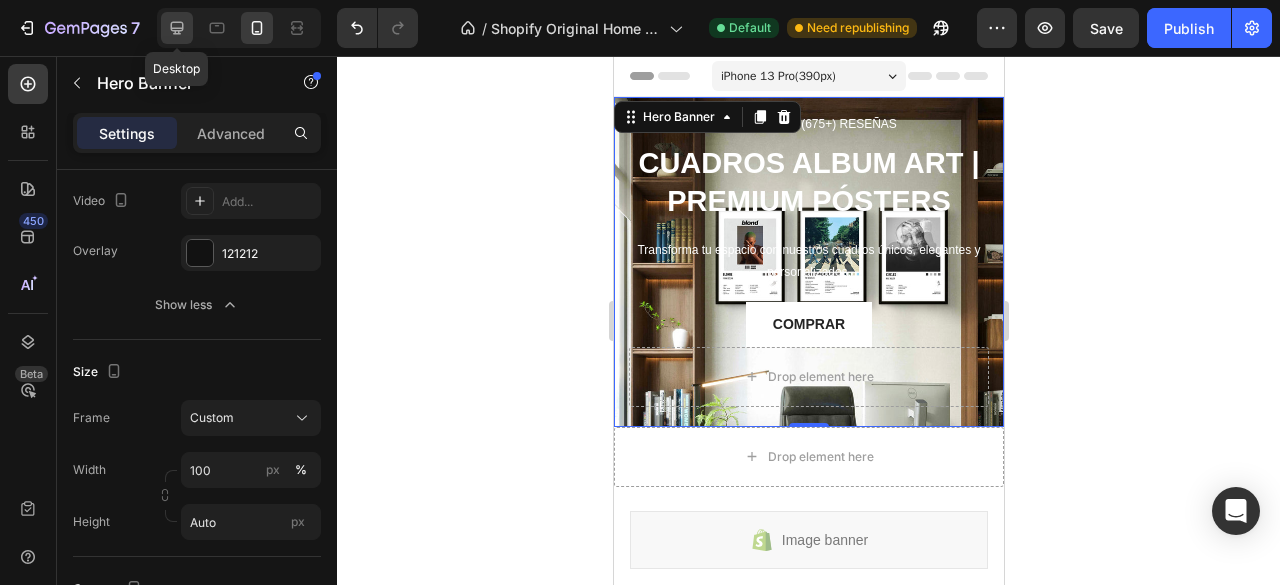 click 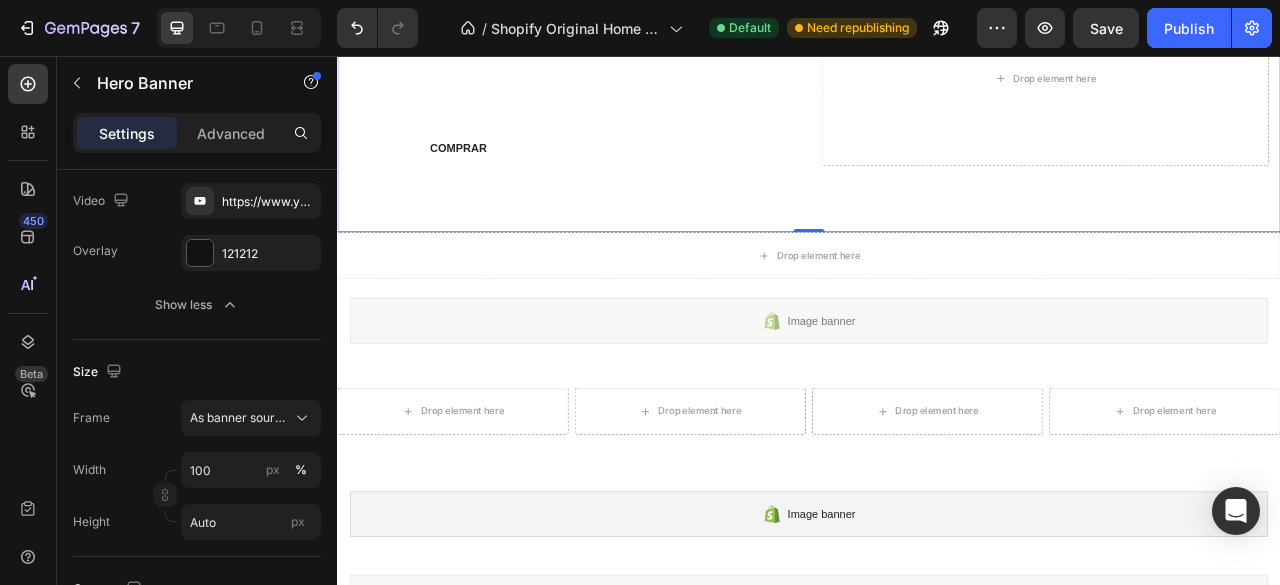 scroll, scrollTop: 0, scrollLeft: 0, axis: both 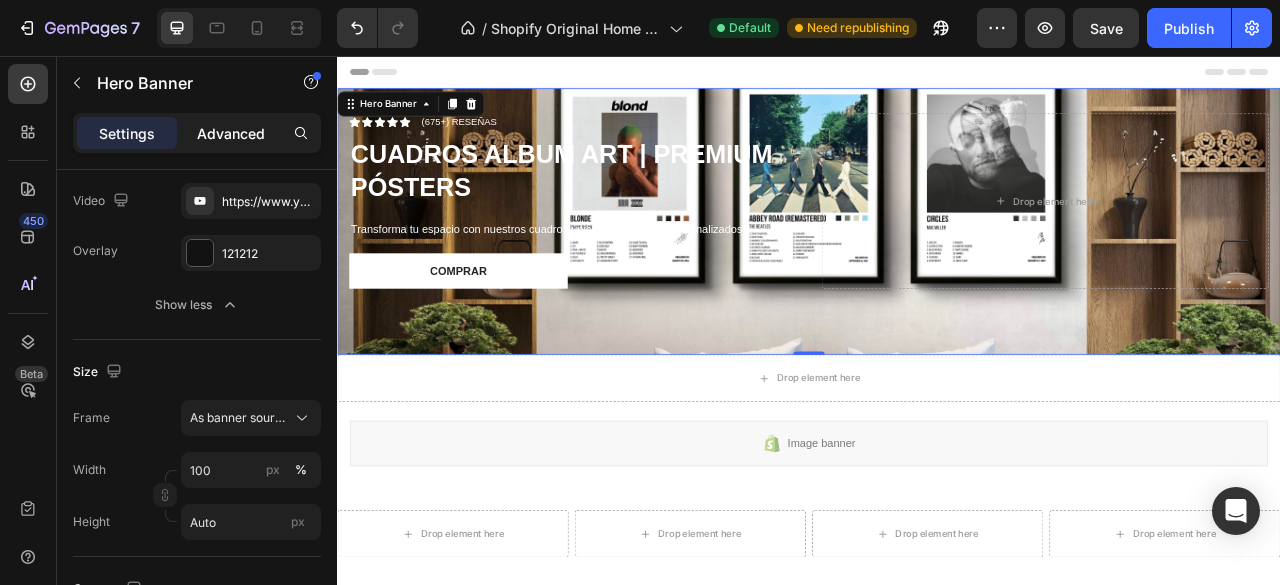 click on "Advanced" at bounding box center (231, 133) 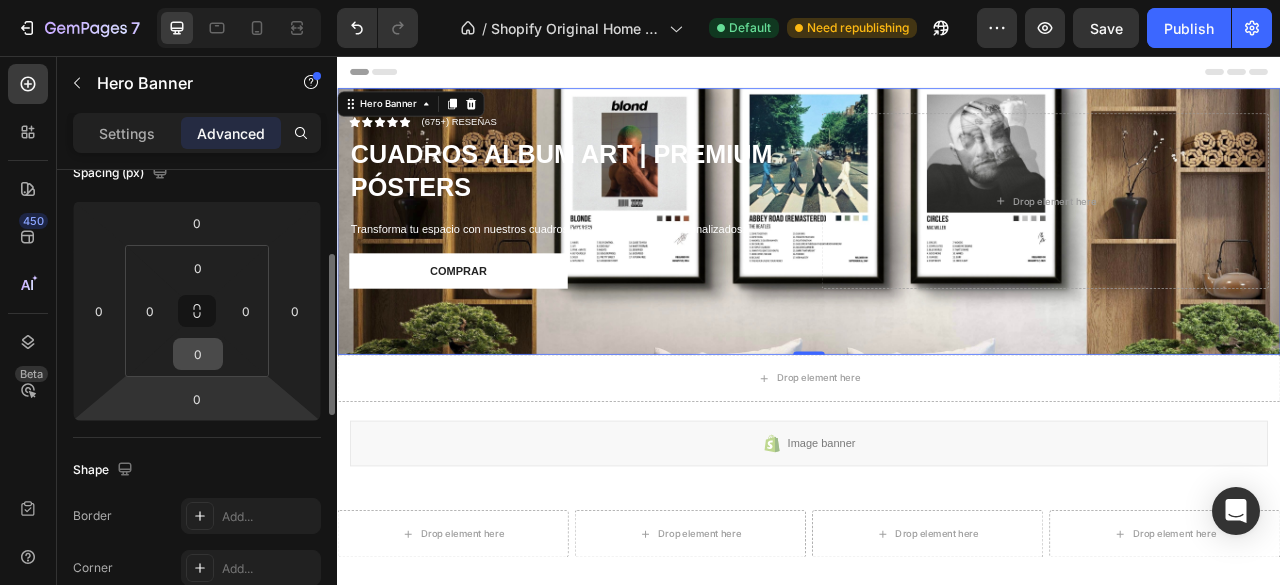 scroll, scrollTop: 245, scrollLeft: 0, axis: vertical 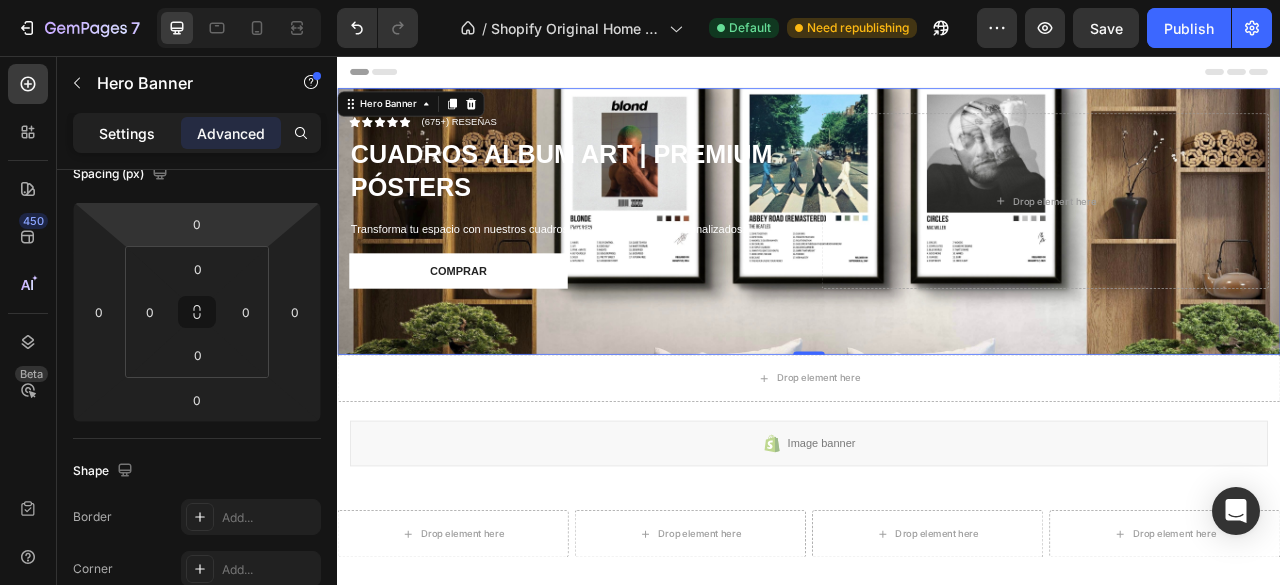 click on "Settings" at bounding box center [127, 133] 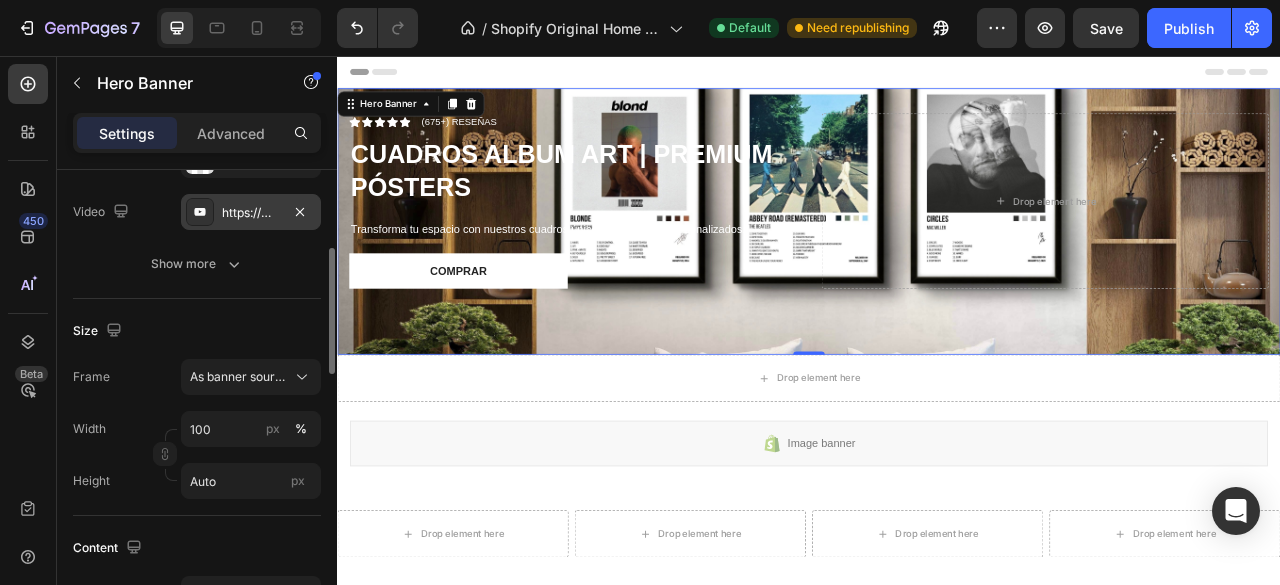 scroll, scrollTop: 296, scrollLeft: 0, axis: vertical 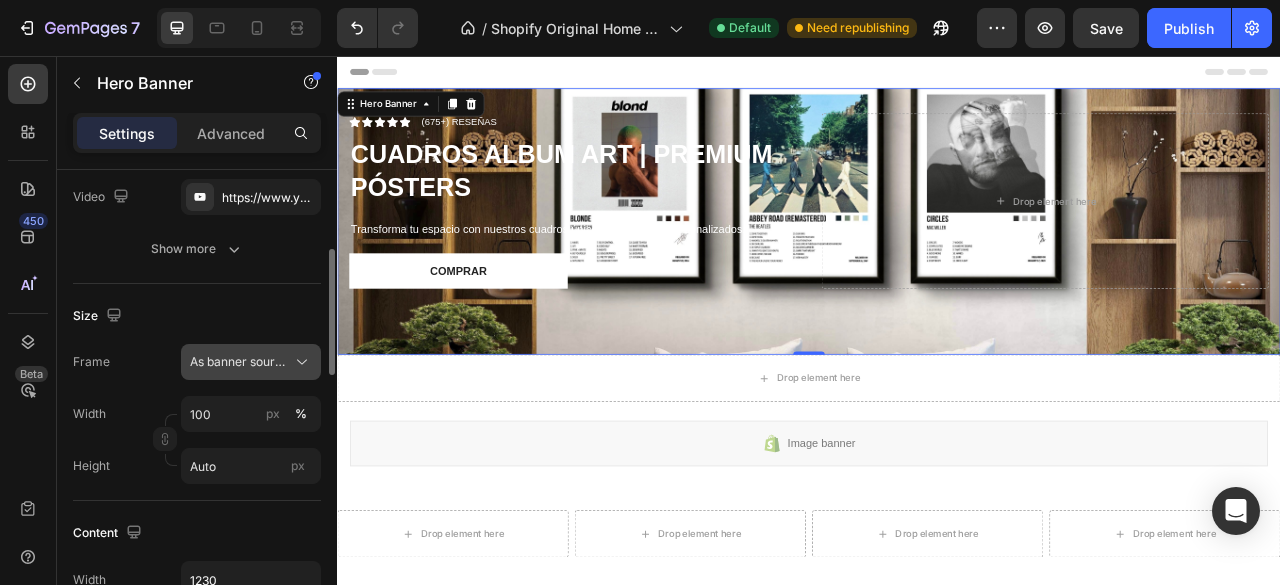 click on "As banner source" at bounding box center (239, 362) 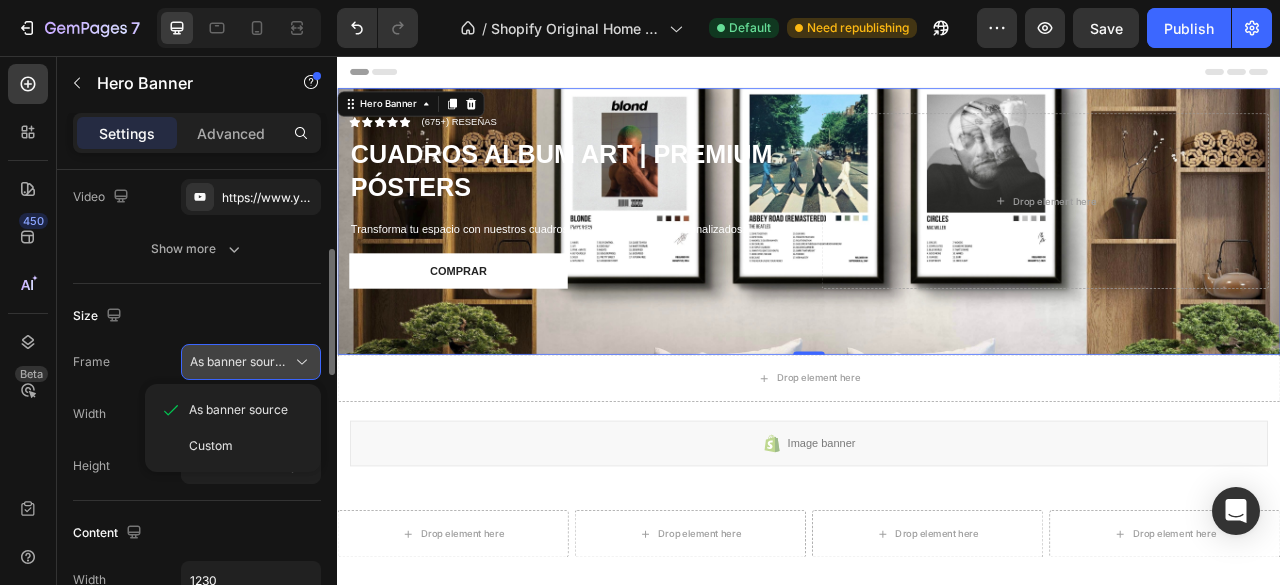 click on "As banner source" at bounding box center [239, 362] 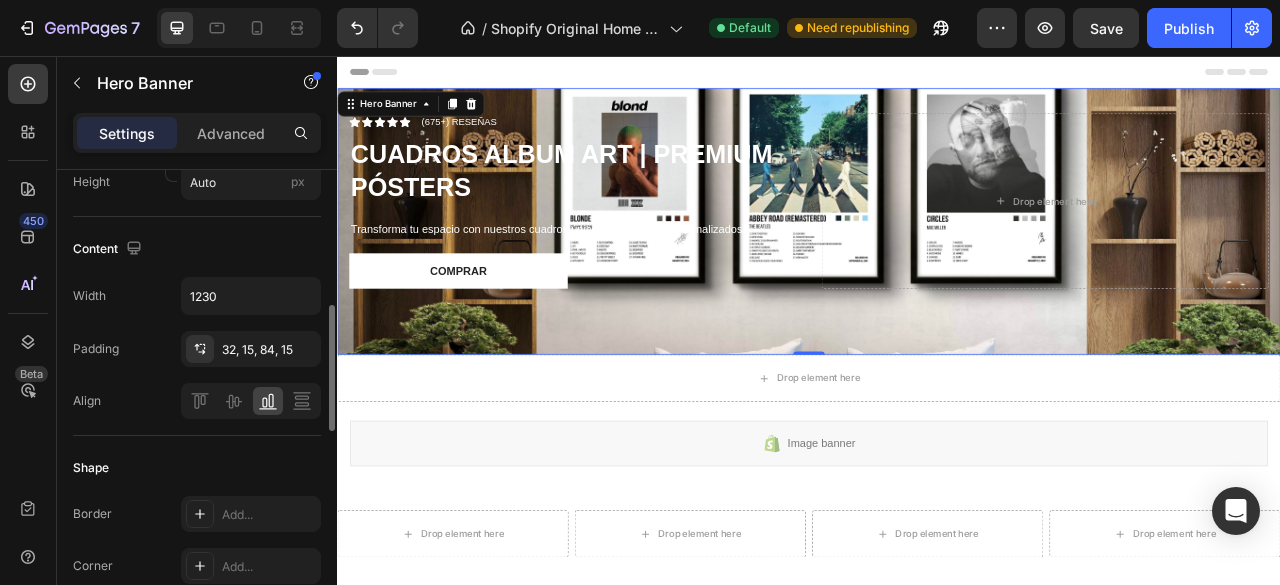 scroll, scrollTop: 588, scrollLeft: 0, axis: vertical 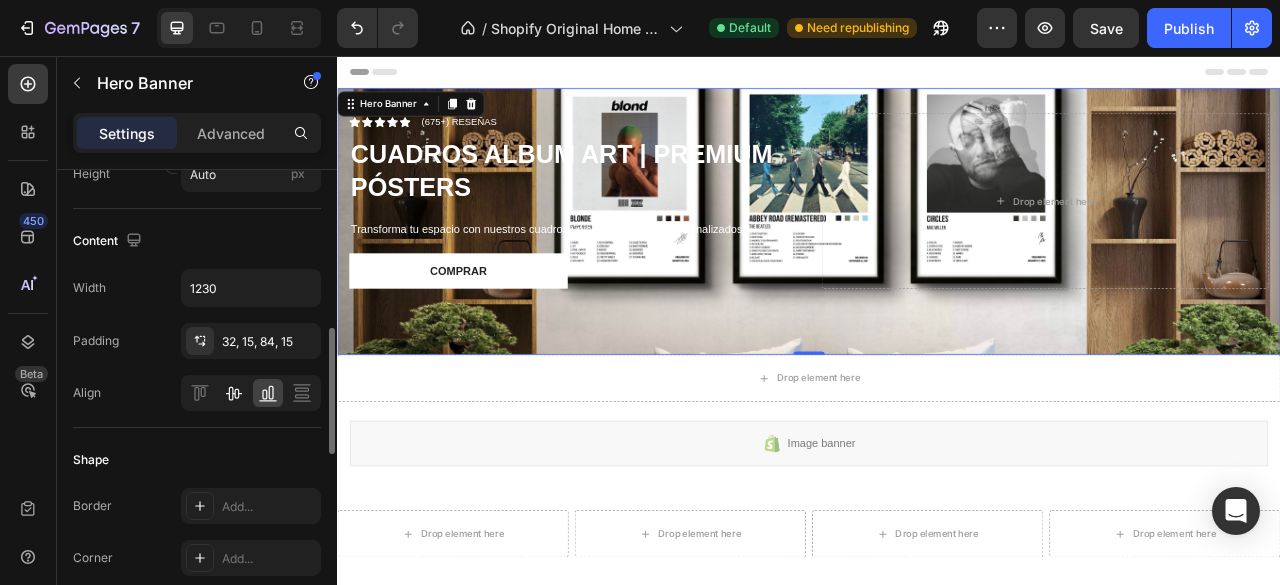 click 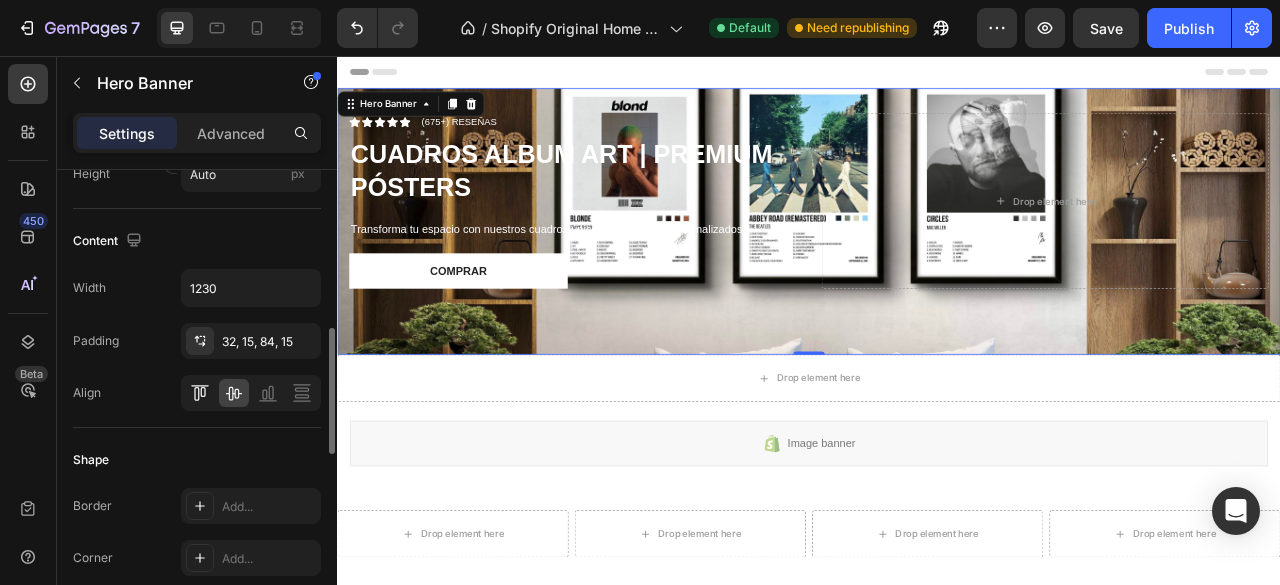 click 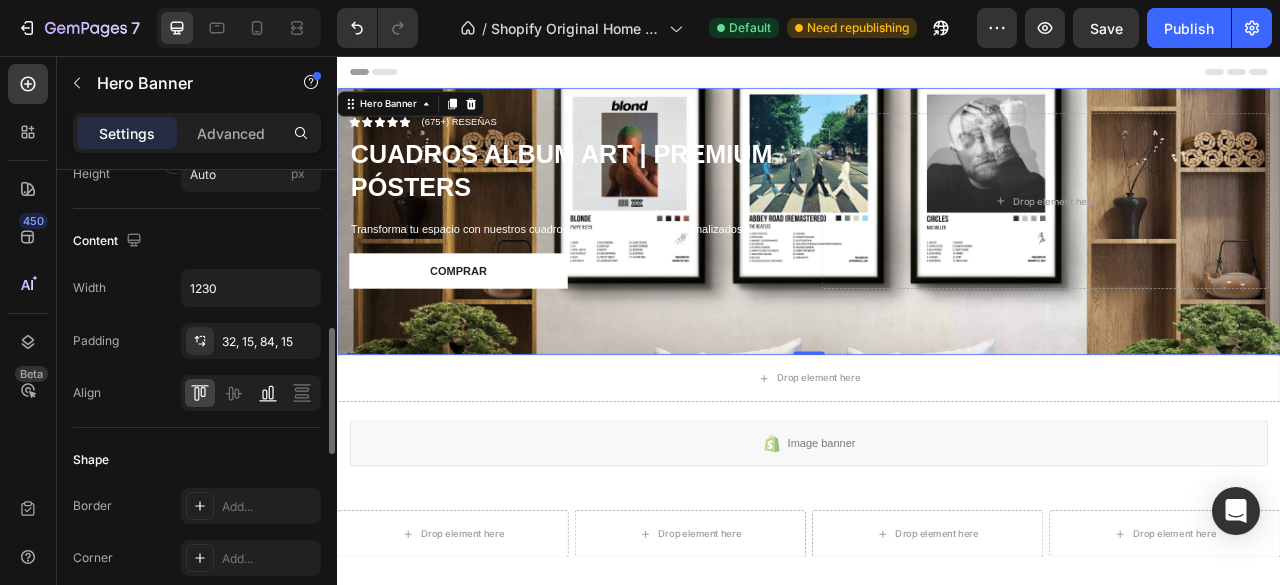 click 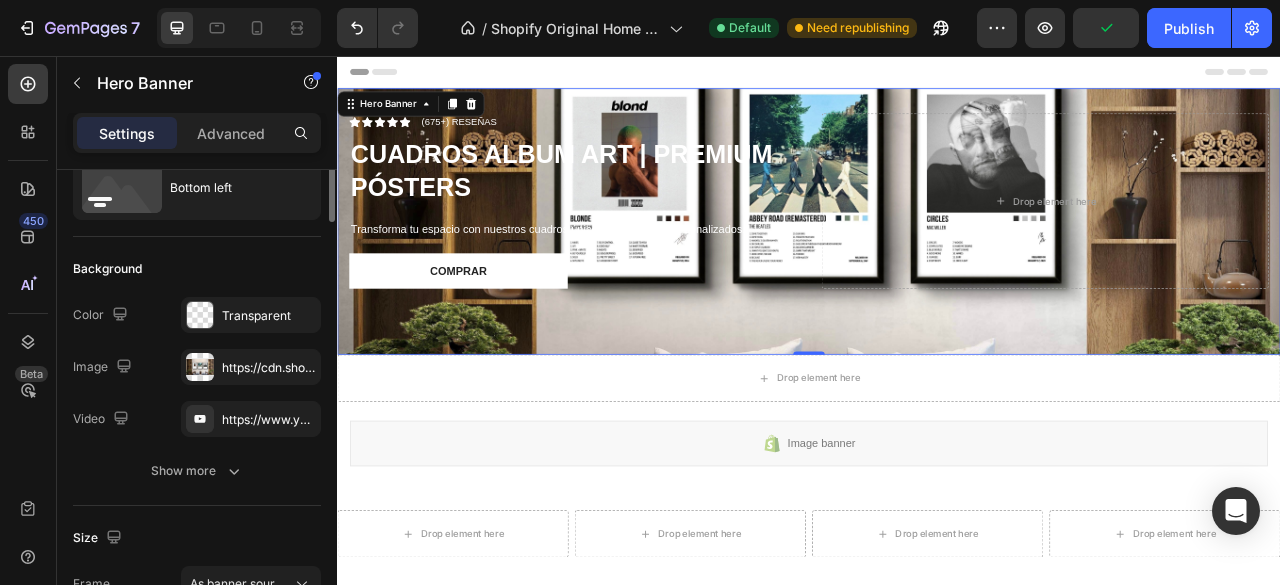 scroll, scrollTop: 0, scrollLeft: 0, axis: both 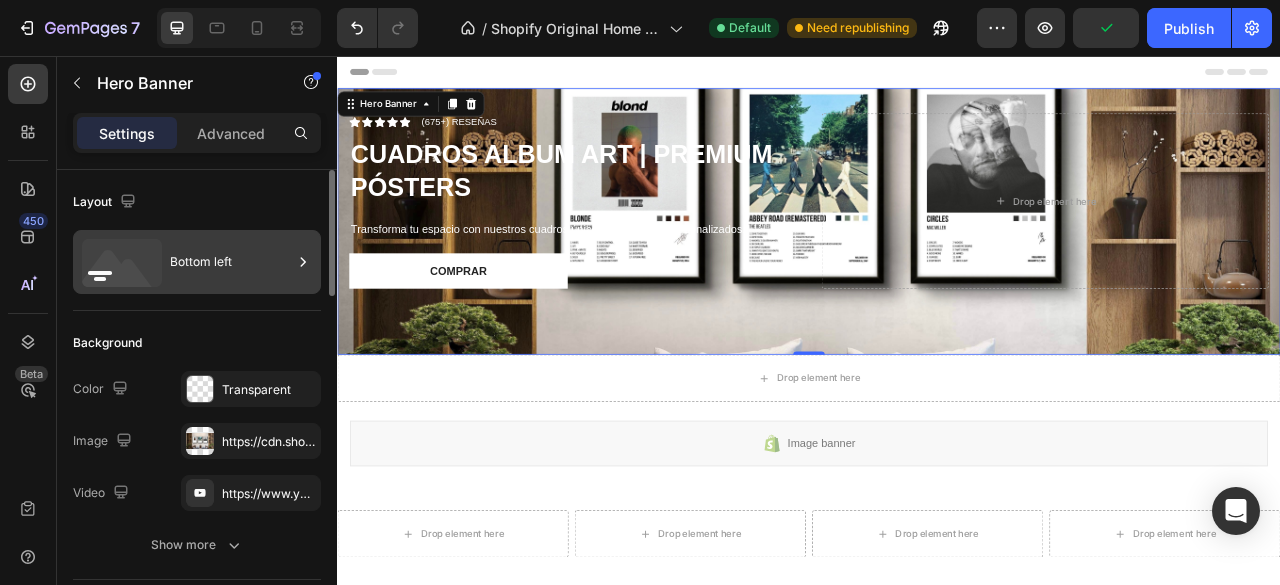 click on "Bottom left" at bounding box center [231, 262] 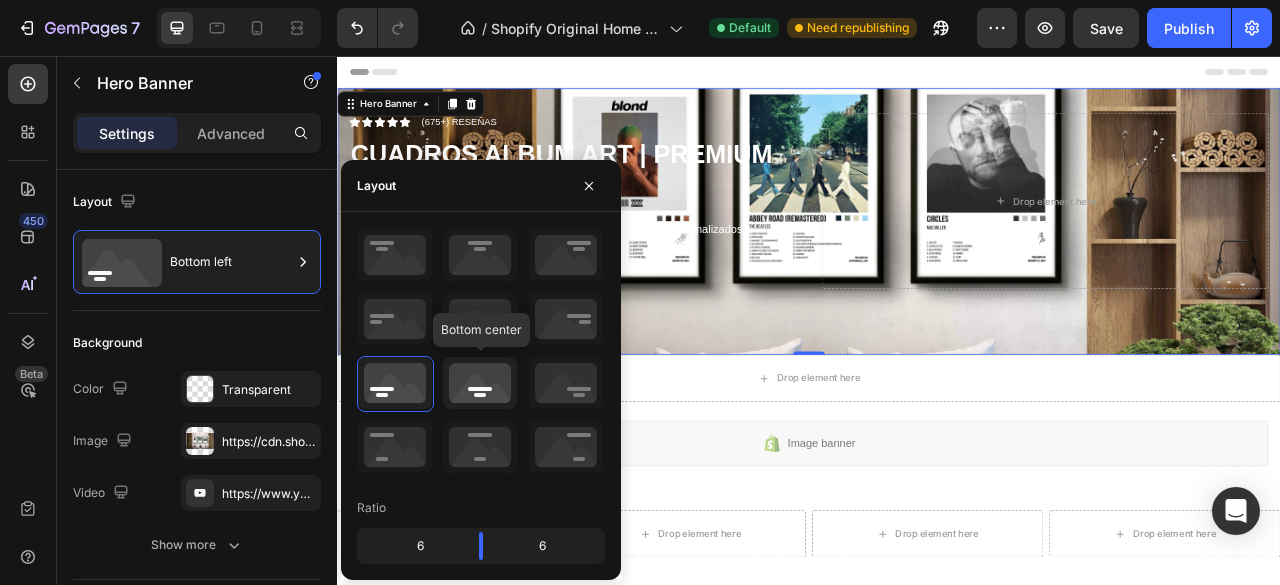 click 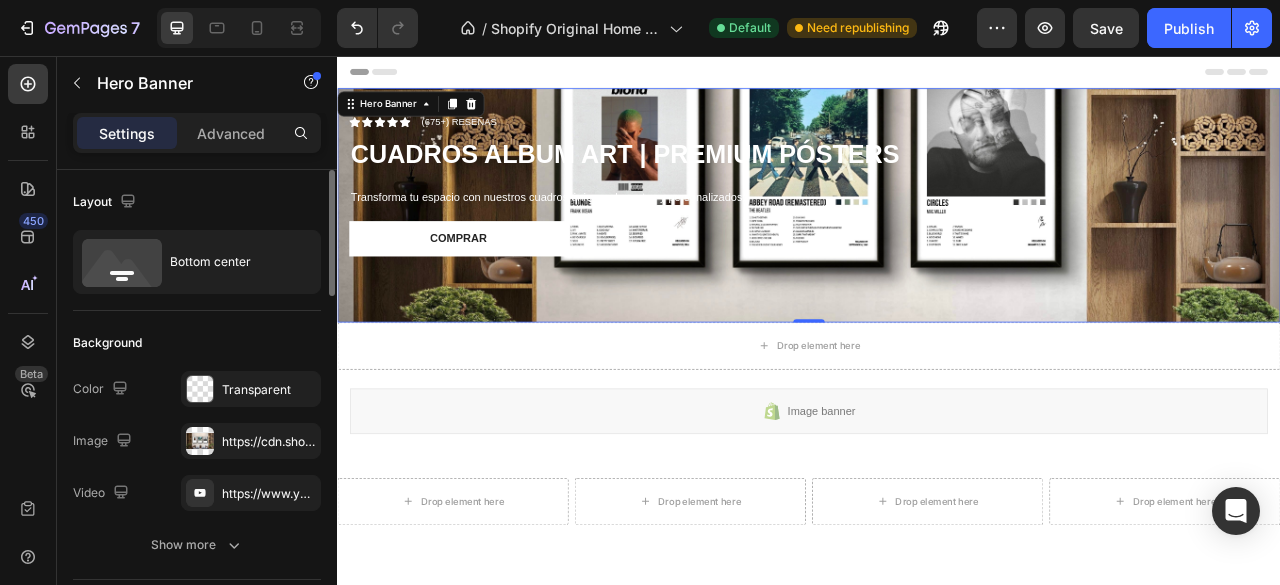 click on "Layout" at bounding box center (197, 202) 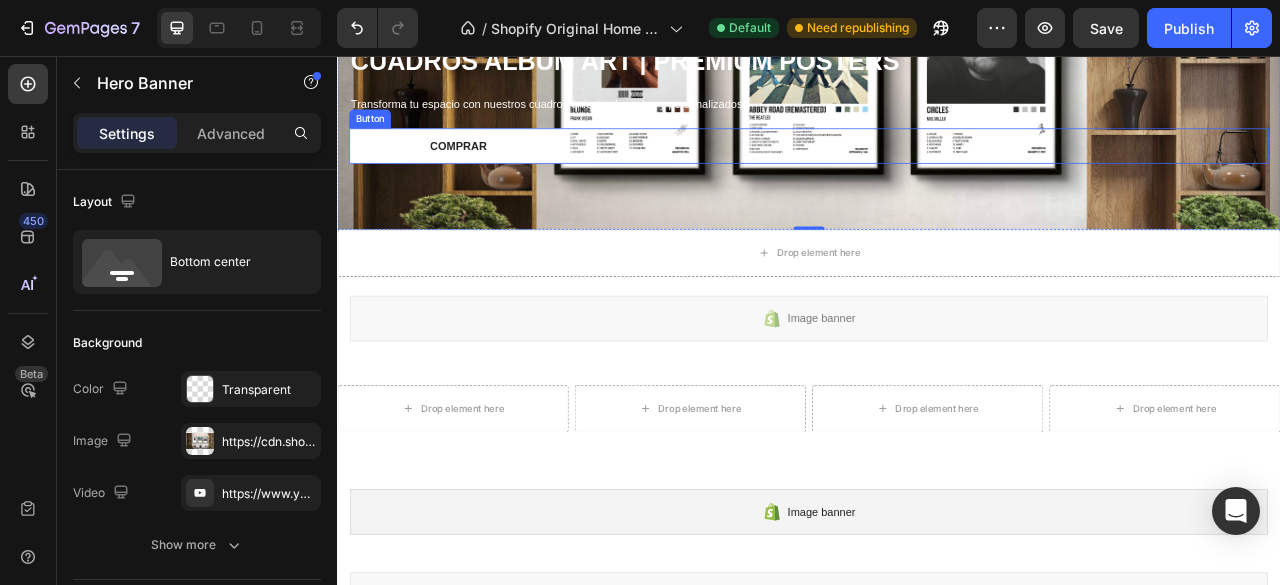 scroll, scrollTop: 0, scrollLeft: 0, axis: both 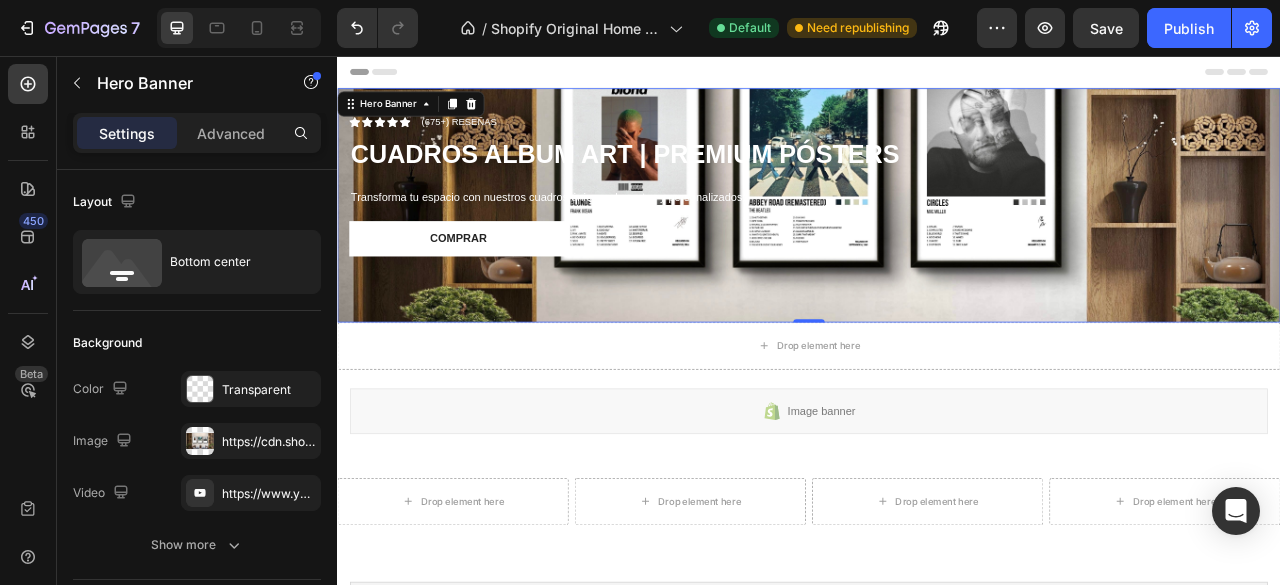 click on "Icon Icon Icon Icon Icon Icon List (675+) RESEÑAS Text Block Row ⁠⁠⁠⁠⁠⁠⁠ CUADROS ALBUM ART | PREMIUM PÓSTERS Heading Transforma tu espacio con nuestros cuadros únicos, elegantes y personalizados. Text Block COMPRAR Button" at bounding box center (937, 246) 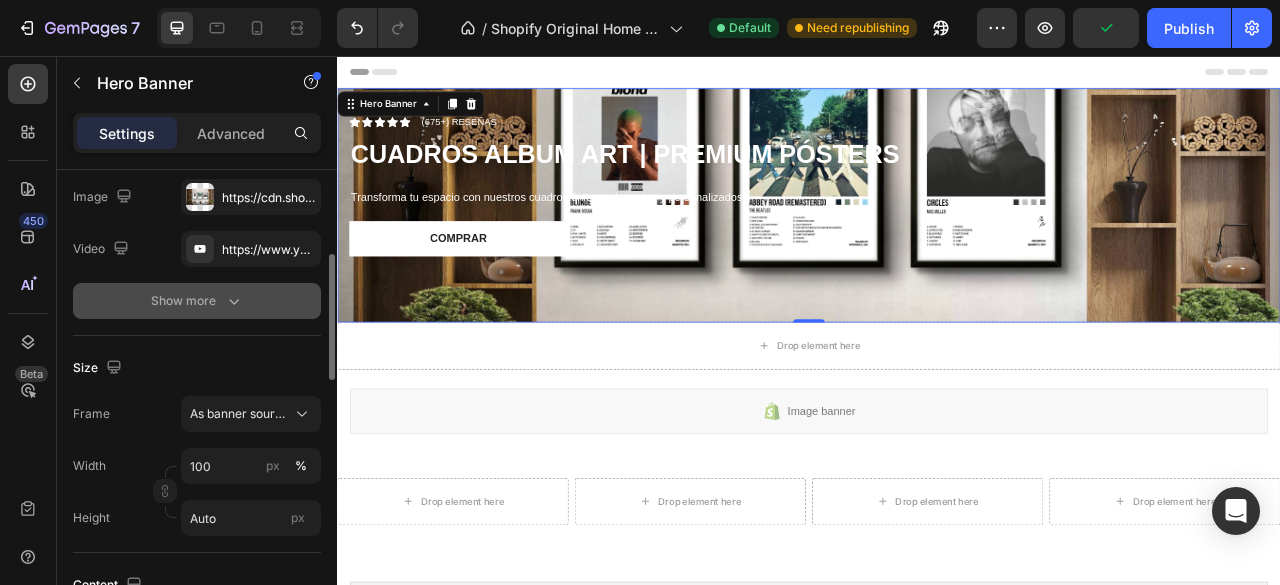 scroll, scrollTop: 262, scrollLeft: 0, axis: vertical 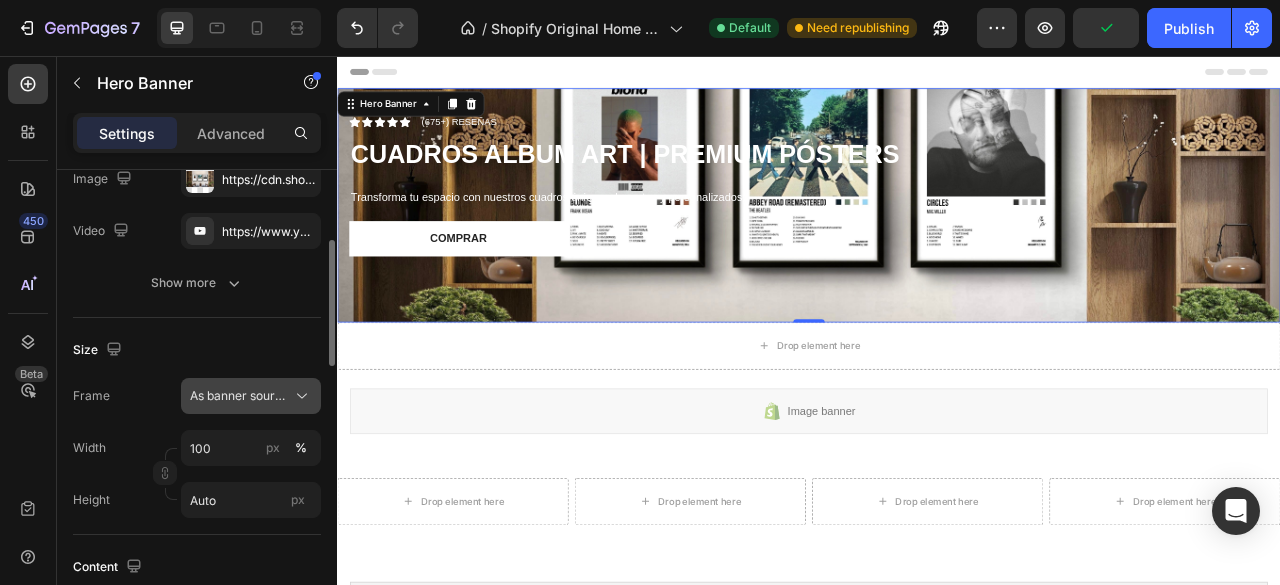 click on "As banner source" at bounding box center (239, 396) 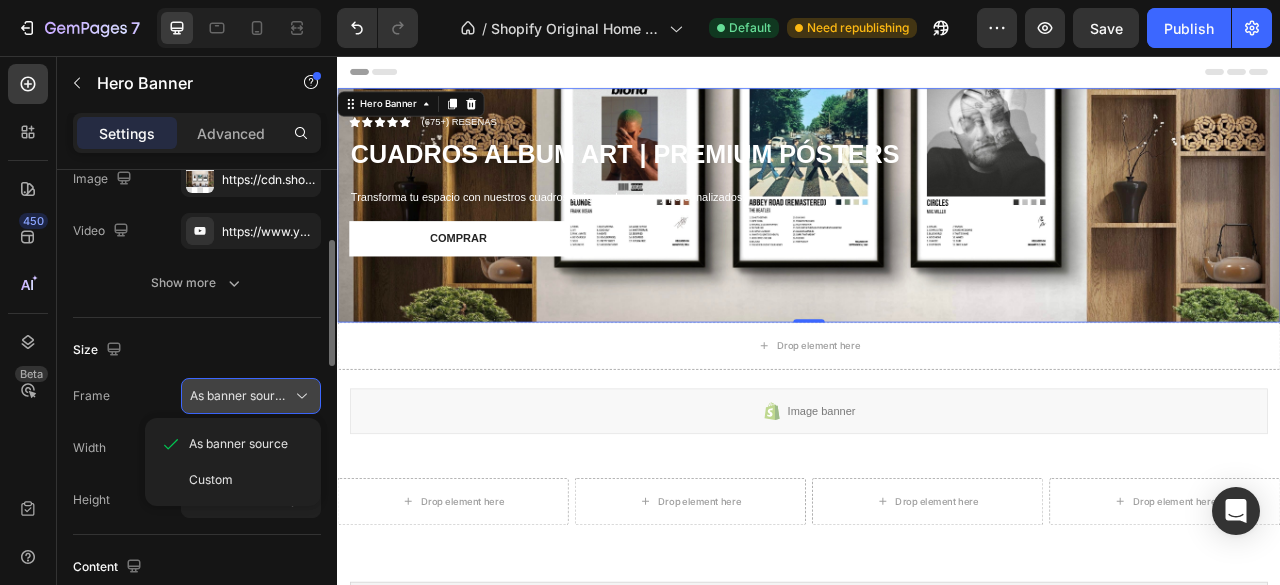 click on "As banner source" at bounding box center (239, 396) 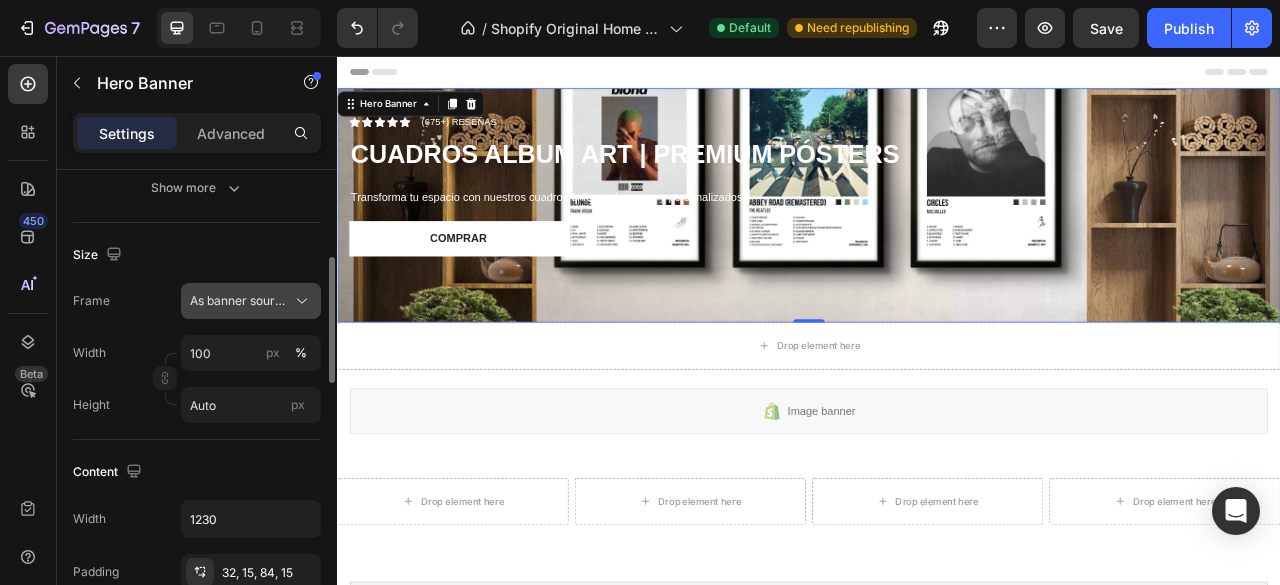 scroll, scrollTop: 360, scrollLeft: 0, axis: vertical 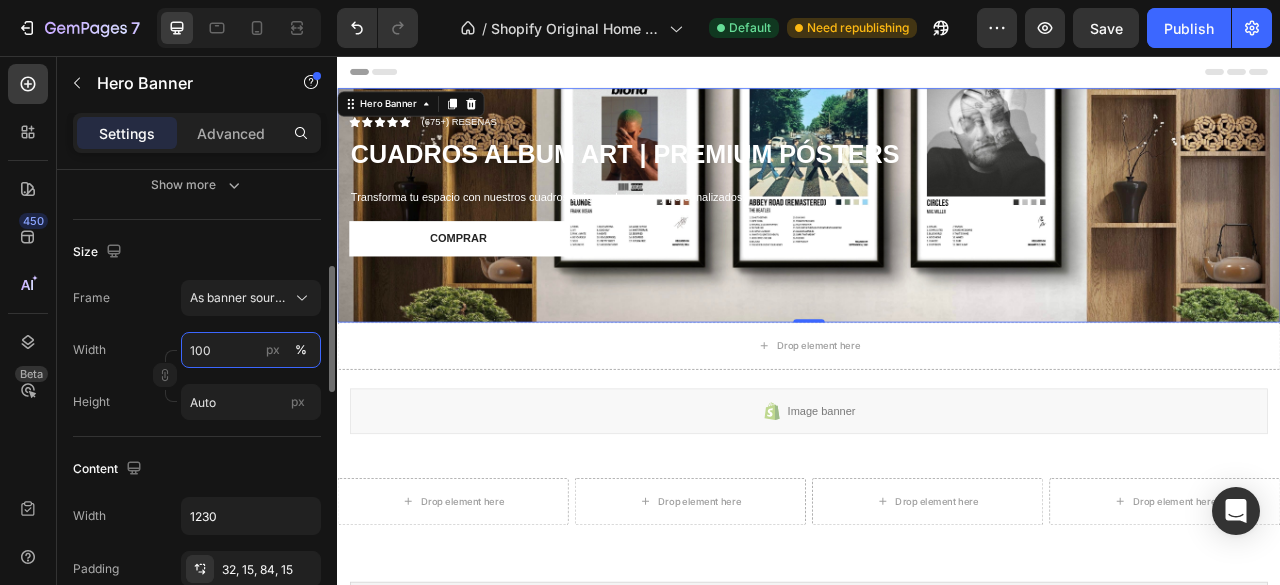 click on "100" at bounding box center (251, 350) 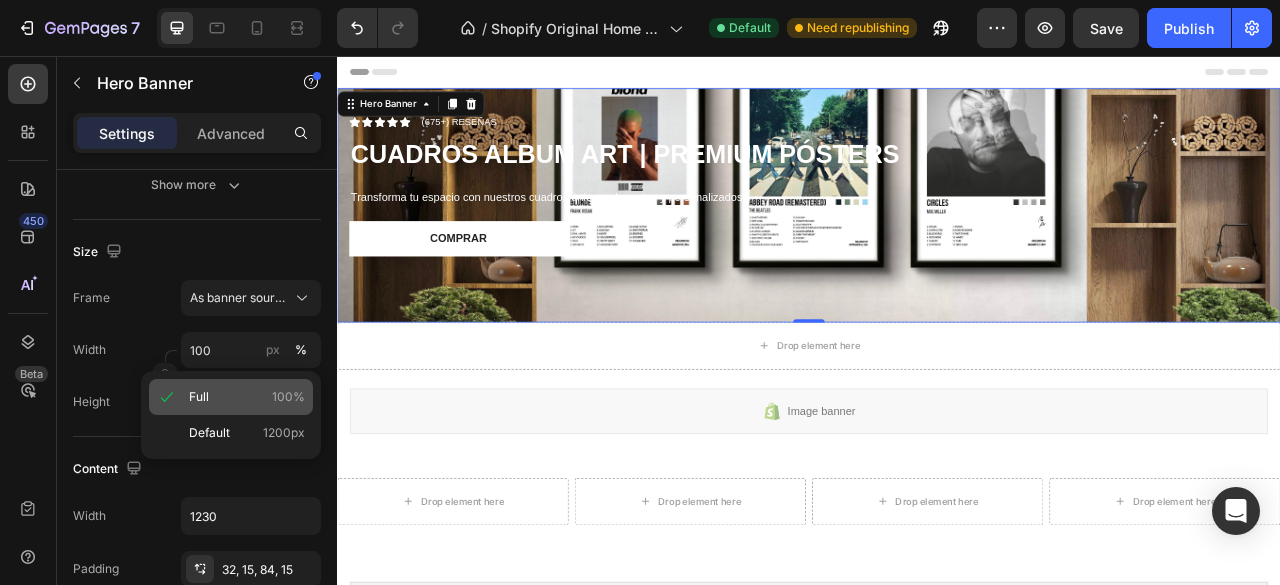 click on "Full 100%" at bounding box center (247, 397) 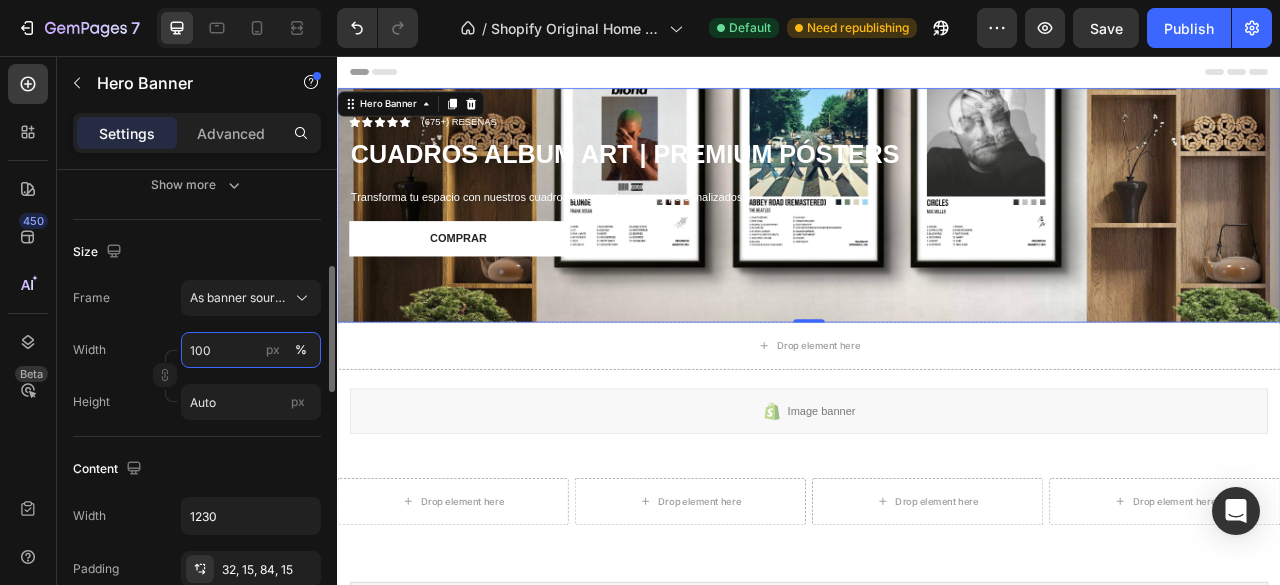 click on "100" at bounding box center (251, 350) 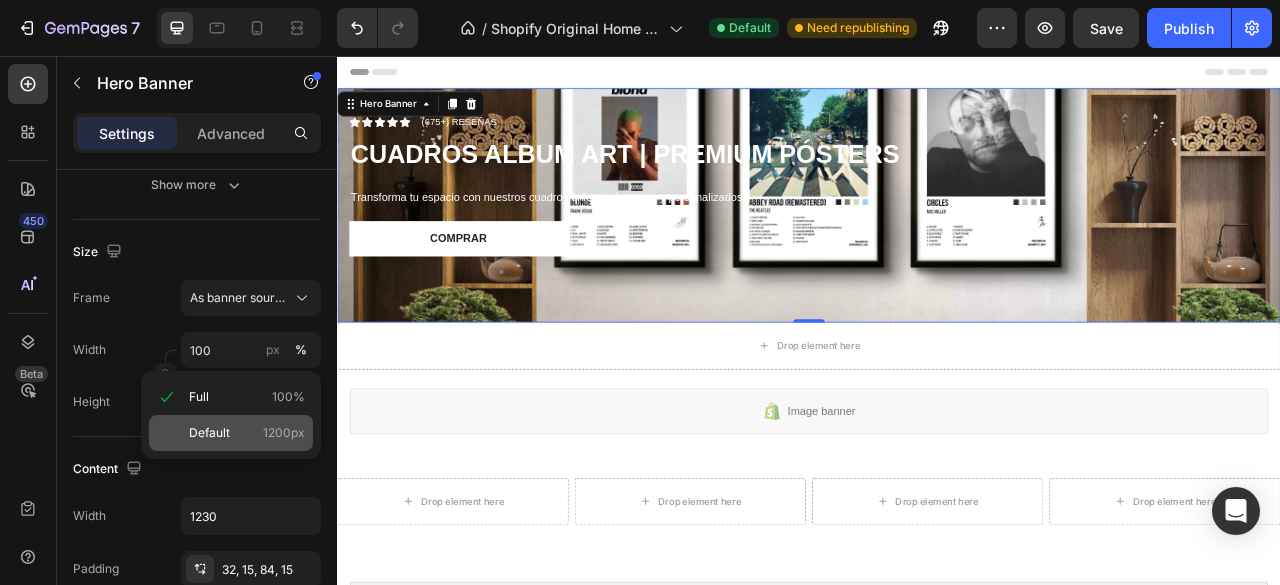 click on "Default 1200px" at bounding box center [247, 433] 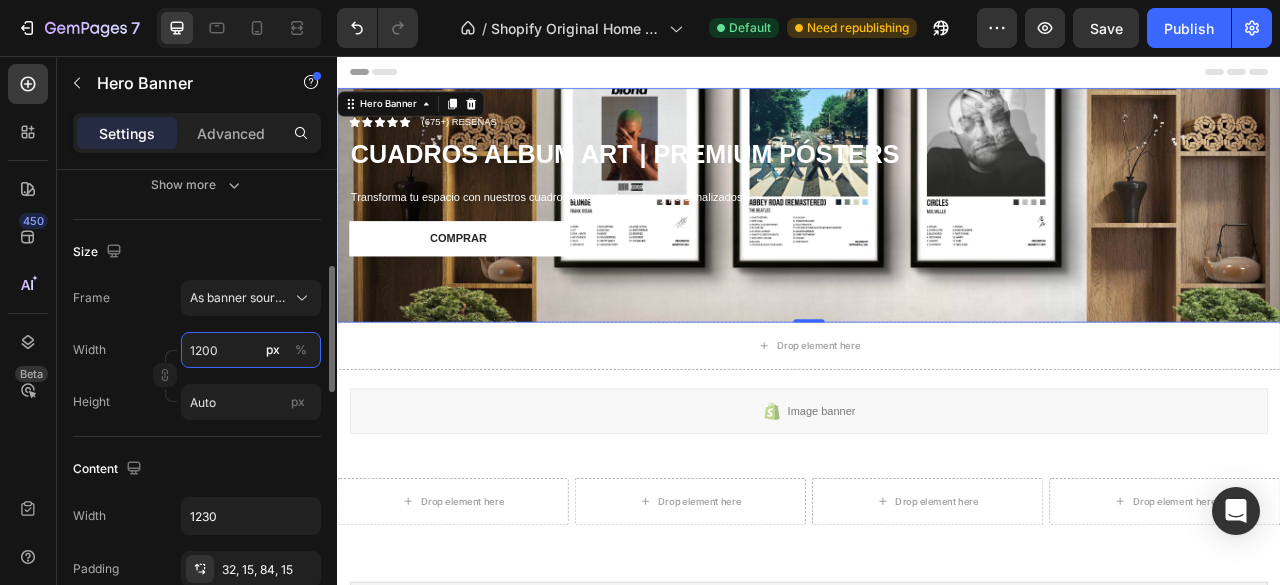 click on "1200" at bounding box center [251, 350] 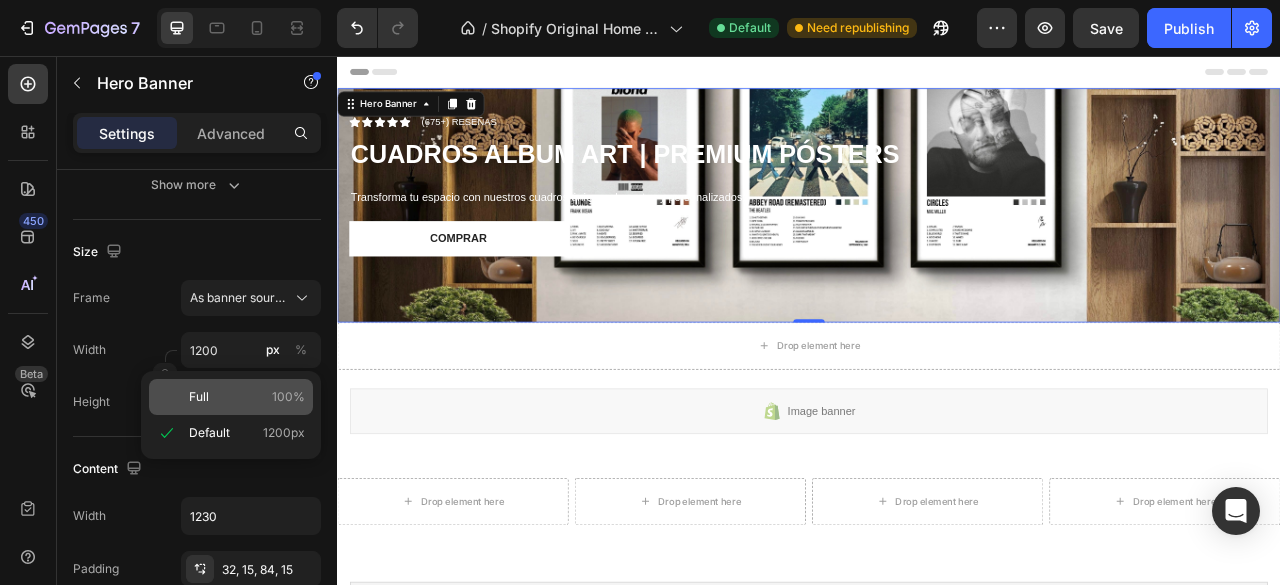 click on "Full 100%" at bounding box center (247, 397) 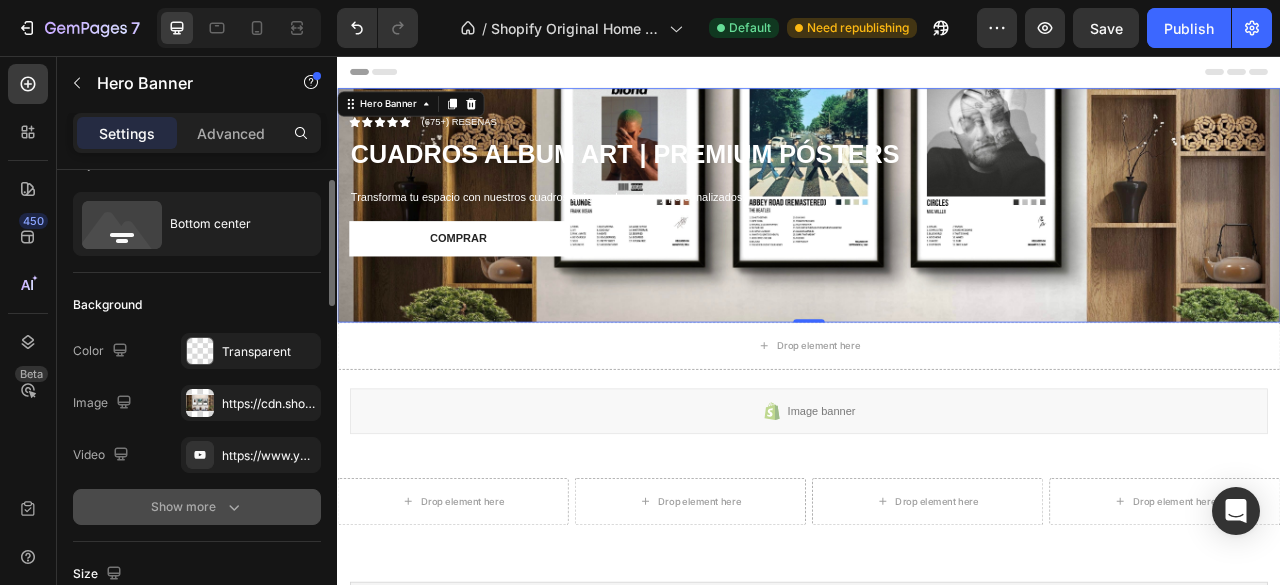 scroll, scrollTop: 37, scrollLeft: 0, axis: vertical 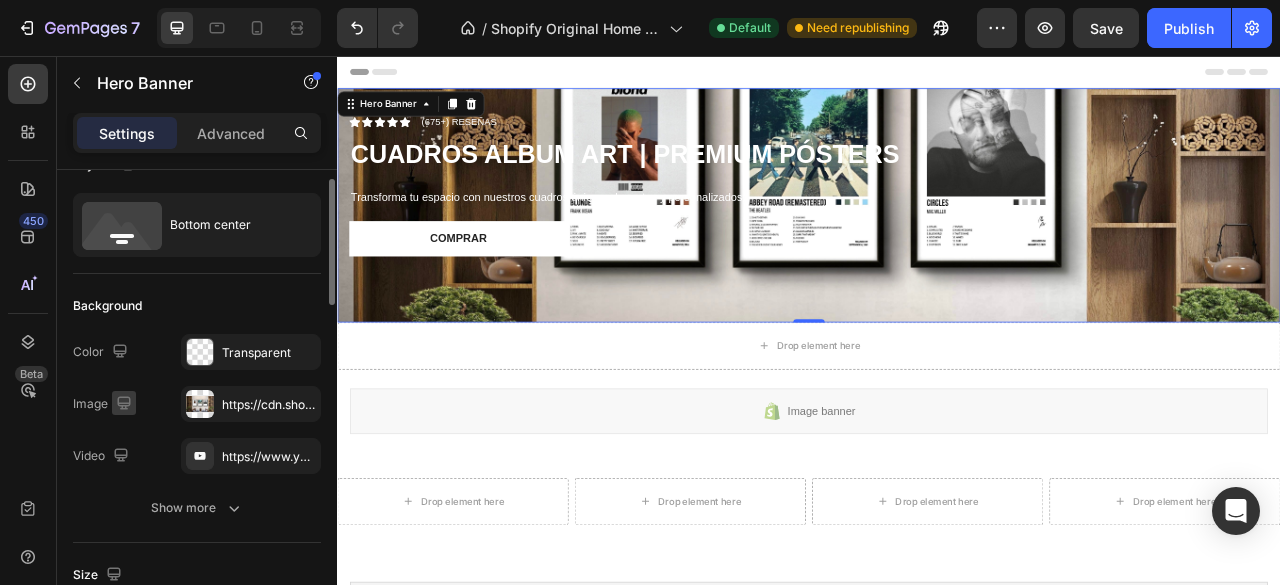 click 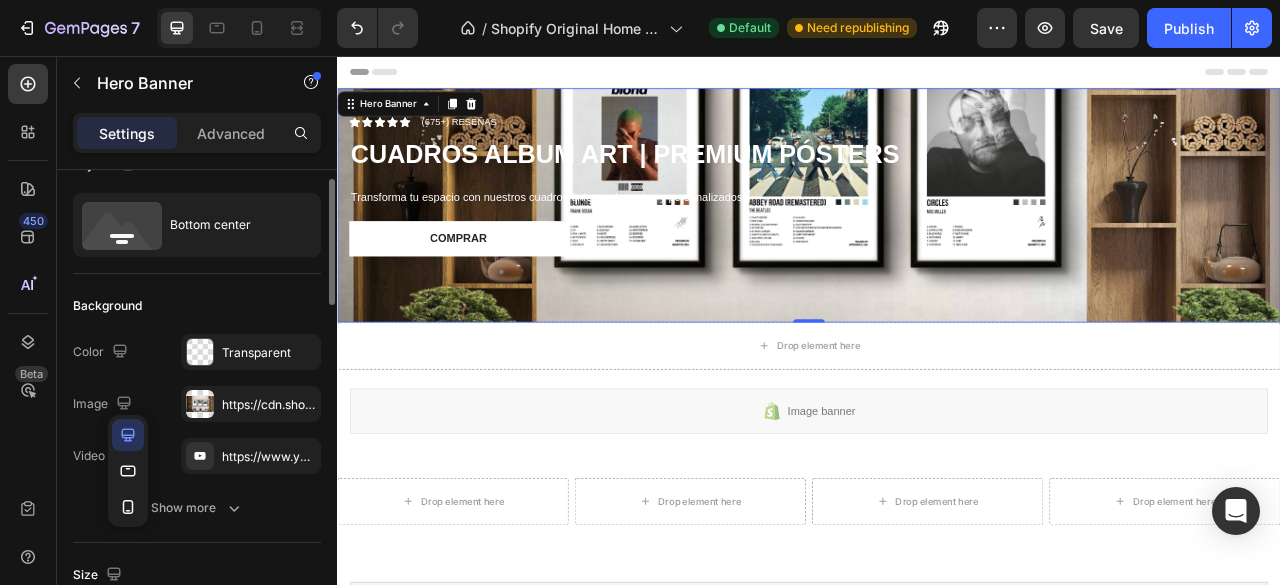 click 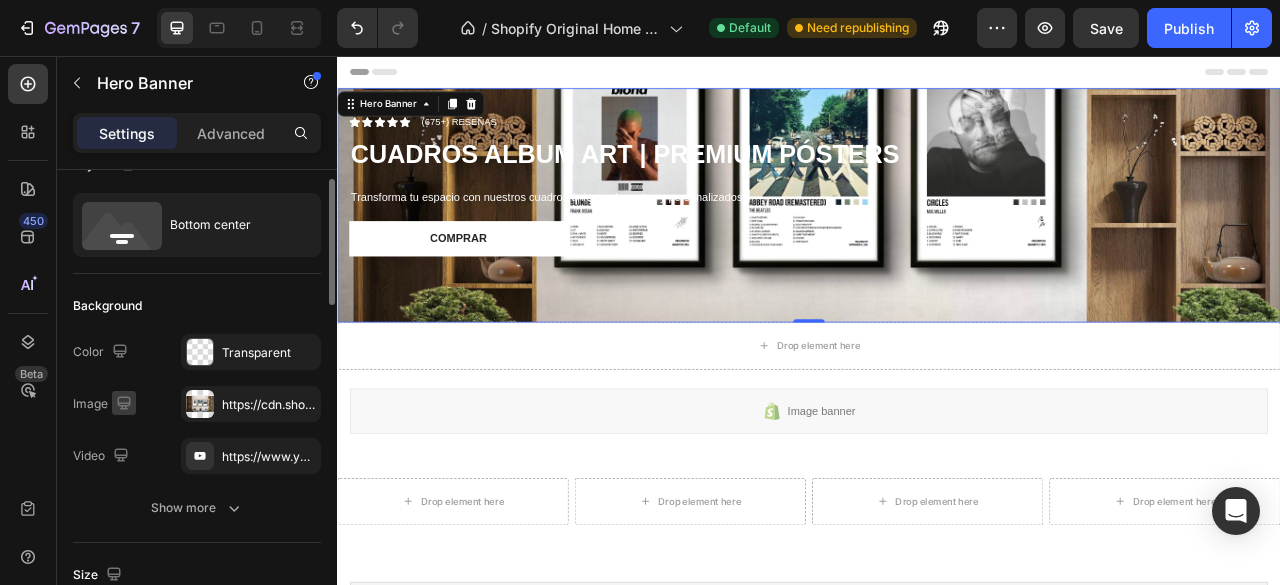 click 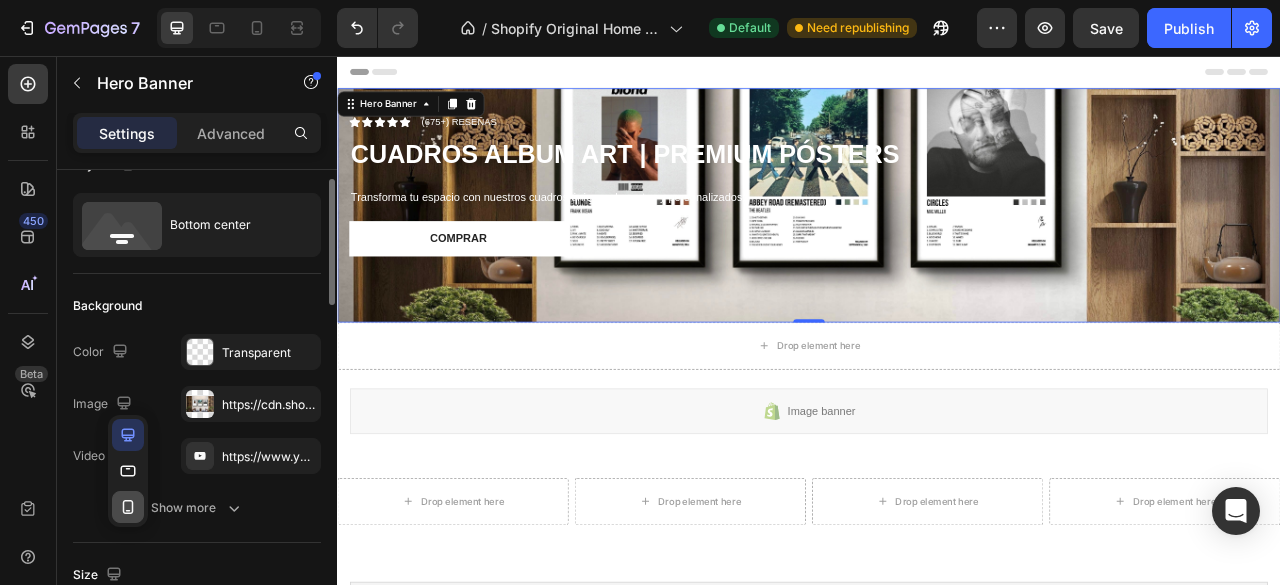 click 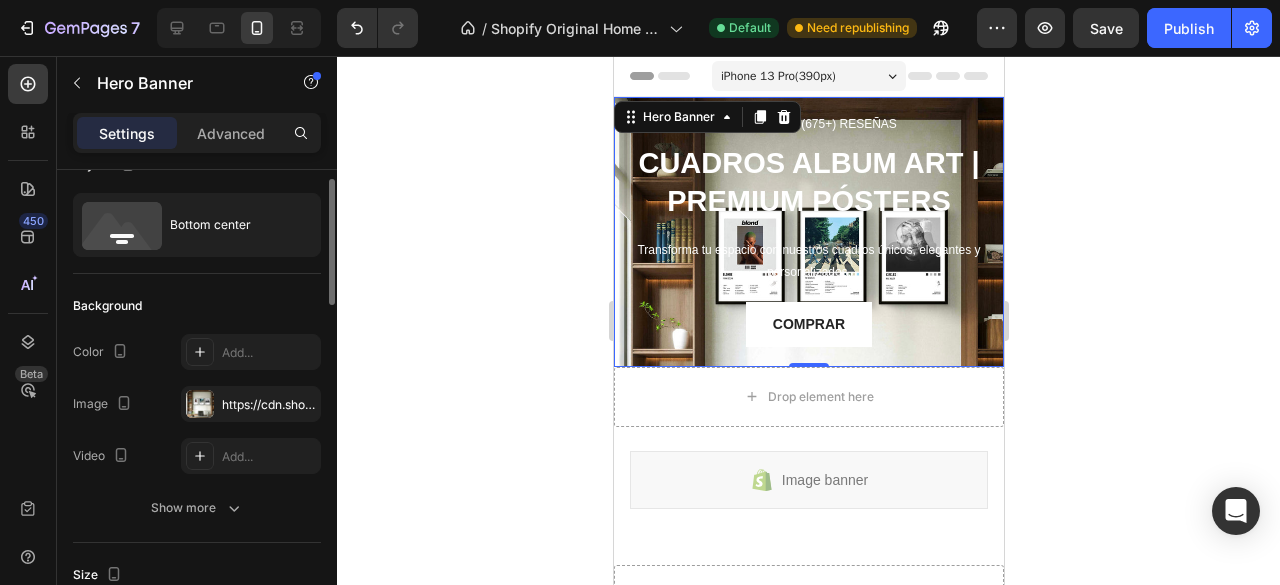 click on "Background The changes might be hidden by  the video. Color Add... Image https://cdn.shopify.com/s/files/1/0884/7940/0215/files/gempages_572161730507965664-20a7bf32-b803-4597-bd65-68beb47490b2.jpg Video Add... Show more" 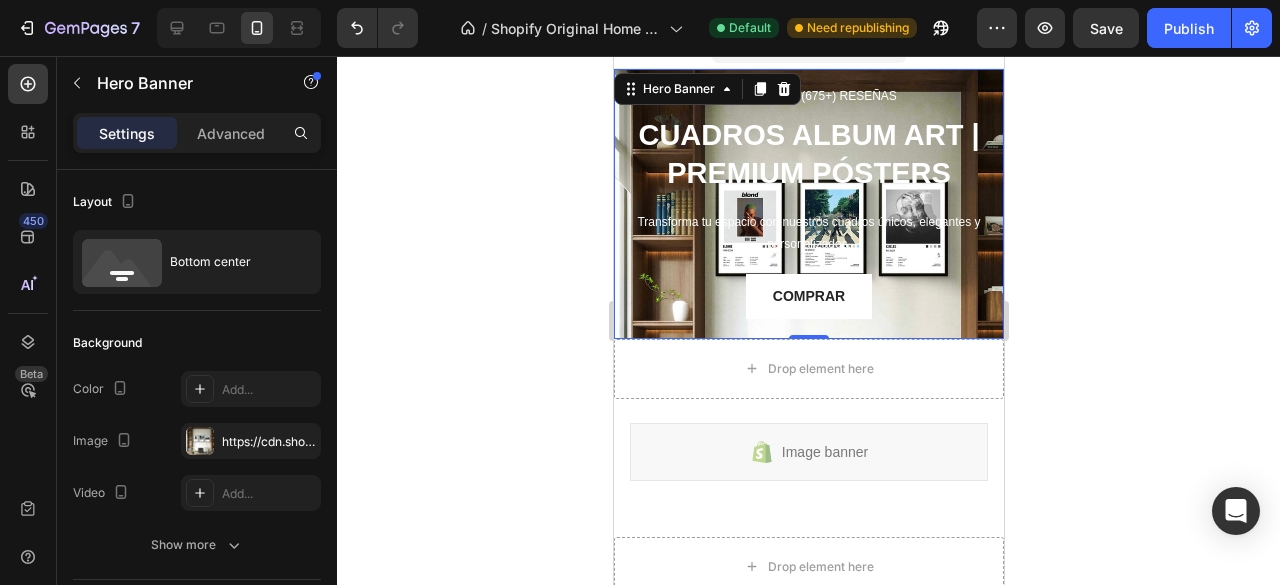 scroll, scrollTop: 0, scrollLeft: 0, axis: both 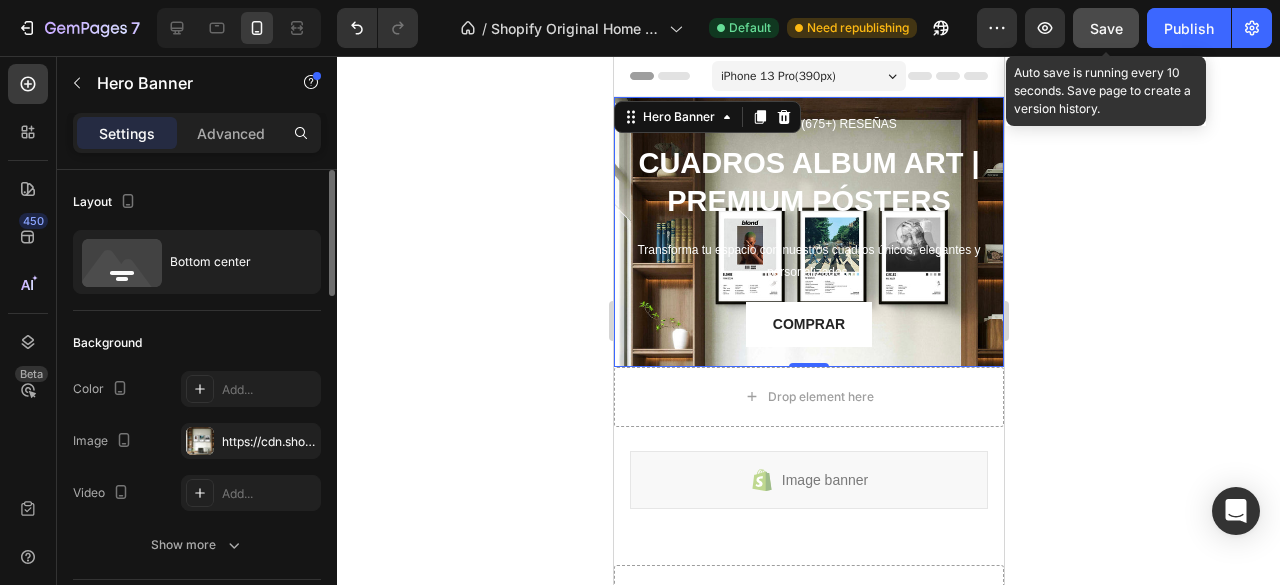 click on "Save" 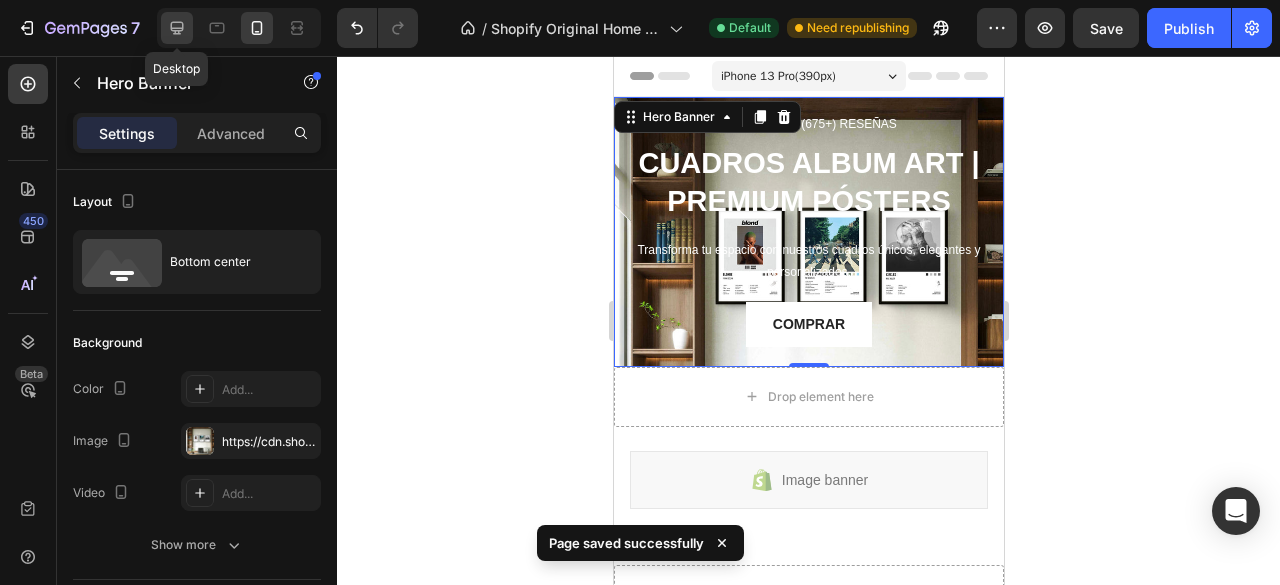 click 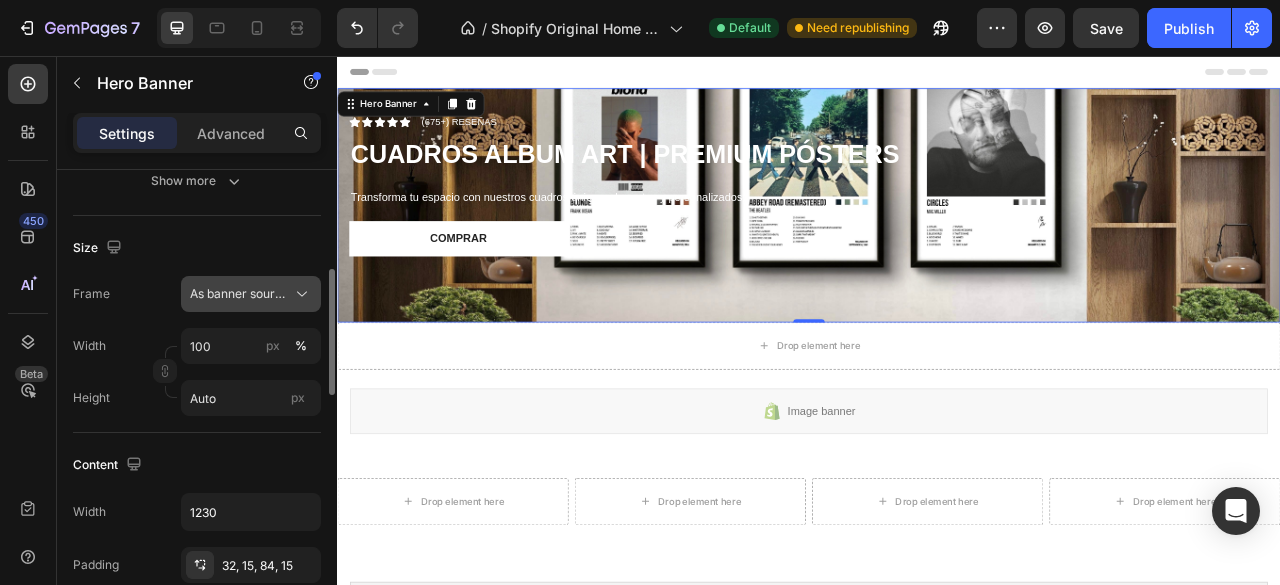 scroll, scrollTop: 365, scrollLeft: 0, axis: vertical 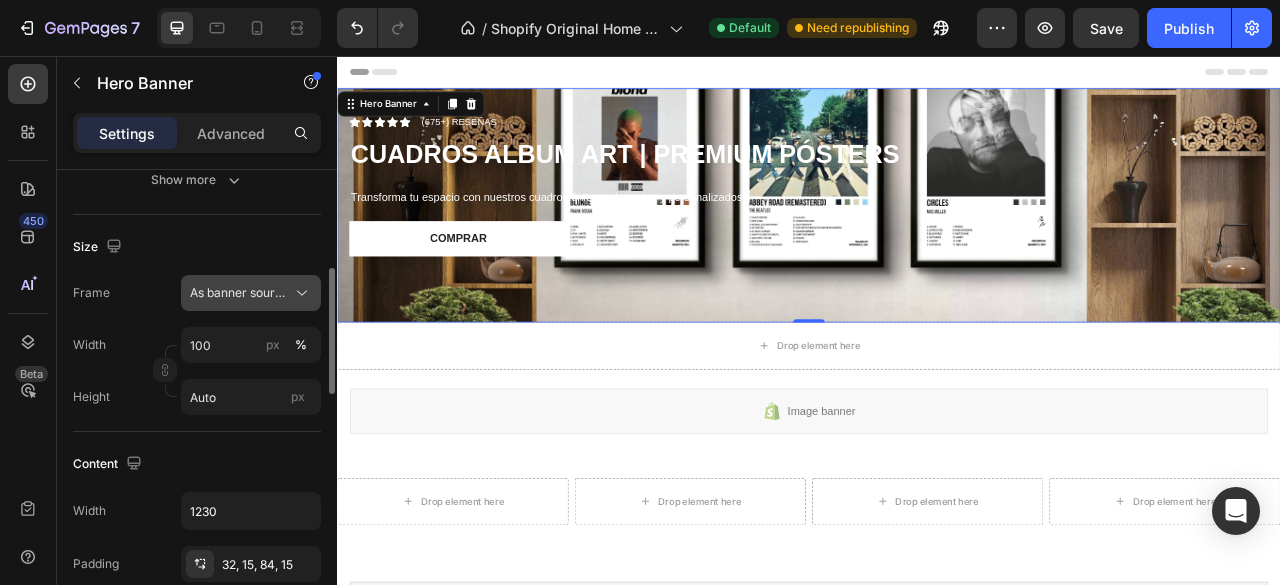 click on "As banner source" at bounding box center (251, 293) 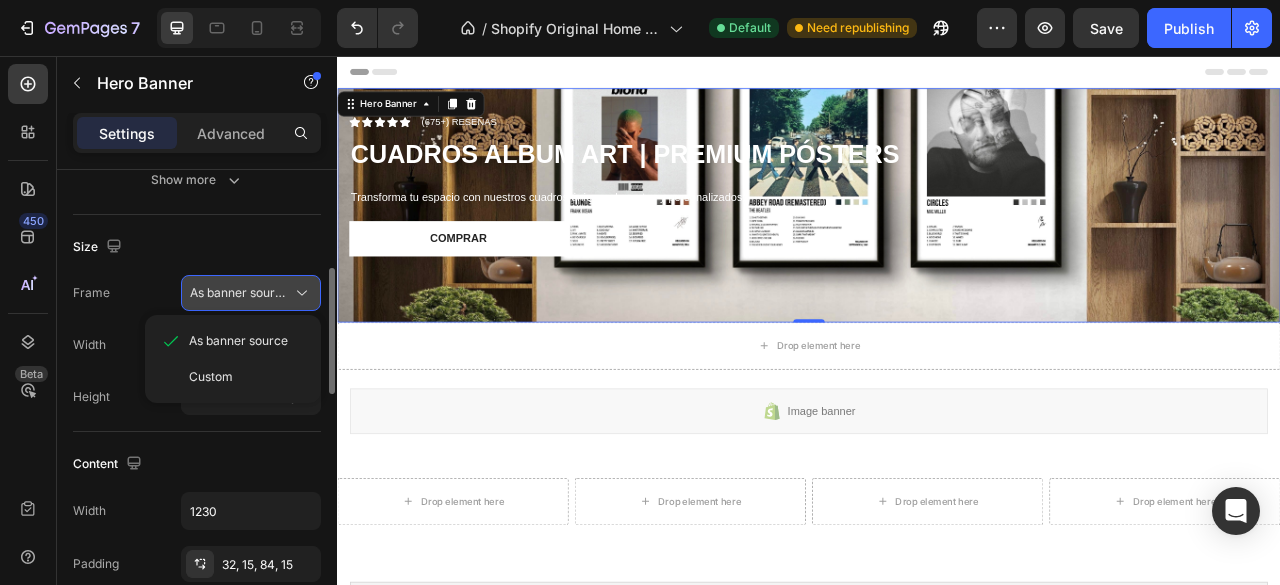 click on "As banner source" at bounding box center [251, 293] 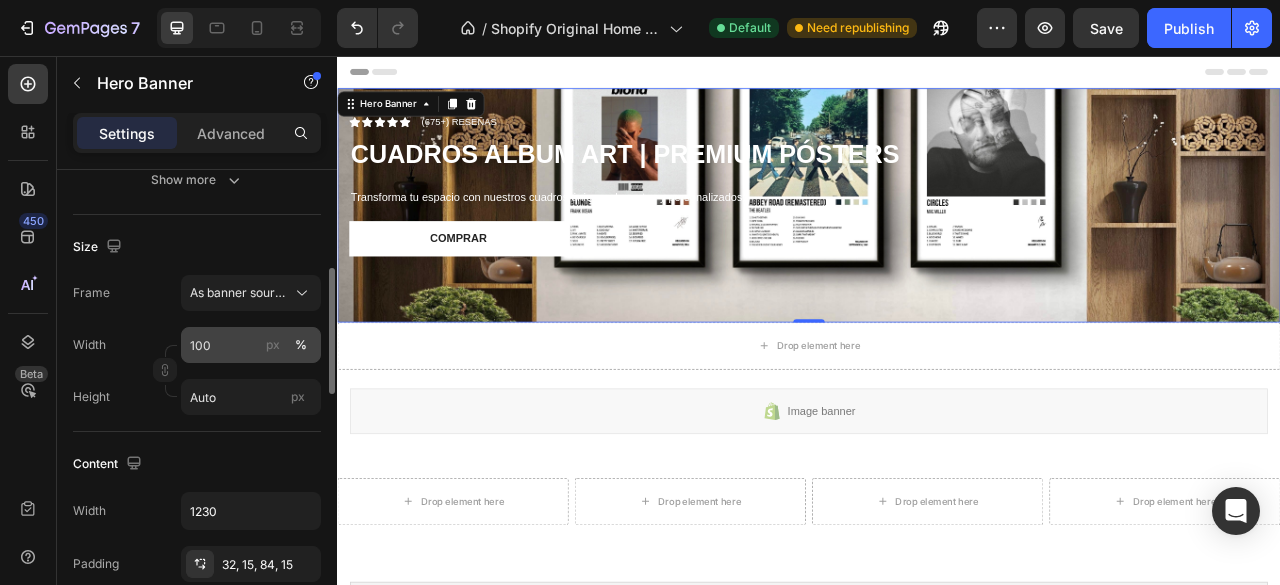 click on "%" 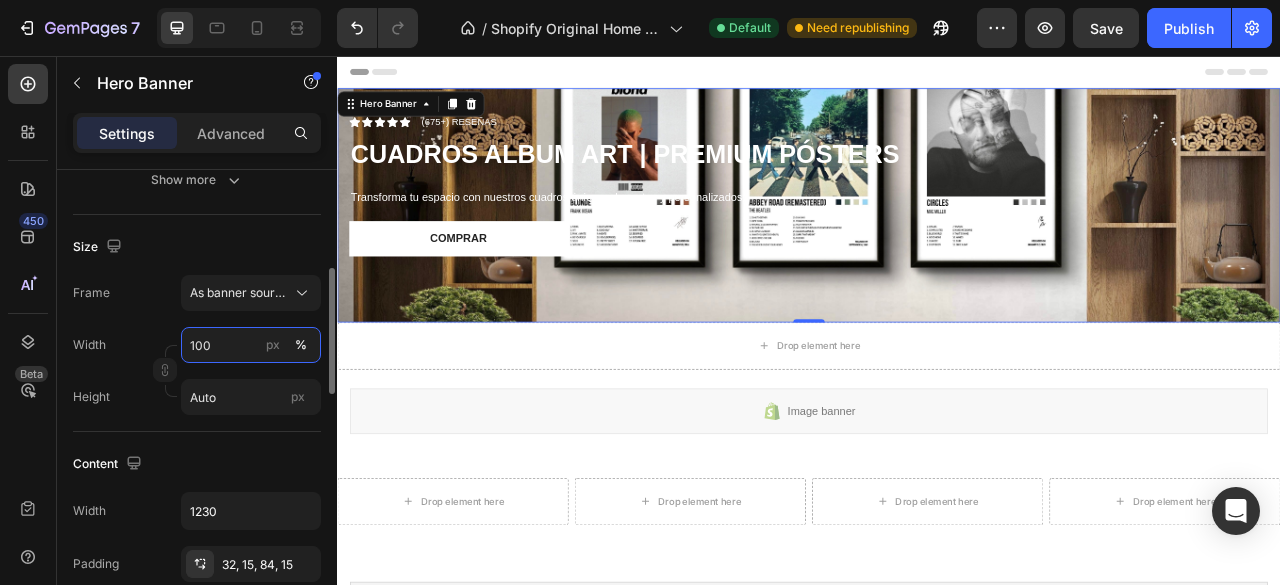 click on "100" at bounding box center (251, 345) 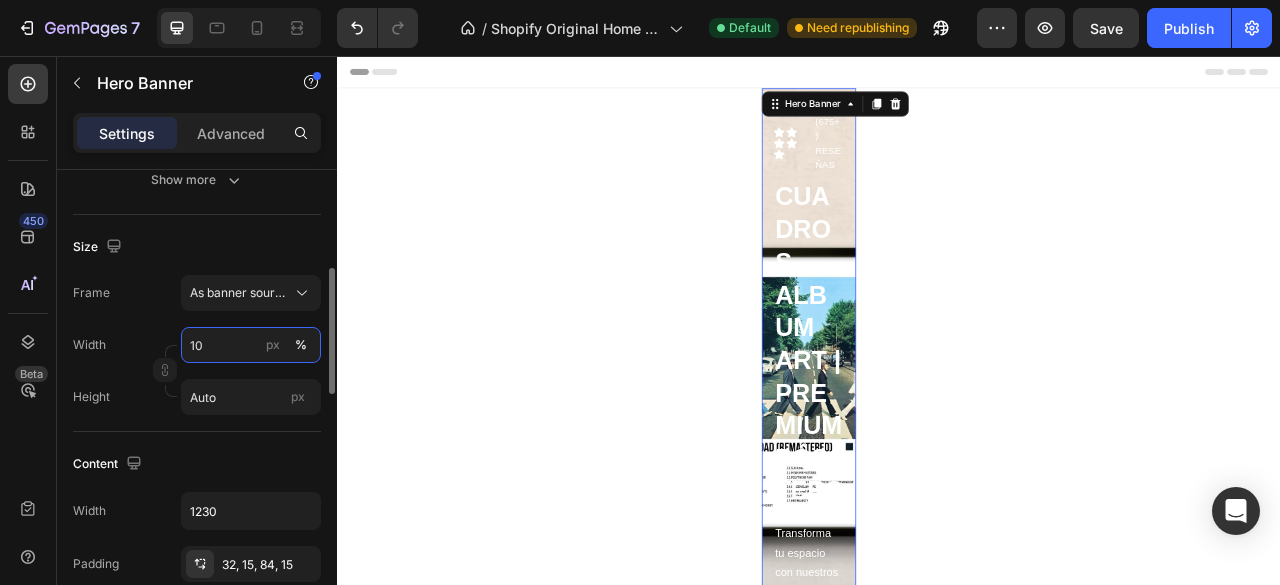 type on "1" 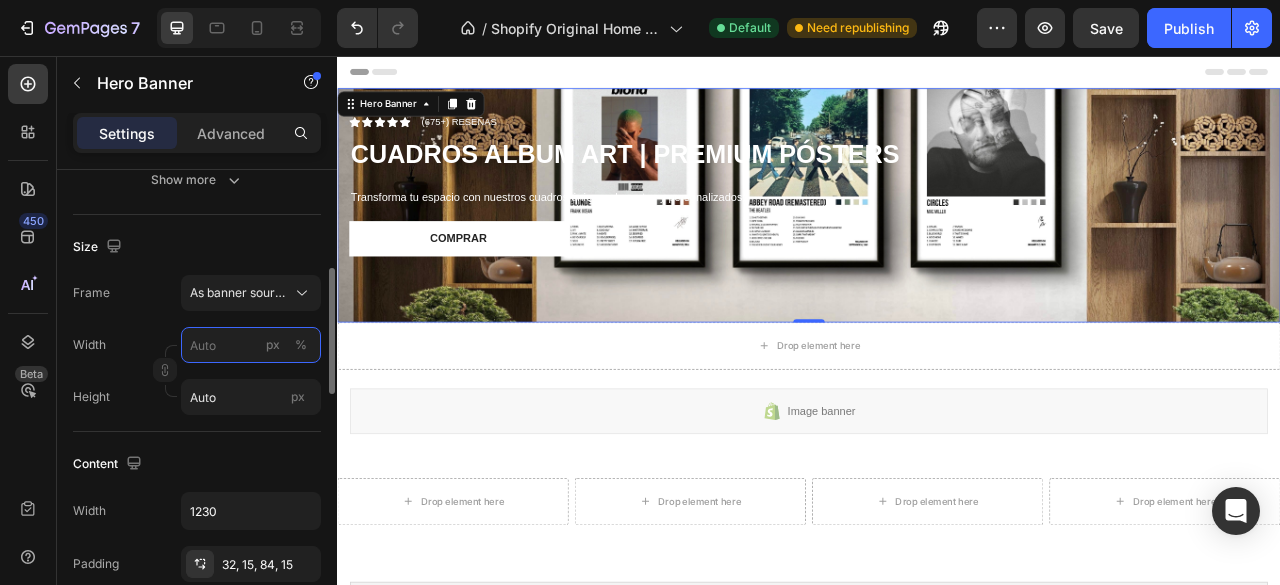 type on "1" 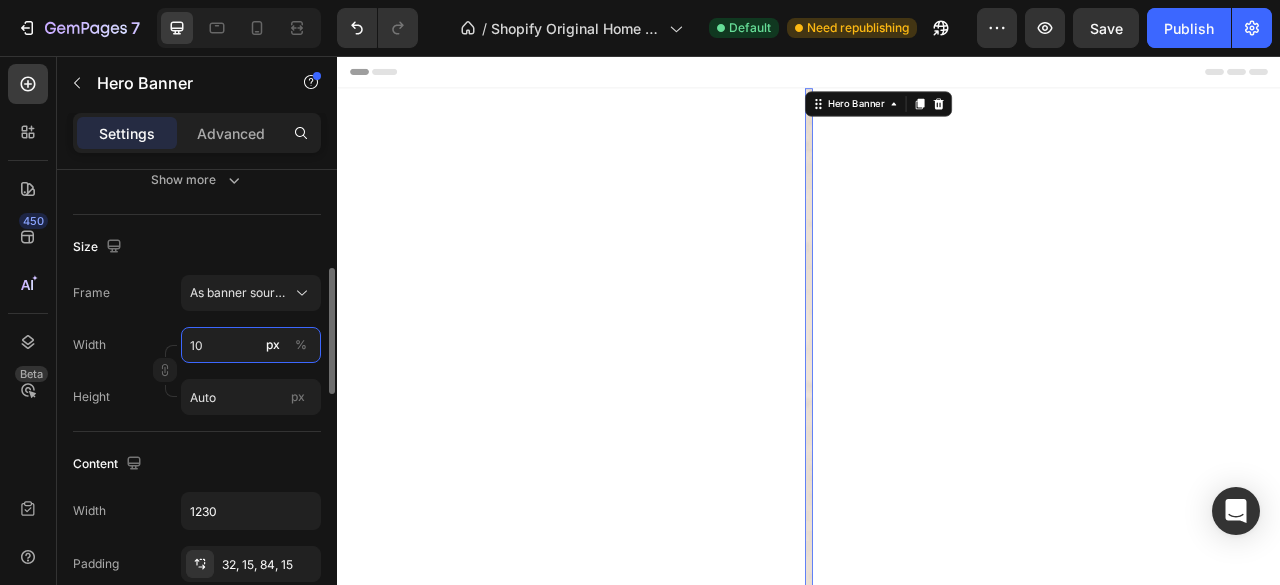 type on "1" 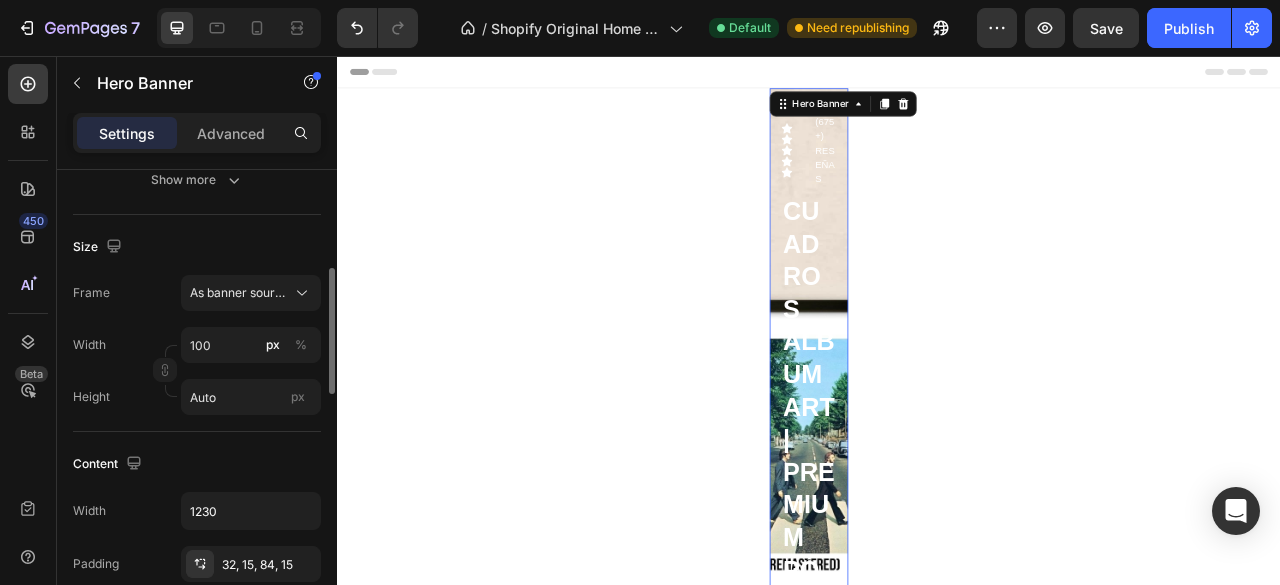 click on "Frame As banner source" at bounding box center [197, 293] 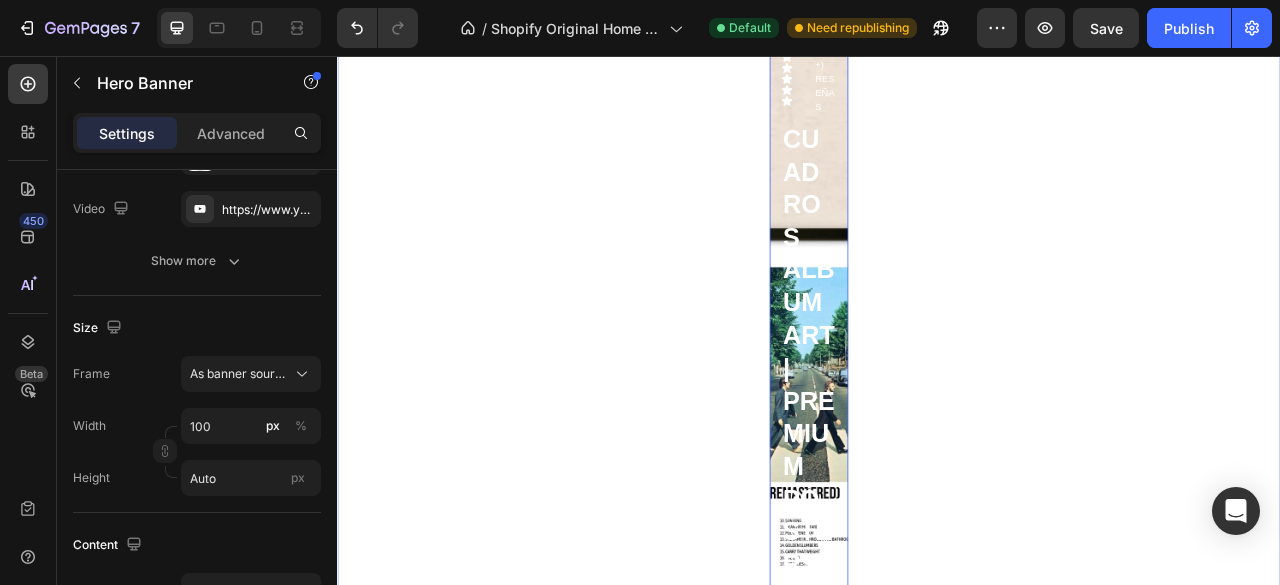 scroll, scrollTop: 93, scrollLeft: 0, axis: vertical 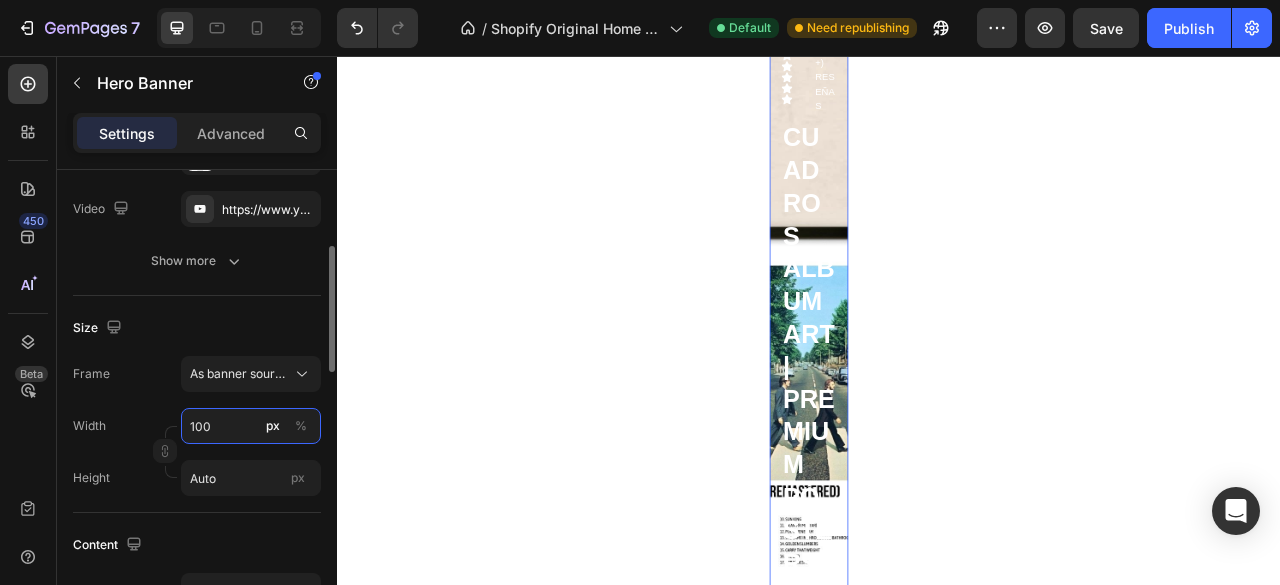 click on "100" at bounding box center (251, 426) 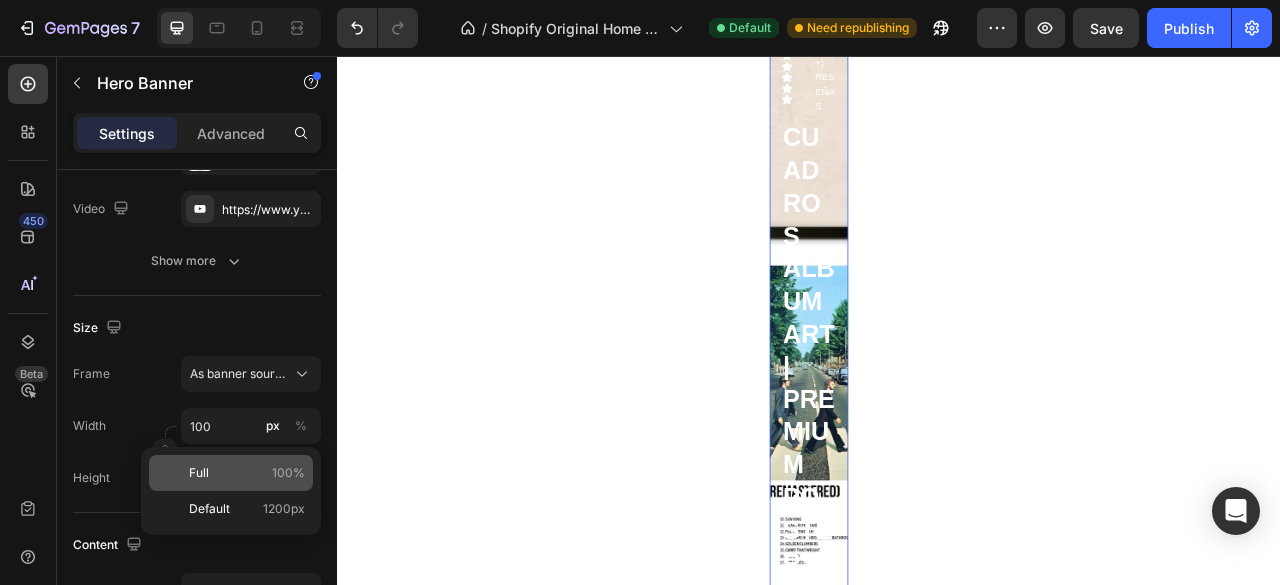 click on "Full 100%" at bounding box center (247, 473) 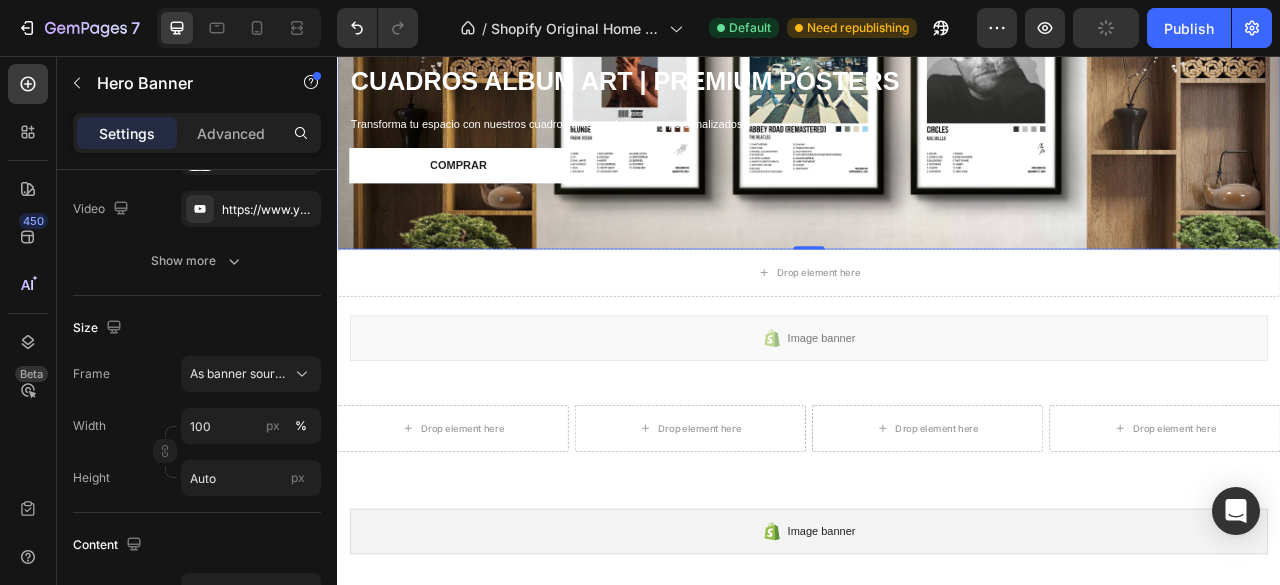 scroll, scrollTop: 0, scrollLeft: 0, axis: both 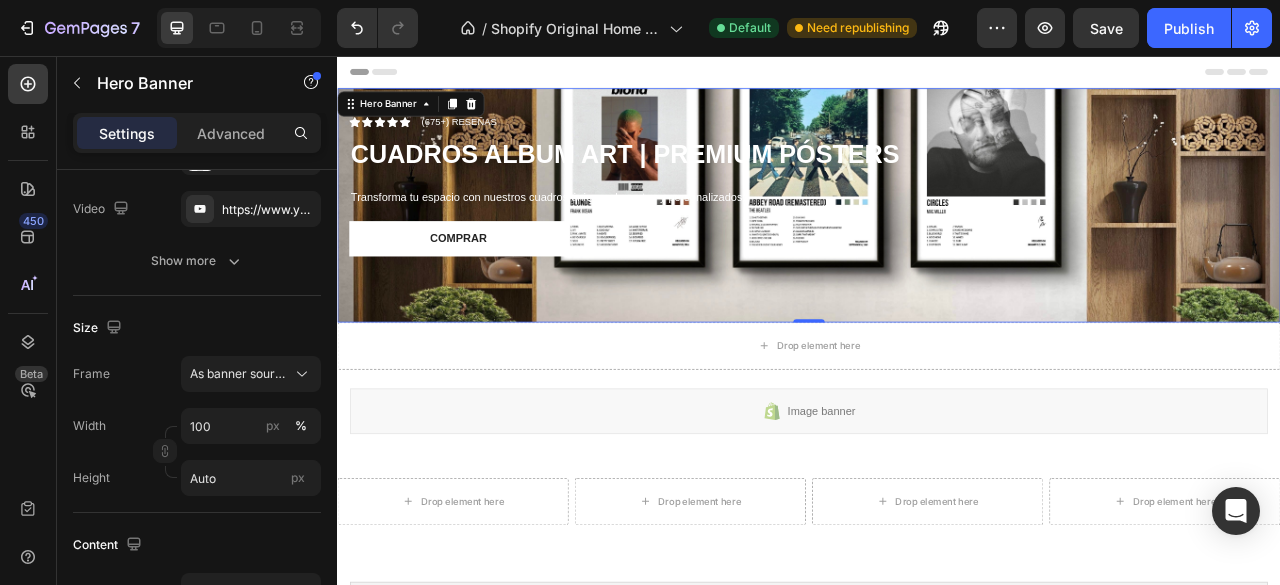 click on "Icon Icon Icon Icon Icon Icon List (675+) RESEÑAS Text Block Row ⁠⁠⁠⁠⁠⁠⁠ CUADROS ALBUM ART | PREMIUM PÓSTERS Heading Transforma tu espacio con nuestros cuadros únicos, elegantes y personalizados. Text Block COMPRAR Button" at bounding box center [937, 246] 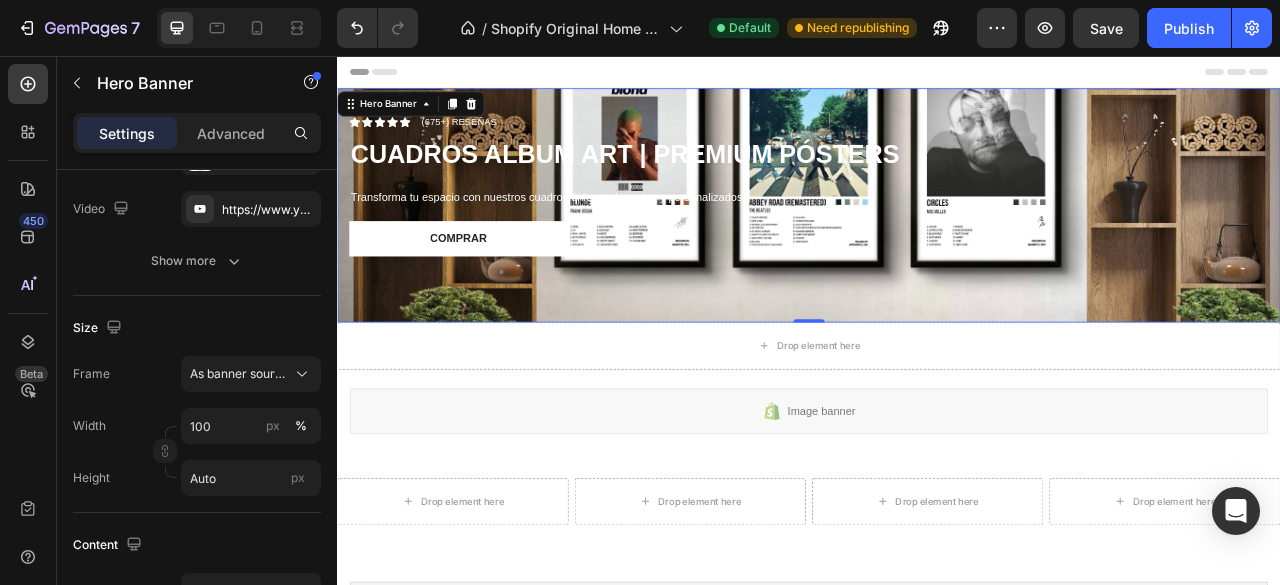click on "Icon Icon Icon Icon Icon Icon List (675+) RESEÑAS Text Block Row ⁠⁠⁠⁠⁠⁠⁠ CUADROS ALBUM ART | PREMIUM PÓSTERS Heading Transforma tu espacio con nuestros cuadros únicos, elegantes y personalizados. Text Block COMPRAR Button" at bounding box center (937, 246) 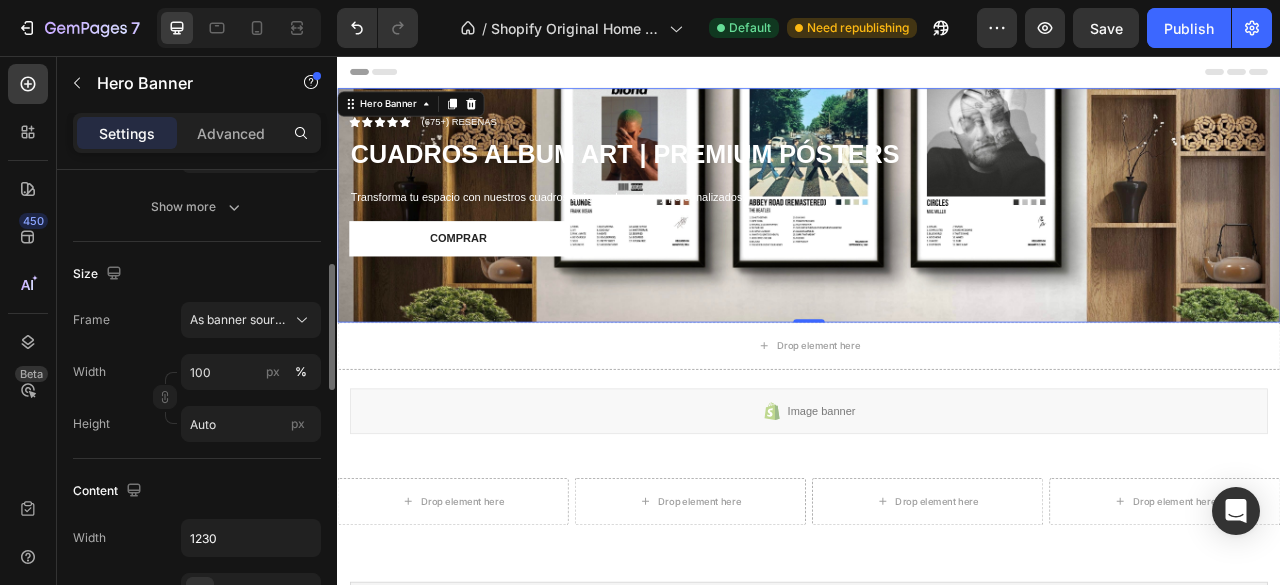 scroll, scrollTop: 341, scrollLeft: 0, axis: vertical 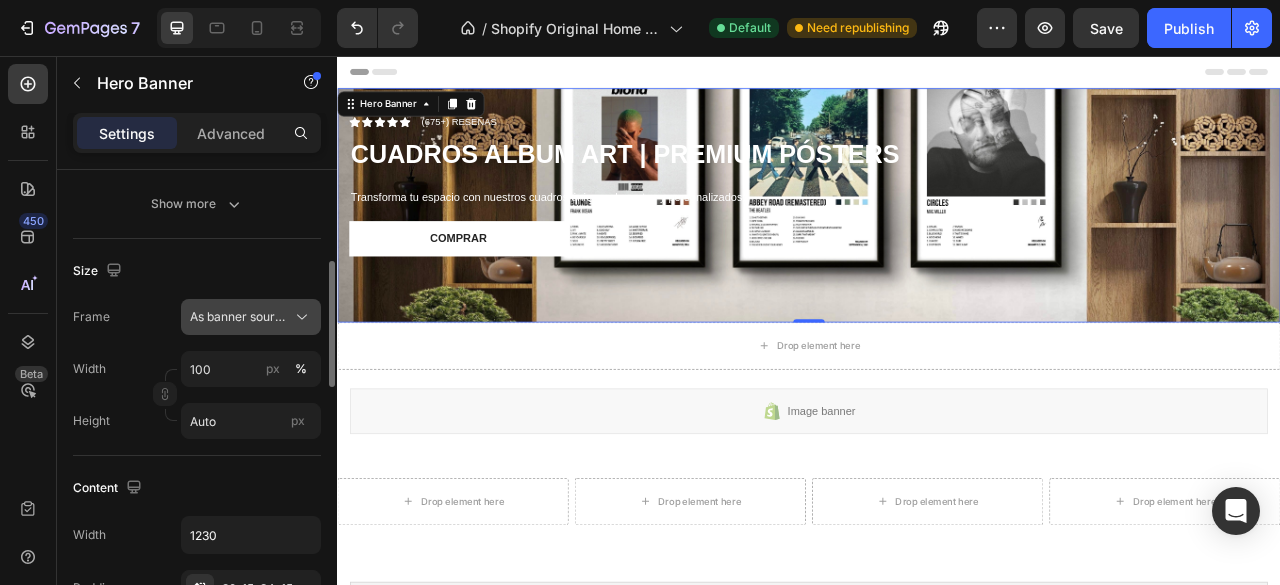 click on "As banner source" at bounding box center [239, 317] 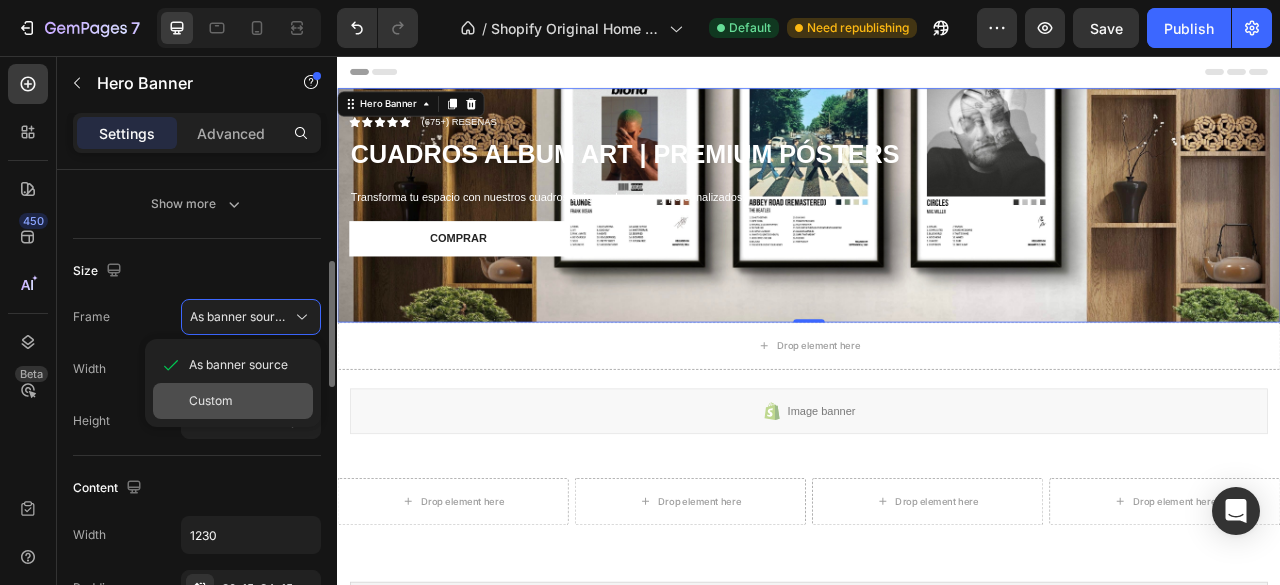 click on "Custom" 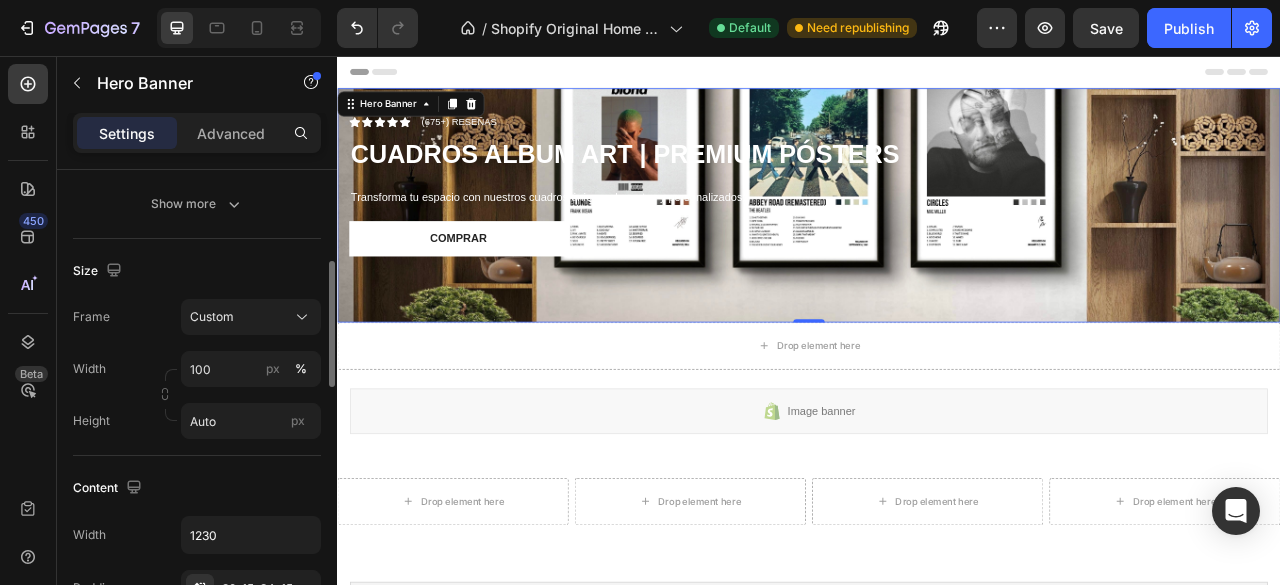 click on "Size" at bounding box center (197, 271) 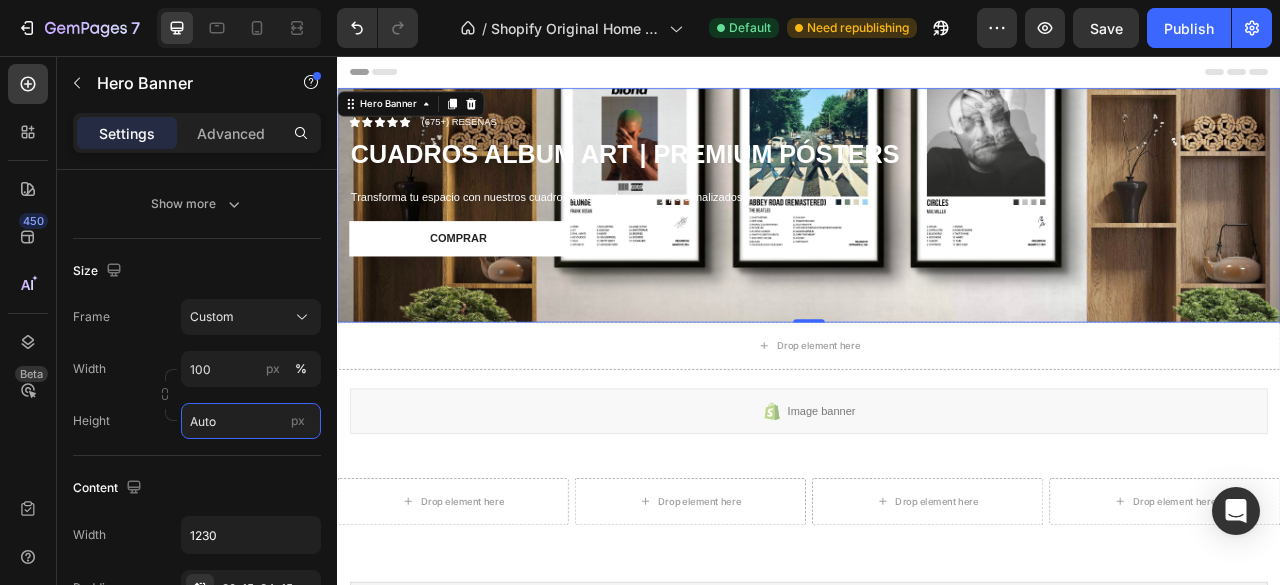 click on "Auto" at bounding box center [251, 421] 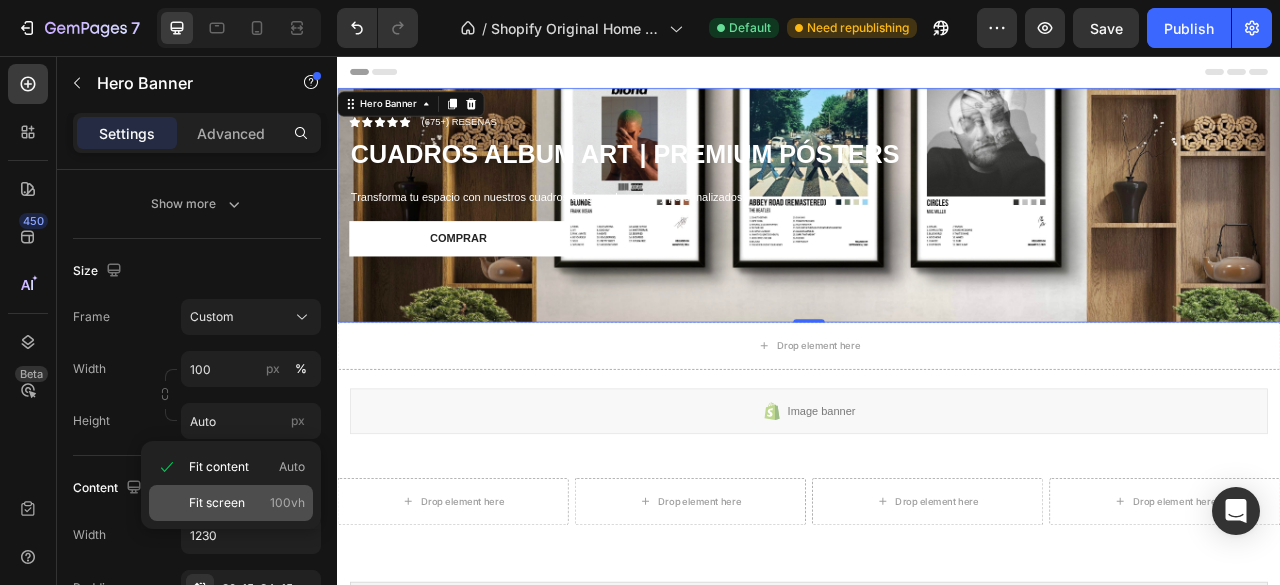 click on "Fit screen 100vh" at bounding box center (247, 503) 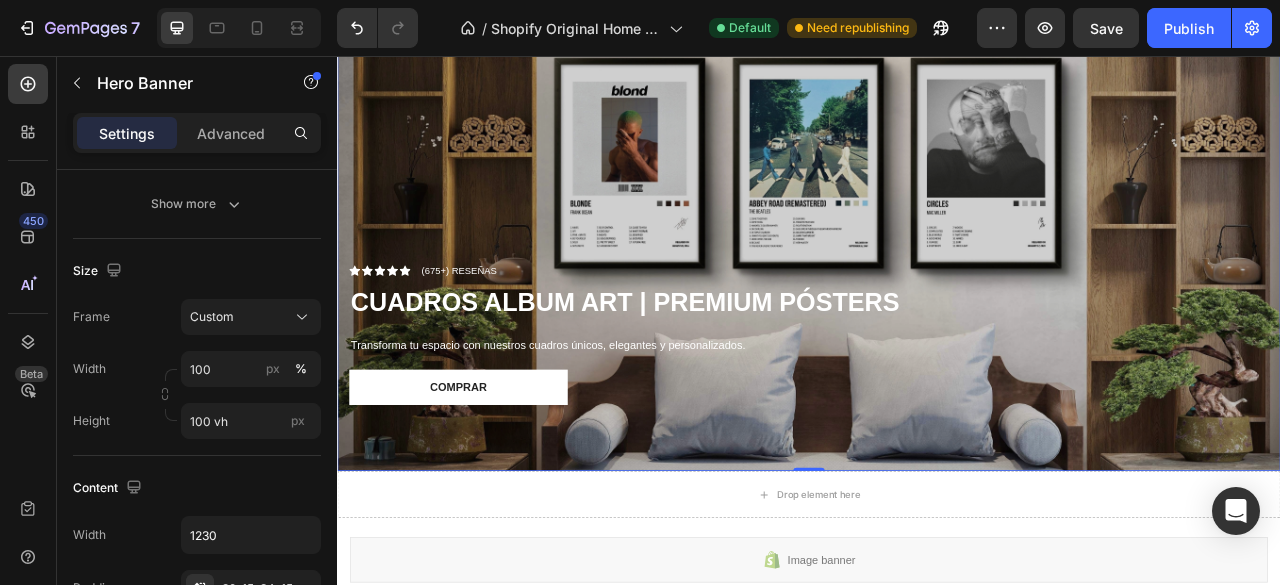 scroll, scrollTop: 187, scrollLeft: 0, axis: vertical 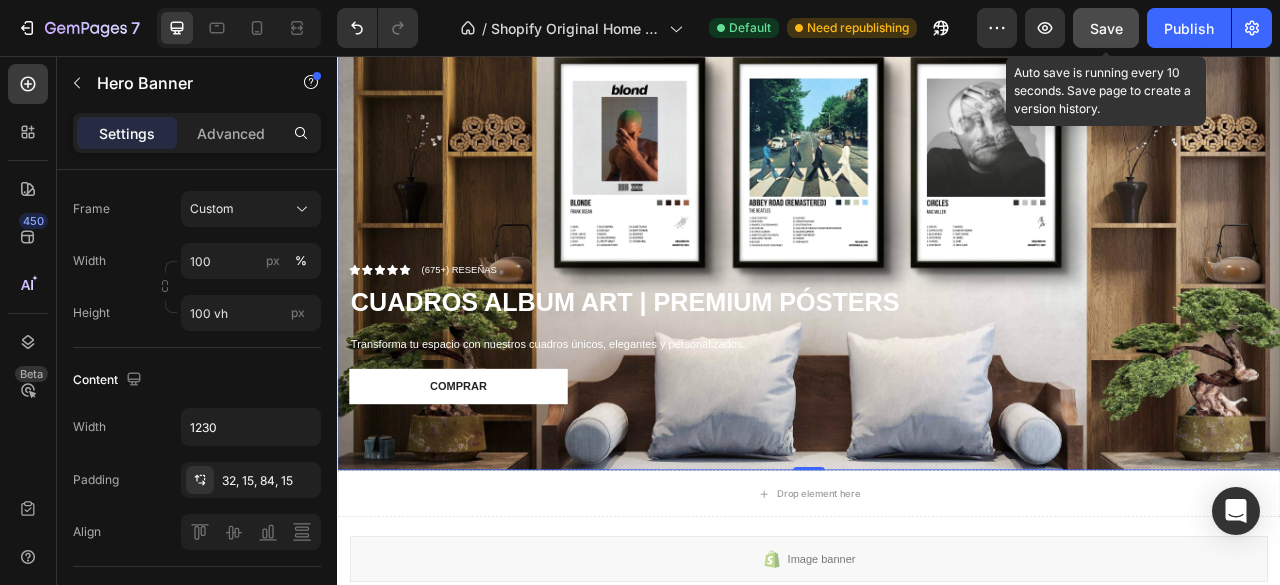 click on "Save" at bounding box center (1106, 28) 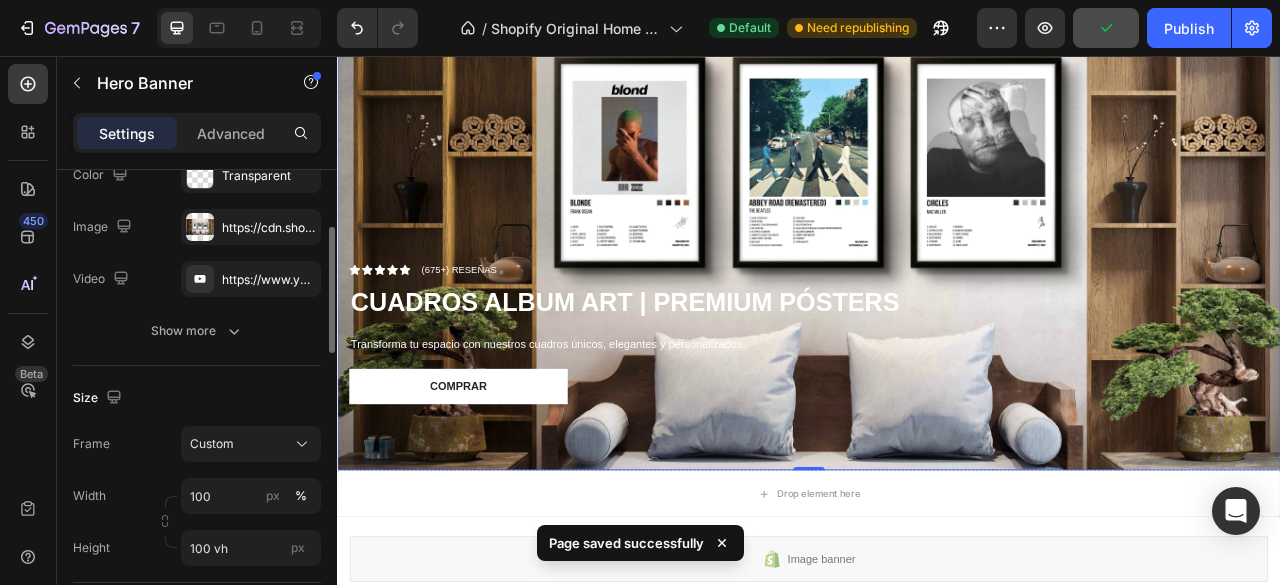 scroll, scrollTop: 0, scrollLeft: 0, axis: both 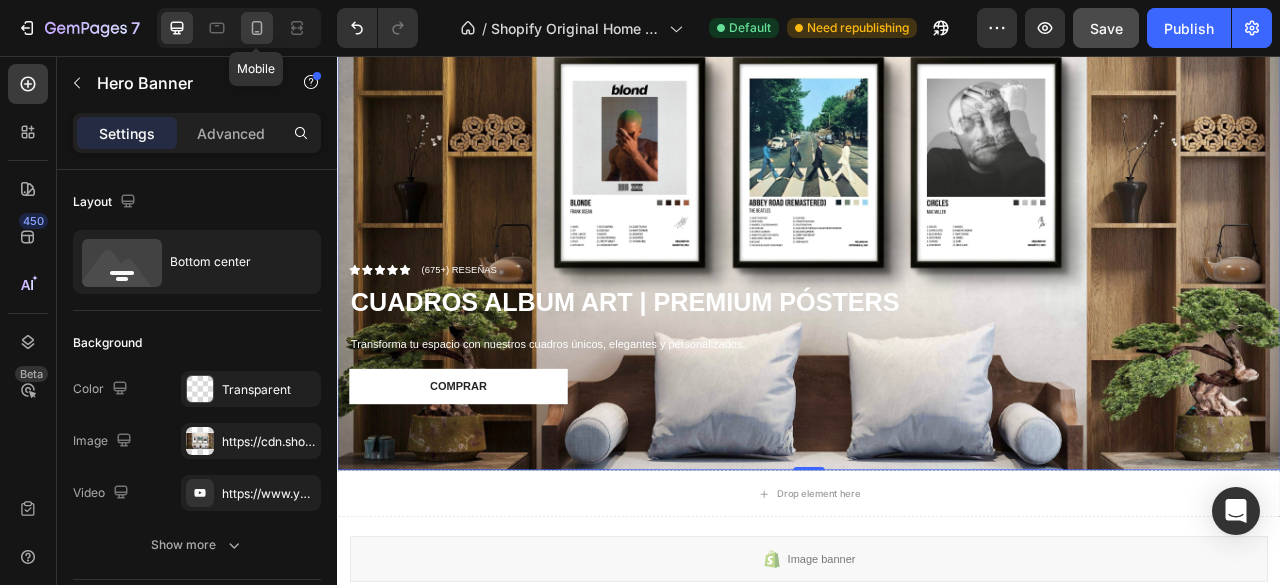 click 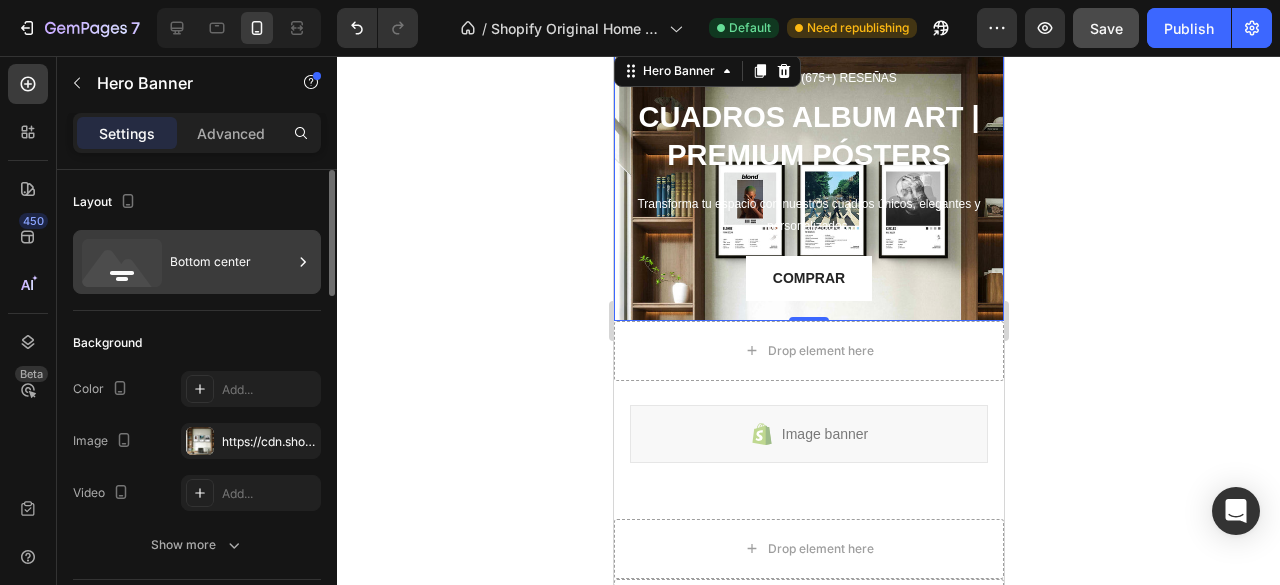 scroll, scrollTop: 0, scrollLeft: 0, axis: both 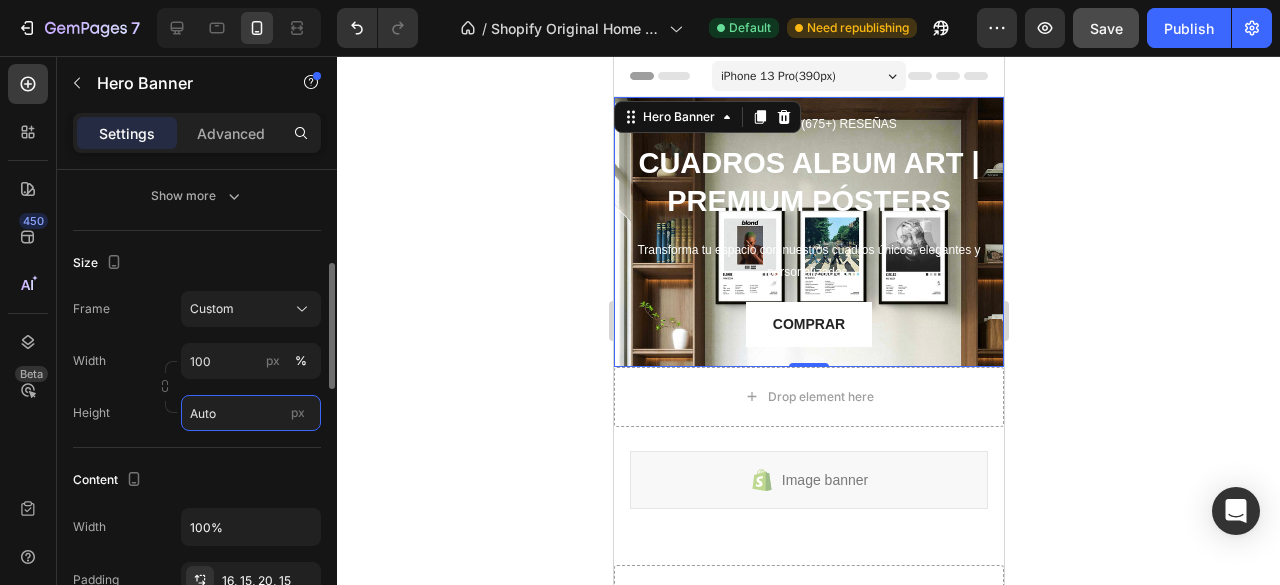 click on "Auto" at bounding box center [251, 413] 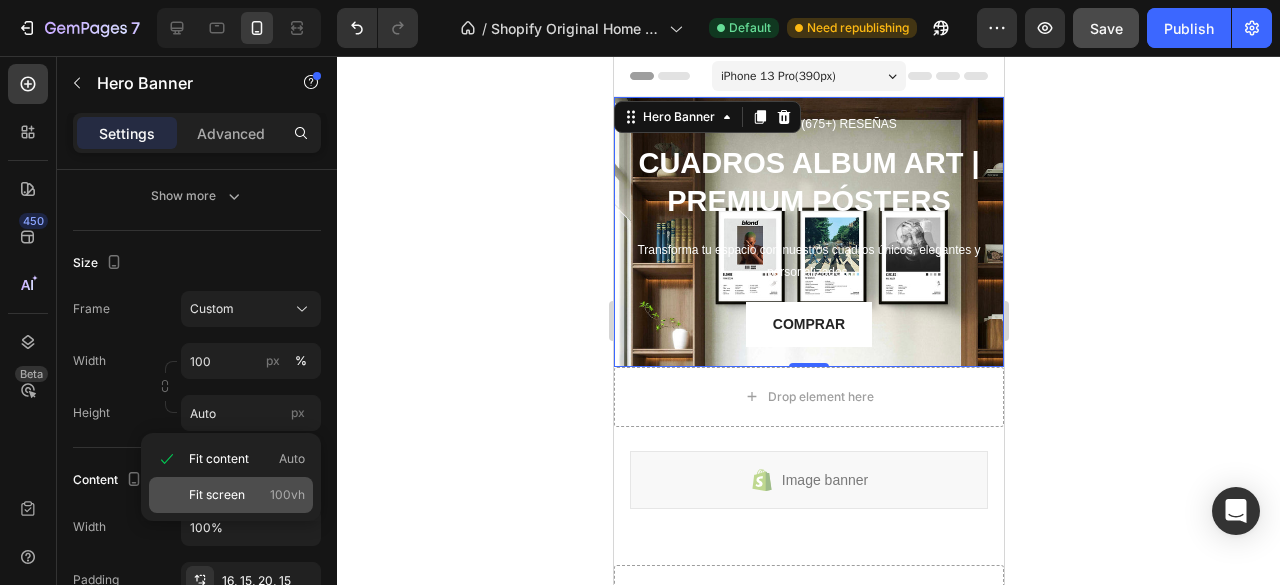 click on "Fit screen" at bounding box center [217, 495] 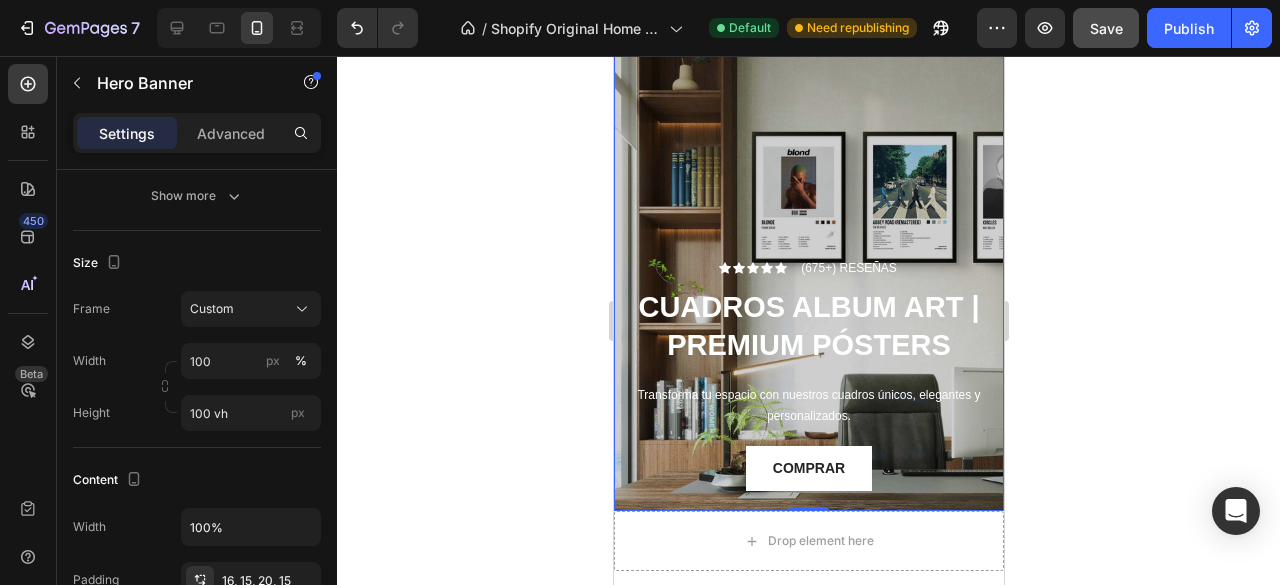 scroll, scrollTop: 101, scrollLeft: 0, axis: vertical 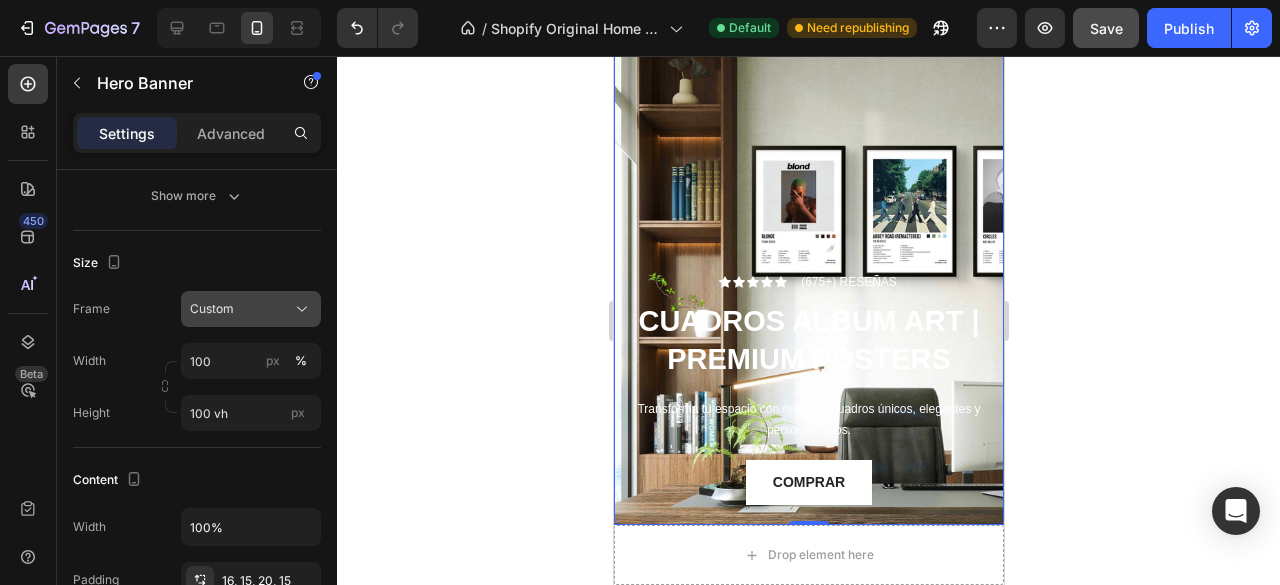 click on "Custom" 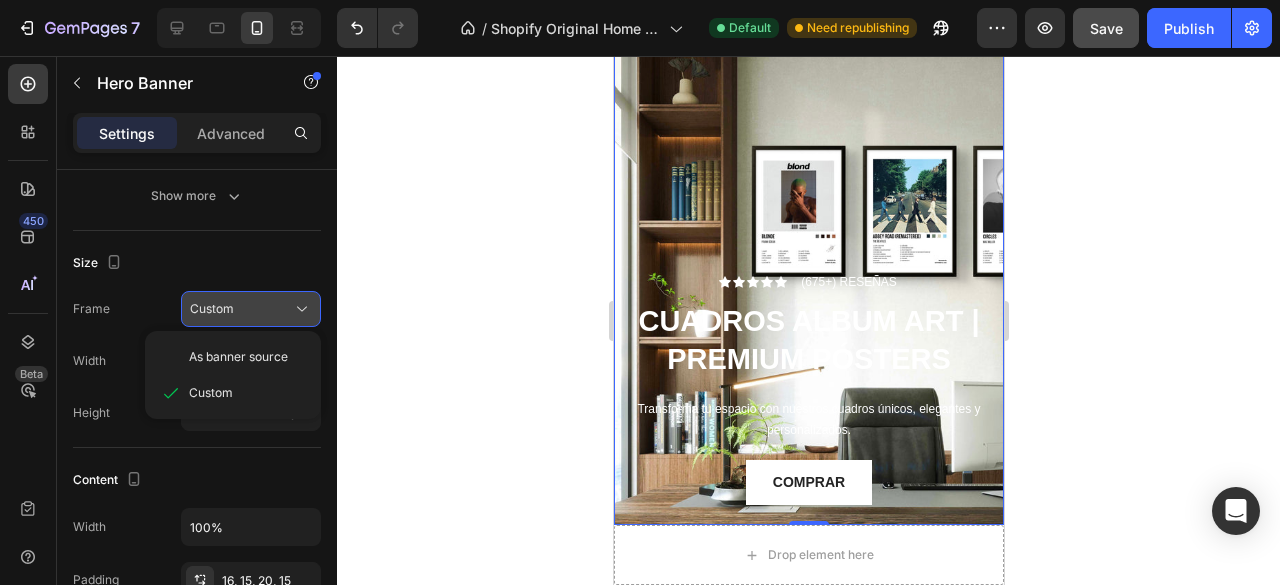 click on "Custom" 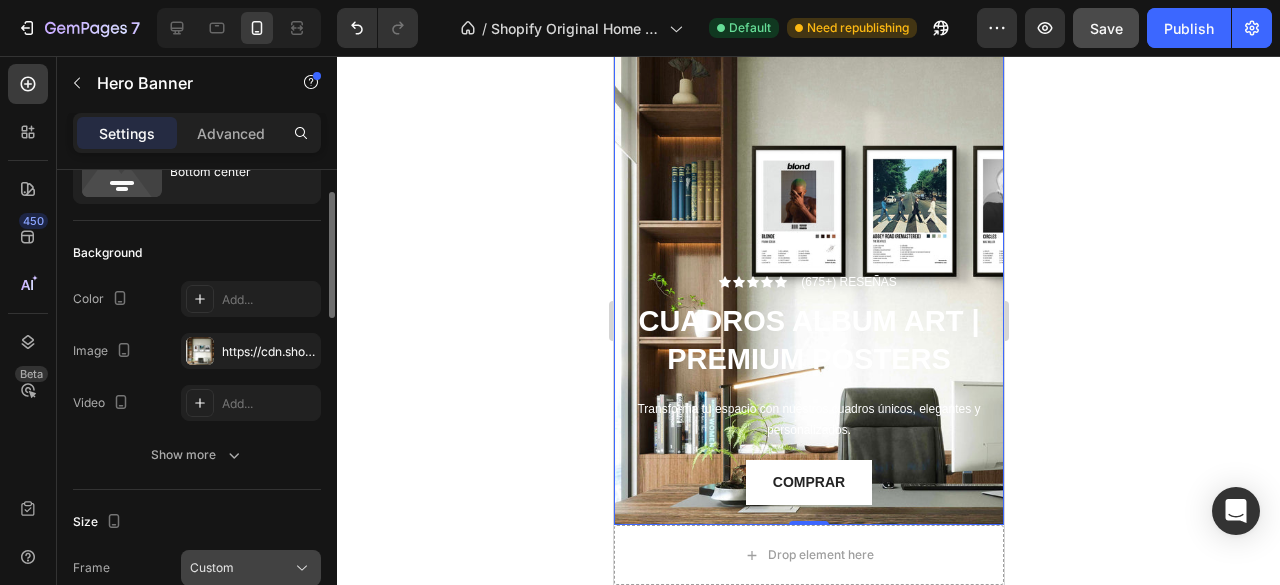 scroll, scrollTop: 89, scrollLeft: 0, axis: vertical 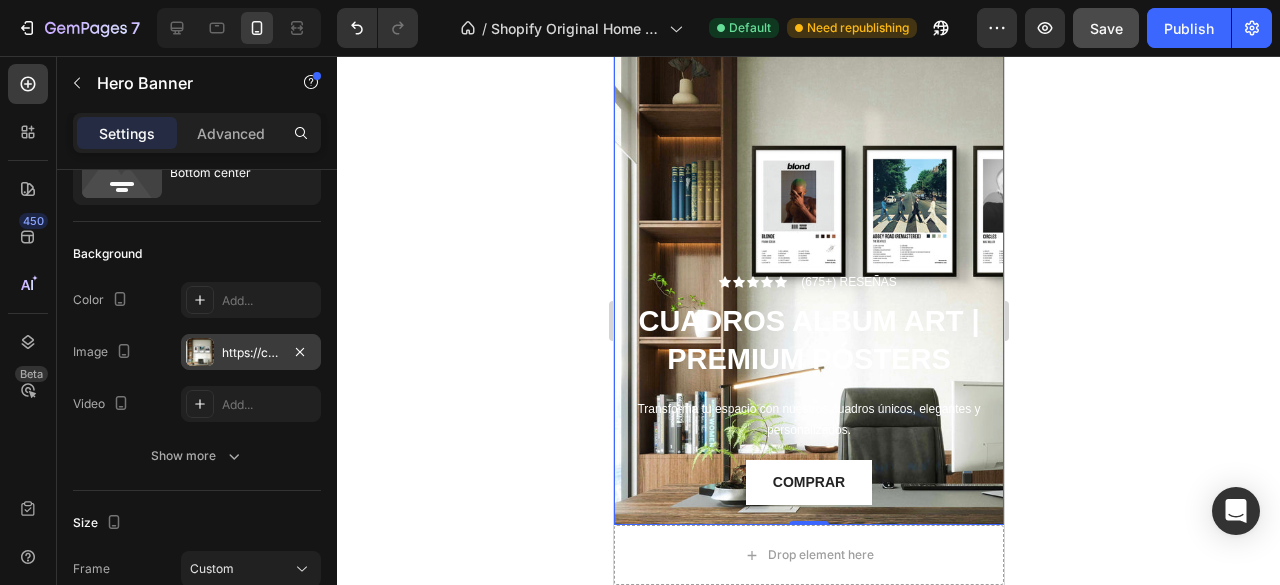 click at bounding box center (200, 352) 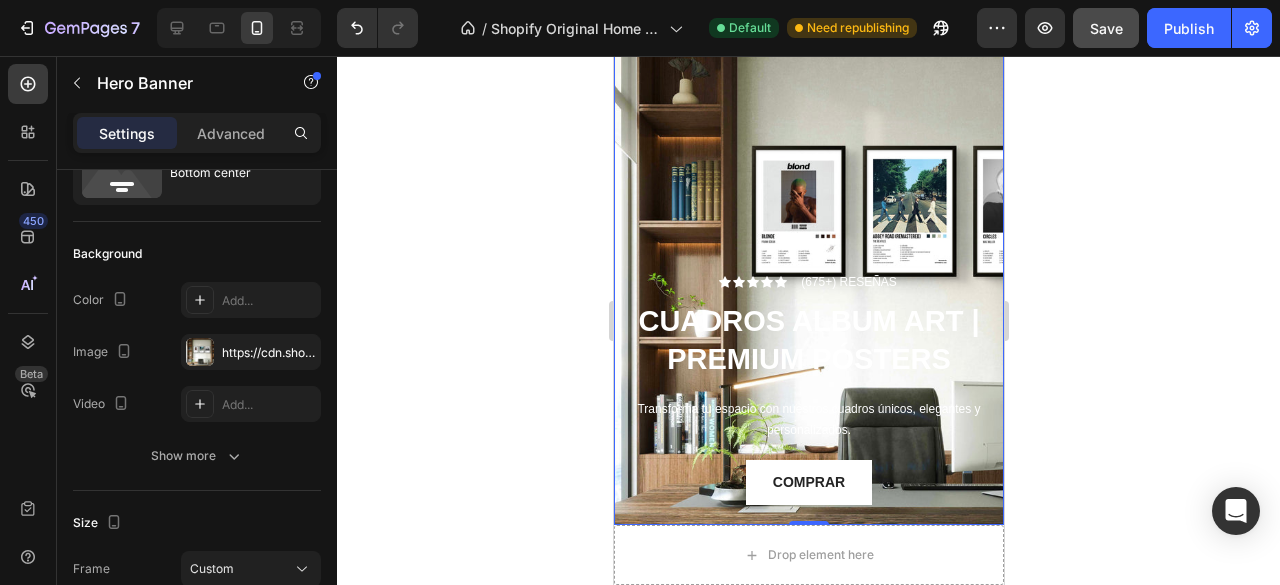 click on "Background" at bounding box center (197, 254) 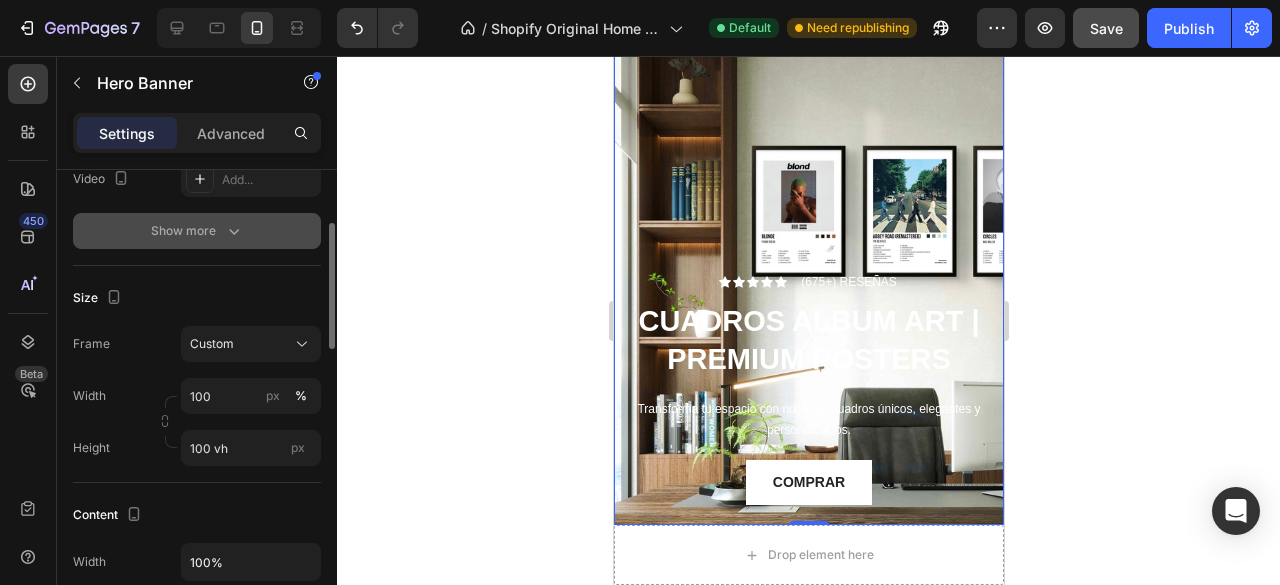 scroll, scrollTop: 329, scrollLeft: 0, axis: vertical 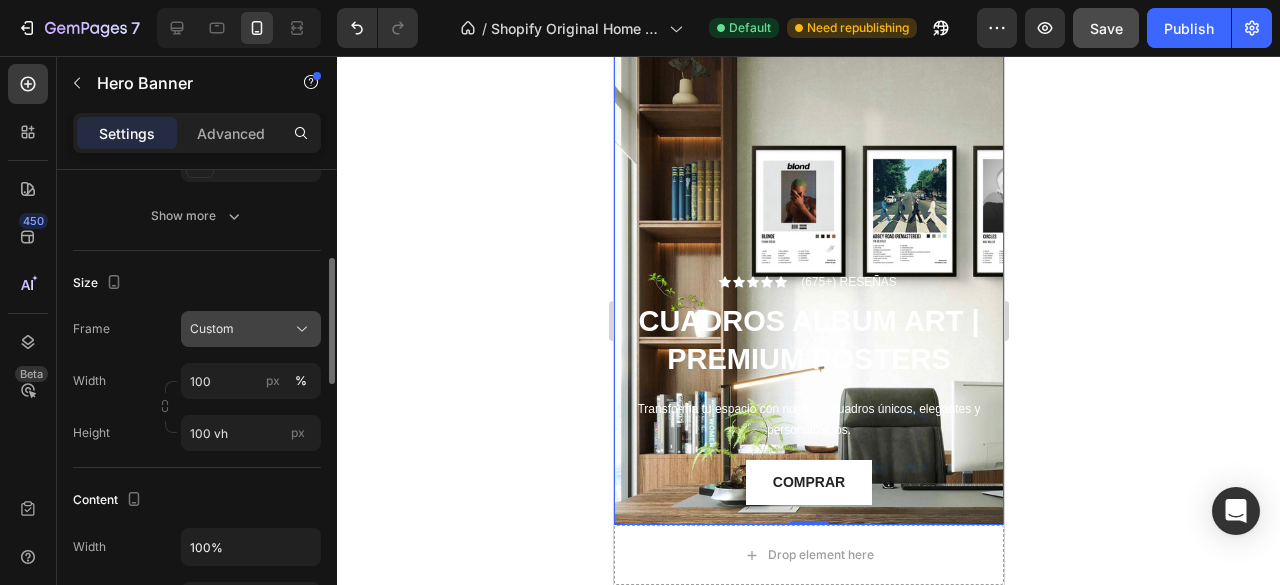 click on "Custom" 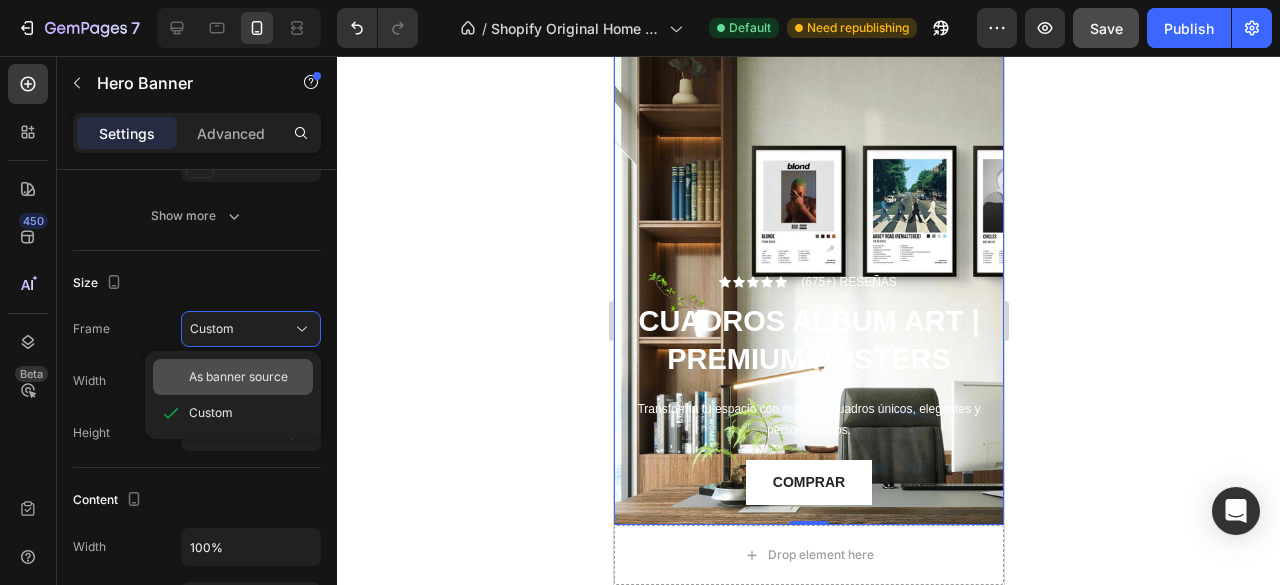 click on "As banner source" at bounding box center (238, 377) 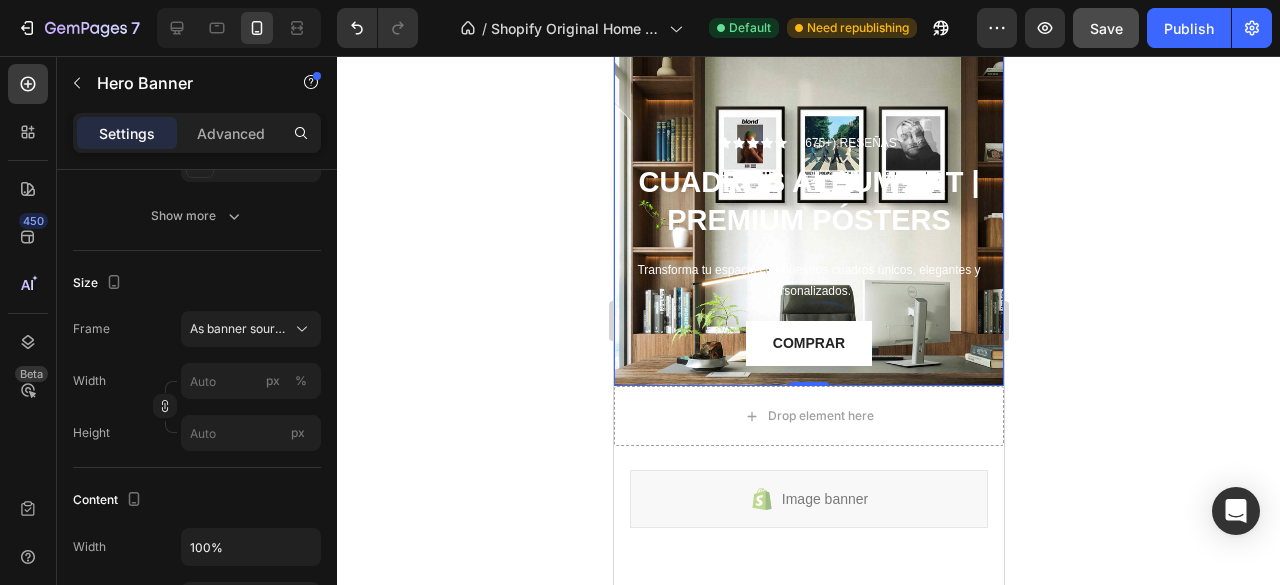 scroll, scrollTop: 0, scrollLeft: 0, axis: both 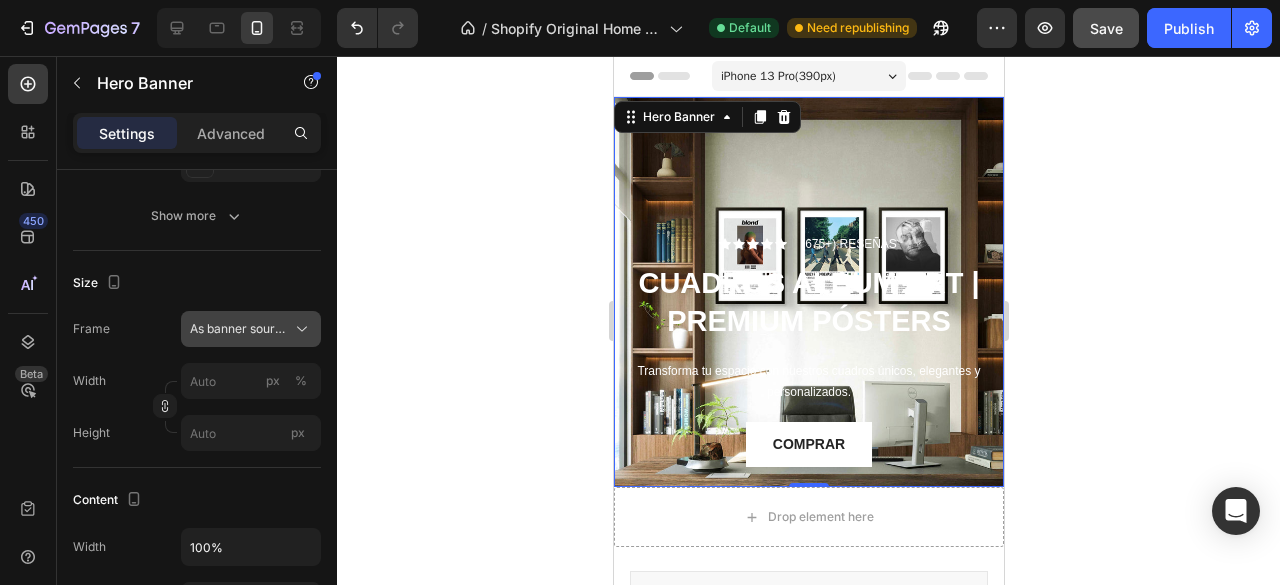 click on "As banner source" at bounding box center (239, 329) 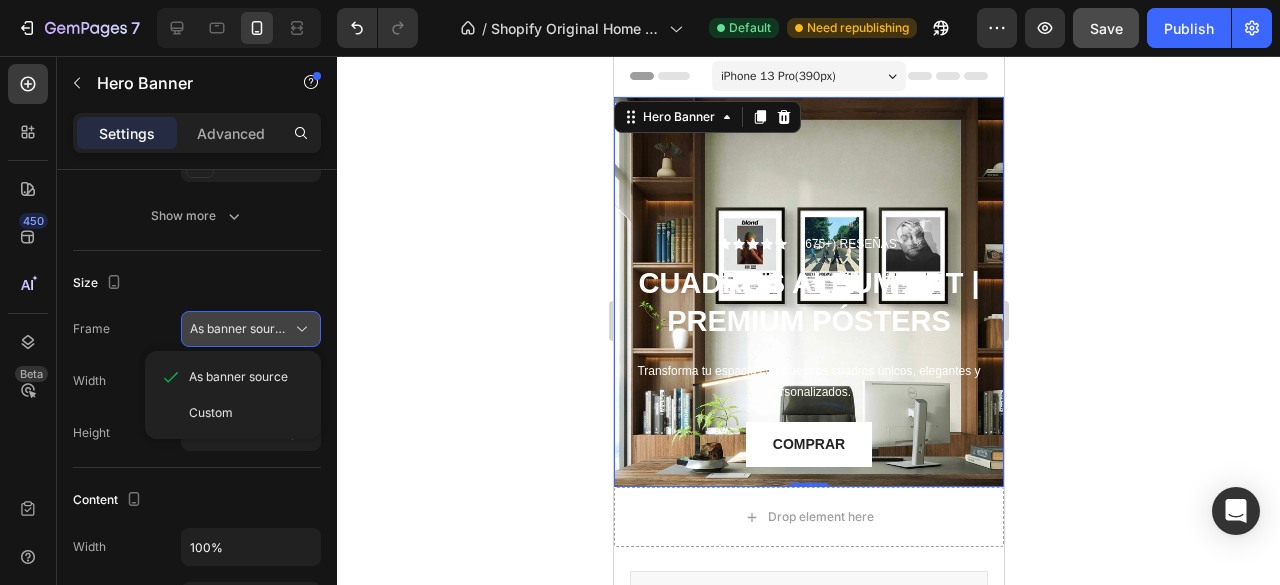 click on "As banner source" at bounding box center (239, 329) 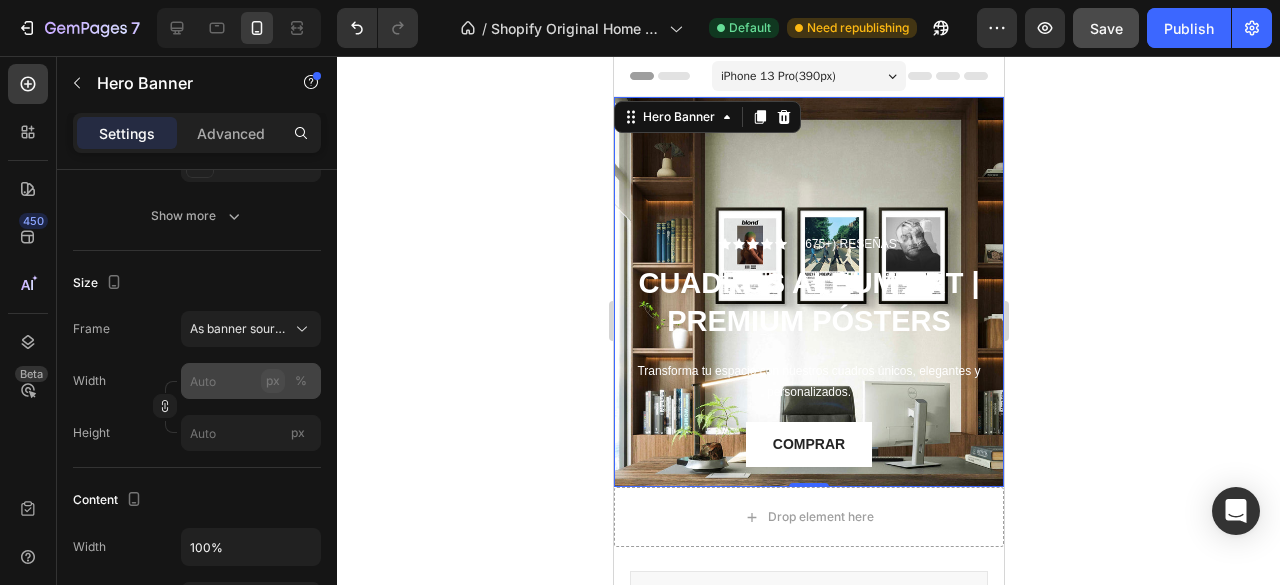 click on "px" 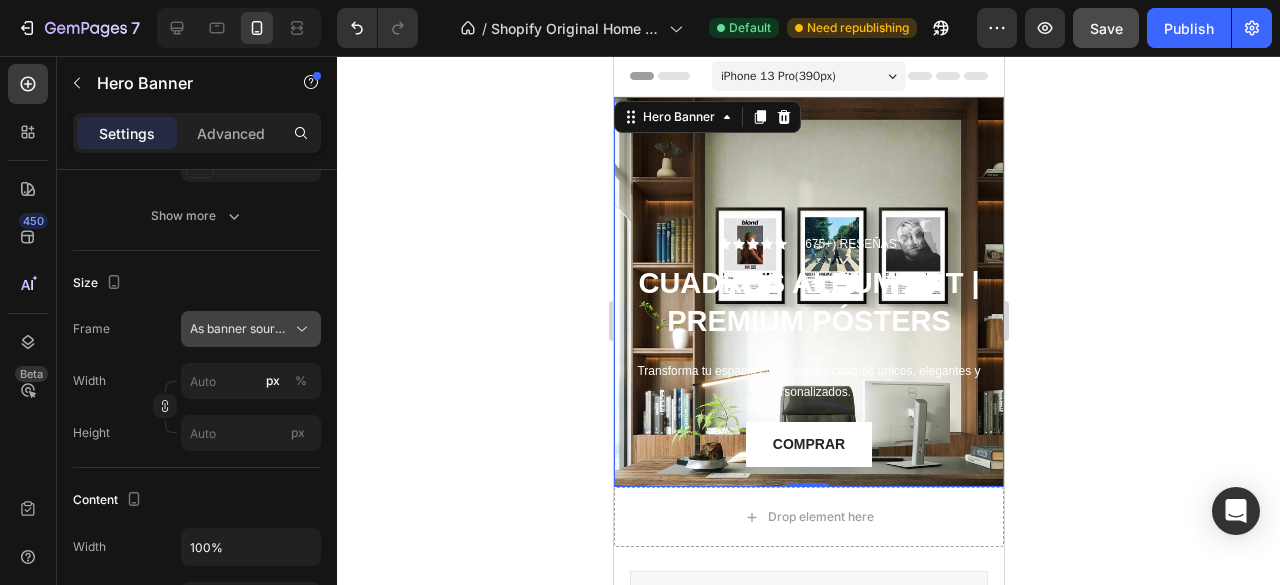 click on "As banner source" at bounding box center (239, 329) 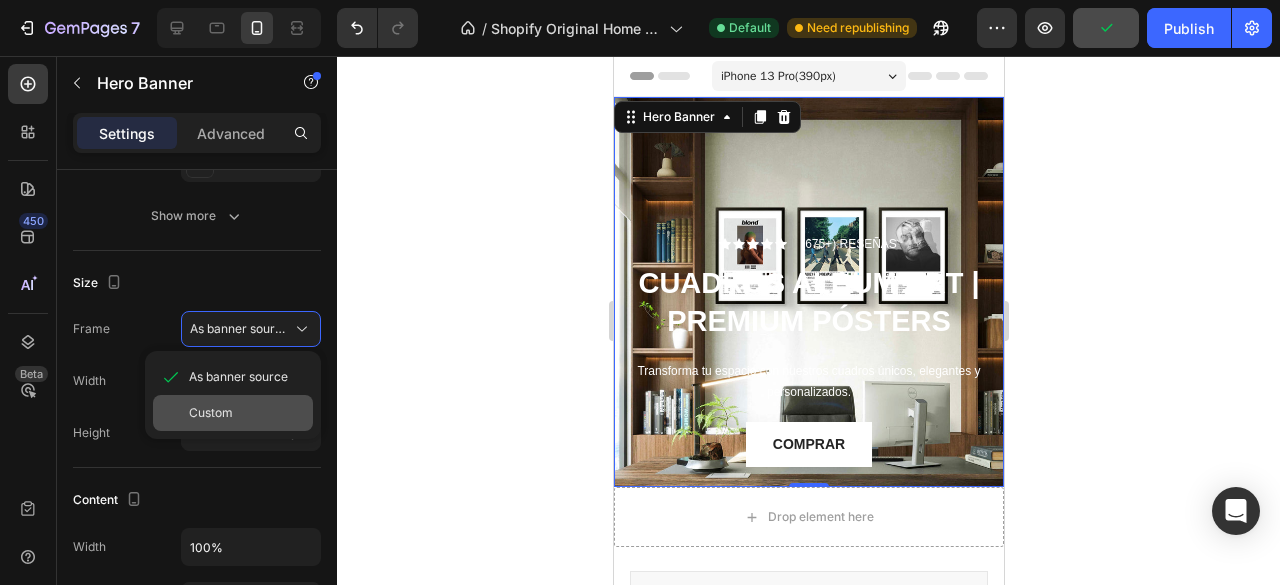 click on "Custom" 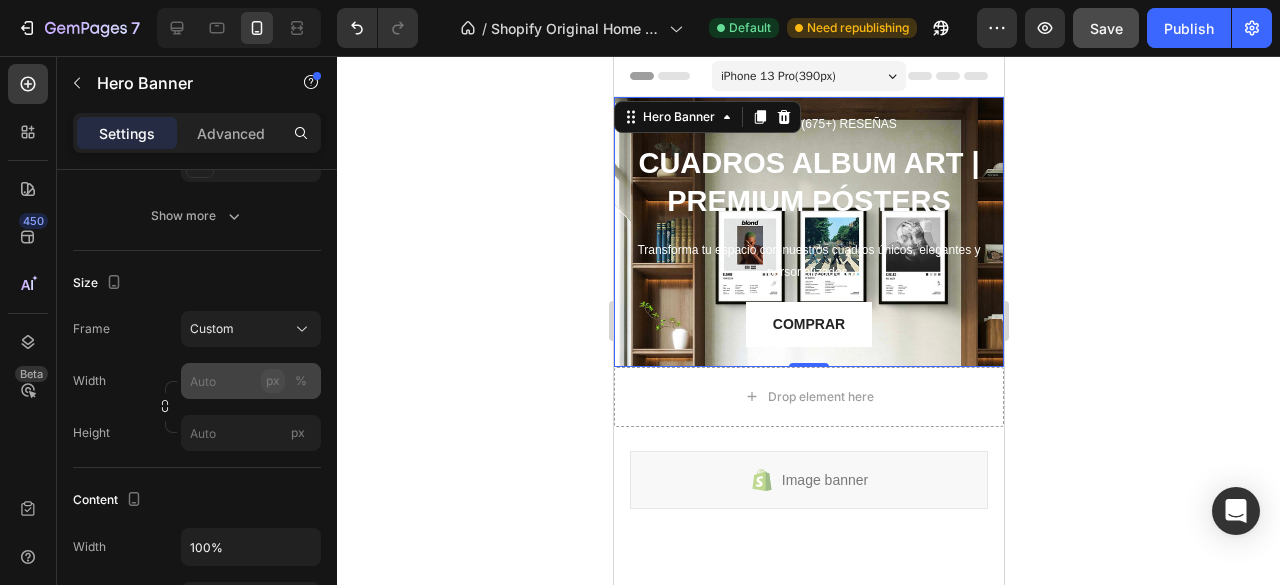 click on "px" 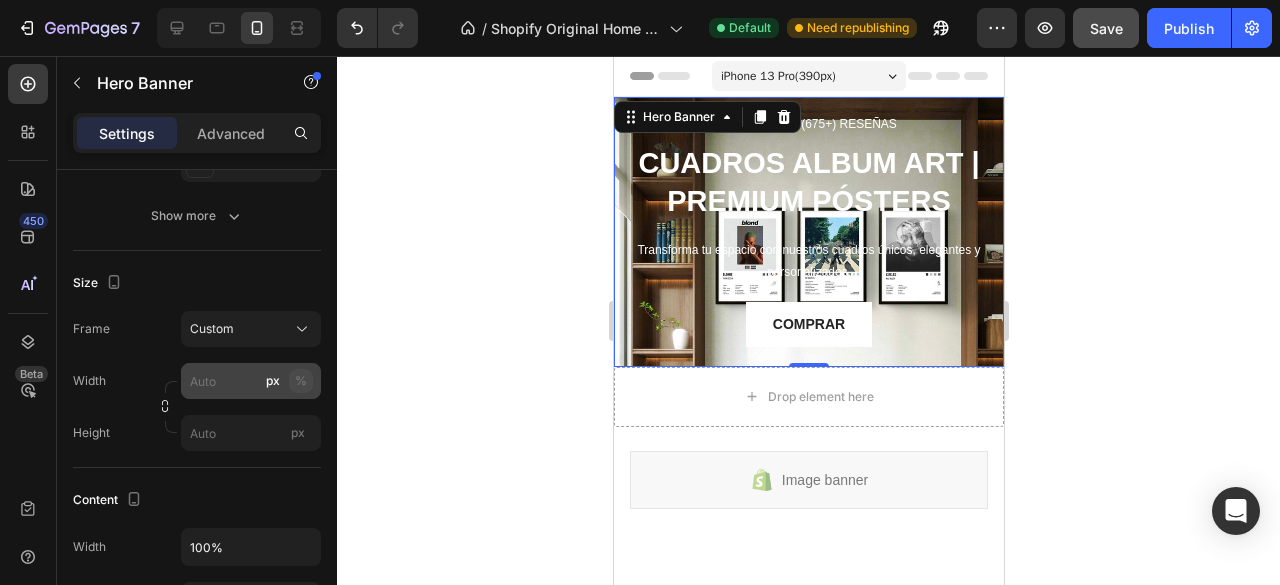 click on "%" 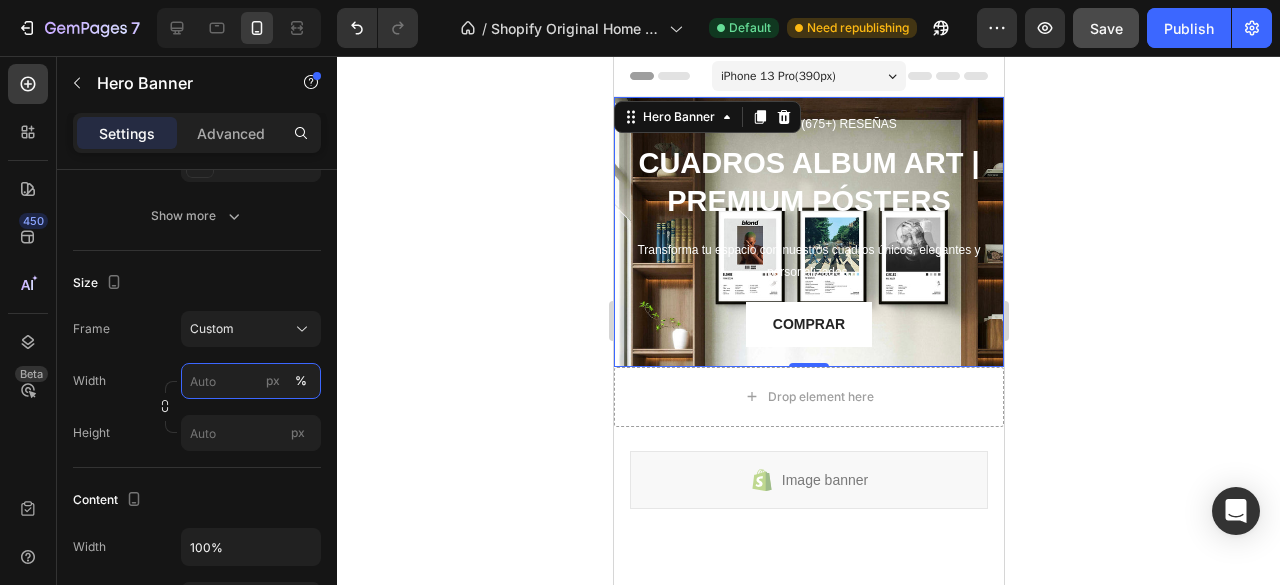 click on "px %" at bounding box center (251, 381) 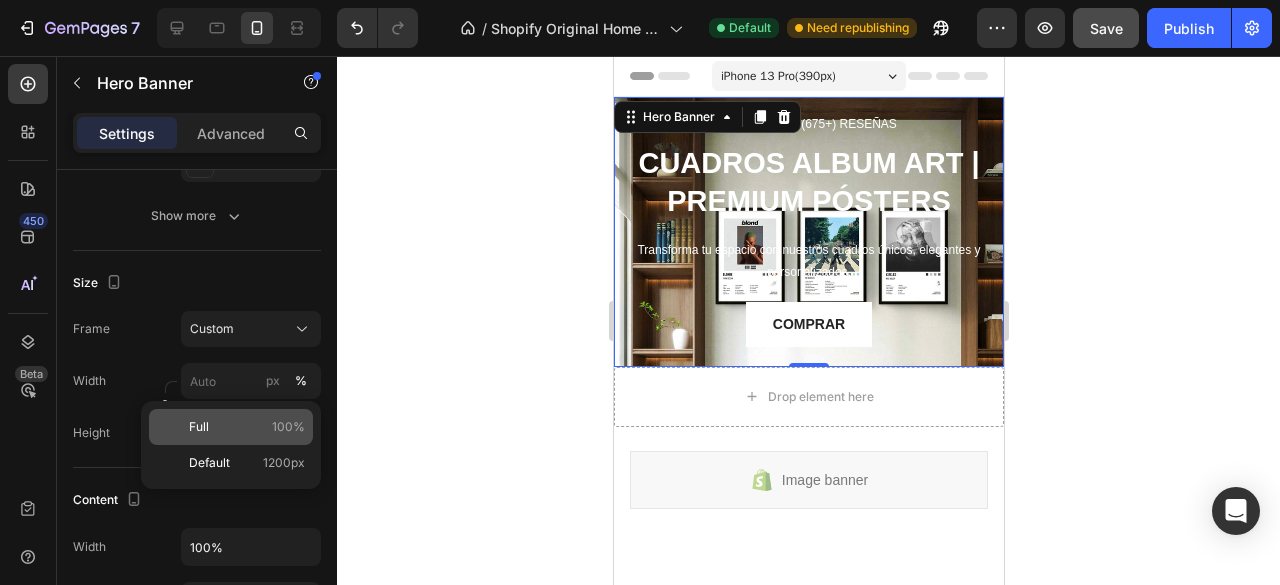 click on "Full 100%" at bounding box center (247, 427) 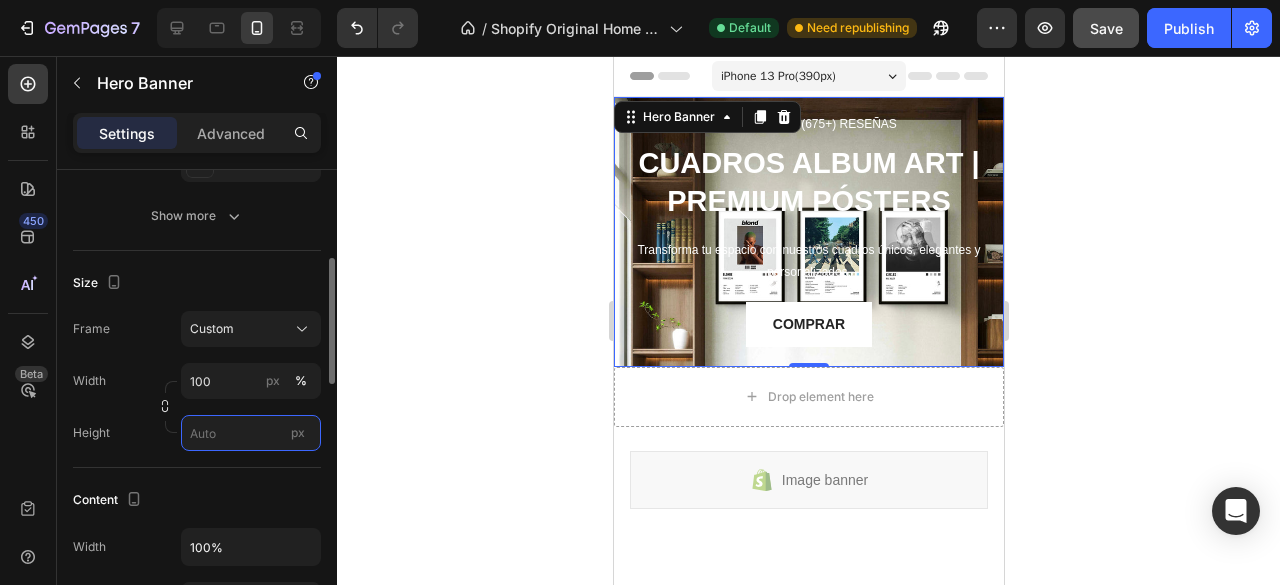 click on "px" at bounding box center [251, 433] 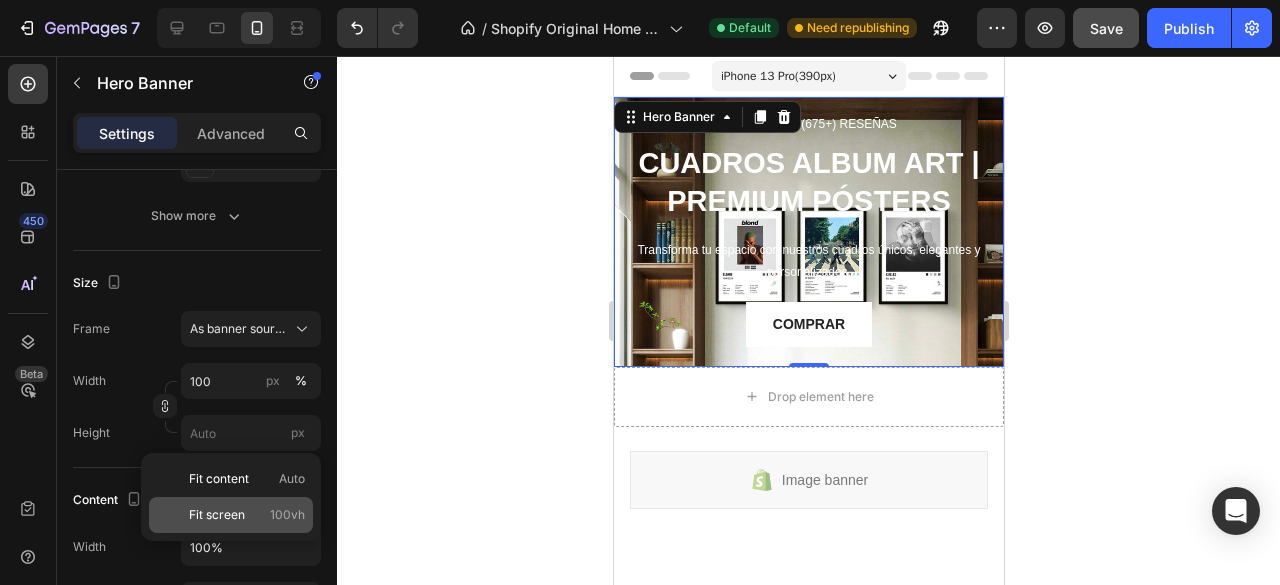 click on "Fit screen" at bounding box center (217, 515) 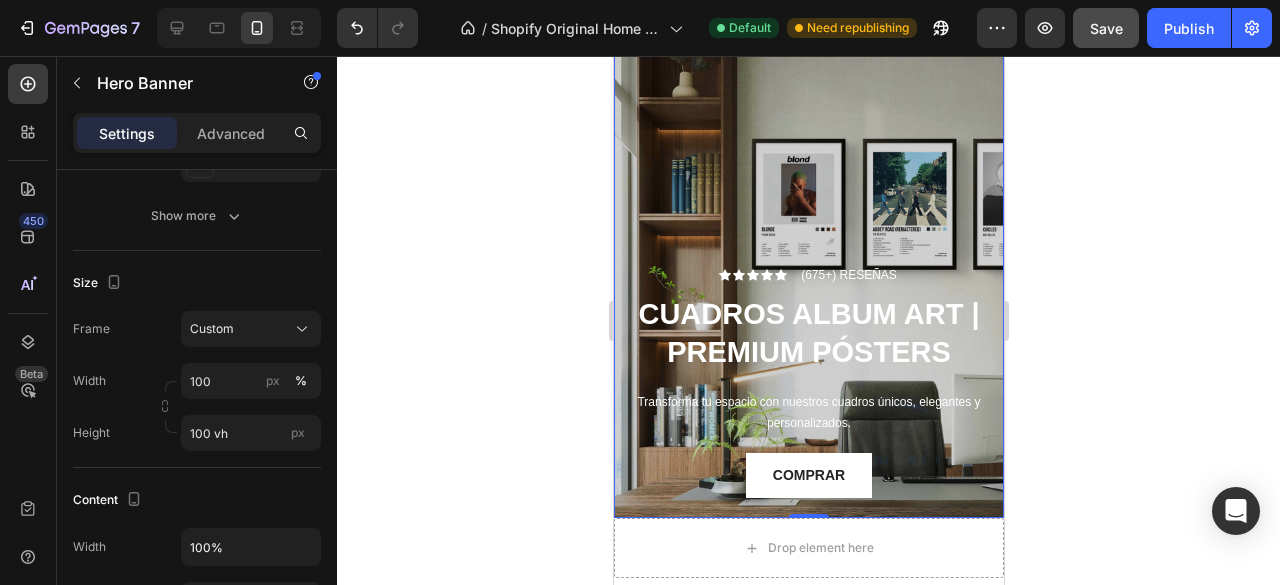scroll, scrollTop: 120, scrollLeft: 0, axis: vertical 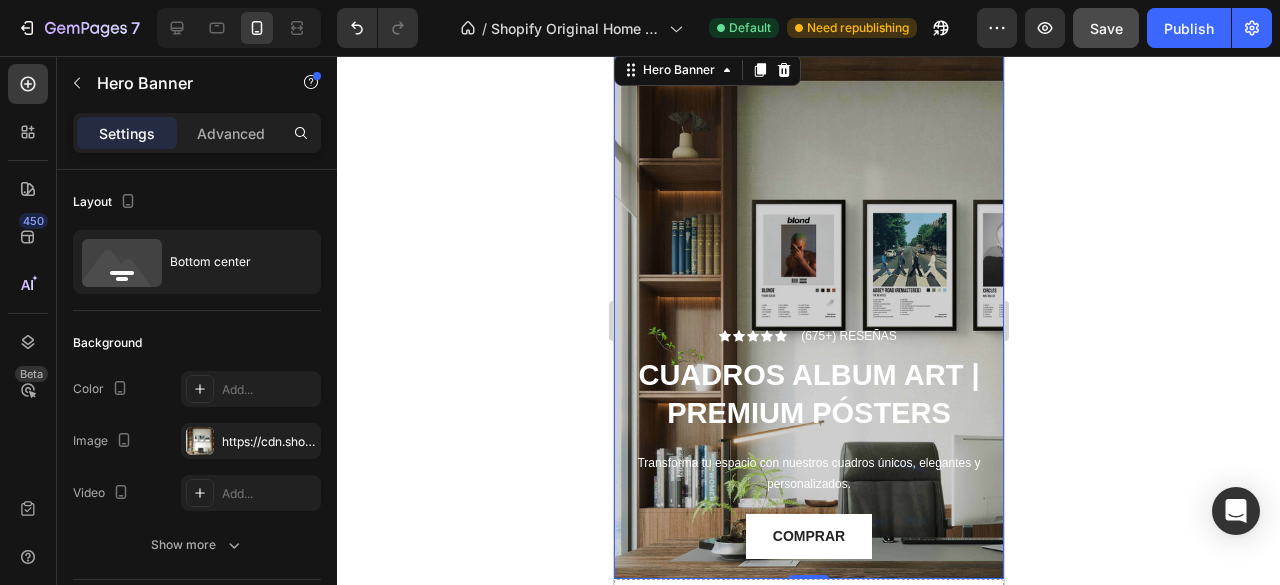 click at bounding box center (808, 314) 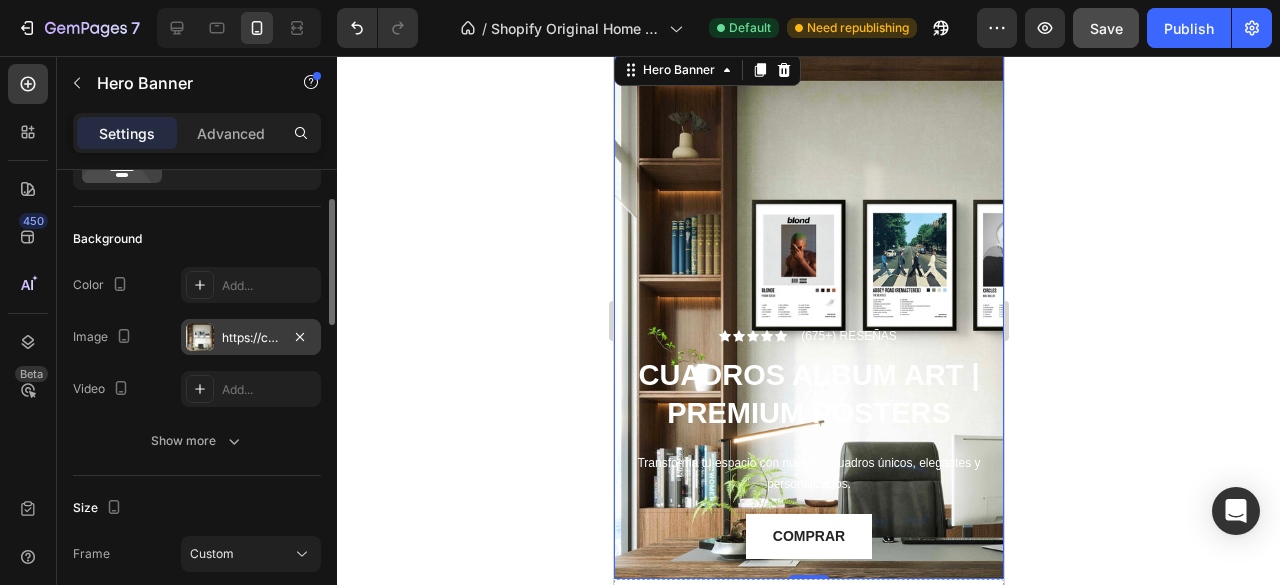 scroll, scrollTop: 105, scrollLeft: 0, axis: vertical 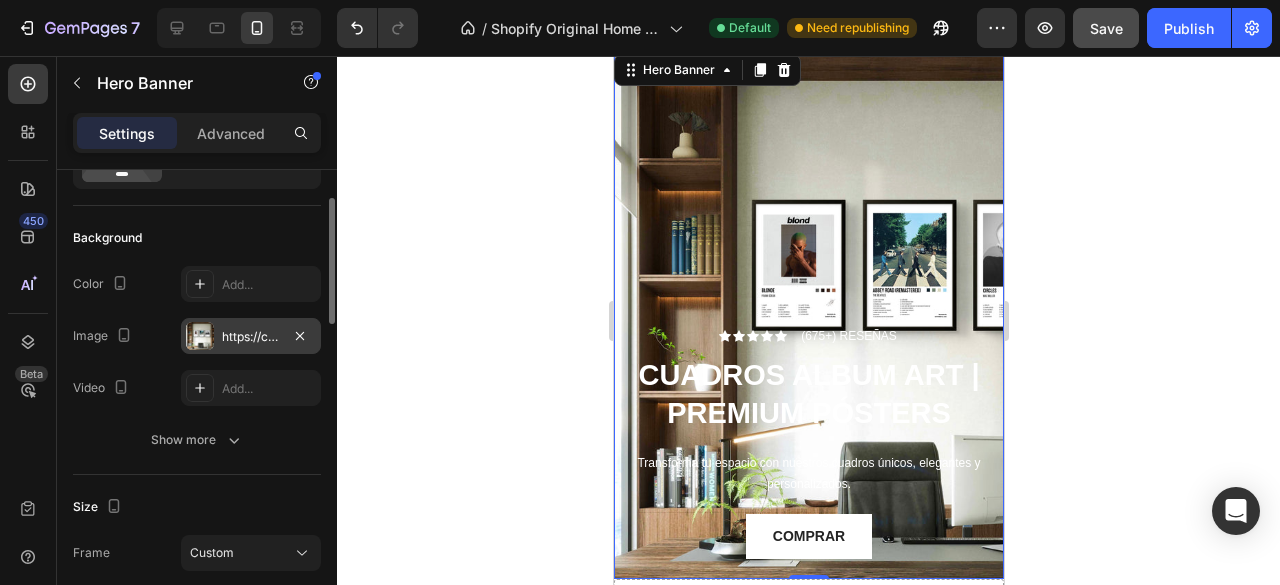 click on "https://cdn.shopify.com/s/files/1/0884/7940/0215/files/gempages_572161730507965664-20a7bf32-b803-4597-bd65-68beb47490b2.jpg" at bounding box center (251, 337) 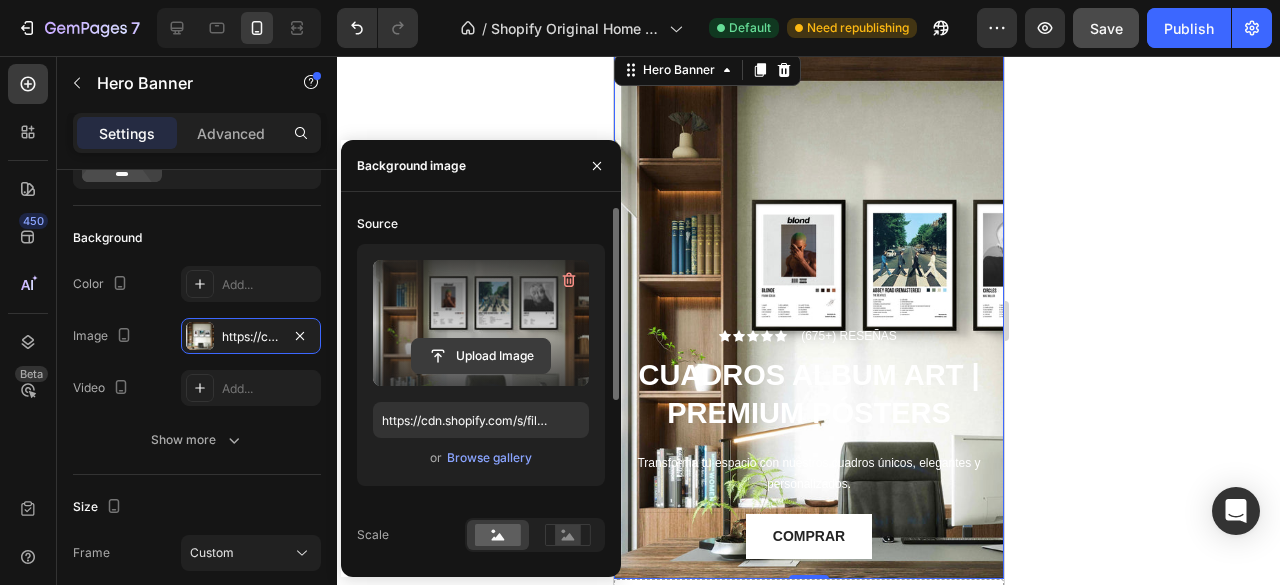 click 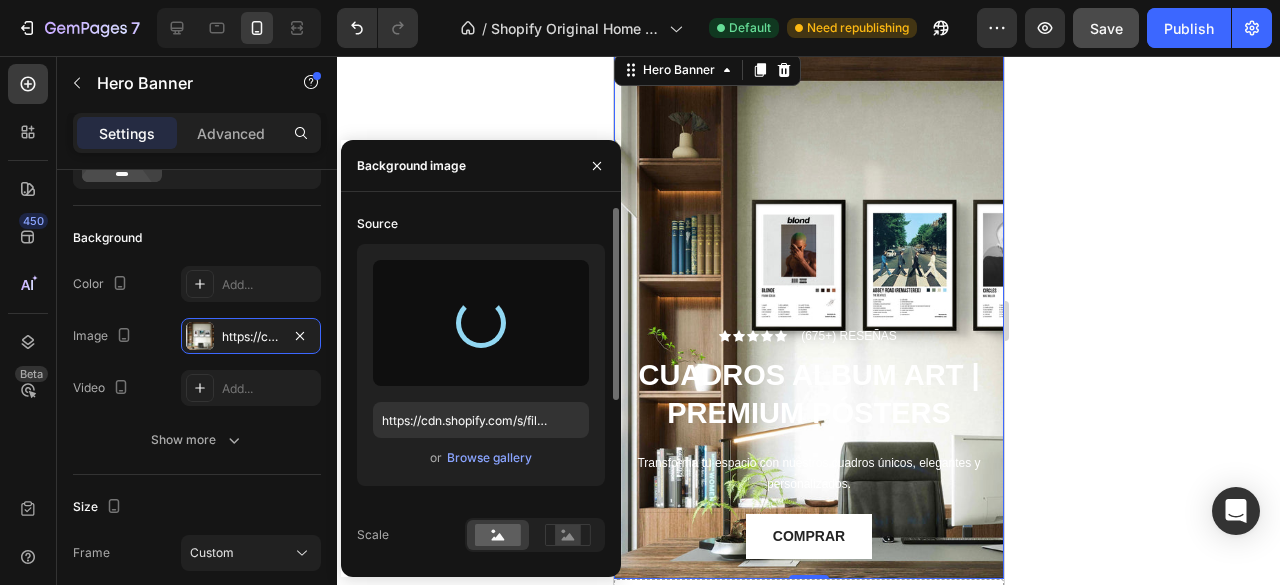 type on "https://cdn.shopify.com/s/files/1/0884/7940/0215/files/gempages_572161730507965664-8086020e-a521-42f2-aa01-00b67f90006f.jpg" 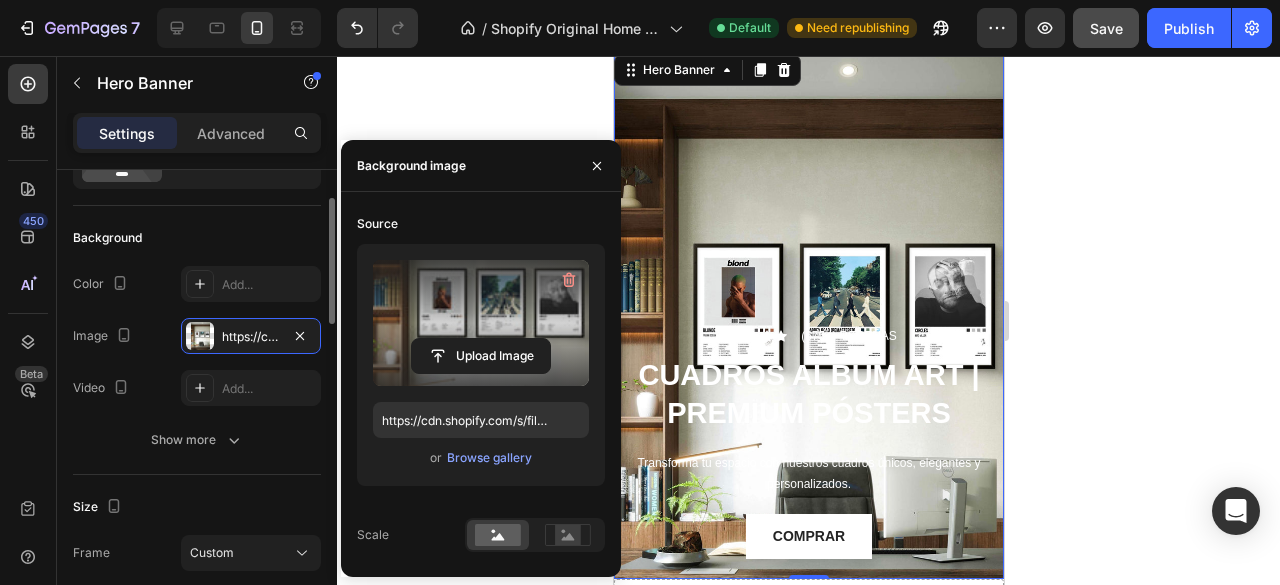 click on "Background" at bounding box center (197, 238) 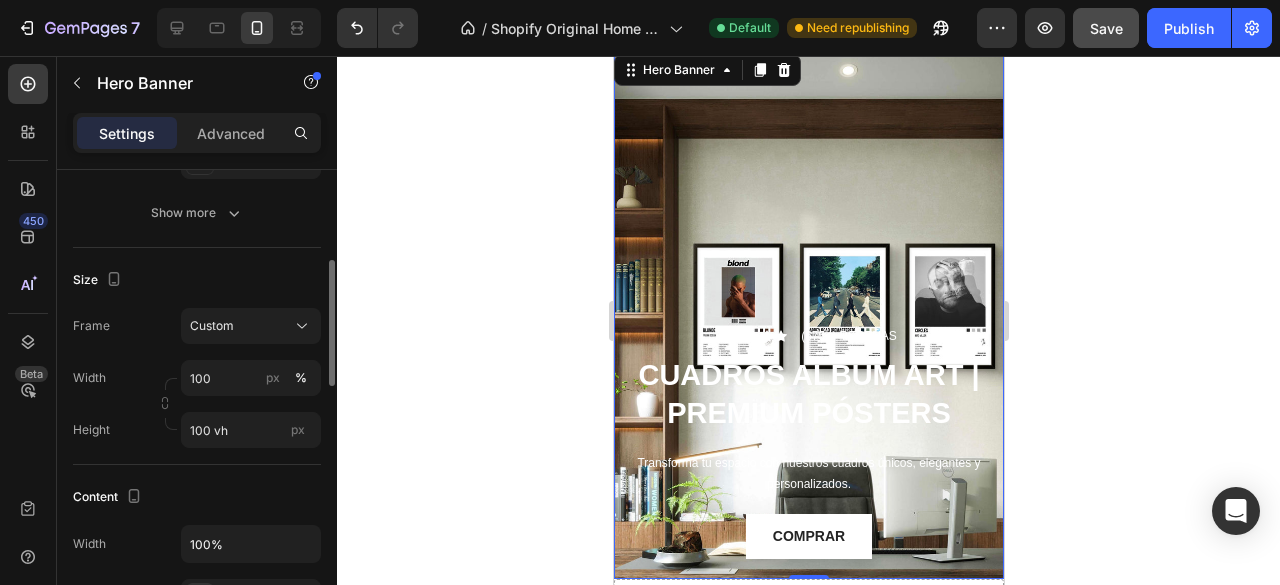 scroll, scrollTop: 333, scrollLeft: 0, axis: vertical 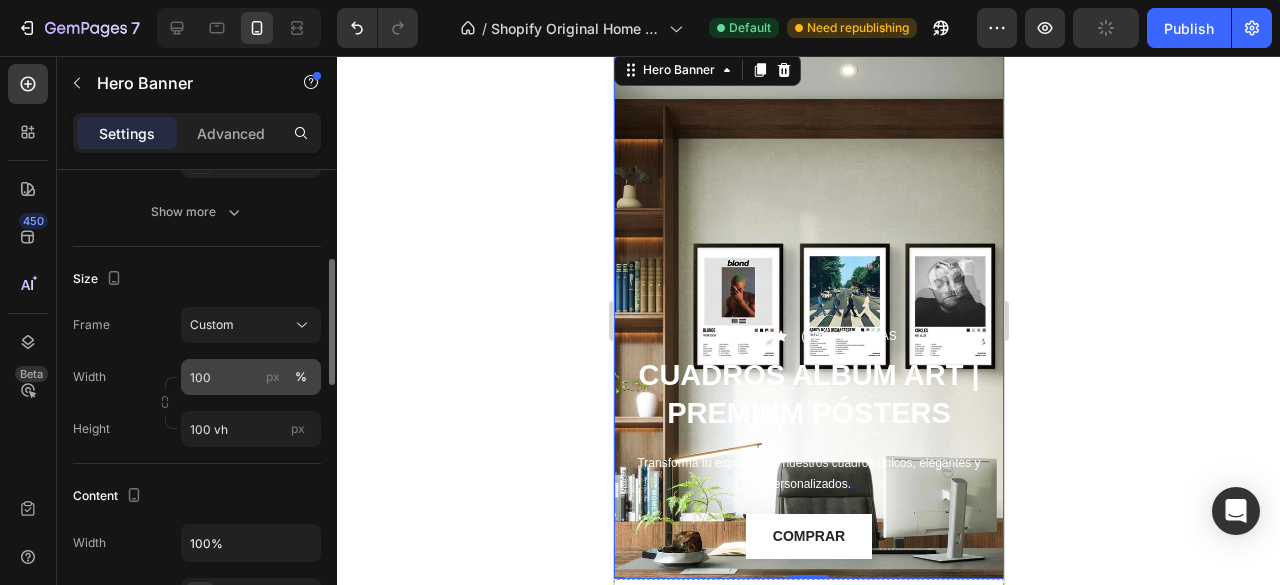 click on "%" 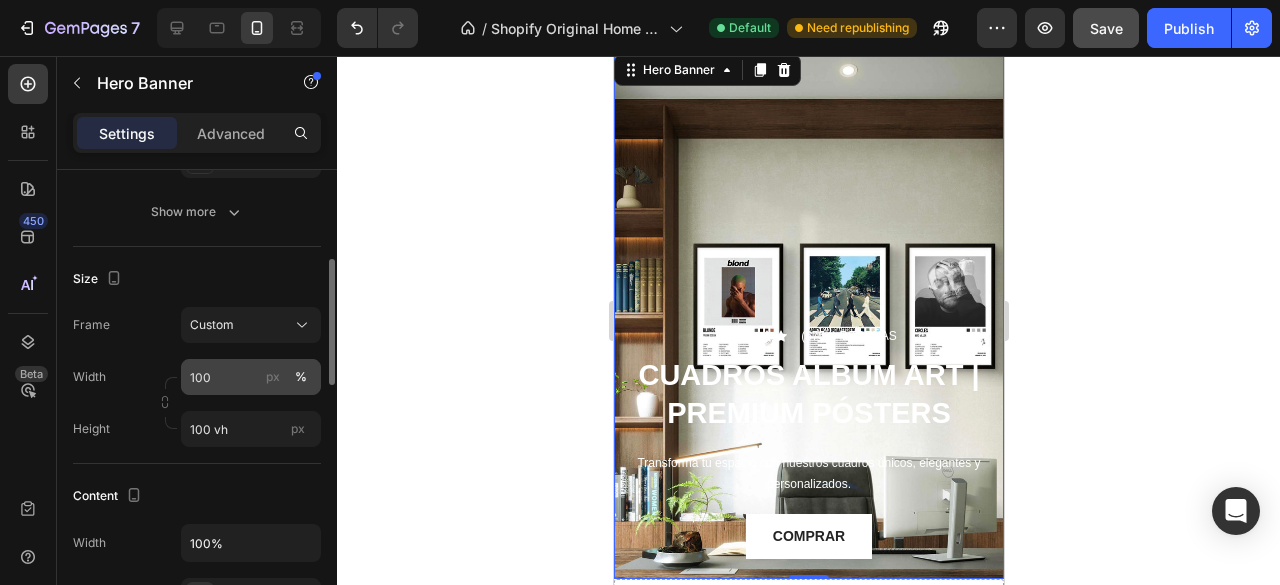 click on "%" at bounding box center (301, 377) 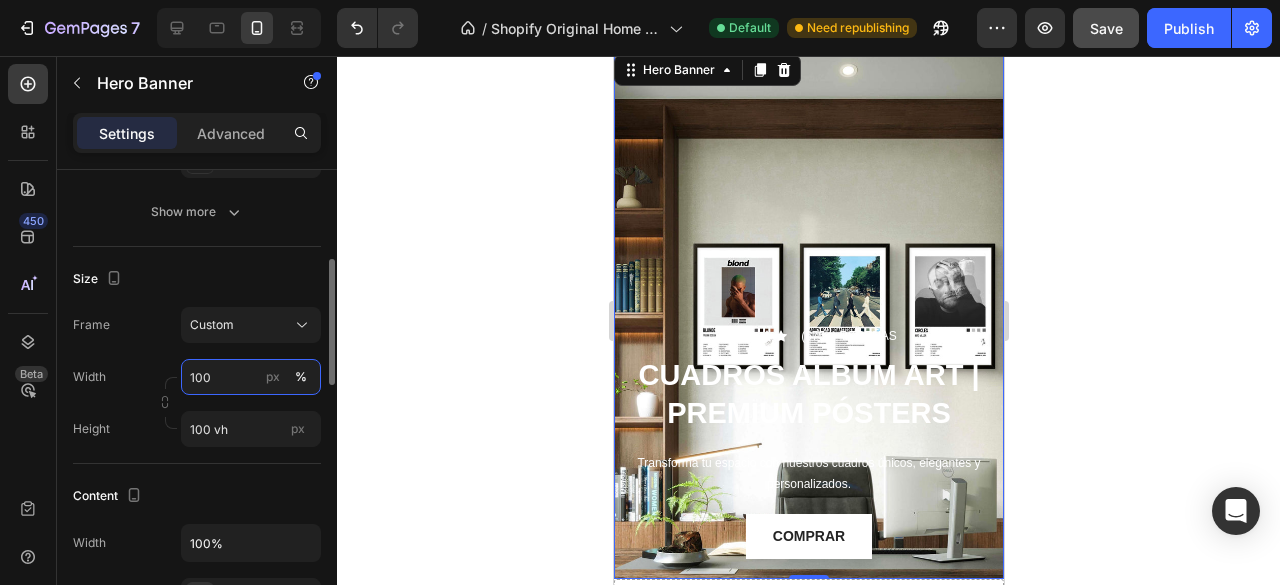 click on "100" at bounding box center [251, 377] 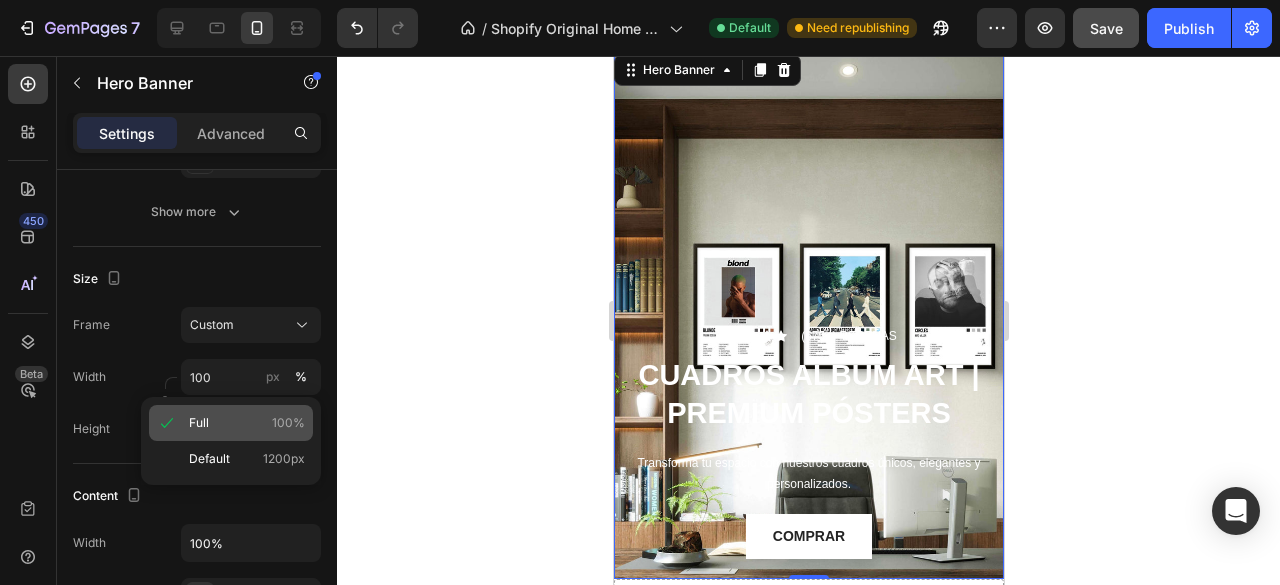 click on "Full 100%" at bounding box center [247, 423] 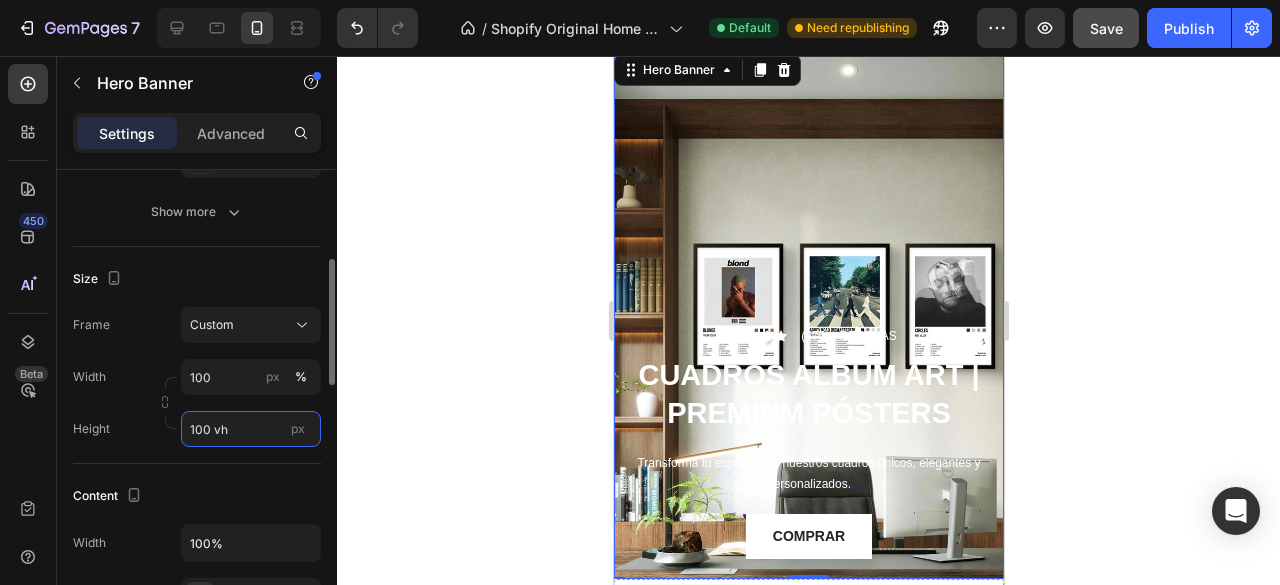 click on "100 vh" at bounding box center [251, 429] 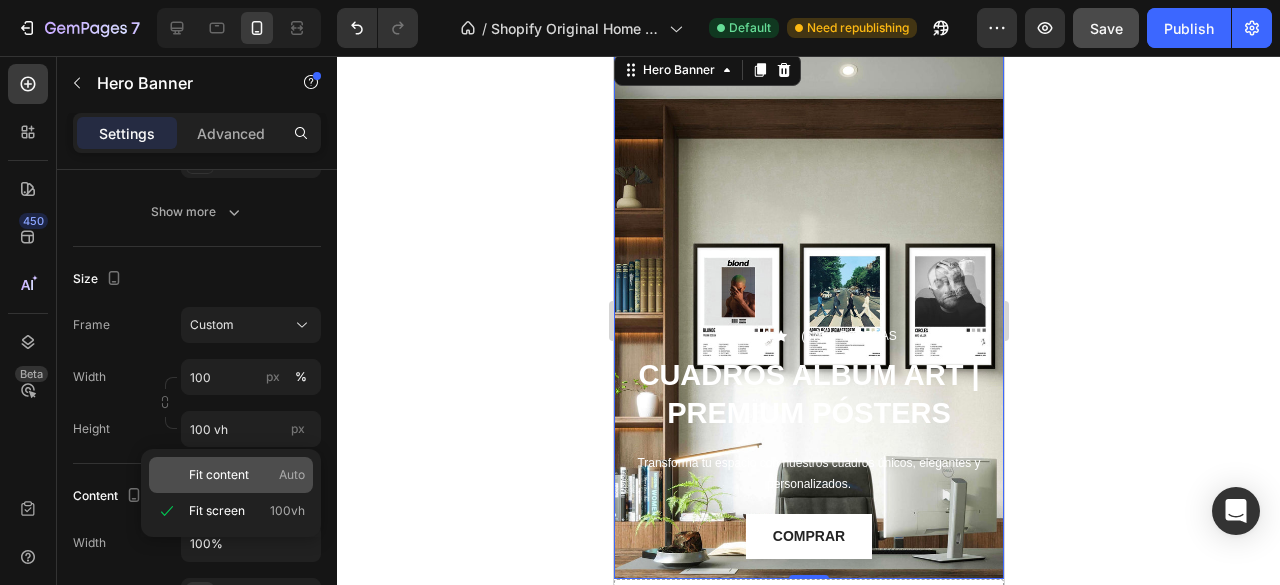 click on "Fit content" at bounding box center [219, 475] 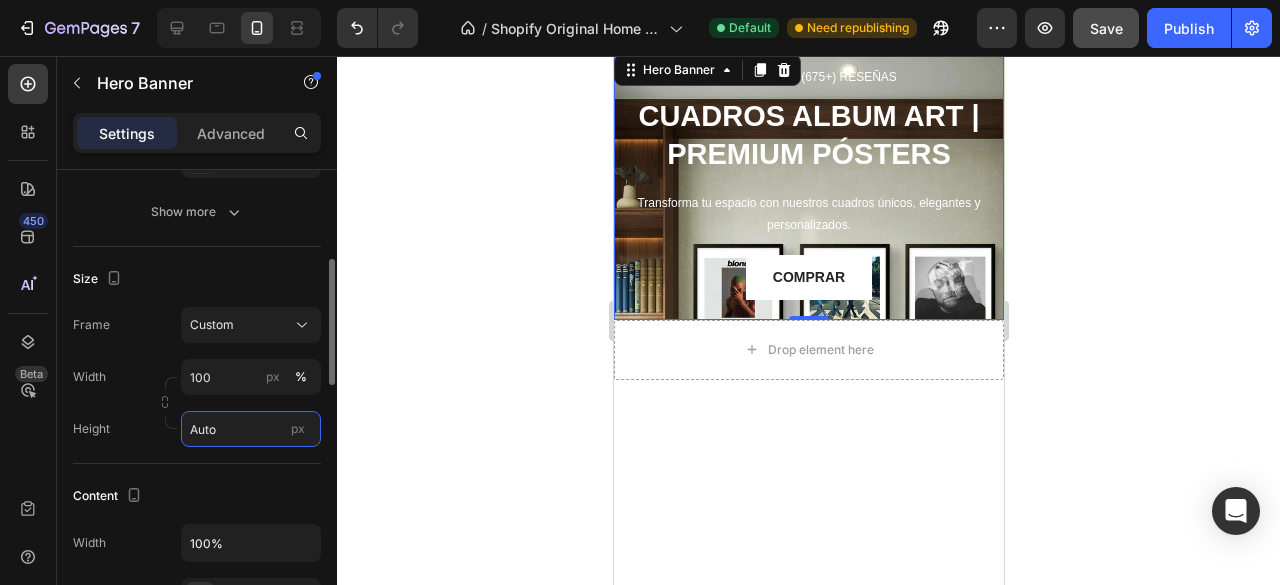 click on "Auto" at bounding box center [251, 429] 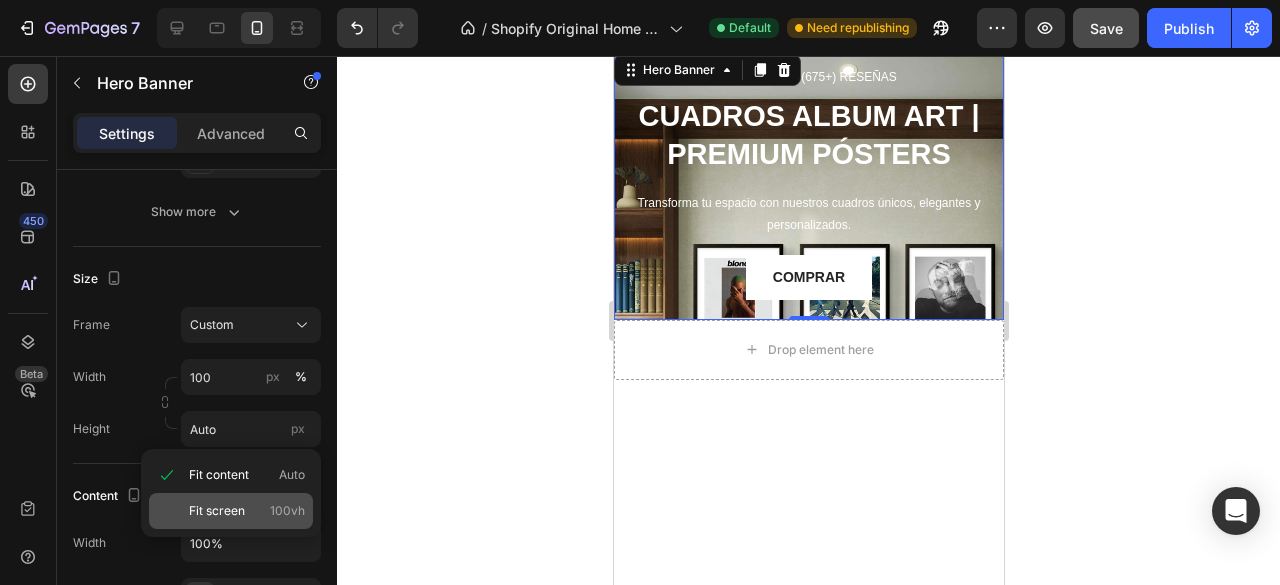 click on "Fit screen" at bounding box center [217, 511] 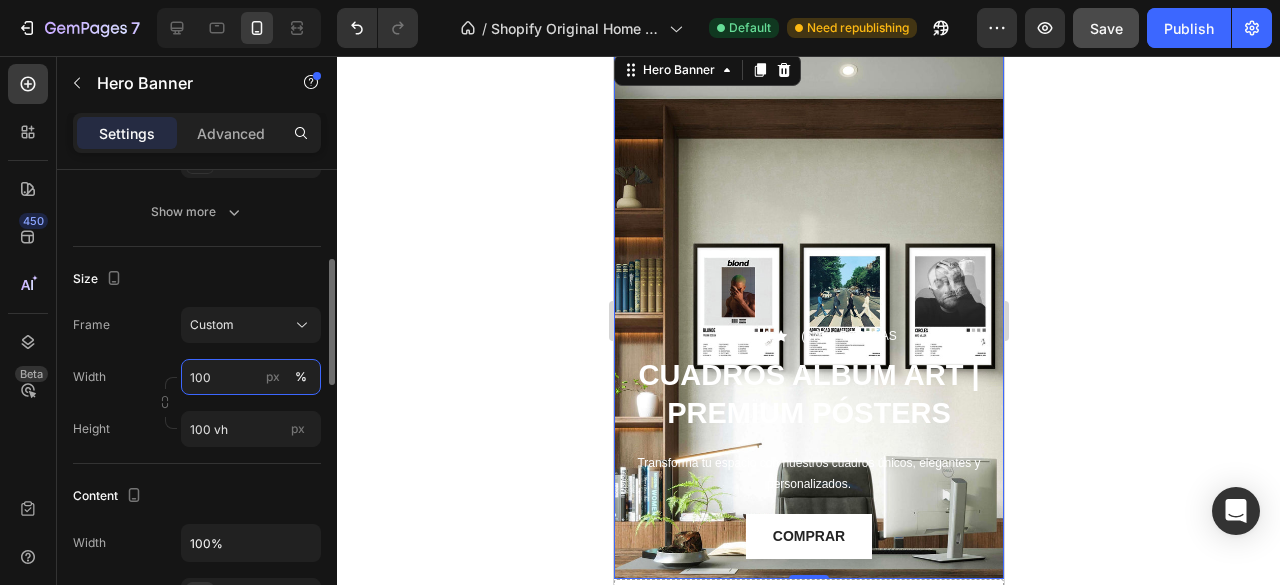 click on "100" at bounding box center (251, 377) 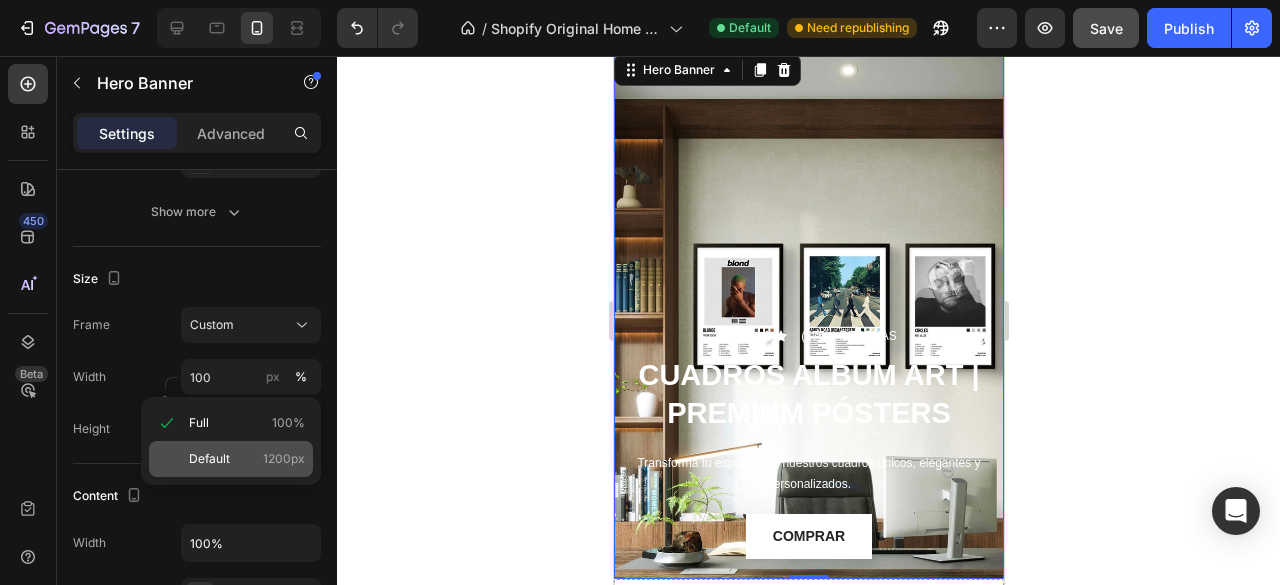 click on "Default 1200px" at bounding box center [247, 459] 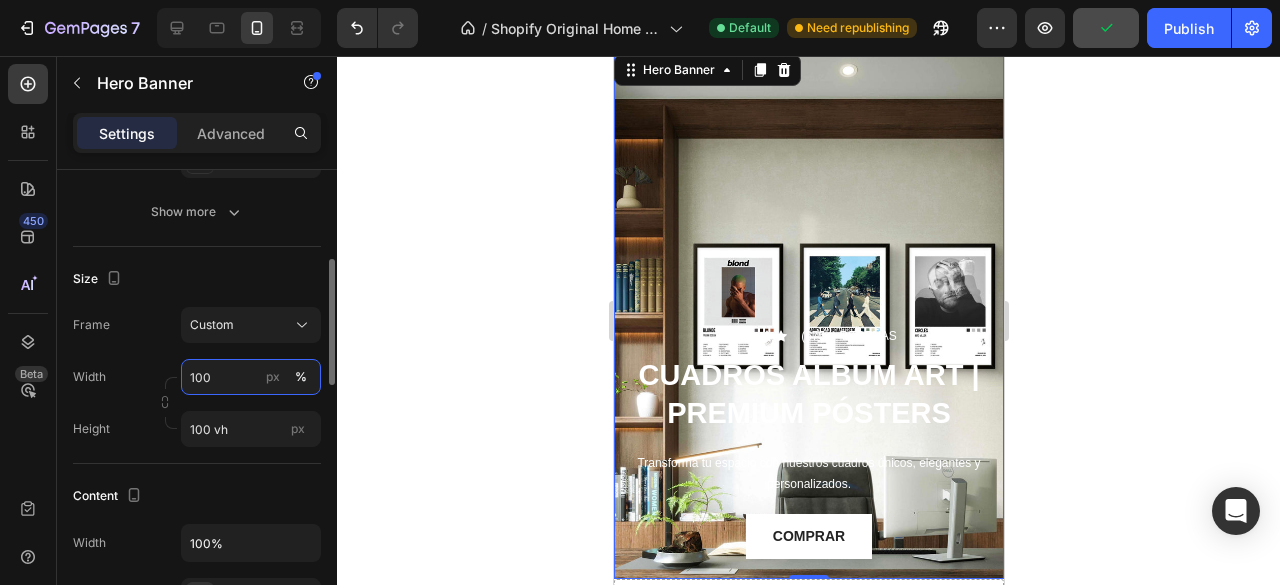 click on "100" at bounding box center [251, 377] 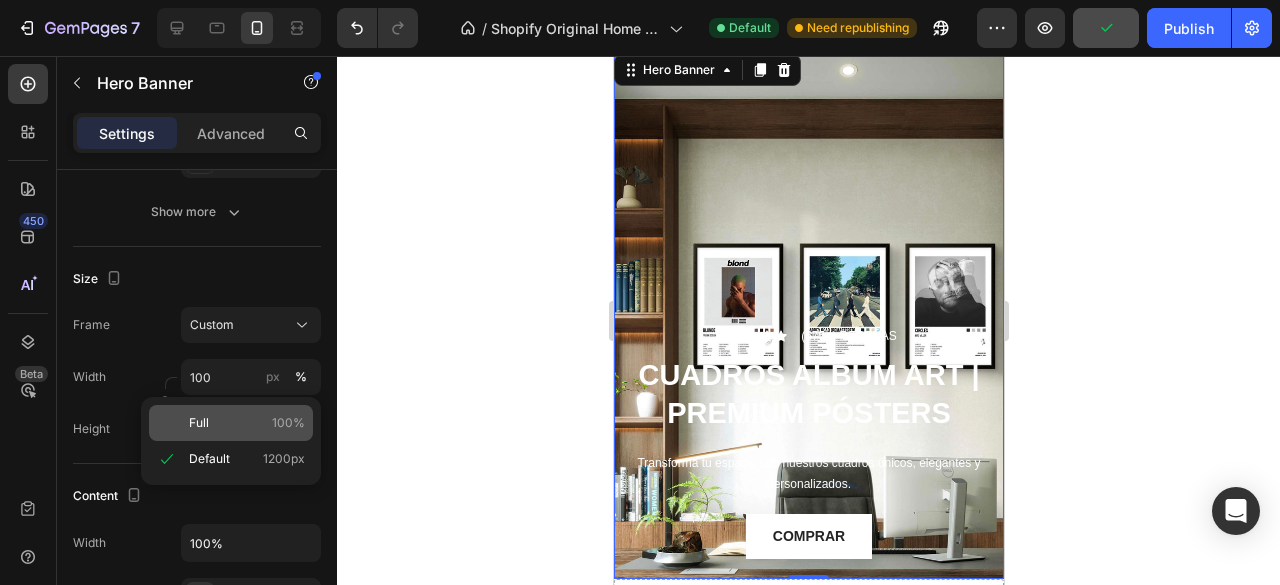click on "Full 100%" at bounding box center [247, 423] 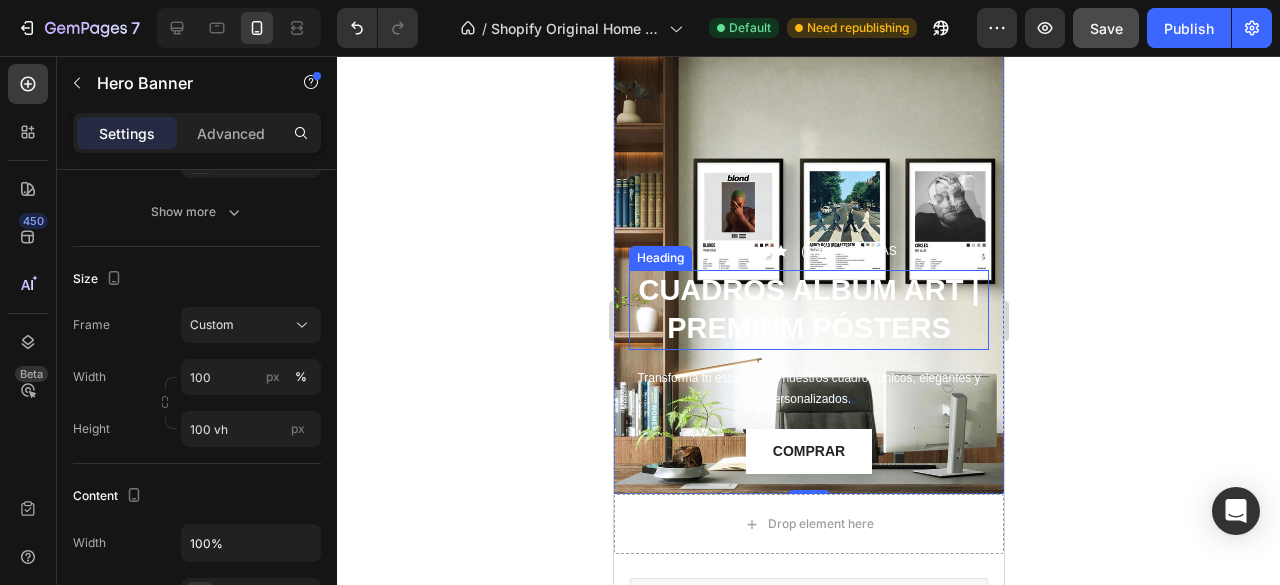 scroll, scrollTop: 144, scrollLeft: 0, axis: vertical 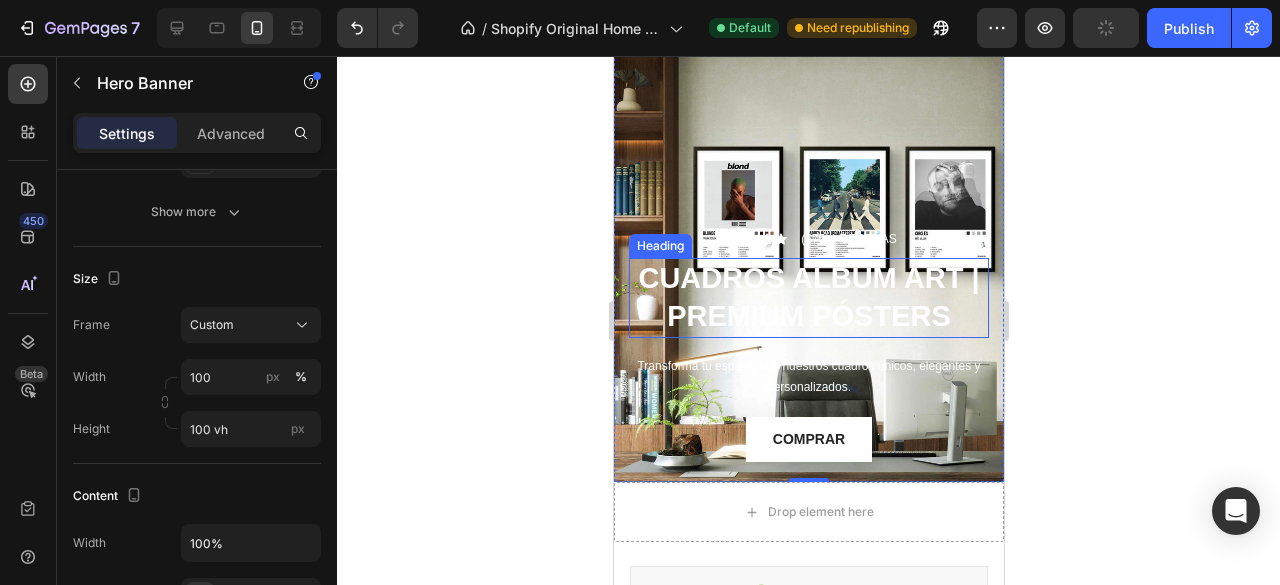 click on "CUADROS ALBUM ART | PREMIUM PÓSTERS" at bounding box center (807, 297) 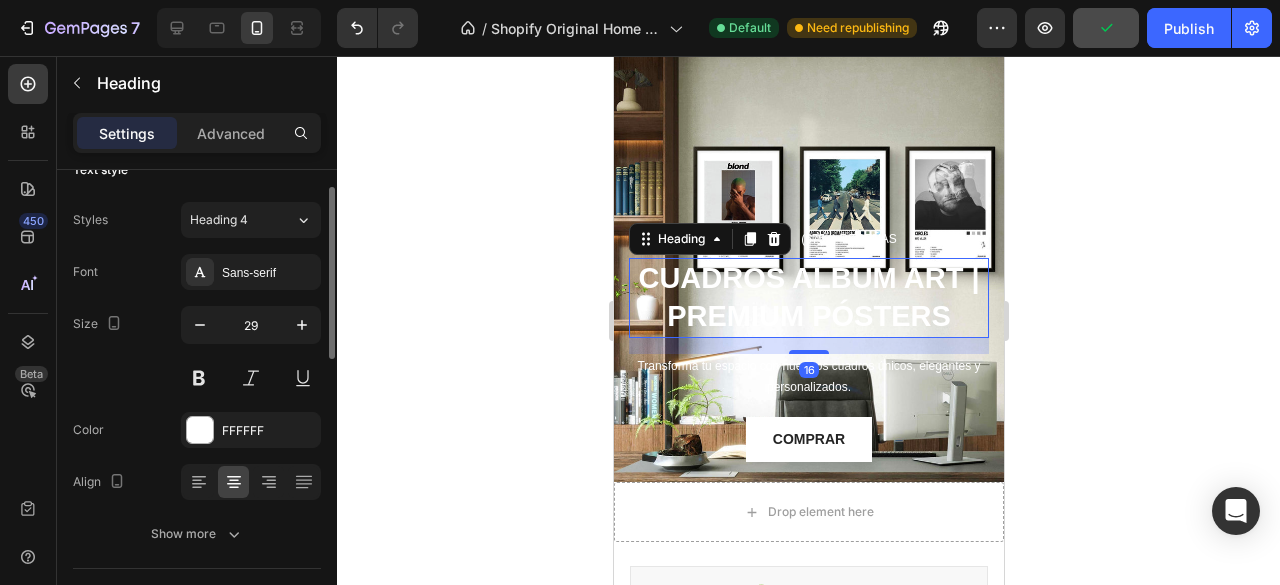 scroll, scrollTop: 36, scrollLeft: 0, axis: vertical 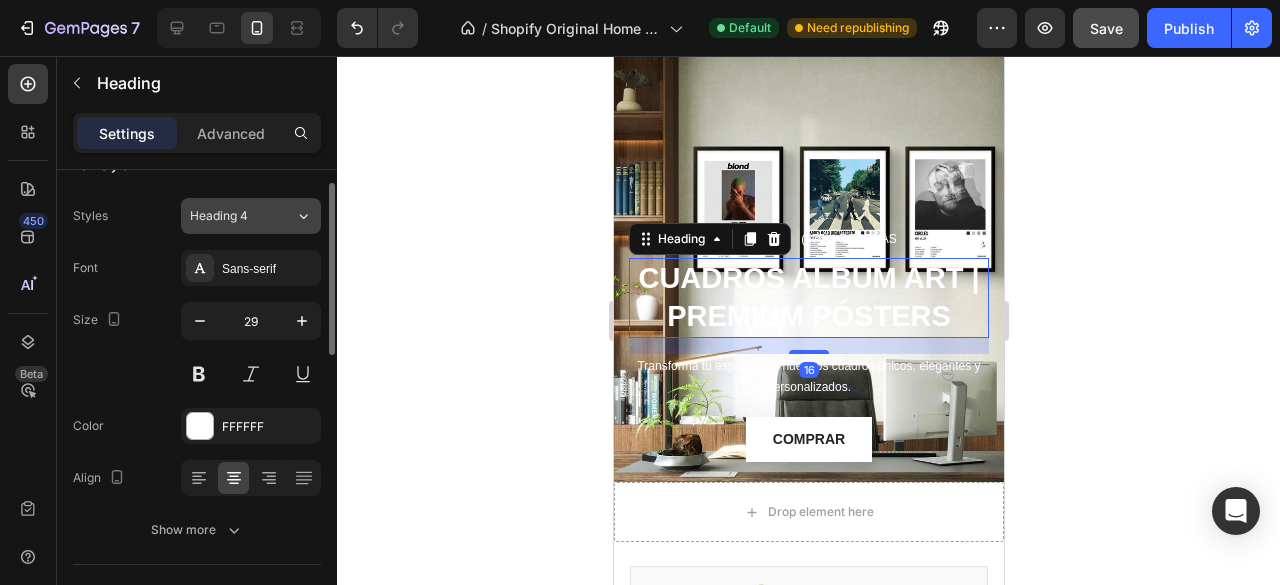 click on "Heading 4" 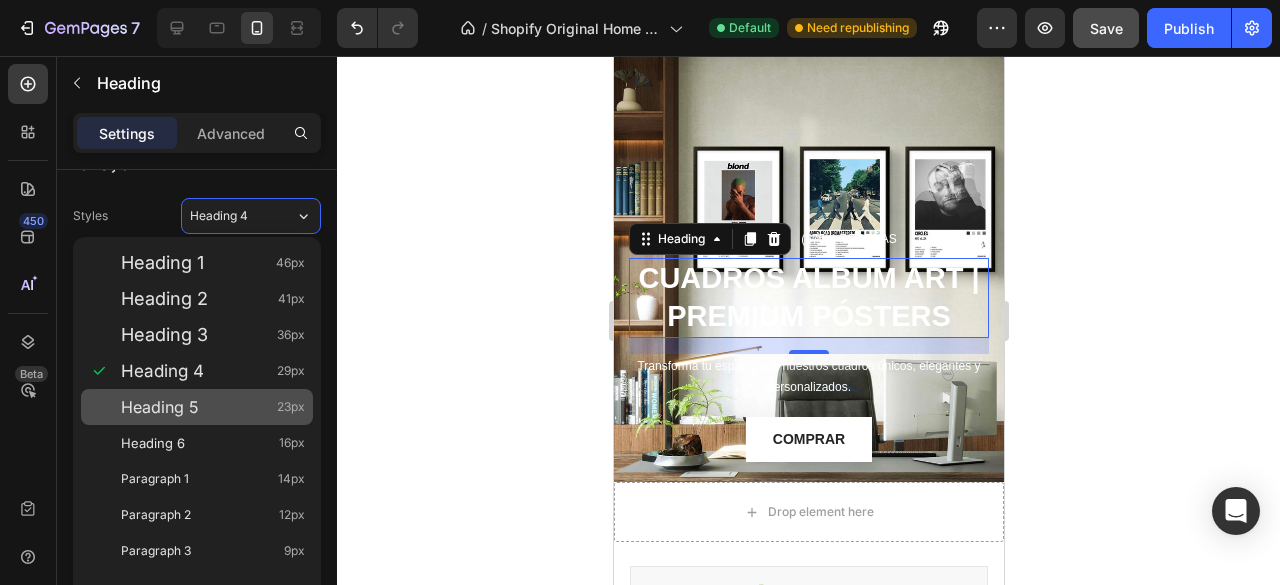 click on "Heading 5 23px" at bounding box center [213, 407] 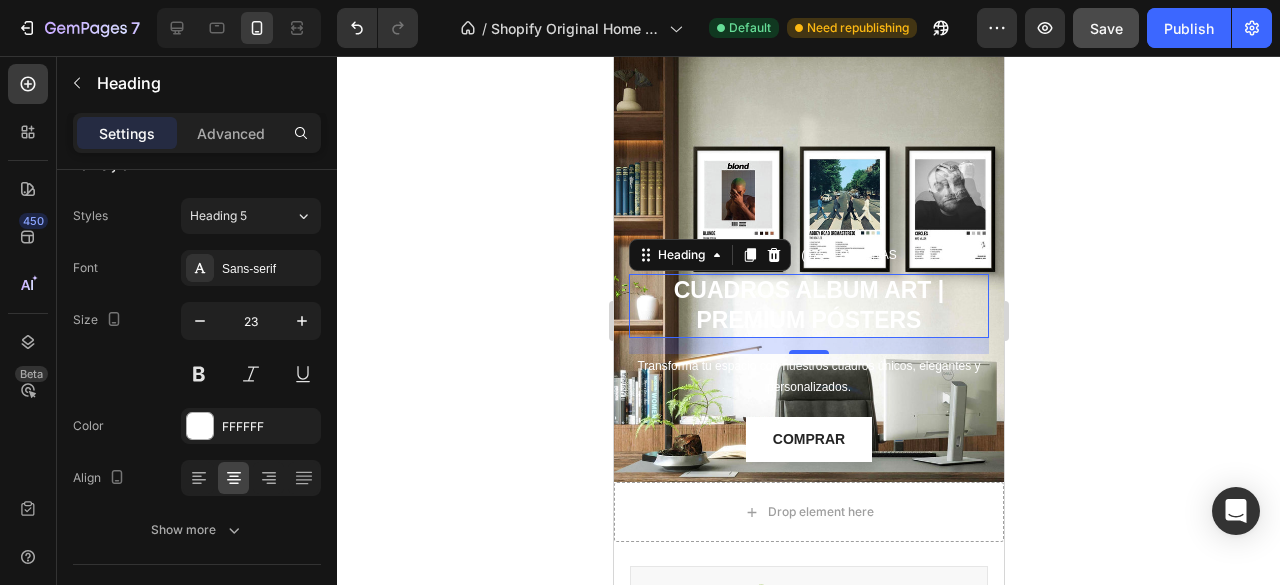 scroll, scrollTop: 117, scrollLeft: 0, axis: vertical 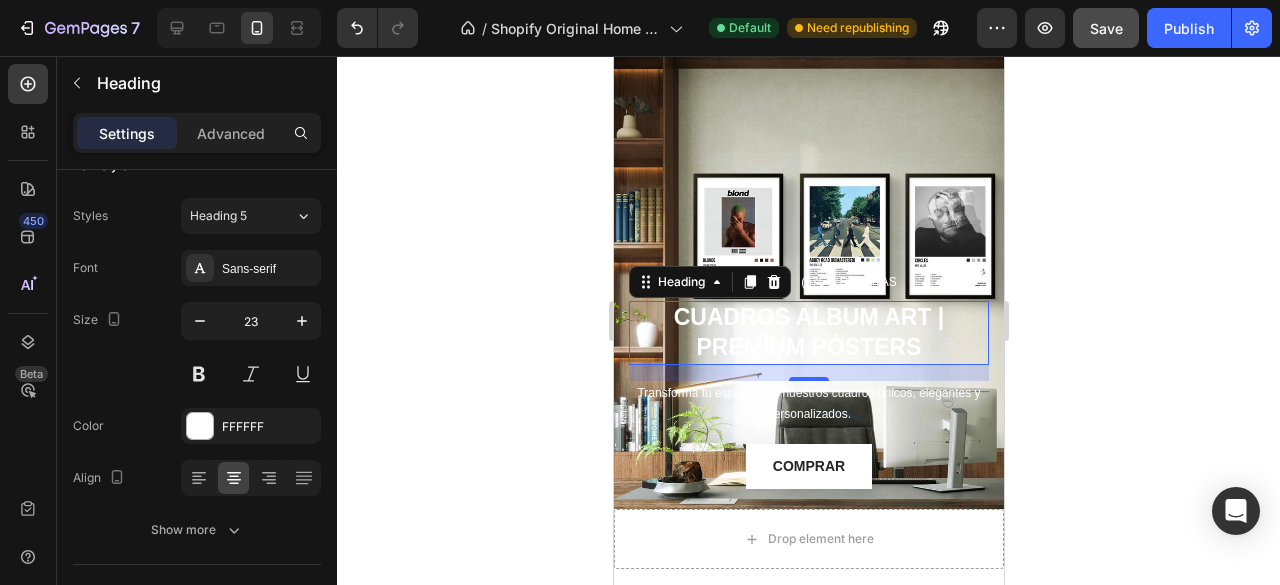 click 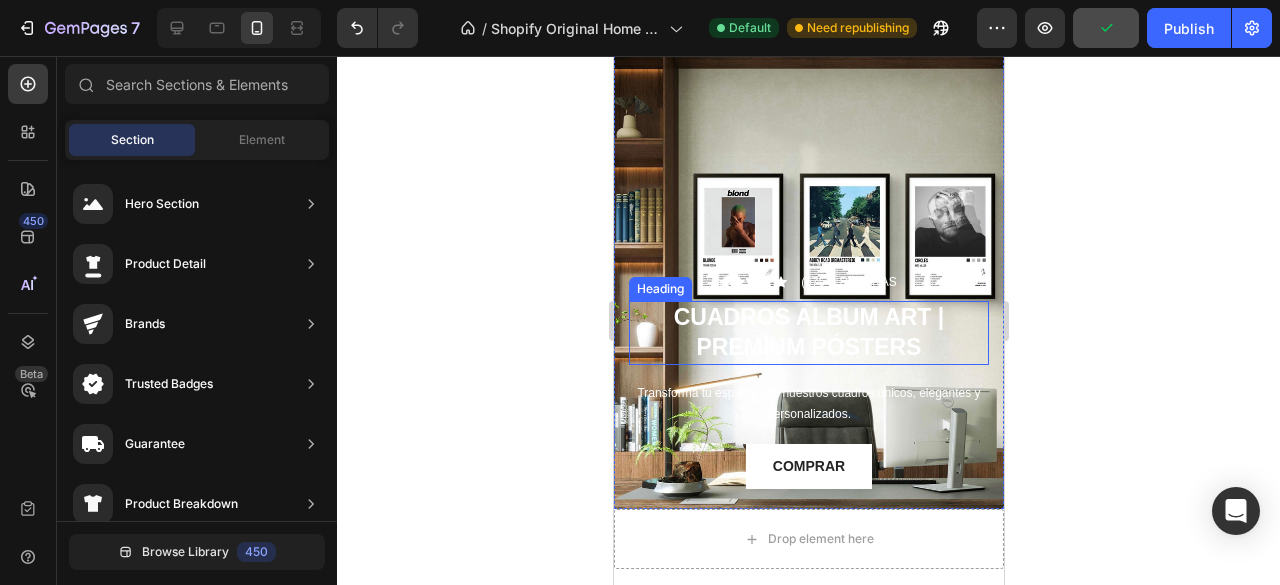 click on "CUADROS ALBUM ART | PREMIUM PÓSTERS" at bounding box center [808, 332] 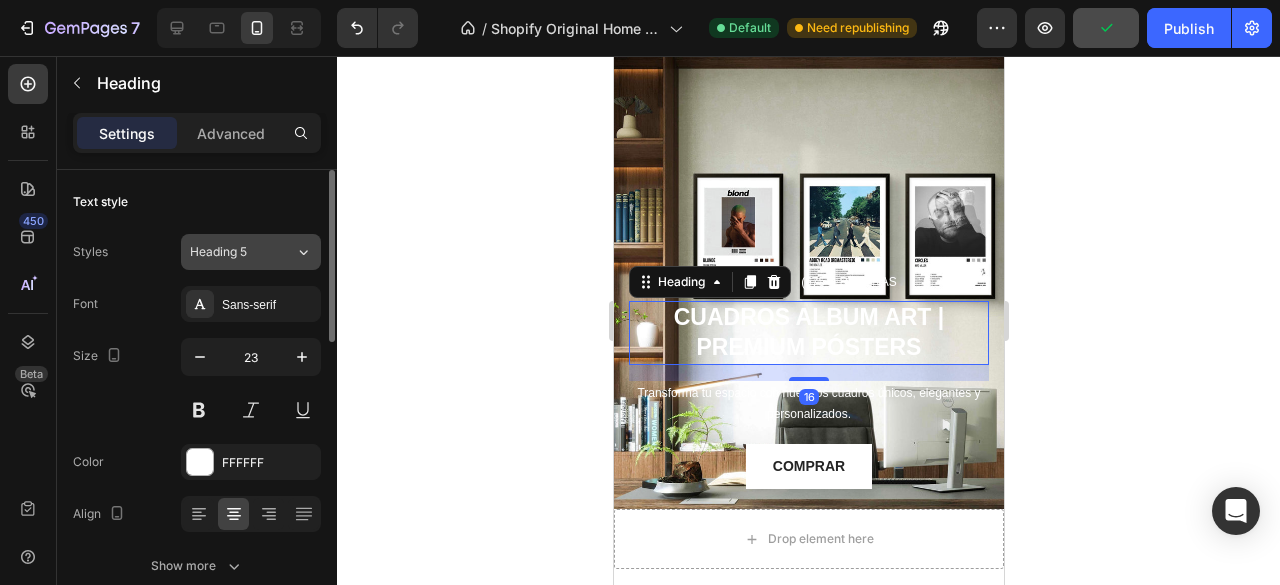 click on "Heading 5" at bounding box center [242, 252] 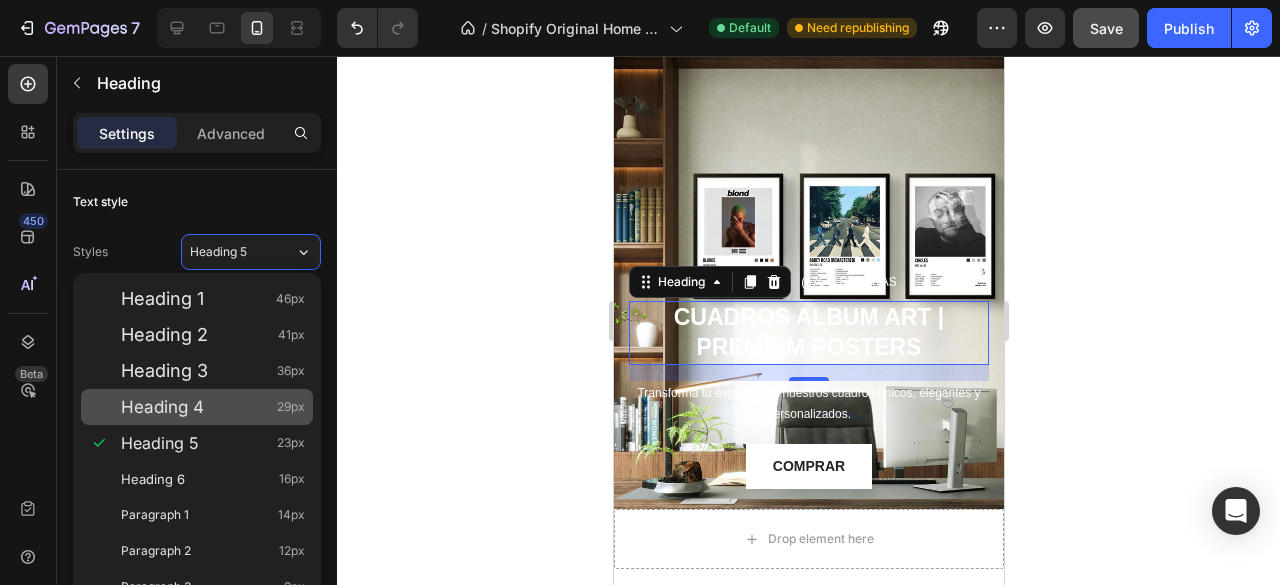 click on "Heading 4 29px" at bounding box center (213, 407) 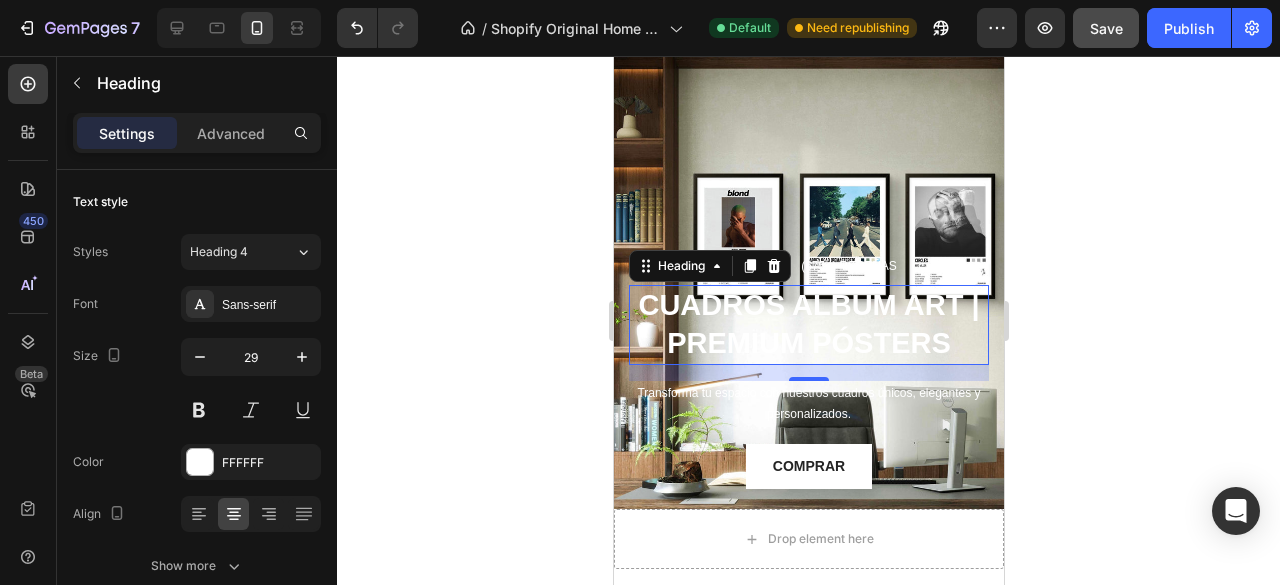 click 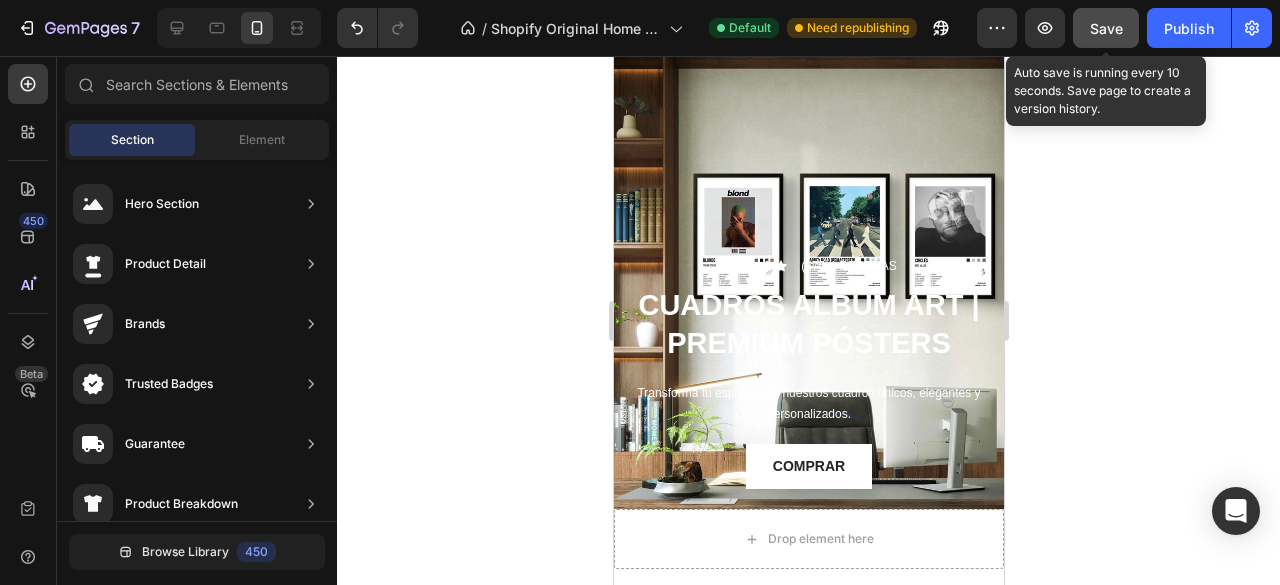 click on "Save" at bounding box center (1106, 28) 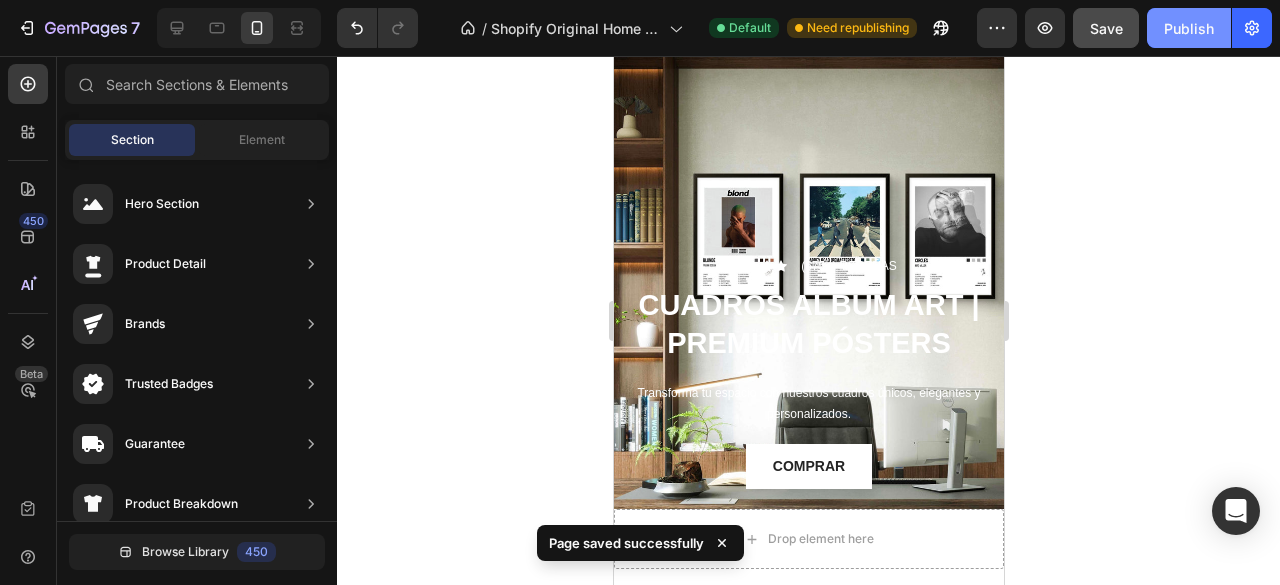 click on "Publish" at bounding box center (1189, 28) 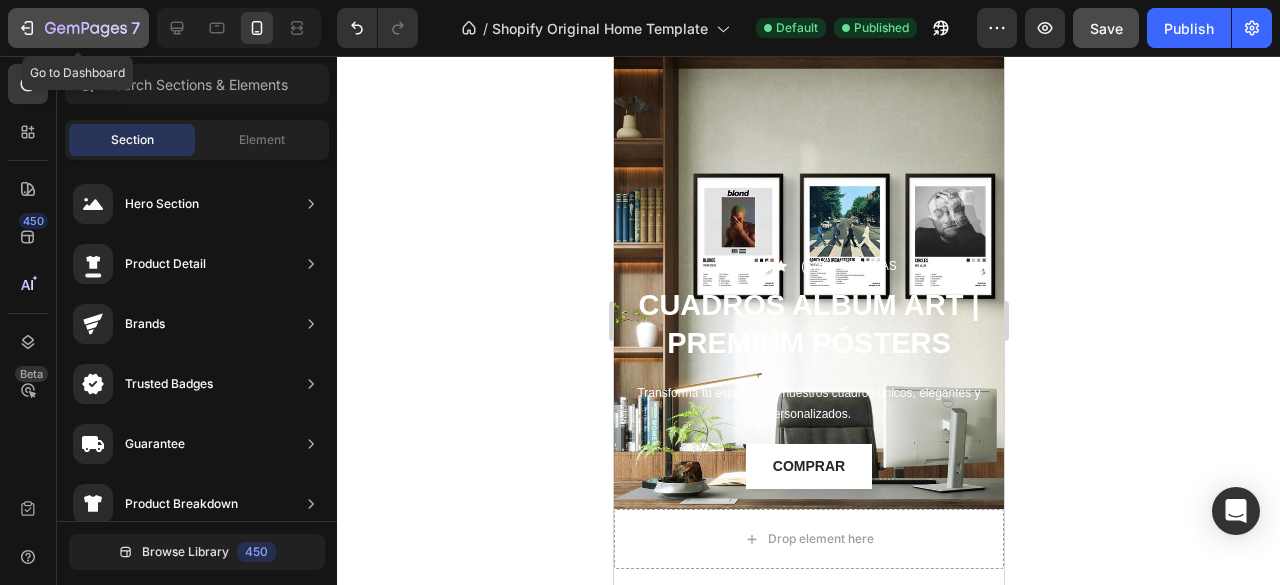 click 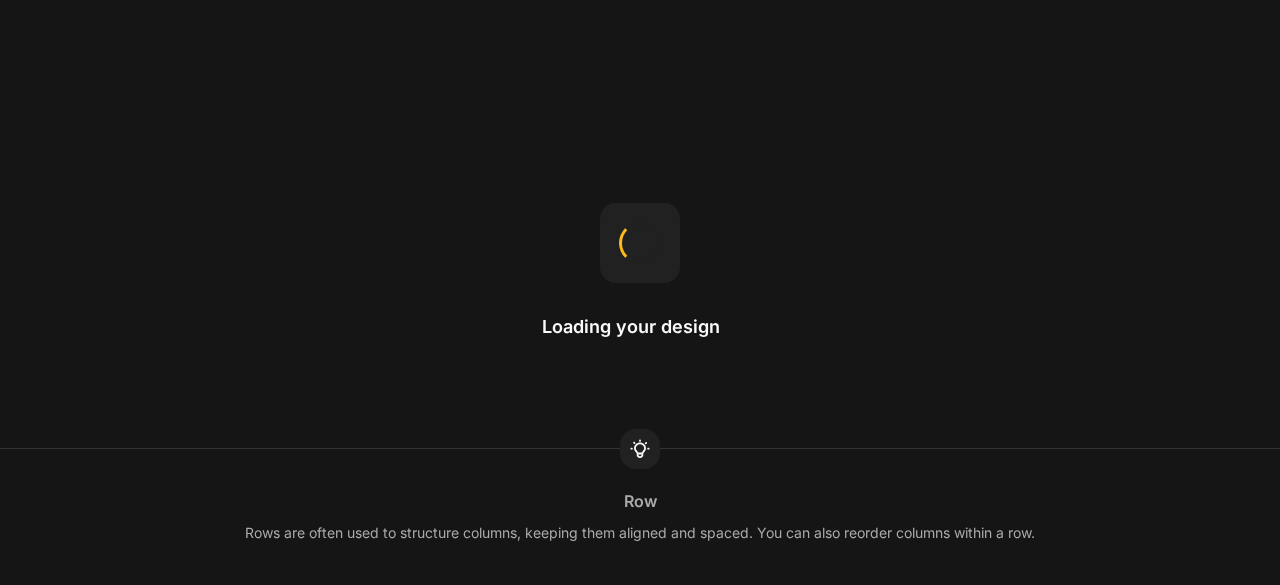 scroll, scrollTop: 0, scrollLeft: 0, axis: both 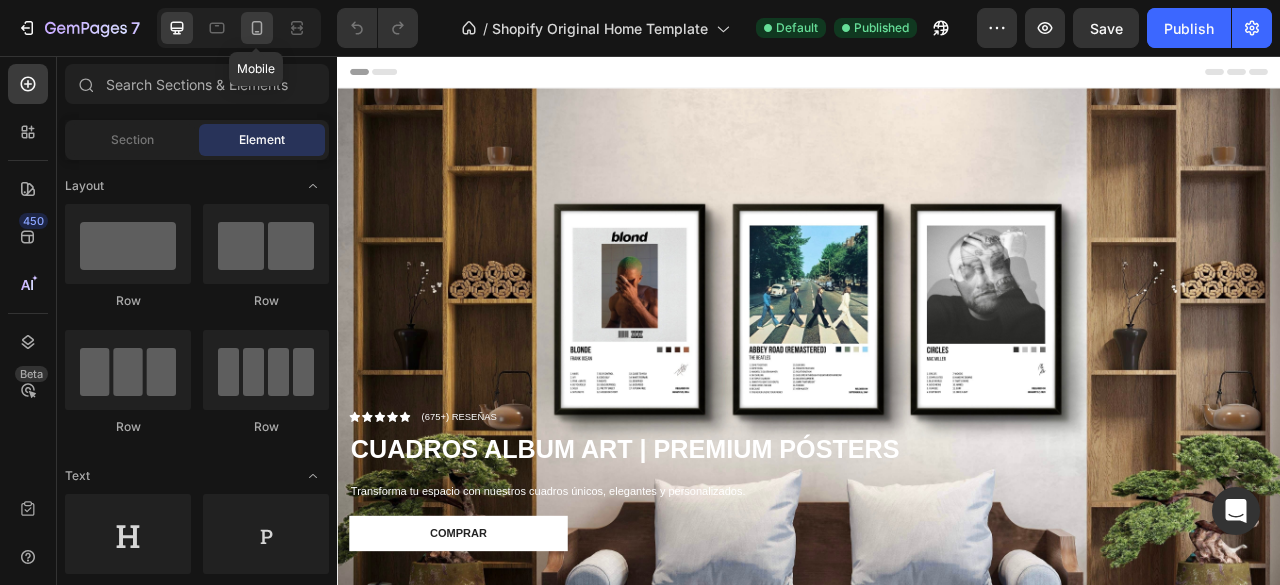 click 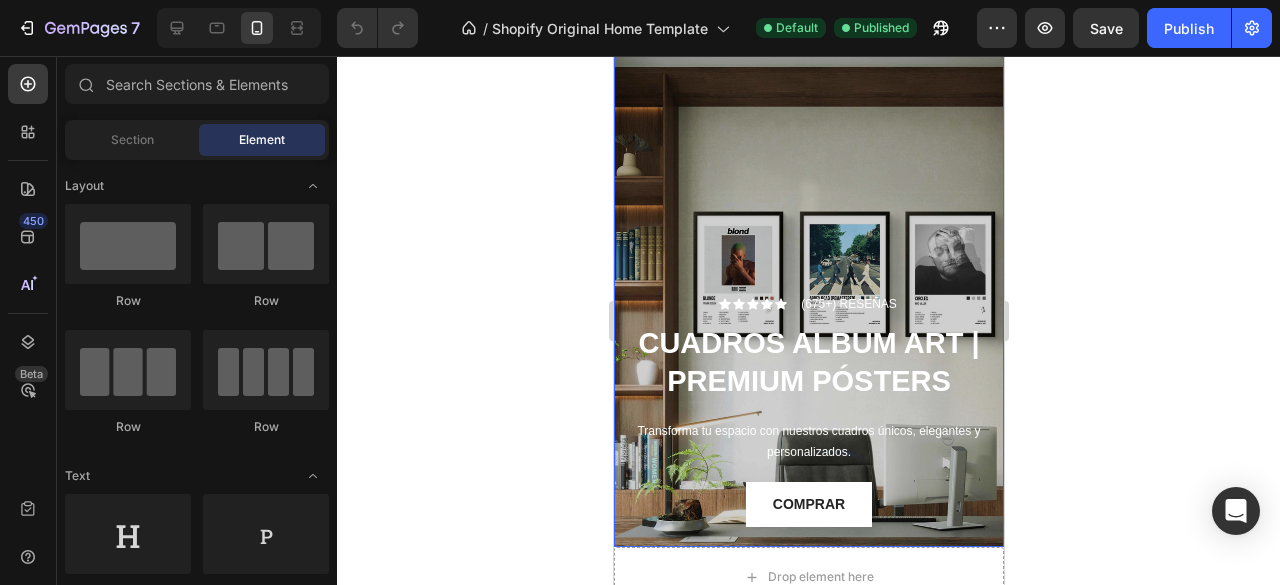scroll, scrollTop: 99, scrollLeft: 0, axis: vertical 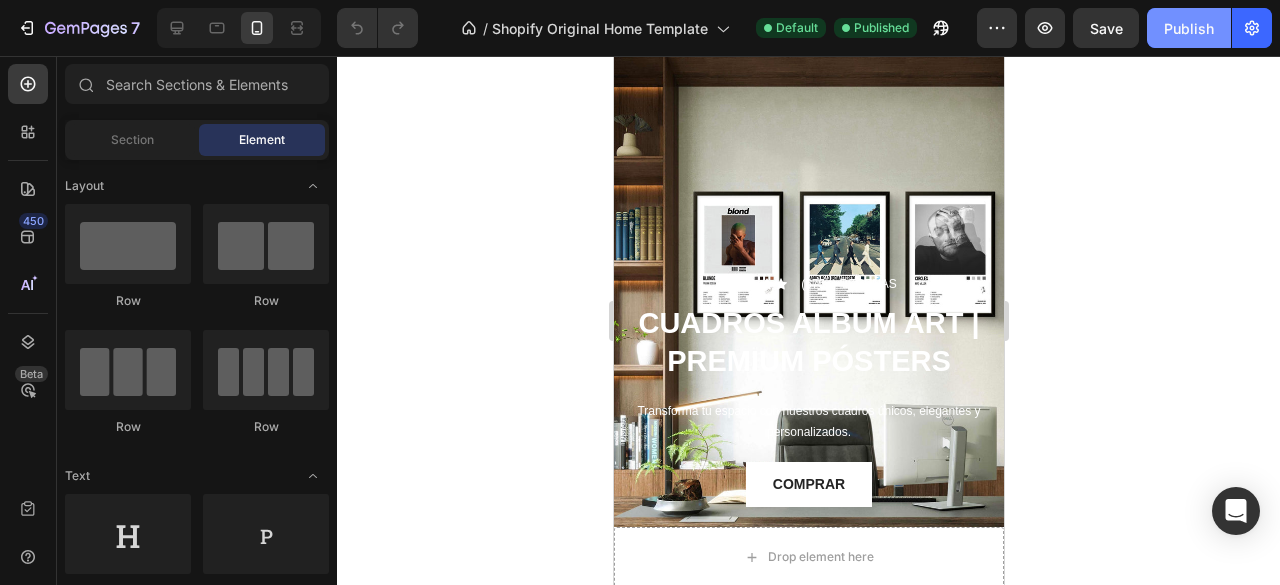 click on "Publish" at bounding box center (1189, 28) 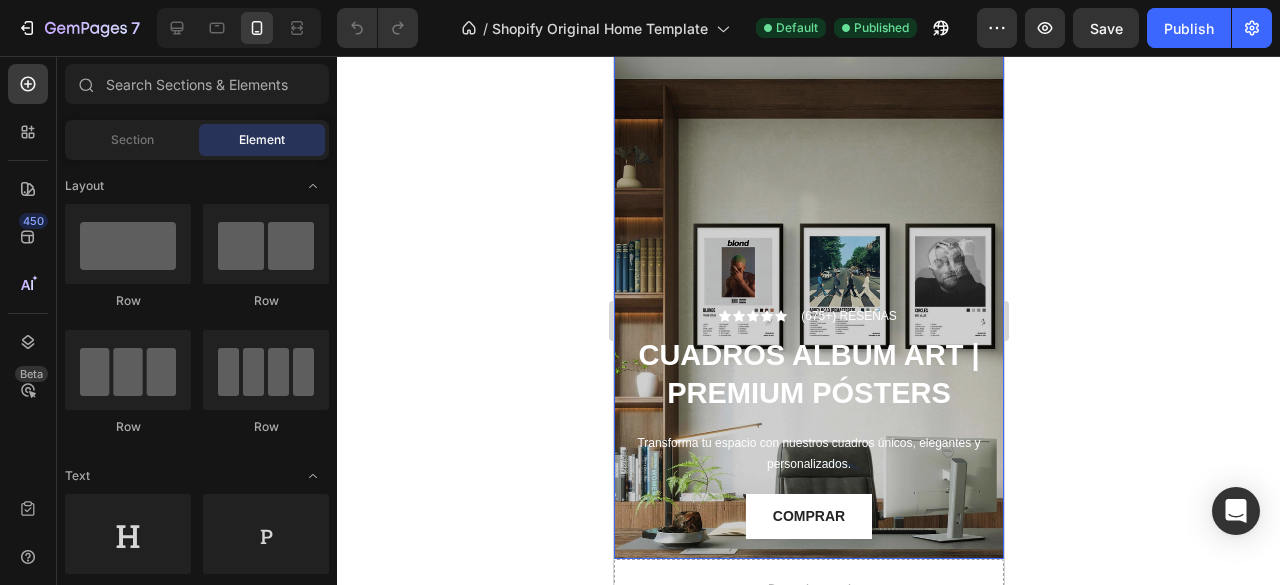 scroll, scrollTop: 68, scrollLeft: 0, axis: vertical 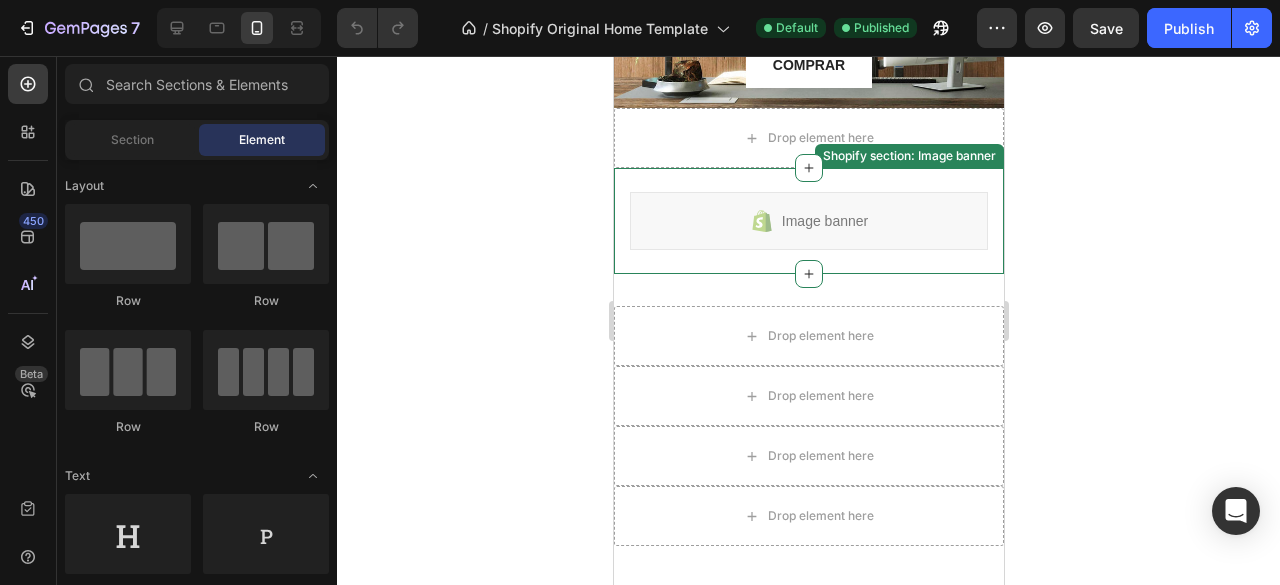 click on "Image banner Shopify section: Image banner" at bounding box center [808, 221] 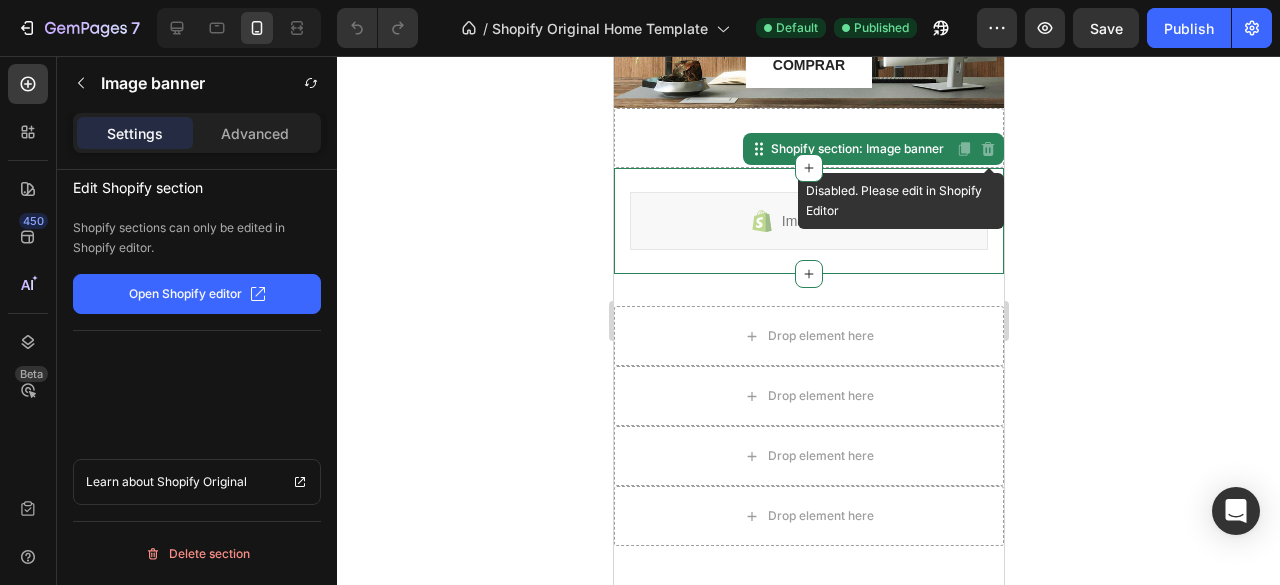 click 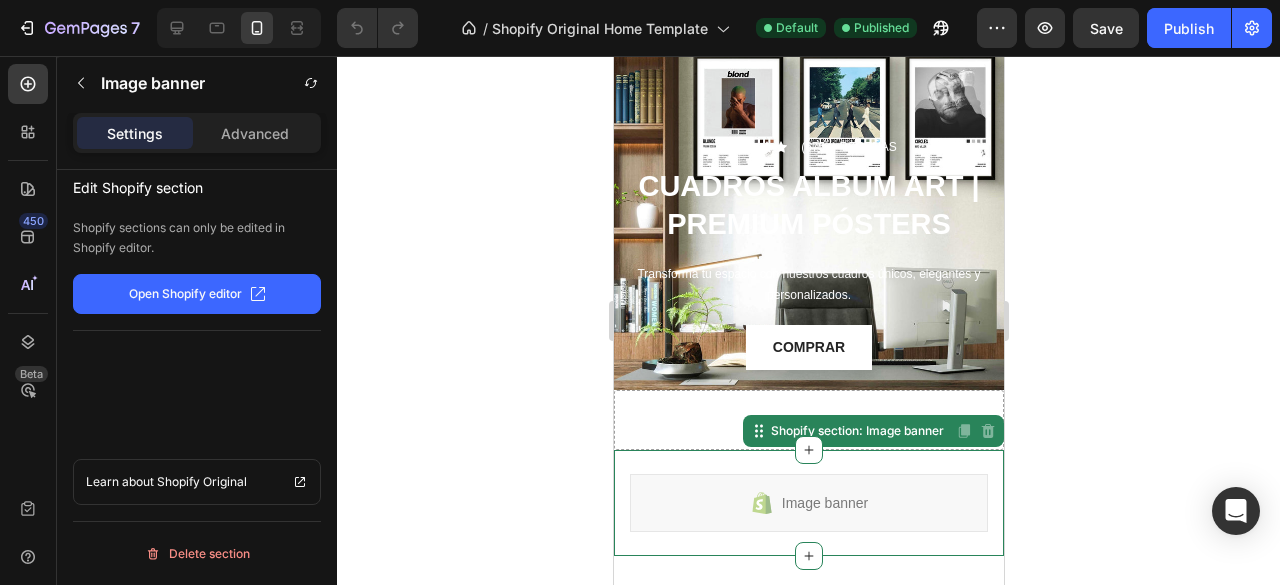 scroll, scrollTop: 0, scrollLeft: 0, axis: both 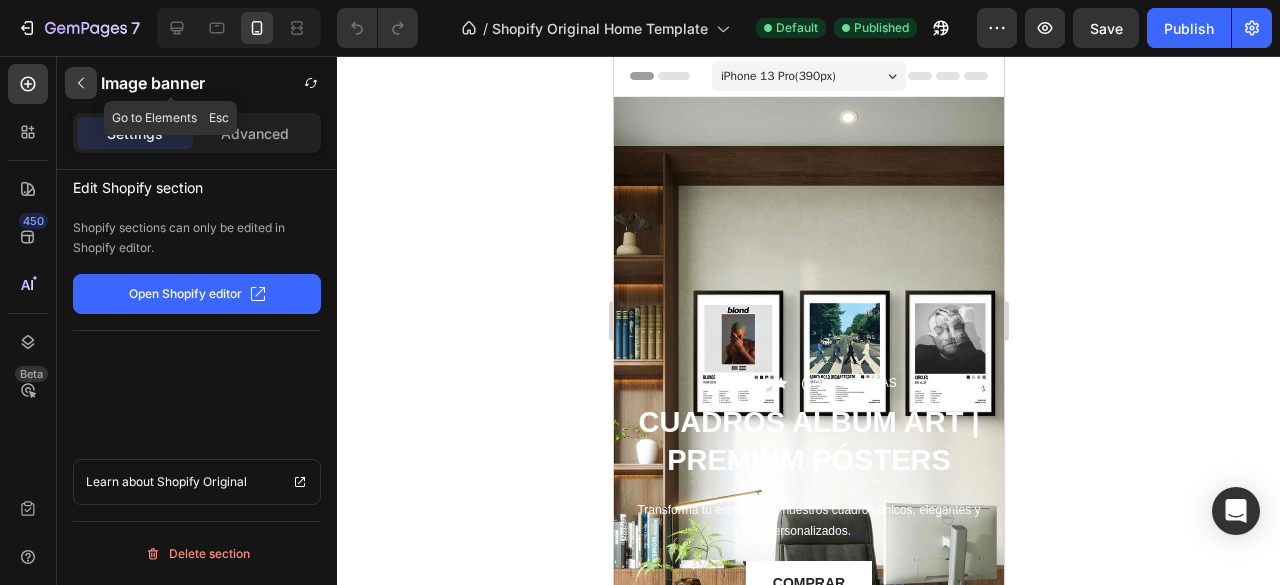 click 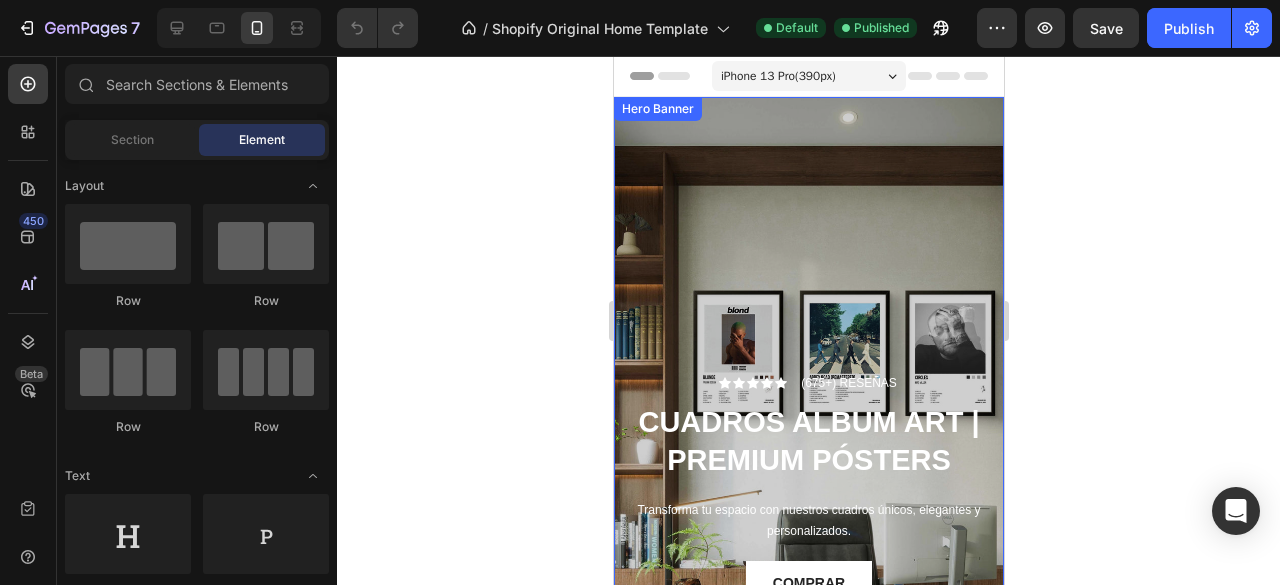 click at bounding box center (808, 361) 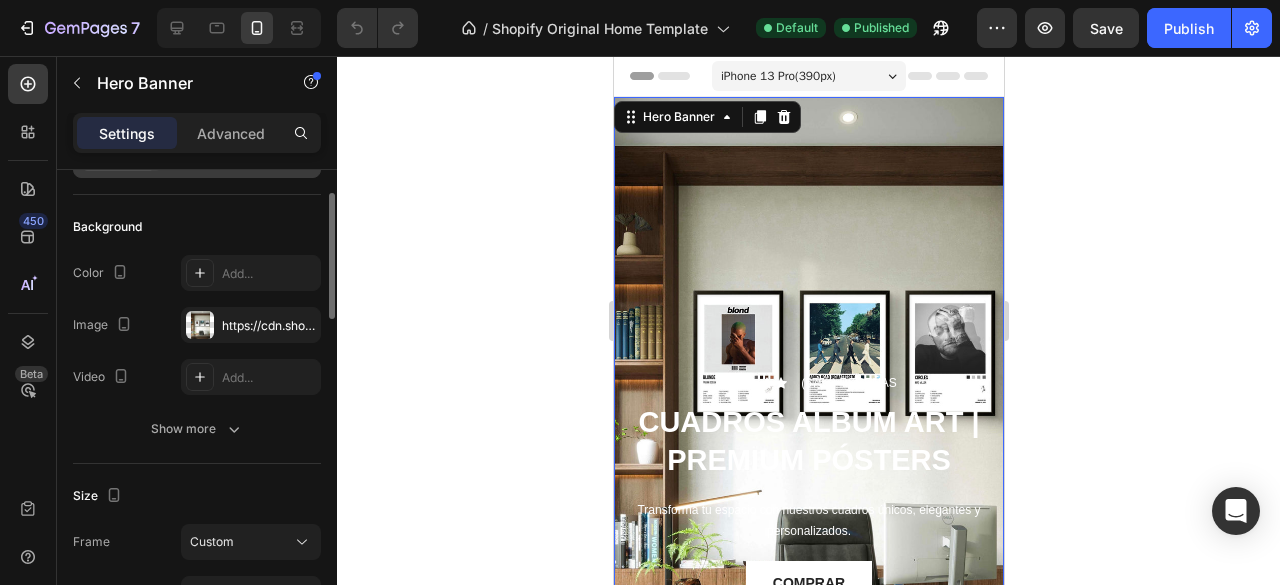 scroll, scrollTop: 127, scrollLeft: 0, axis: vertical 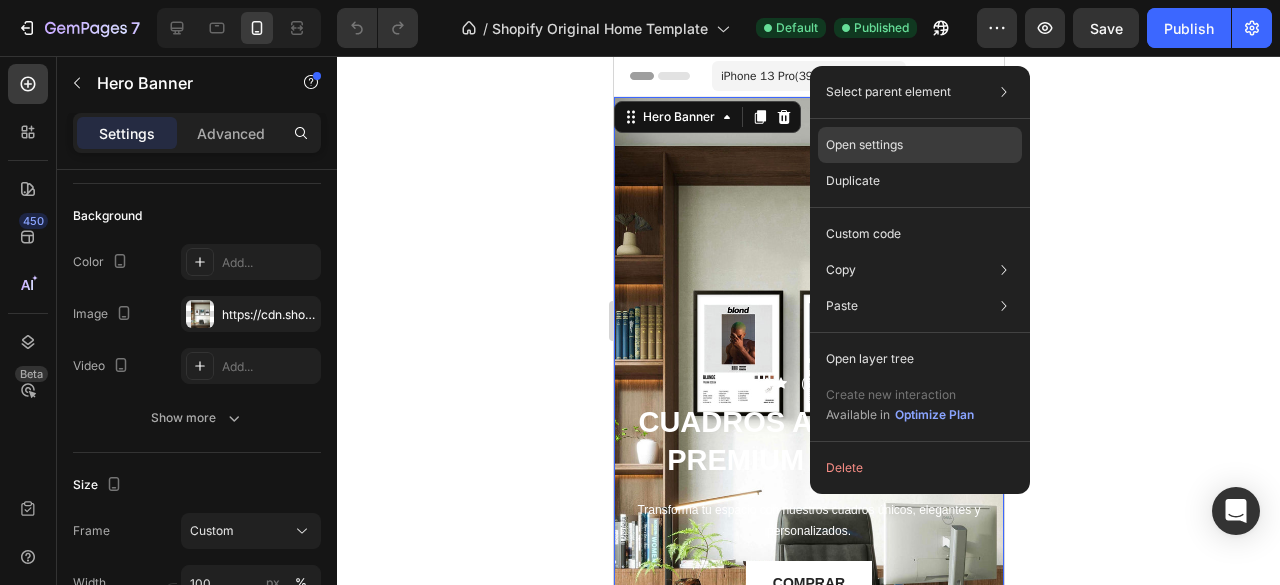 click on "Open settings" 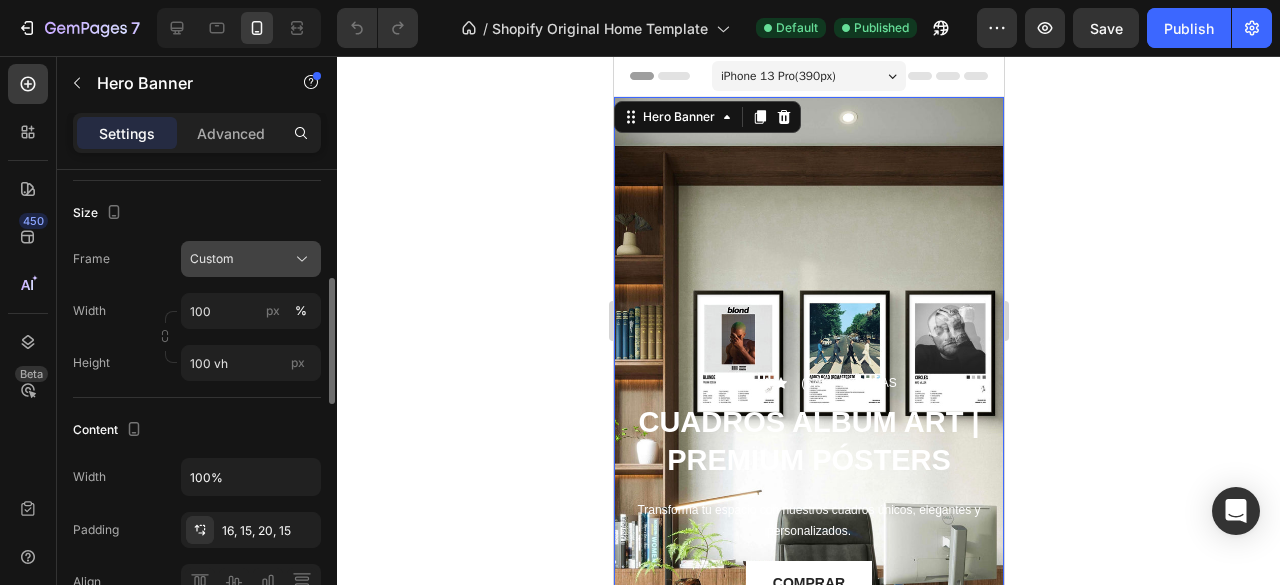 scroll, scrollTop: 402, scrollLeft: 0, axis: vertical 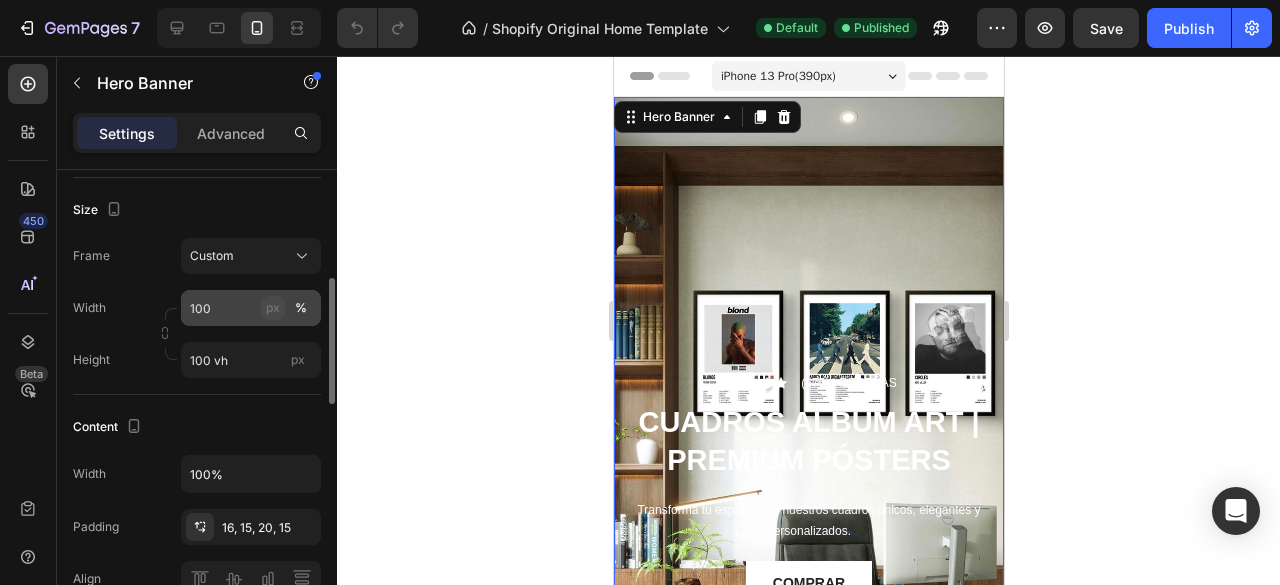 click on "px" at bounding box center [273, 308] 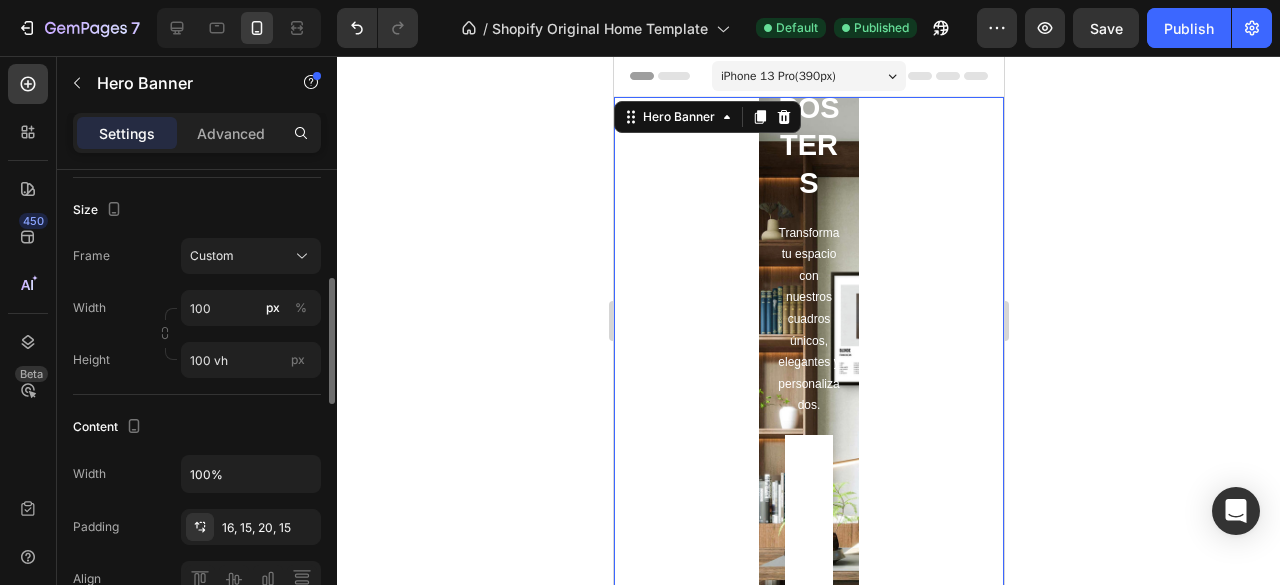 click on "Frame Custom Width 100 px % Height 100 vh px" 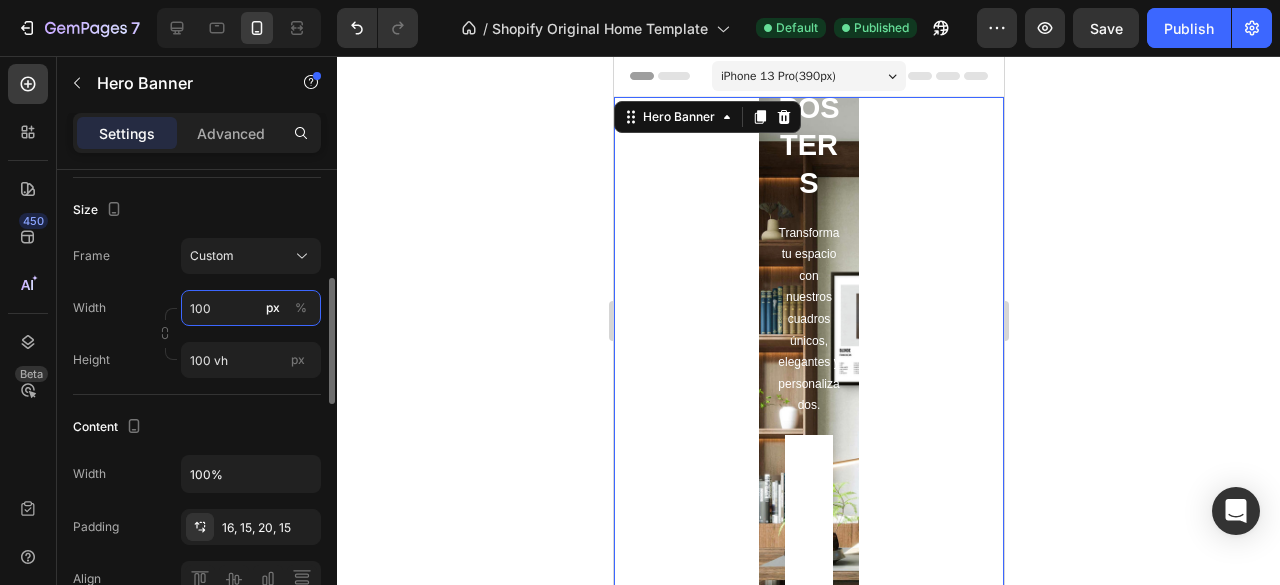 click on "100" at bounding box center [251, 308] 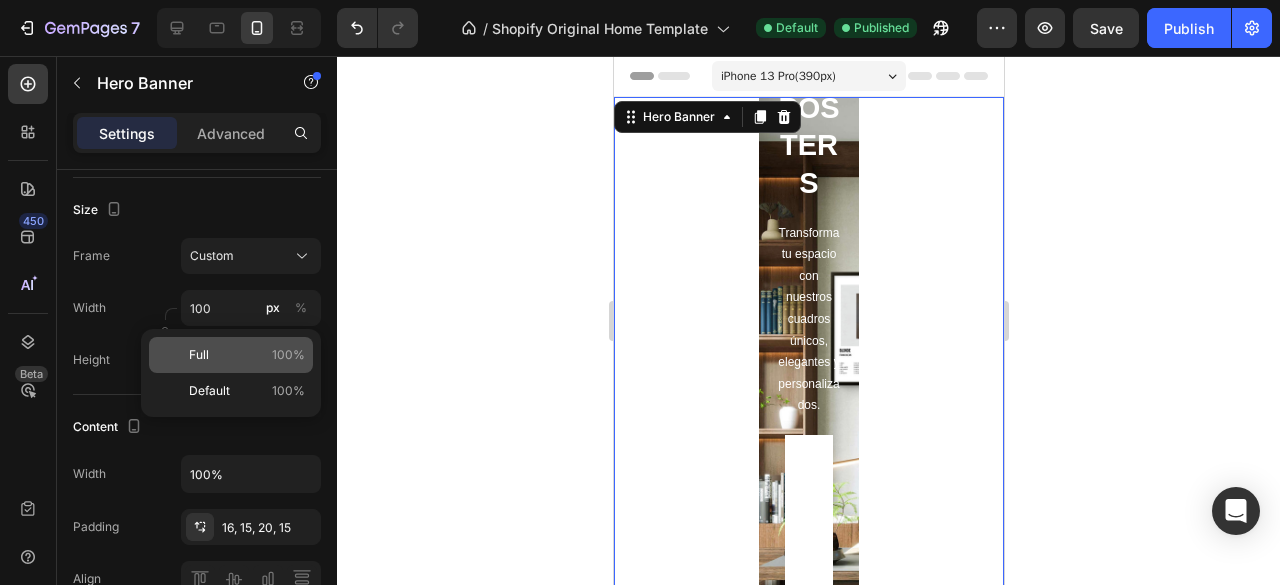 click on "Full 100%" 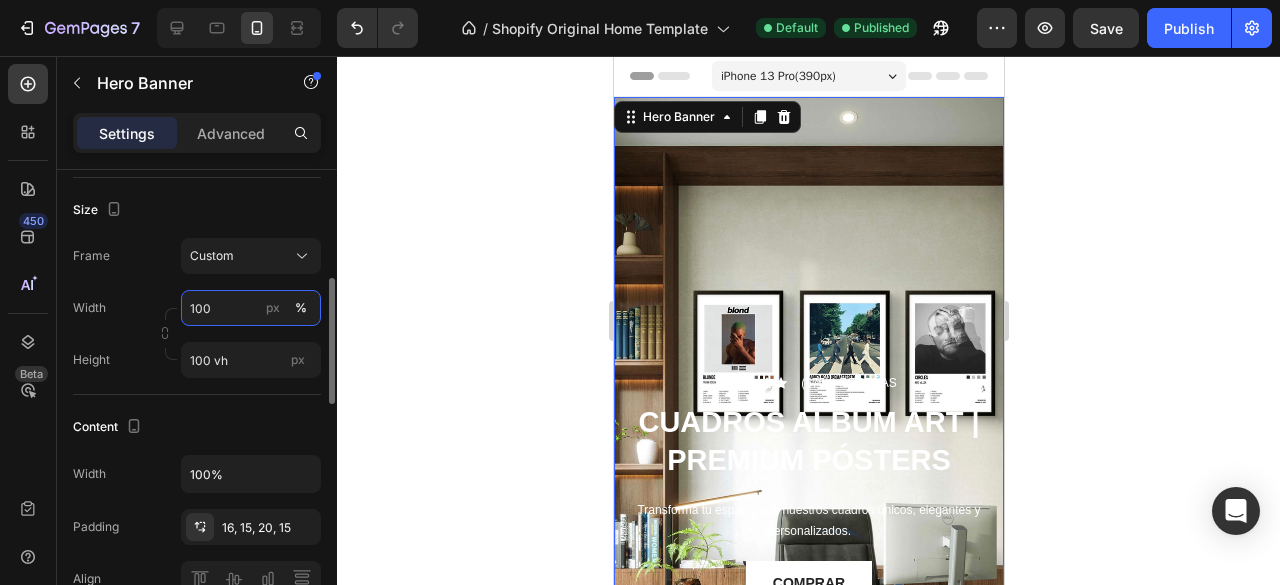 click on "100" at bounding box center (251, 308) 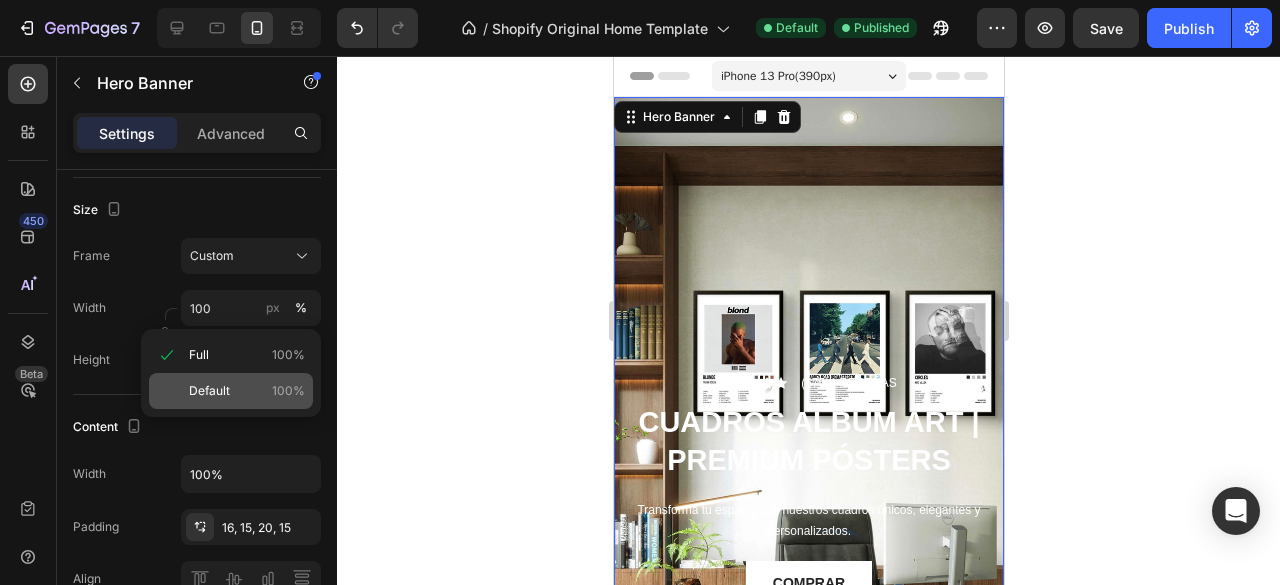 click on "Default 100%" 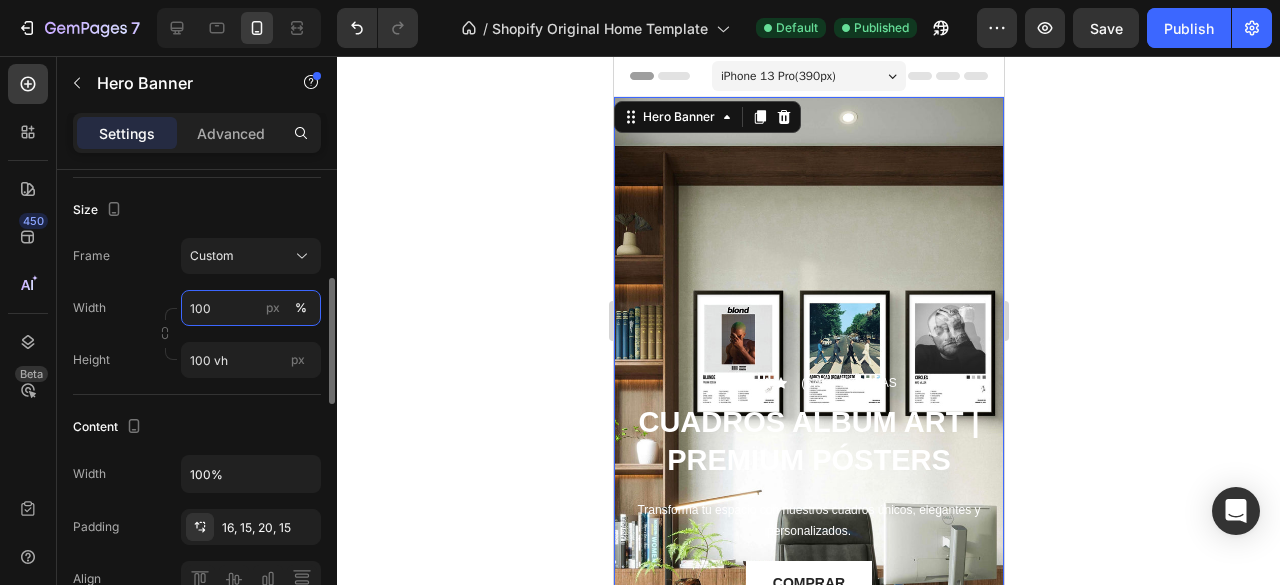 click on "100" at bounding box center (251, 308) 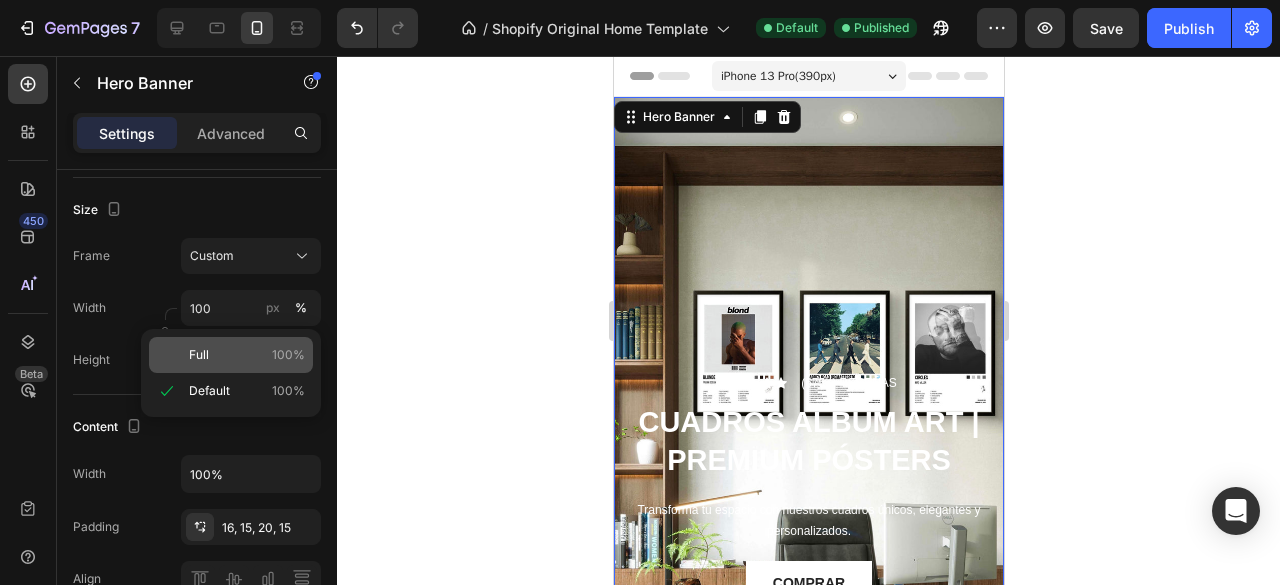 click on "Full" at bounding box center (199, 355) 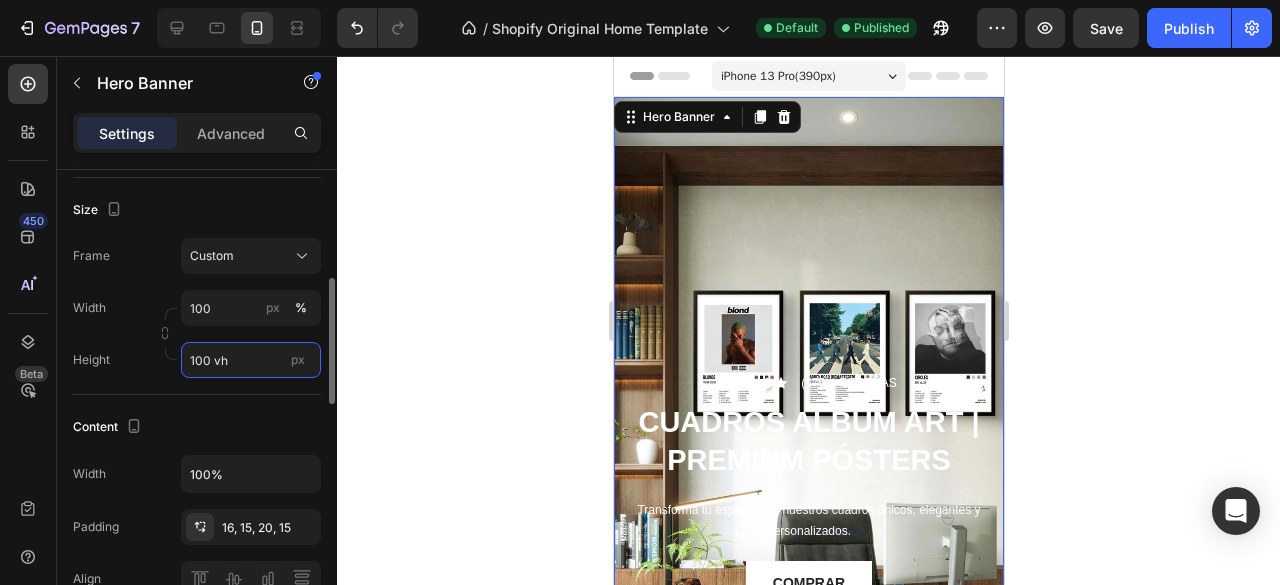 click on "100 vh" at bounding box center [251, 360] 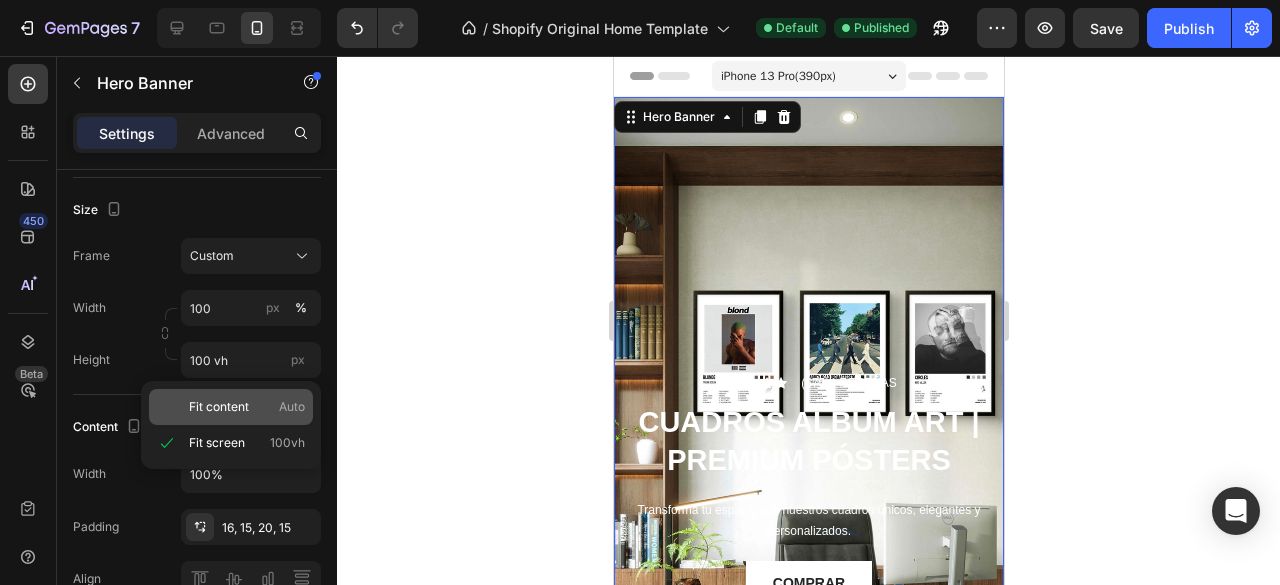 click on "Fit content" at bounding box center [219, 407] 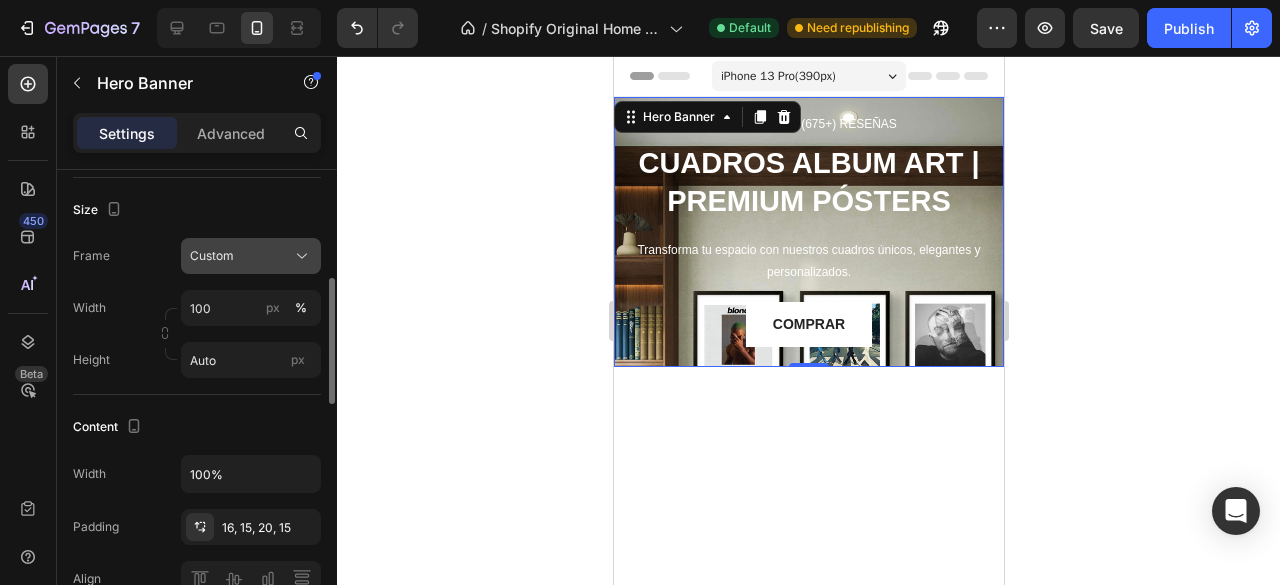 click on "Custom" 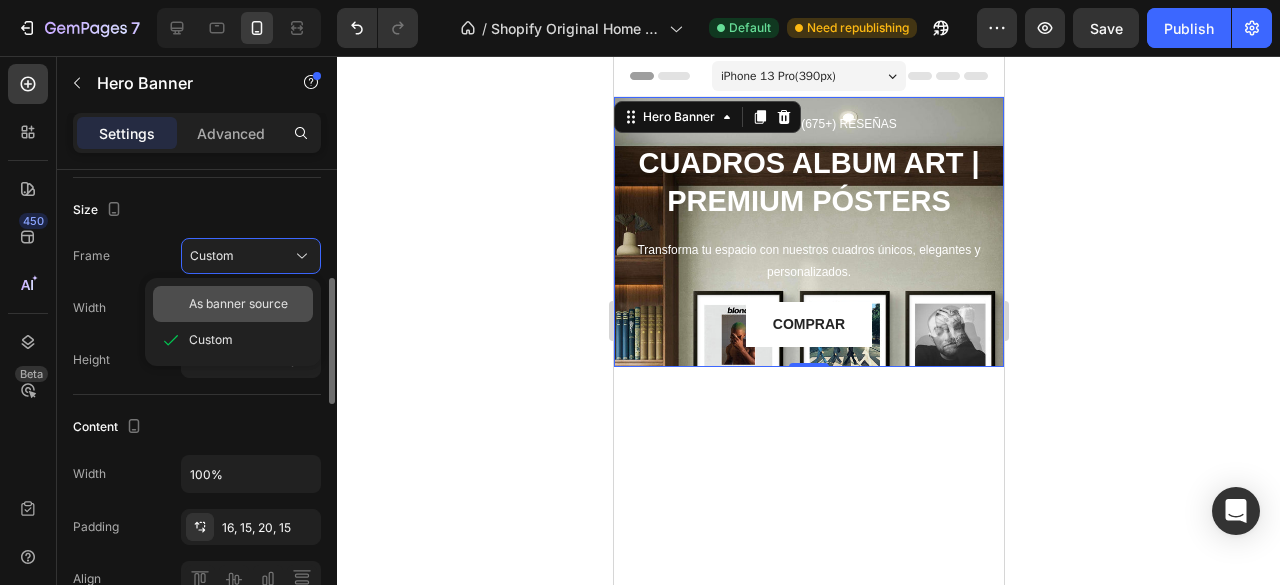 click on "As banner source" at bounding box center [238, 304] 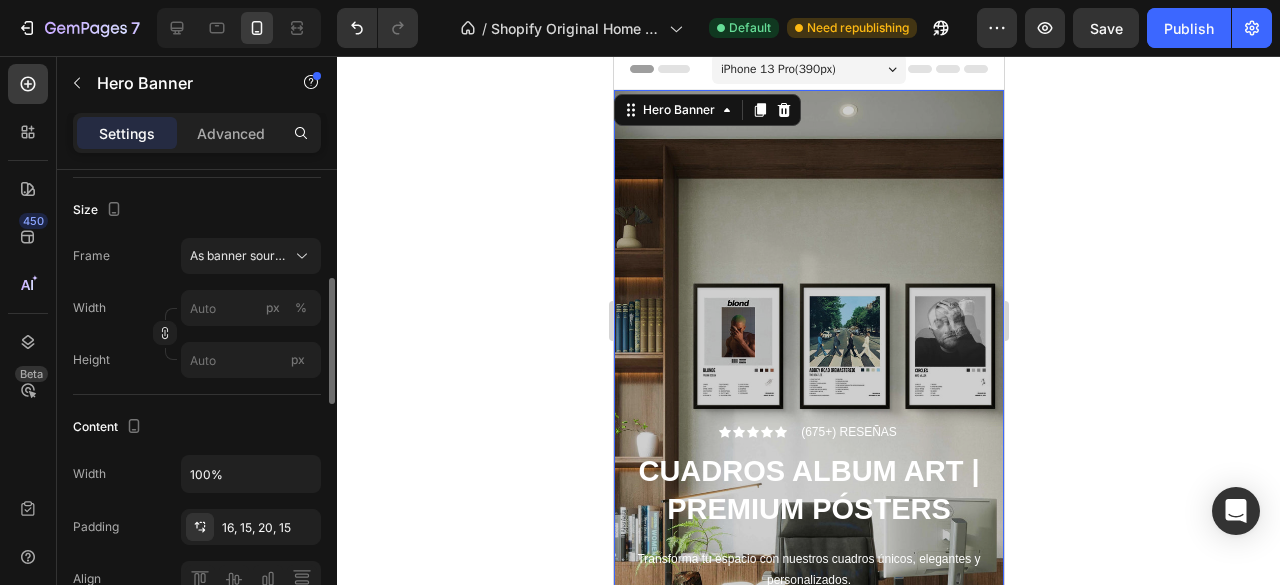 scroll, scrollTop: 0, scrollLeft: 0, axis: both 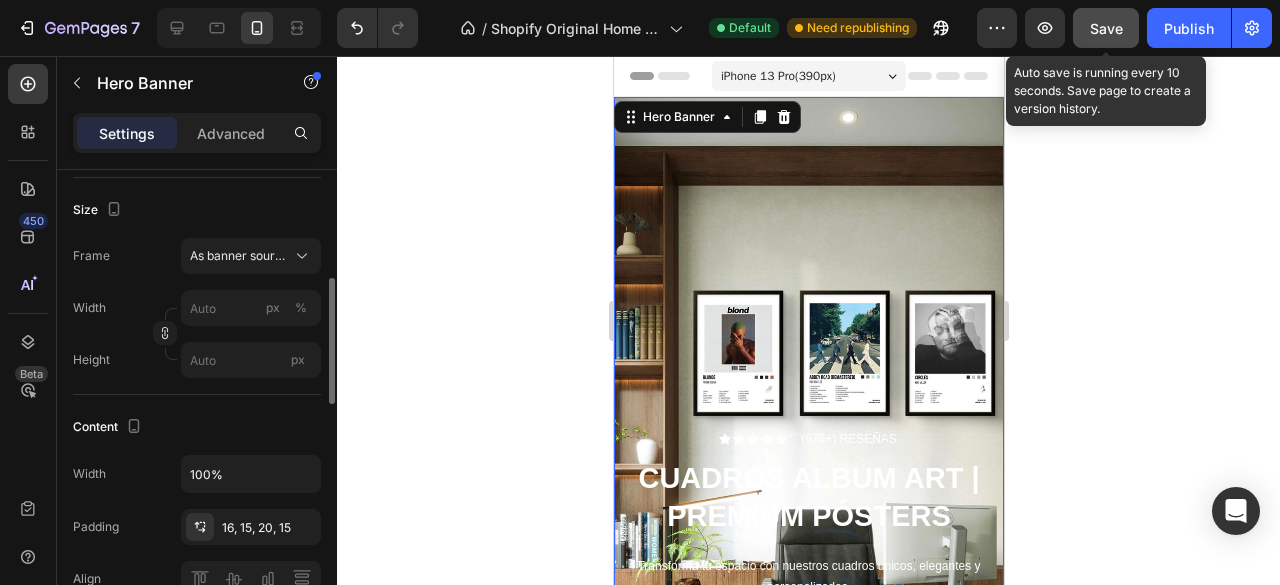 click on "Save" at bounding box center (1106, 28) 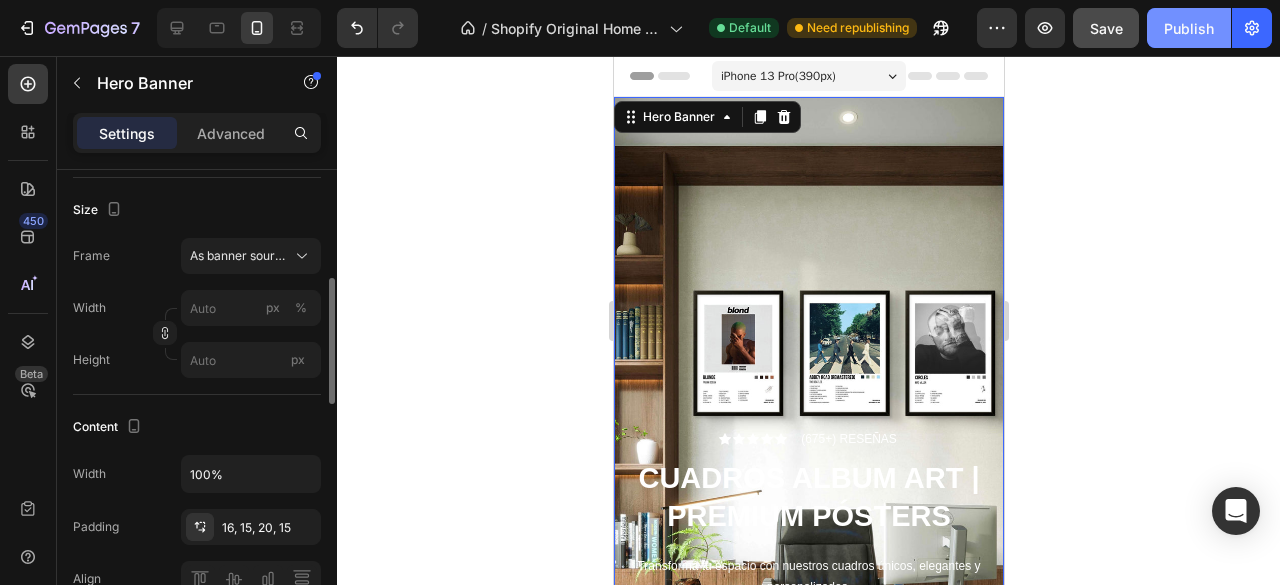 click on "Publish" 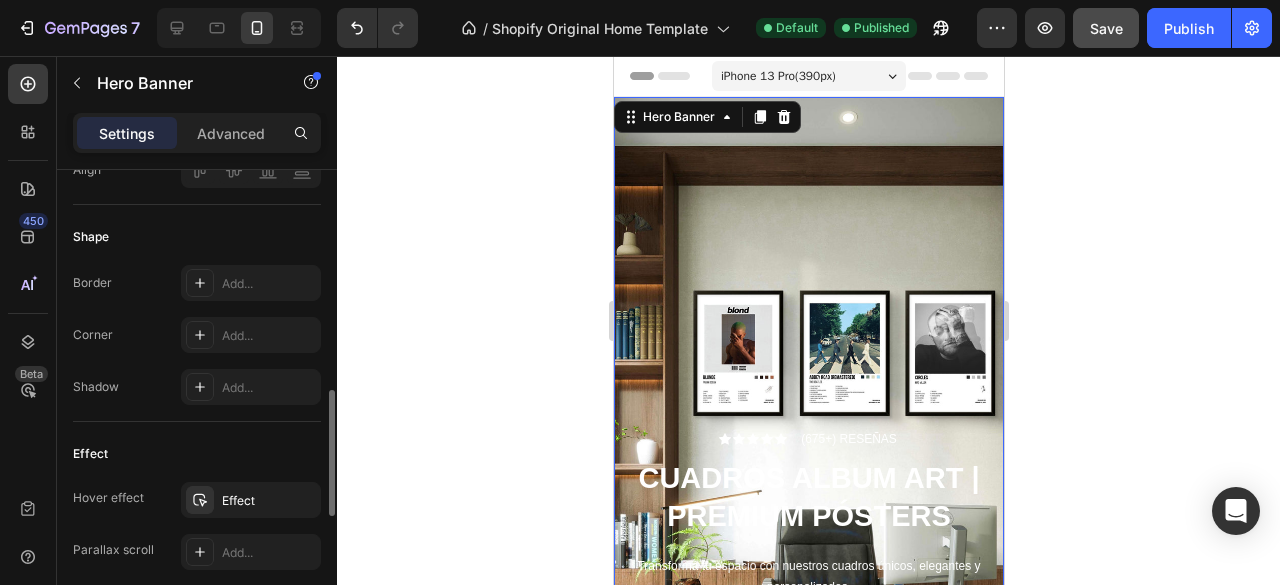 scroll, scrollTop: 816, scrollLeft: 0, axis: vertical 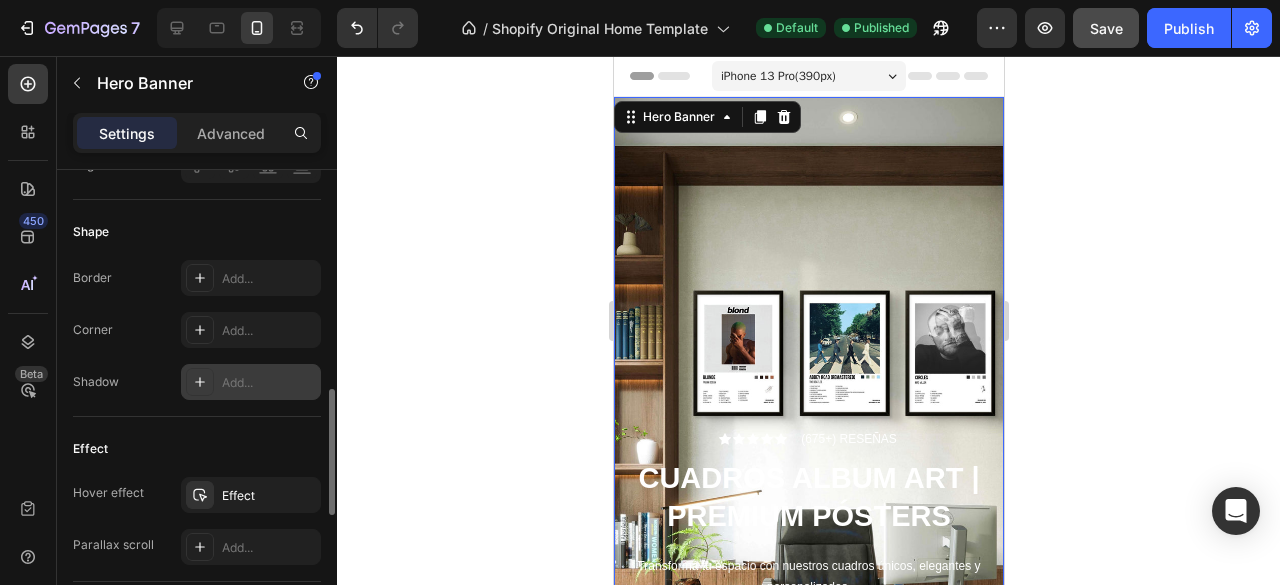 click on "Add..." at bounding box center [251, 382] 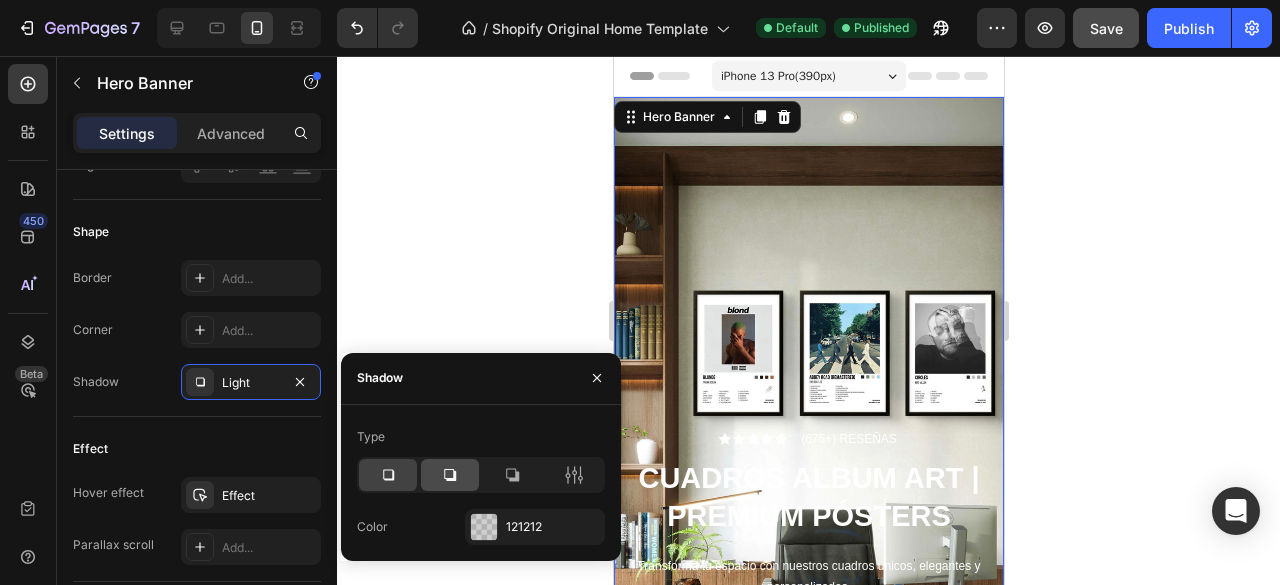 click 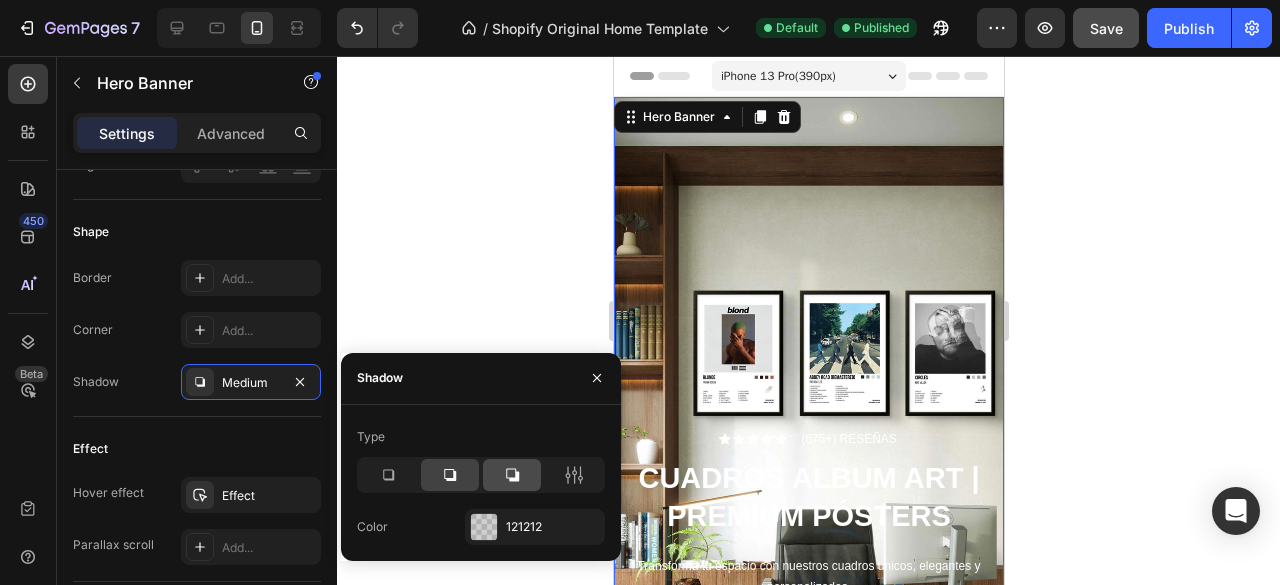 click 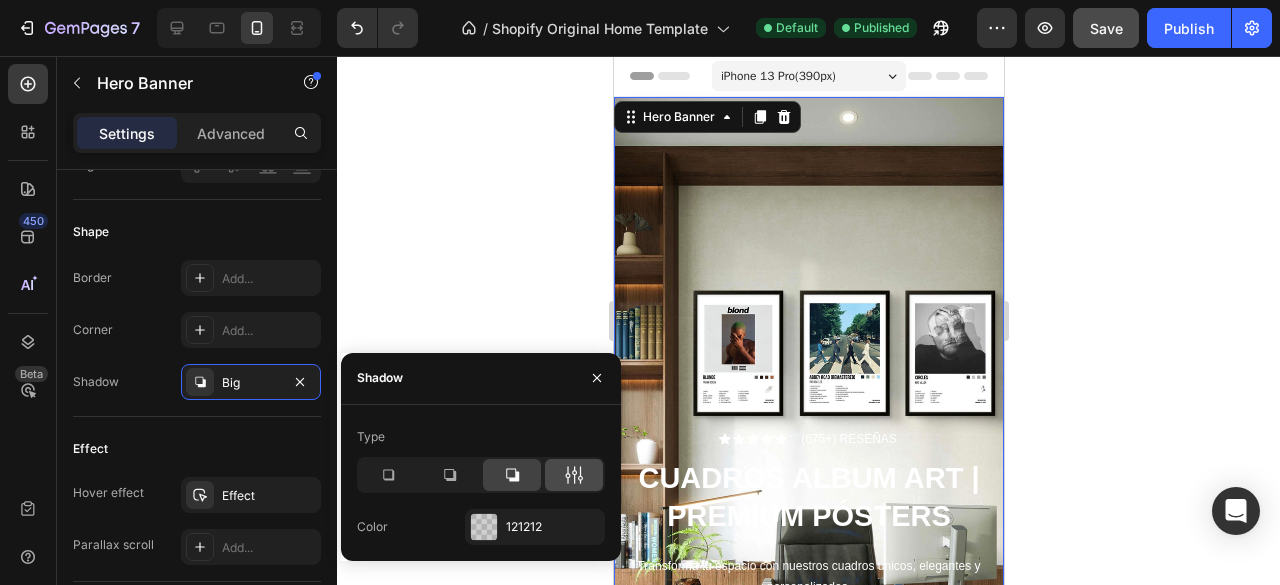 click 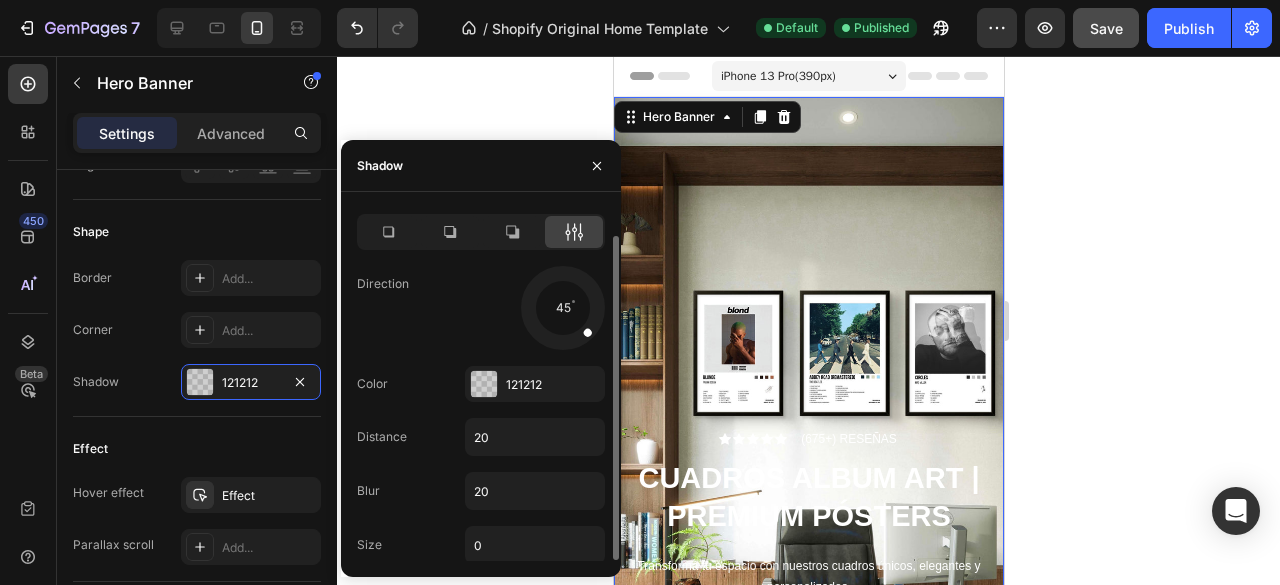 scroll, scrollTop: 0, scrollLeft: 0, axis: both 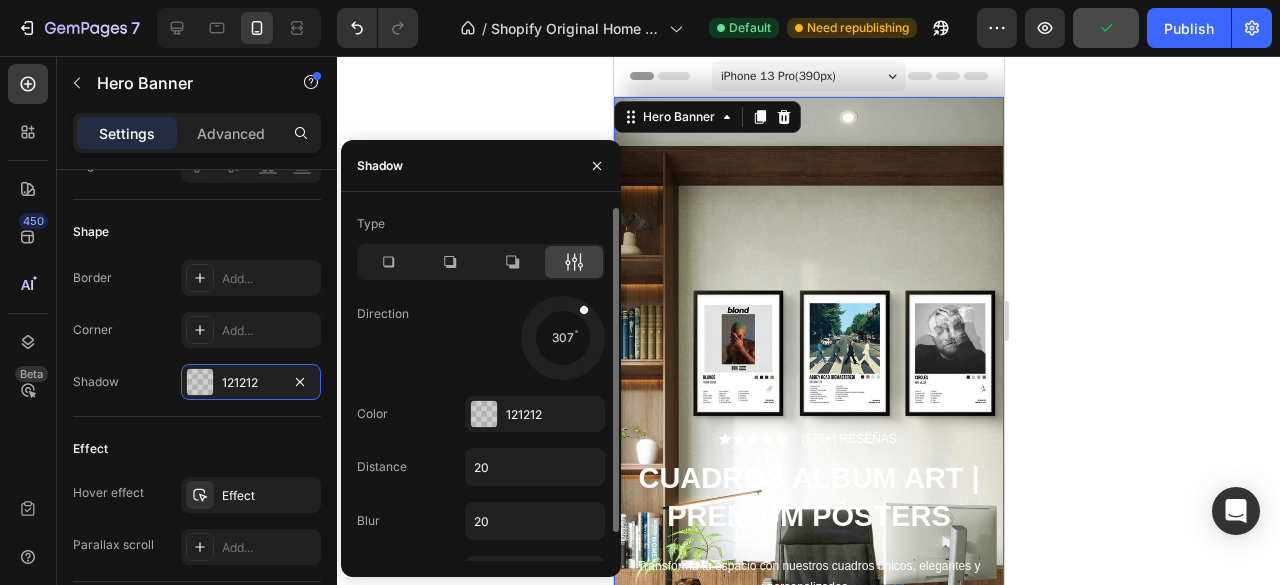 drag, startPoint x: 580, startPoint y: 360, endPoint x: 584, endPoint y: 303, distance: 57.14018 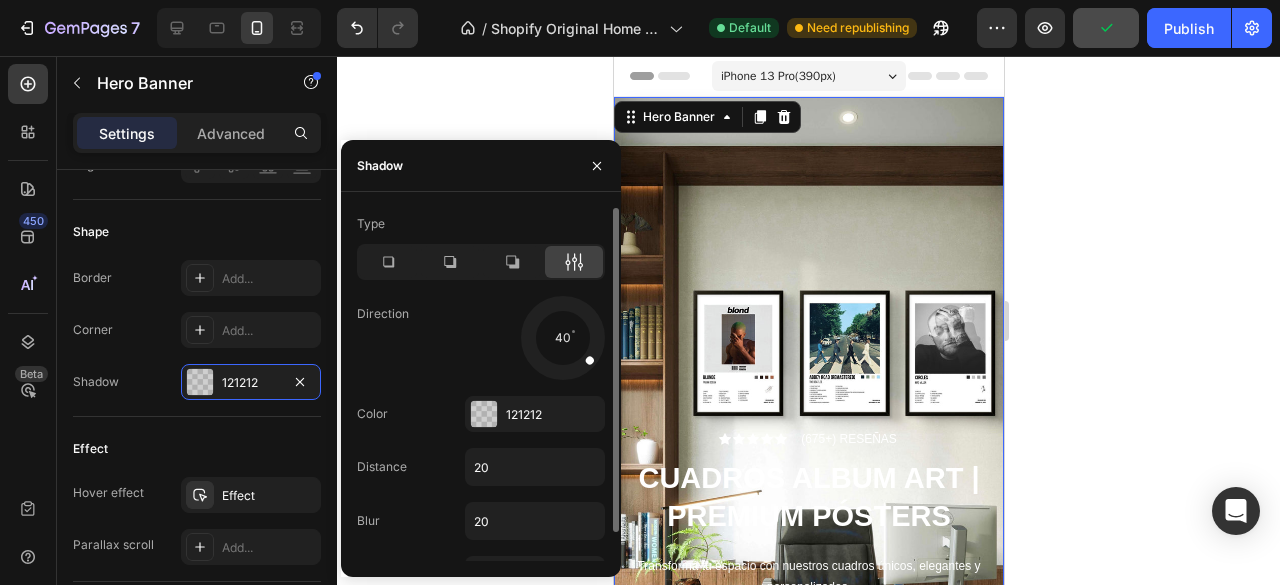 drag, startPoint x: 588, startPoint y: 307, endPoint x: 601, endPoint y: 371, distance: 65.30697 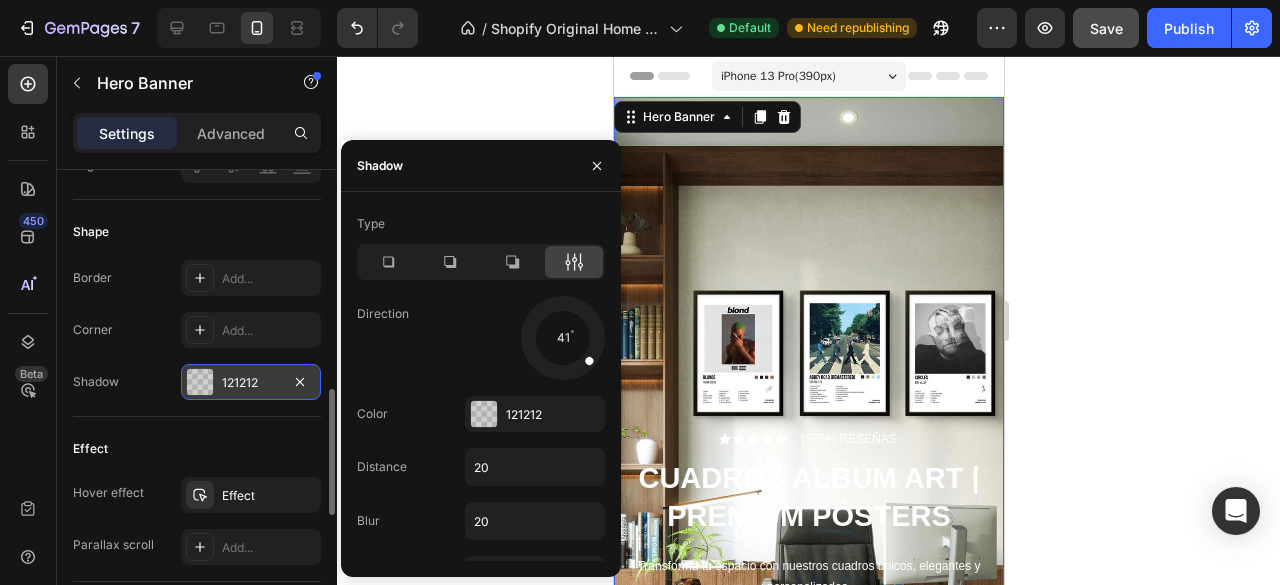 click at bounding box center [200, 382] 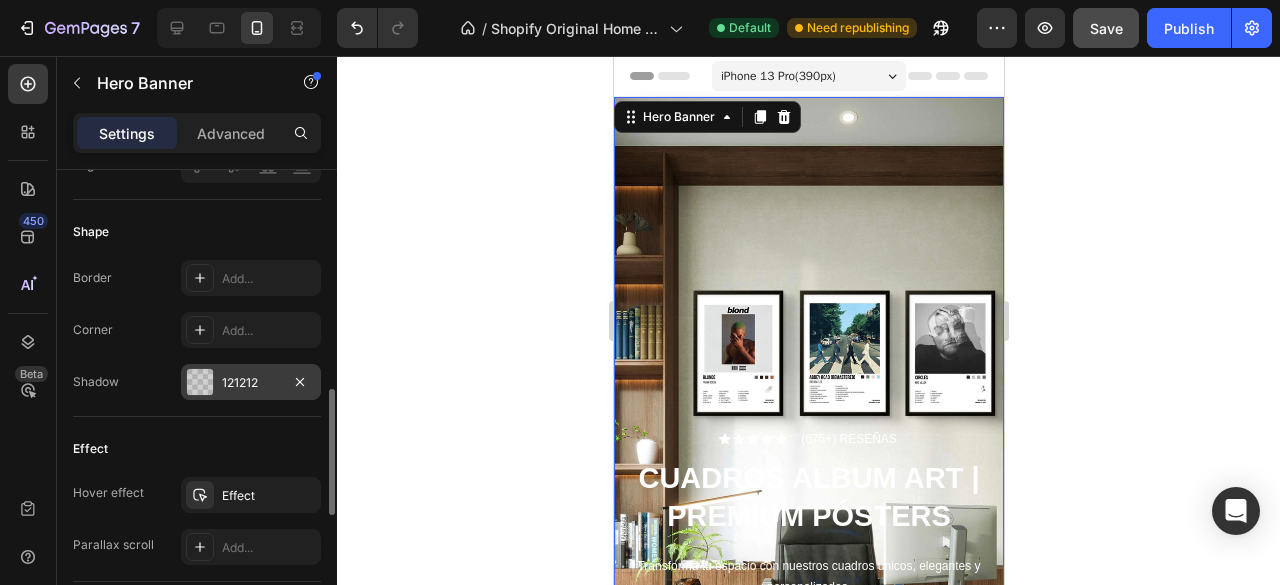 click at bounding box center (200, 382) 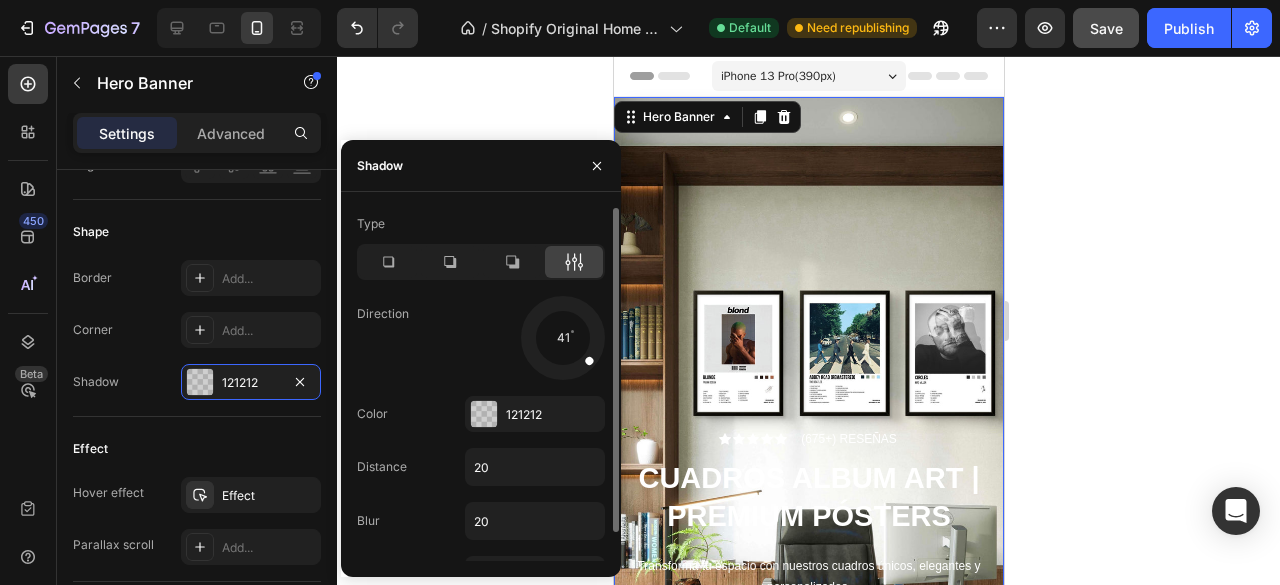 scroll, scrollTop: 30, scrollLeft: 0, axis: vertical 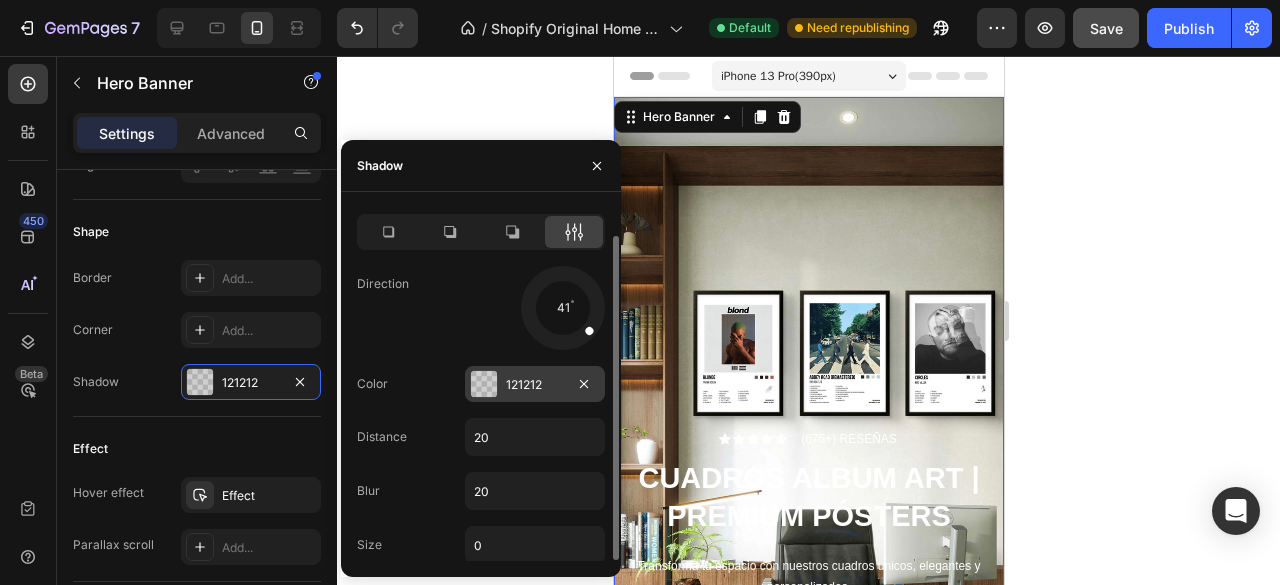 click at bounding box center (484, 384) 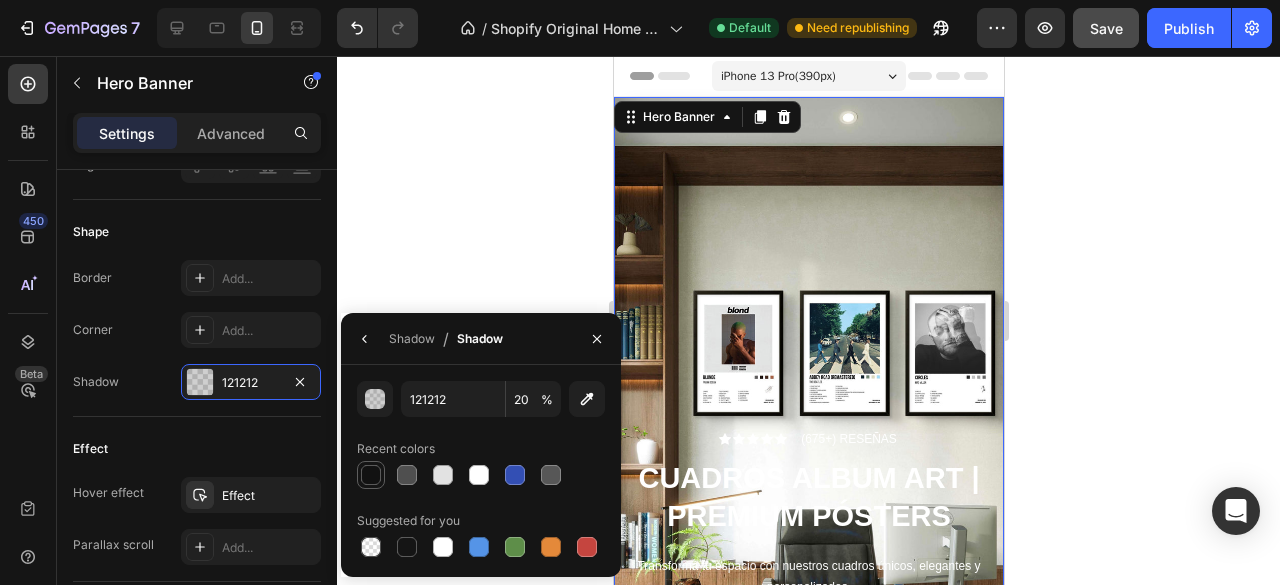click at bounding box center (371, 475) 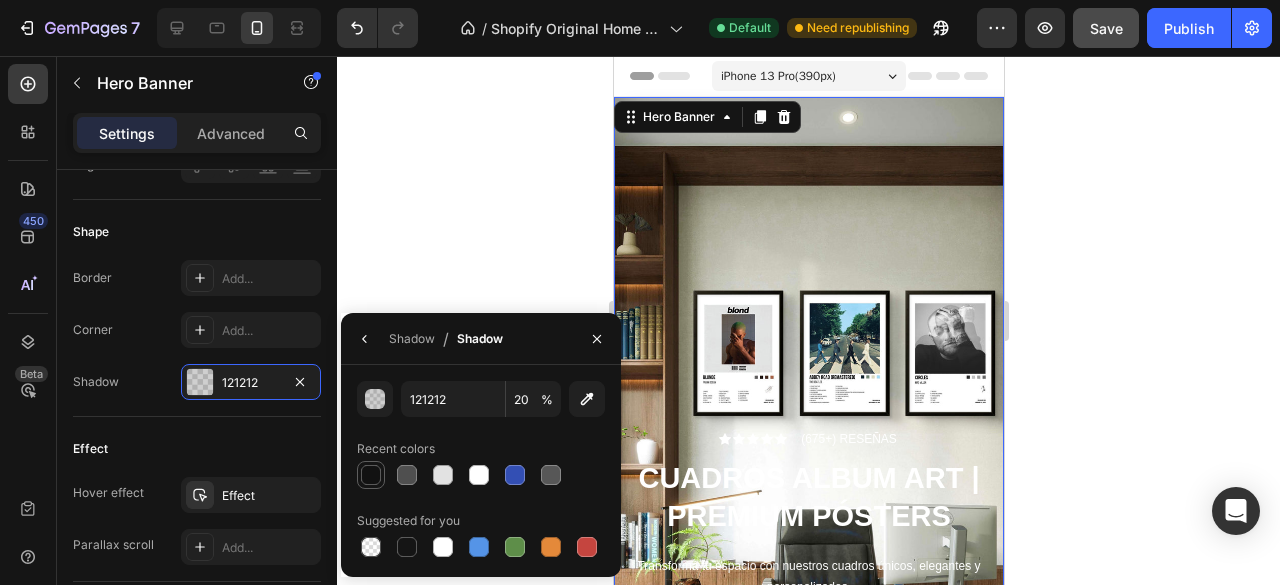 type on "100" 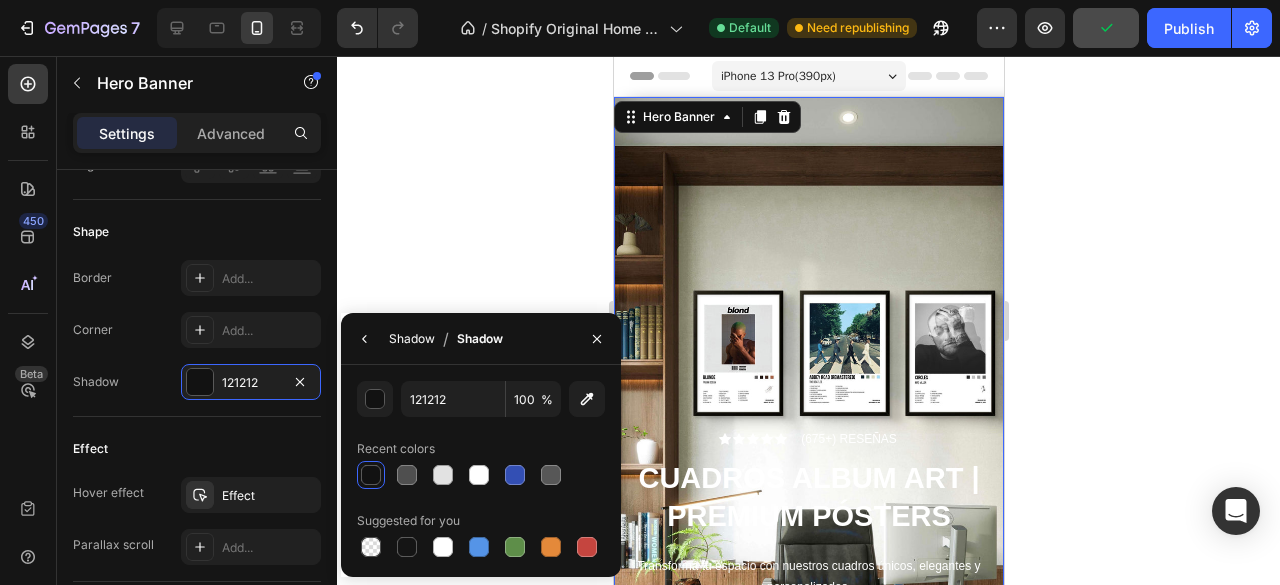 click on "Shadow" at bounding box center (412, 339) 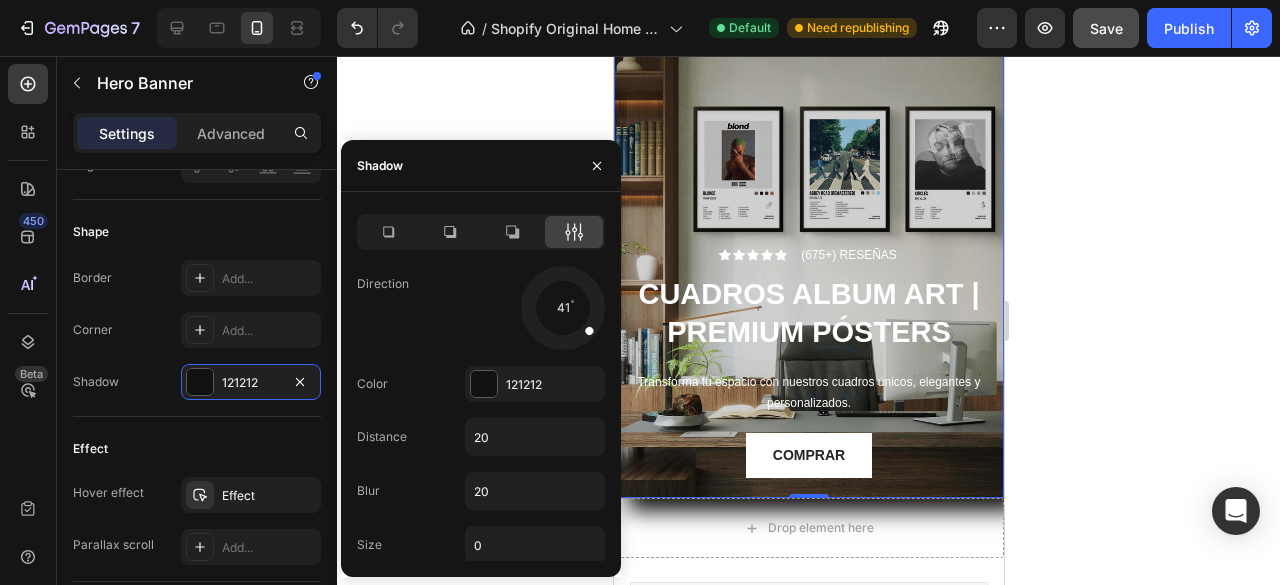 scroll, scrollTop: 183, scrollLeft: 0, axis: vertical 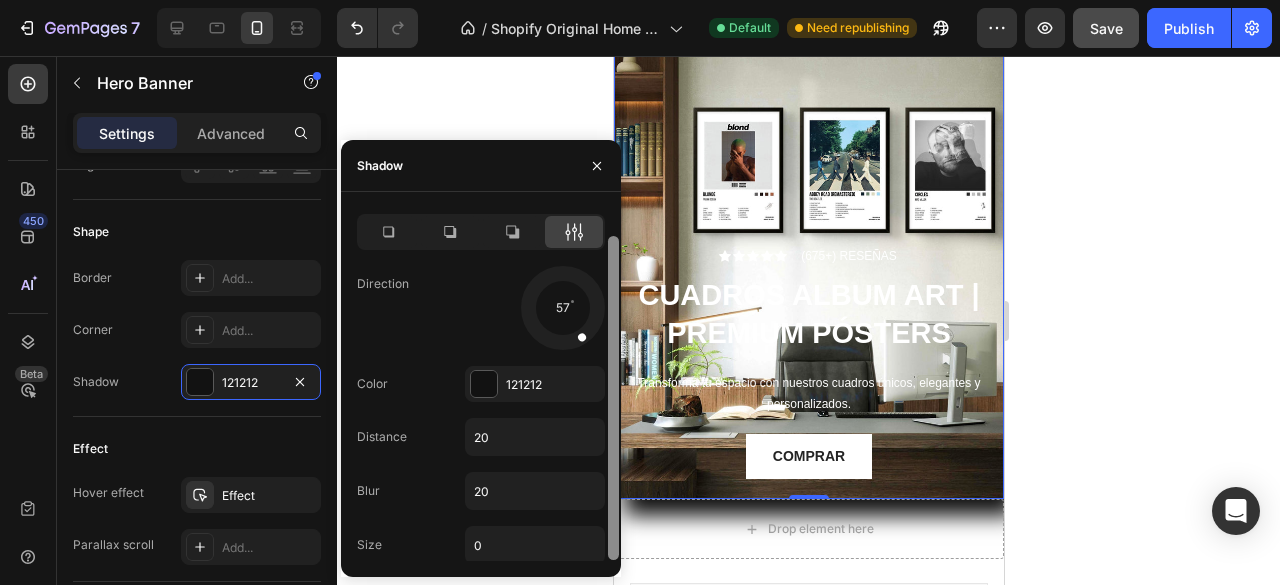 drag, startPoint x: 585, startPoint y: 323, endPoint x: 612, endPoint y: 384, distance: 66.70832 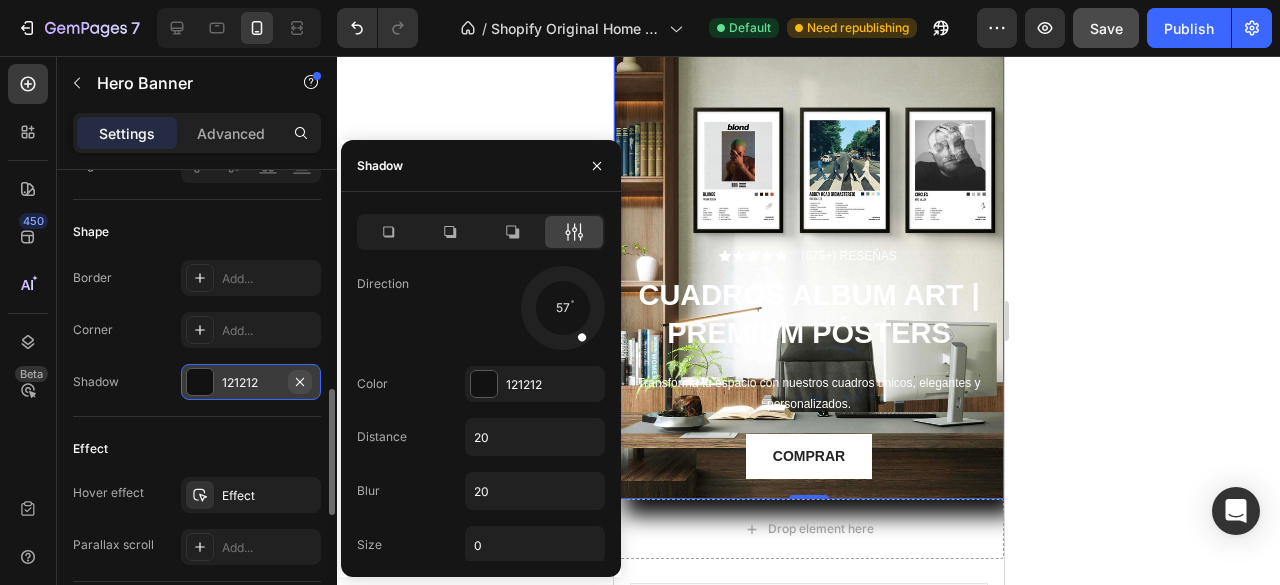 click 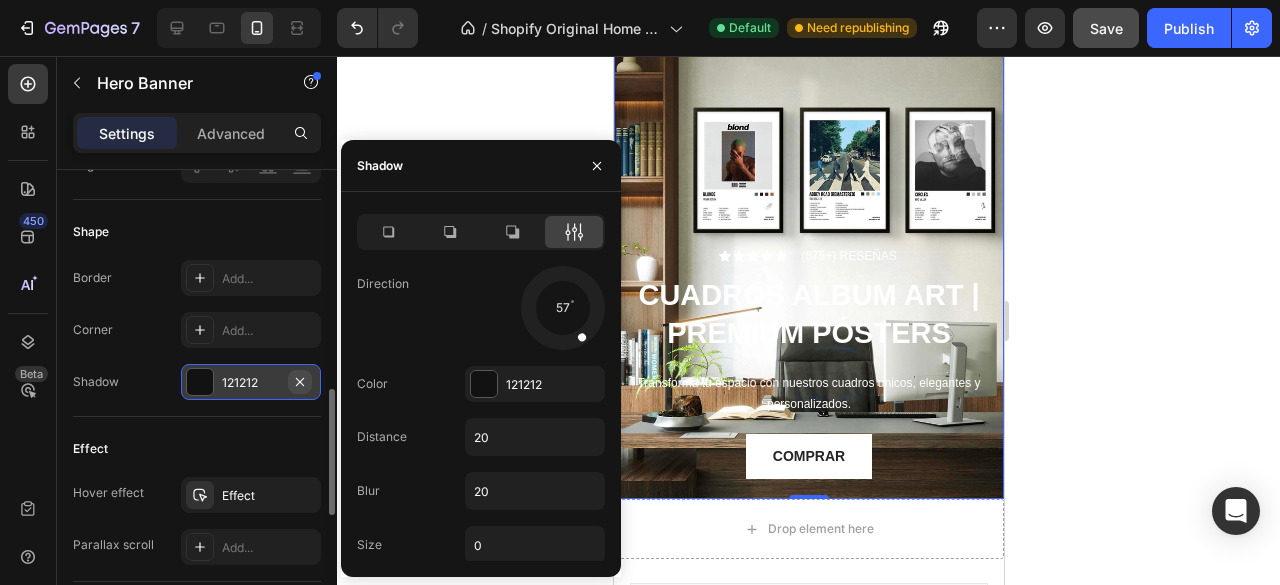 scroll, scrollTop: 0, scrollLeft: 0, axis: both 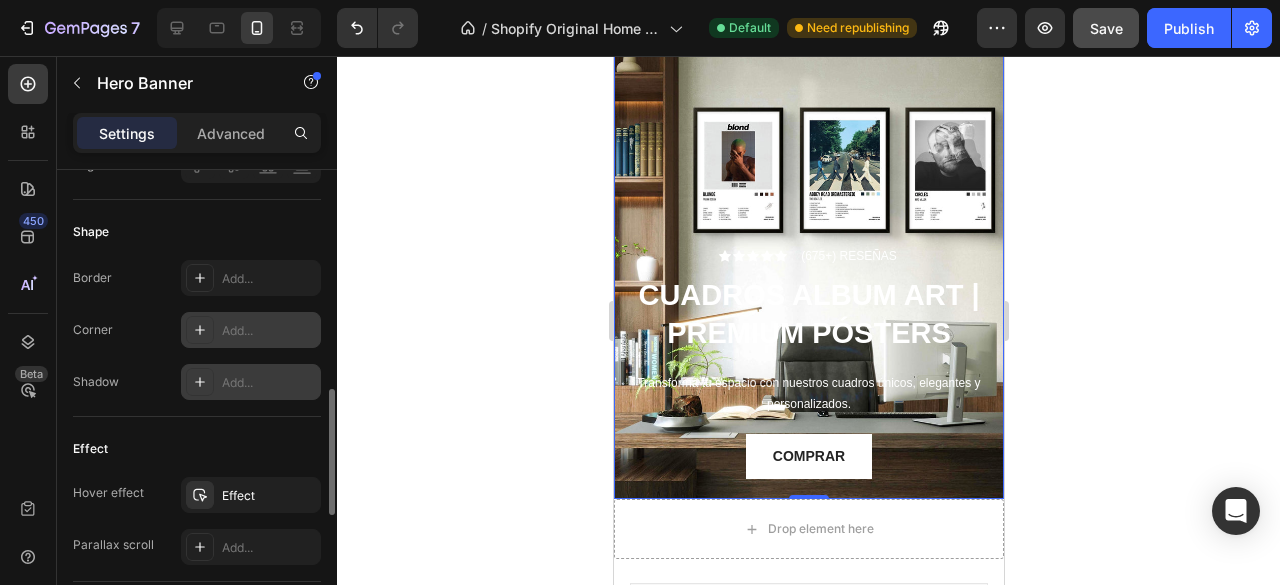 click 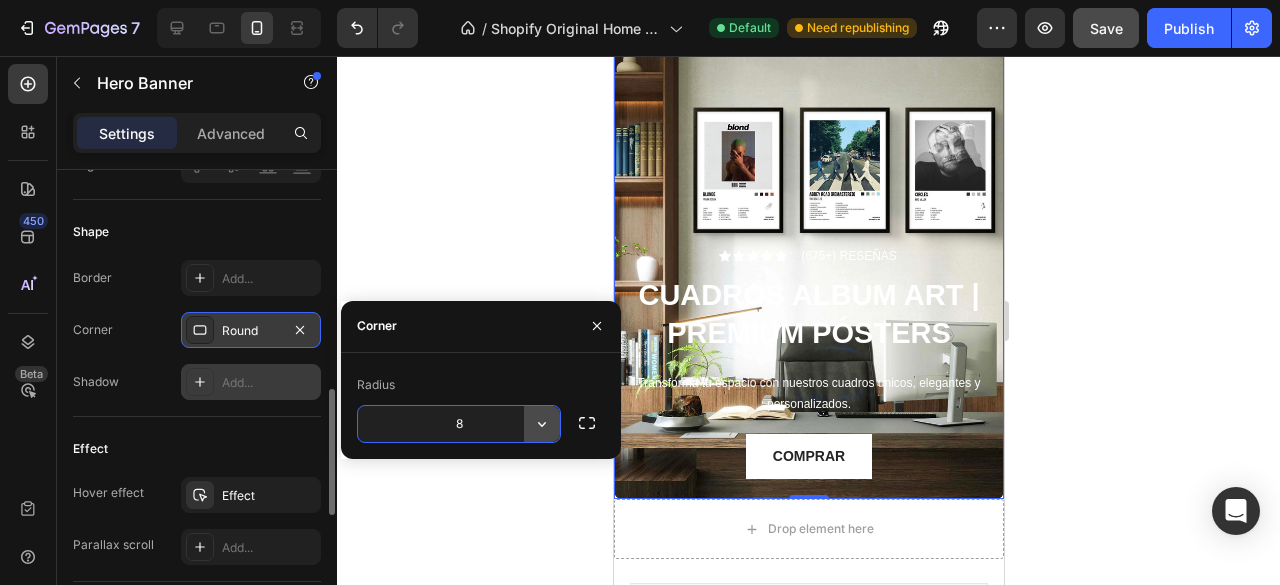 click 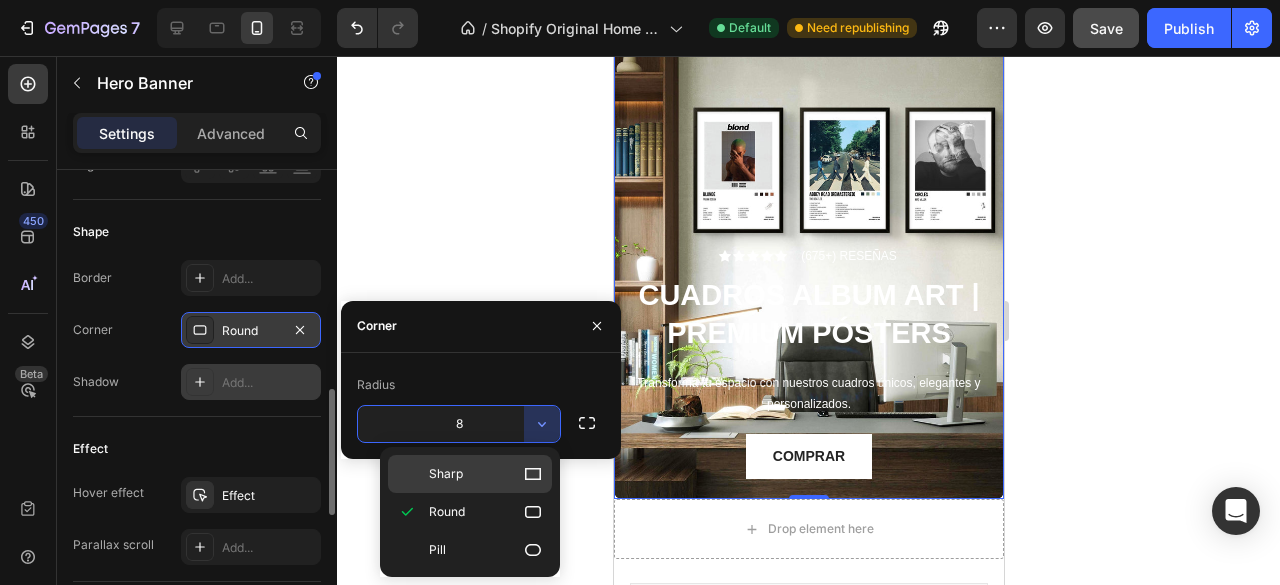 click 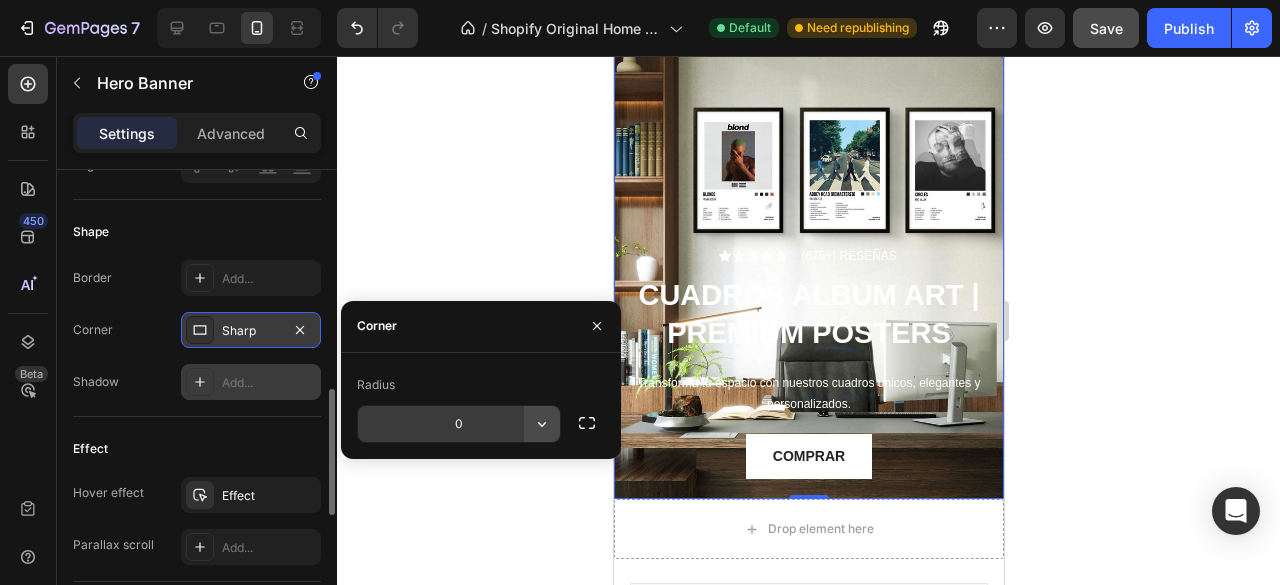 click 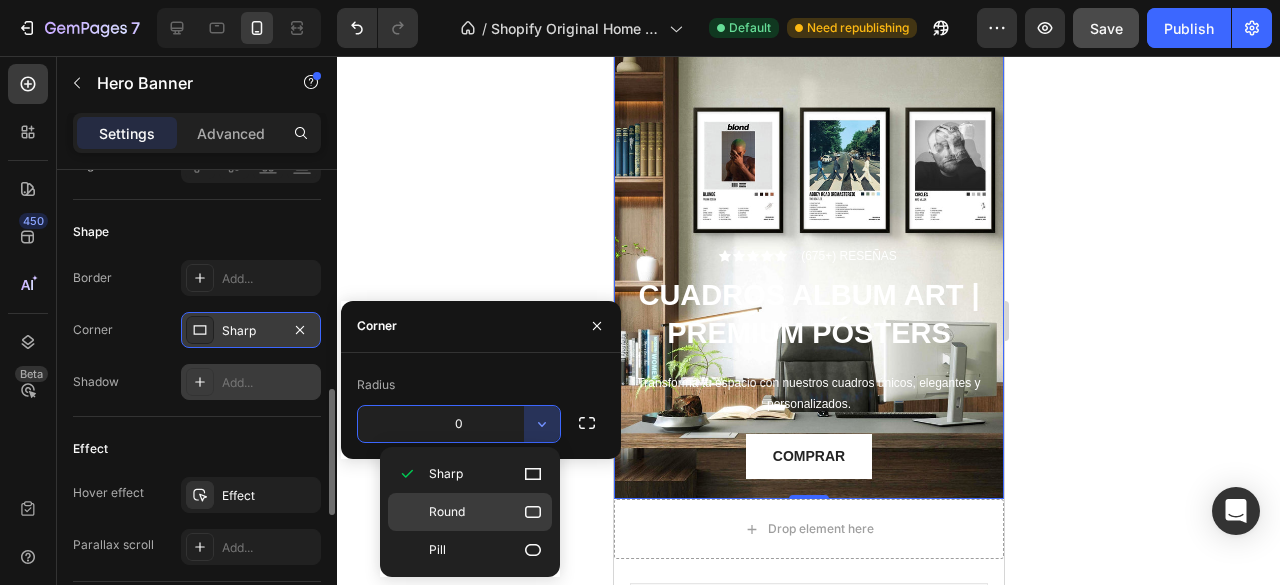 click 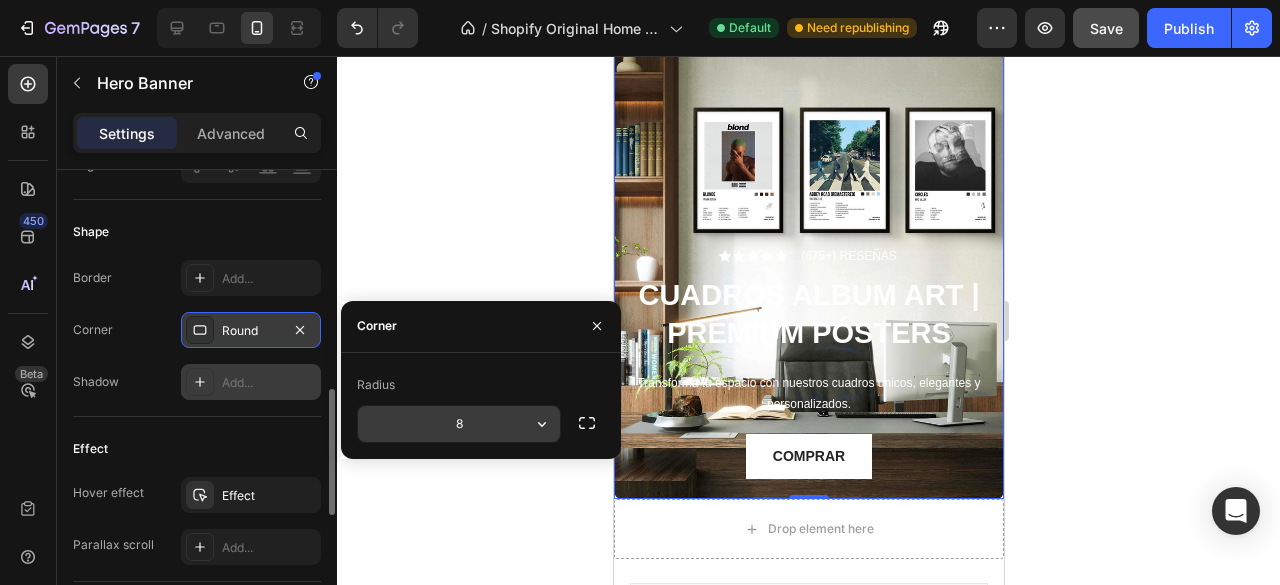 click 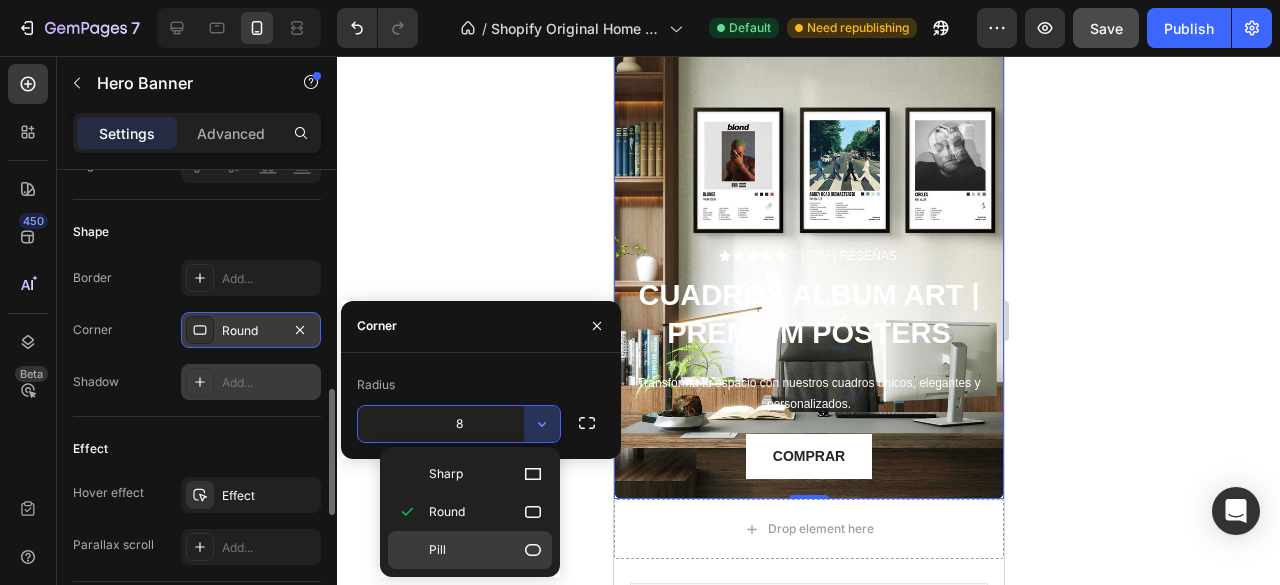 click 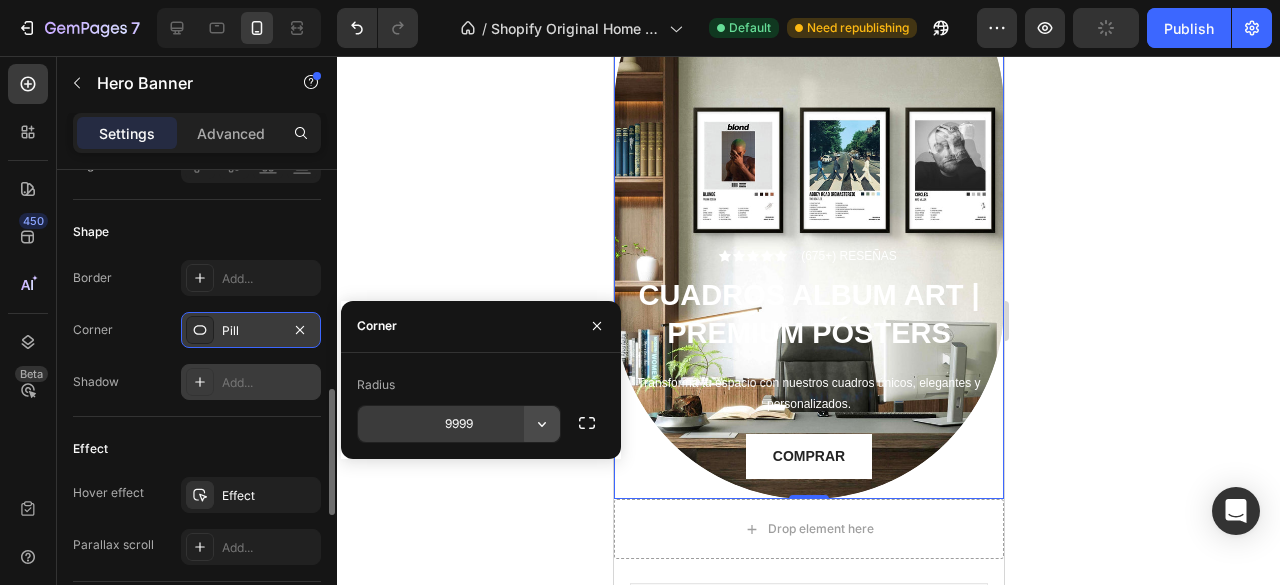 click 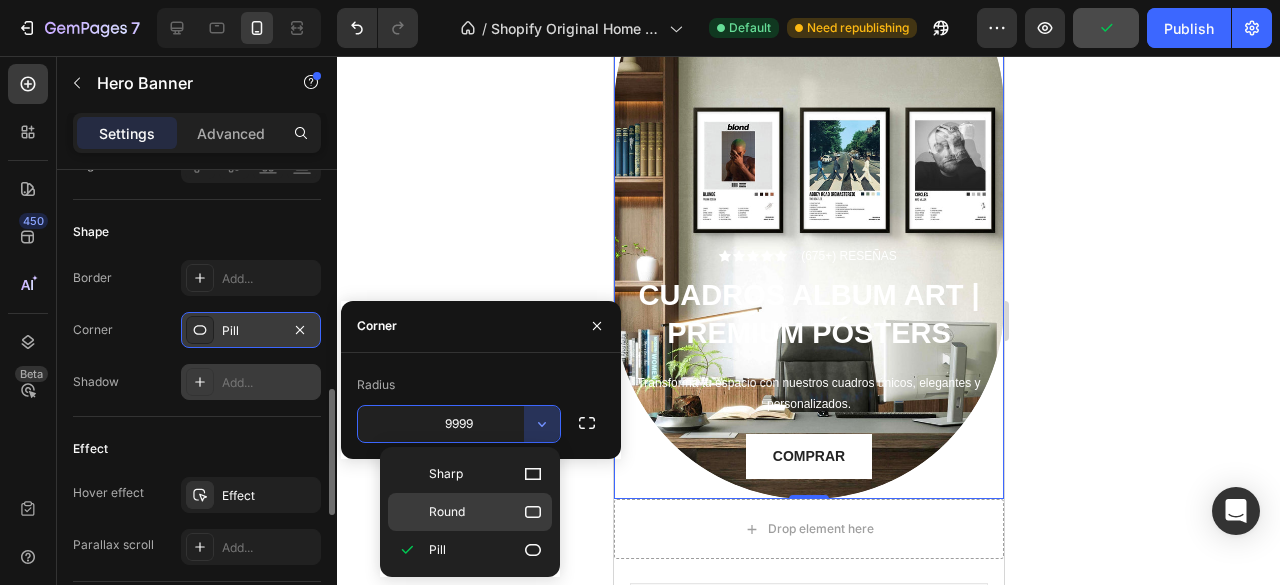 click on "Round" at bounding box center (486, 512) 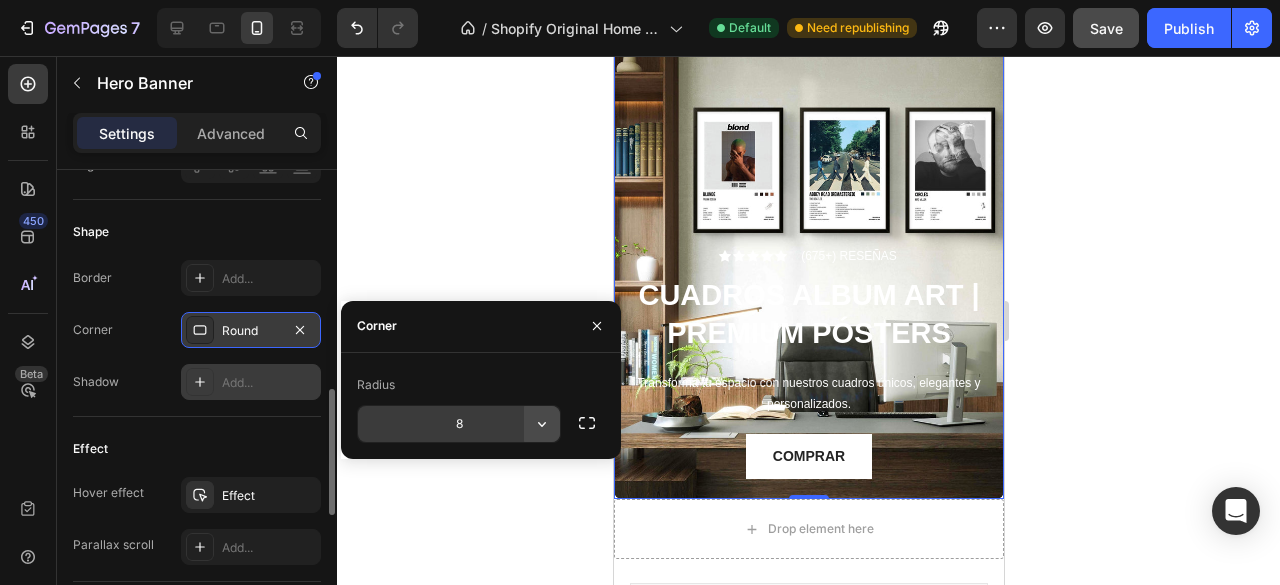 click 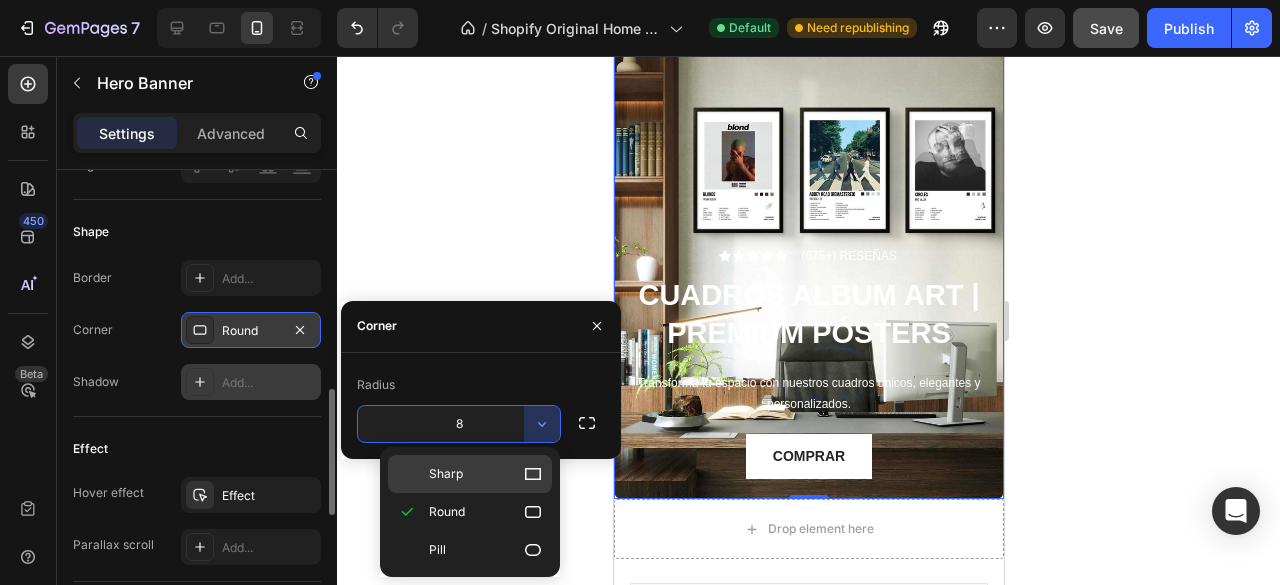 click on "Sharp" at bounding box center [486, 474] 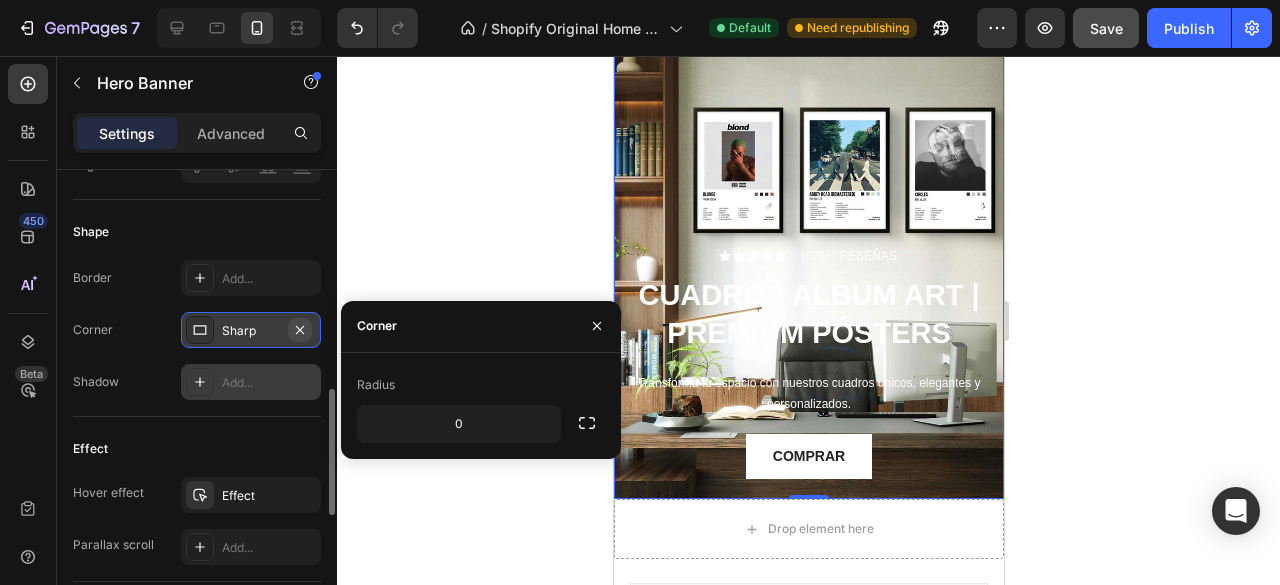 click 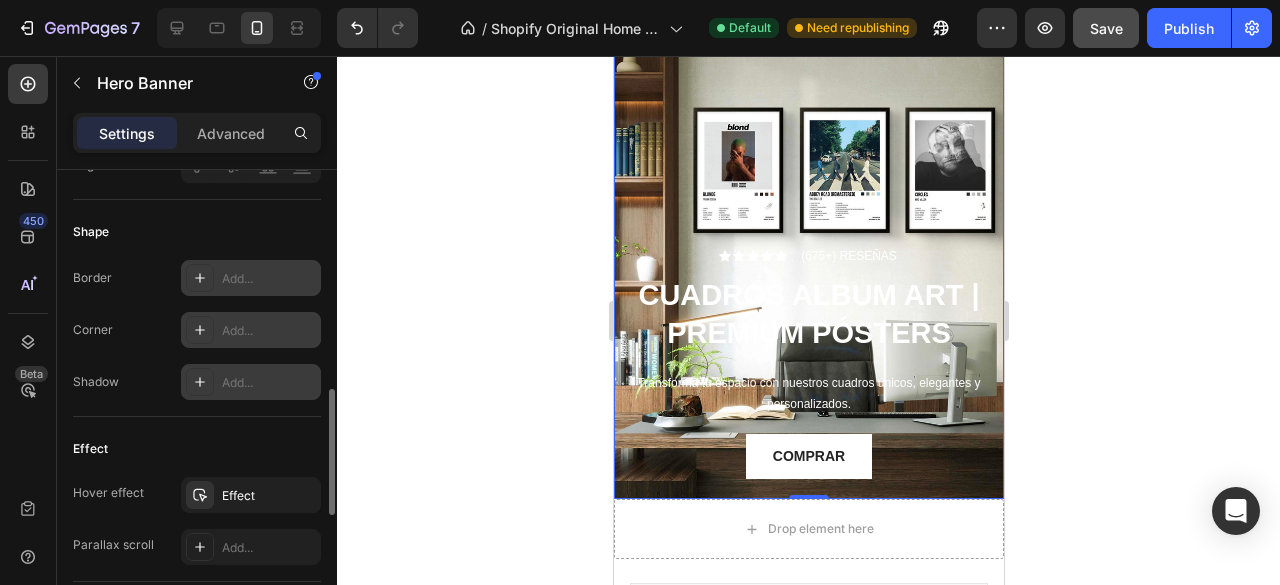 click on "Add..." at bounding box center [251, 278] 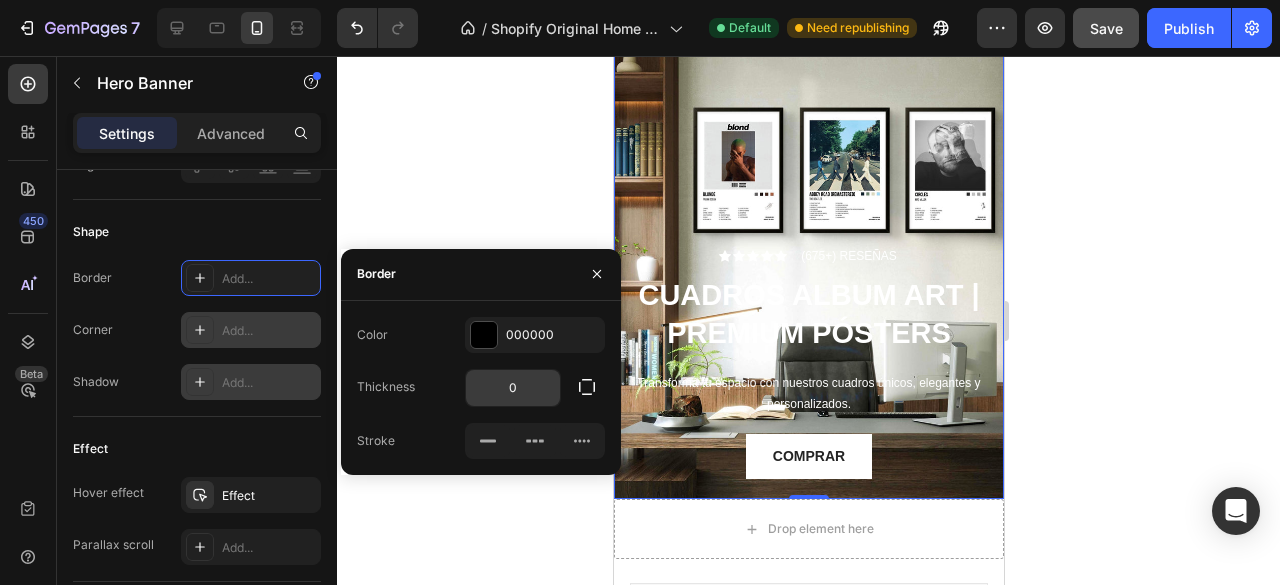 click on "0" at bounding box center (513, 388) 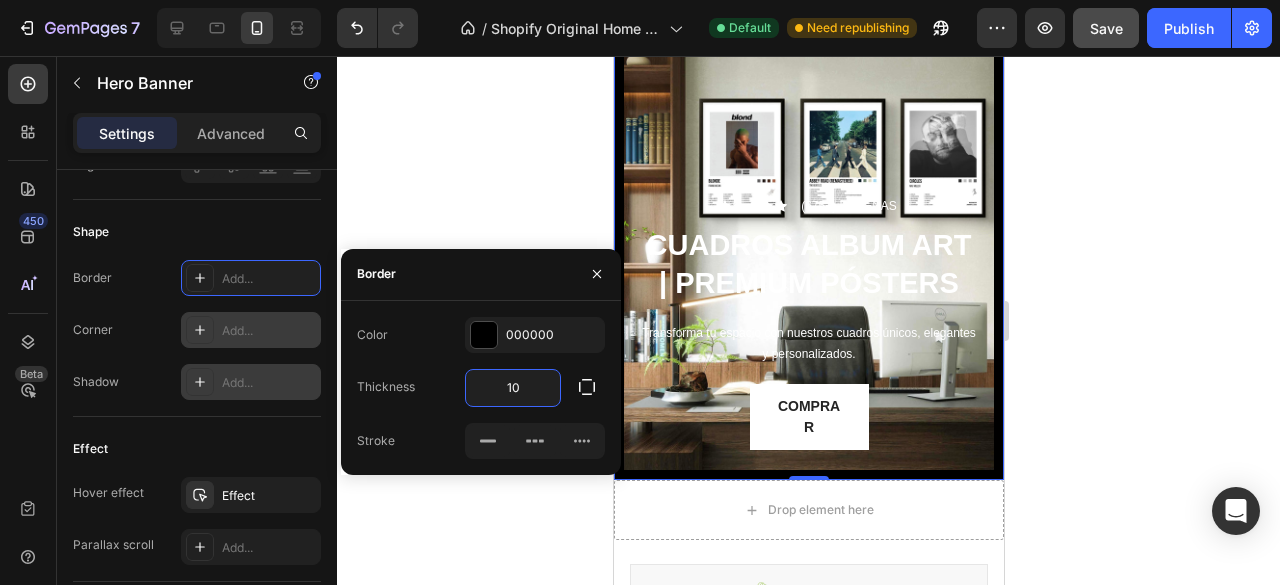 type on "1" 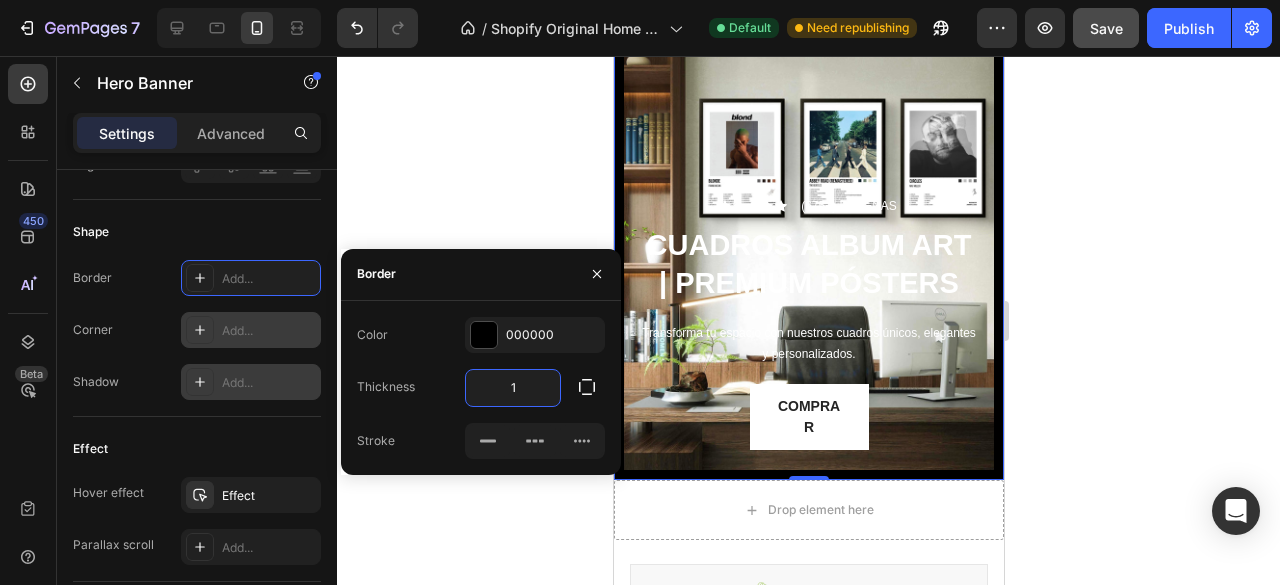 scroll, scrollTop: 183, scrollLeft: 0, axis: vertical 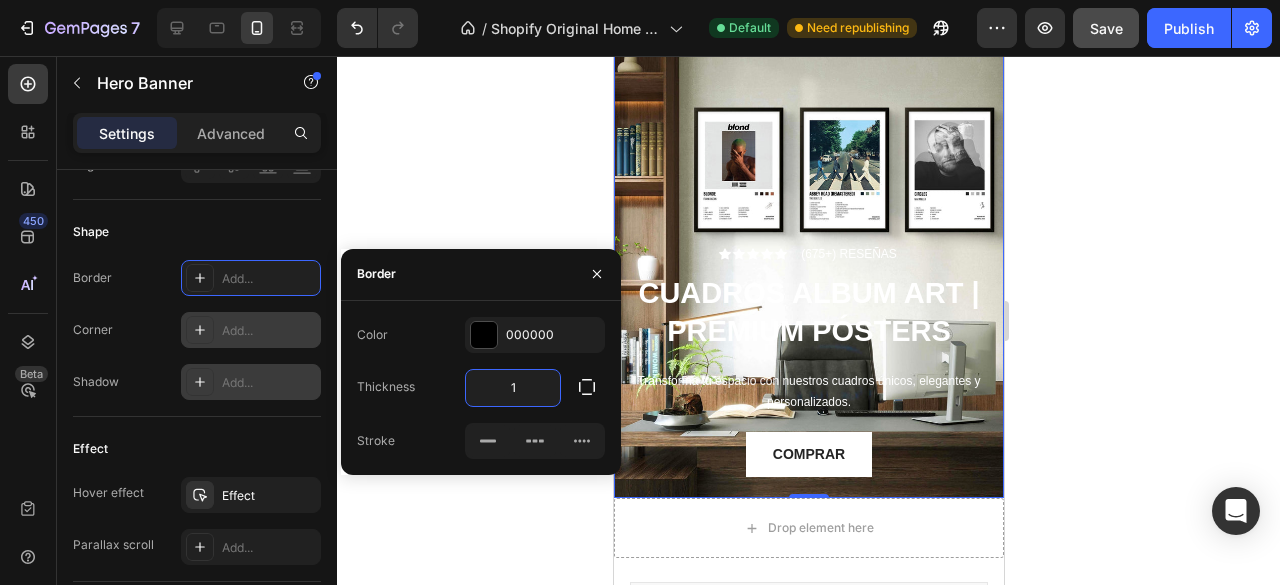 type 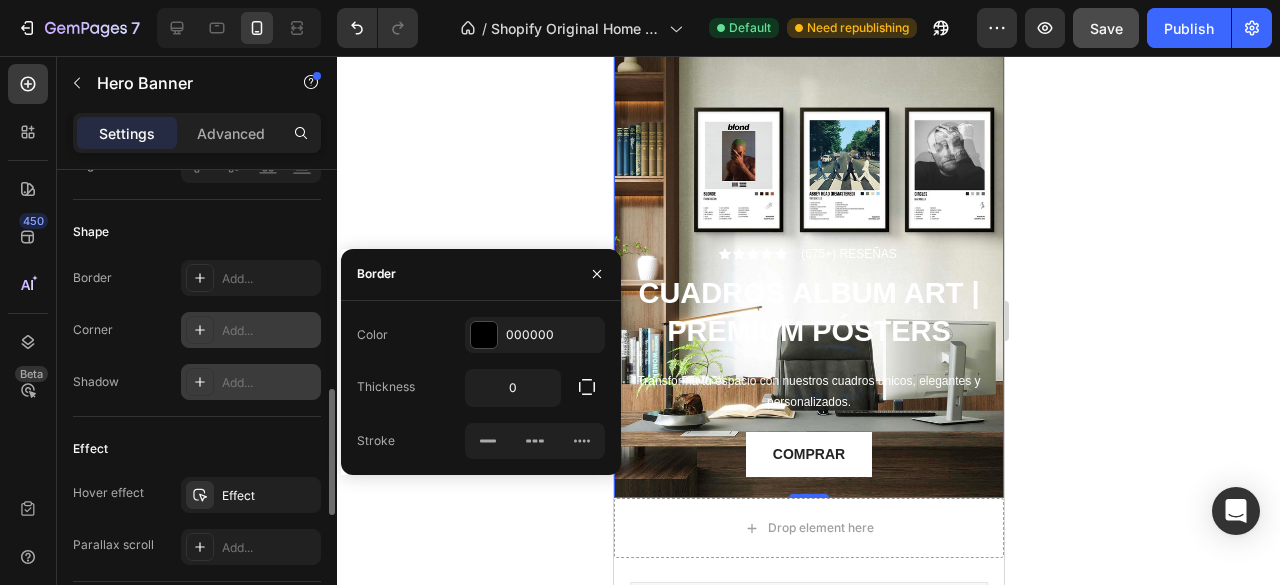 click on "Shape" at bounding box center (197, 232) 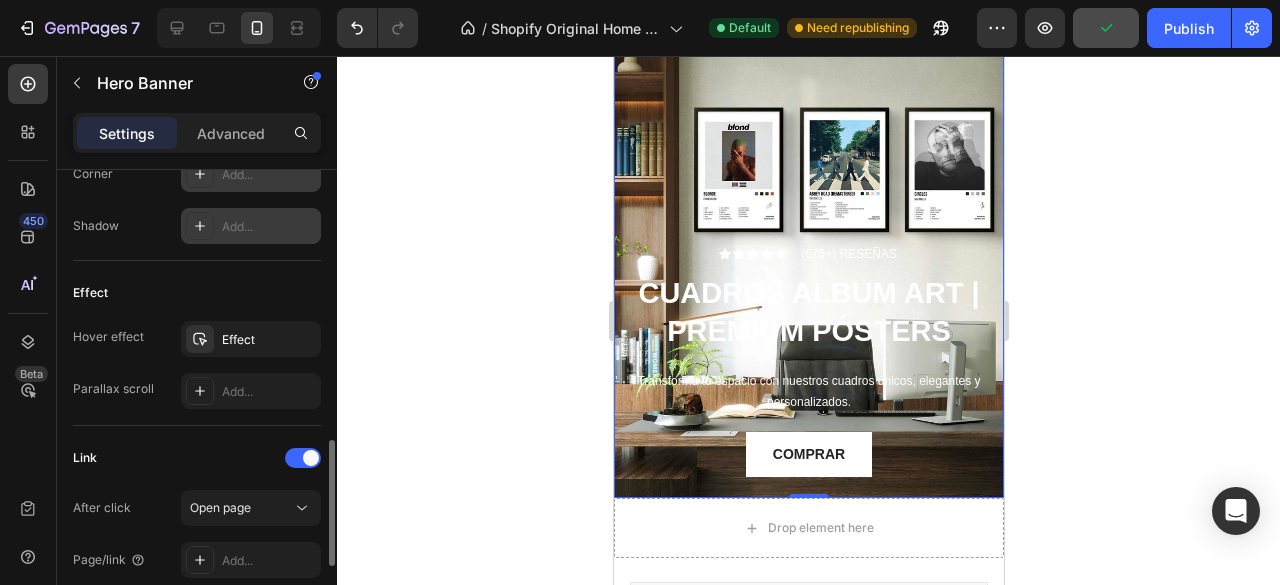scroll, scrollTop: 988, scrollLeft: 0, axis: vertical 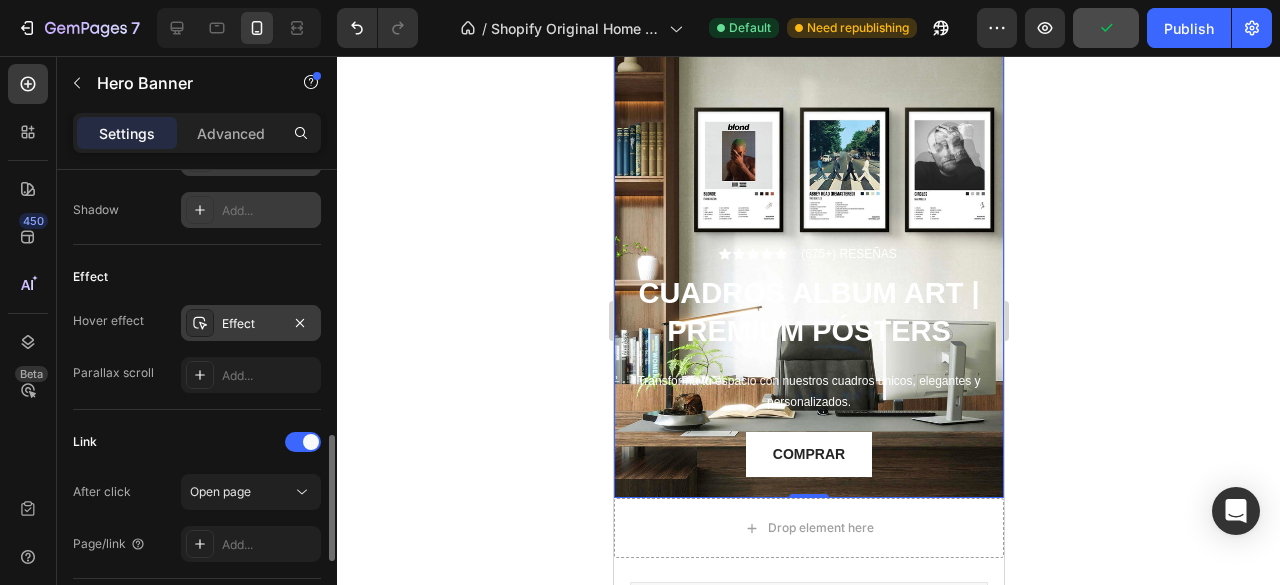 click on "Effect" at bounding box center [251, 324] 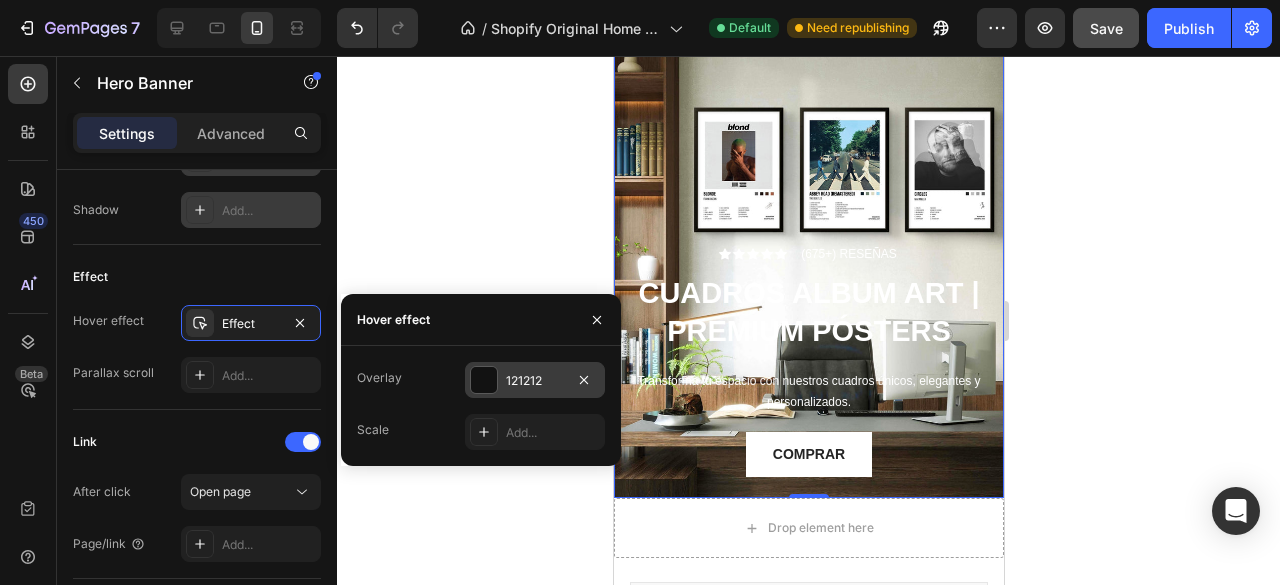 click on "121212" at bounding box center (535, 380) 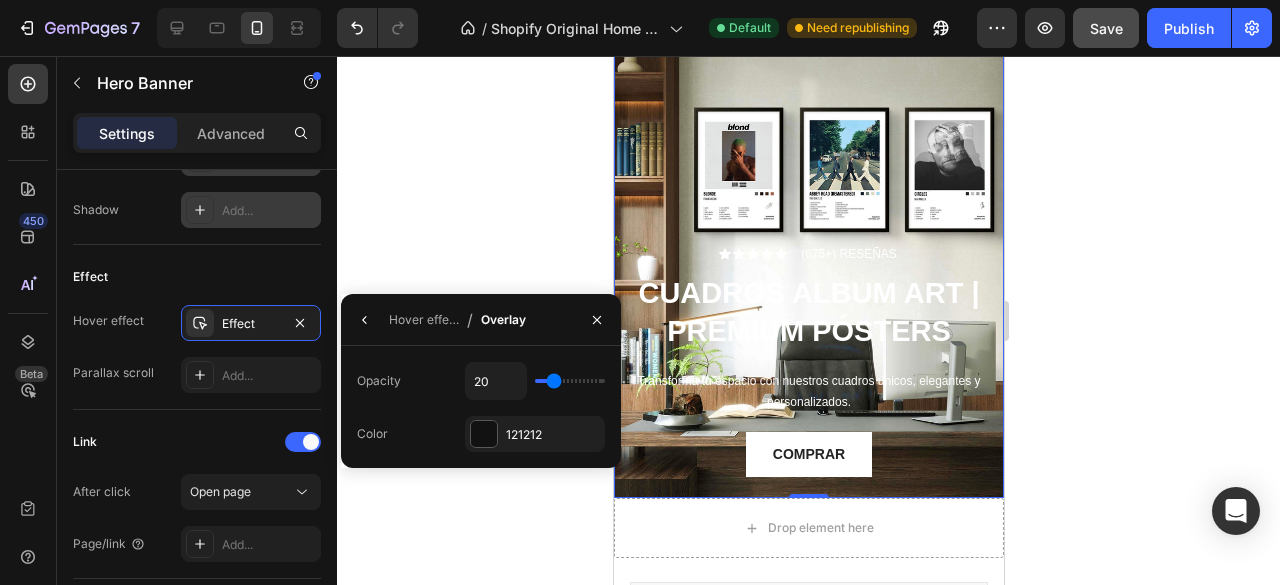 type on "40" 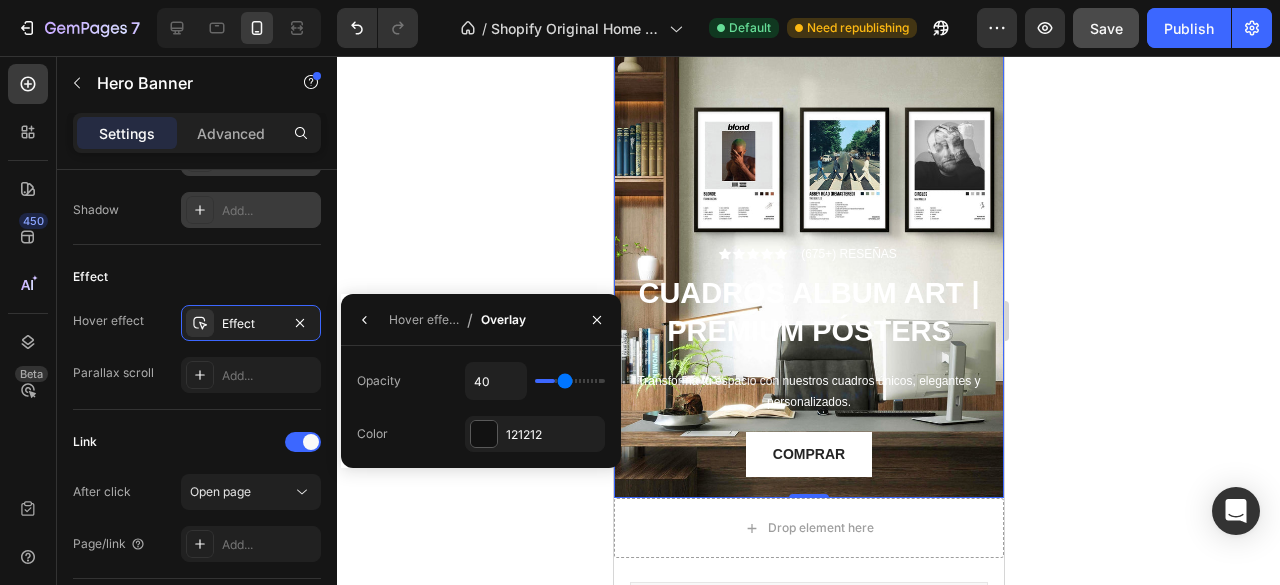 type on "64" 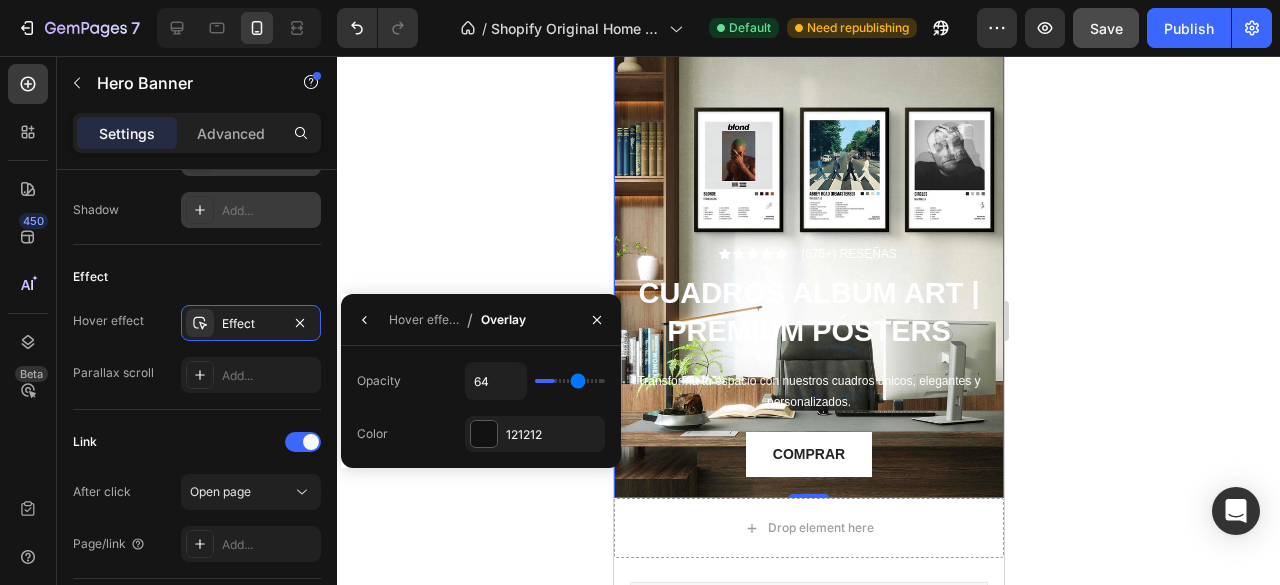 type on "71" 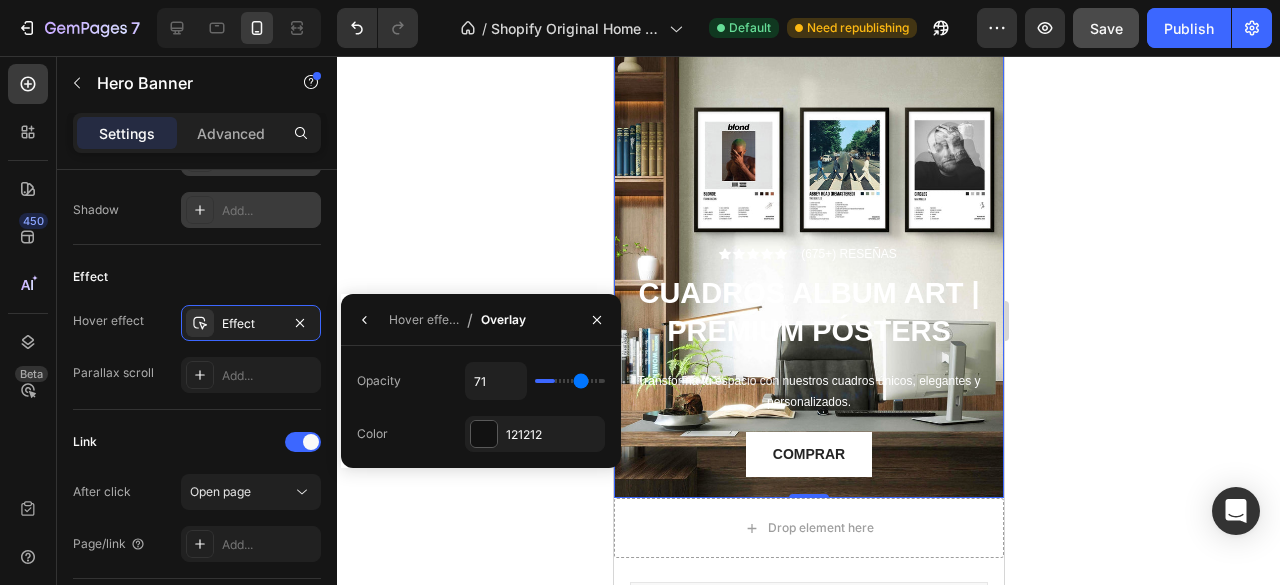 type on "80" 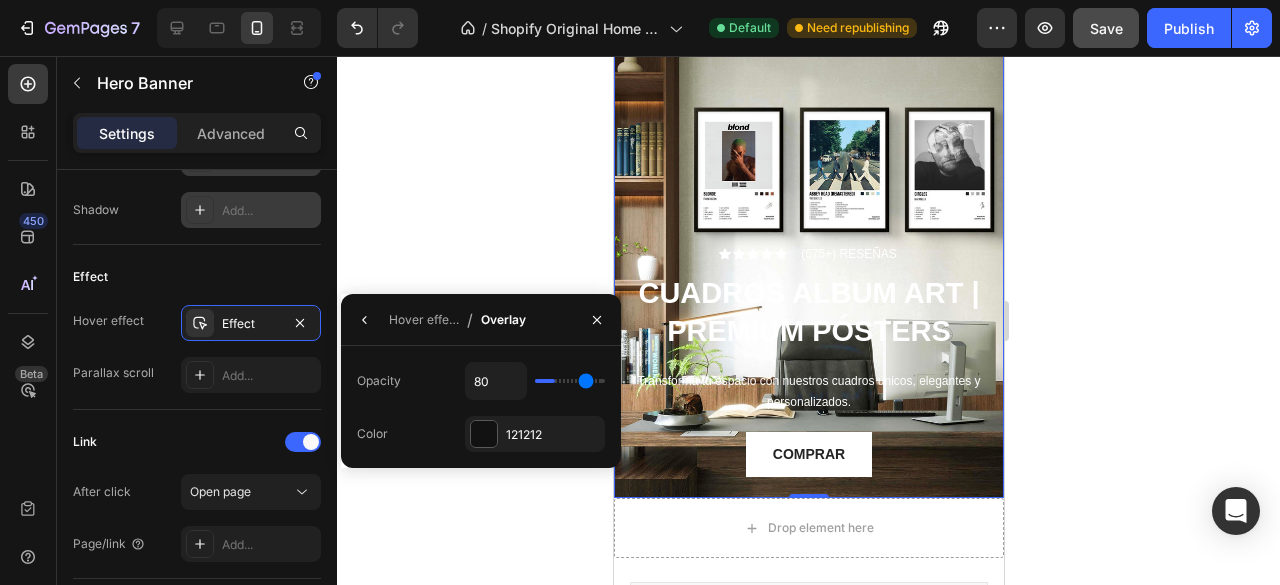 type on "87" 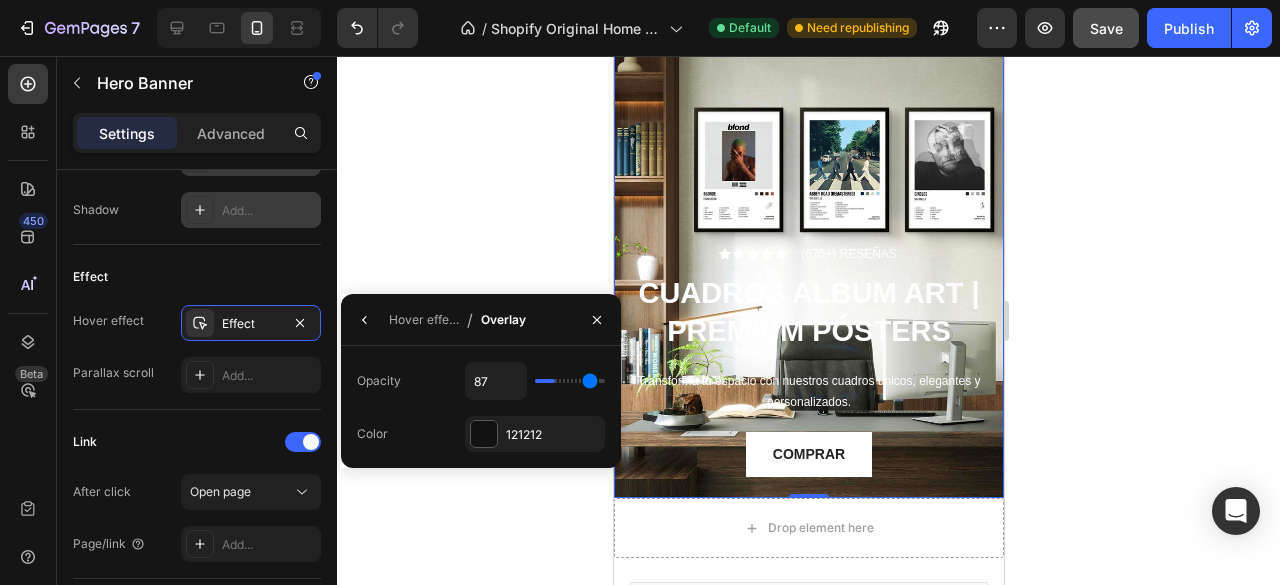 type on "96" 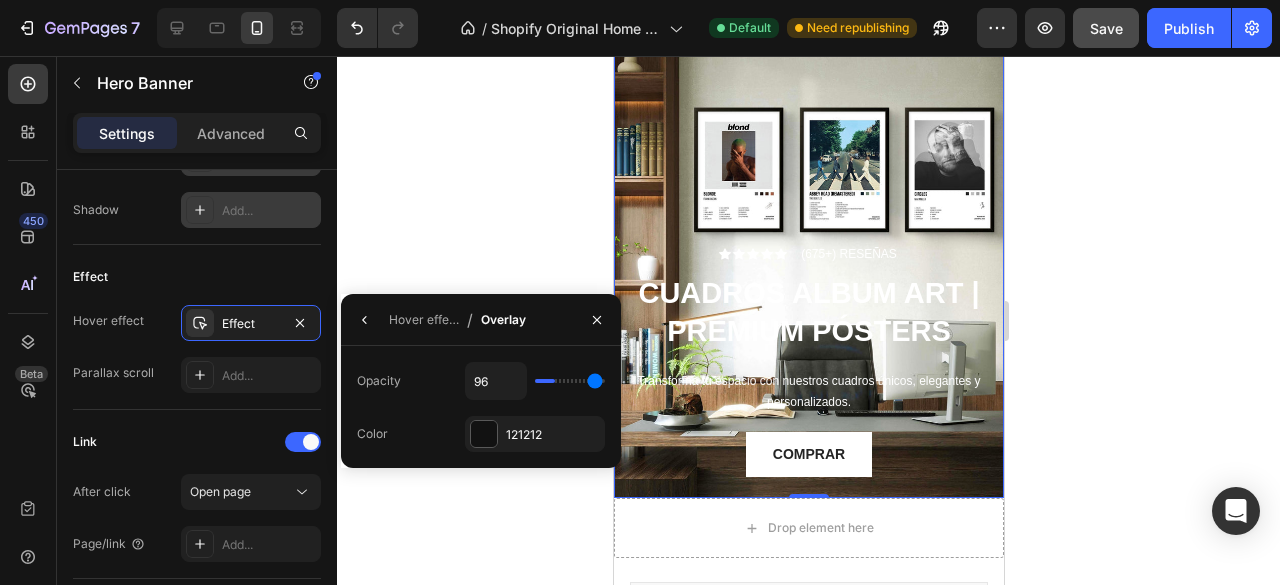 type on "99" 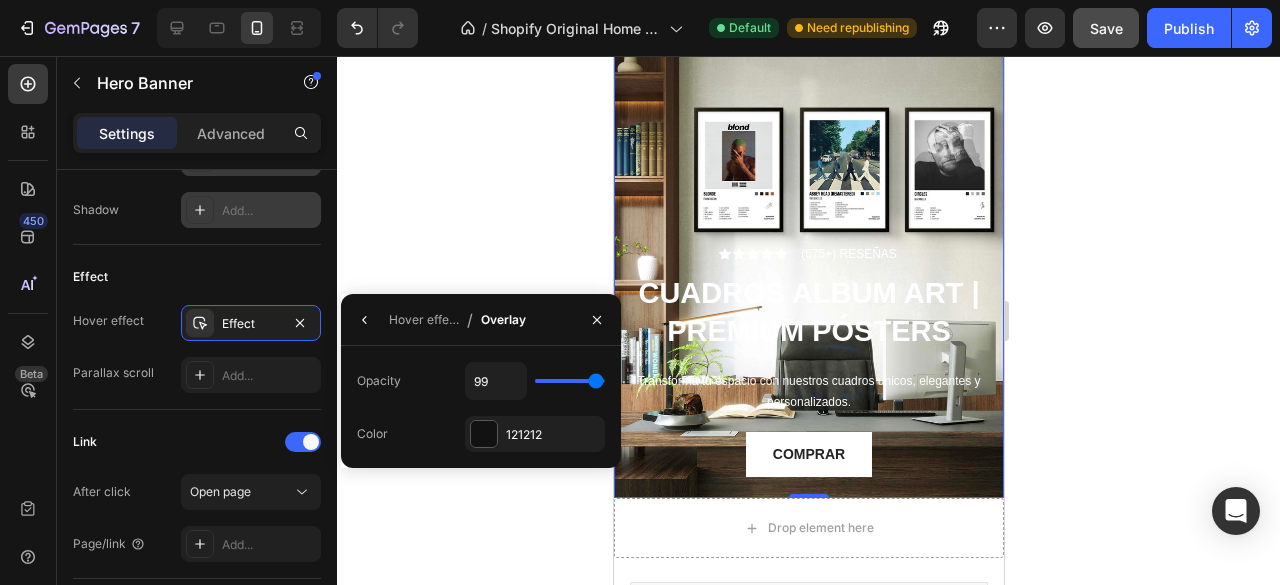 type on "100" 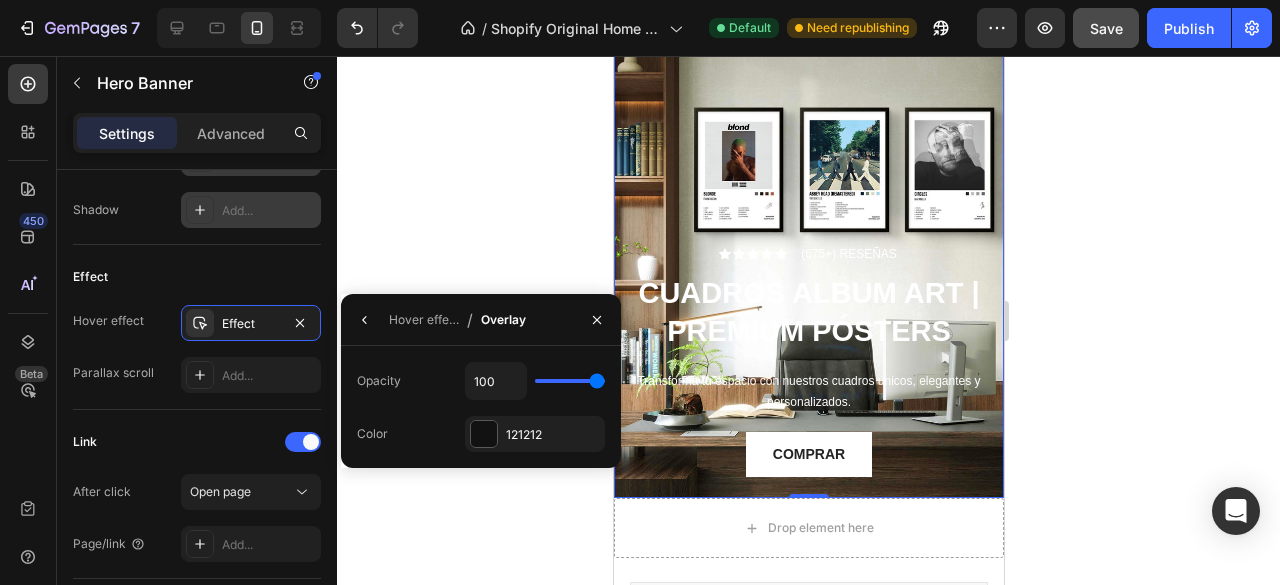 type on "82" 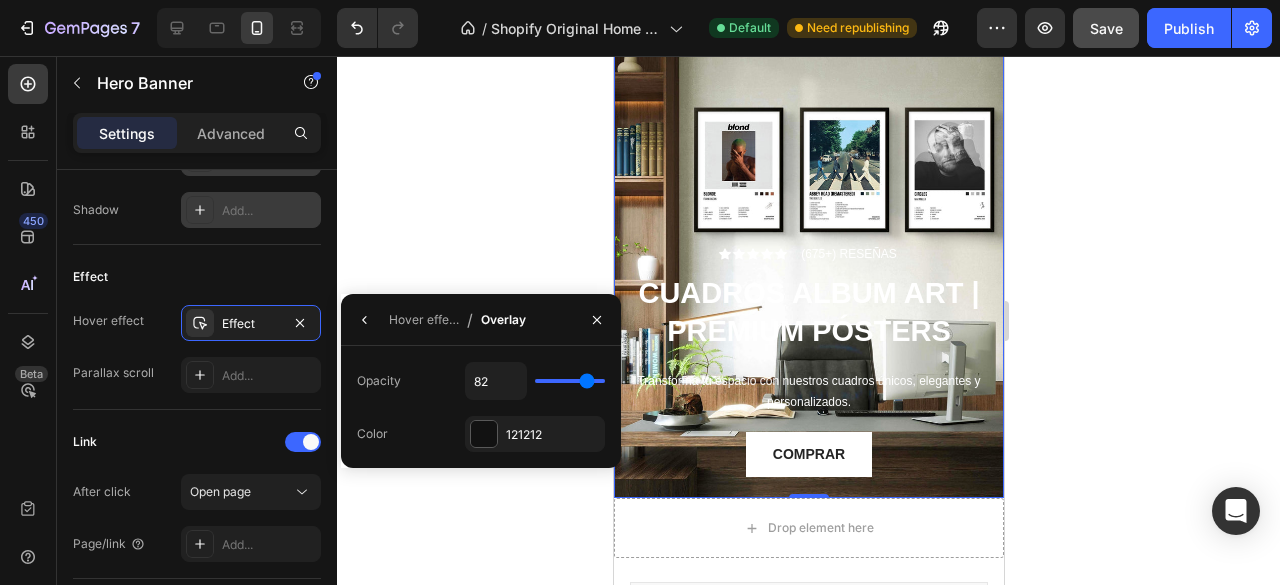 type on "64" 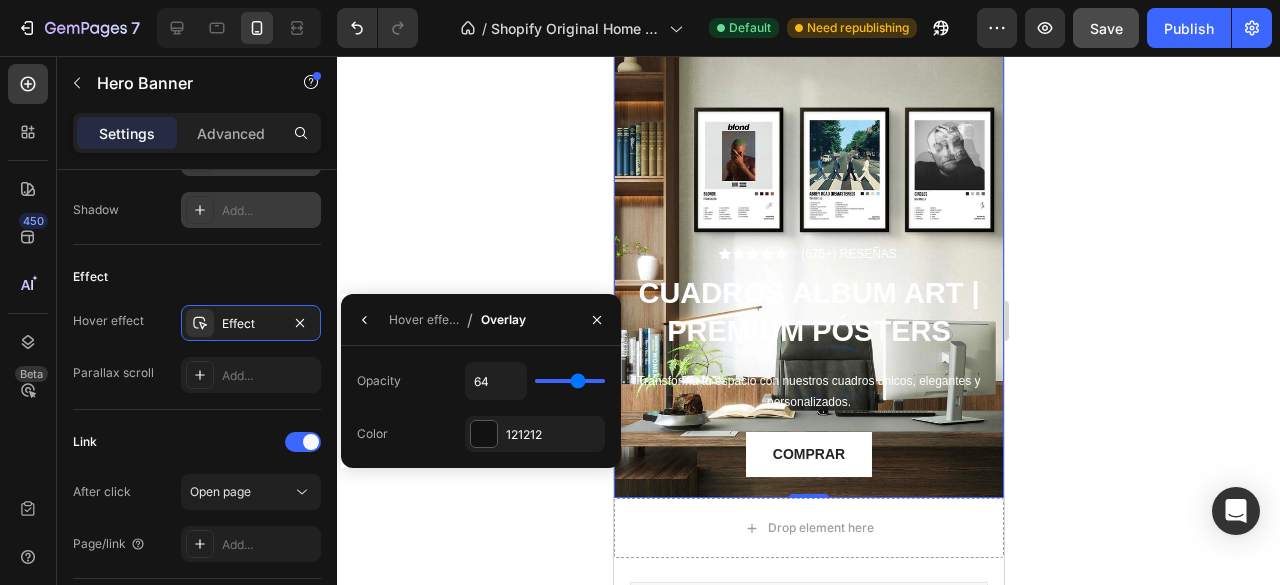 type on "40" 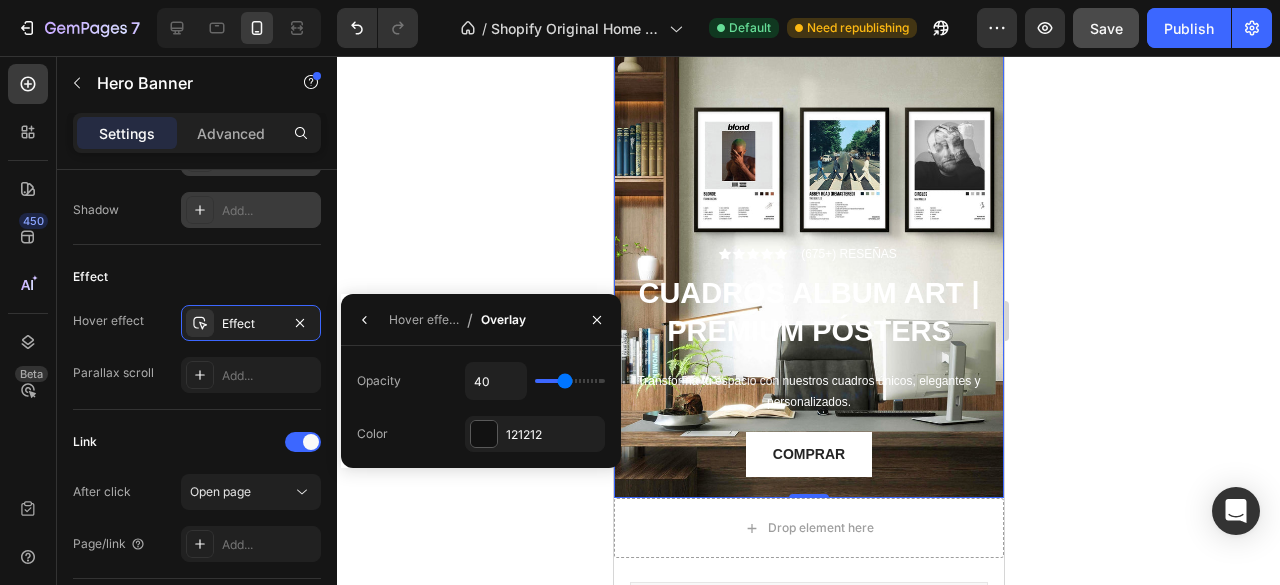 type on "25" 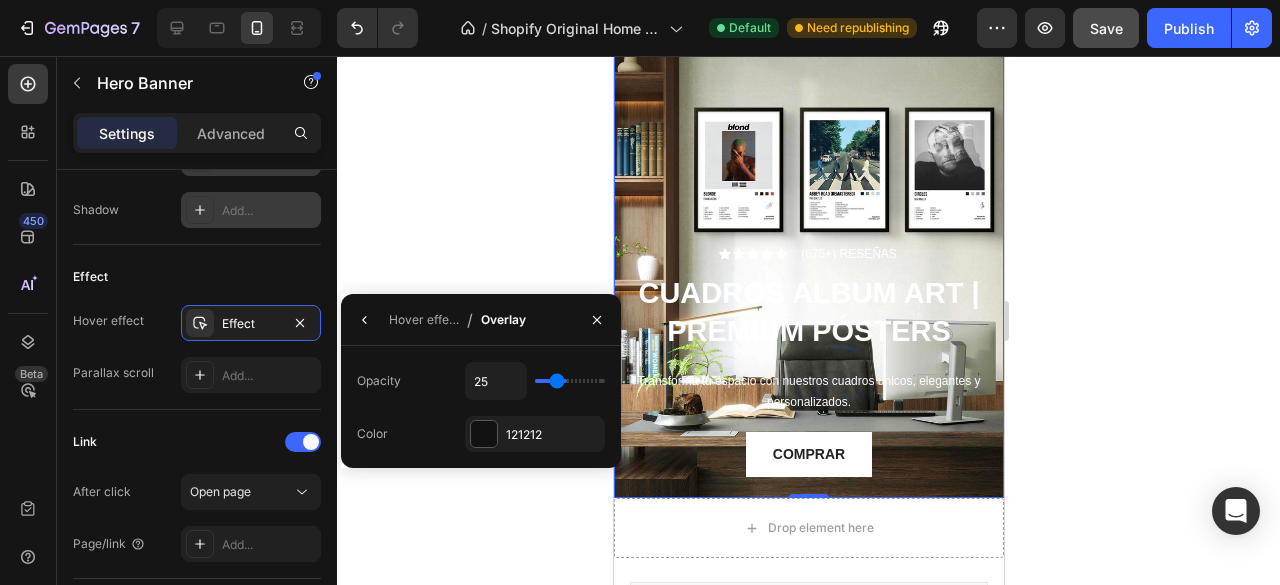 type on "14" 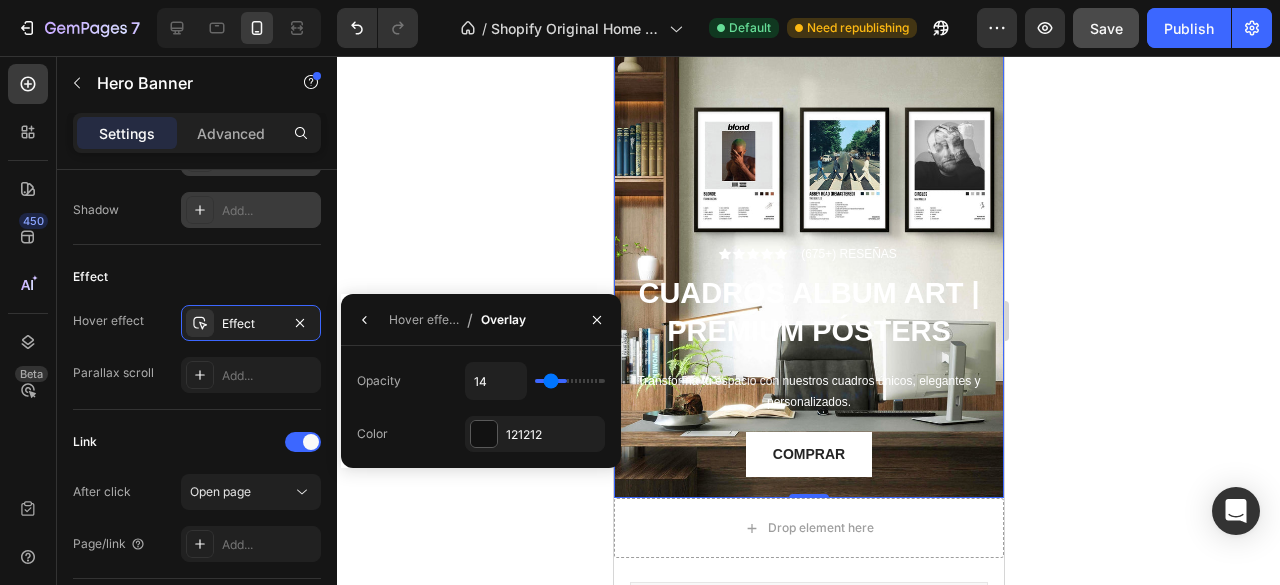 type on "0" 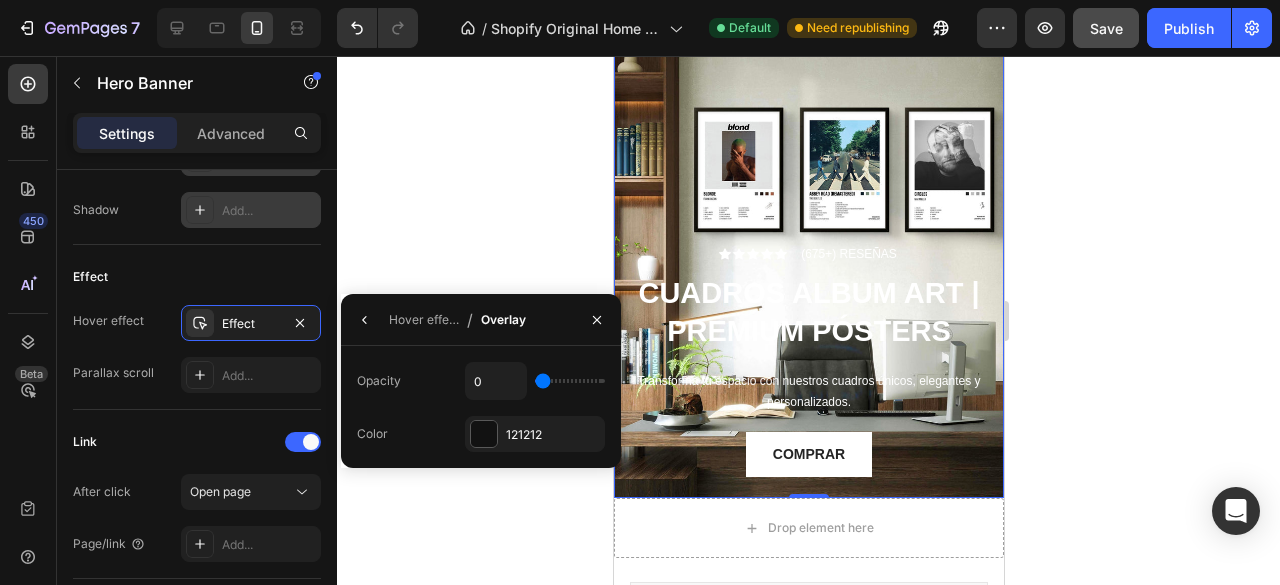 drag, startPoint x: 558, startPoint y: 381, endPoint x: 492, endPoint y: 383, distance: 66.0303 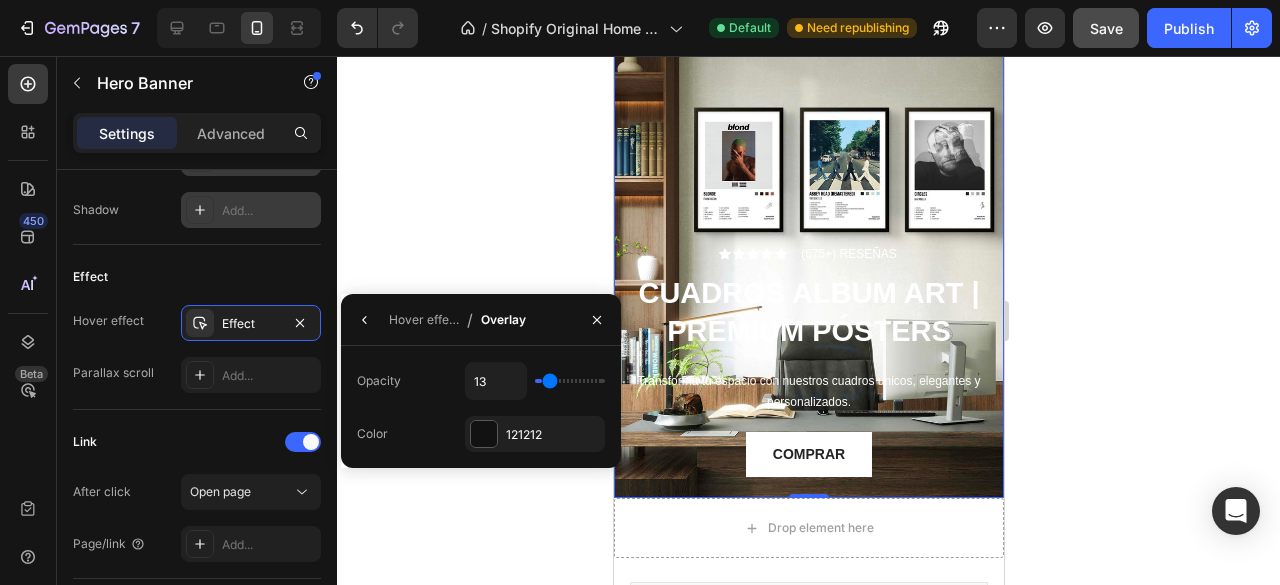 type on "22" 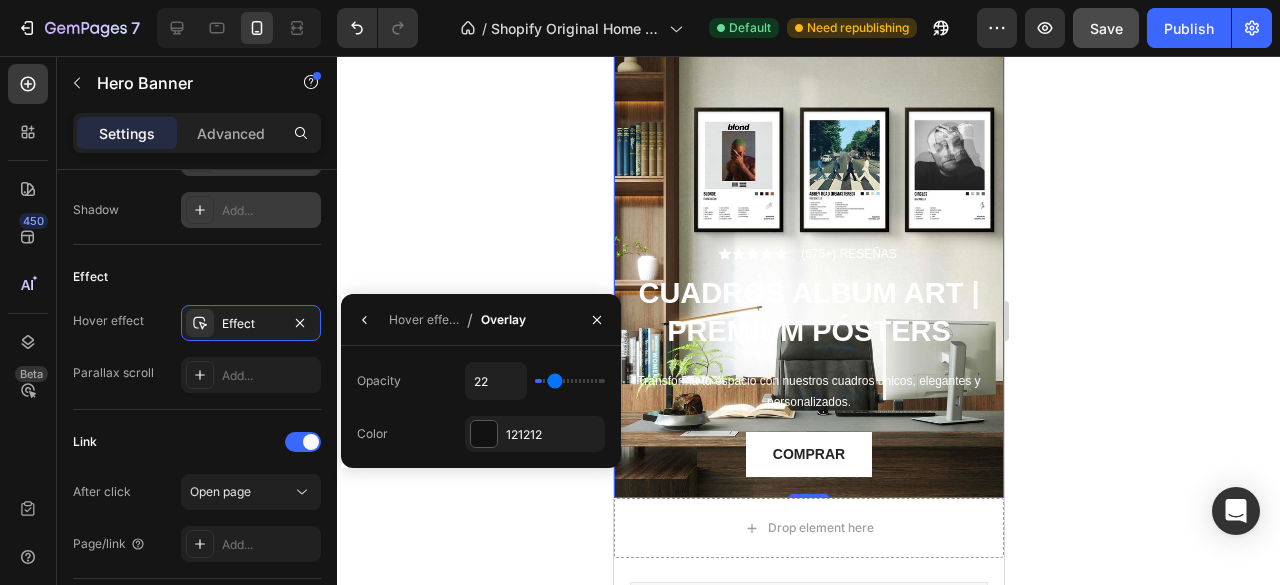 type on "28" 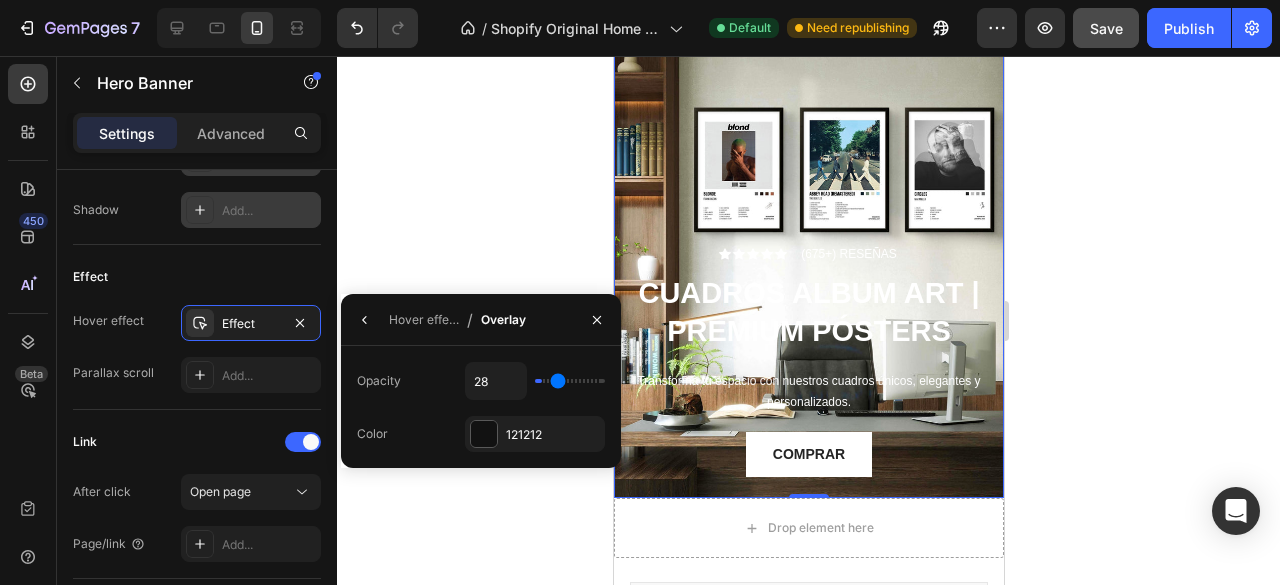 type on "35" 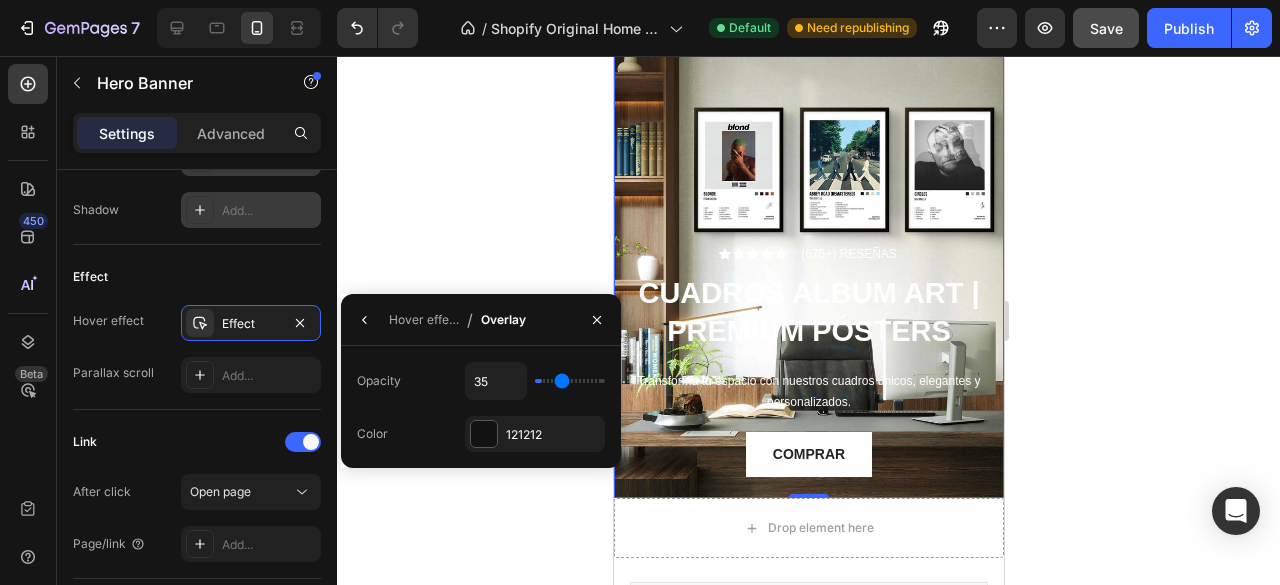 type on "38" 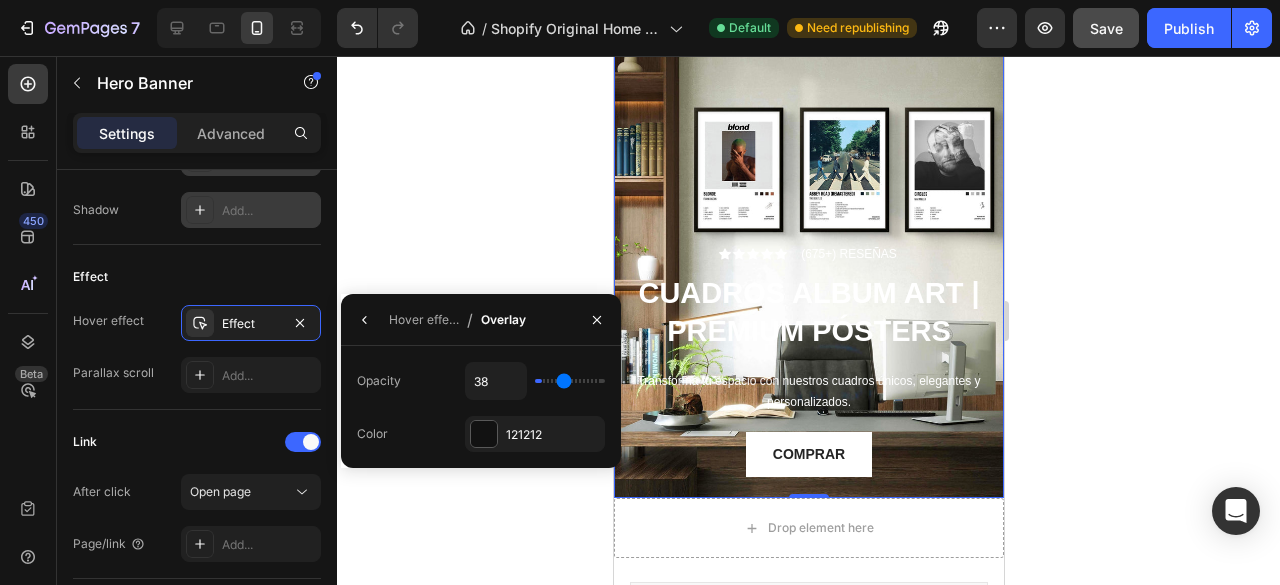 type on "39" 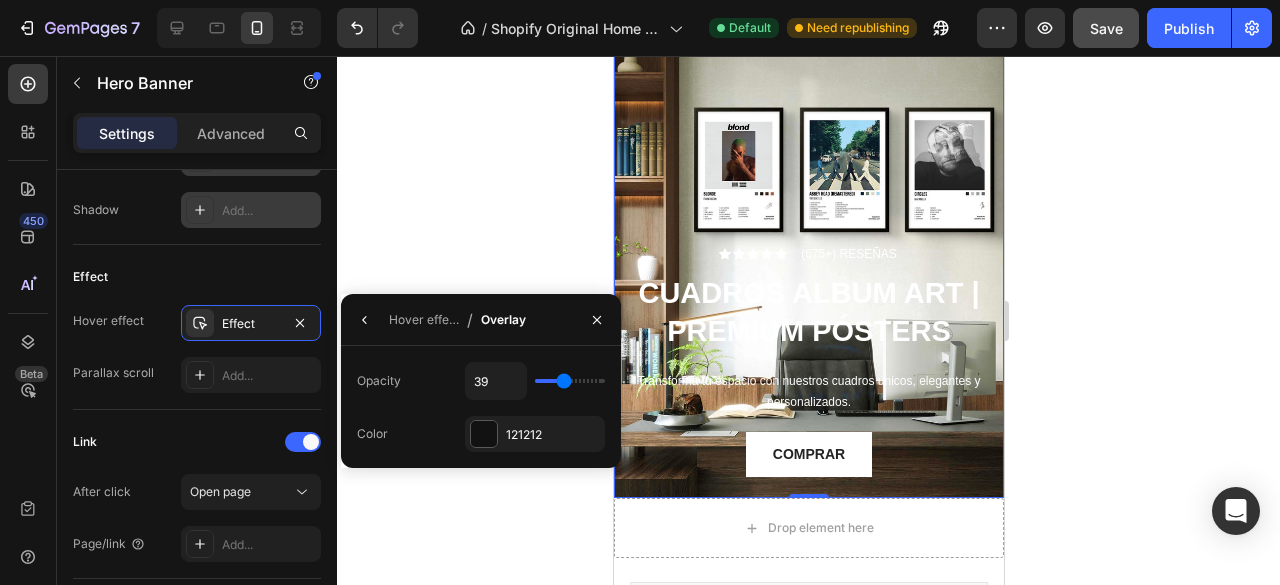 drag, startPoint x: 544, startPoint y: 383, endPoint x: 564, endPoint y: 382, distance: 20.024984 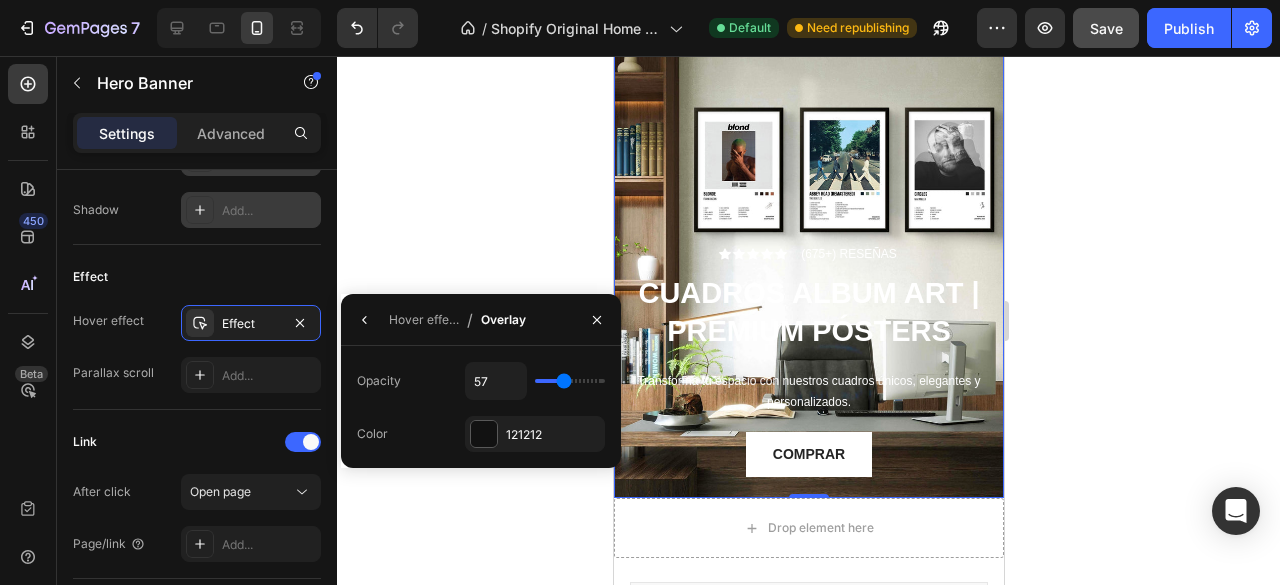 type on "57" 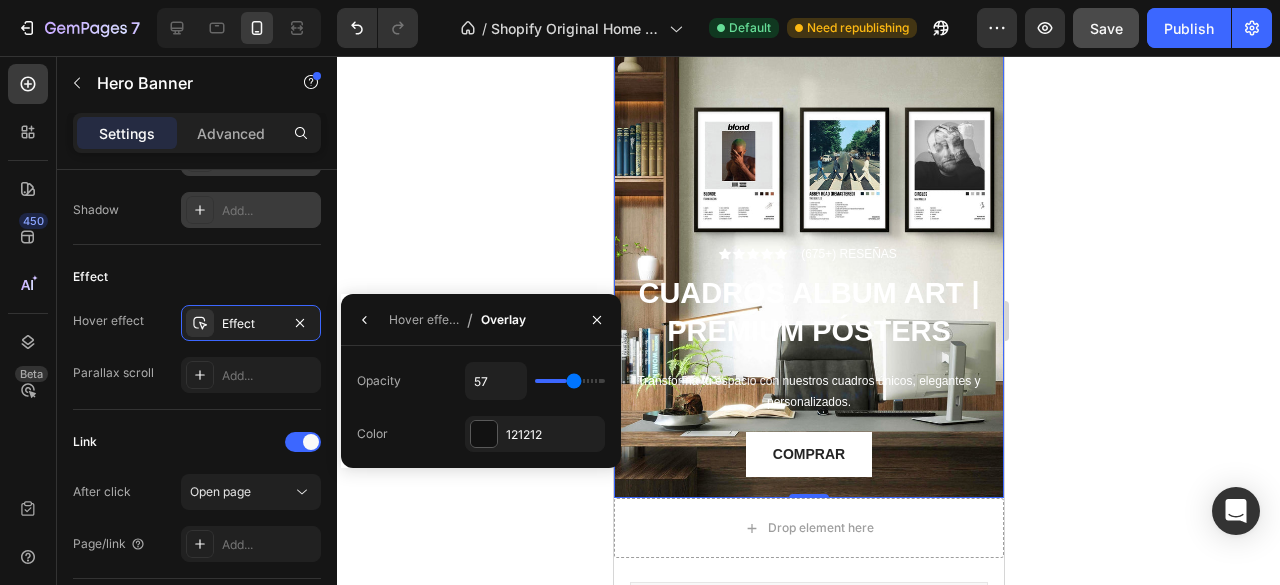 type on "66" 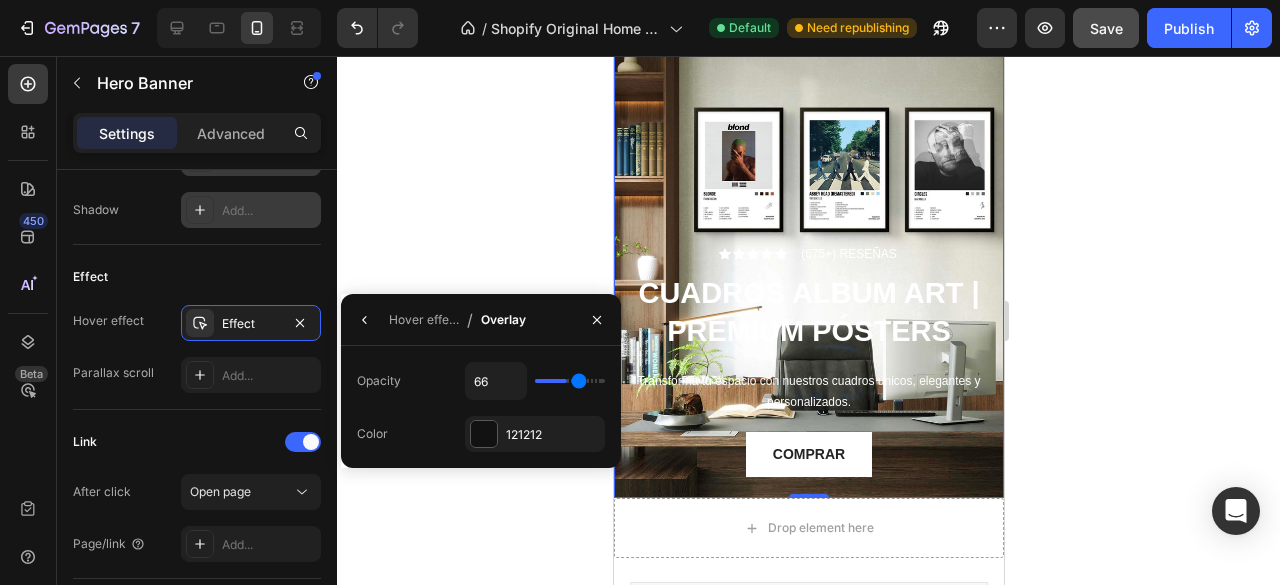 type on "90" 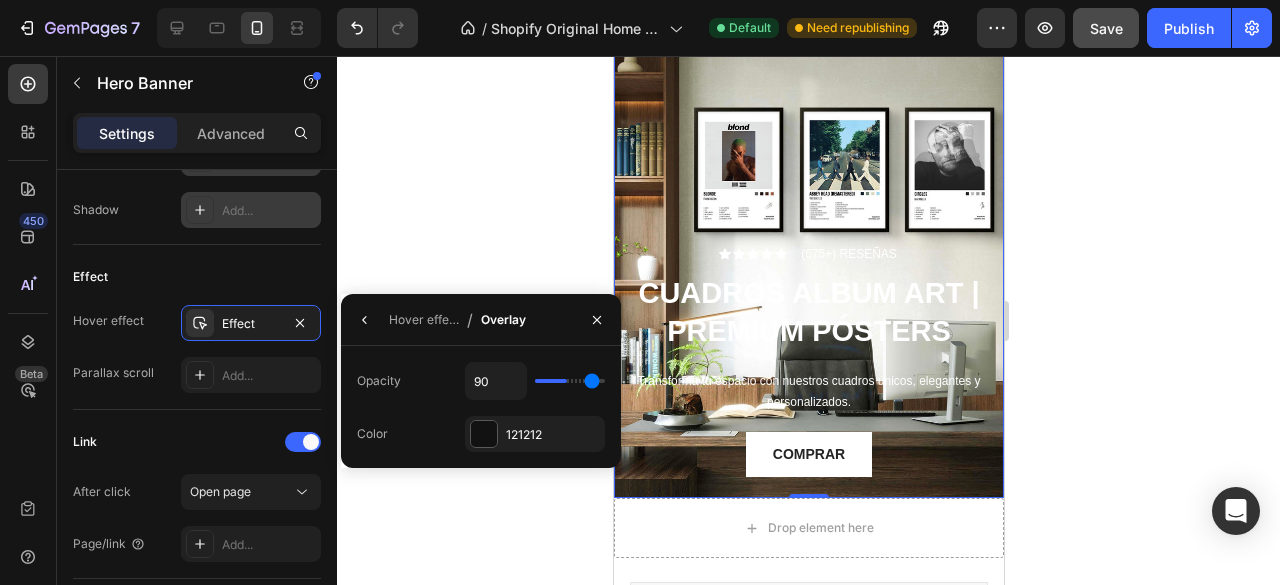 type on "100" 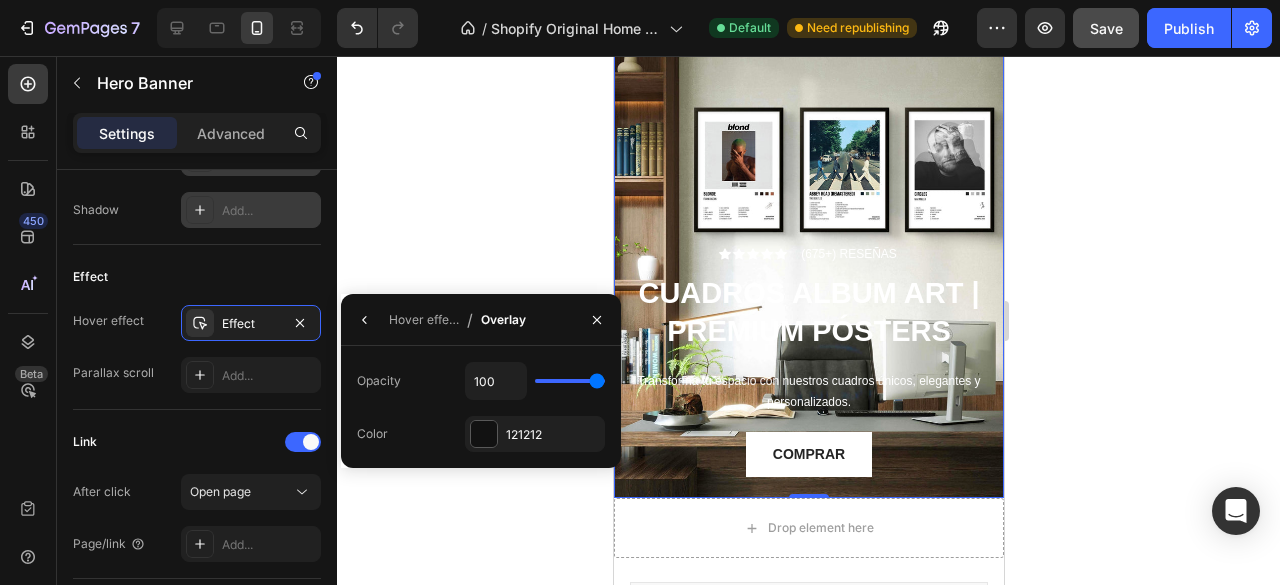 type on "73" 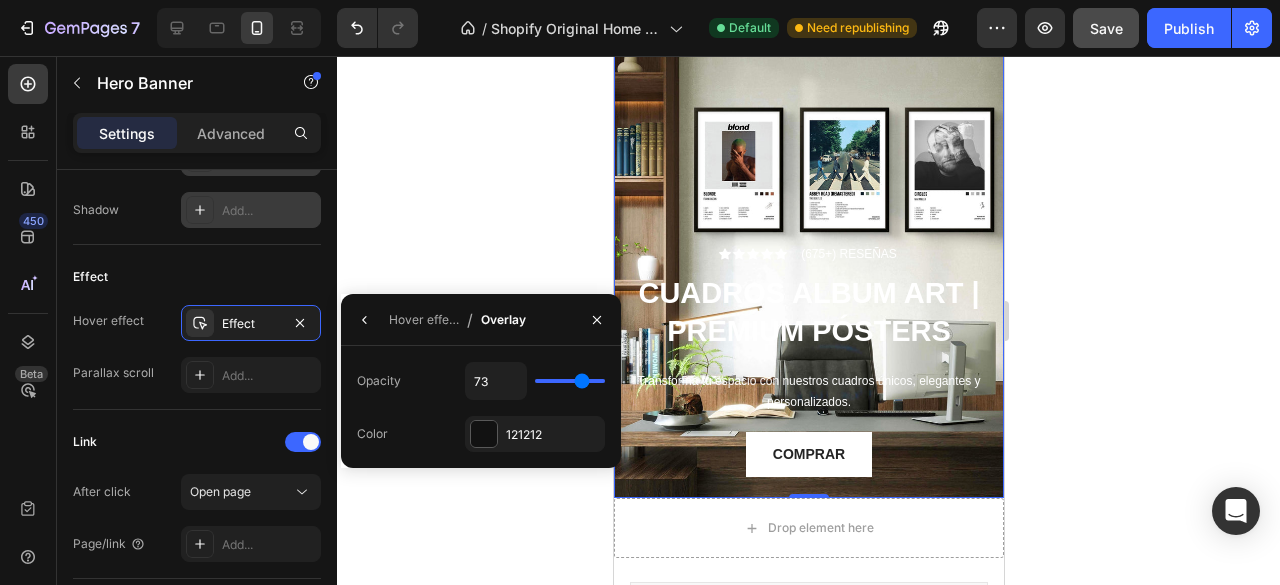 type on "54" 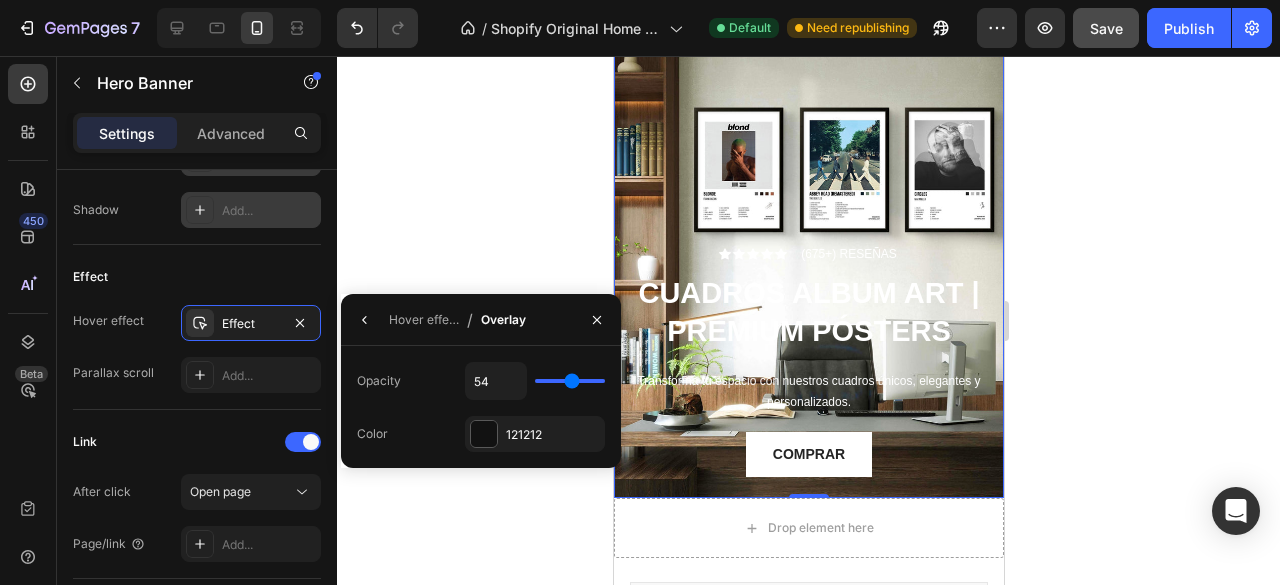 type on "40" 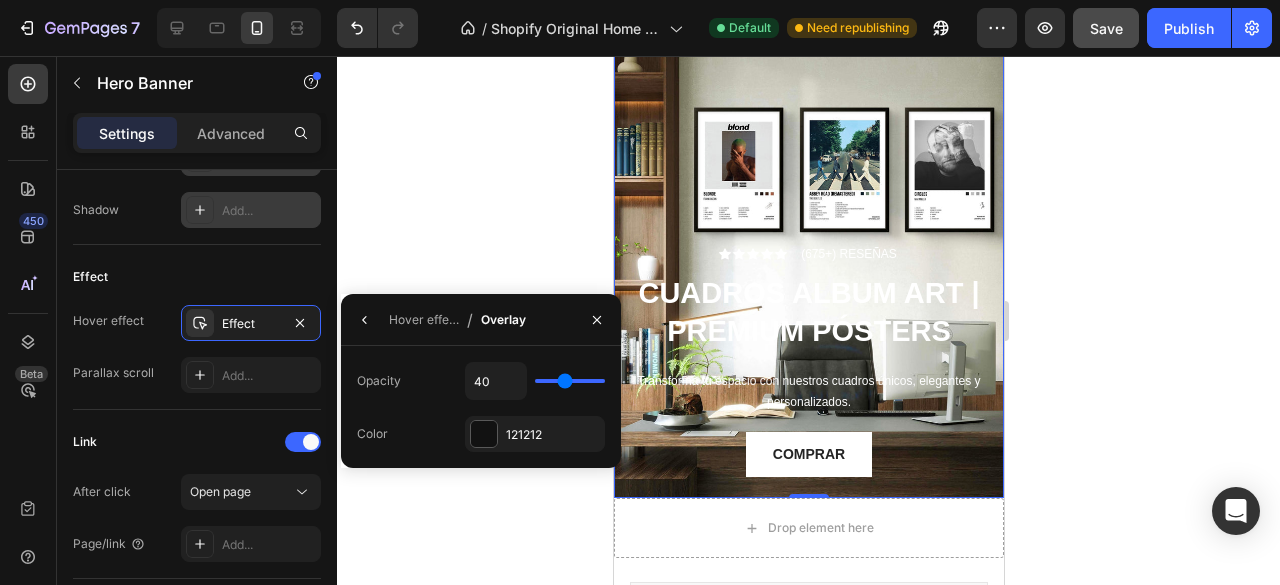 type on "27" 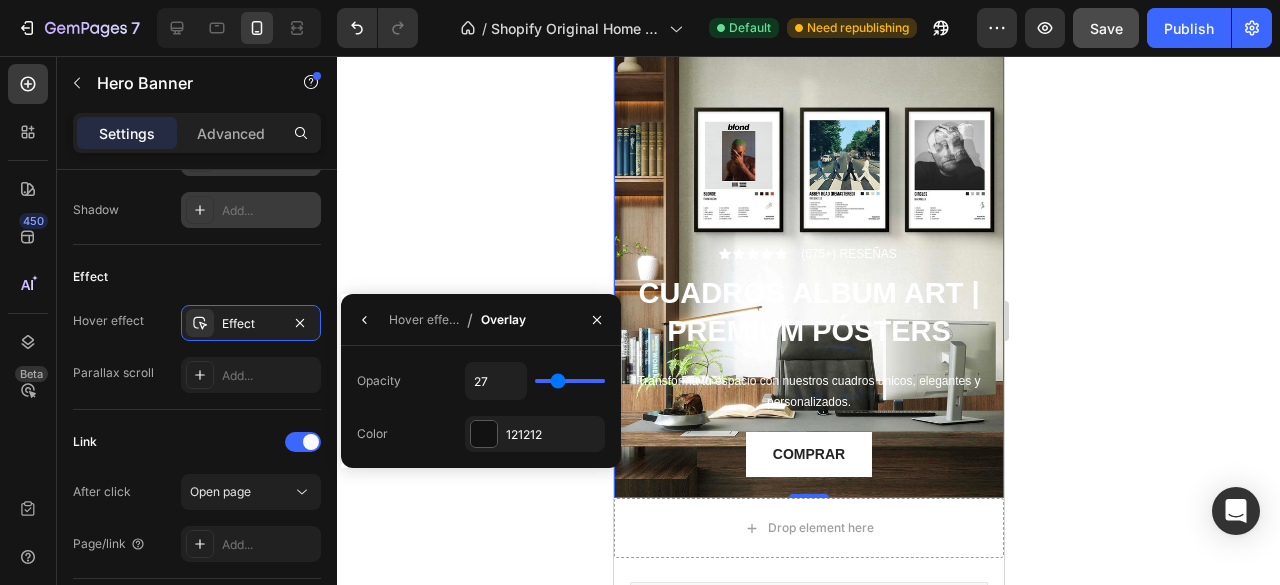type on "19" 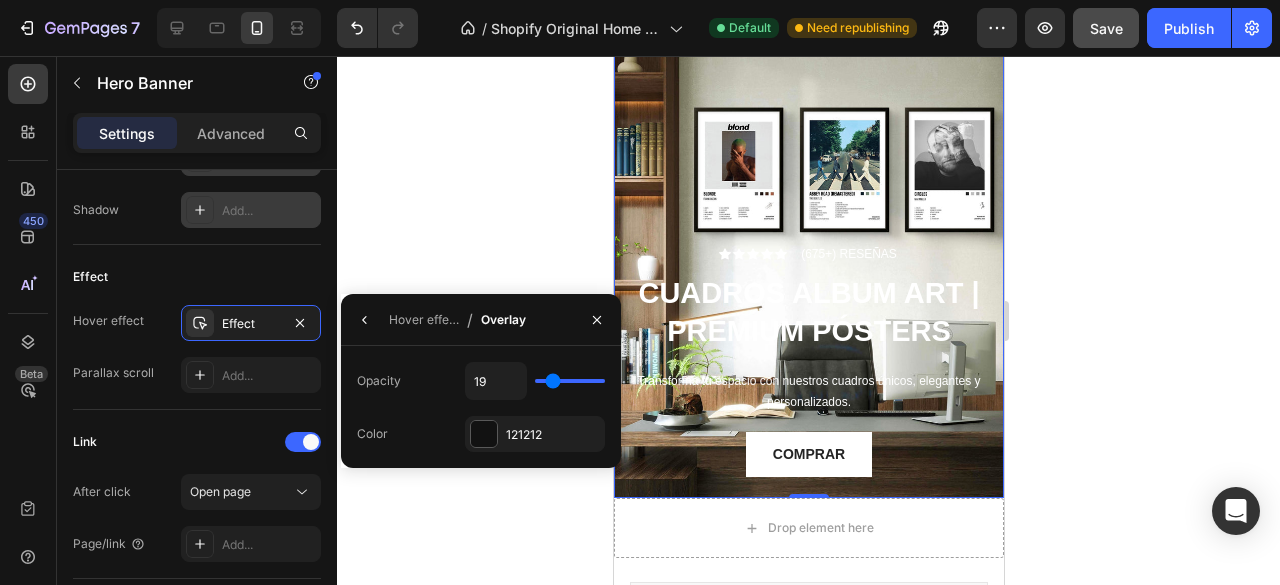 type on "18" 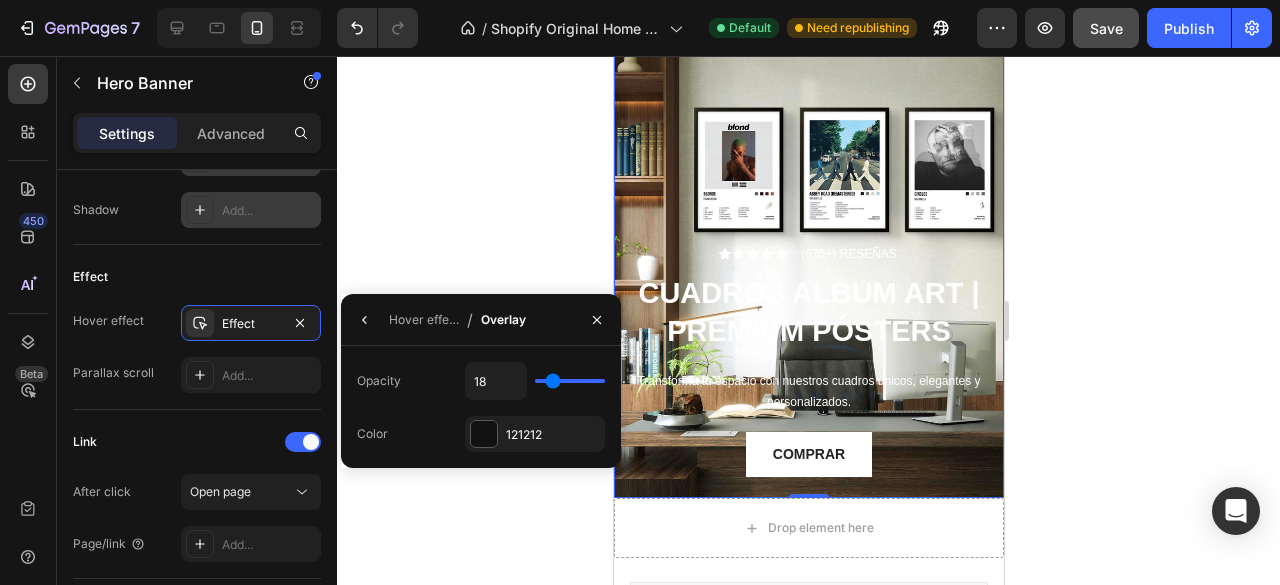 type on "14" 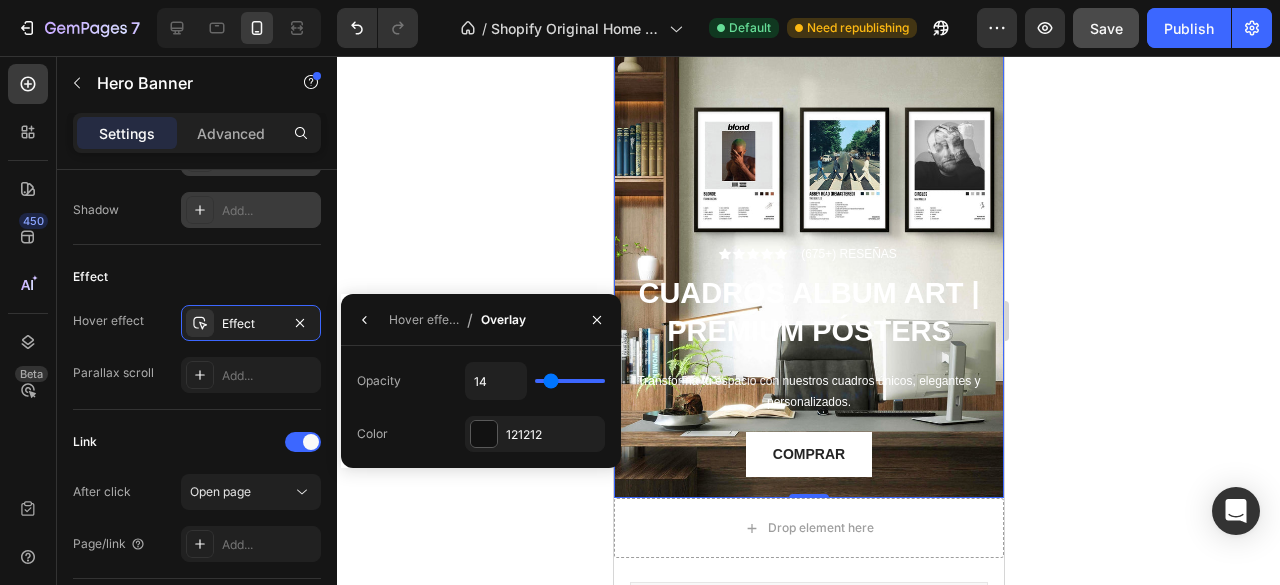 type on "13" 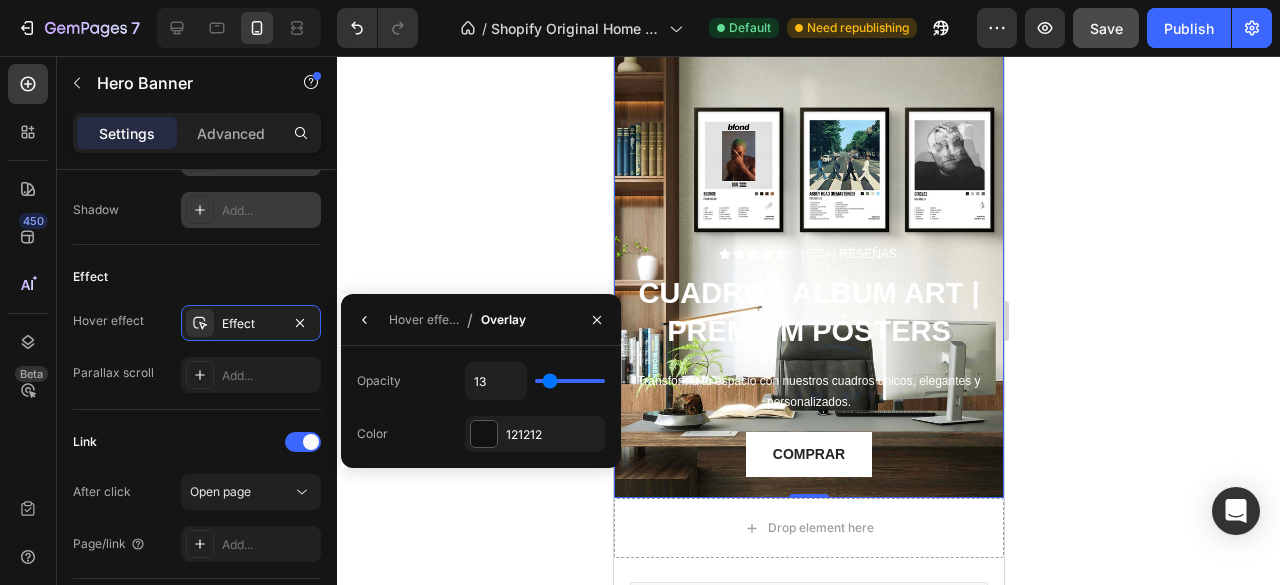type on "12" 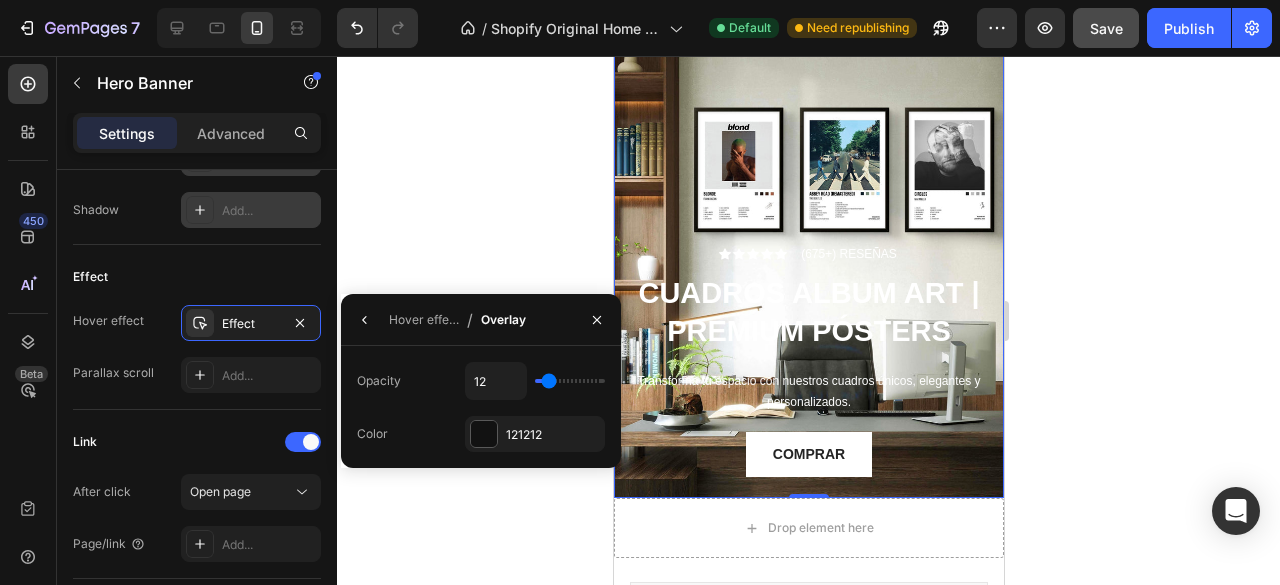 type on "13" 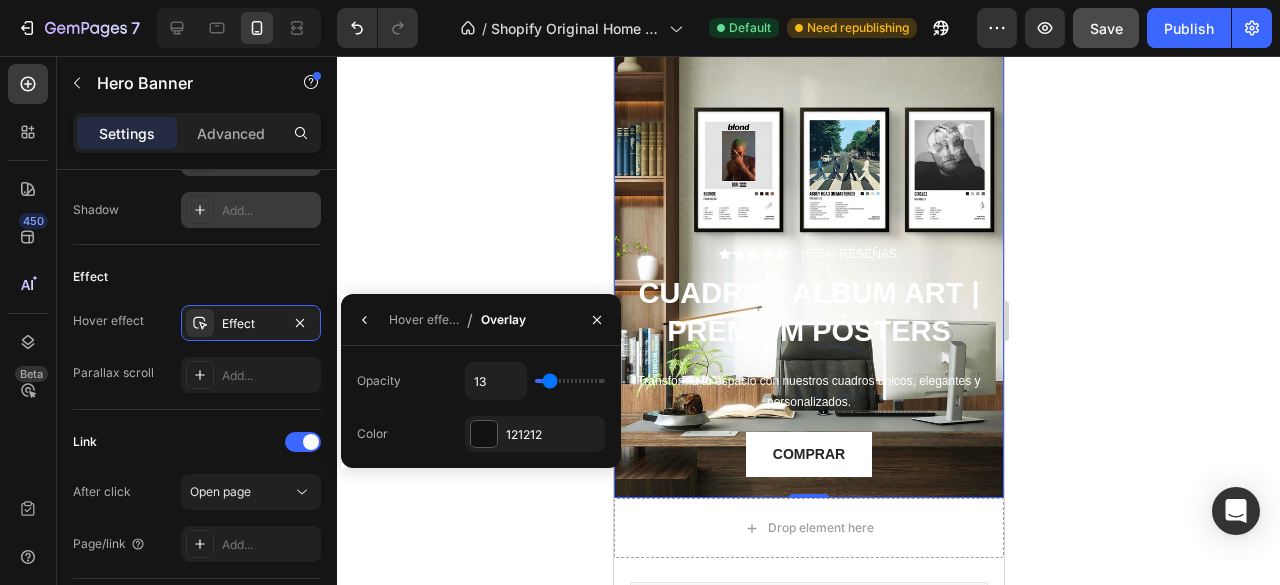type on "14" 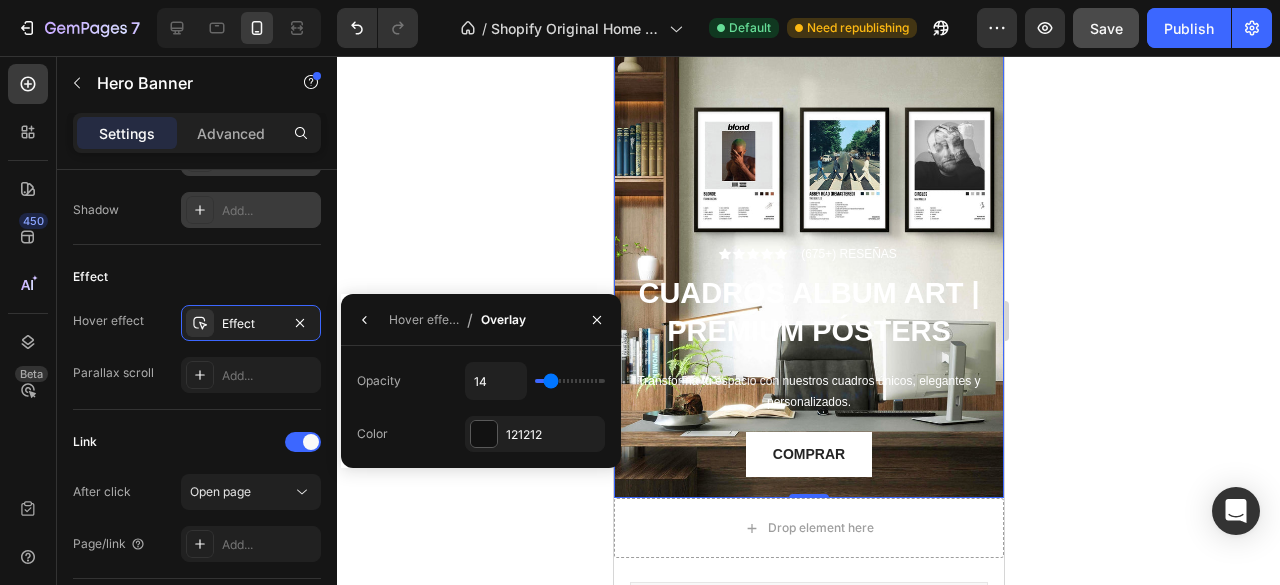 drag, startPoint x: 574, startPoint y: 382, endPoint x: 550, endPoint y: 379, distance: 24.186773 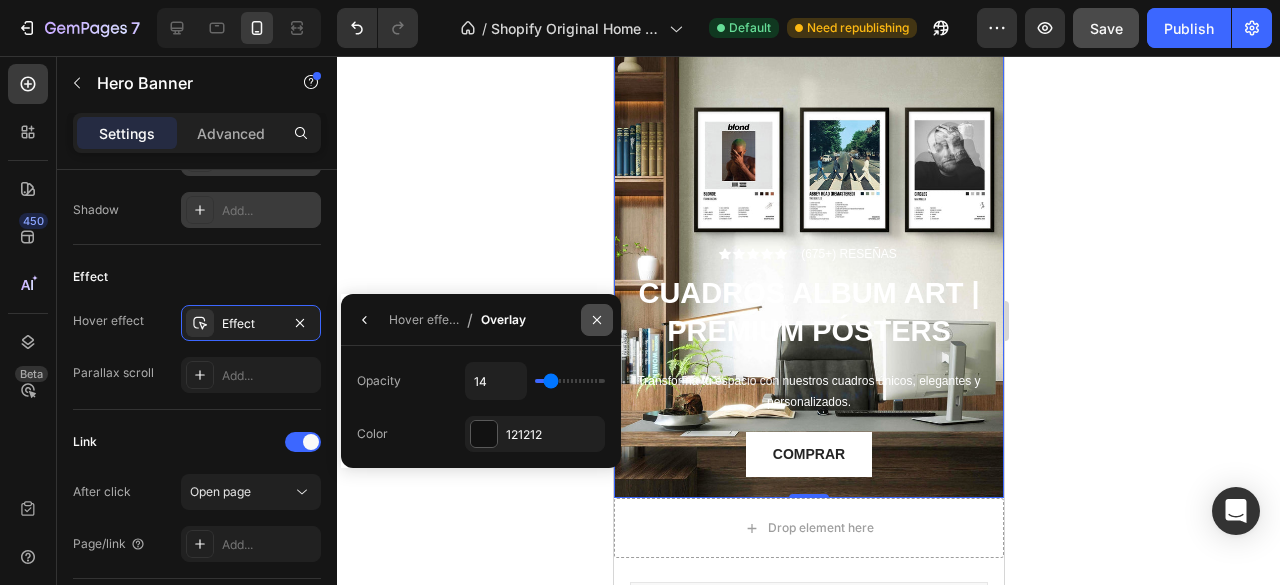 click 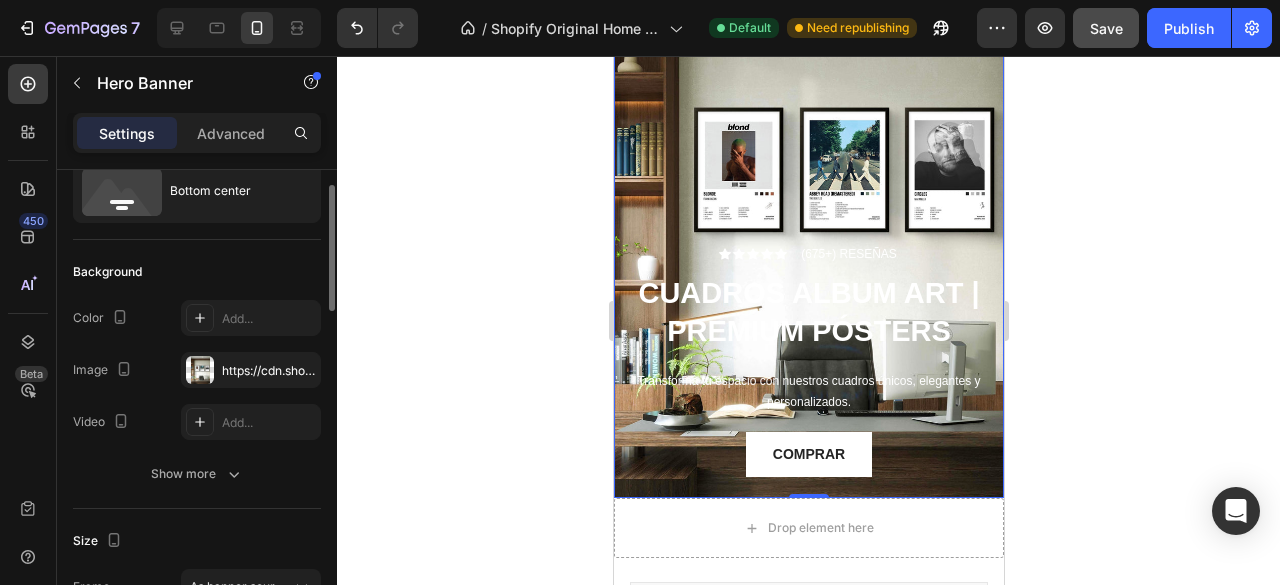 scroll, scrollTop: 0, scrollLeft: 0, axis: both 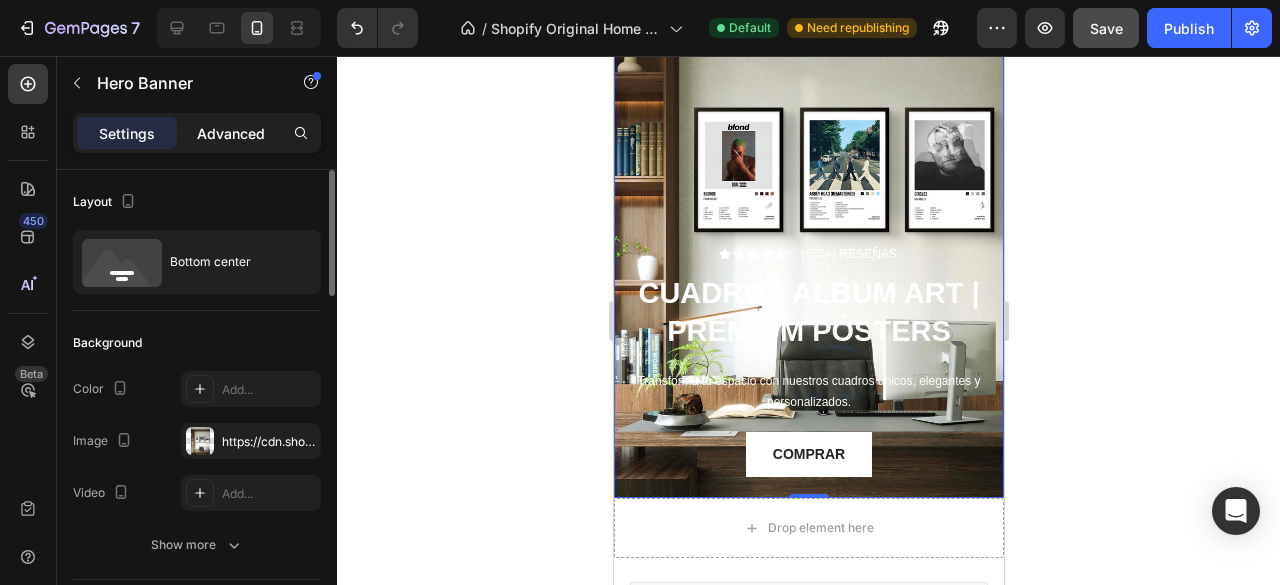 click on "Advanced" 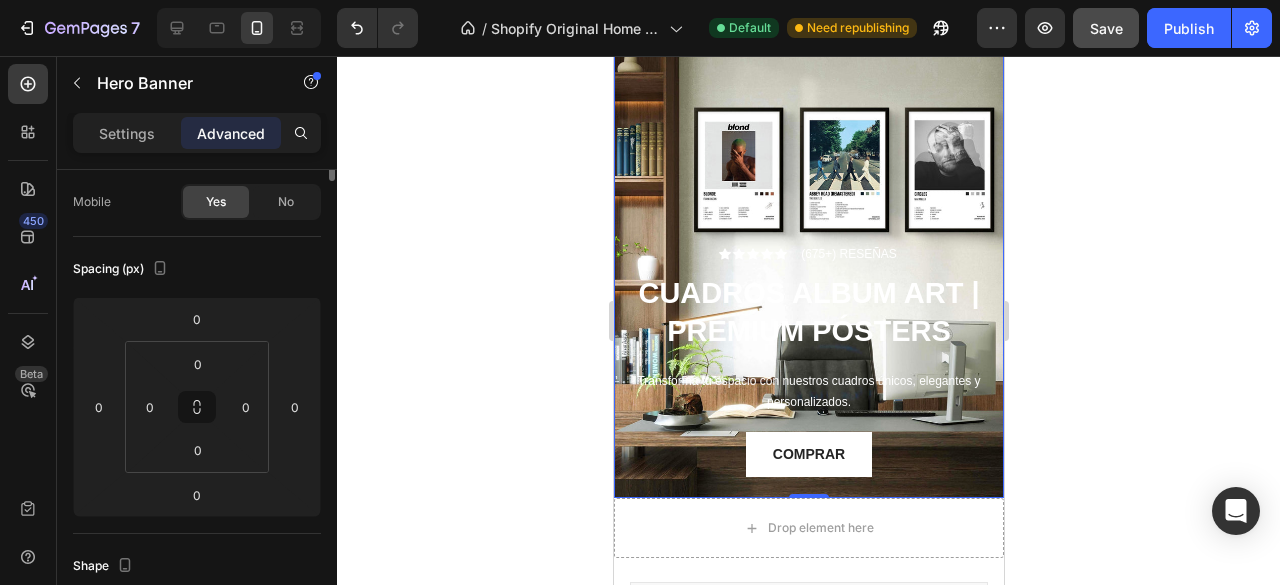 scroll, scrollTop: 0, scrollLeft: 0, axis: both 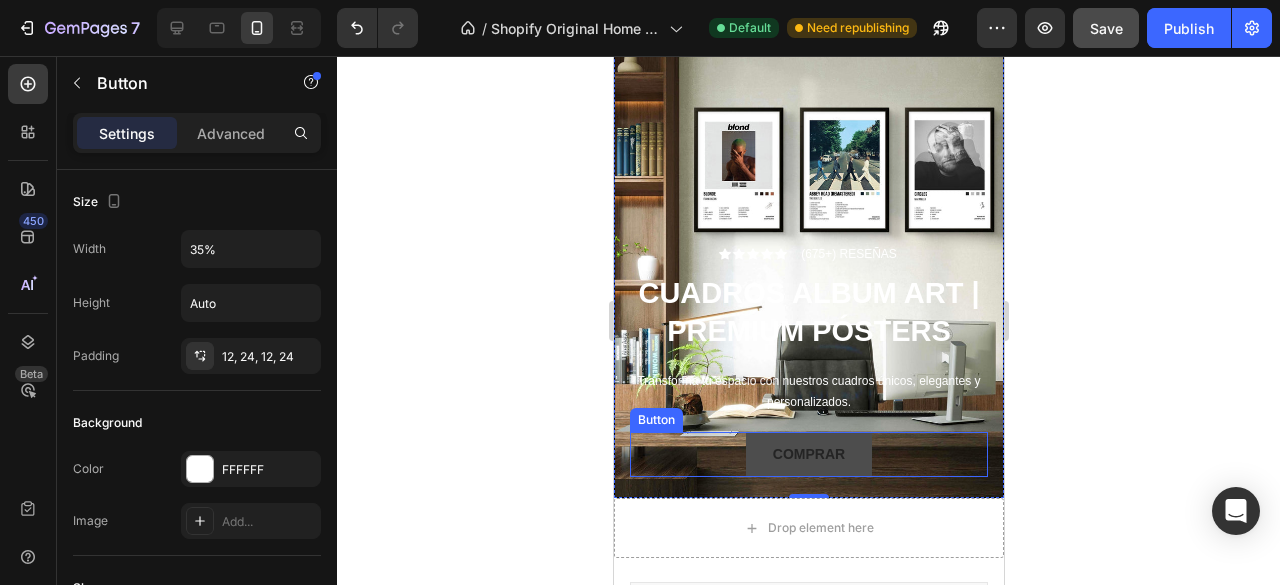 click on "COMPRAR" at bounding box center (807, 454) 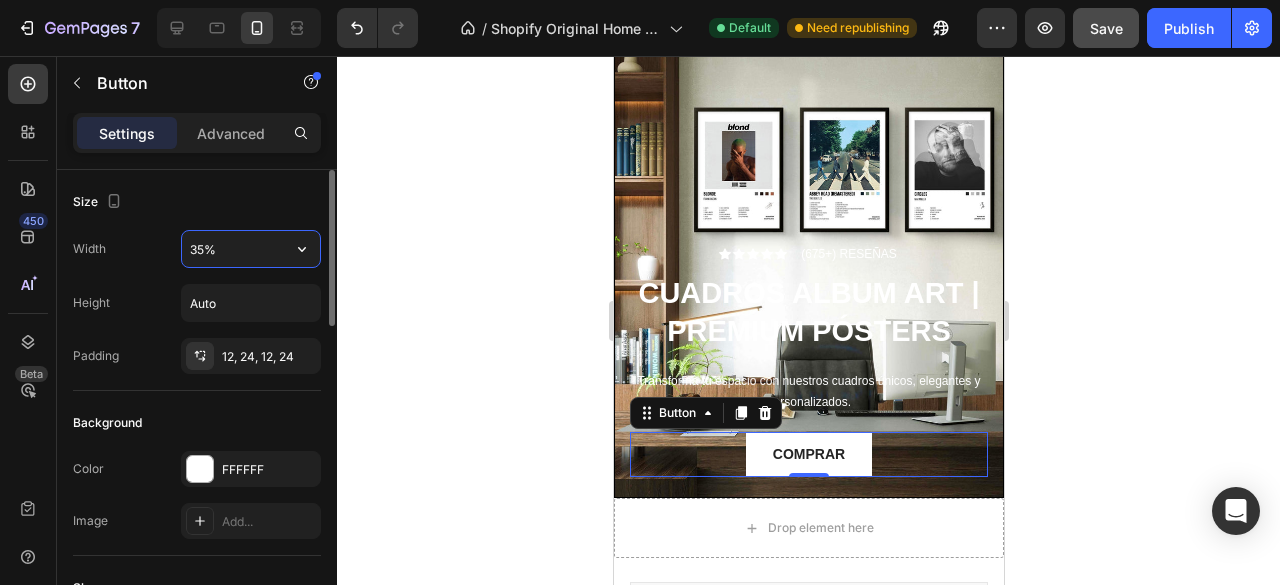 click on "35%" at bounding box center [251, 249] 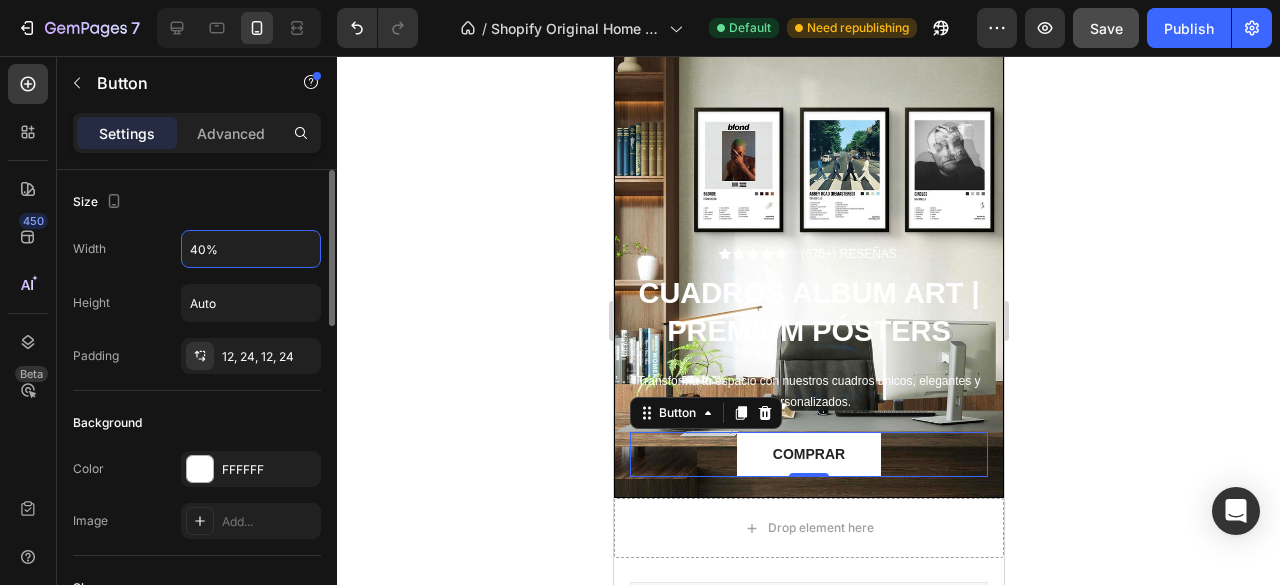 type on "40%" 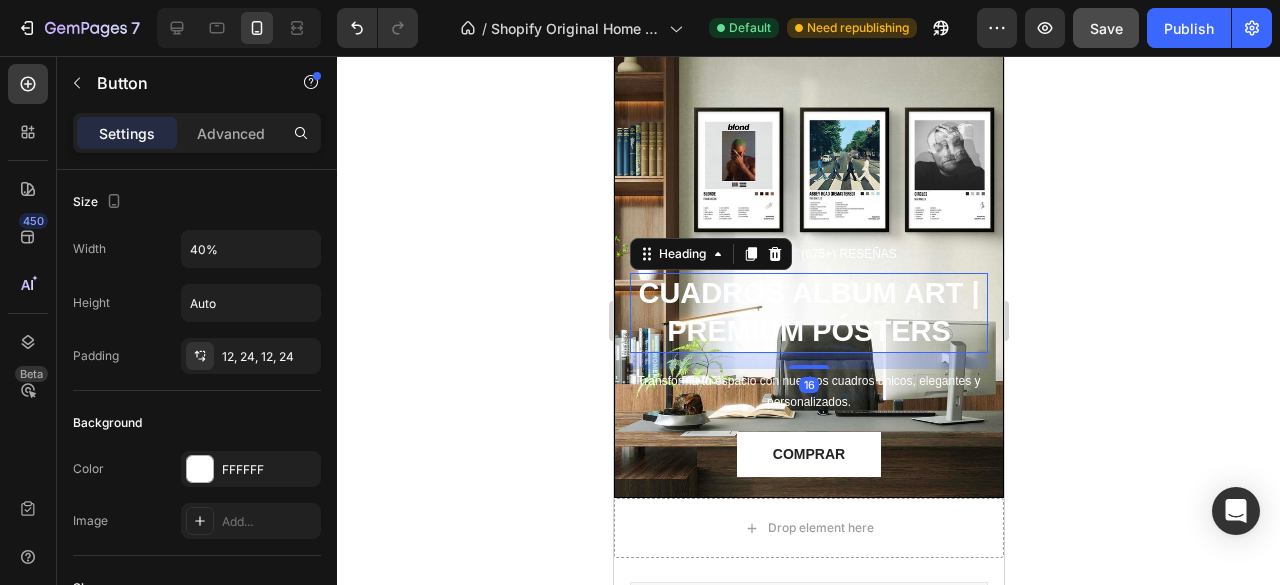 click on "CUADROS ALBUM ART | PREMIUM PÓSTERS" at bounding box center (808, 312) 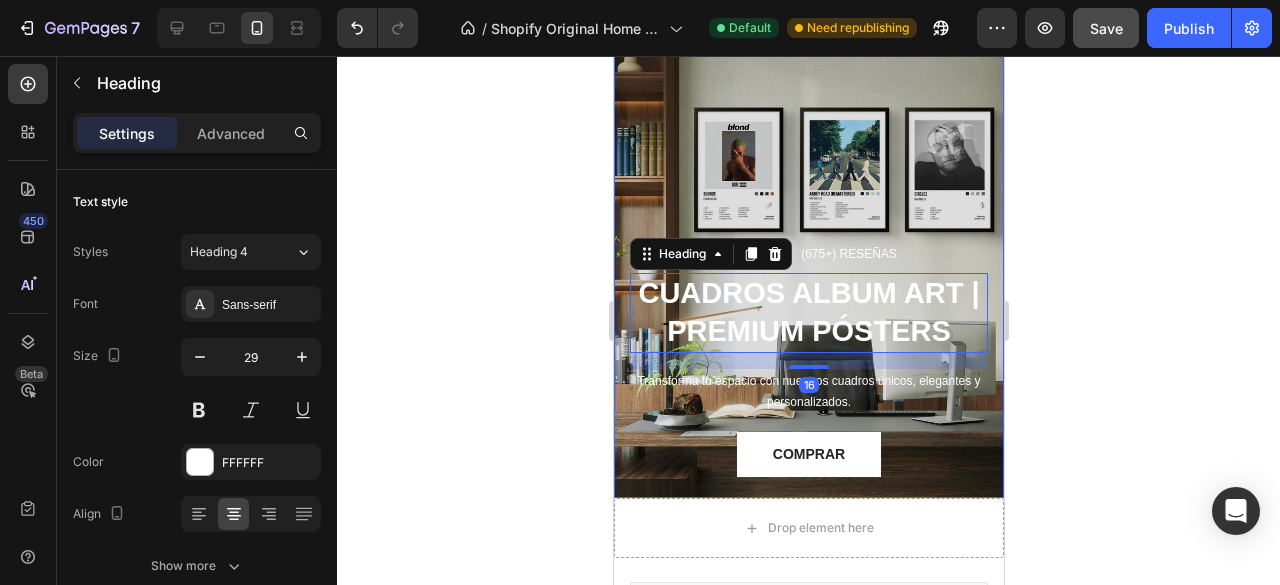 click at bounding box center (808, 206) 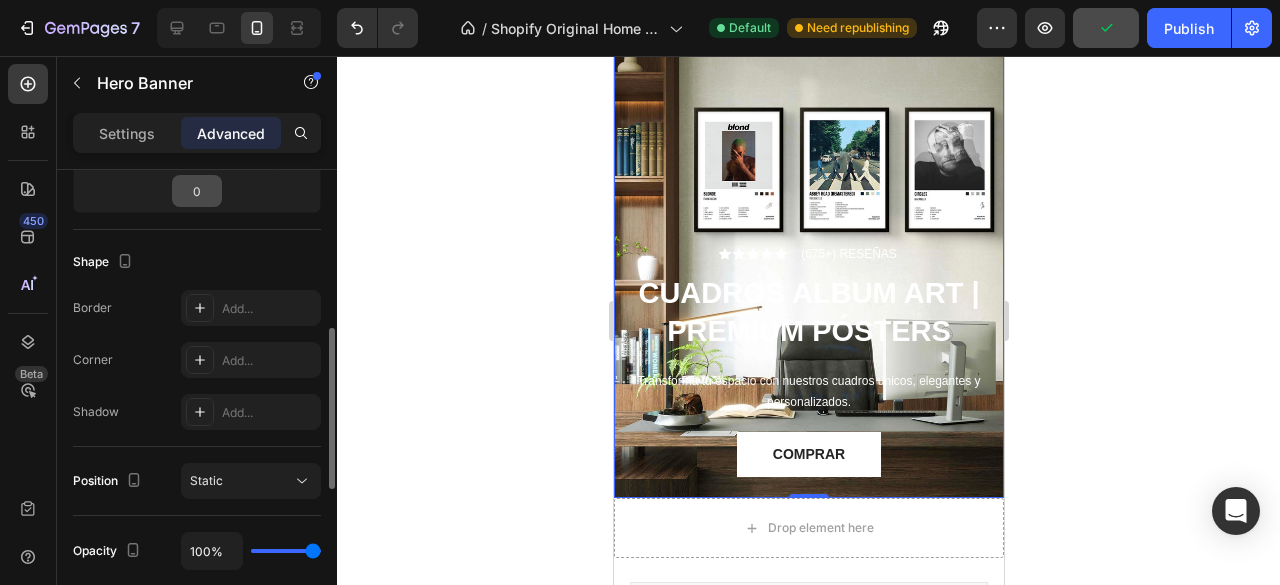 scroll, scrollTop: 460, scrollLeft: 0, axis: vertical 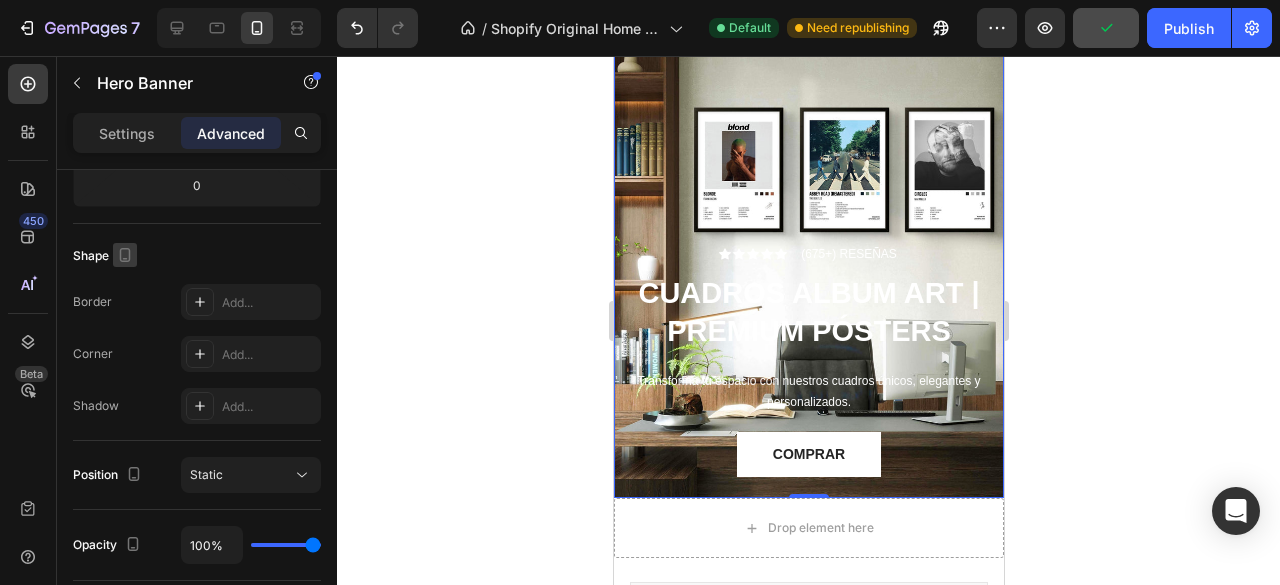 click 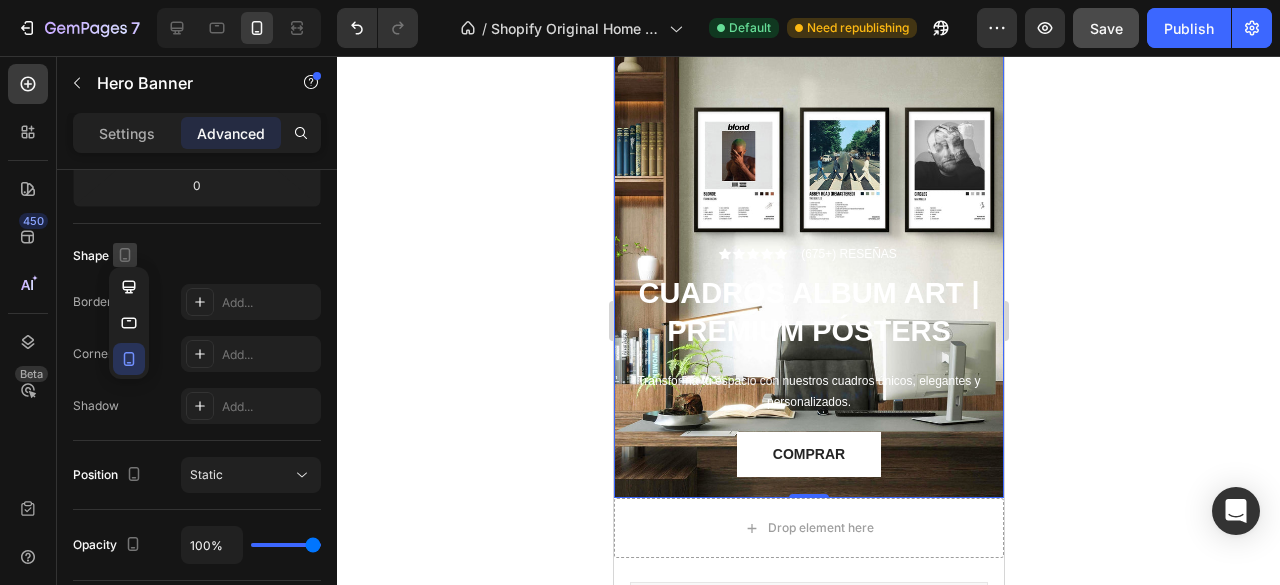 click 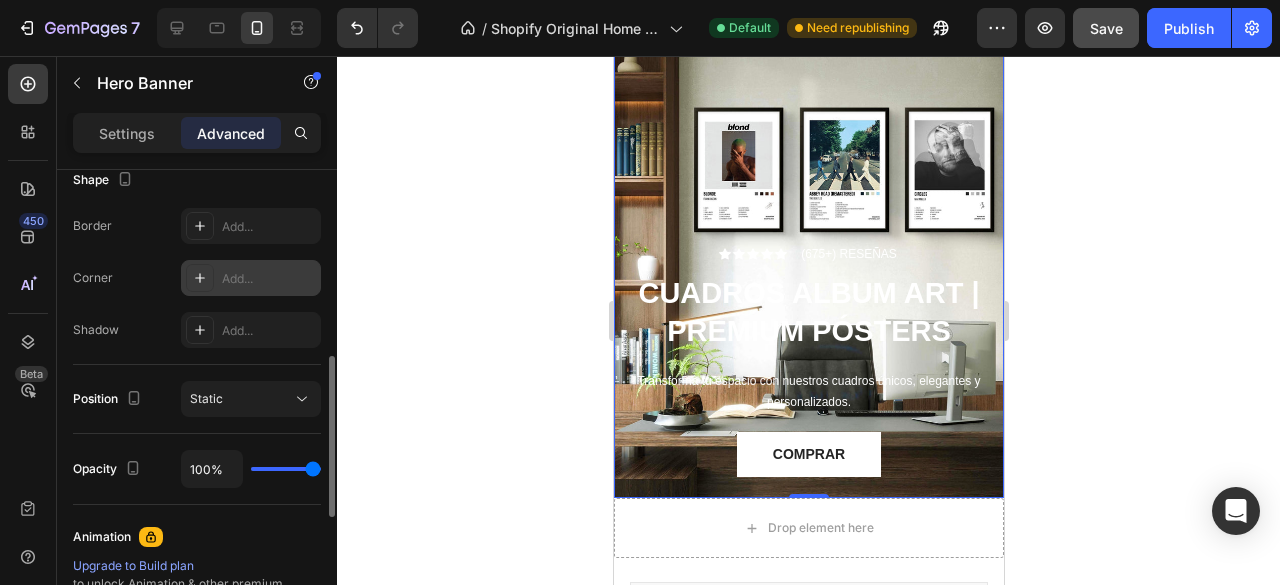 scroll, scrollTop: 538, scrollLeft: 0, axis: vertical 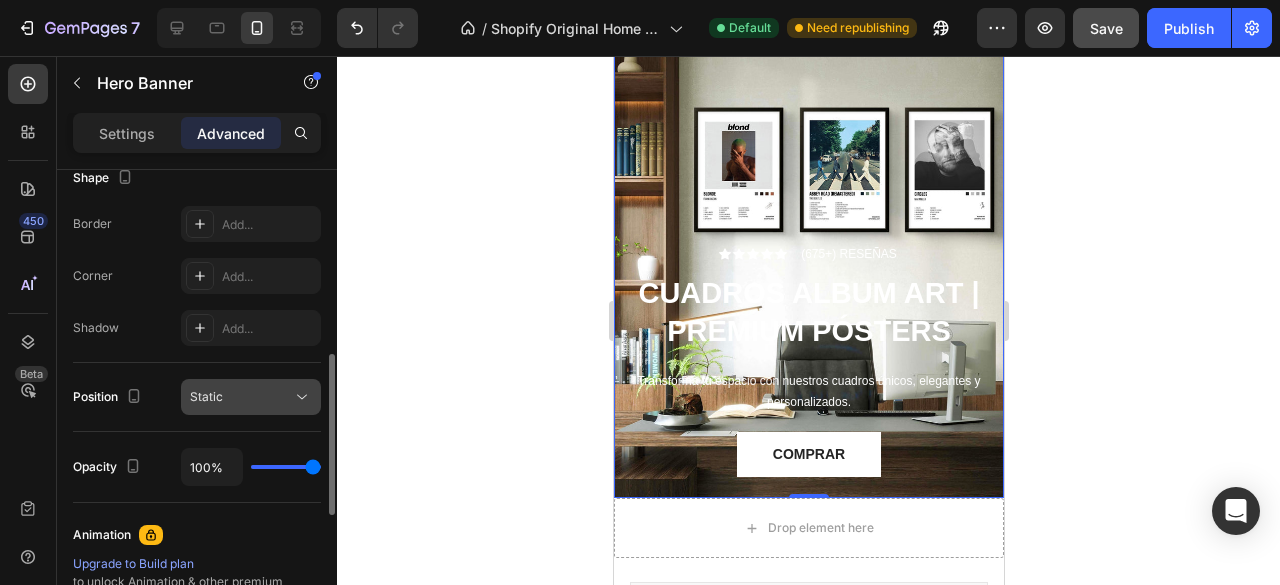 click on "Static" at bounding box center (241, 397) 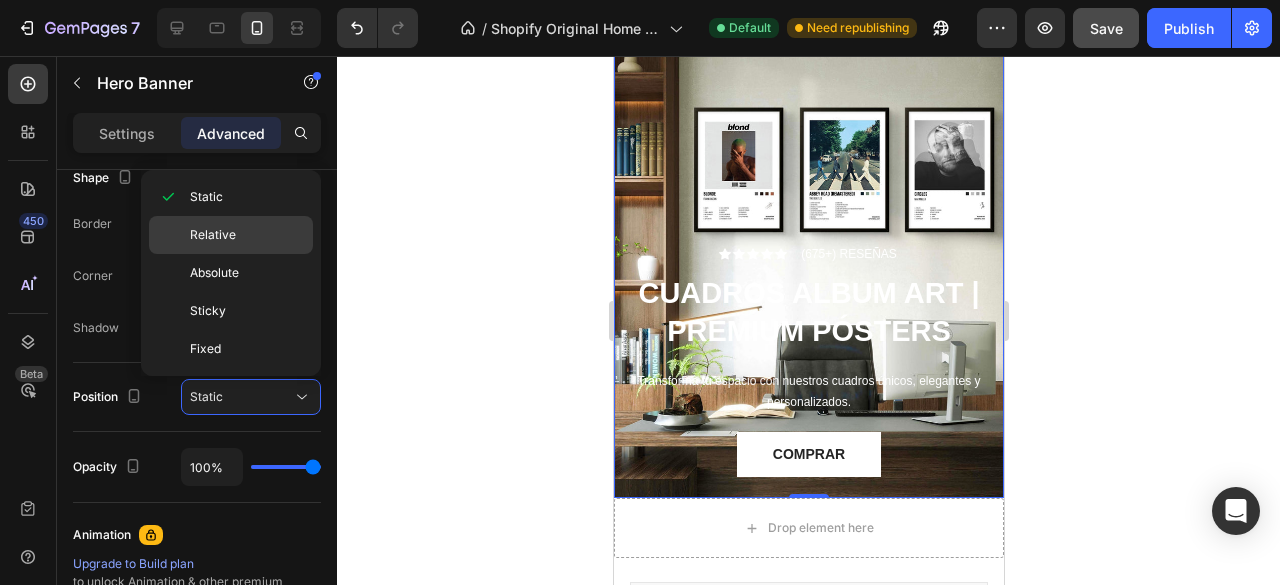 click on "Relative" at bounding box center (213, 235) 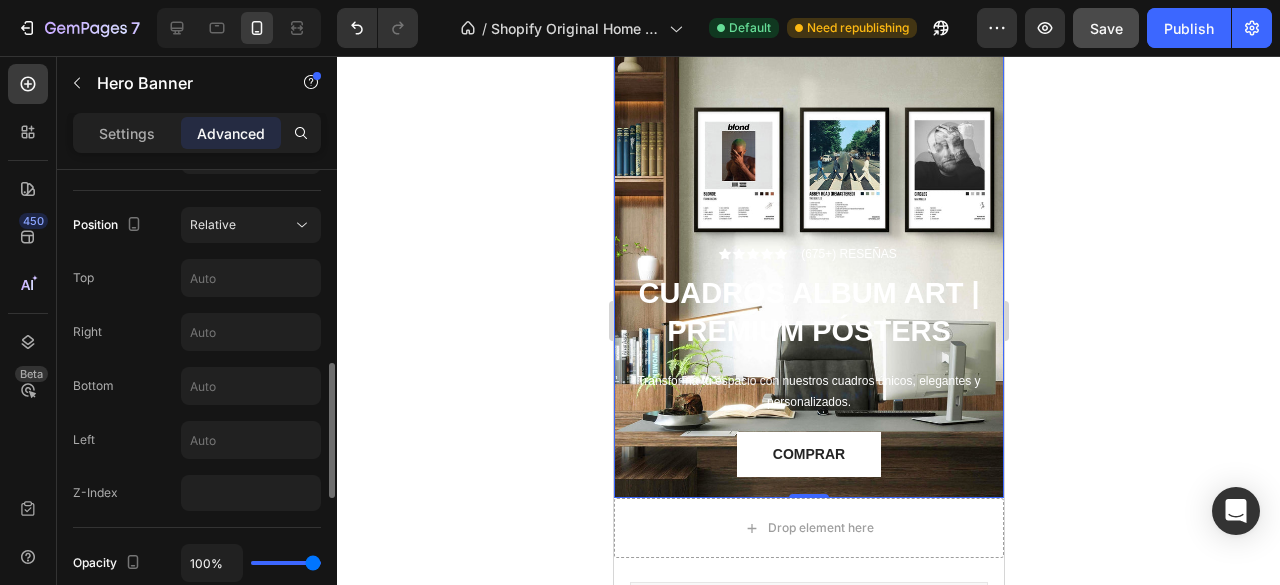 scroll, scrollTop: 712, scrollLeft: 0, axis: vertical 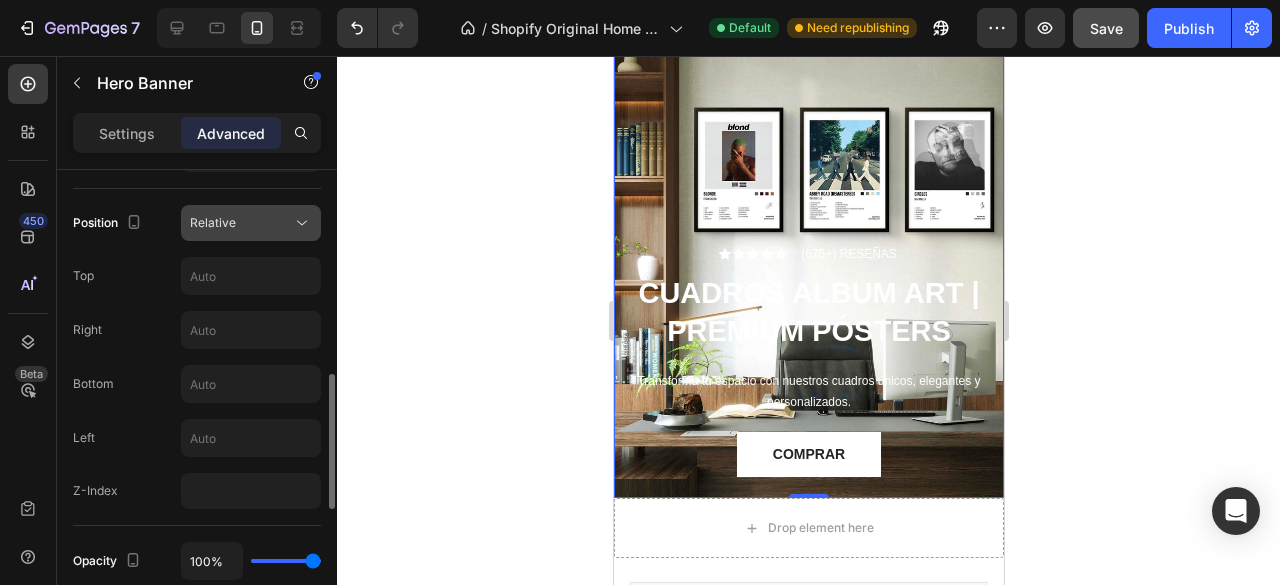 click on "Relative" at bounding box center (241, 223) 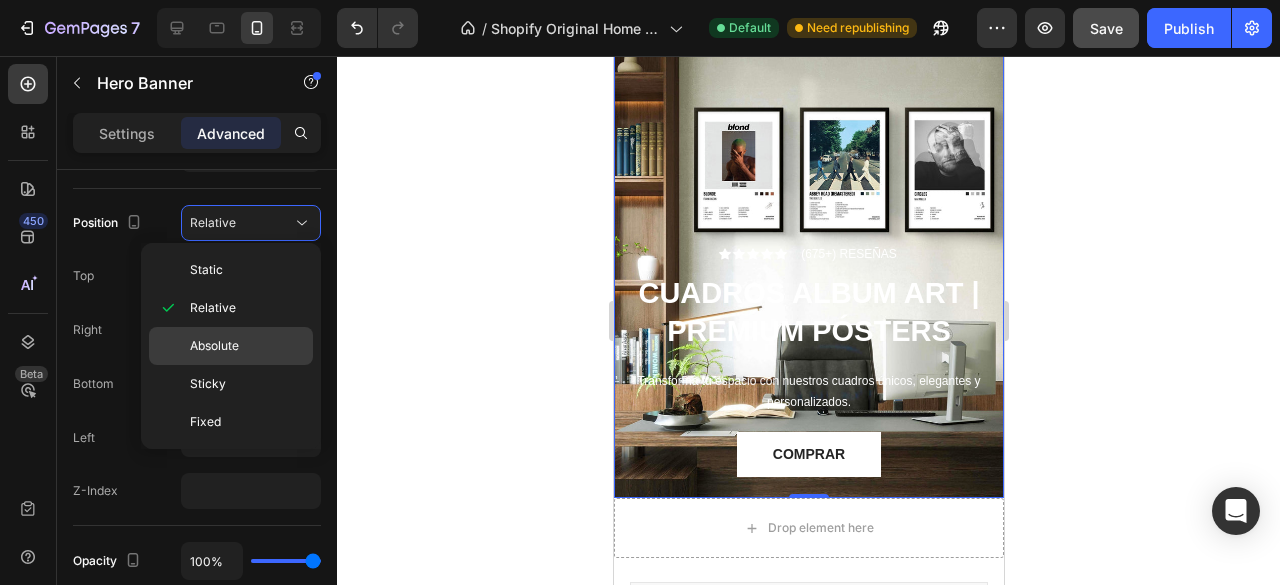 click on "Absolute" at bounding box center [214, 346] 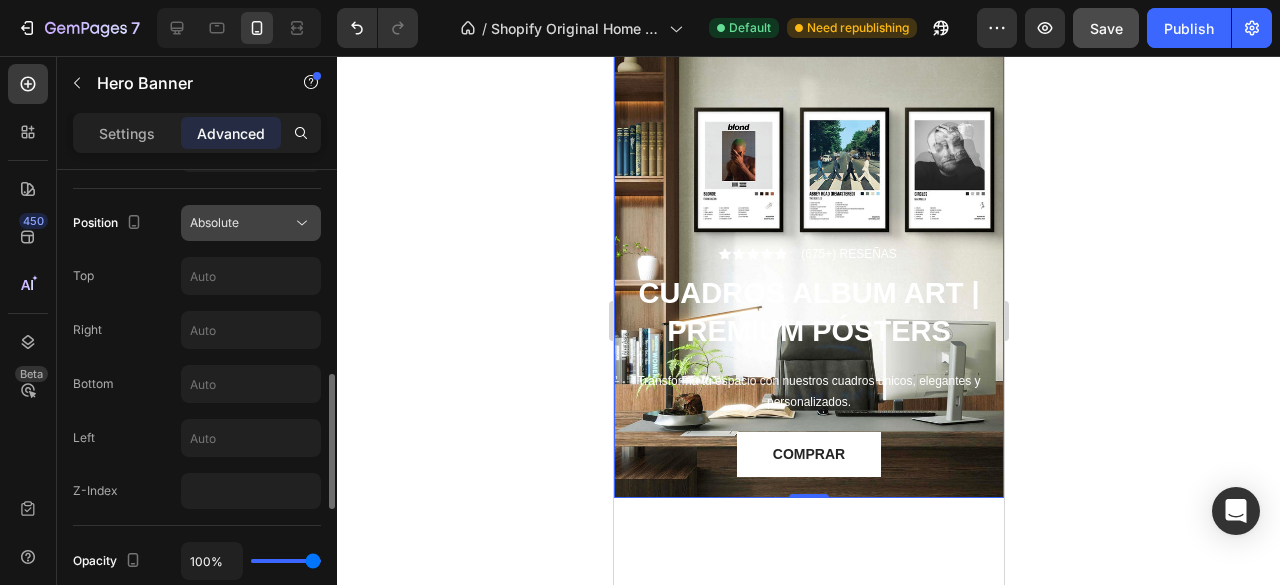 click on "Absolute" at bounding box center (241, 223) 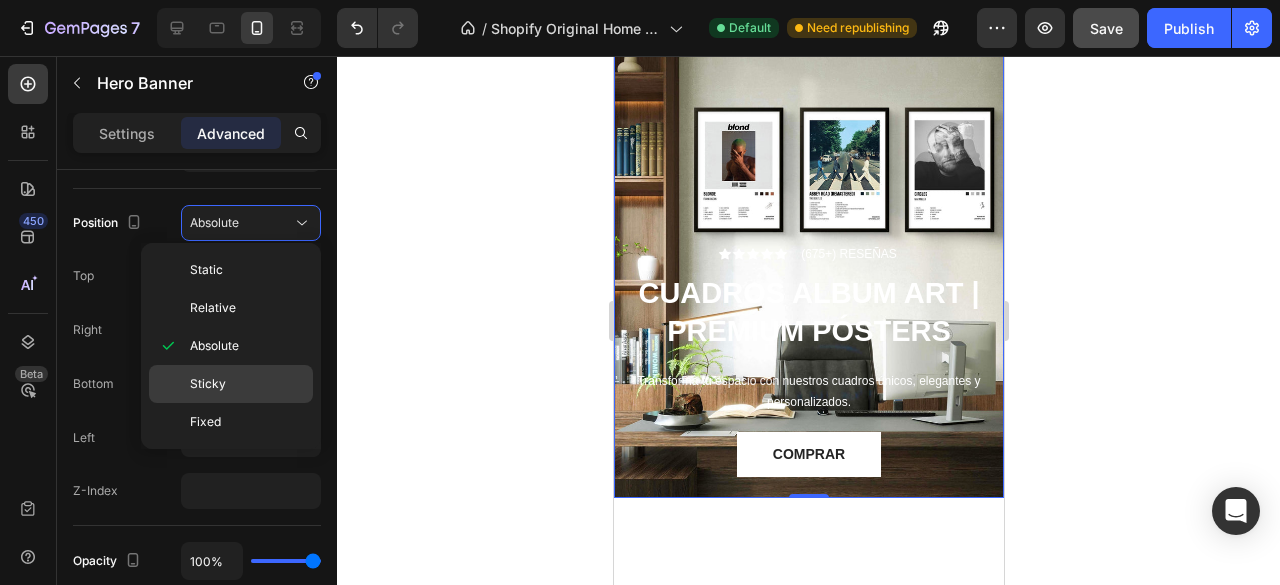 click on "Sticky" at bounding box center [247, 384] 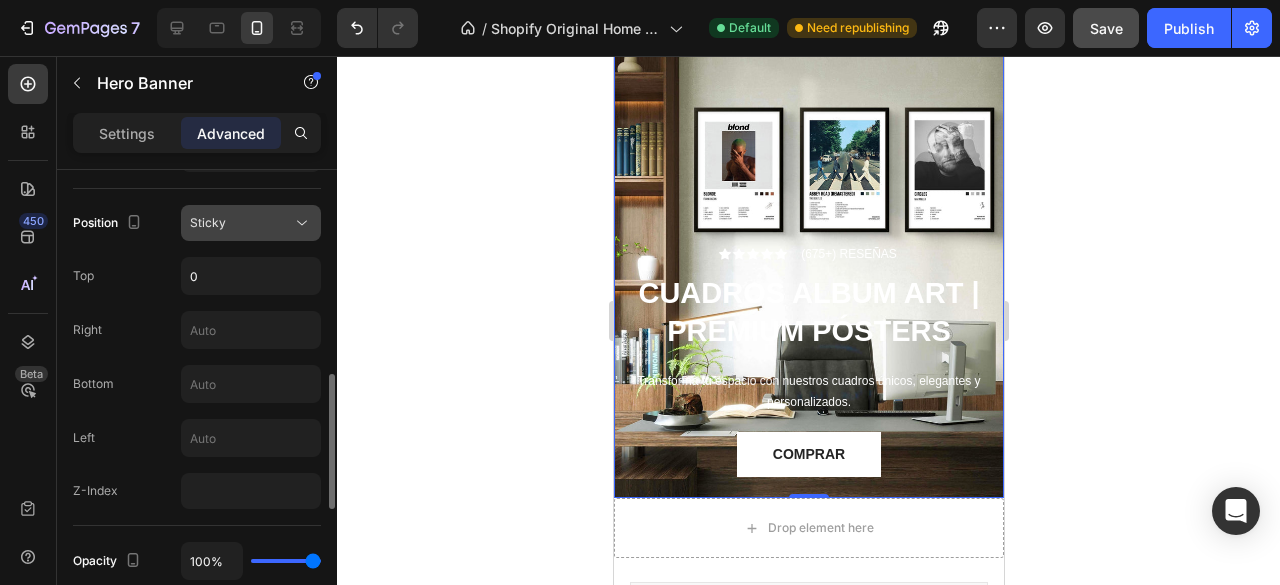 click on "Sticky" 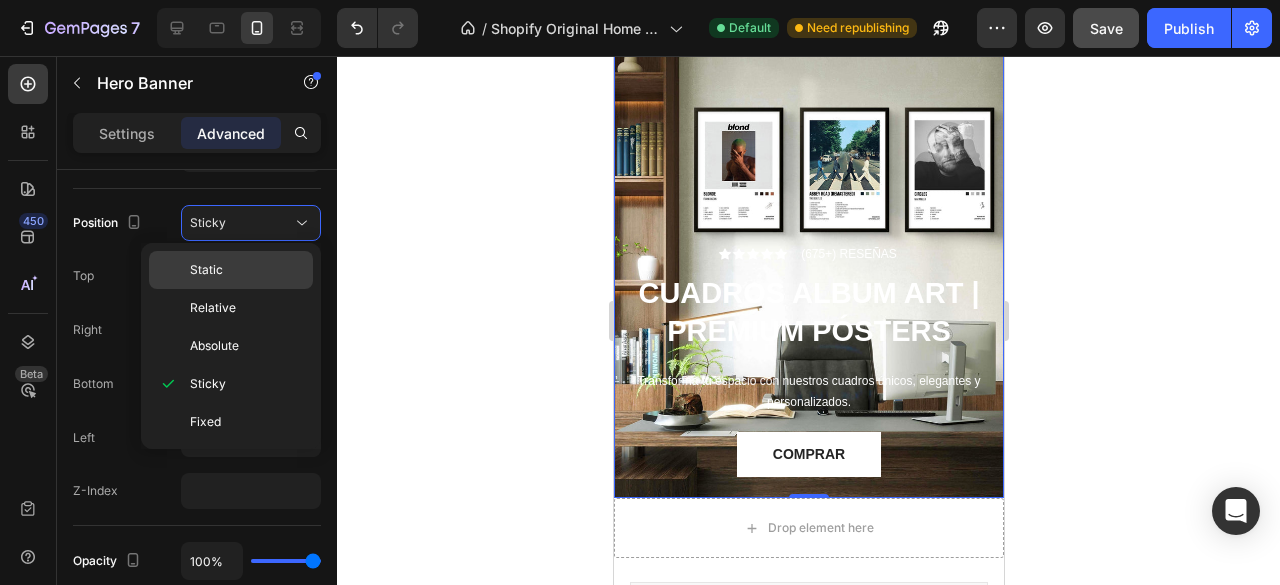 click on "Static" 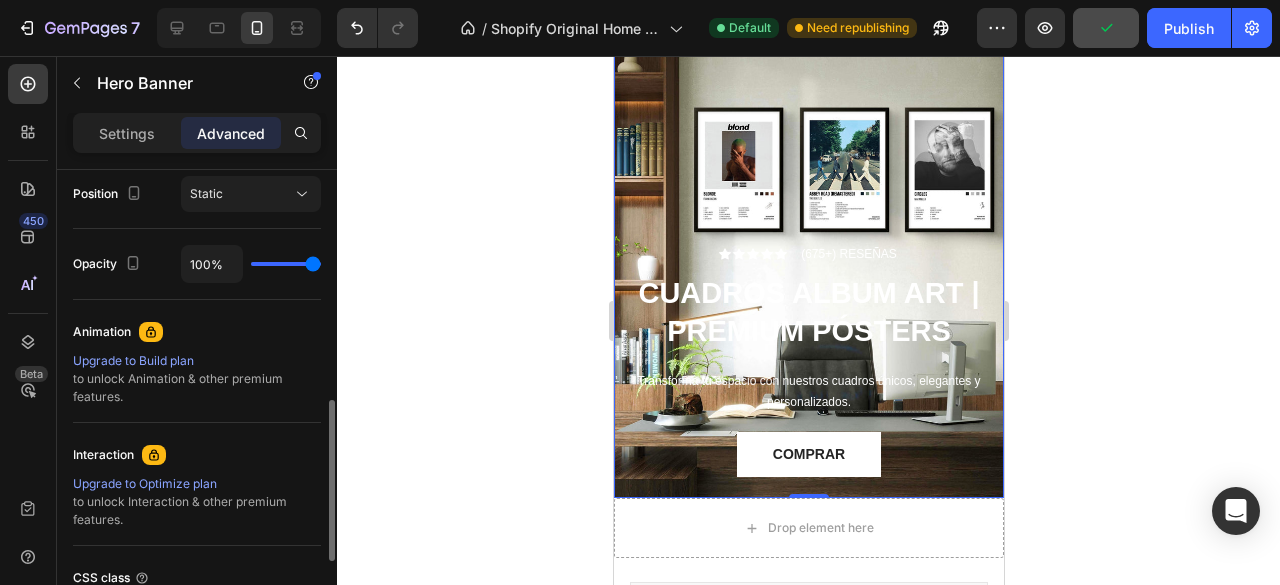 scroll, scrollTop: 690, scrollLeft: 0, axis: vertical 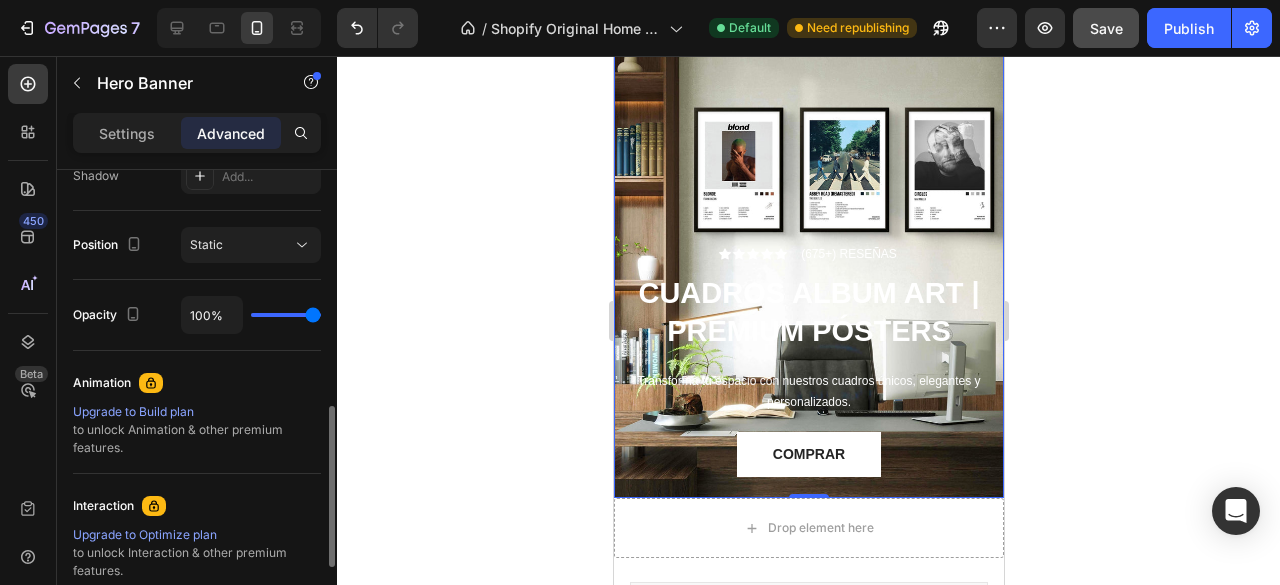 type on "97%" 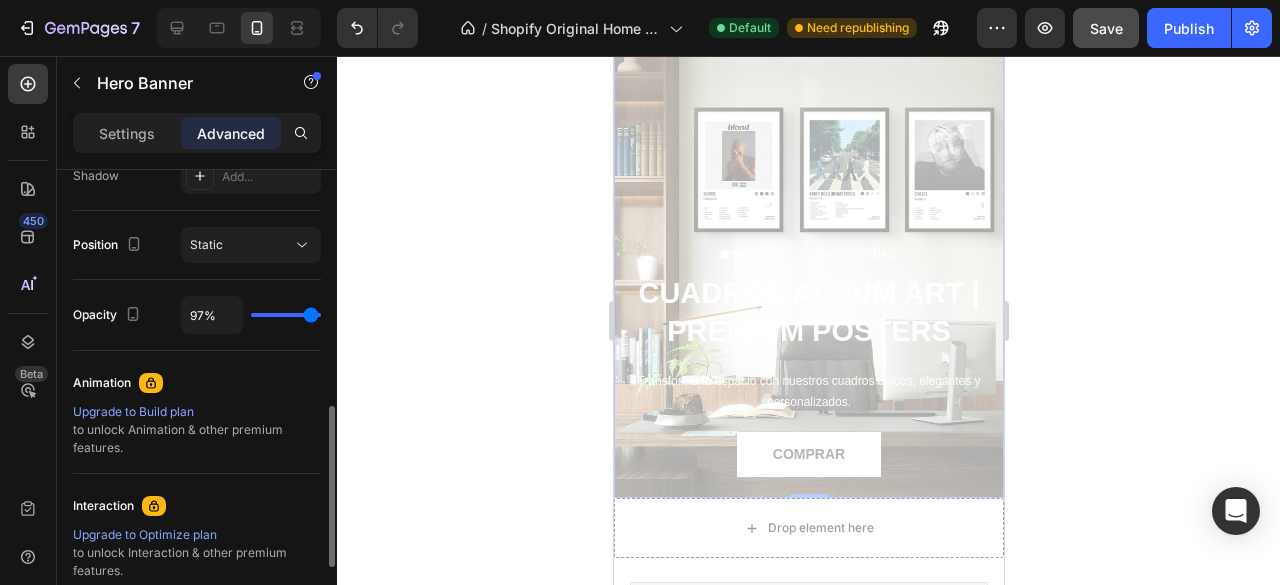 type on "34%" 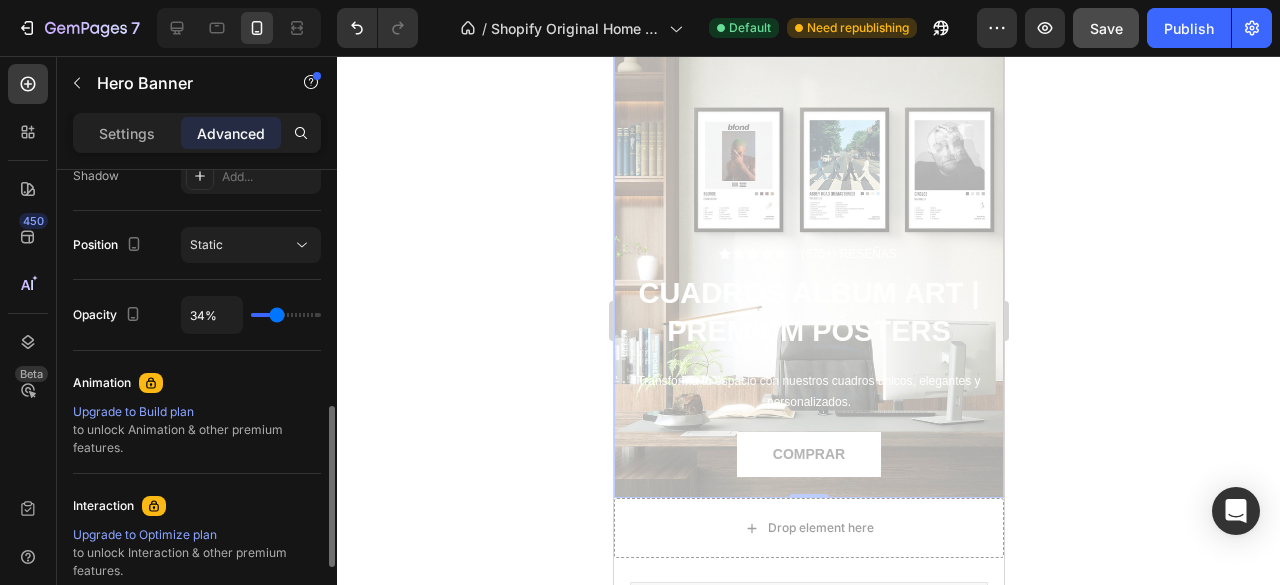 type on "27%" 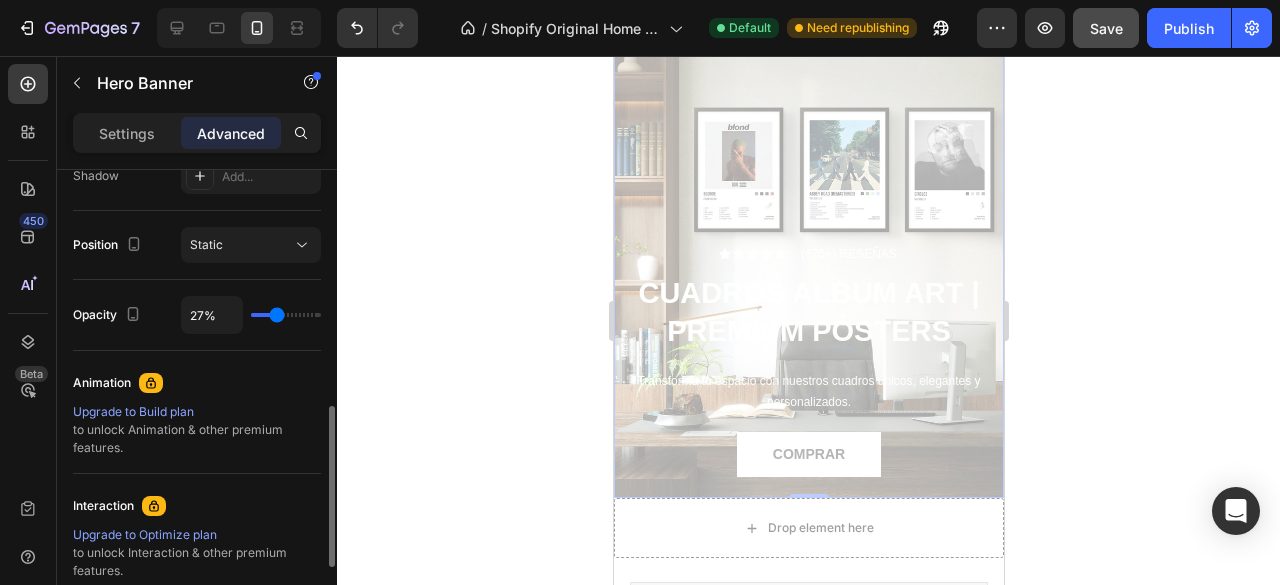 type on "27" 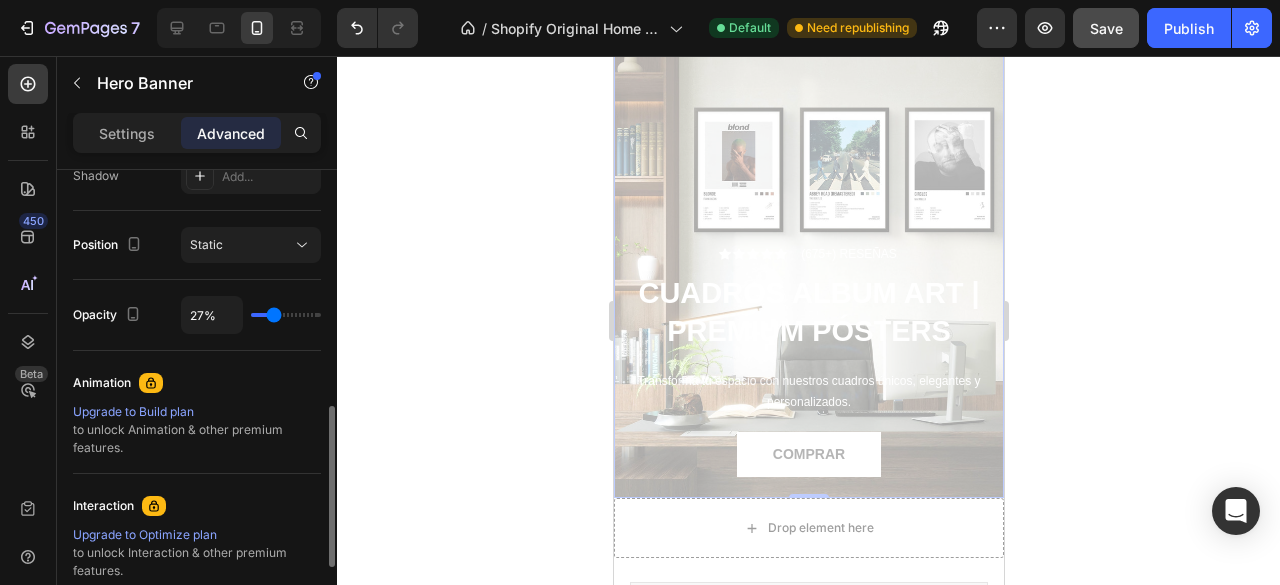 type on "22%" 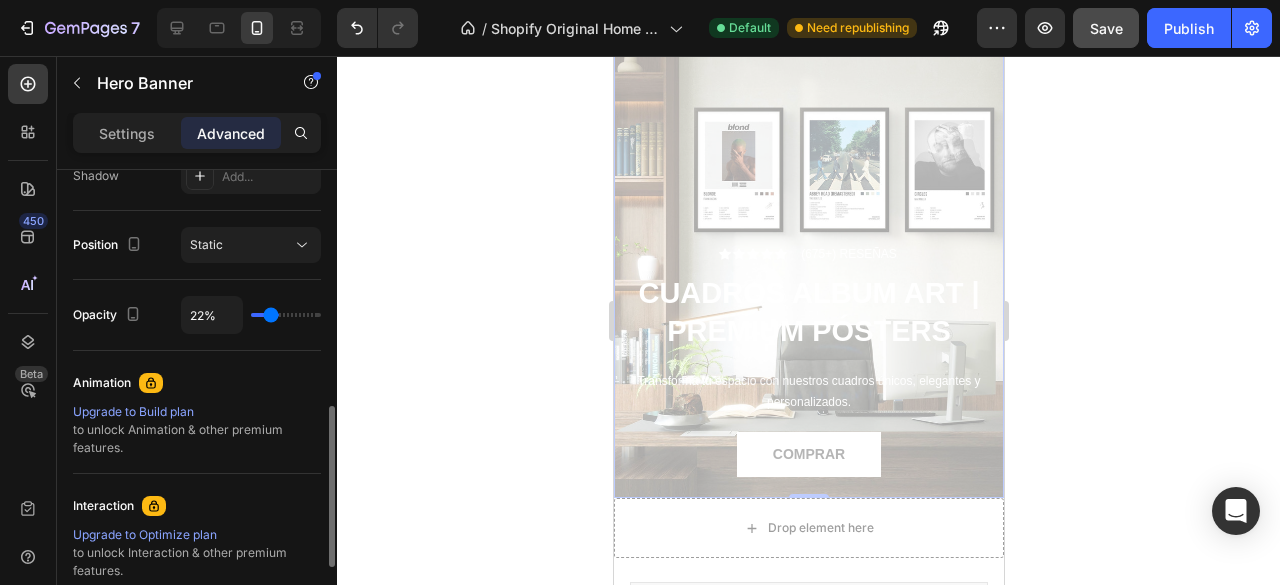 type on "15%" 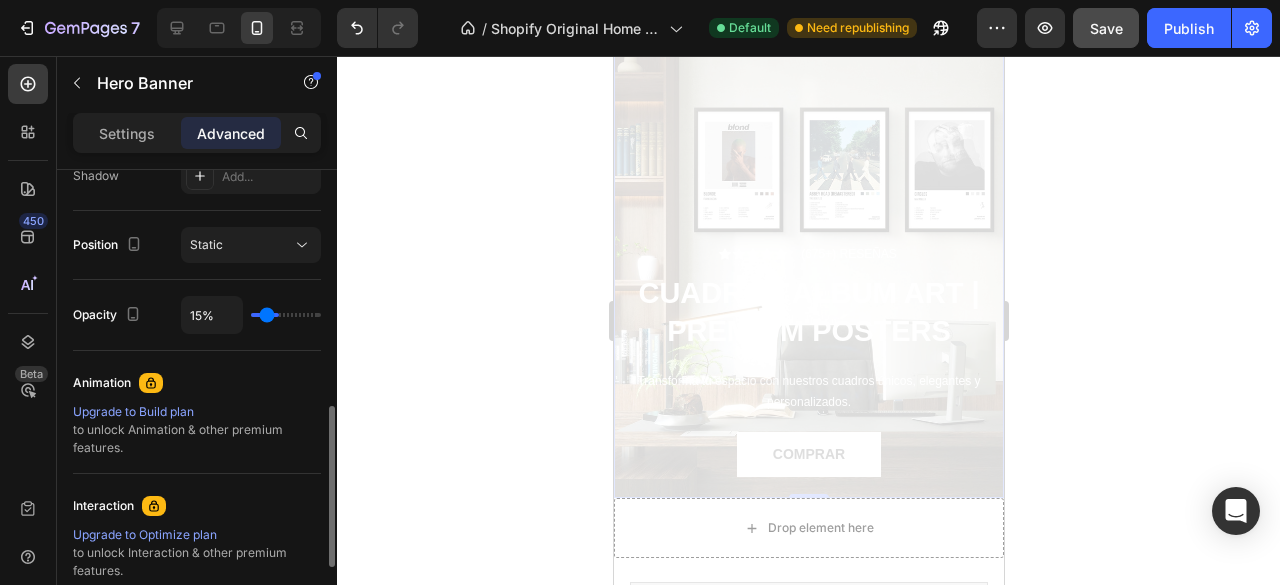 type on "8%" 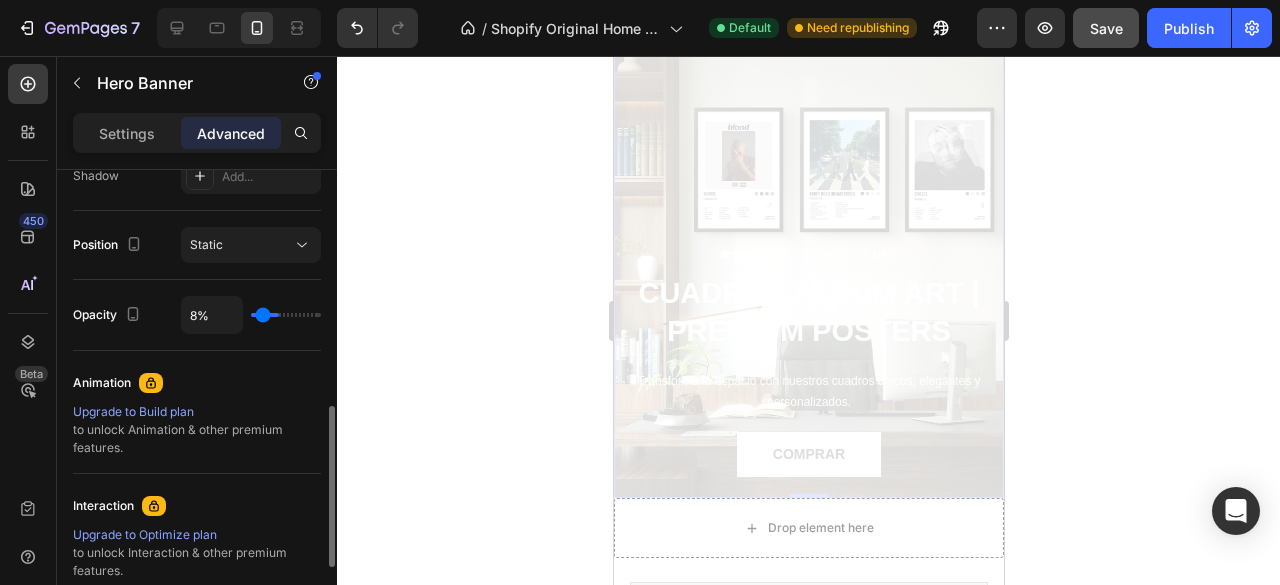 type on "6%" 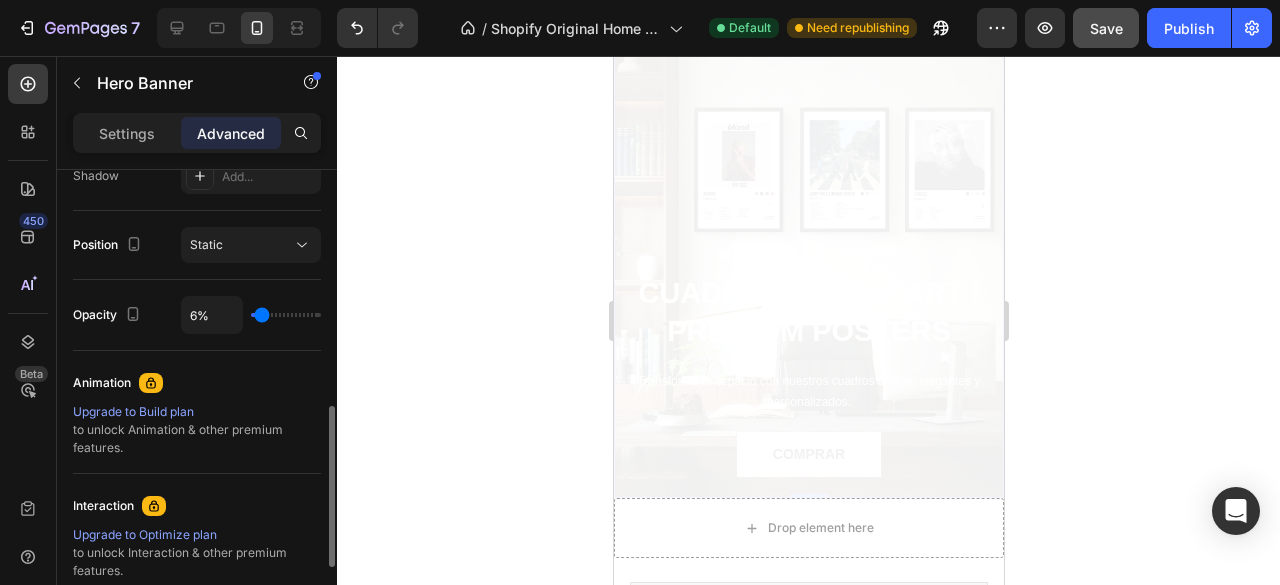 type on "7%" 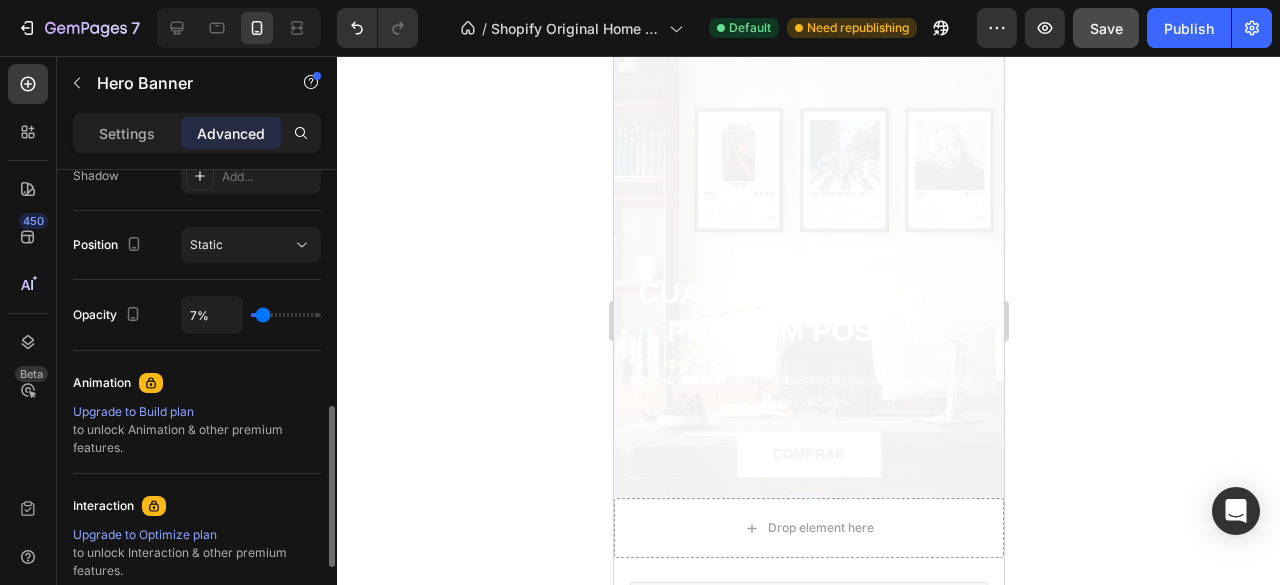 type on "41%" 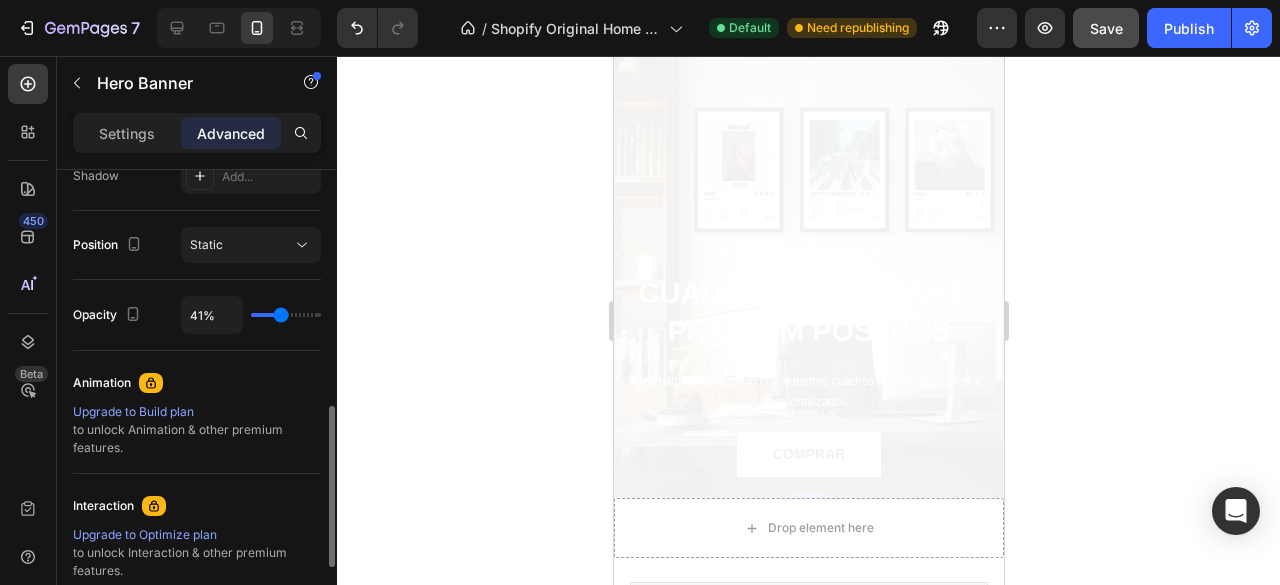 type on "50%" 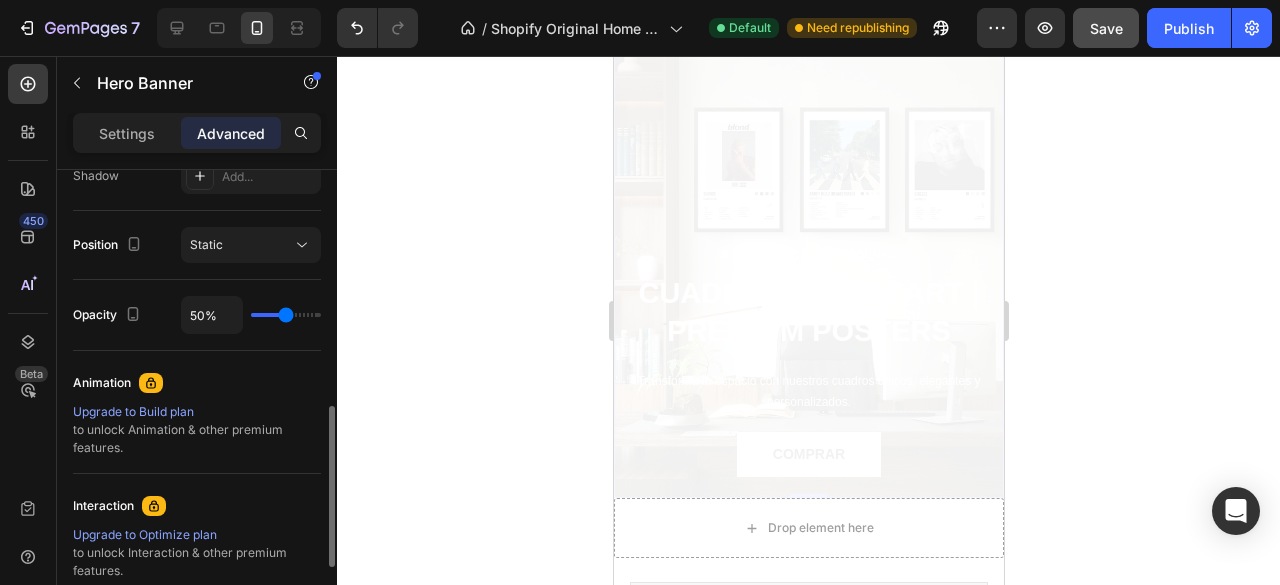 type on "60%" 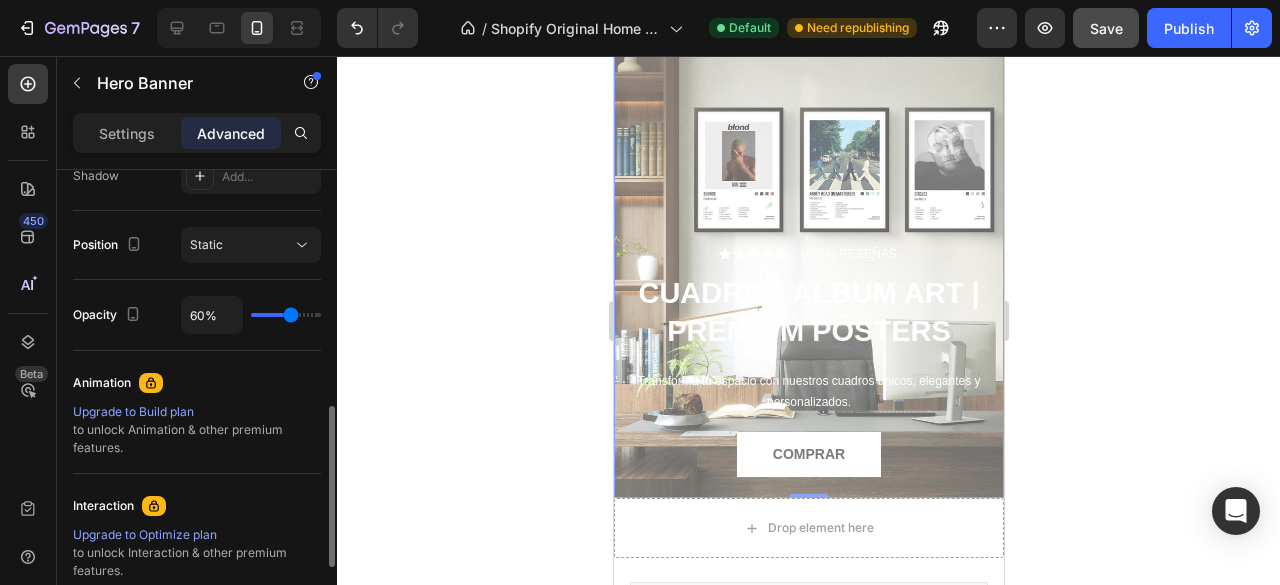 type on "76%" 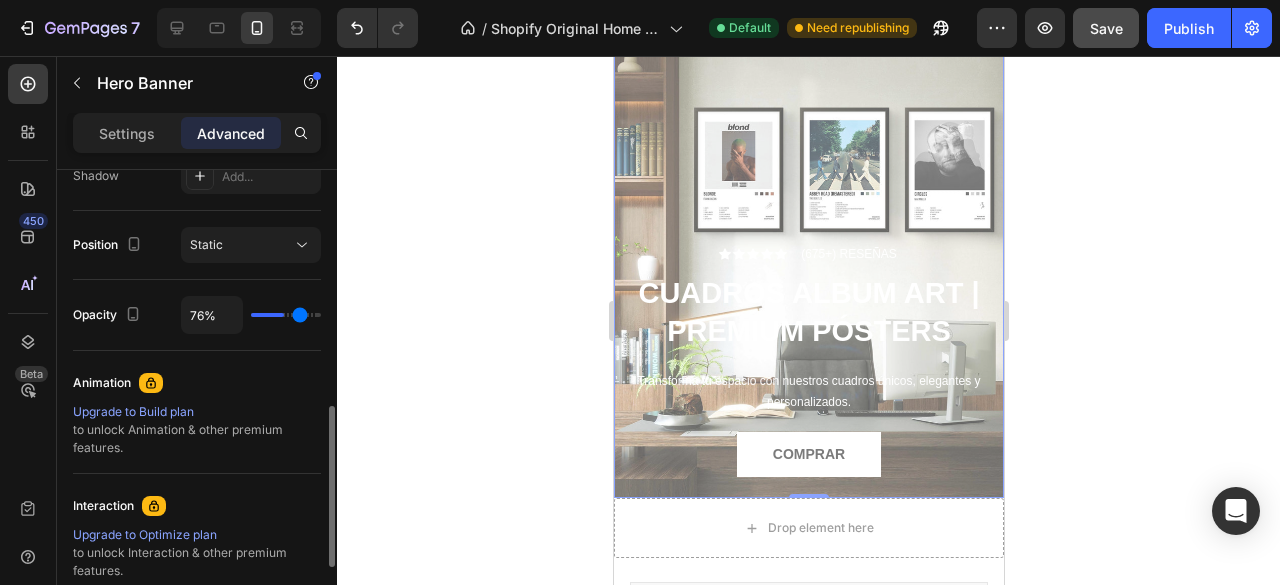 type on "87%" 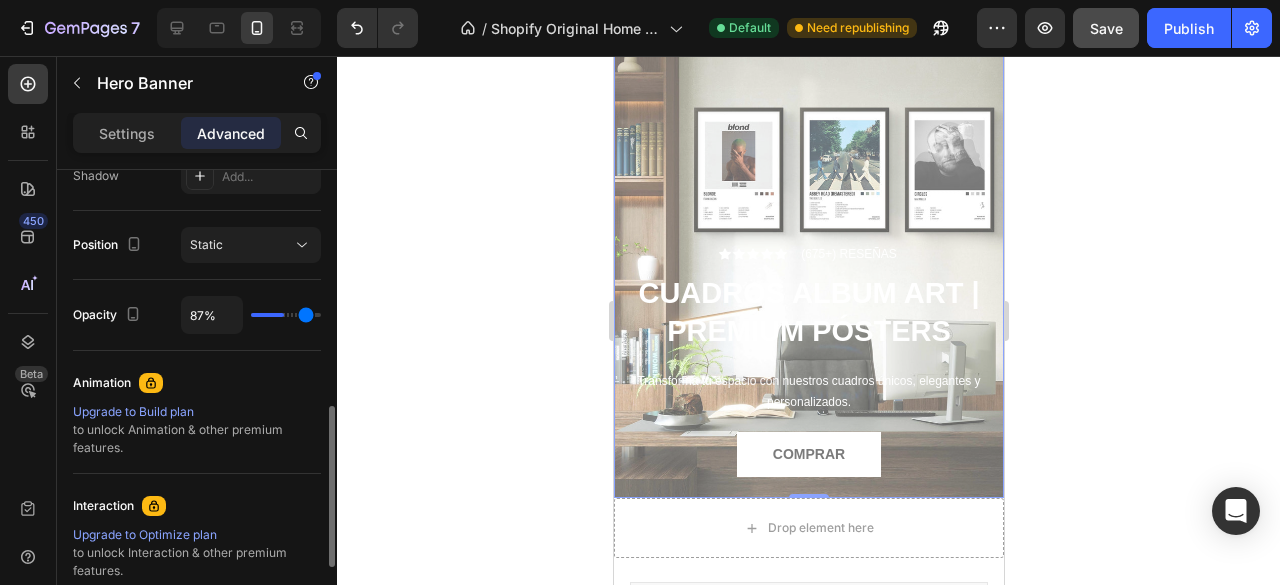 type on "98%" 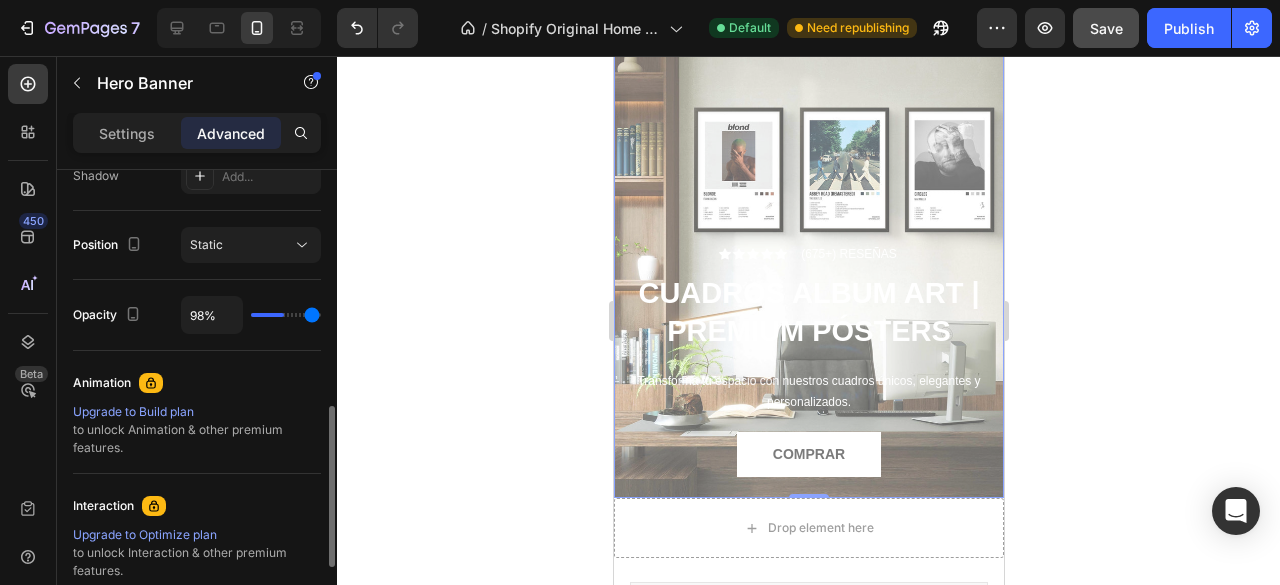 type on "100%" 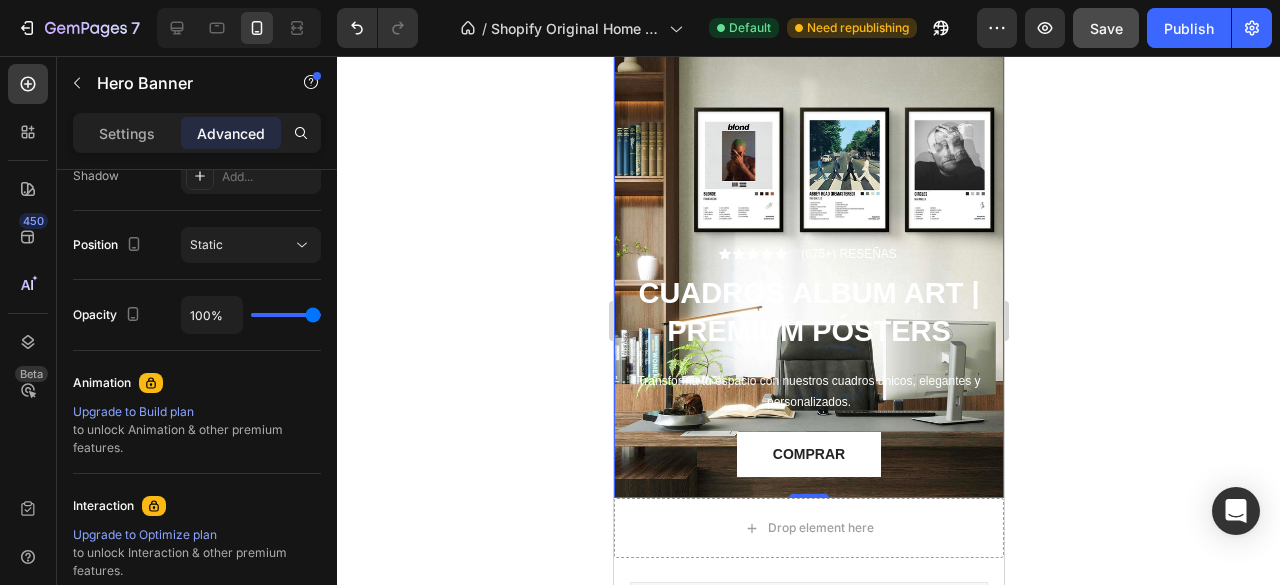 drag, startPoint x: 313, startPoint y: 313, endPoint x: 415, endPoint y: 307, distance: 102.176315 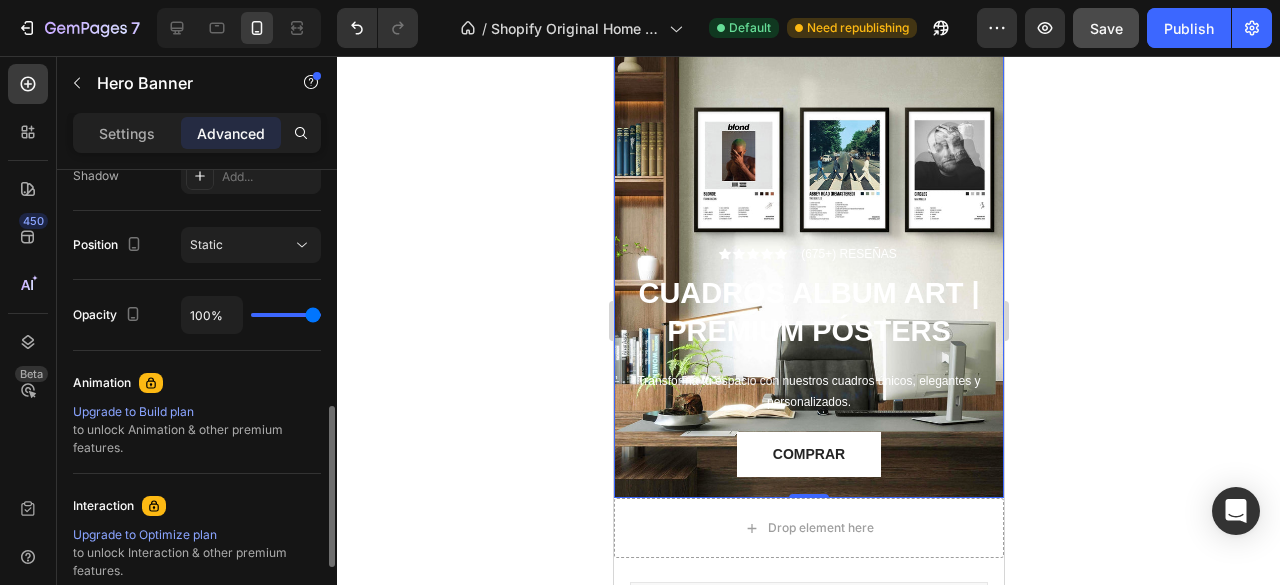 click on "Position Static" 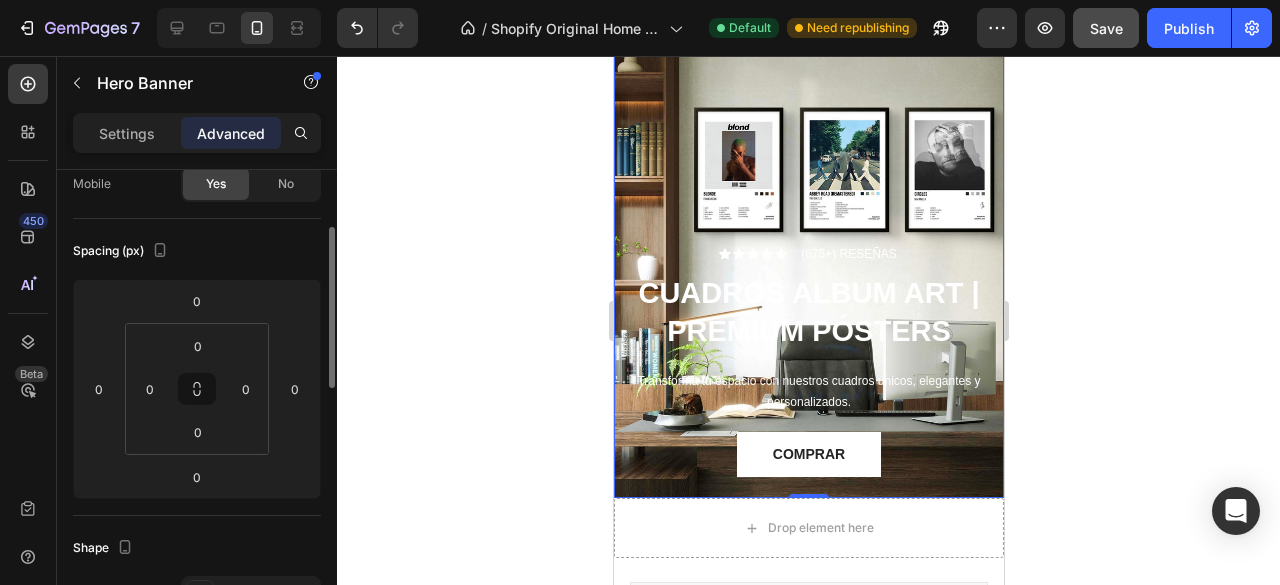 scroll, scrollTop: 0, scrollLeft: 0, axis: both 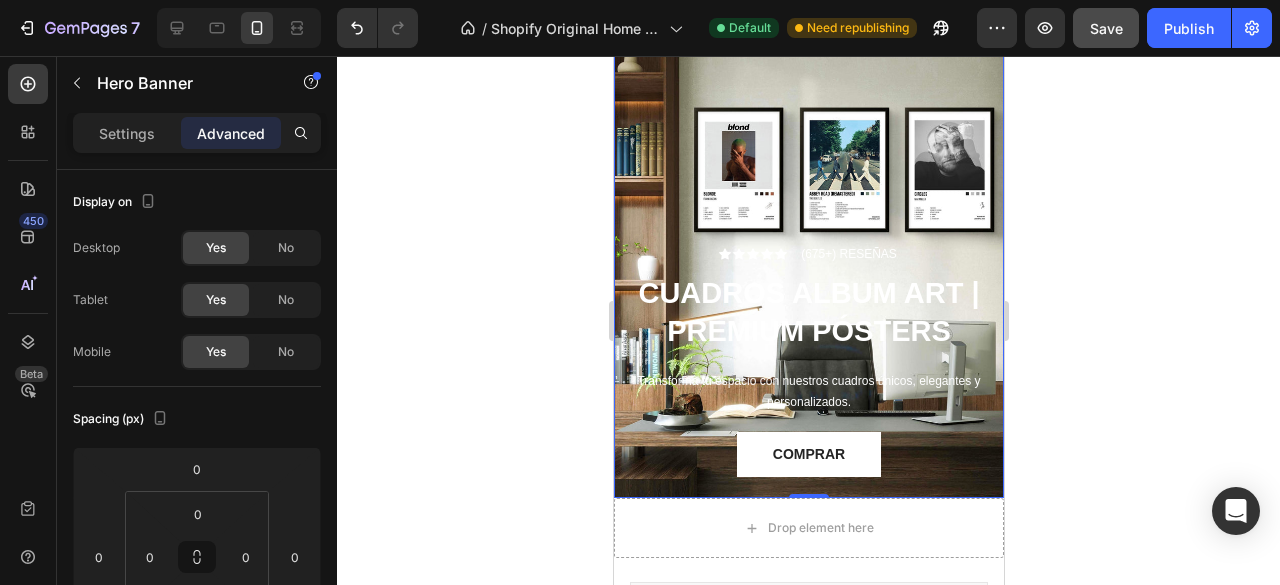 click 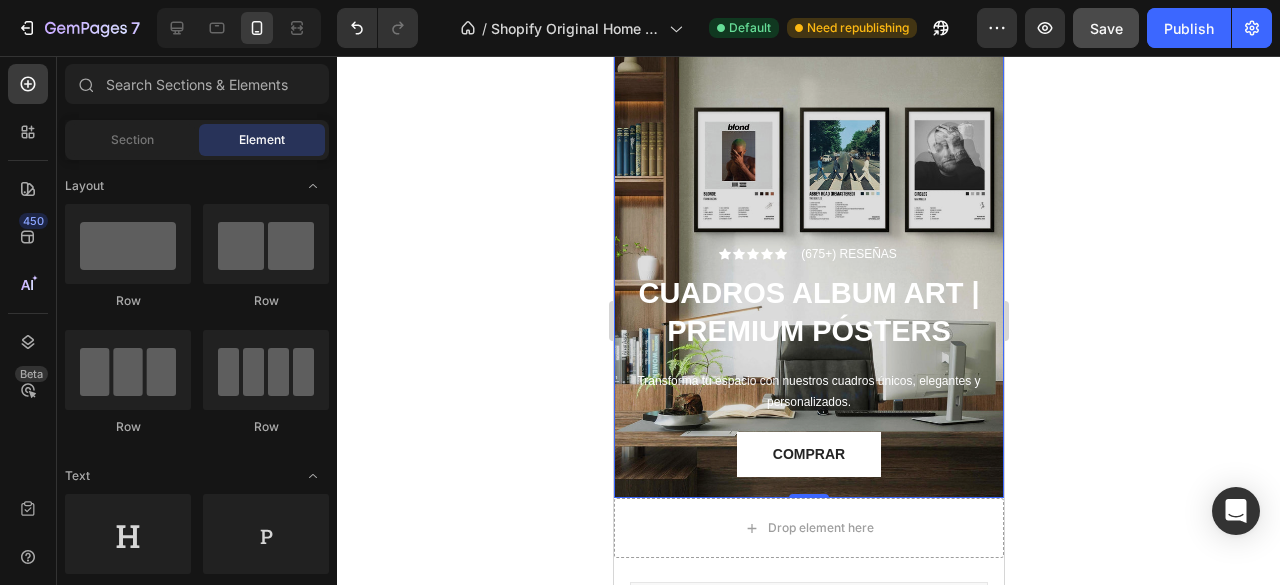 click at bounding box center (808, 206) 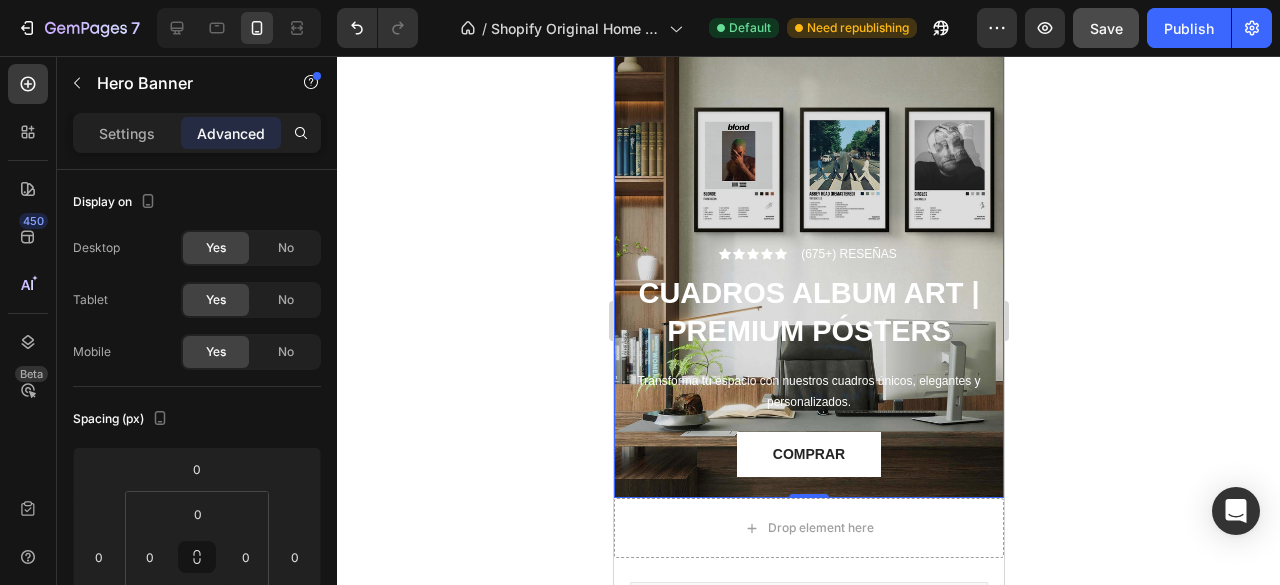 click at bounding box center (808, 206) 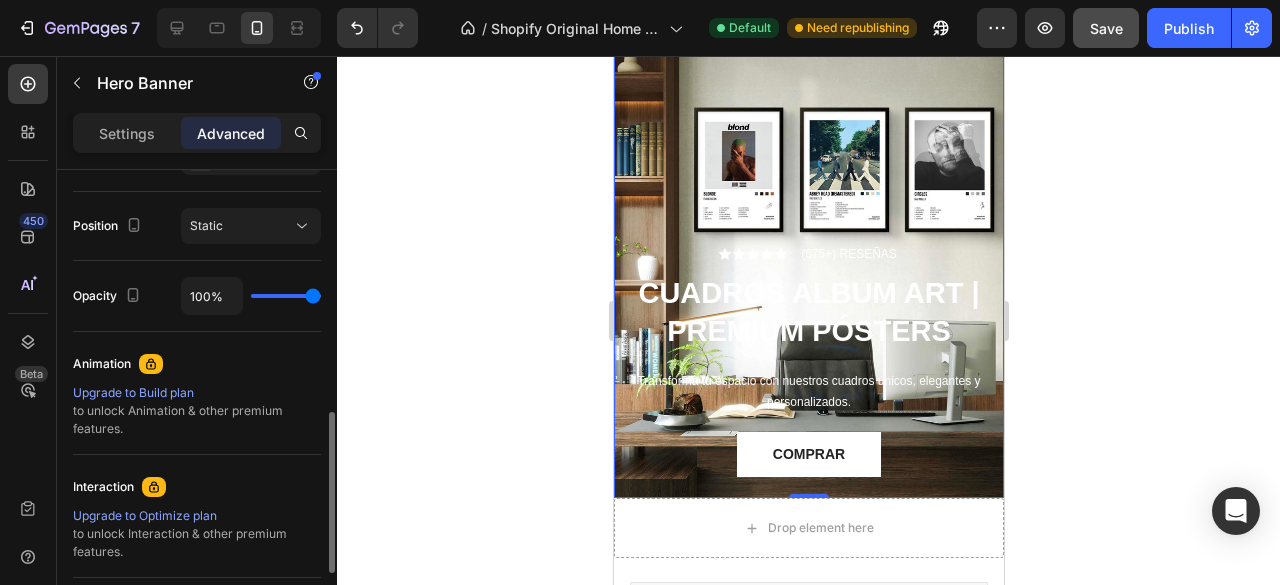 scroll, scrollTop: 710, scrollLeft: 0, axis: vertical 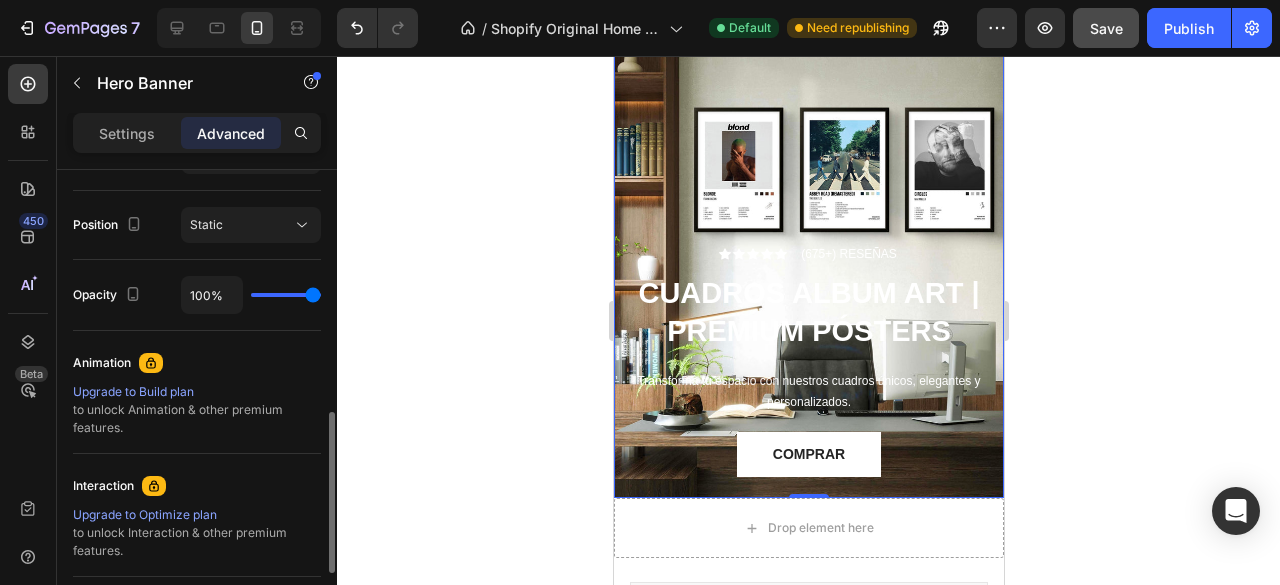 type on "98%" 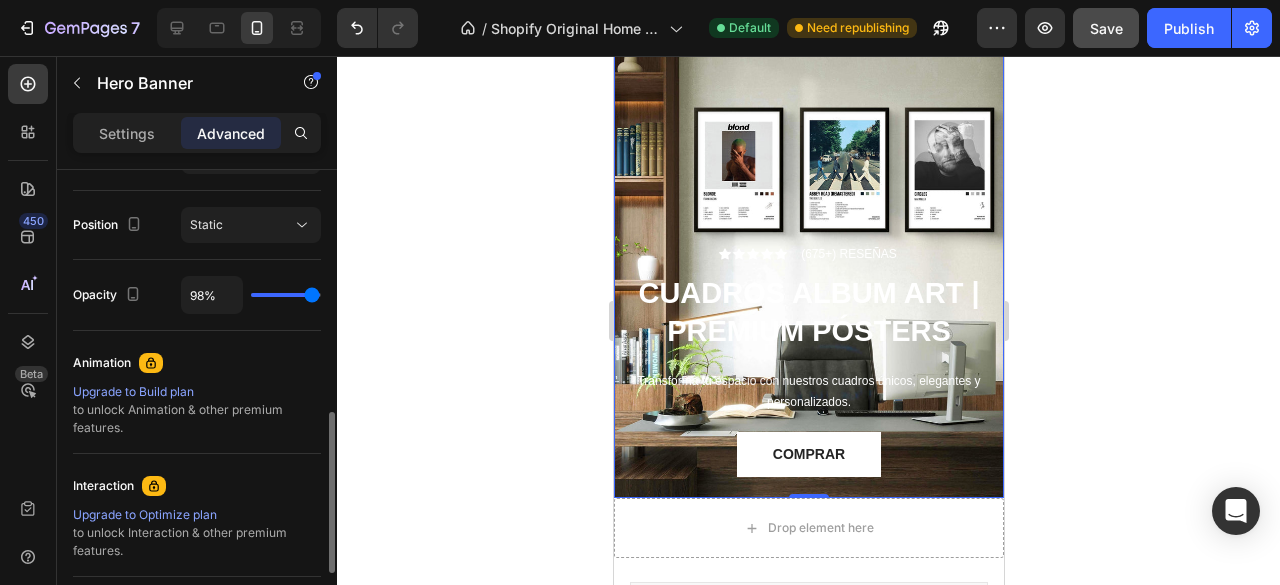 type on "71%" 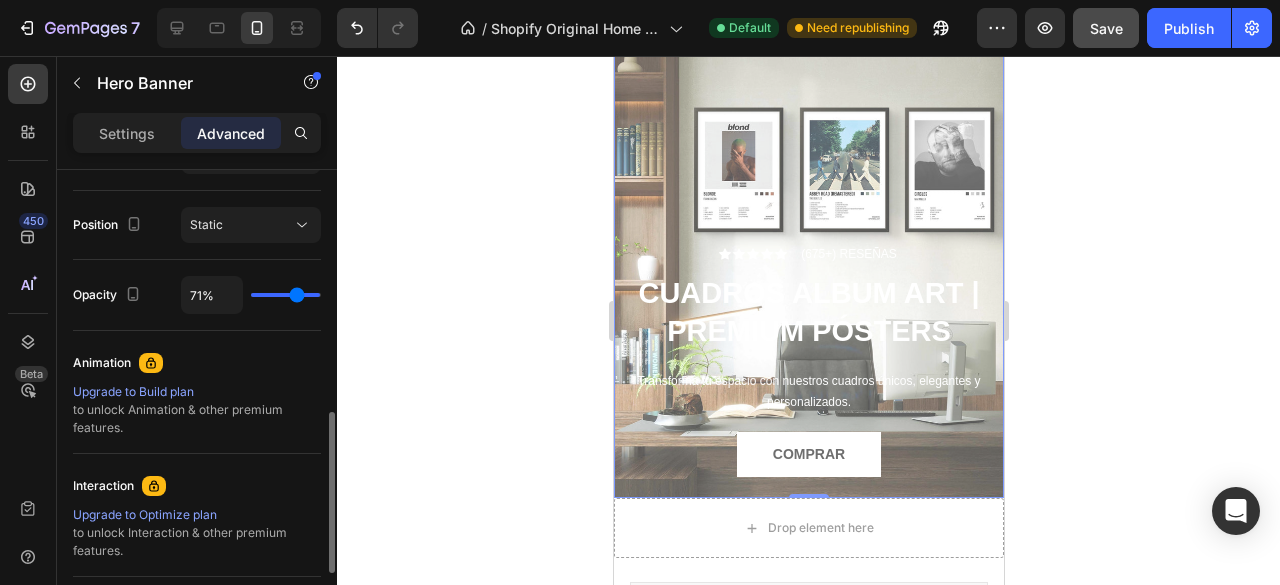 type on "66%" 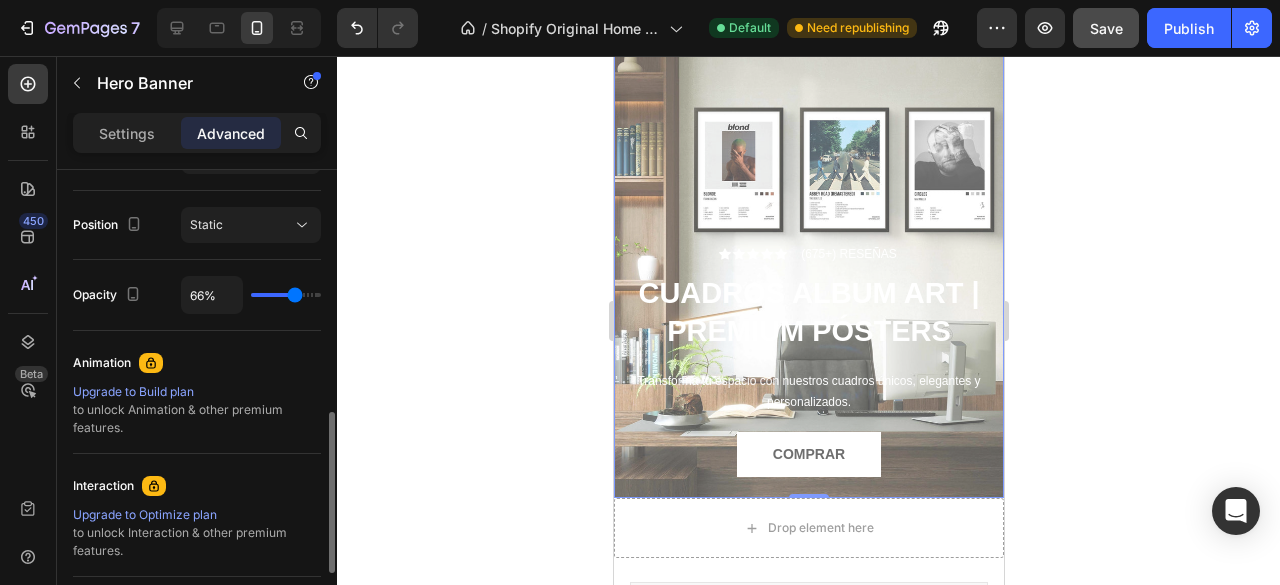 type on "61%" 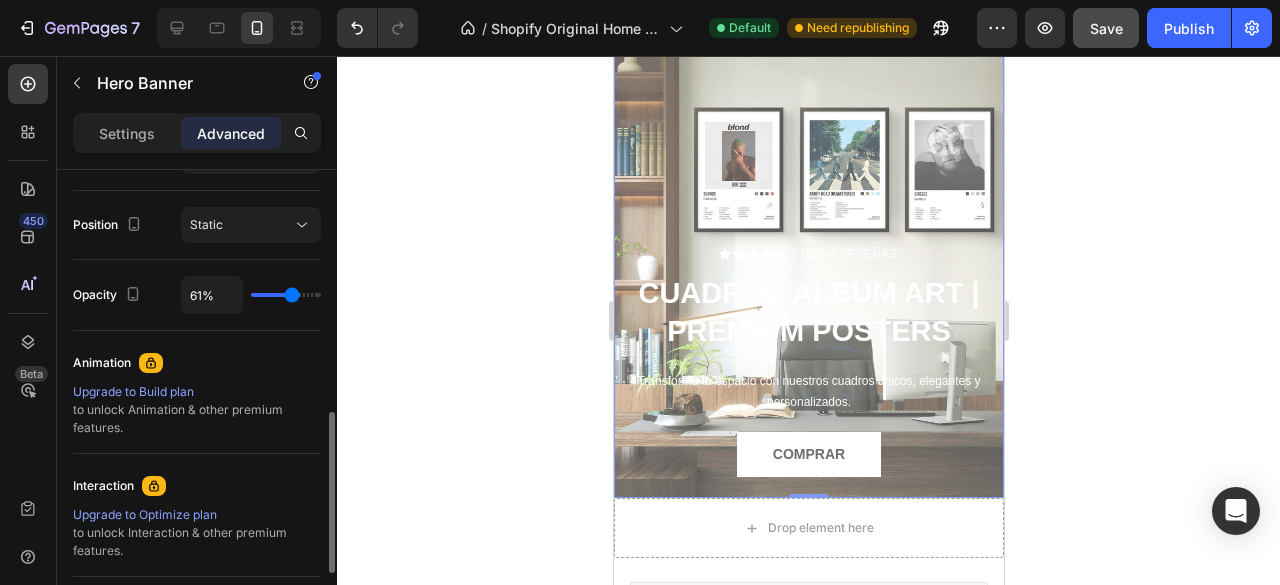 type on "60%" 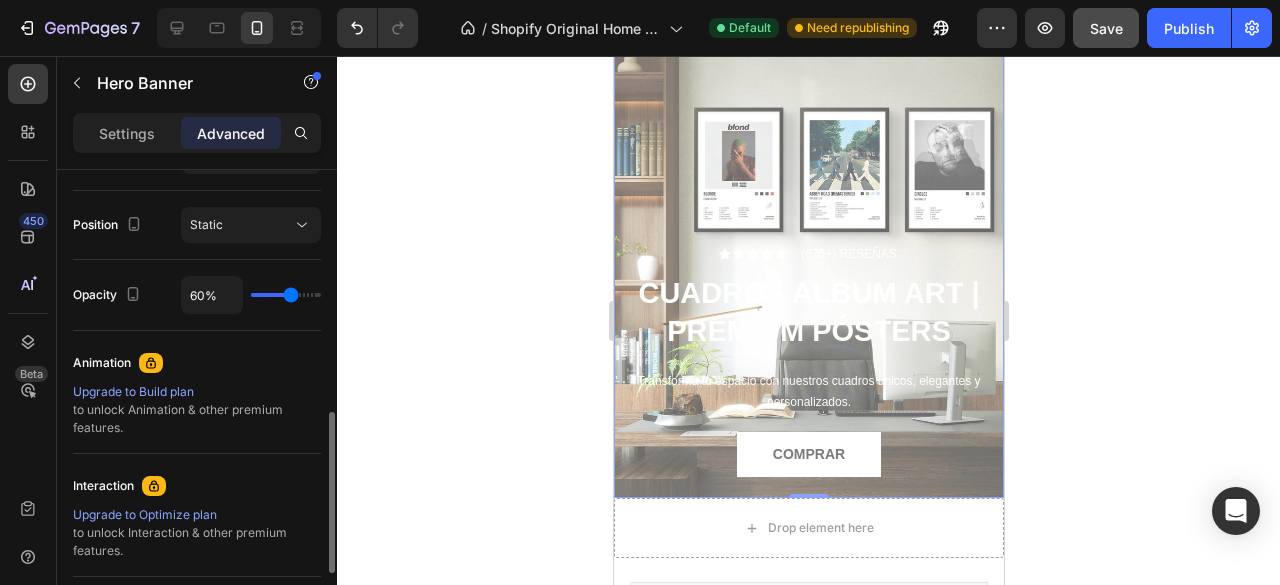 type on "59%" 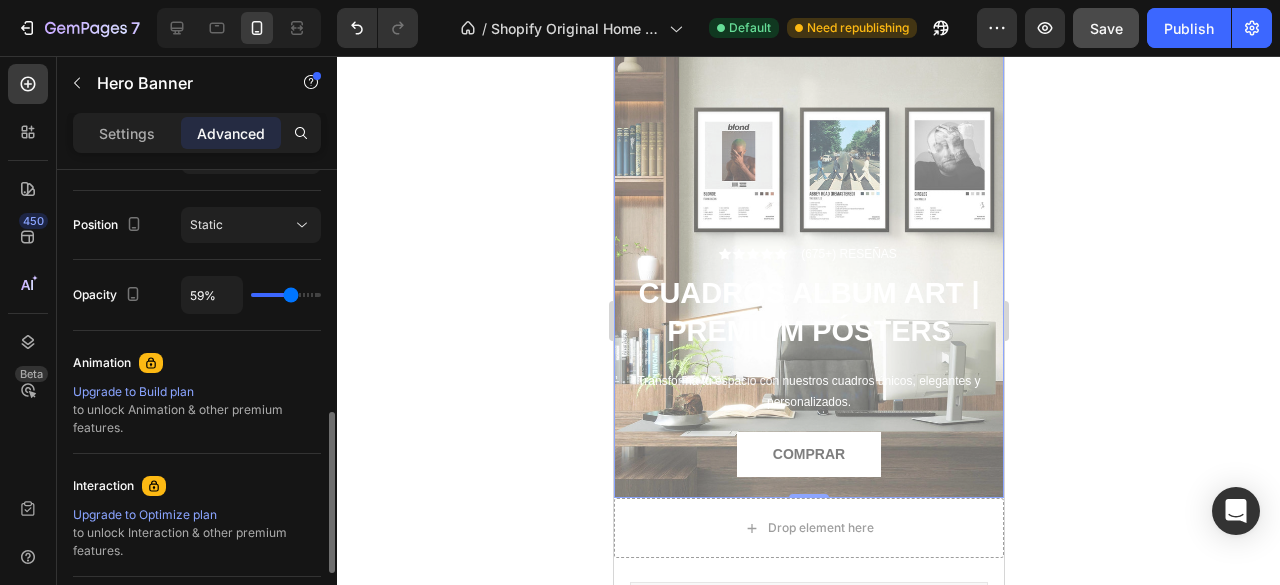 type on "55%" 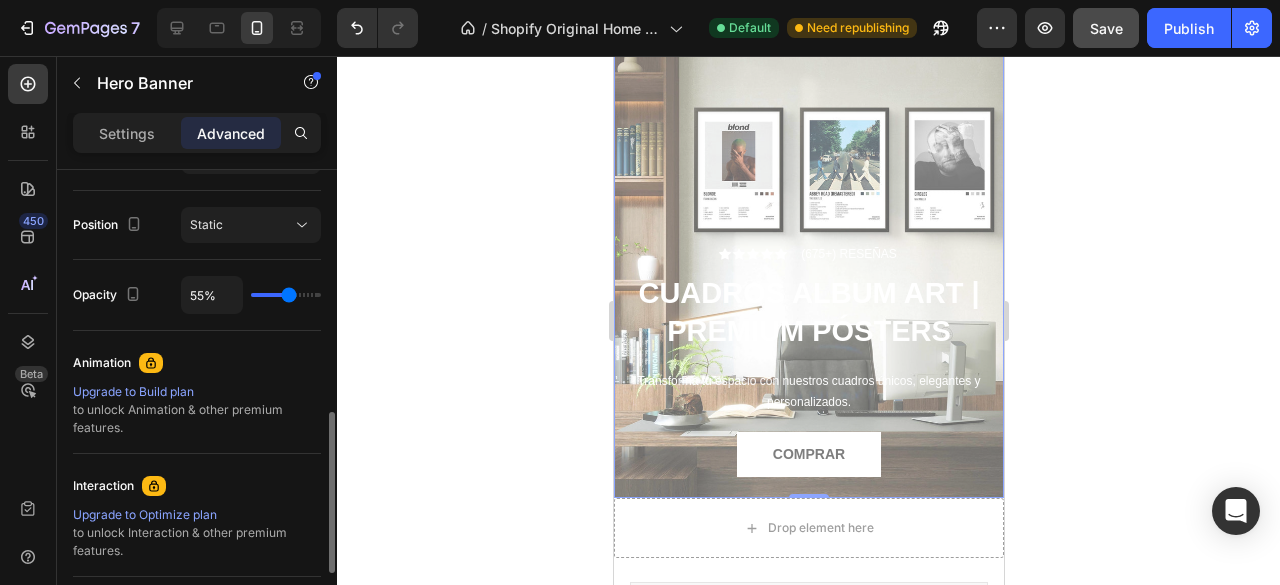 type on "45%" 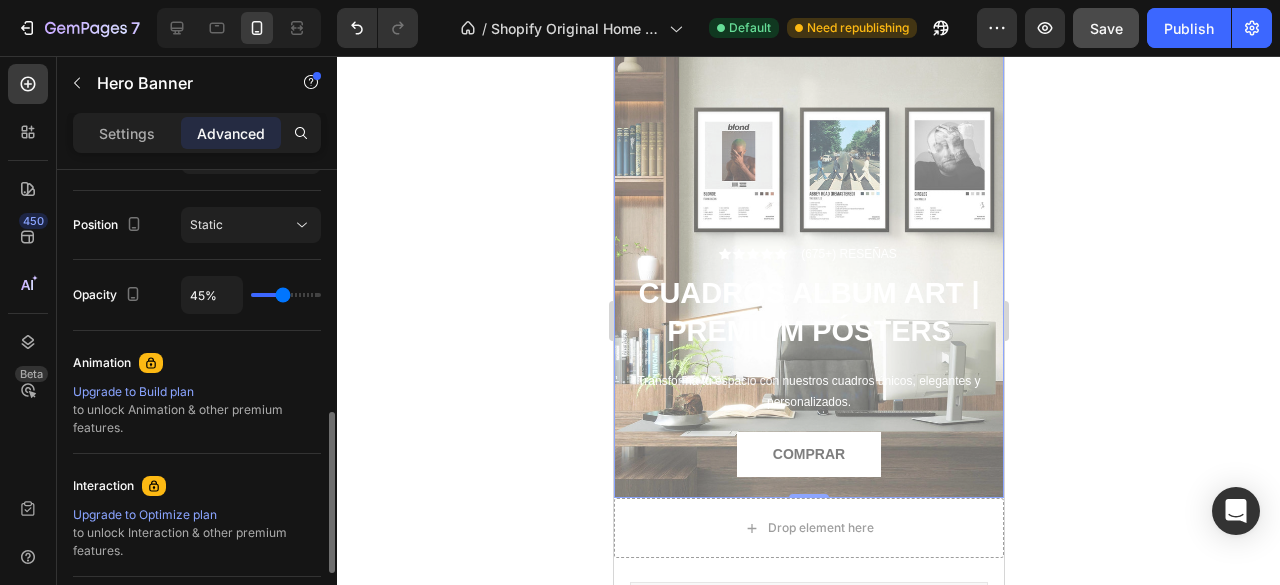 type on "24%" 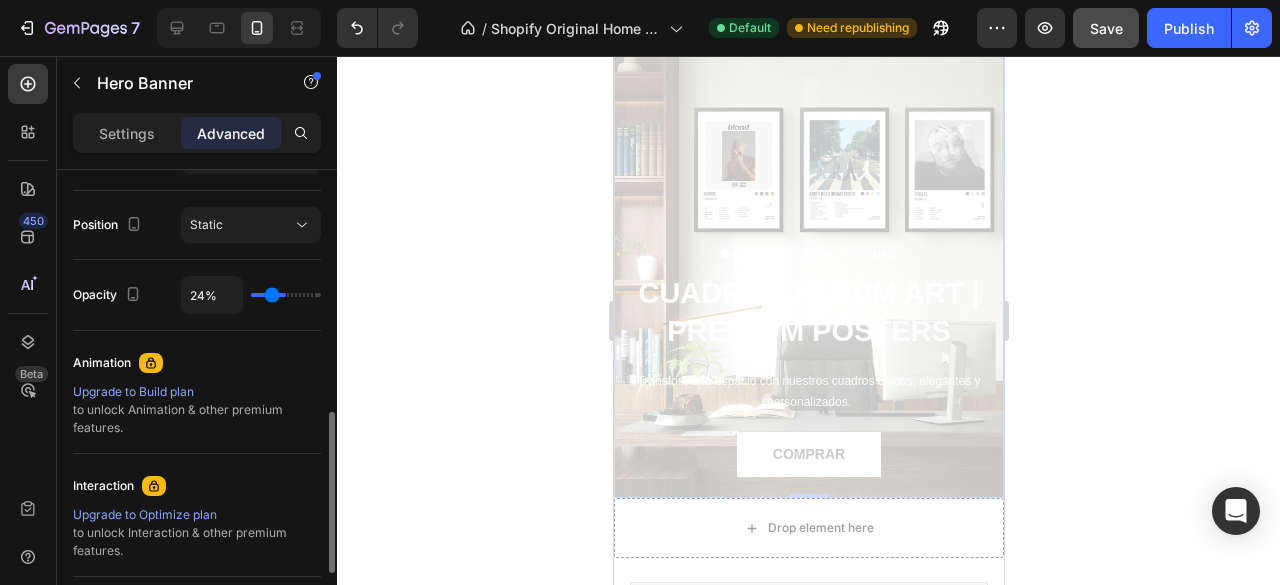 type on "23%" 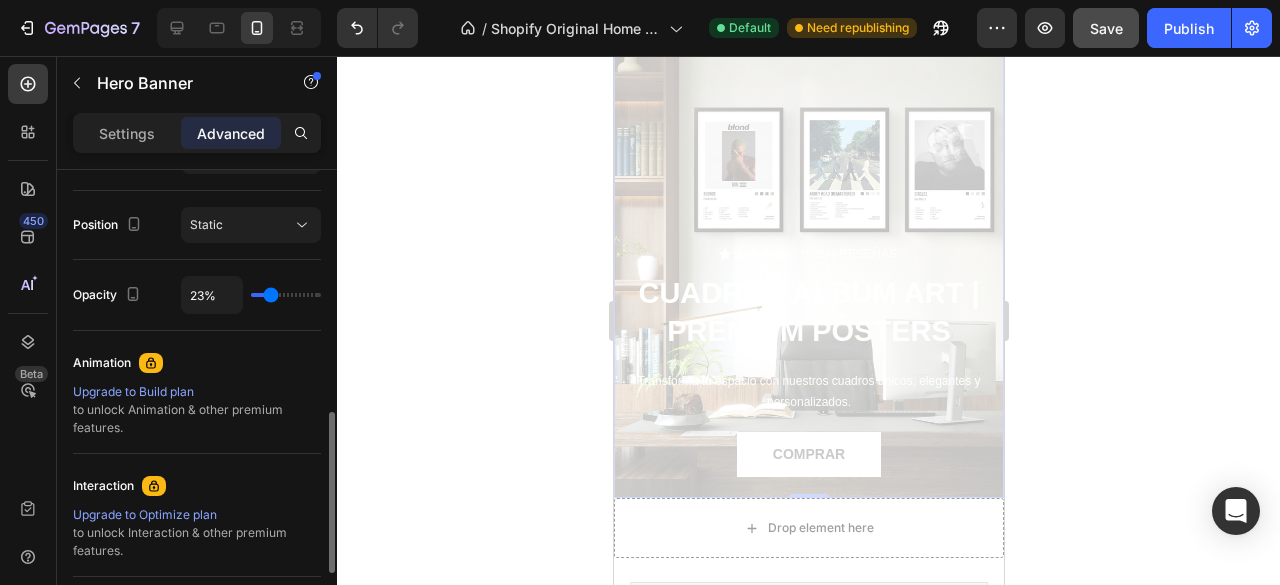 type on "22%" 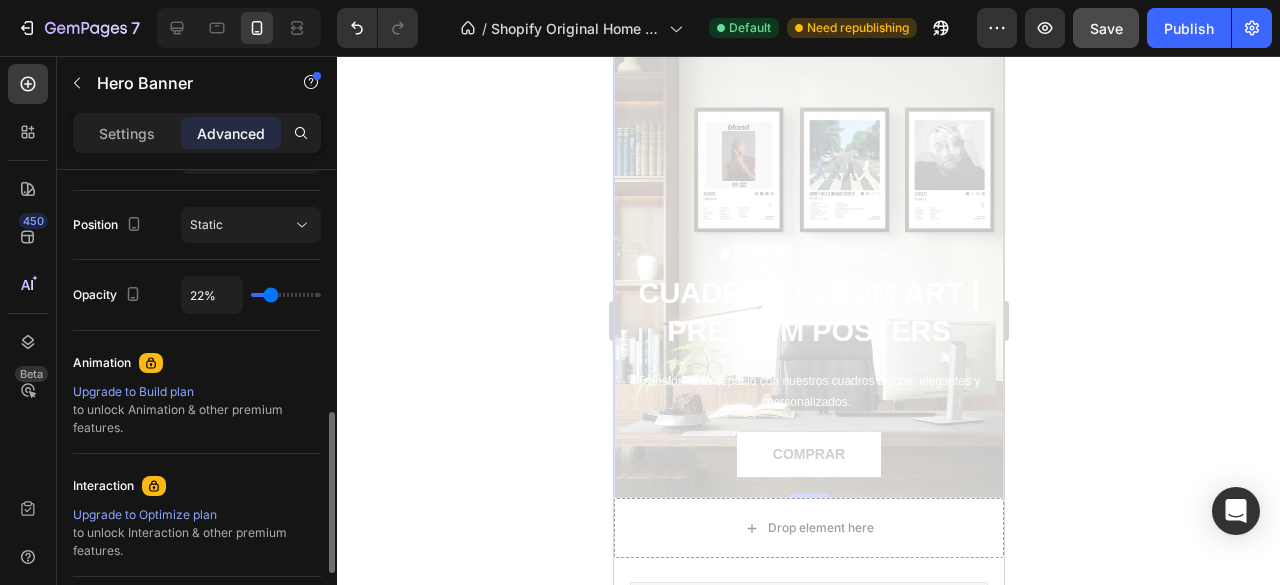 type on "20%" 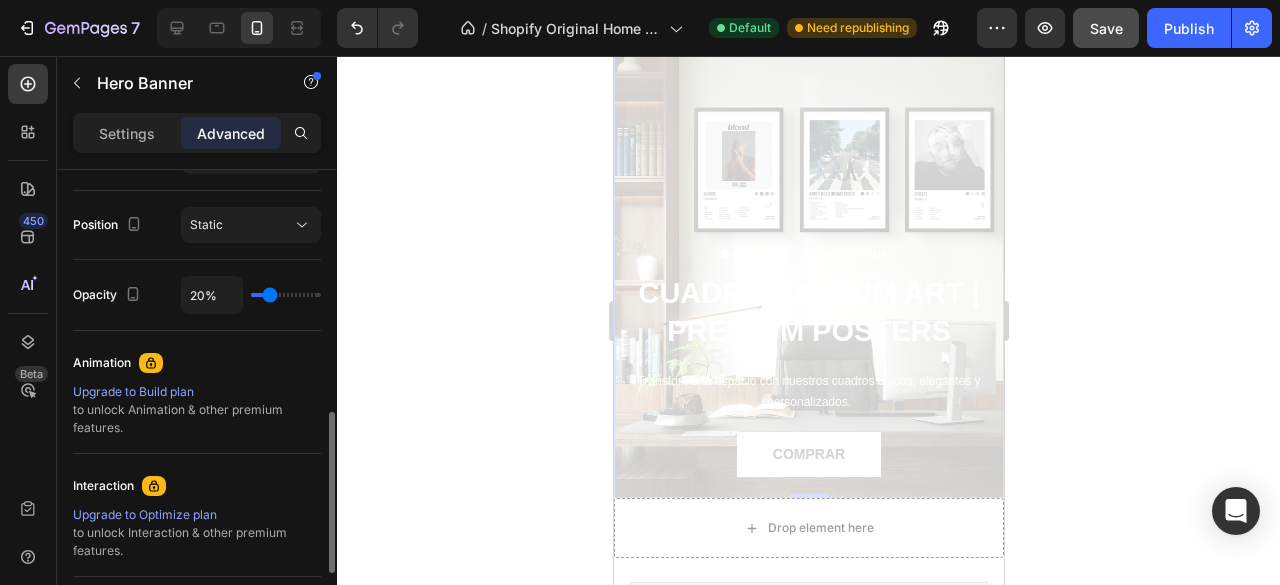 type on "57%" 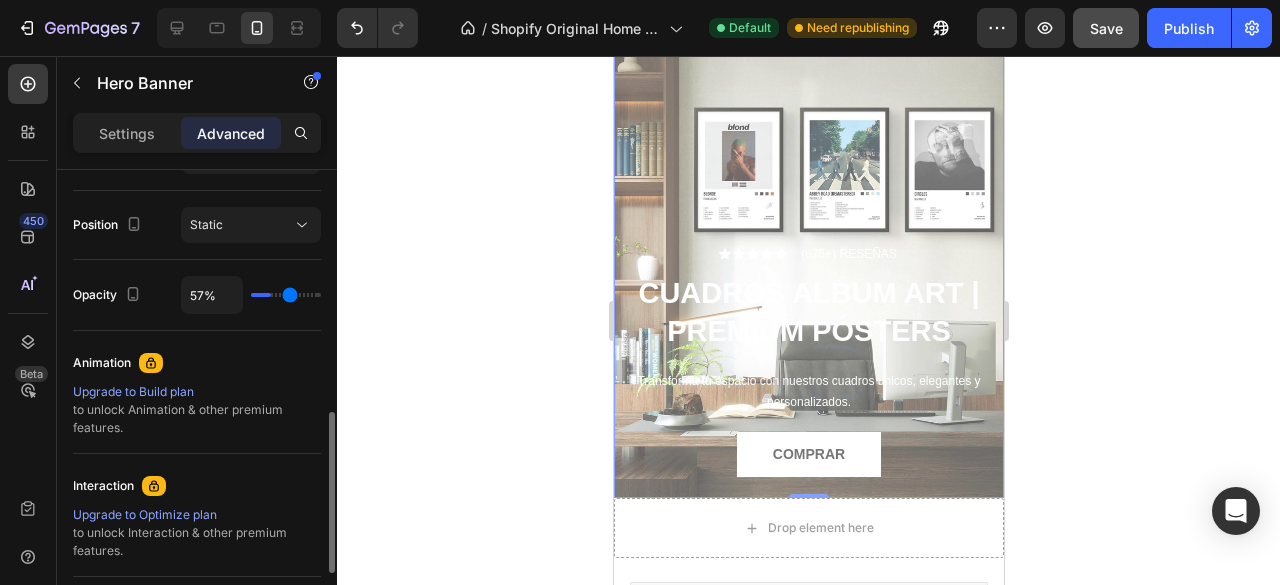 type on "62%" 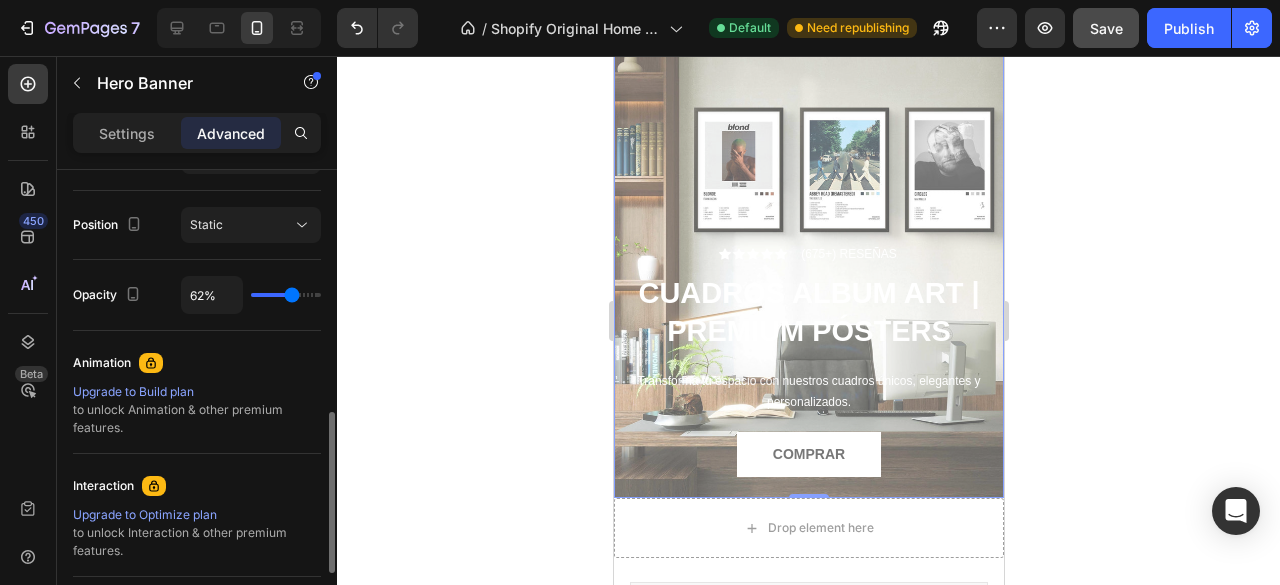 type on "71%" 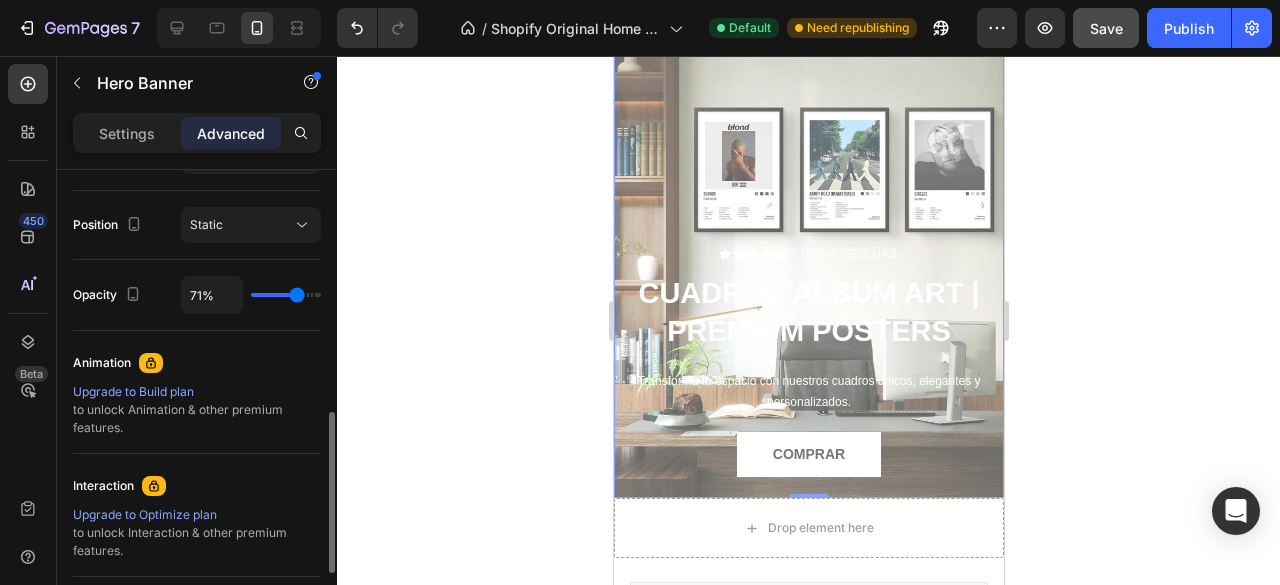 type on "81%" 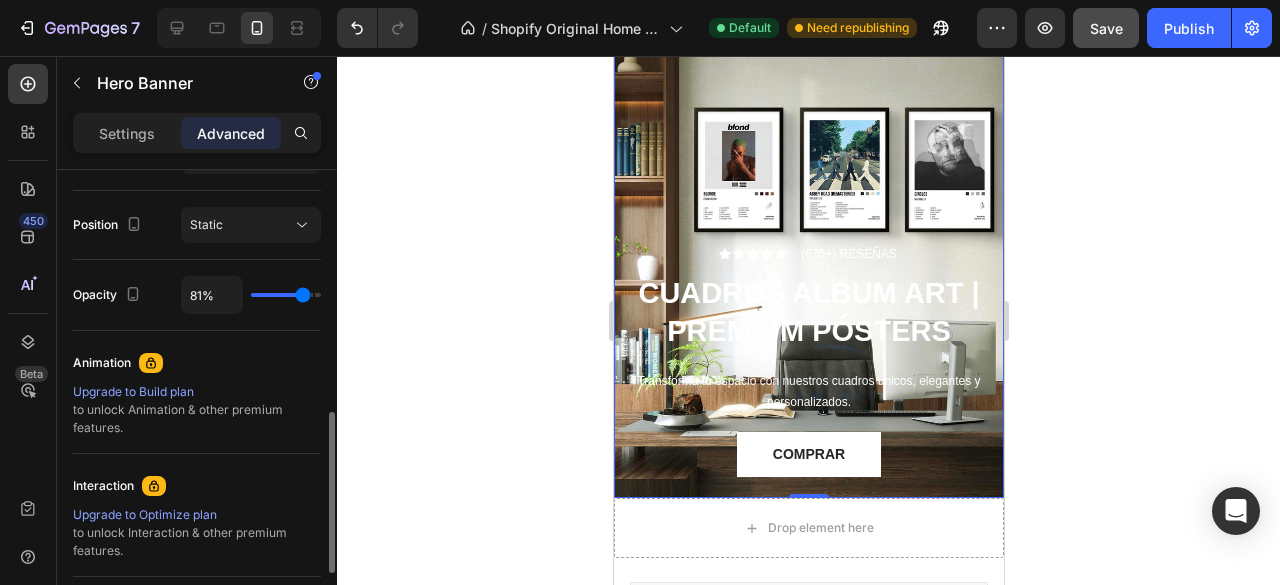 type on "99%" 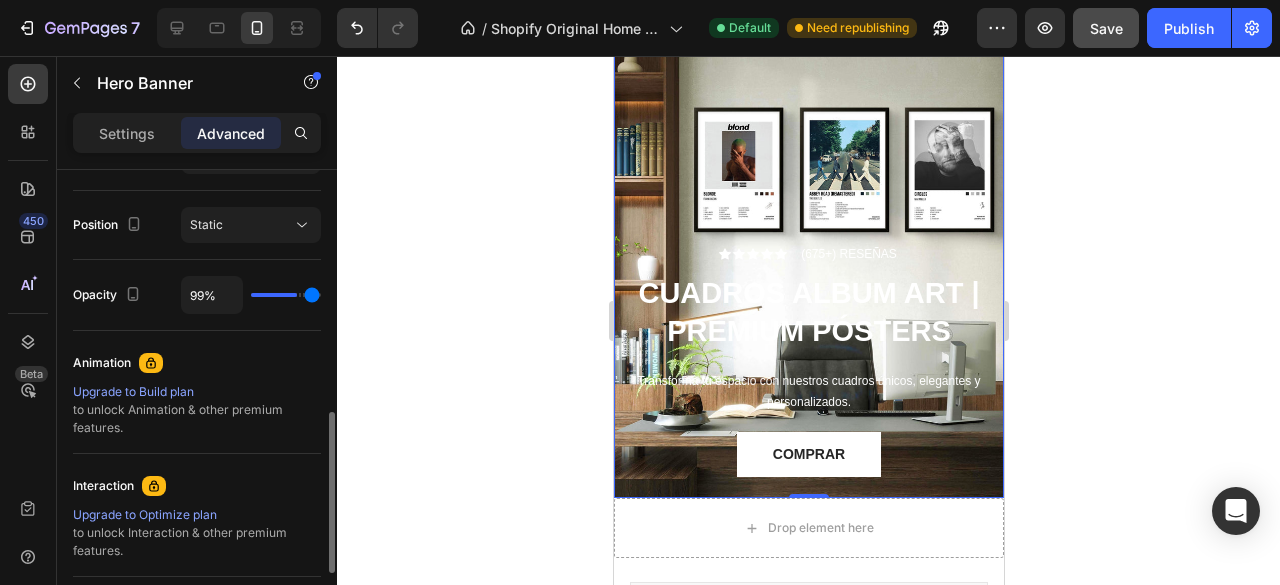 type on "100%" 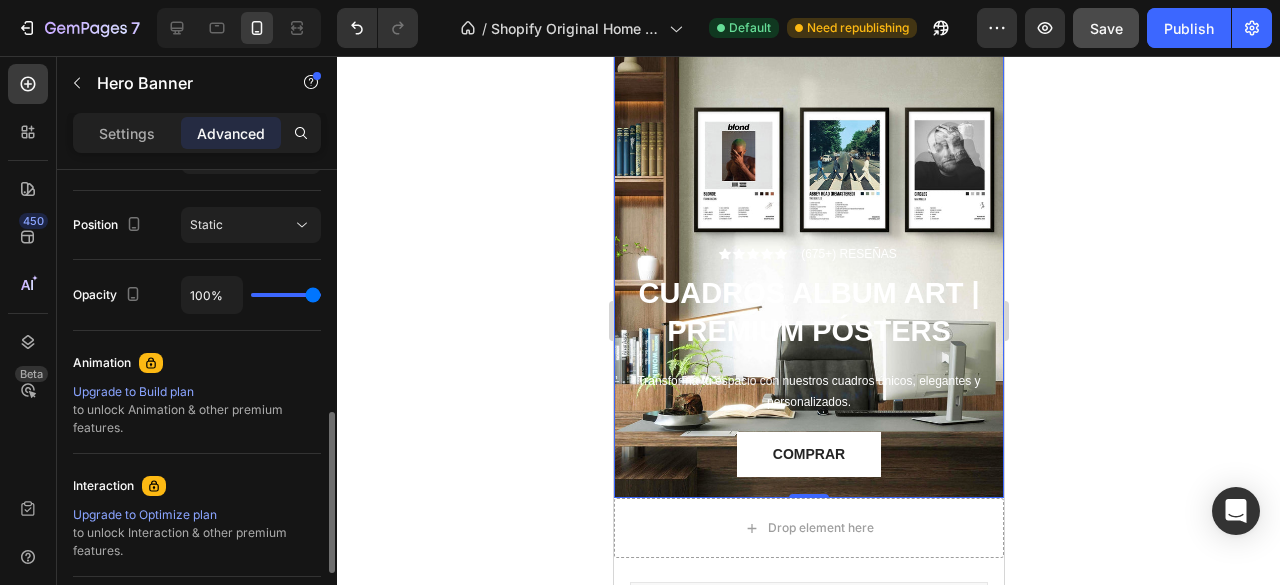 drag, startPoint x: 312, startPoint y: 291, endPoint x: 411, endPoint y: 291, distance: 99 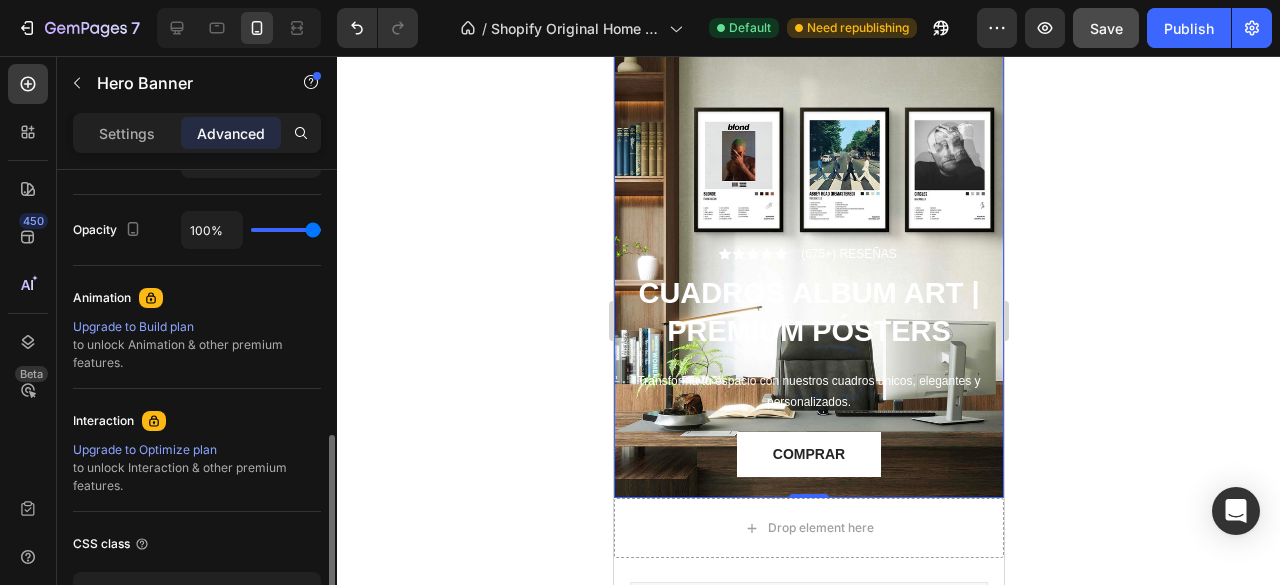 scroll, scrollTop: 773, scrollLeft: 0, axis: vertical 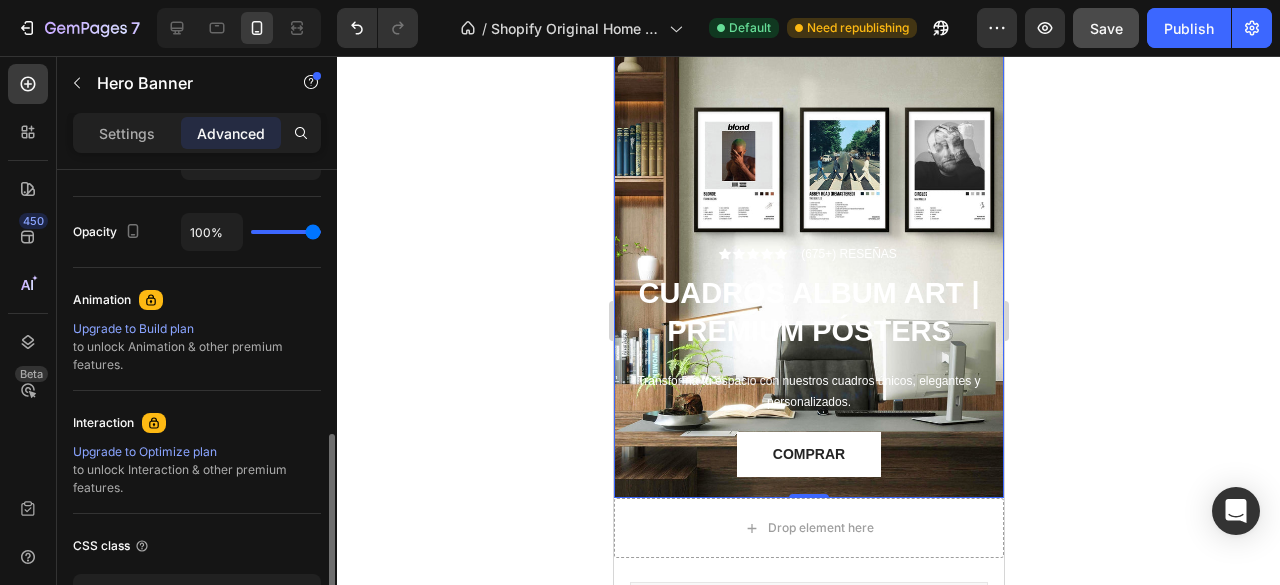click on "Upgrade to Build plan" at bounding box center [197, 329] 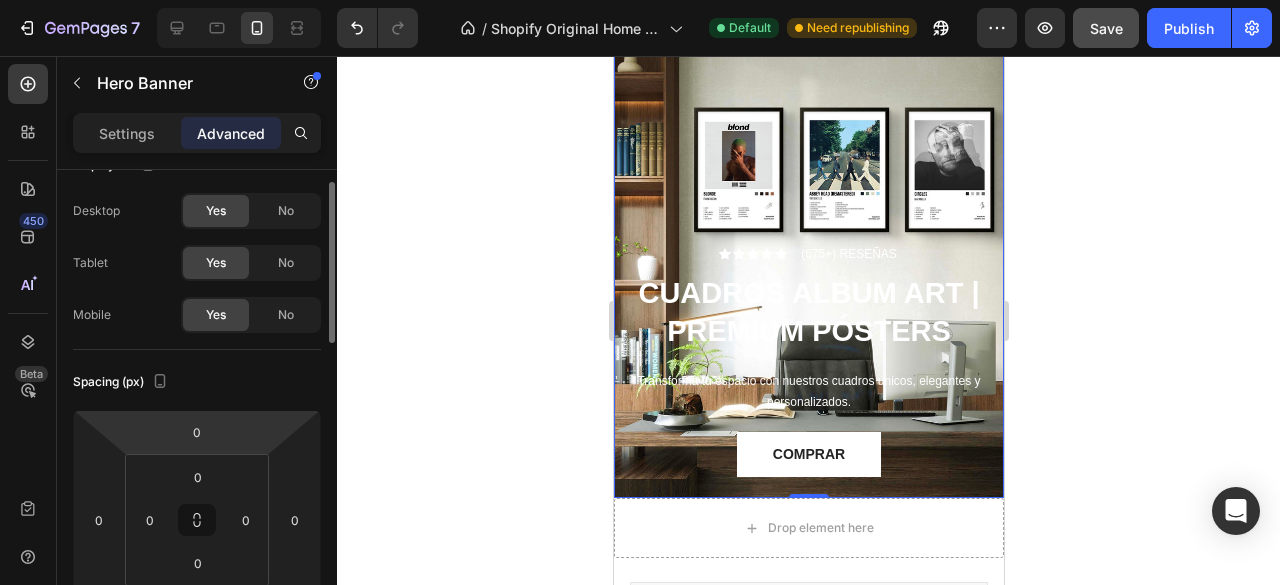 scroll, scrollTop: 0, scrollLeft: 0, axis: both 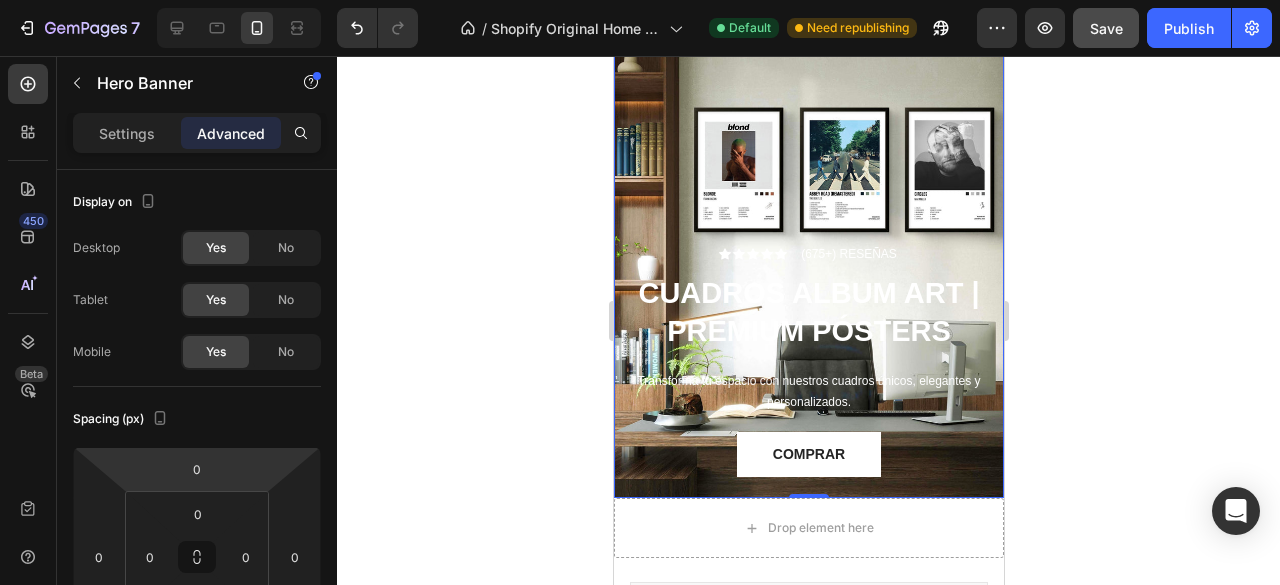 click 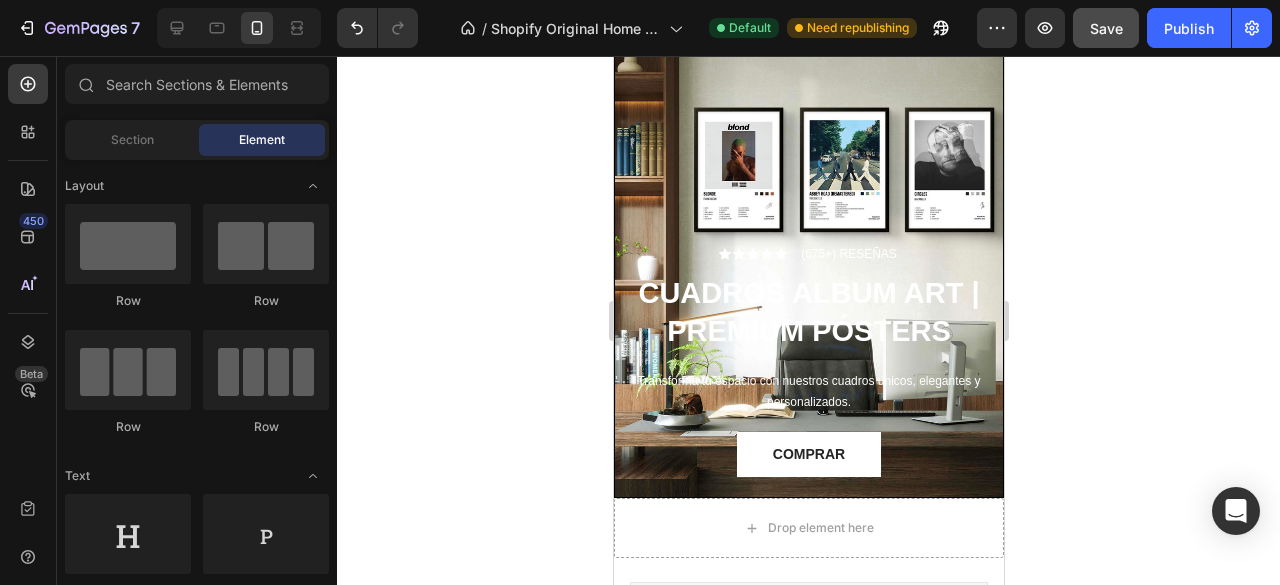 click 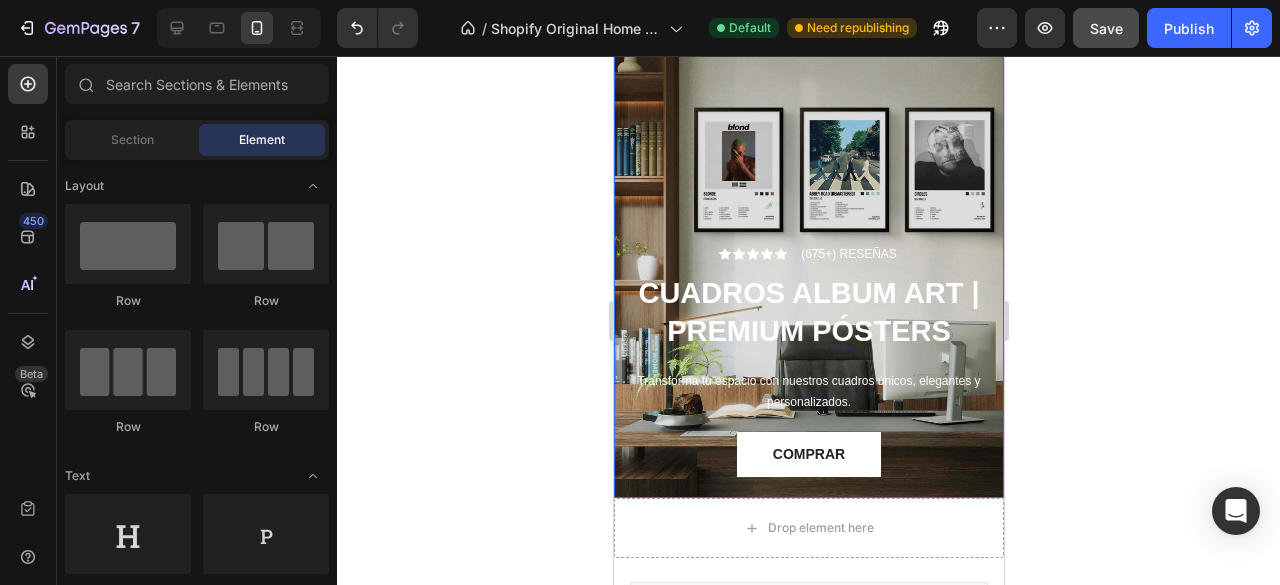 click at bounding box center (808, 206) 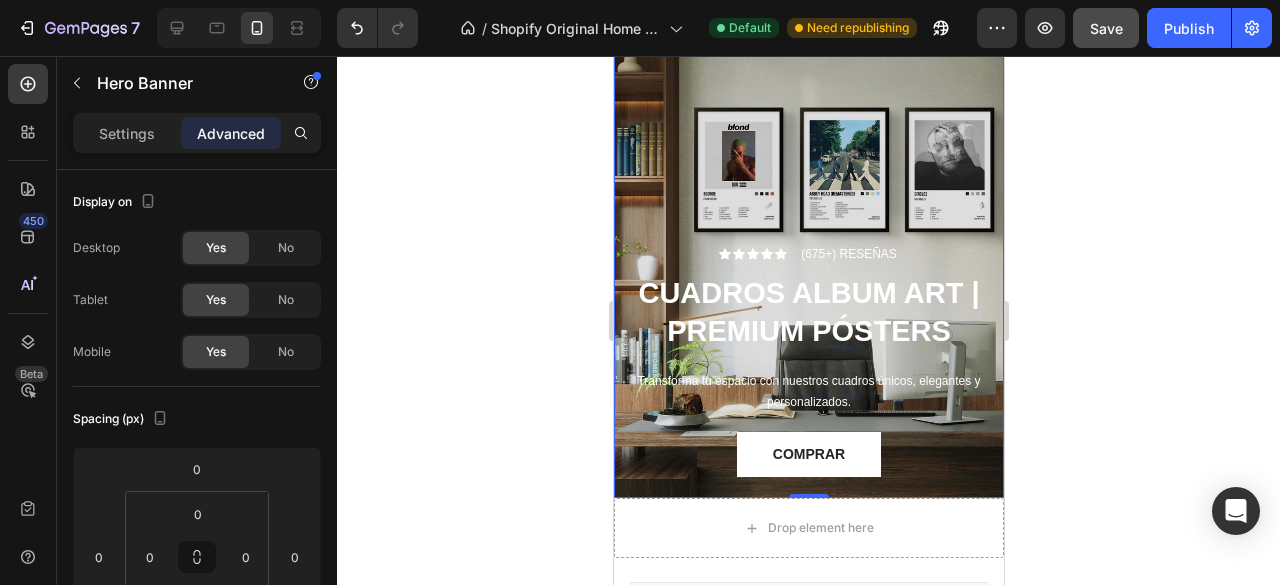 click at bounding box center [808, 206] 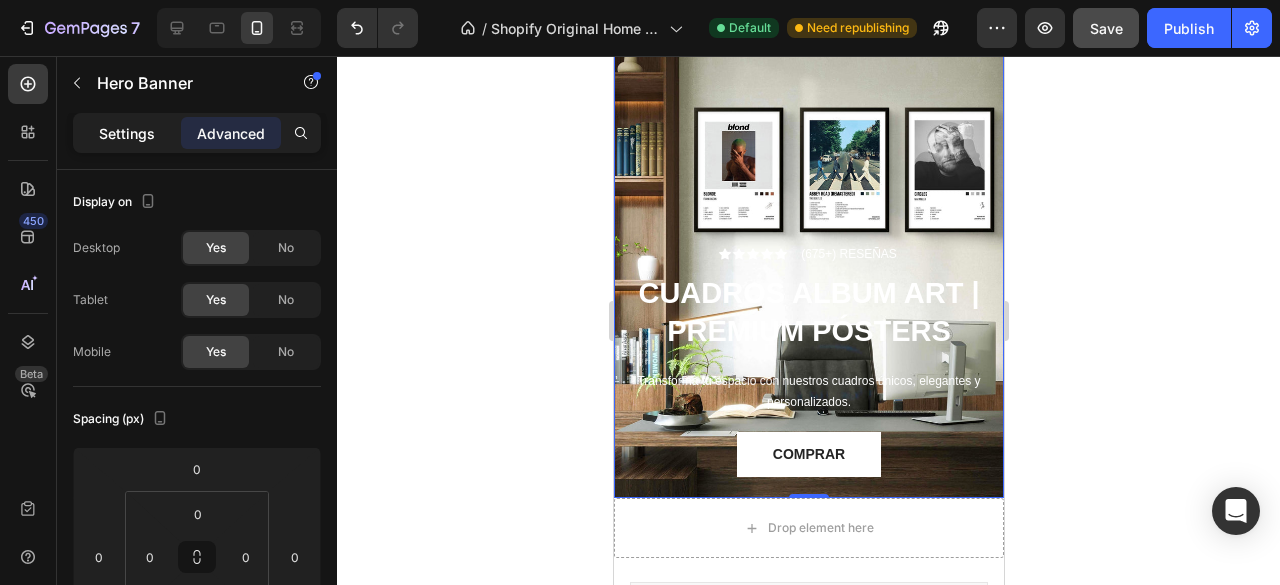 click on "Settings" at bounding box center (127, 133) 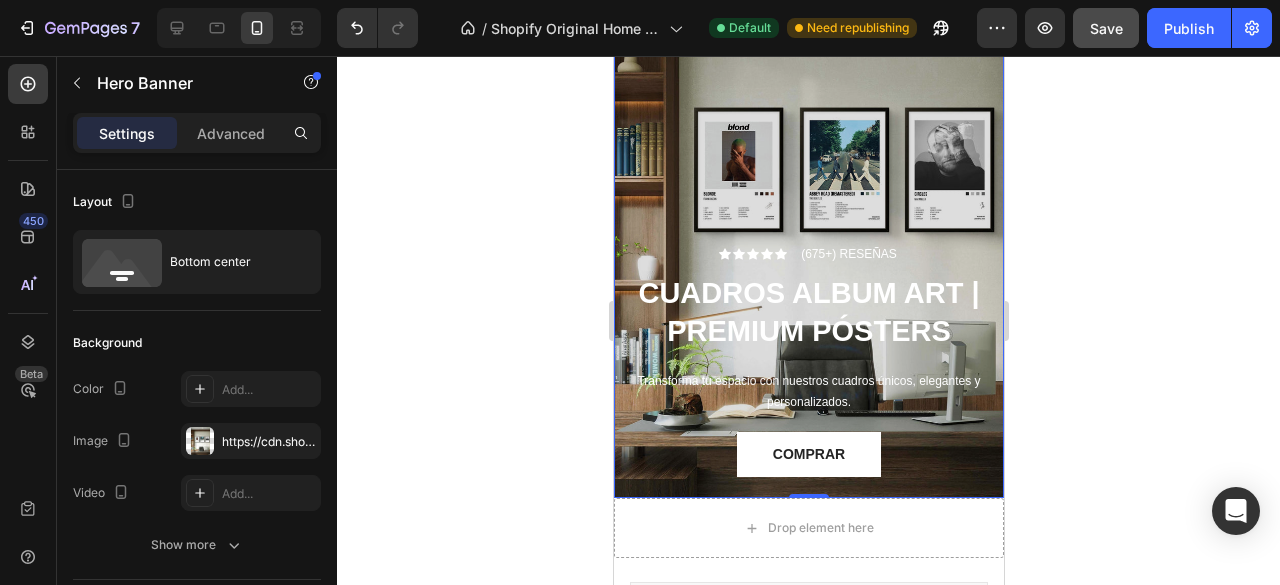 click at bounding box center (808, 206) 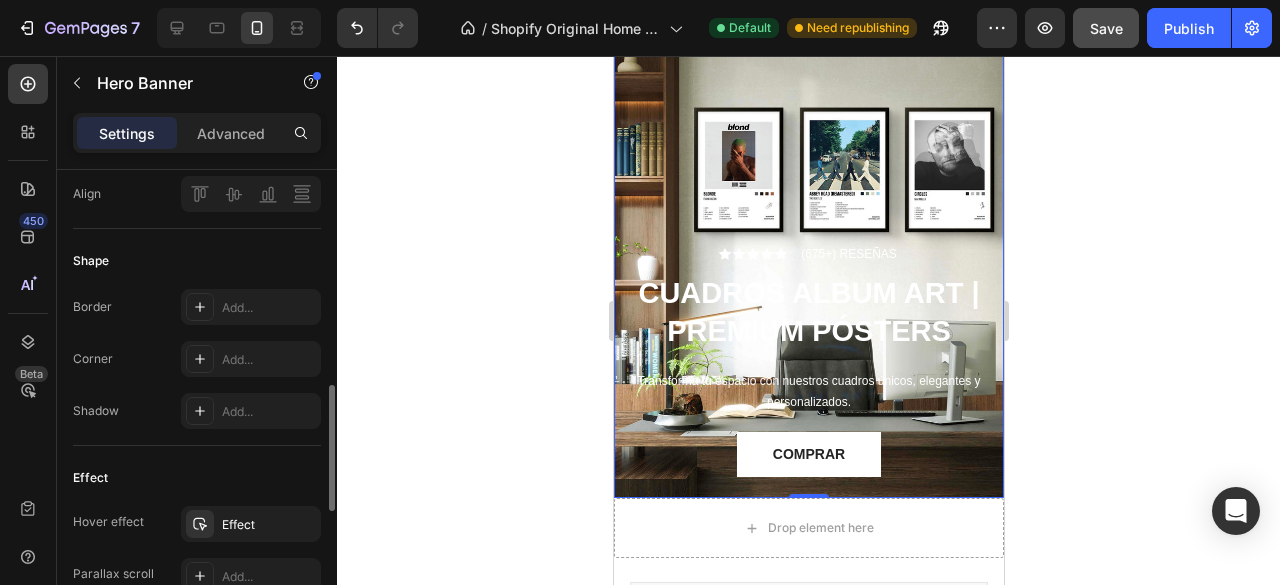 scroll, scrollTop: 790, scrollLeft: 0, axis: vertical 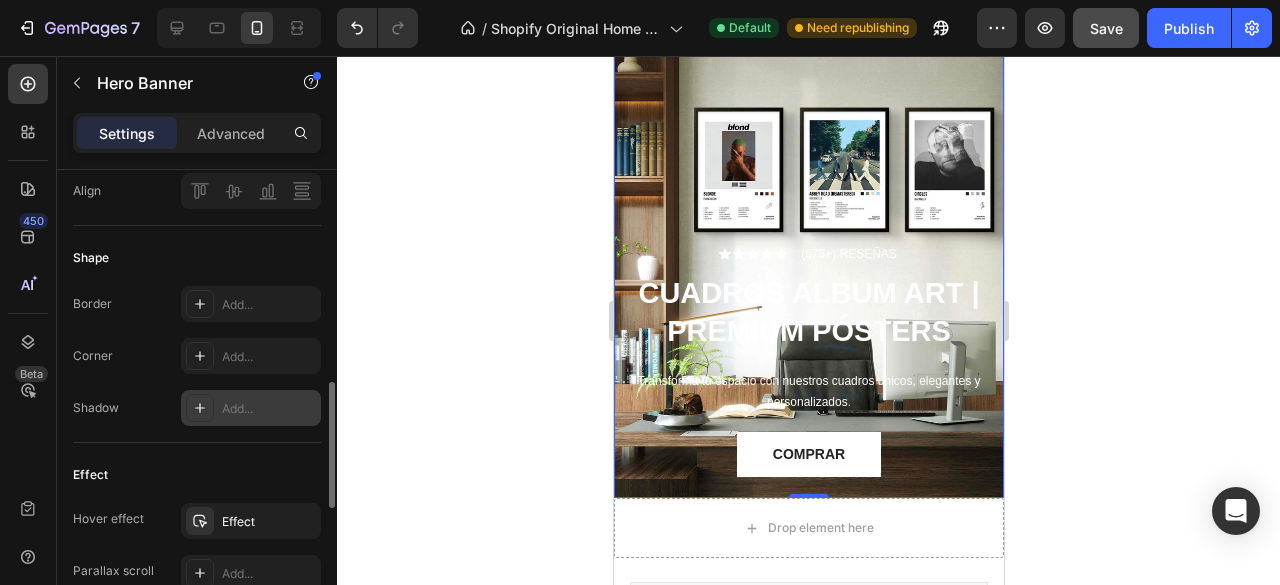 click 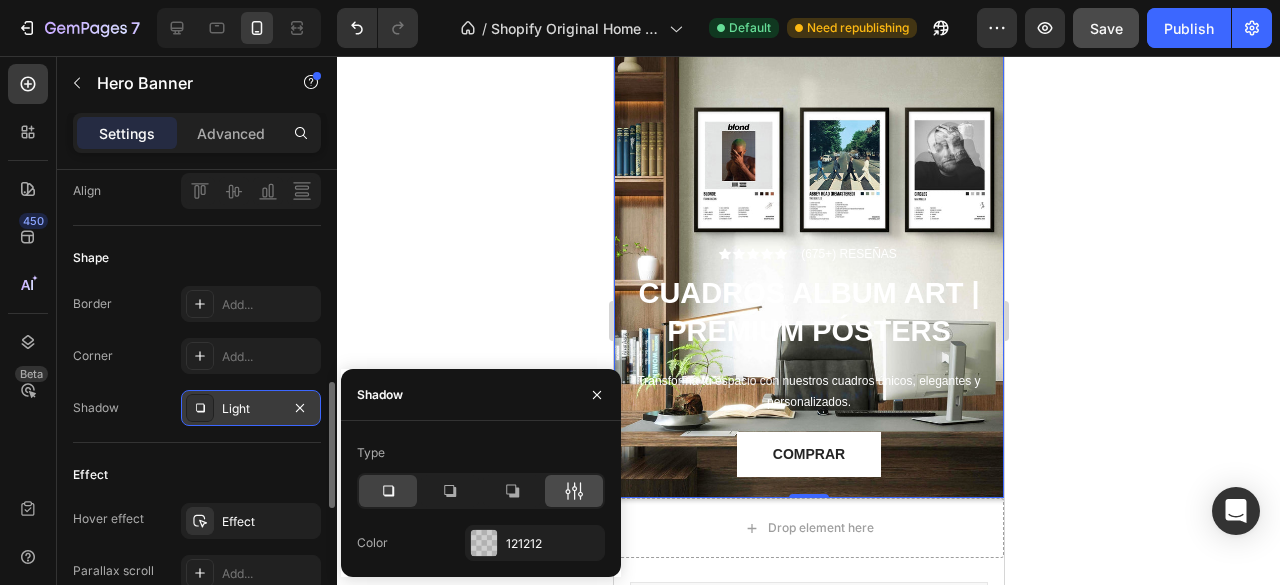 click 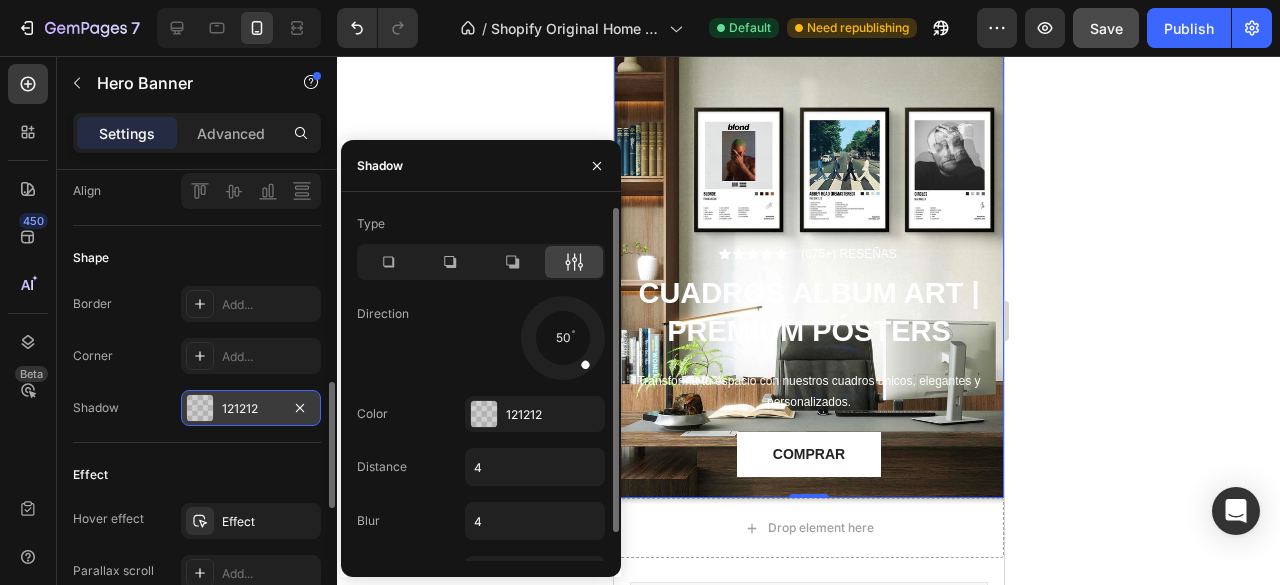 click at bounding box center (584, 363) 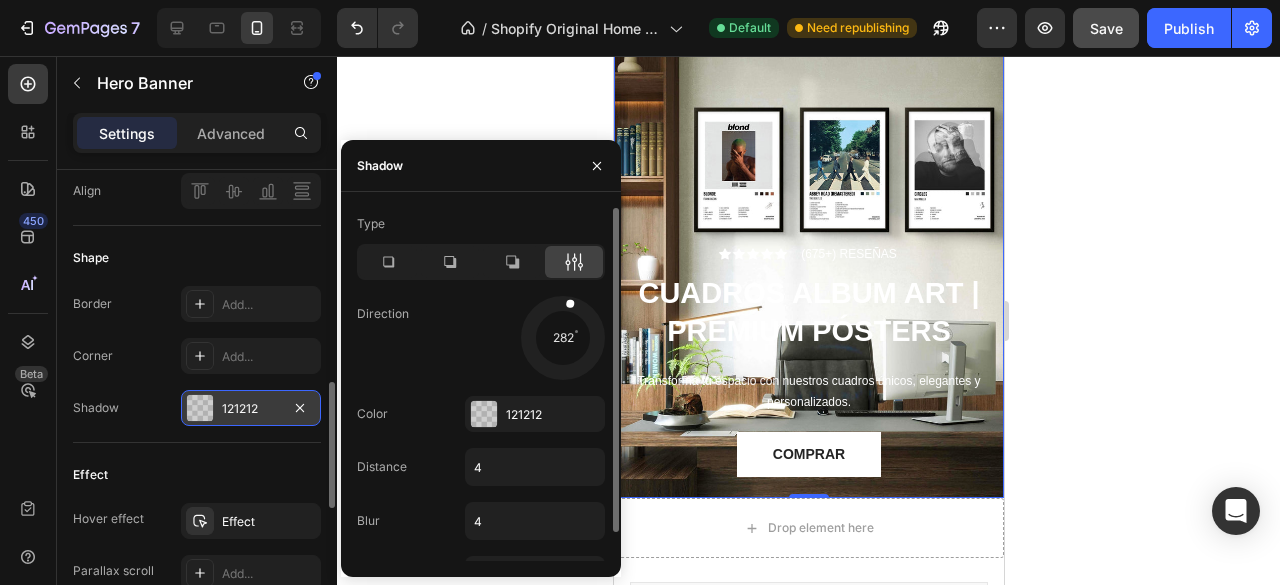 drag, startPoint x: 582, startPoint y: 360, endPoint x: 568, endPoint y: 298, distance: 63.560993 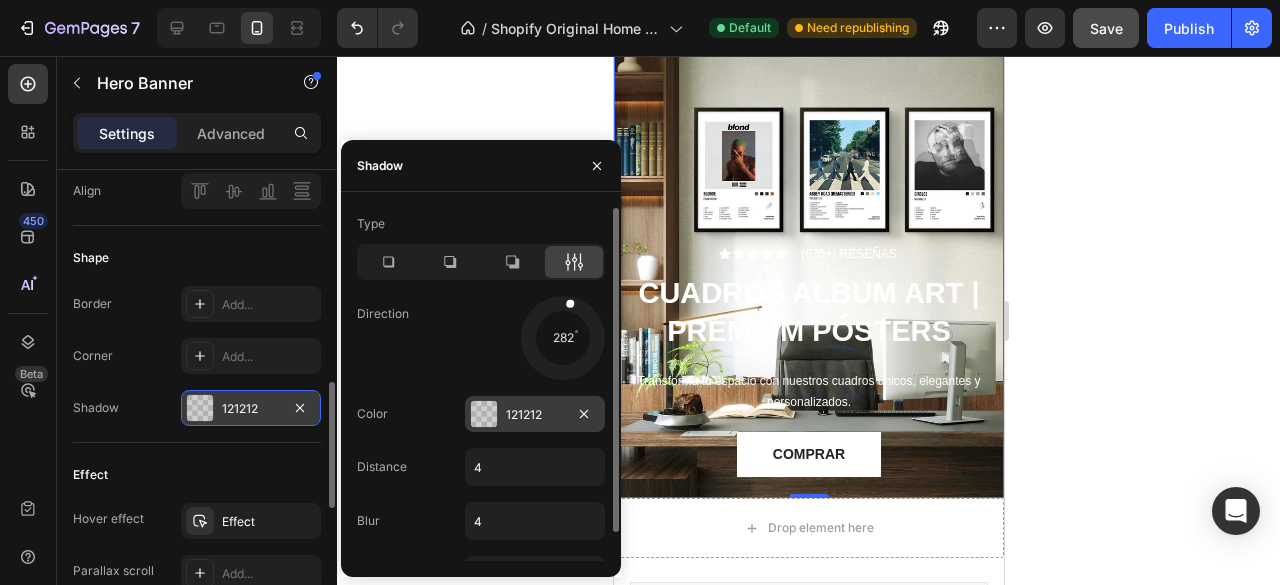 click at bounding box center [484, 414] 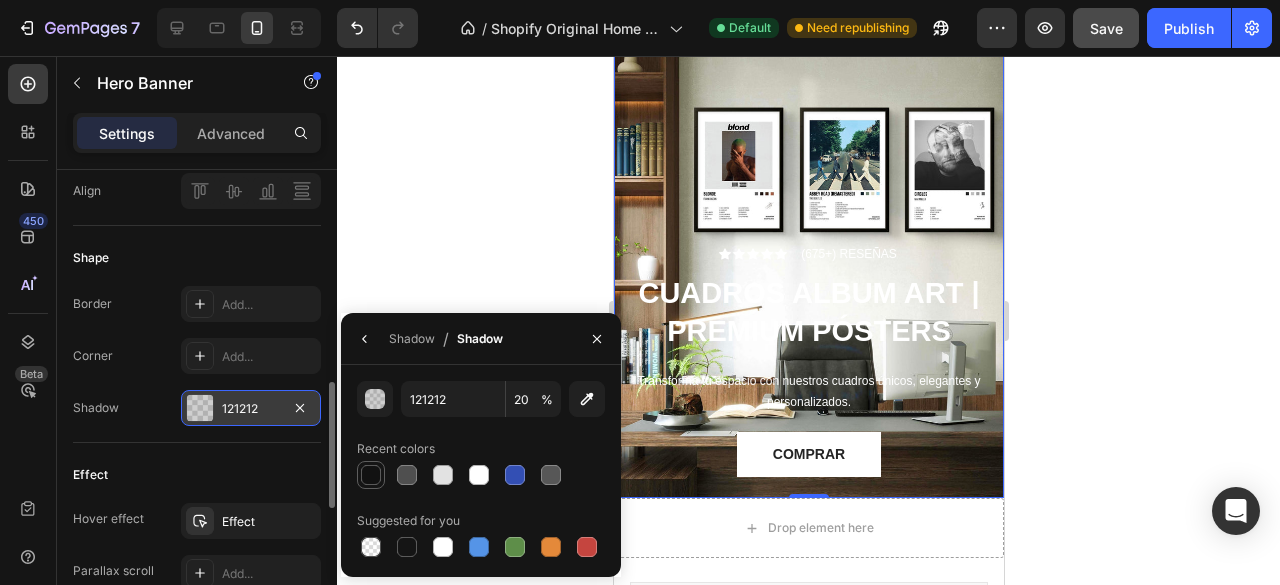 click at bounding box center (371, 475) 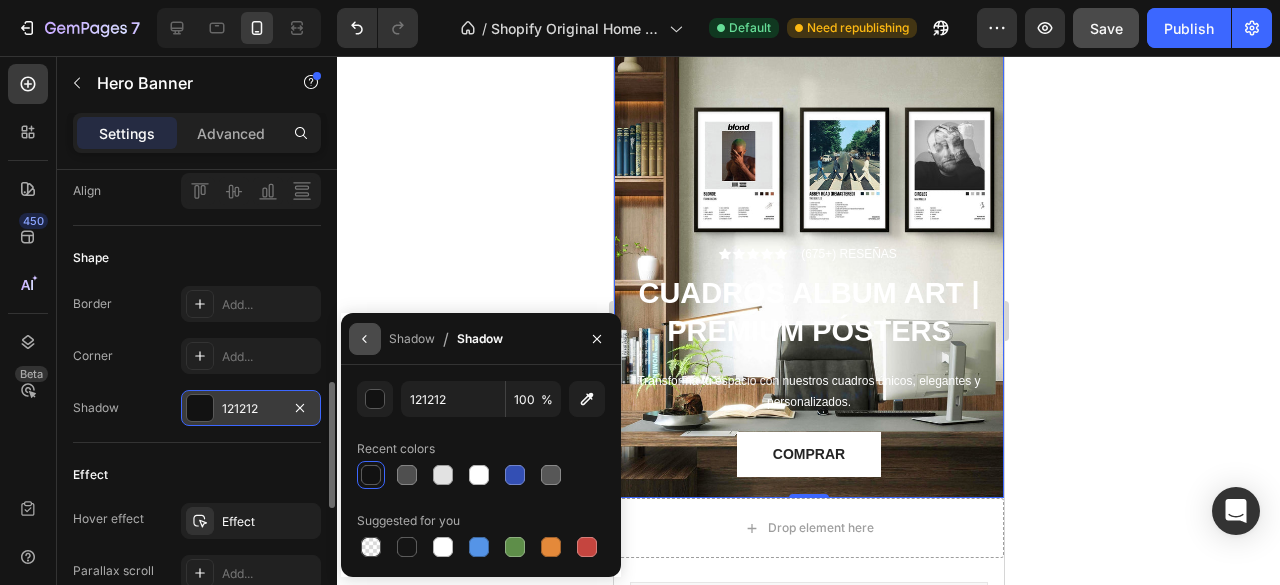click 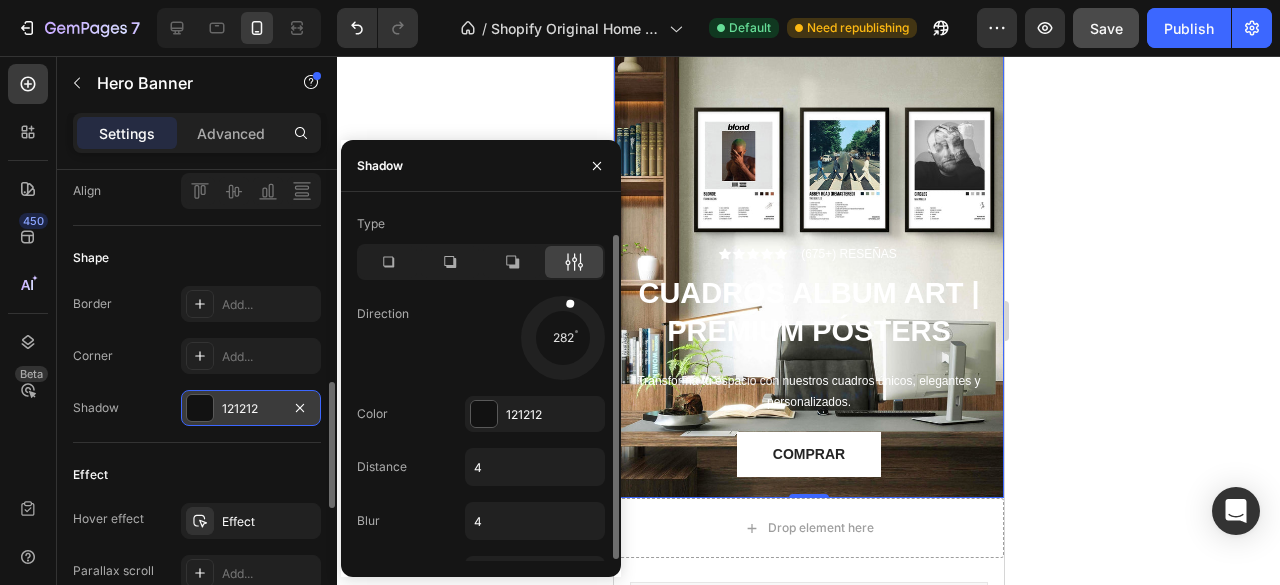 scroll, scrollTop: 30, scrollLeft: 0, axis: vertical 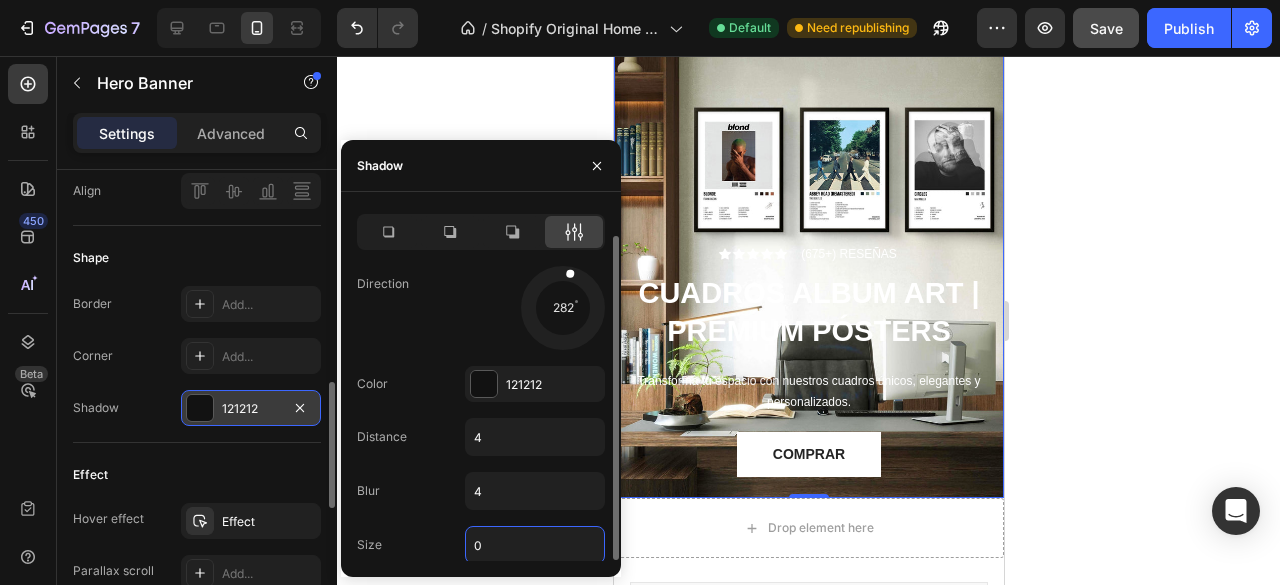 click on "0" at bounding box center [535, 545] 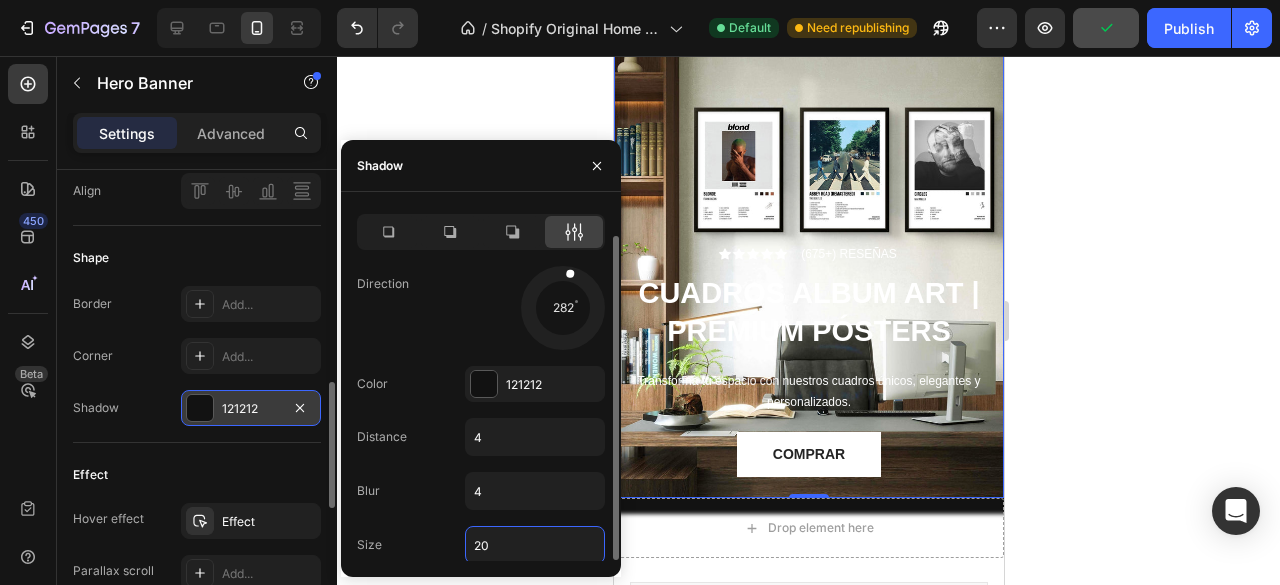type on "2" 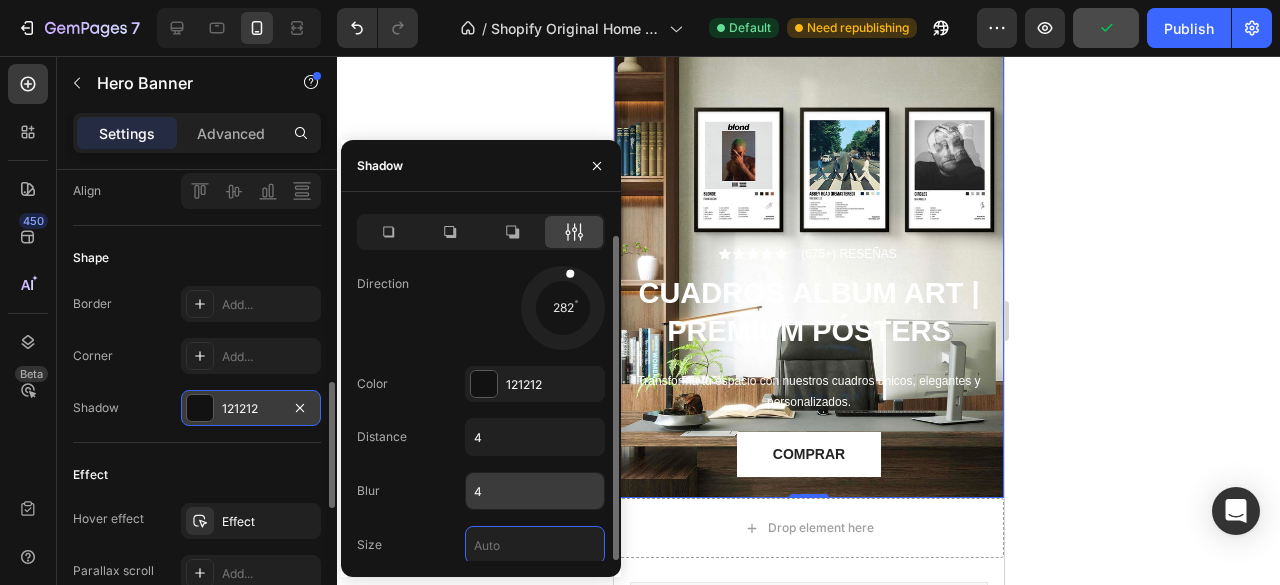 click on "4" at bounding box center [535, 491] 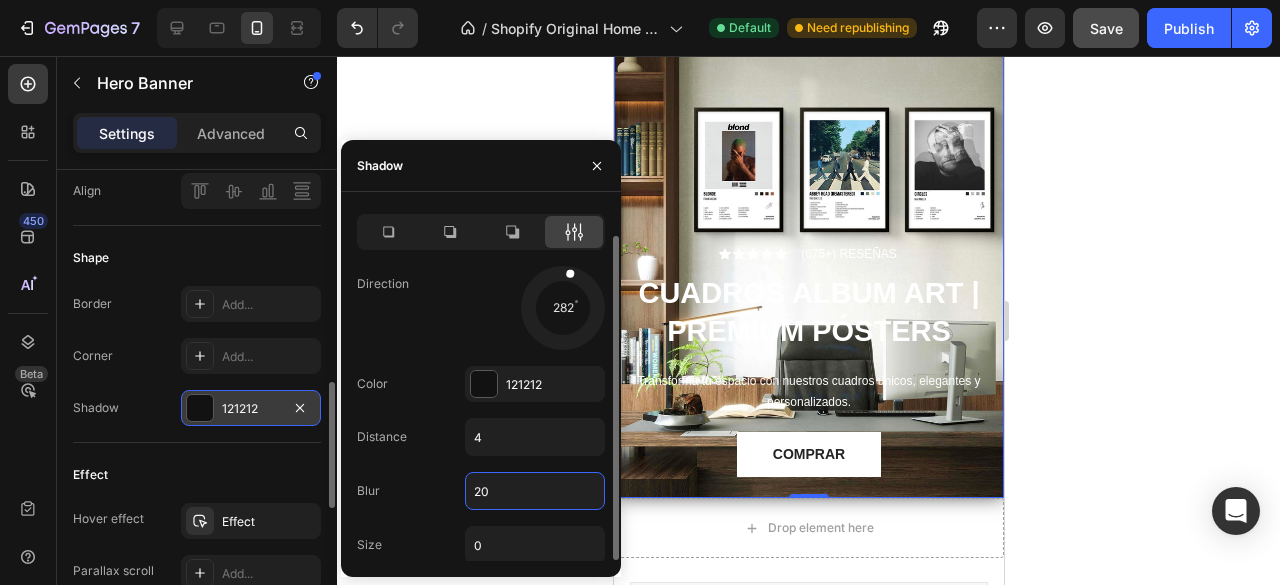 type on "2" 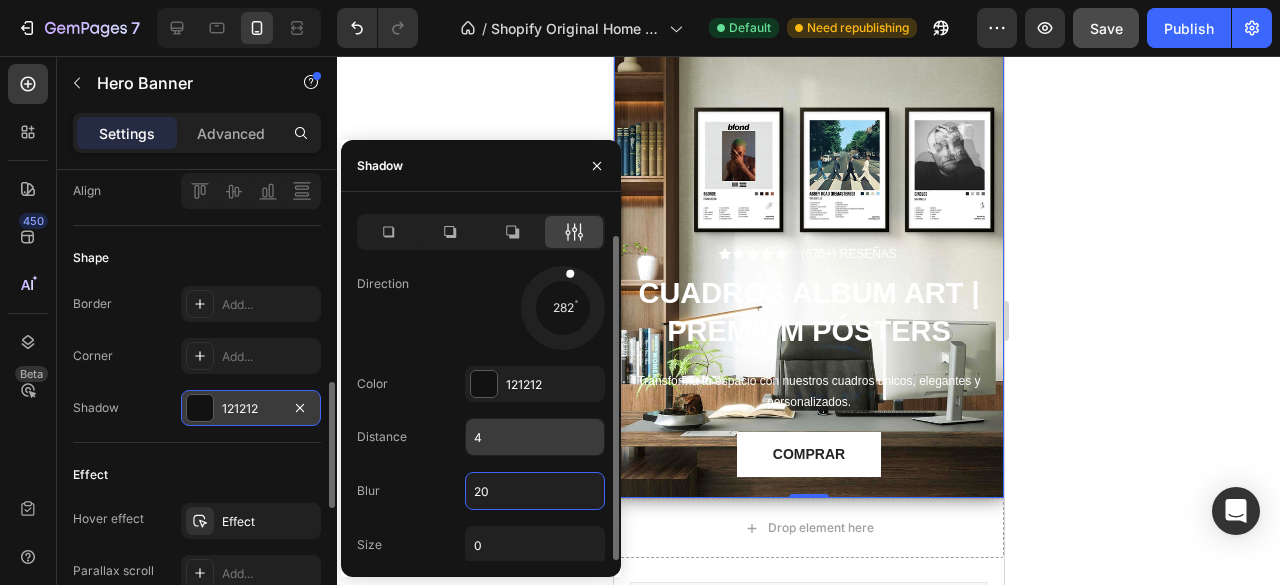 type on "20" 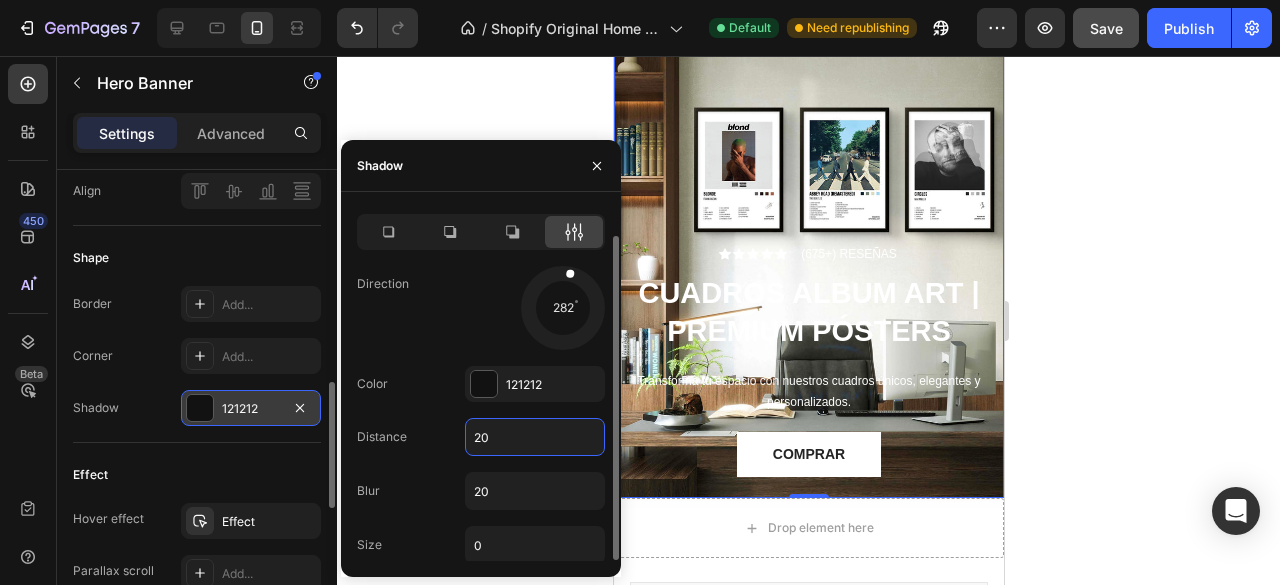 type on "2" 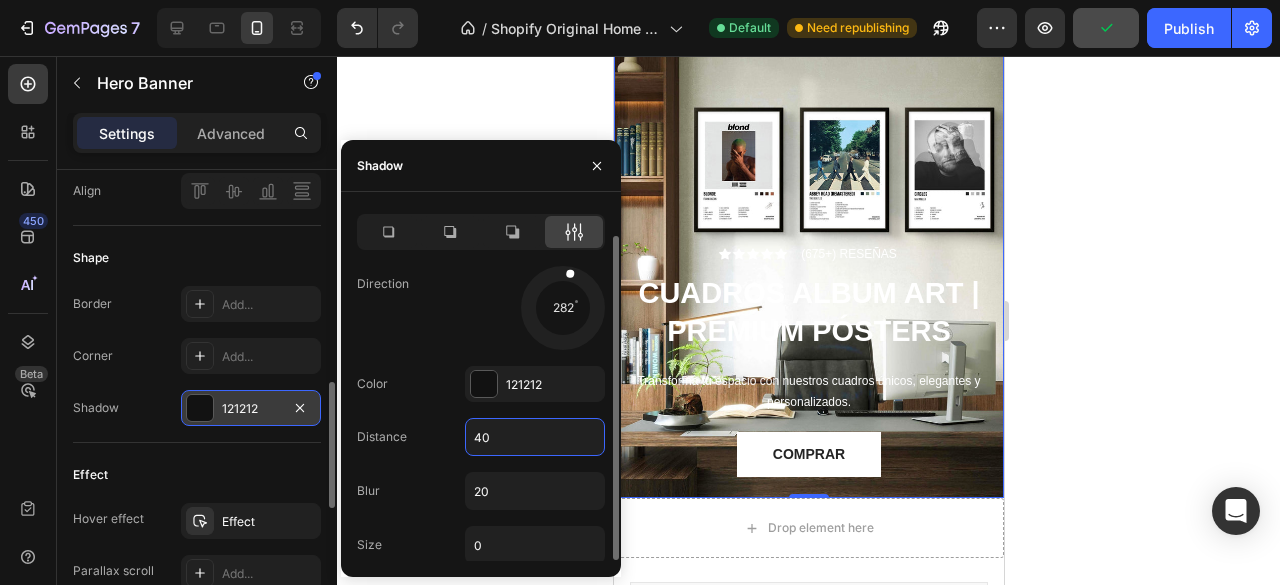 type on "4" 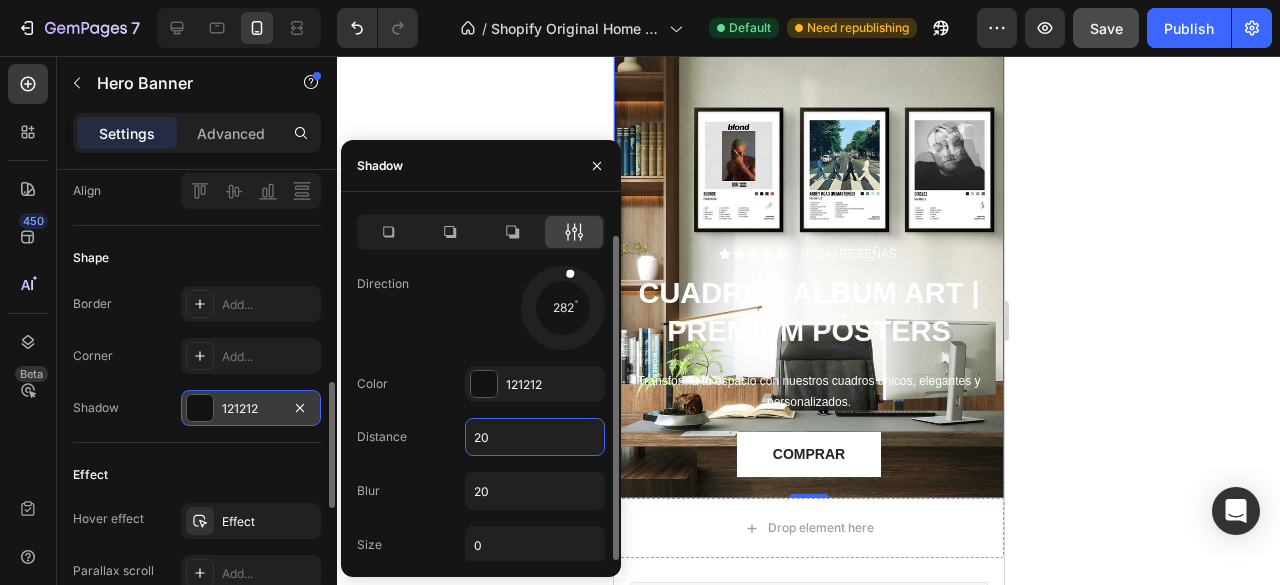 type on "2" 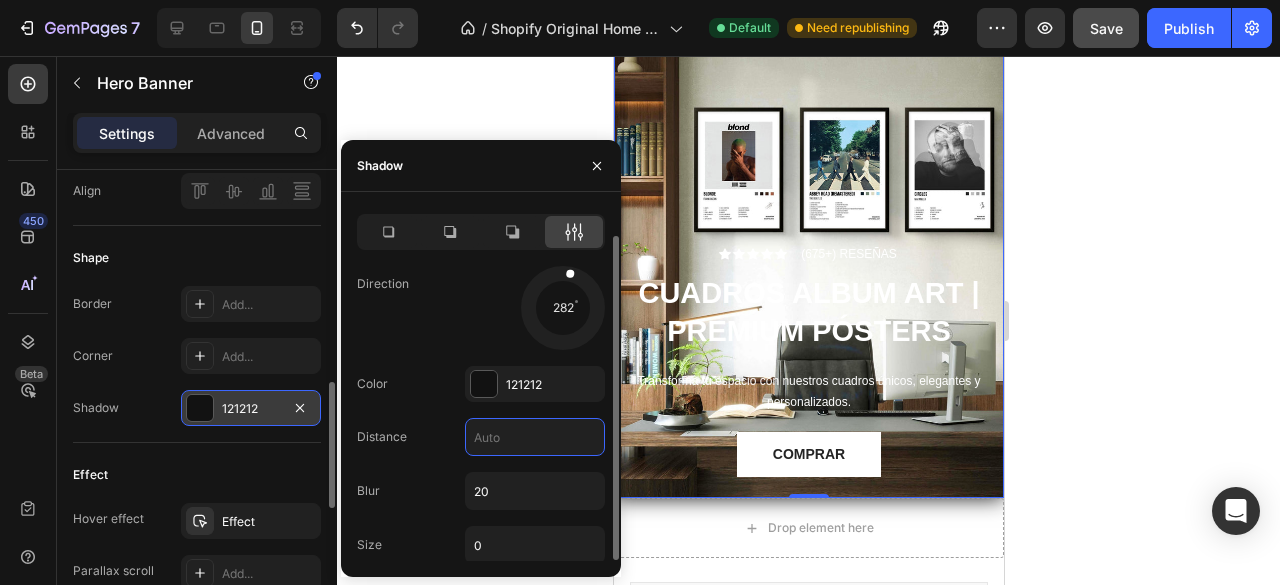 click on "Color 121212" 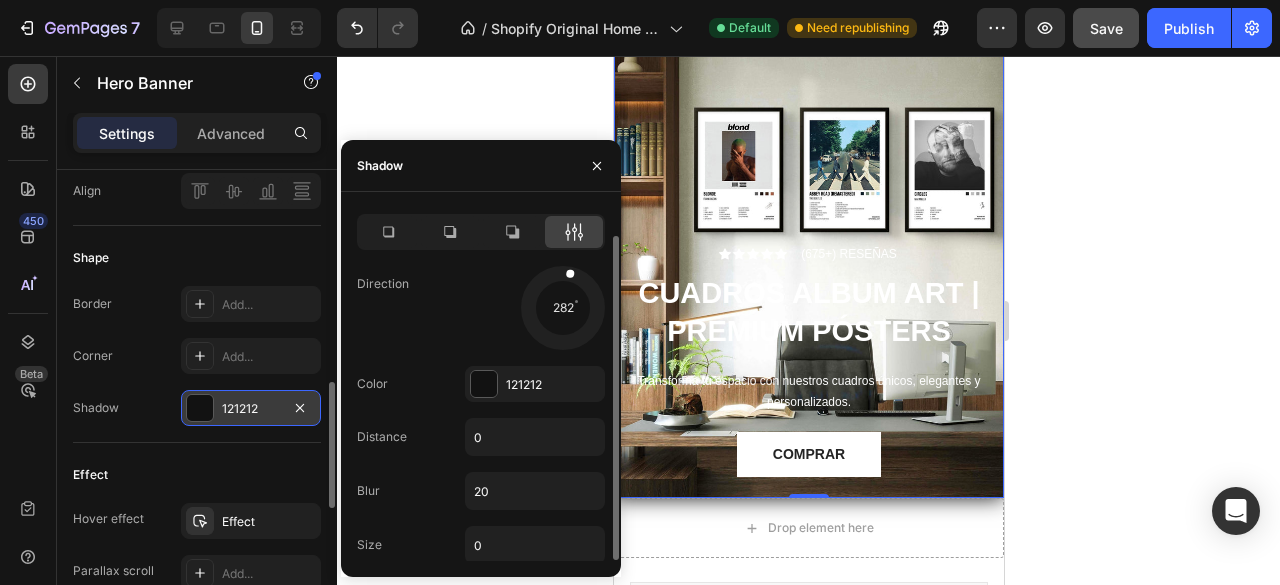 scroll, scrollTop: 0, scrollLeft: 0, axis: both 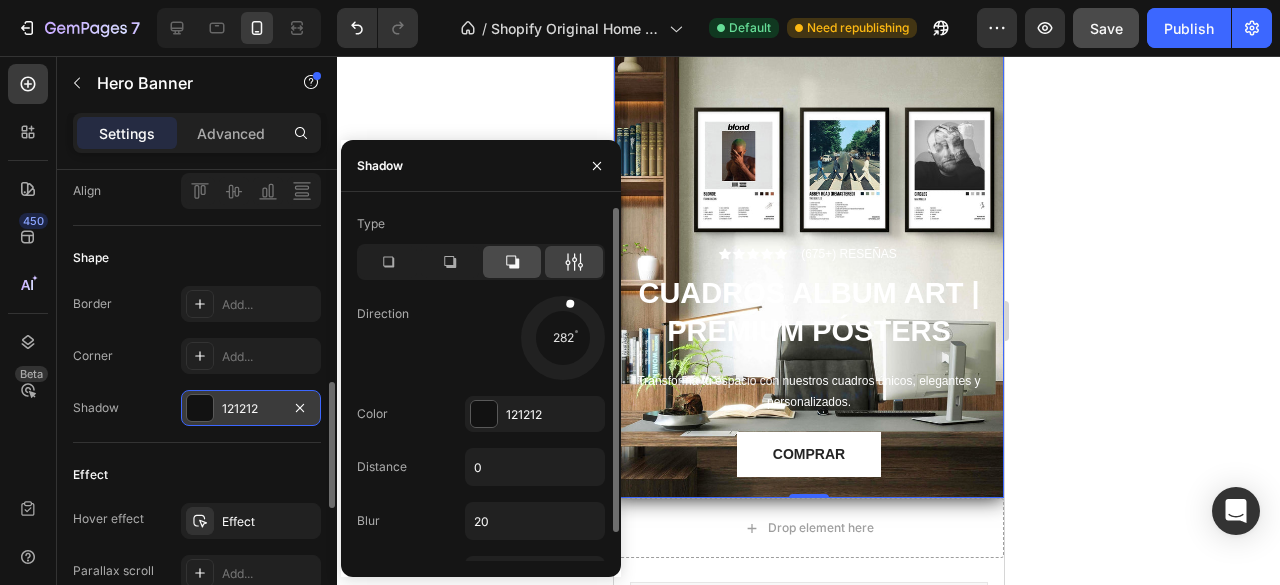 click 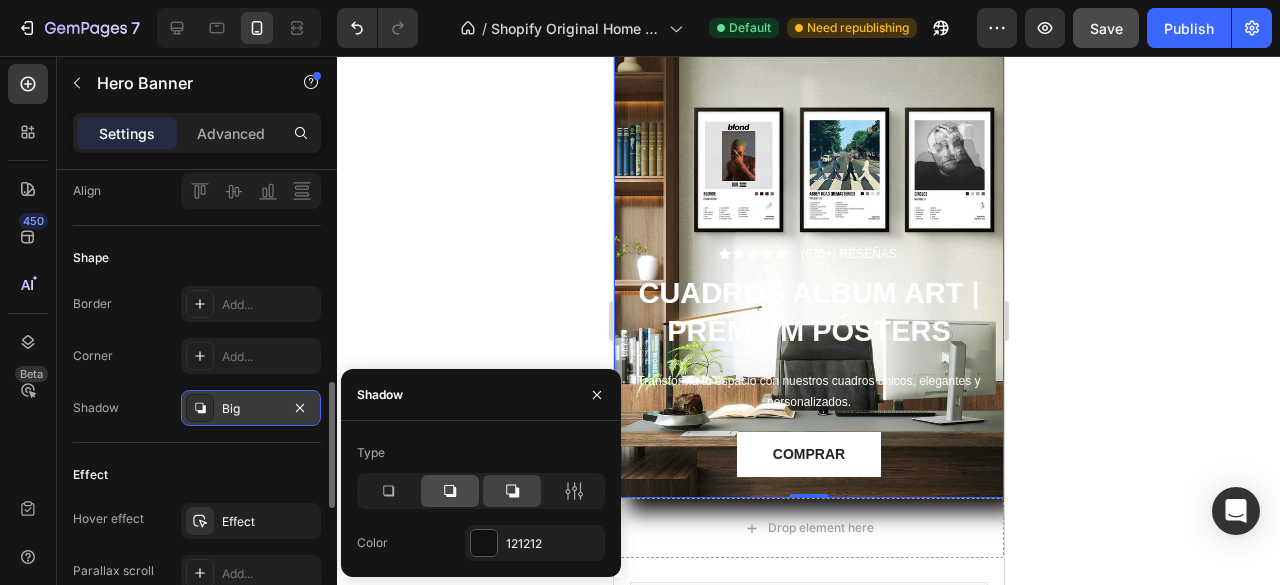 click 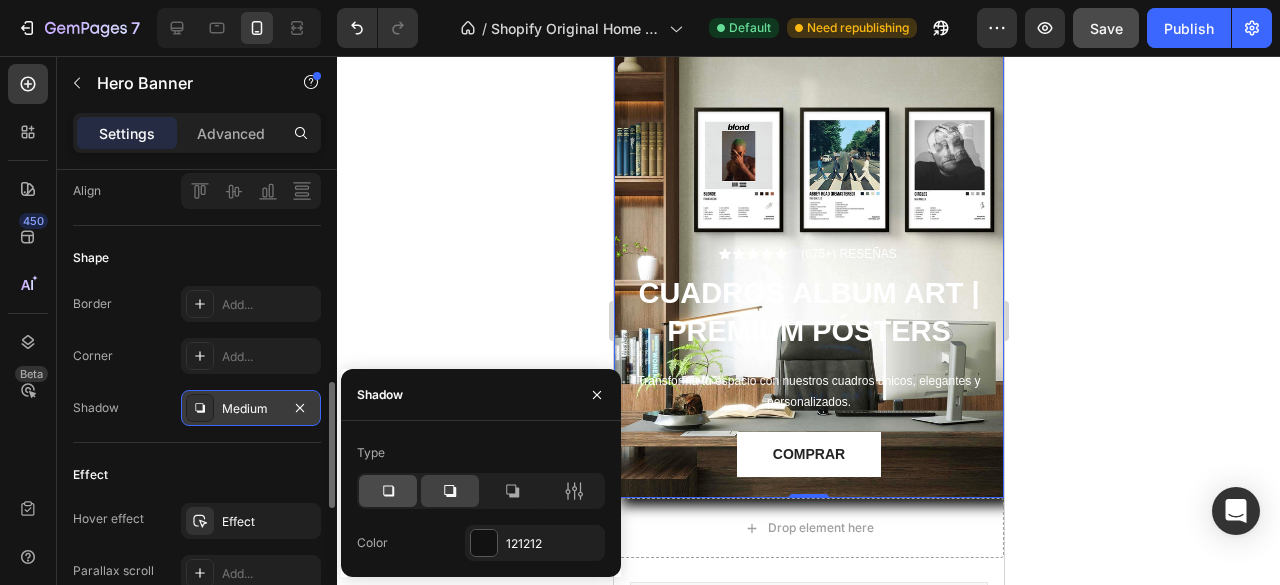 click 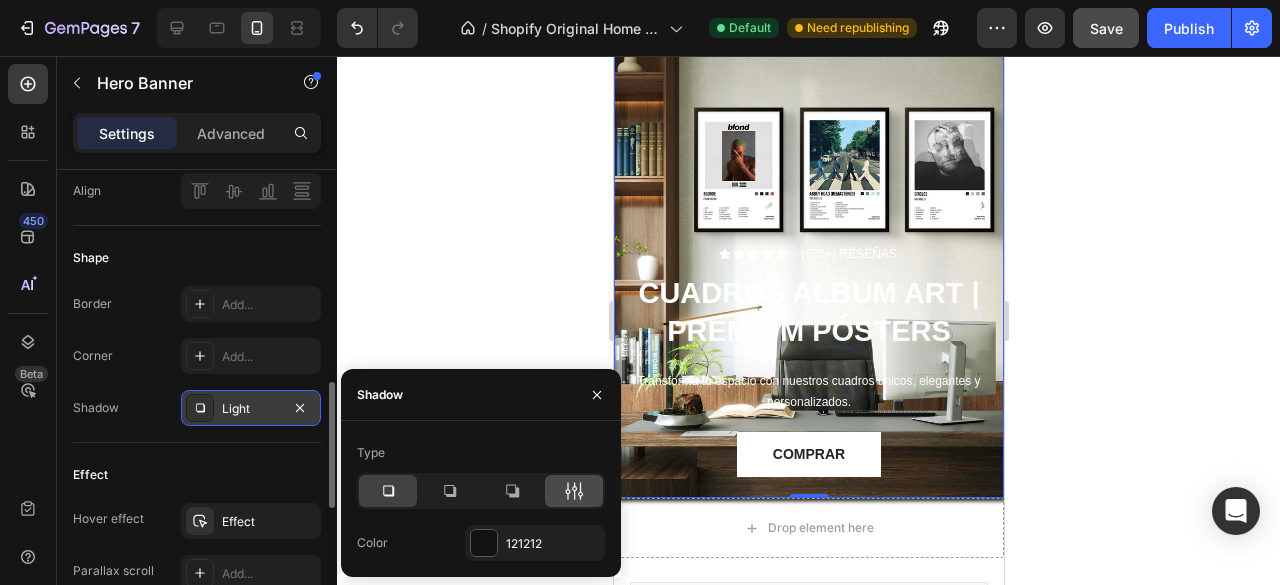 click 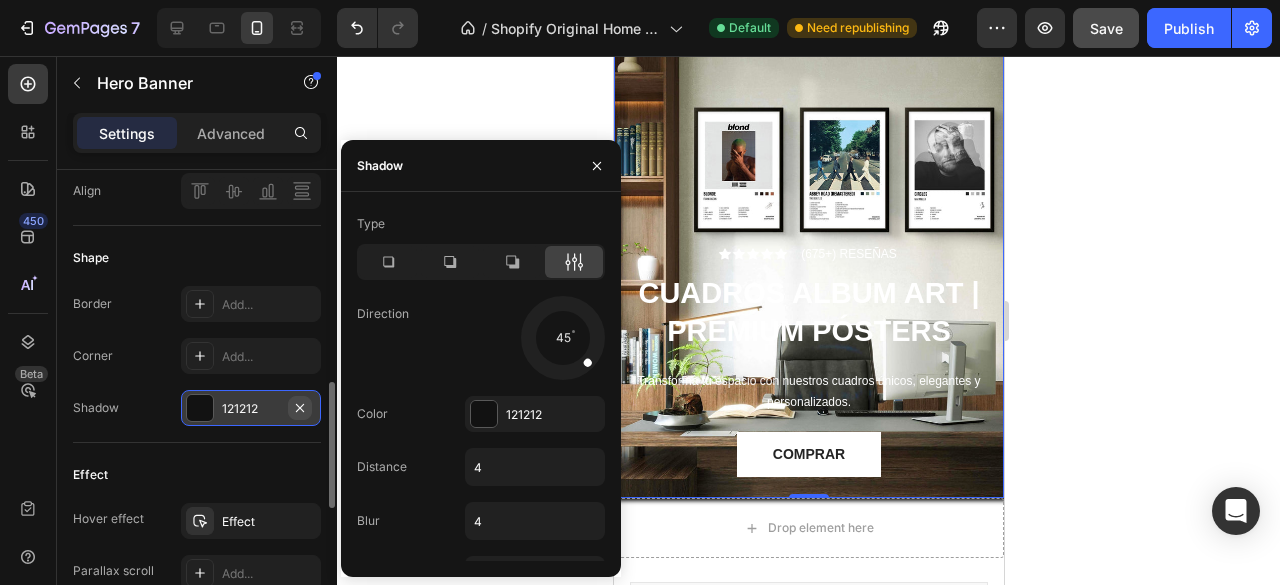 click 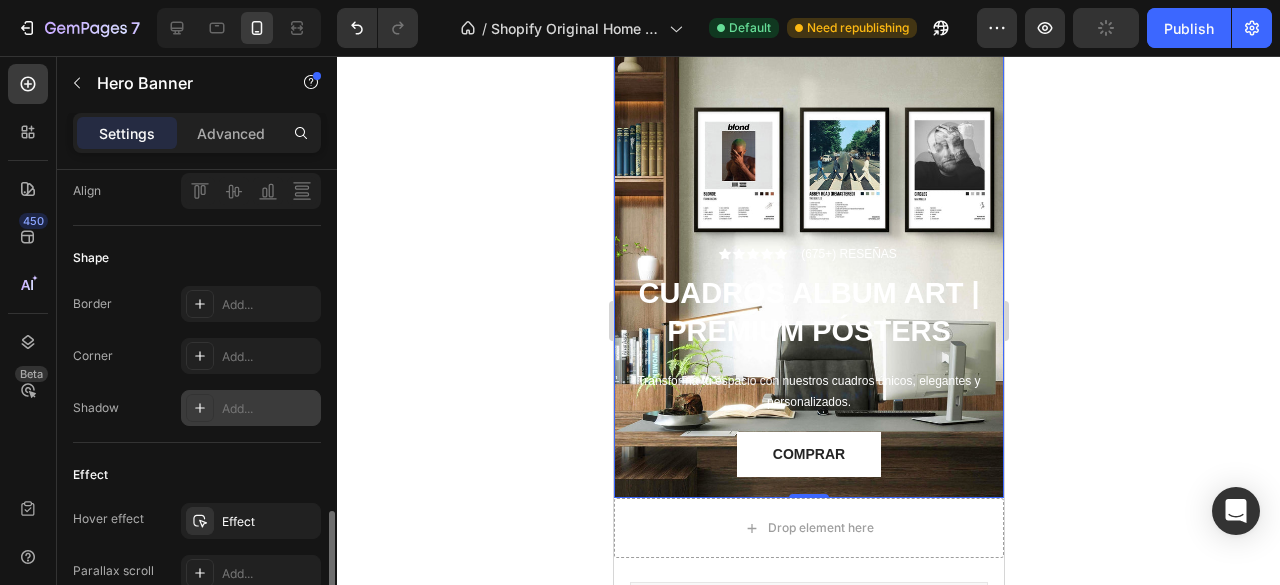 scroll, scrollTop: 902, scrollLeft: 0, axis: vertical 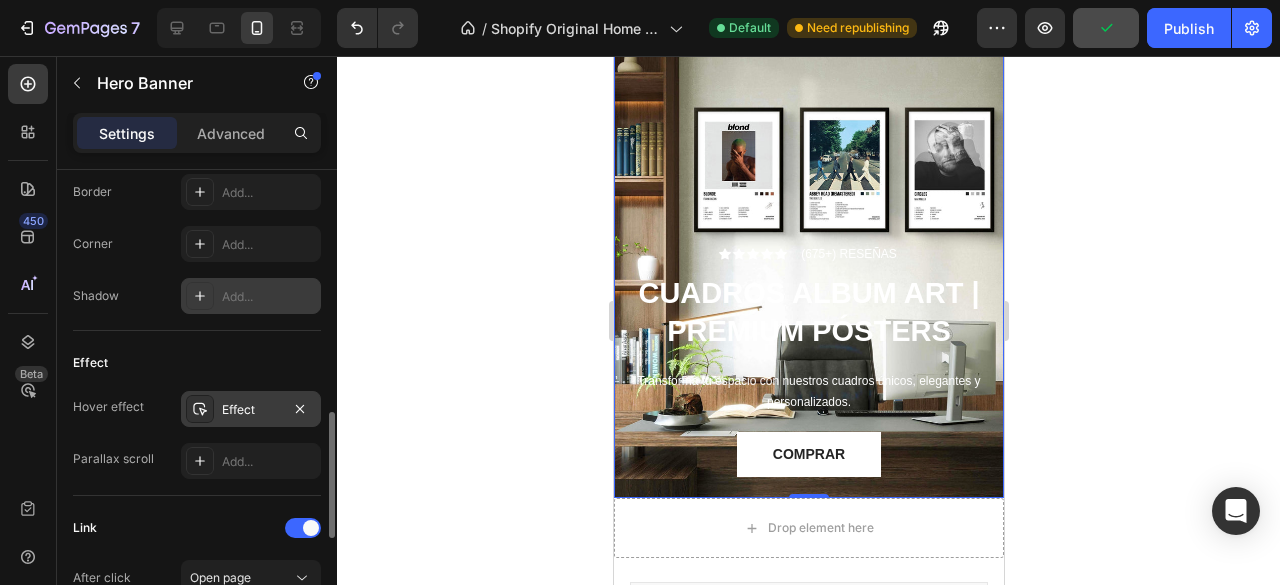 click on "Effect" at bounding box center [251, 410] 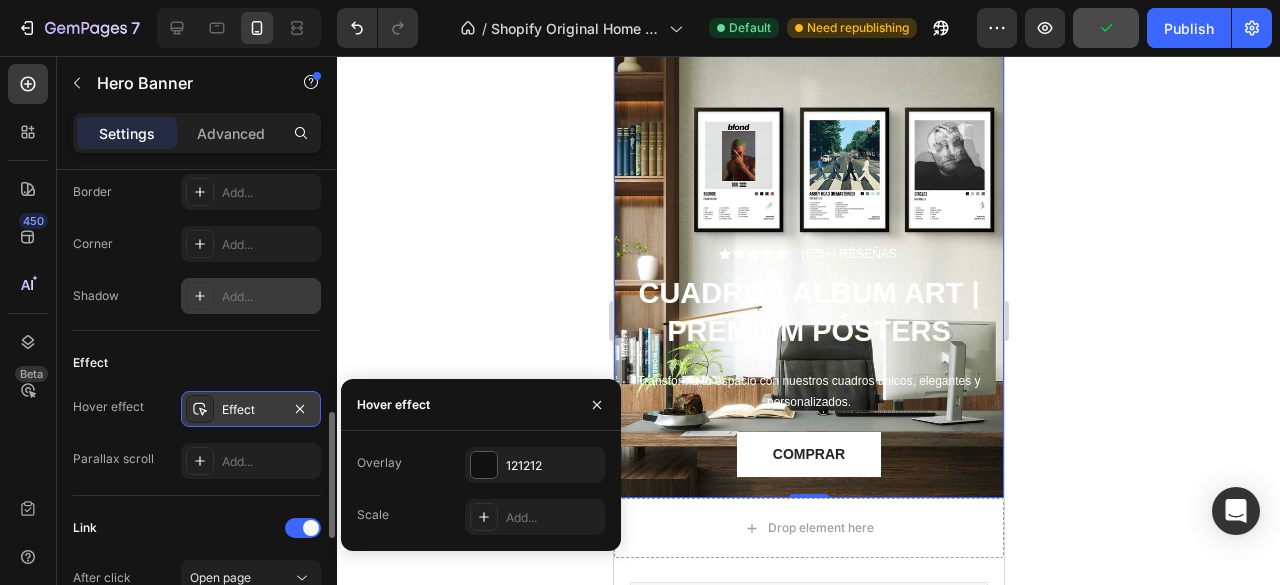 click on "Effect" at bounding box center [251, 410] 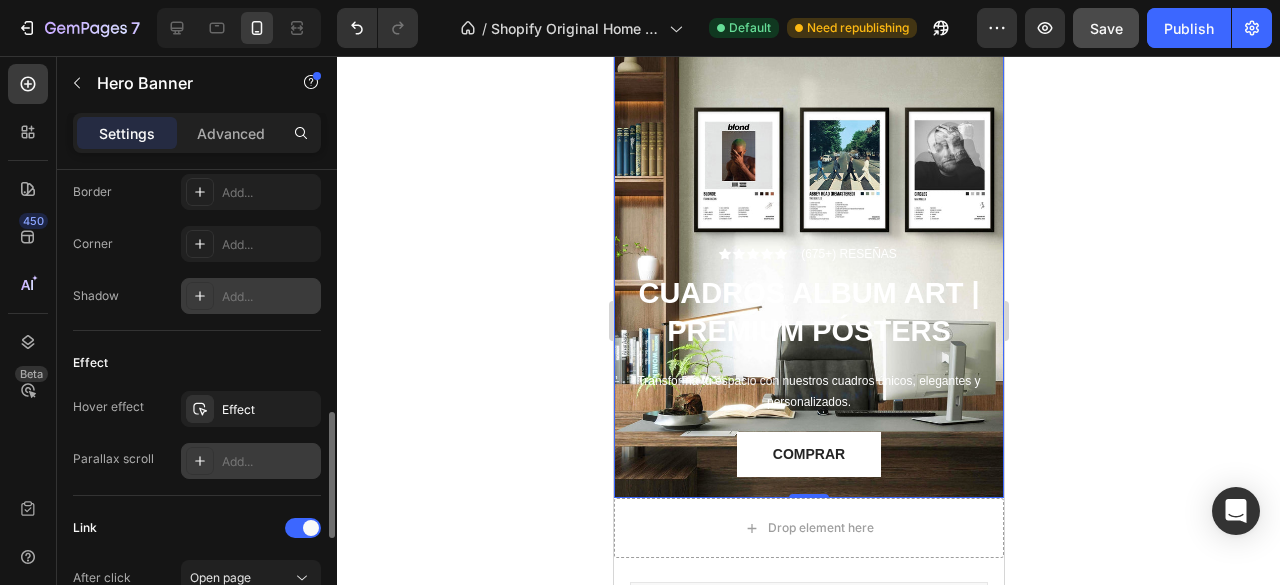 click on "Add..." at bounding box center [269, 462] 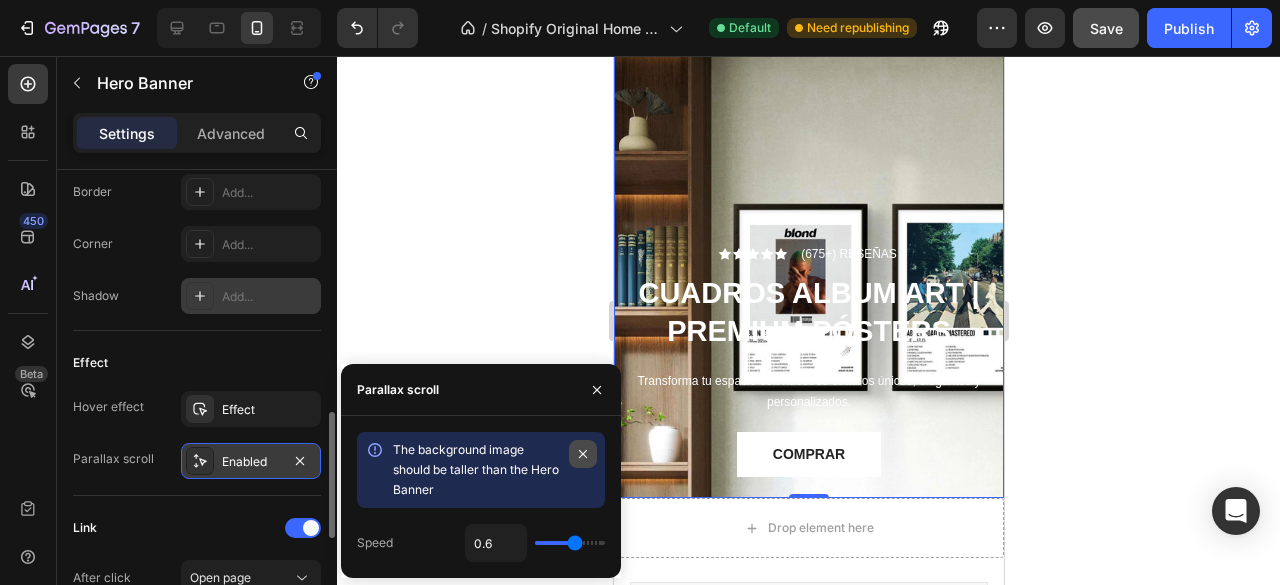 click 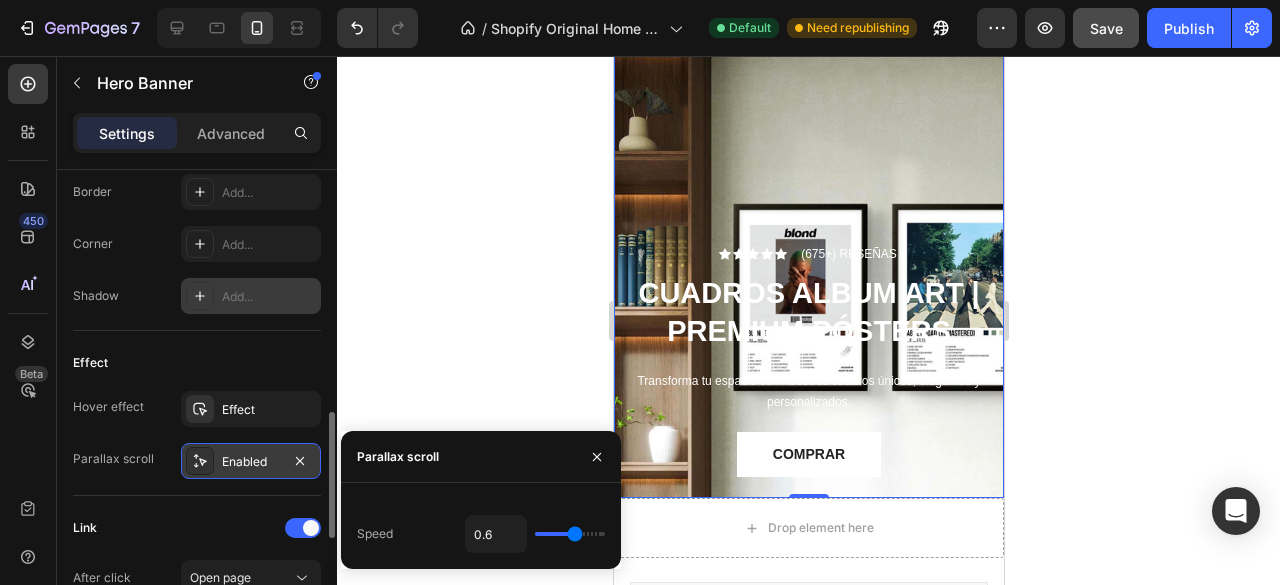 type on "0.5" 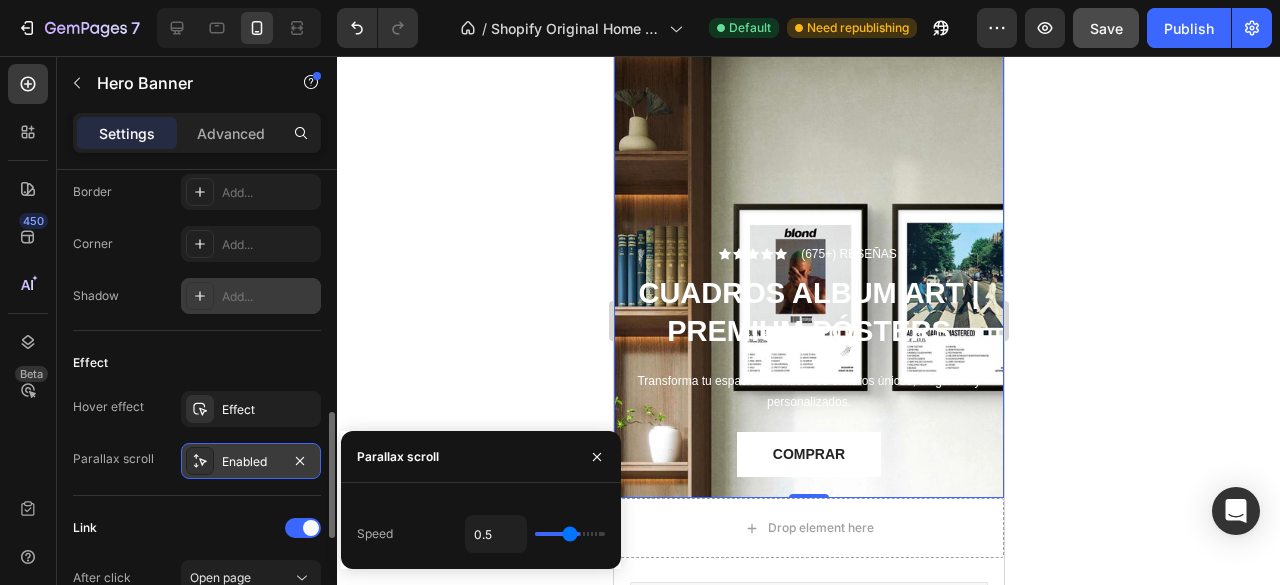 type on "0.3" 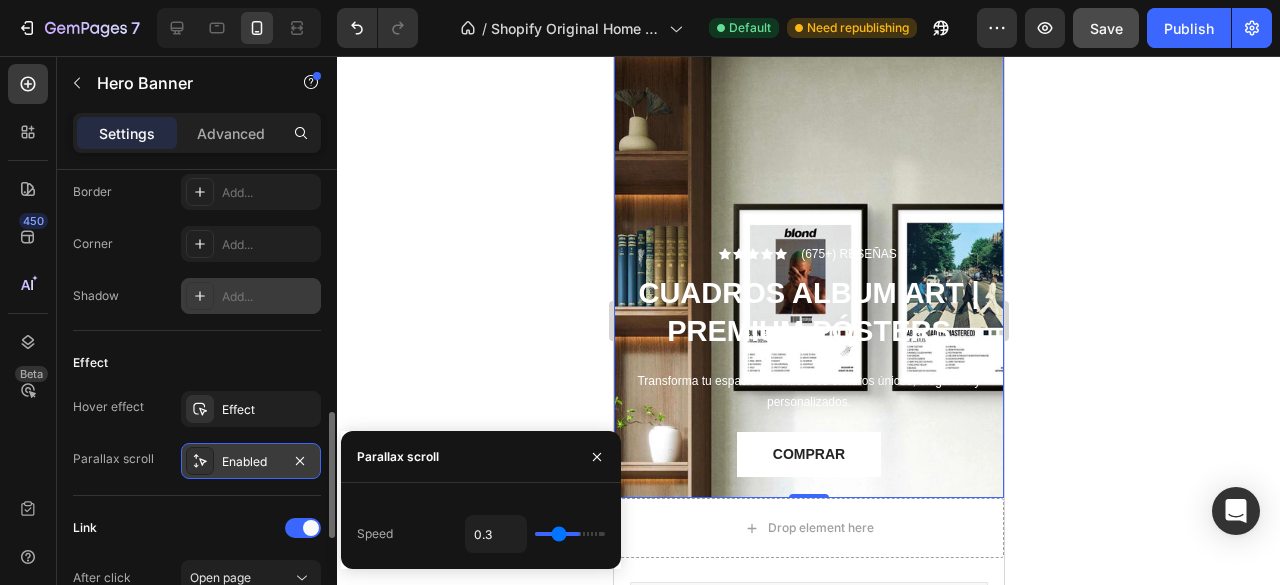 type on "0.1" 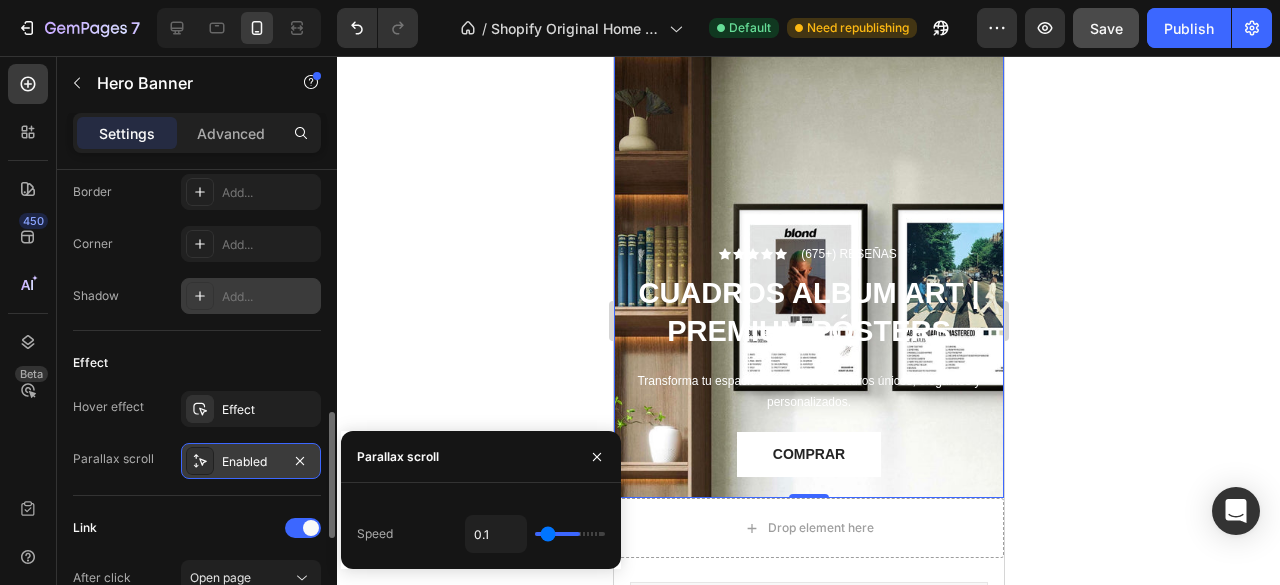 type on "0" 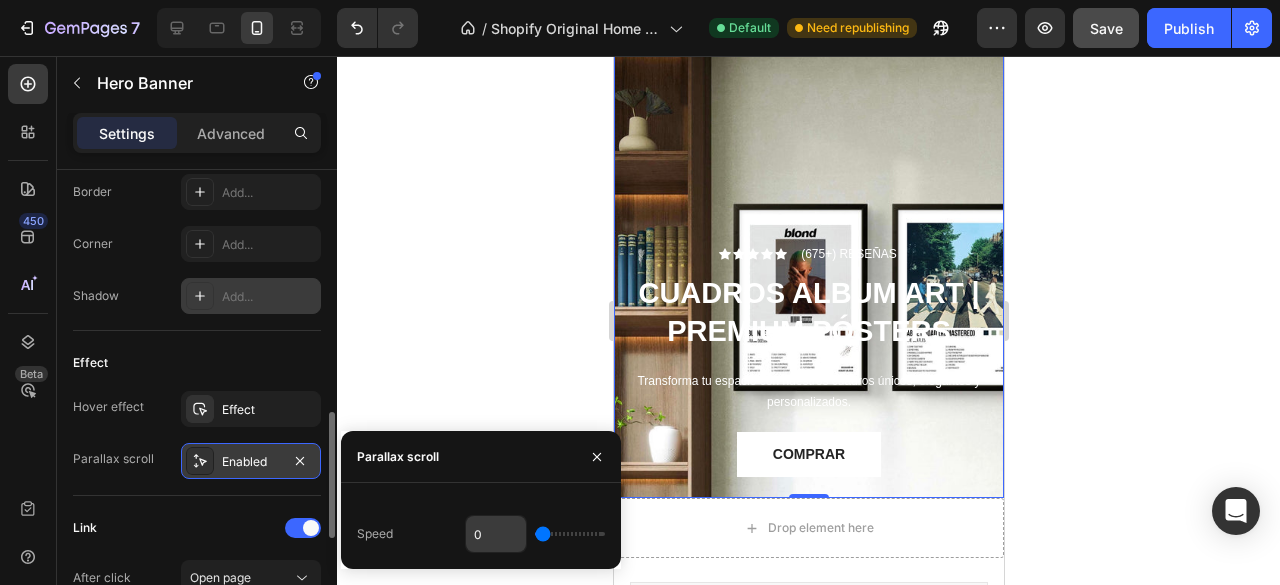 drag, startPoint x: 575, startPoint y: 535, endPoint x: 513, endPoint y: 539, distance: 62.1289 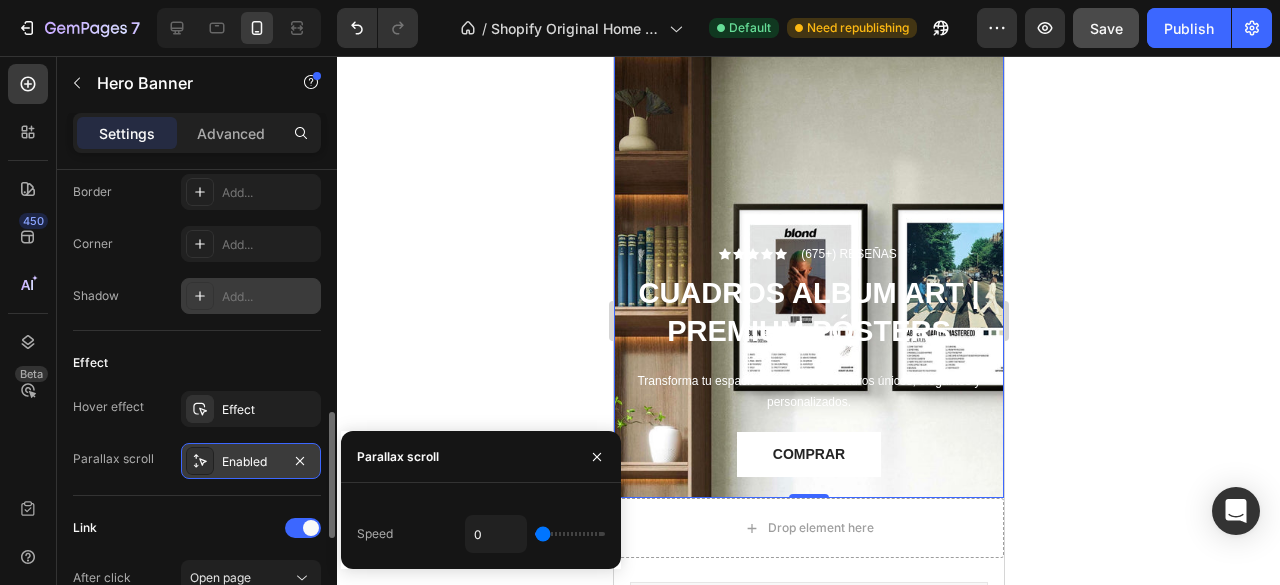 type on "0.1" 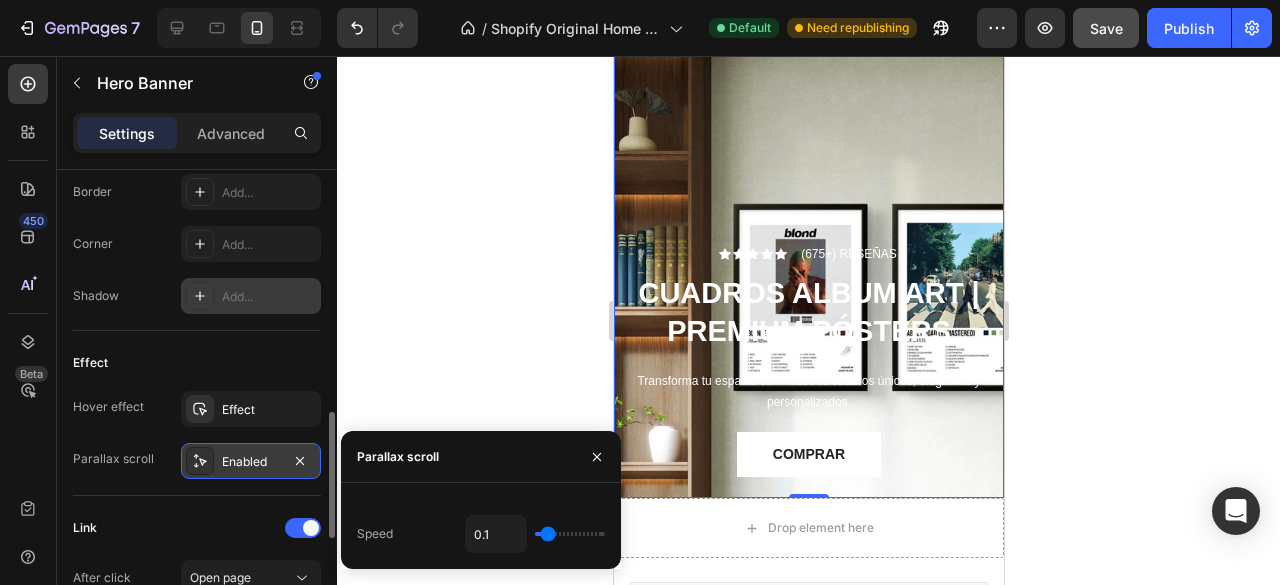 type on "0.2" 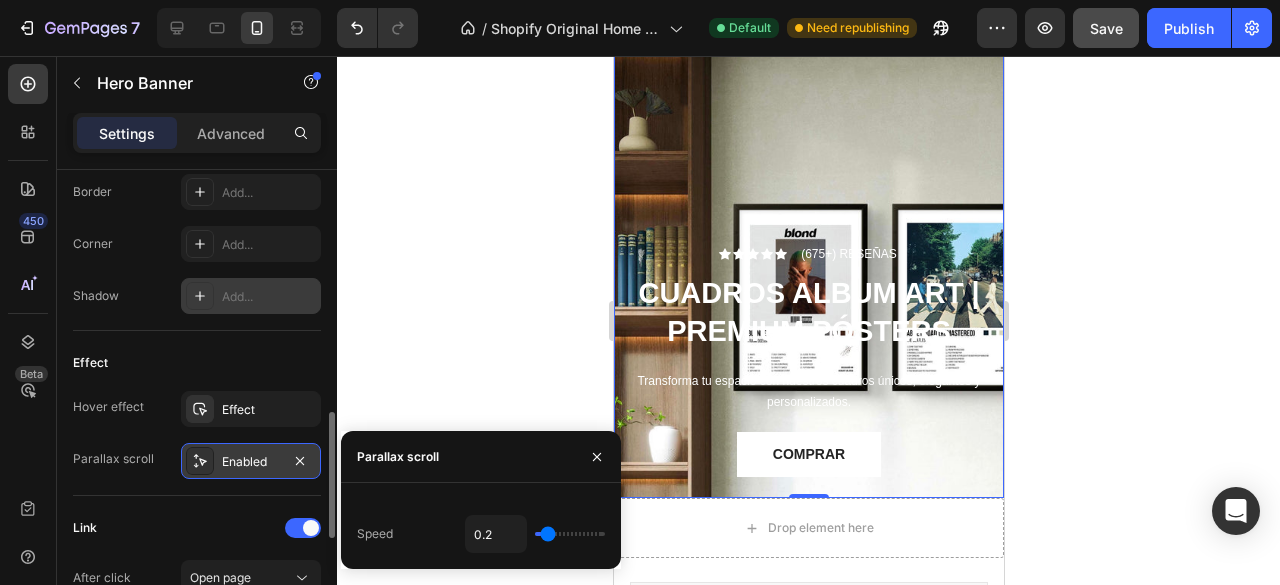 type on "0.2" 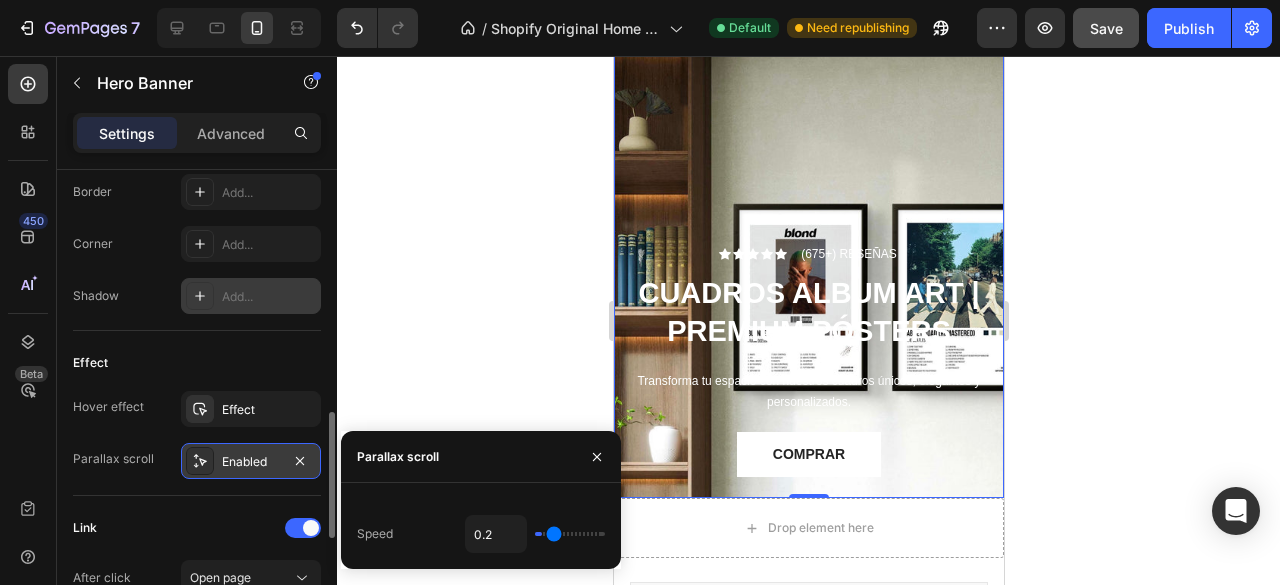 type on "0.3" 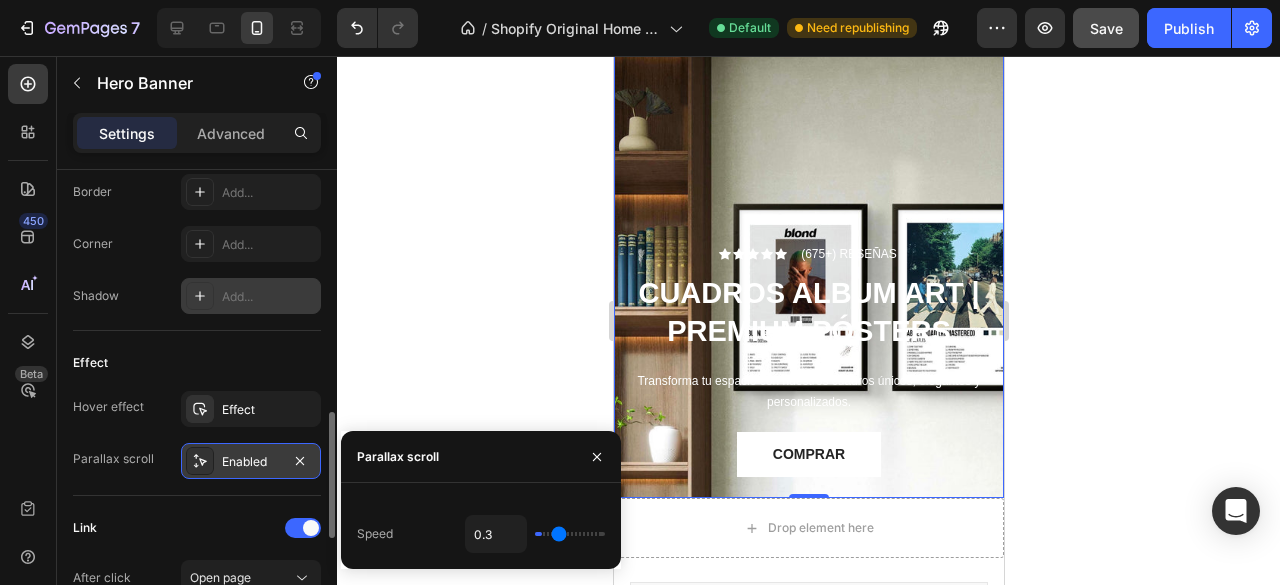 type on "0.5" 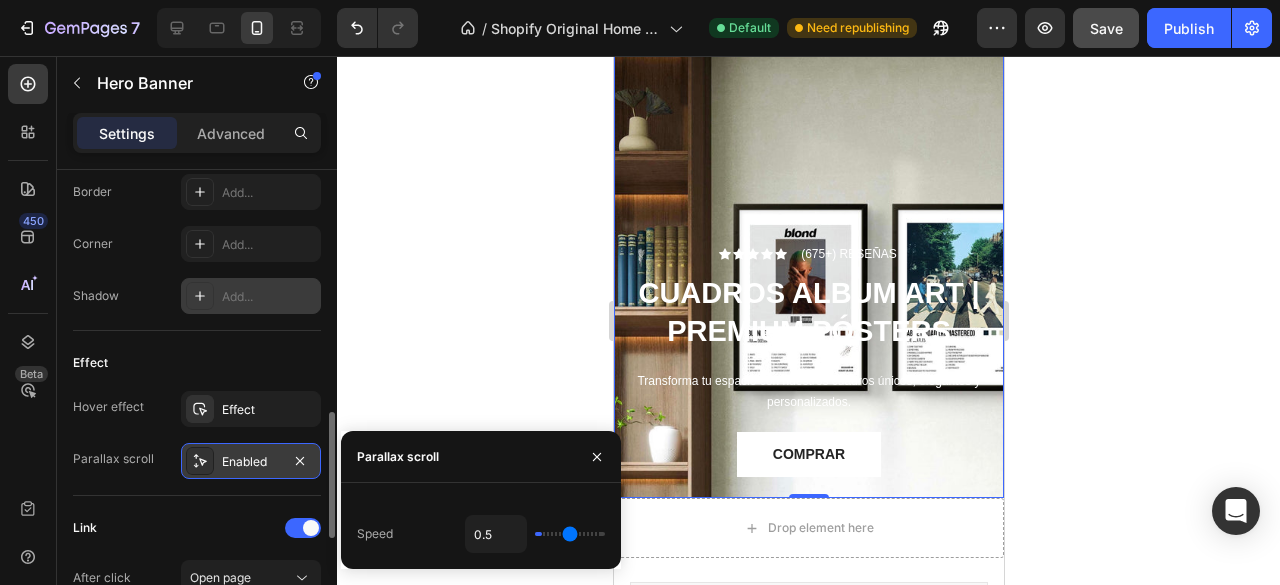 type on "0.6" 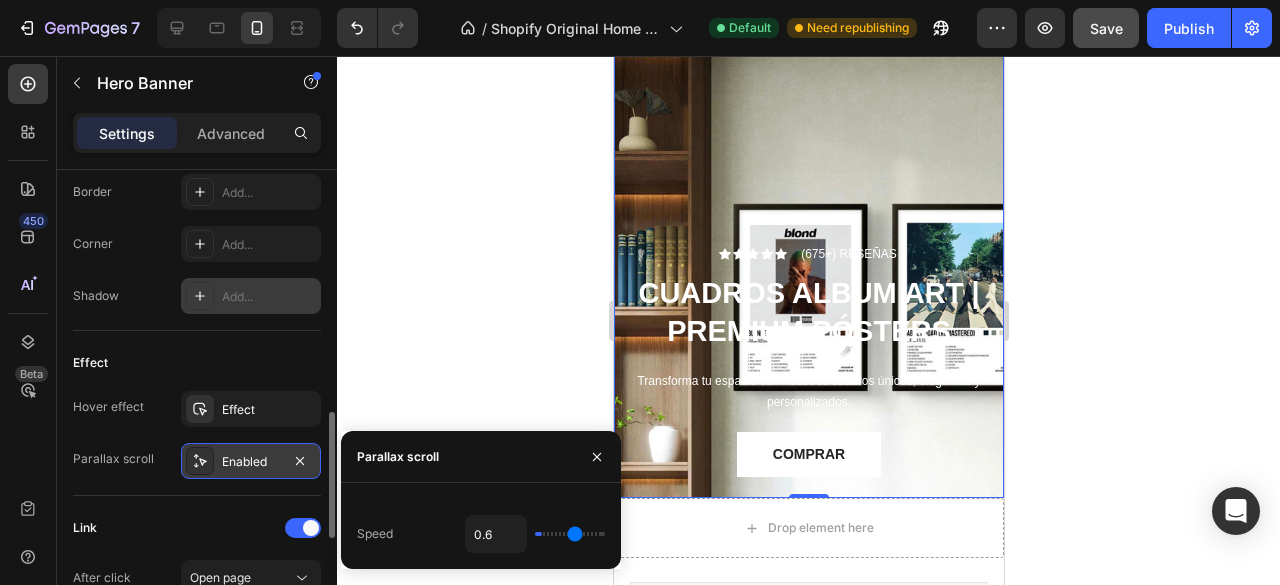 type on "0.8" 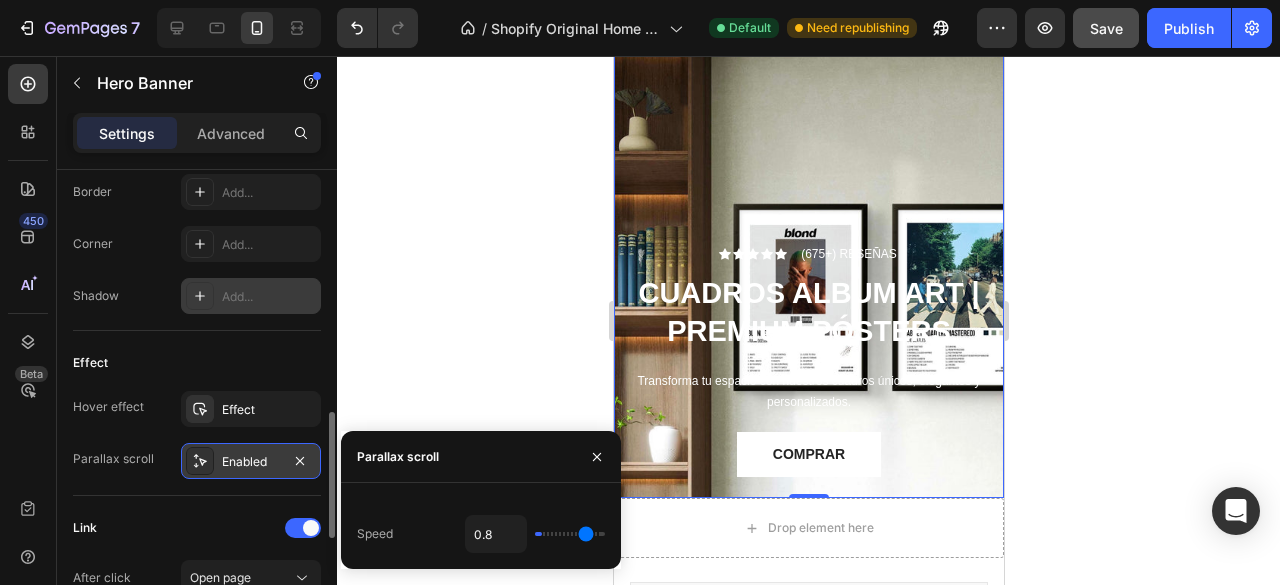 type on "0.9" 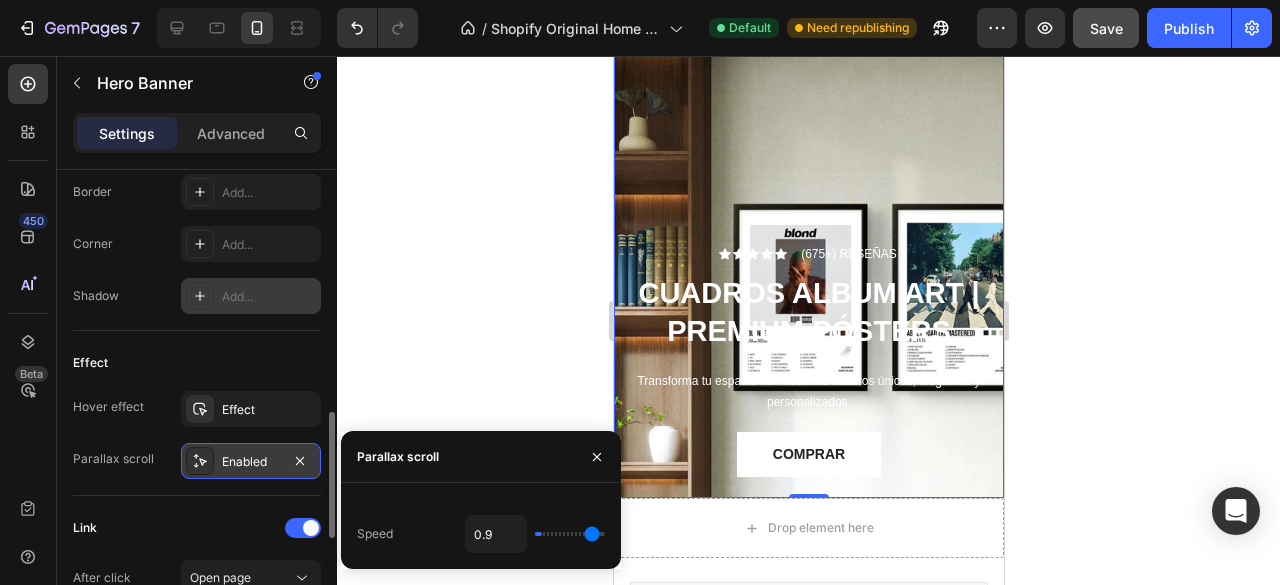 type on "1" 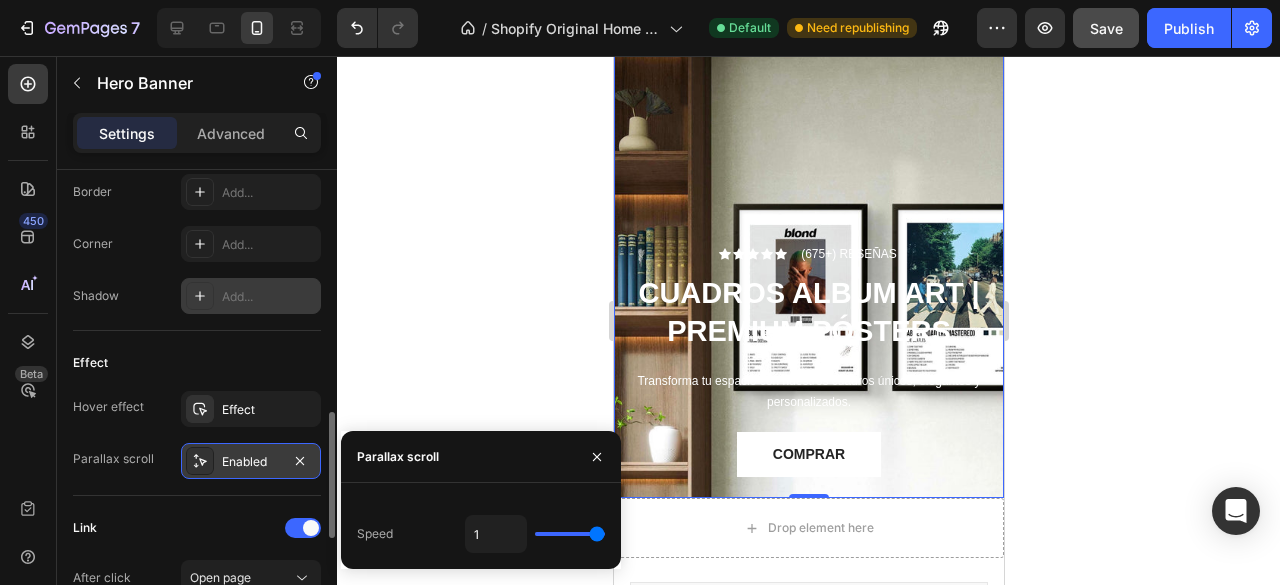 drag, startPoint x: 544, startPoint y: 536, endPoint x: 624, endPoint y: 534, distance: 80.024994 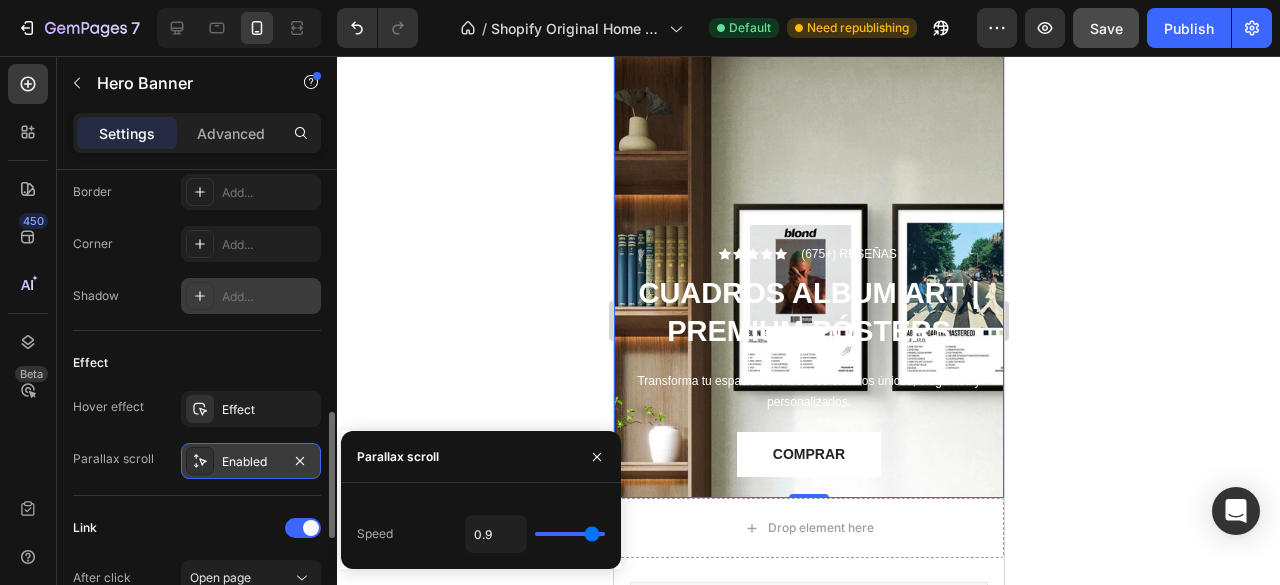 type on "0.6" 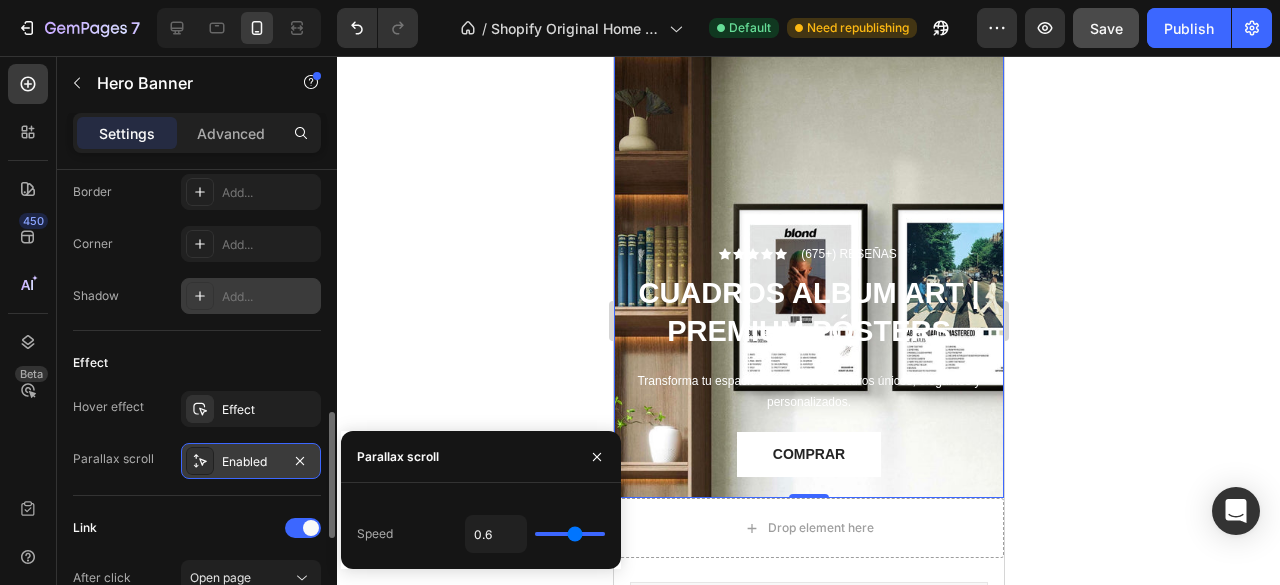 type on "0.3" 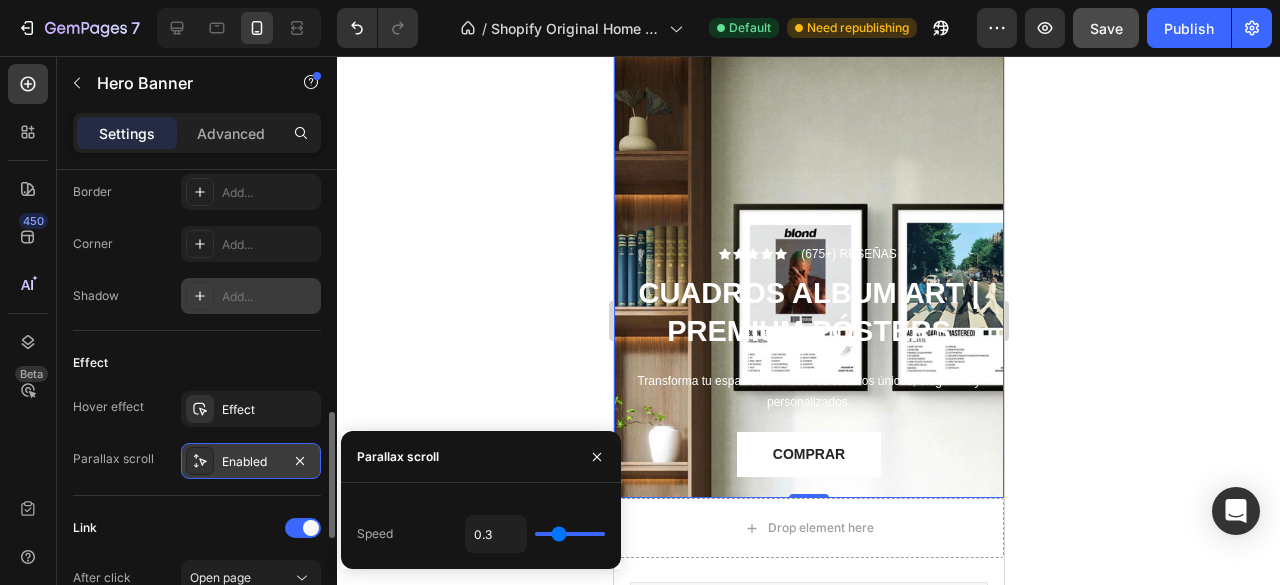 type on "0" 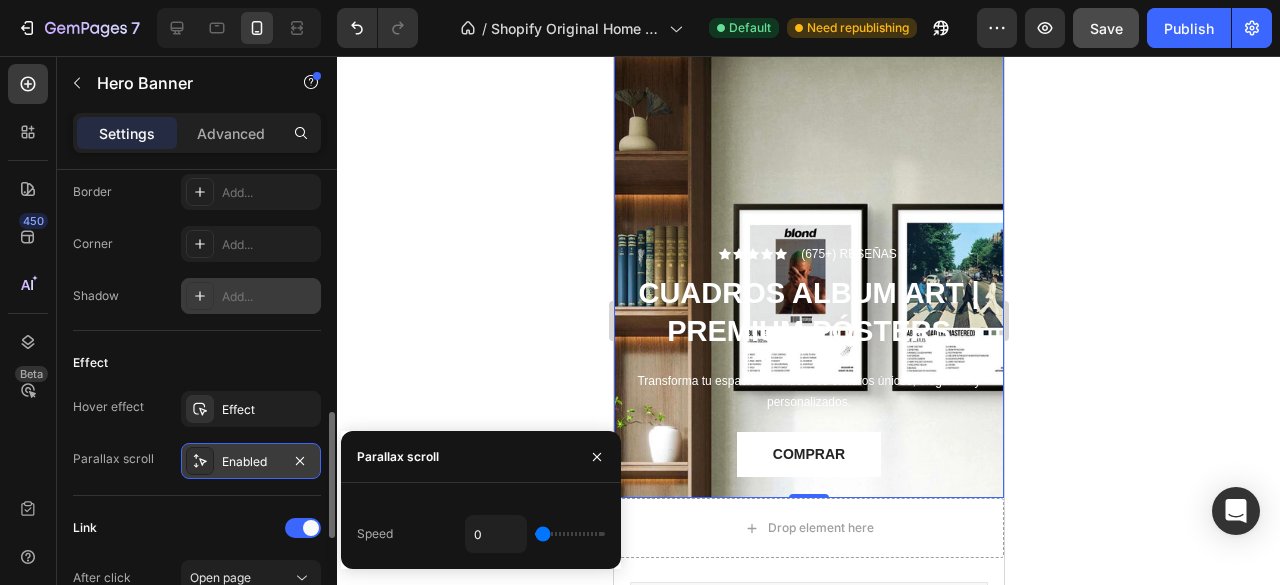 drag, startPoint x: 604, startPoint y: 534, endPoint x: 454, endPoint y: 528, distance: 150.11995 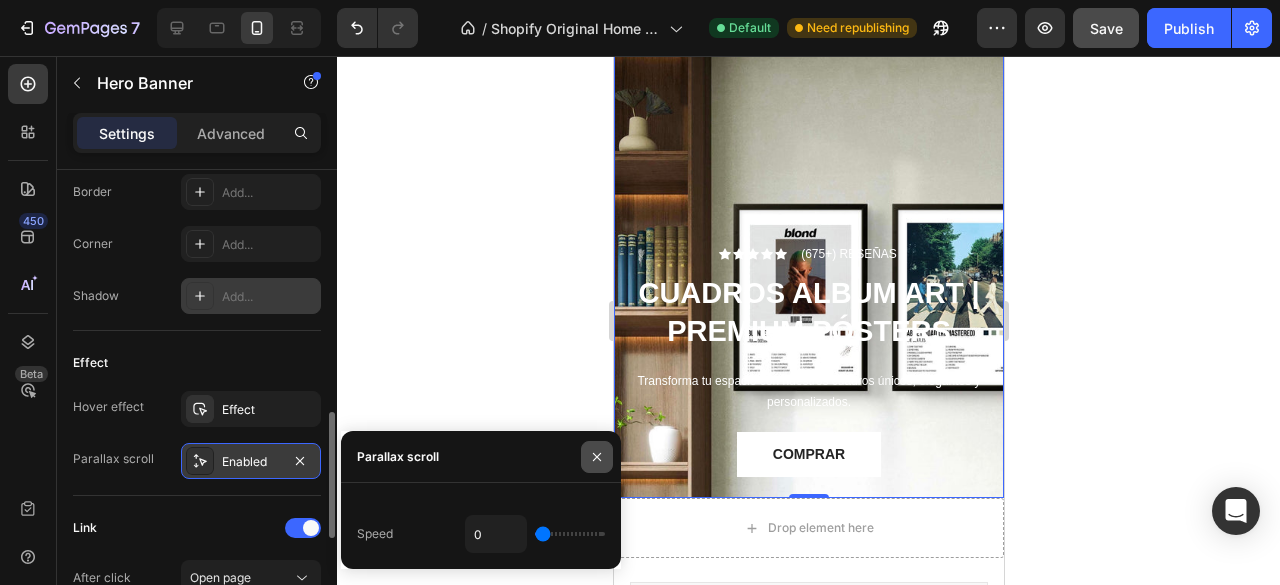 click 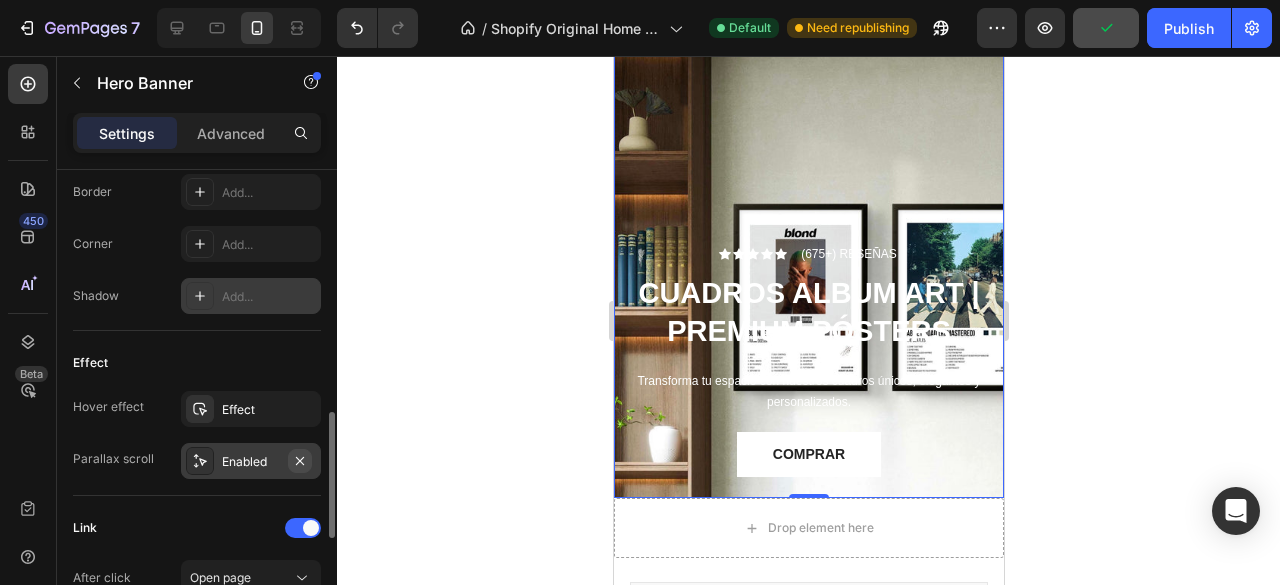 click 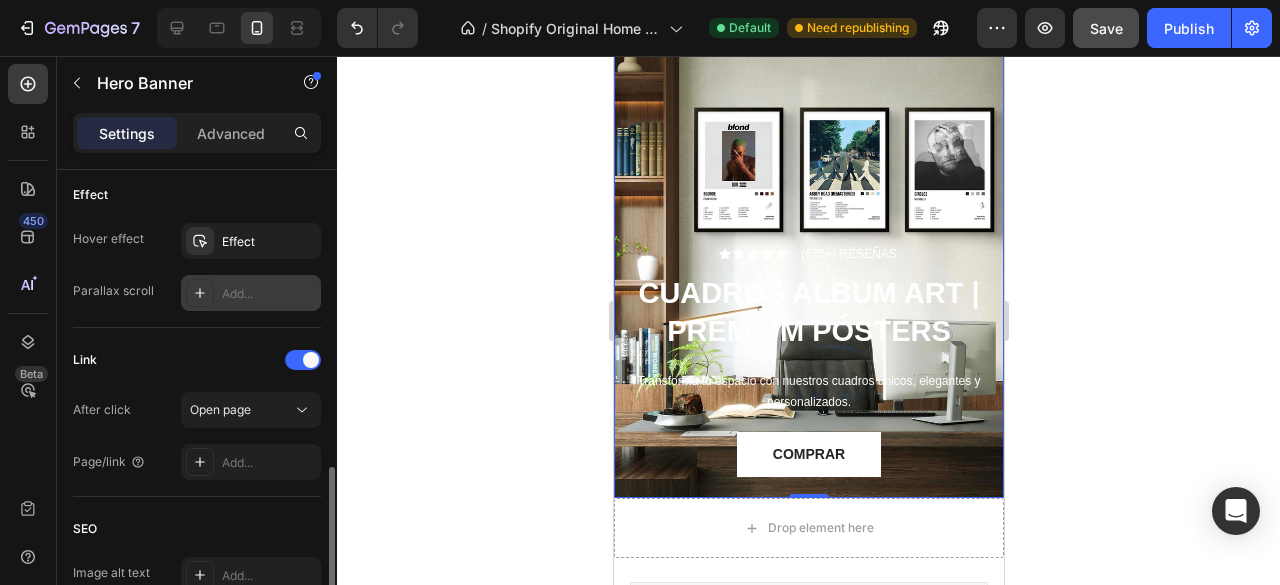 scroll, scrollTop: 1099, scrollLeft: 0, axis: vertical 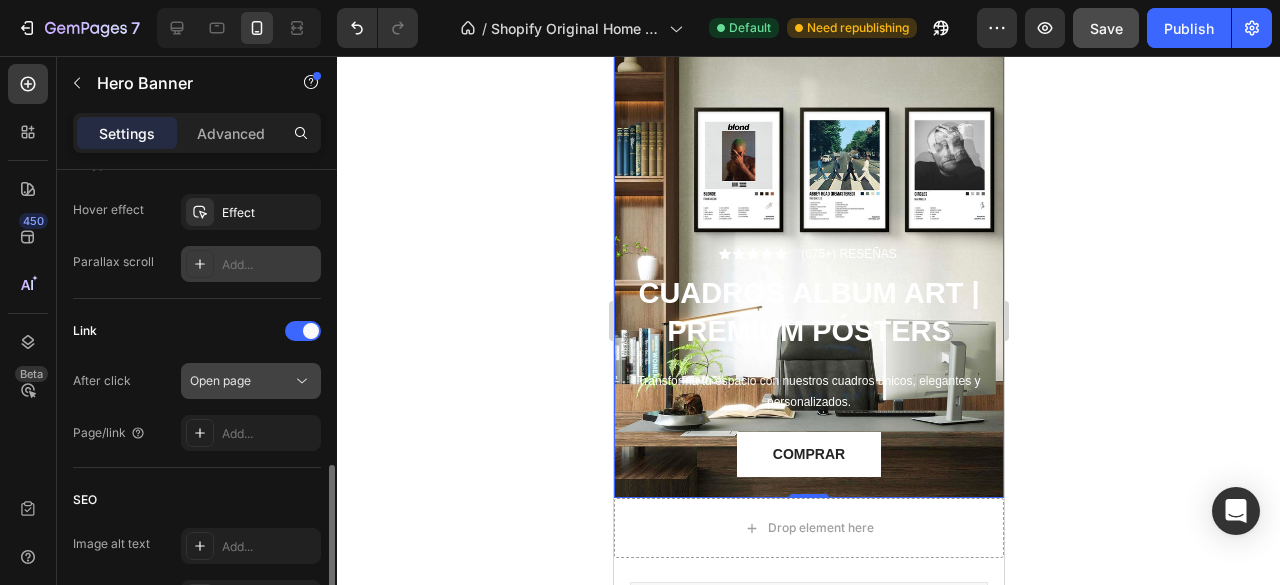 click on "Open page" at bounding box center (220, 381) 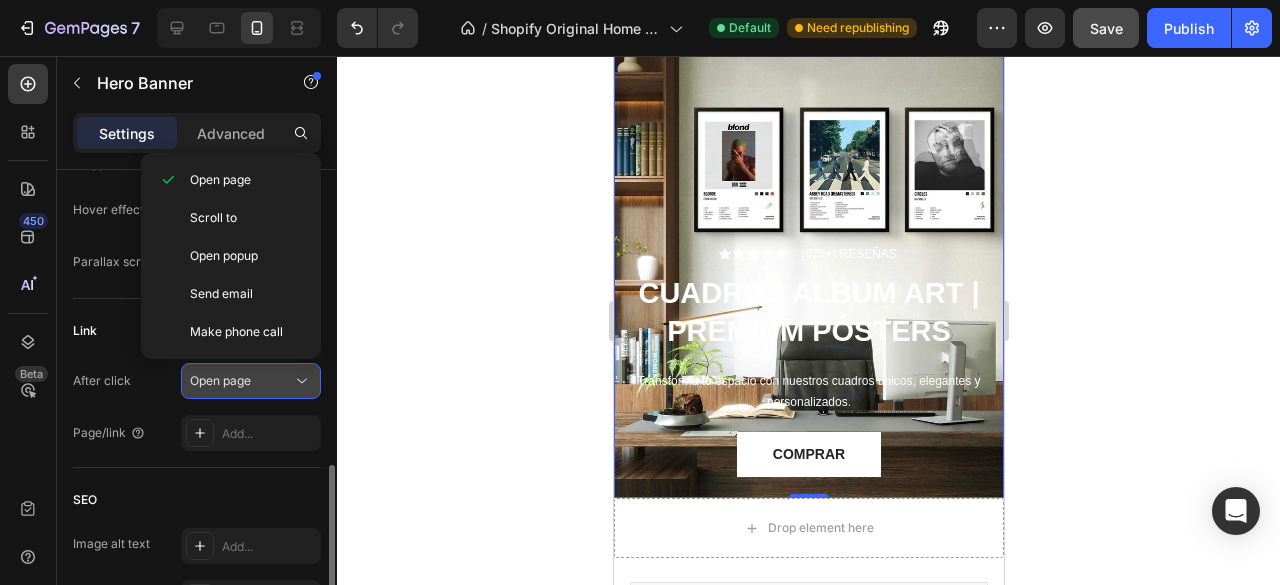 click on "Open page" at bounding box center (241, 381) 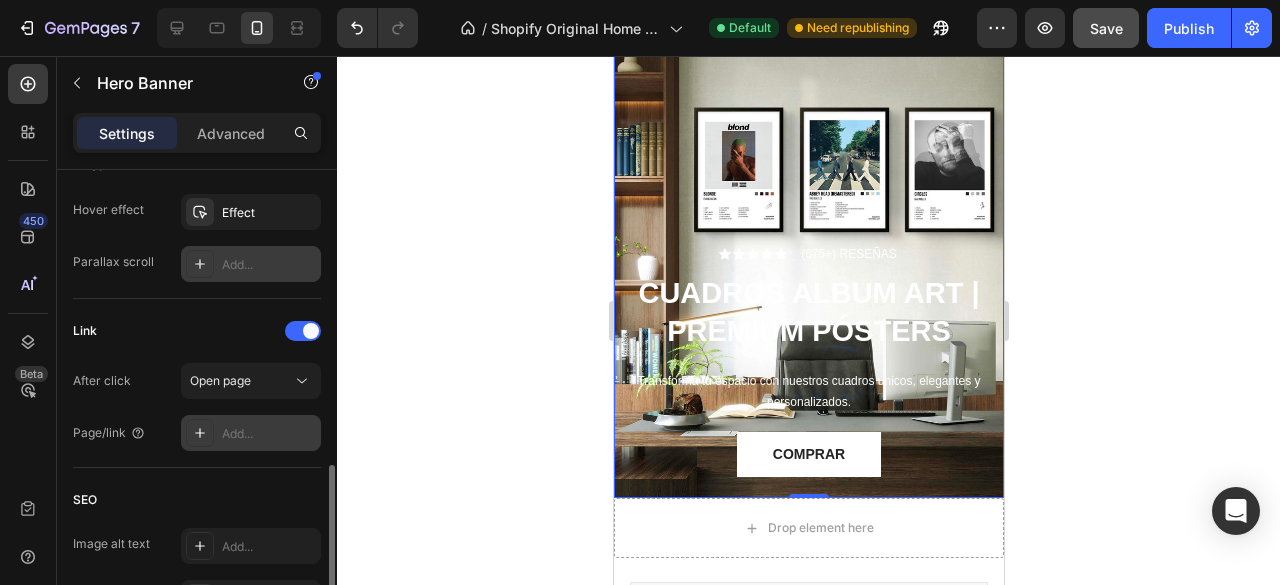 click on "Add..." at bounding box center (269, 434) 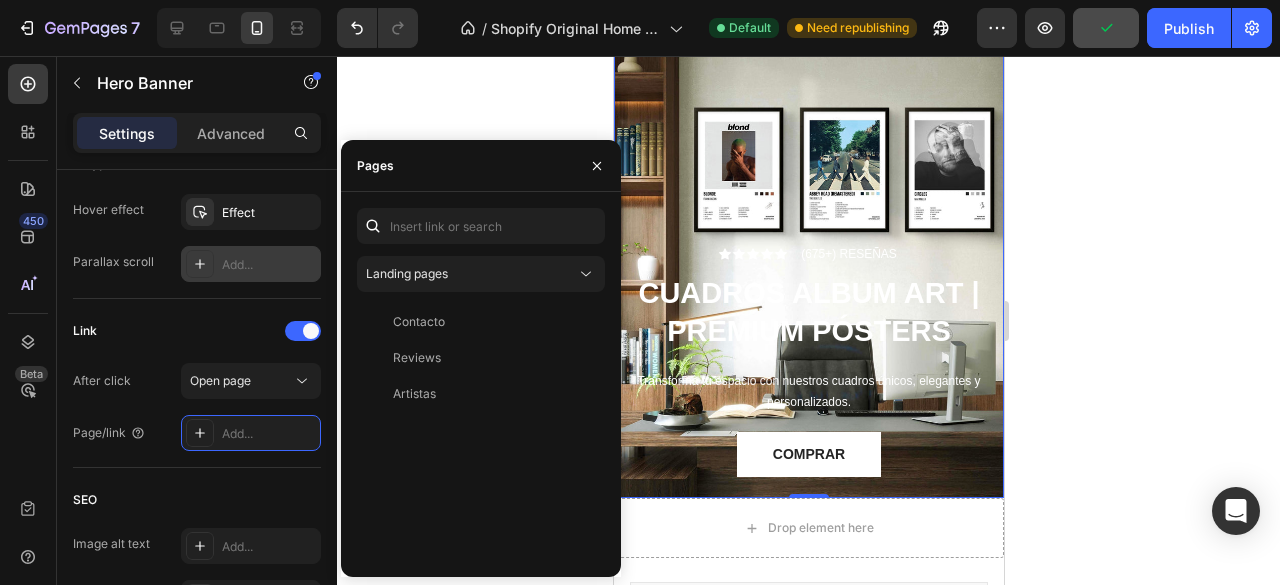 click 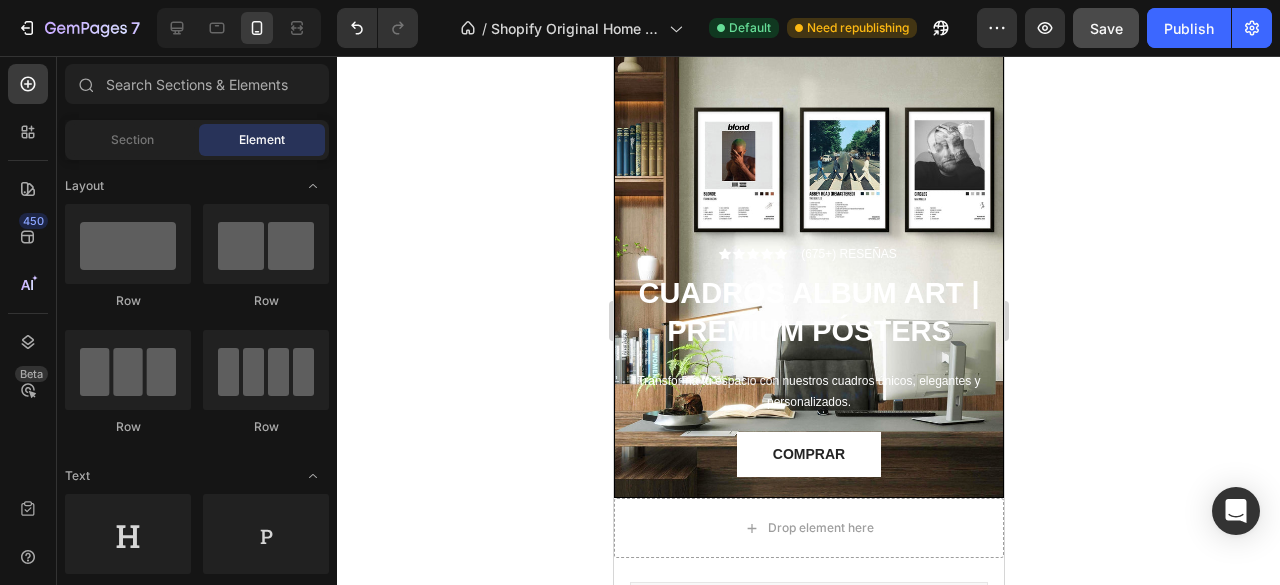 click 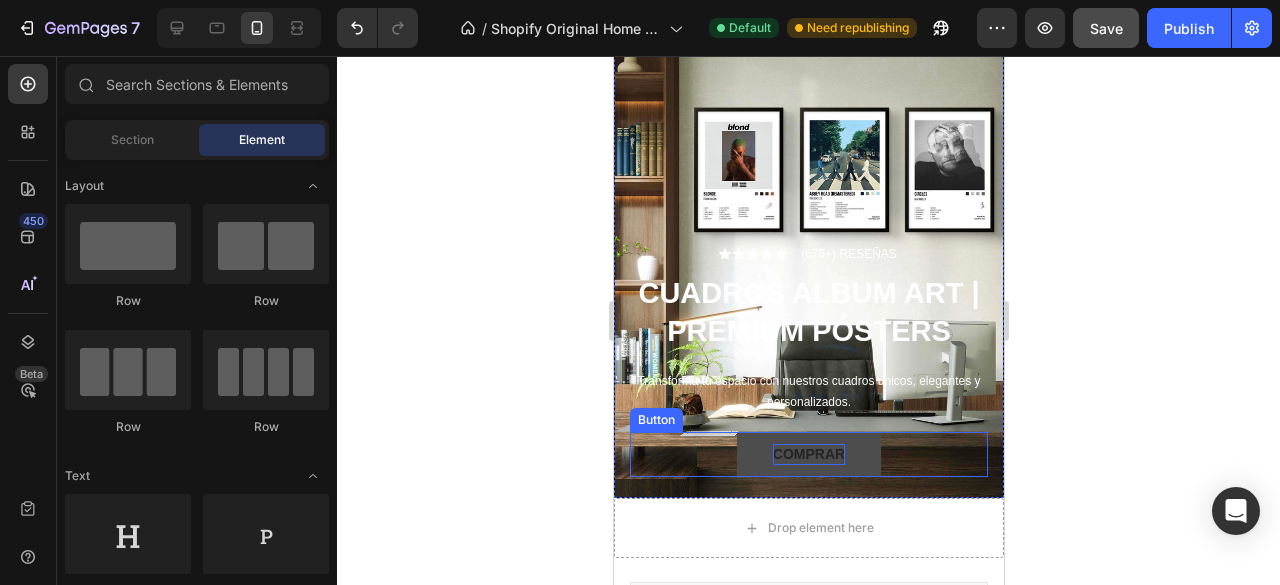 click on "COMPRAR" at bounding box center [808, 454] 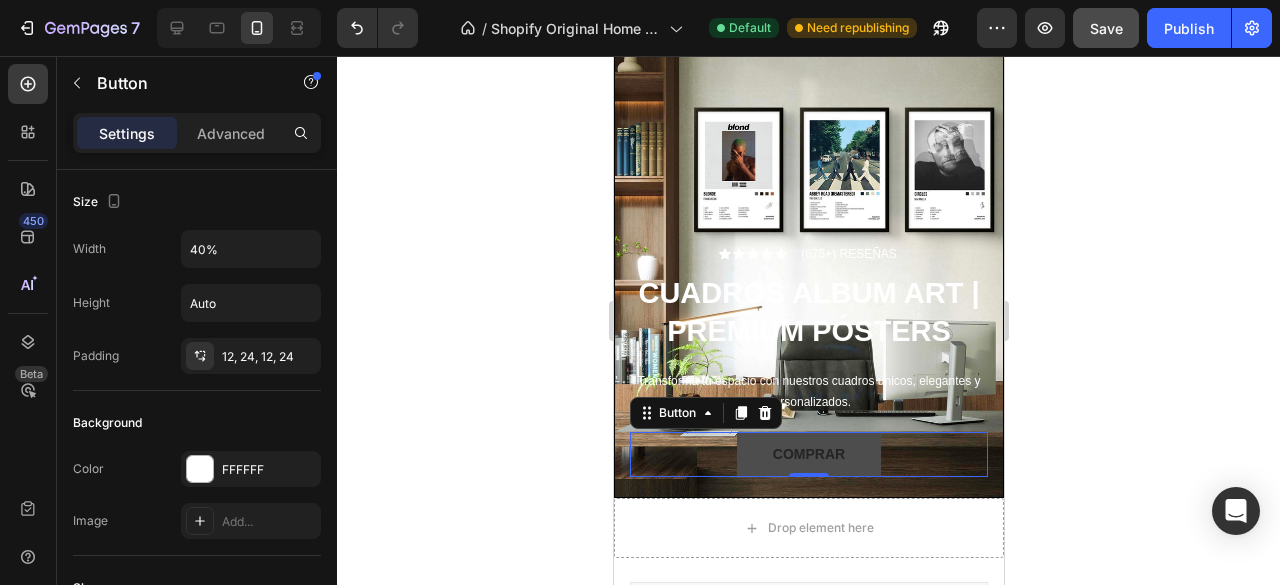 click on "COMPRAR" at bounding box center (807, 454) 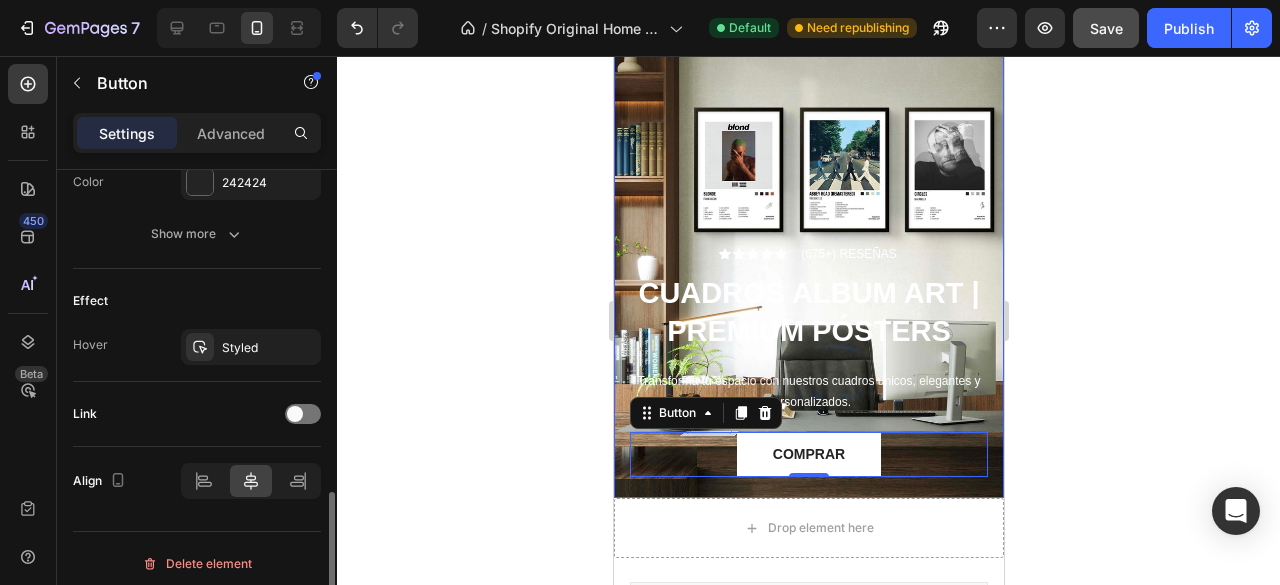 scroll, scrollTop: 957, scrollLeft: 0, axis: vertical 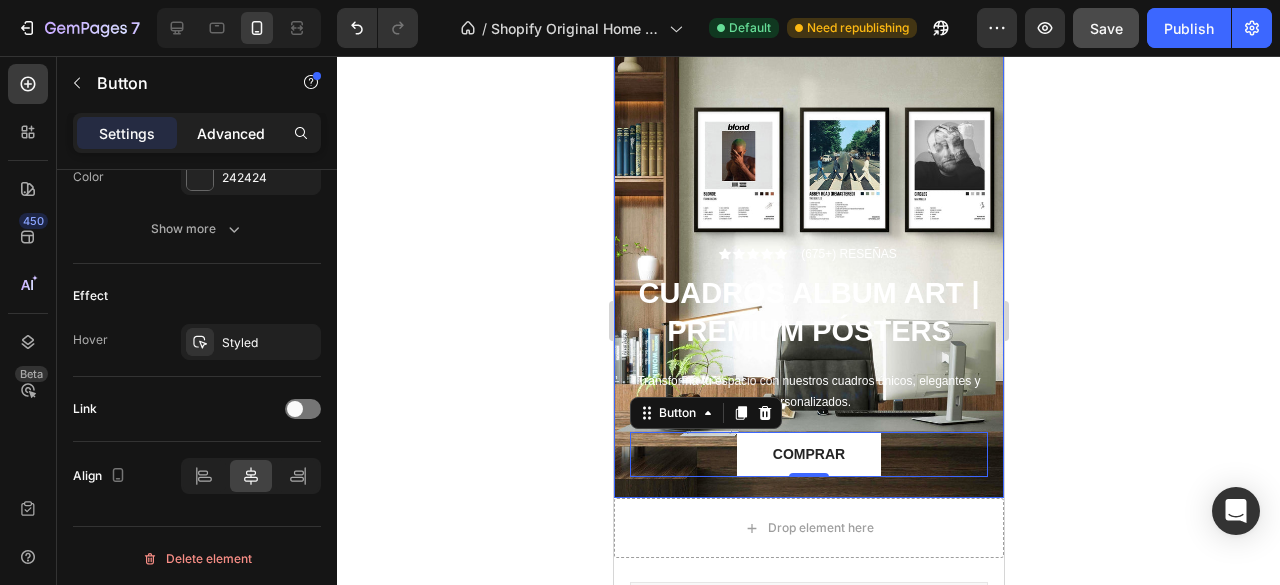 click on "Advanced" at bounding box center [231, 133] 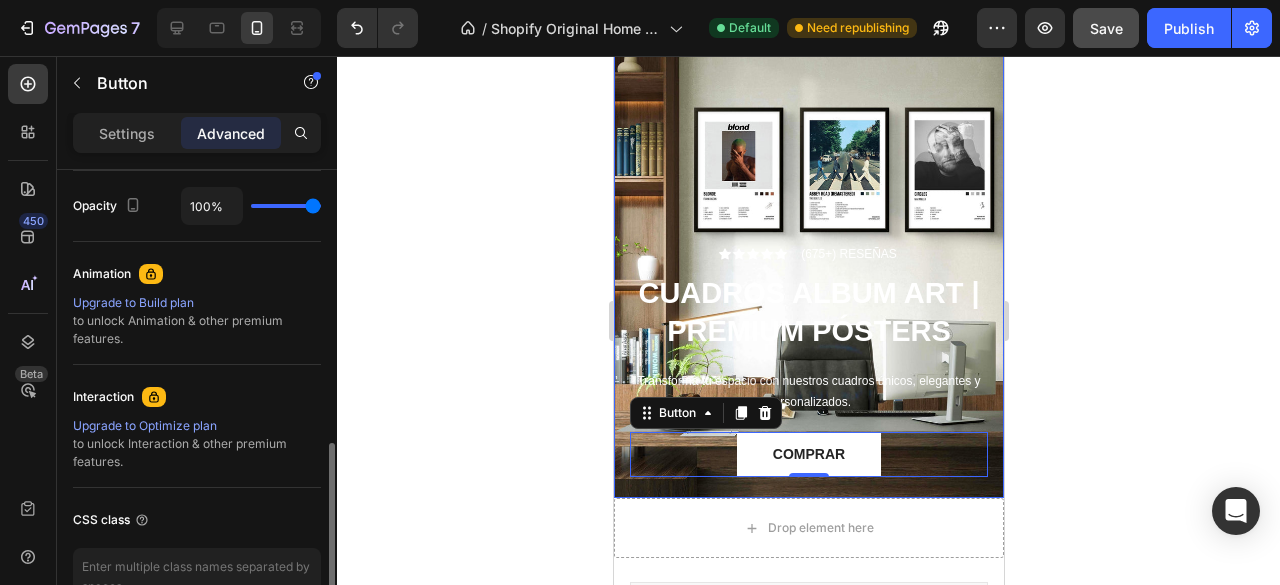 scroll, scrollTop: 912, scrollLeft: 0, axis: vertical 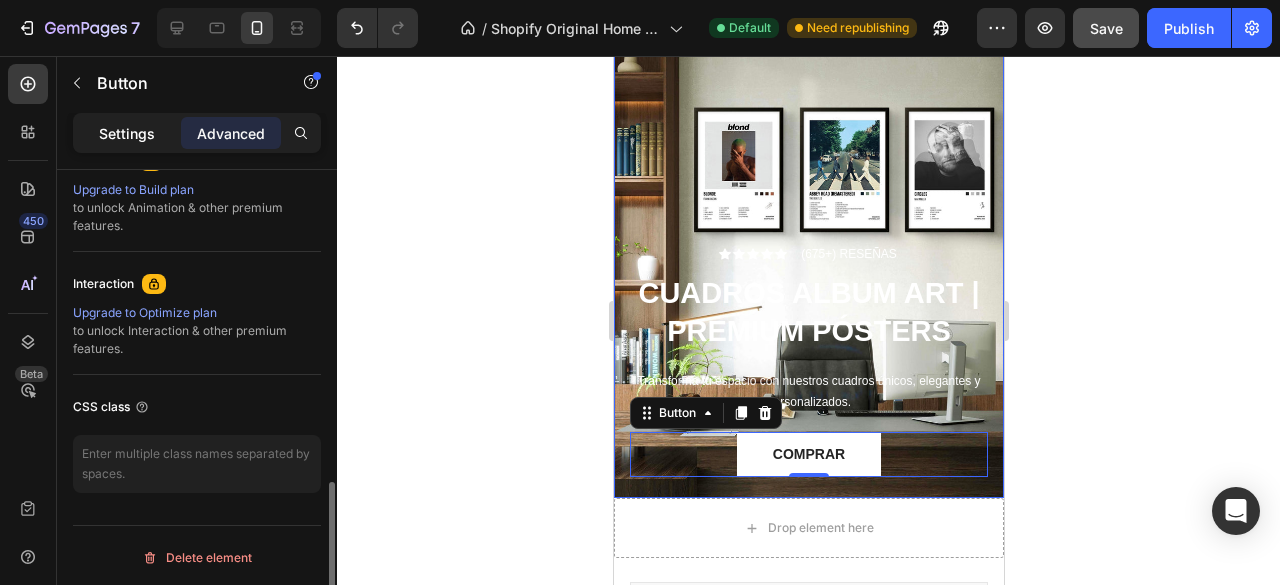 click on "Settings" at bounding box center (127, 133) 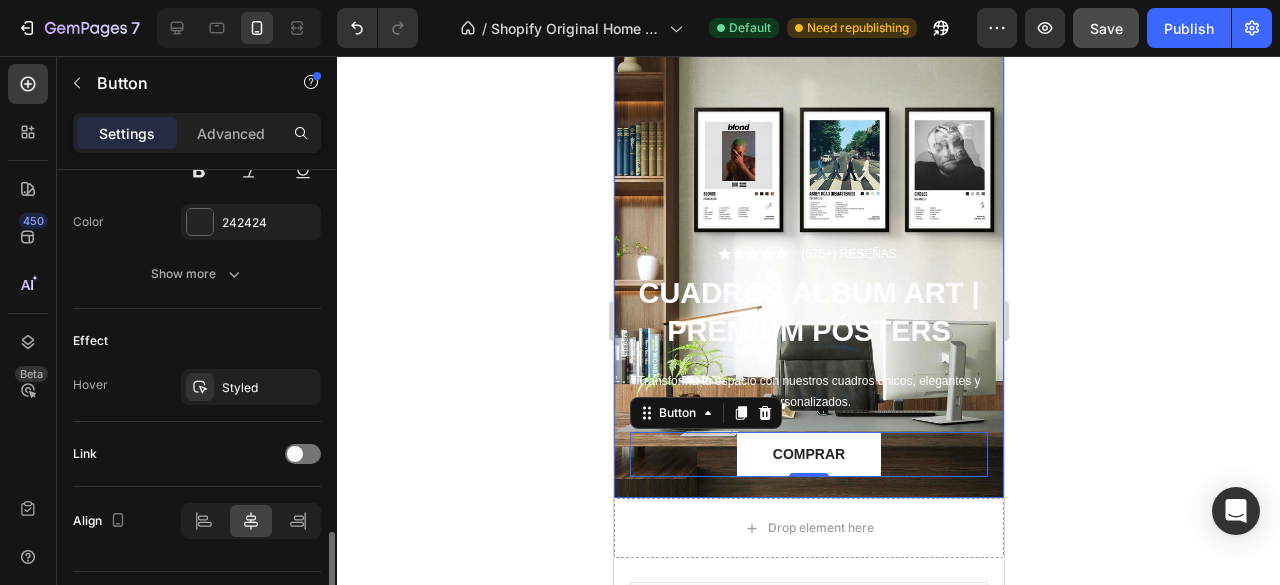 scroll, scrollTop: 957, scrollLeft: 0, axis: vertical 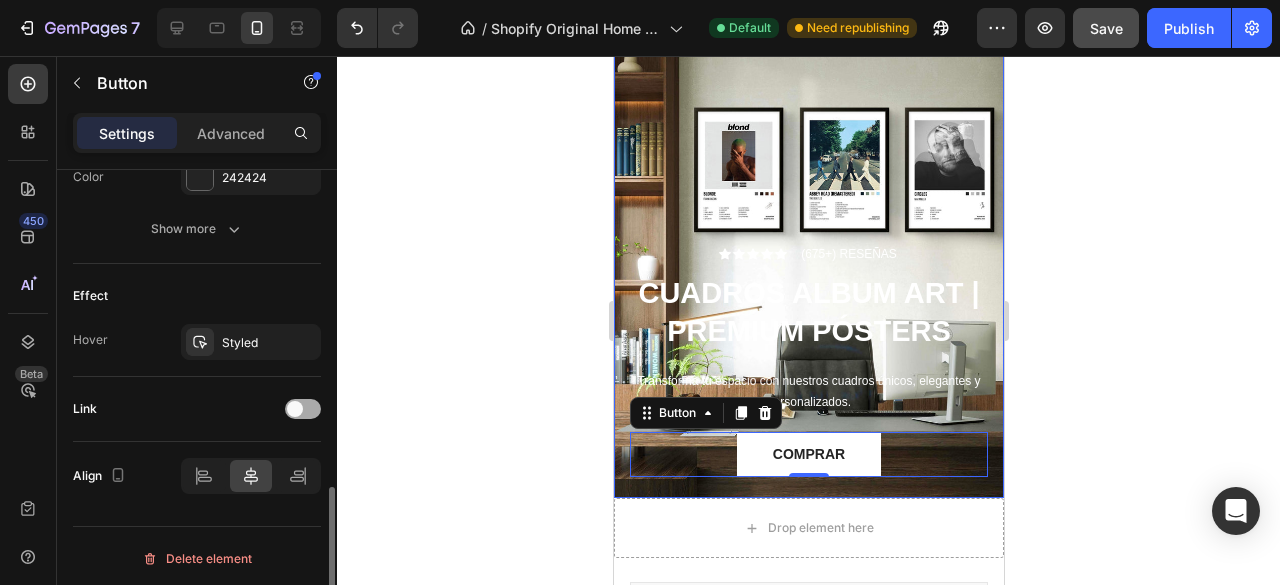 click at bounding box center [303, 409] 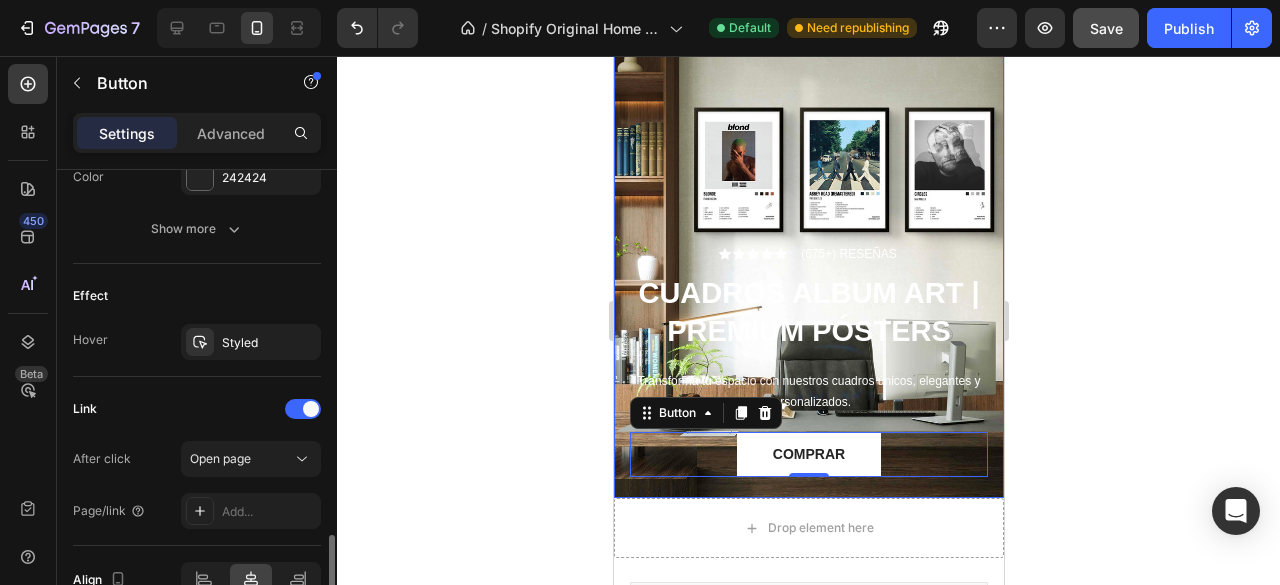 scroll, scrollTop: 1061, scrollLeft: 0, axis: vertical 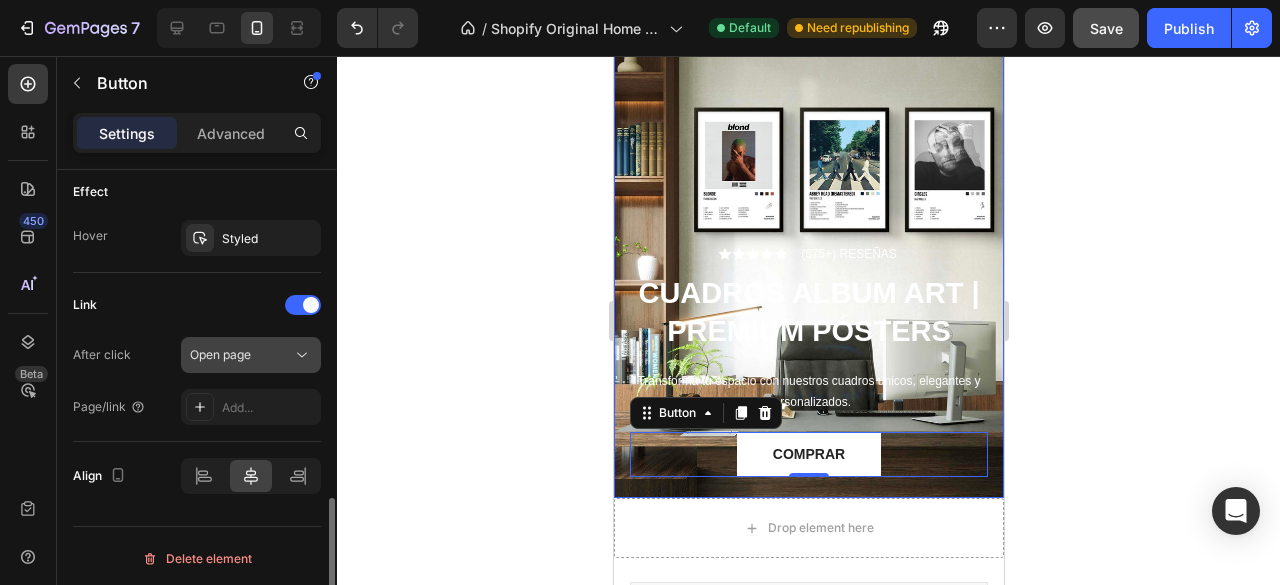 click on "Open page" at bounding box center (220, 354) 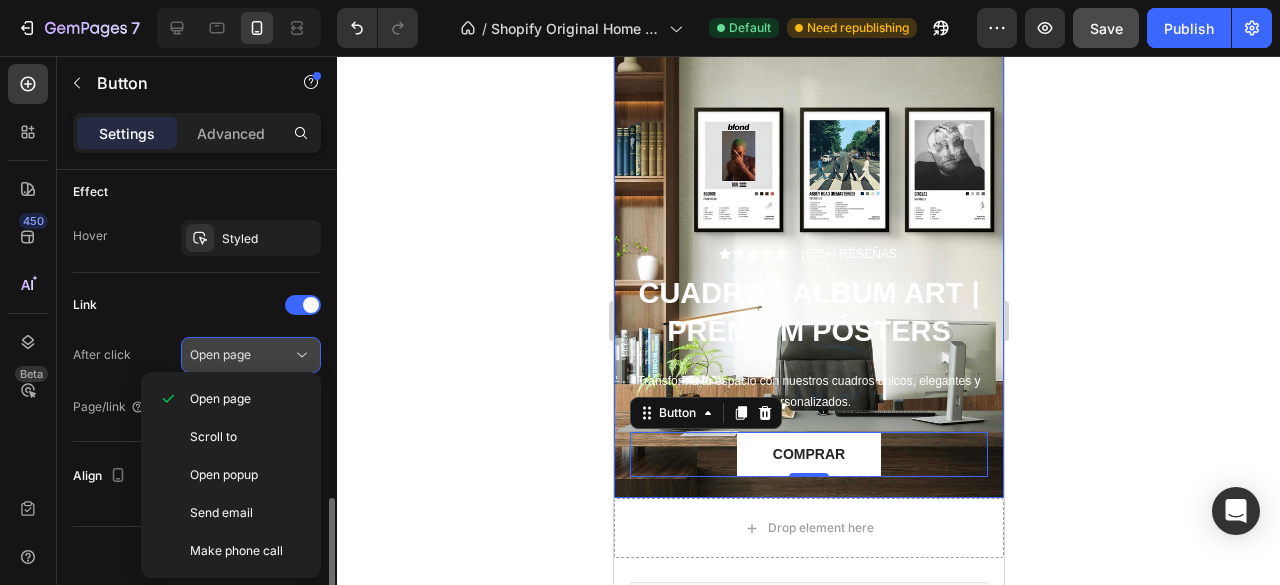 click on "Open page" at bounding box center [241, 355] 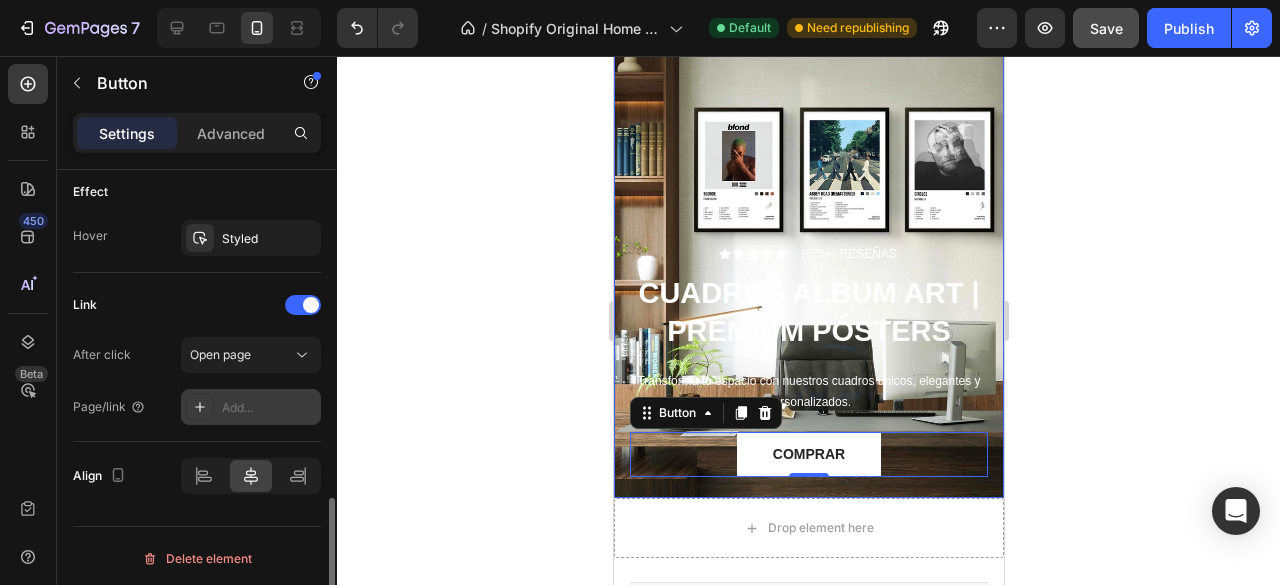 click on "Add..." at bounding box center (269, 408) 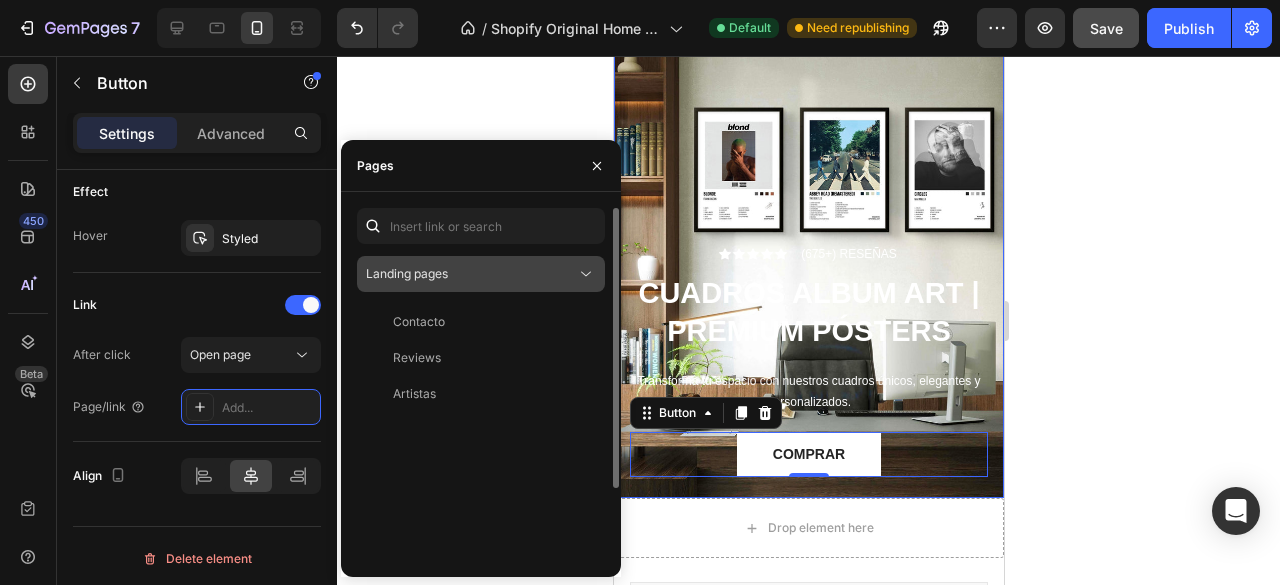 click on "Landing pages" at bounding box center (471, 274) 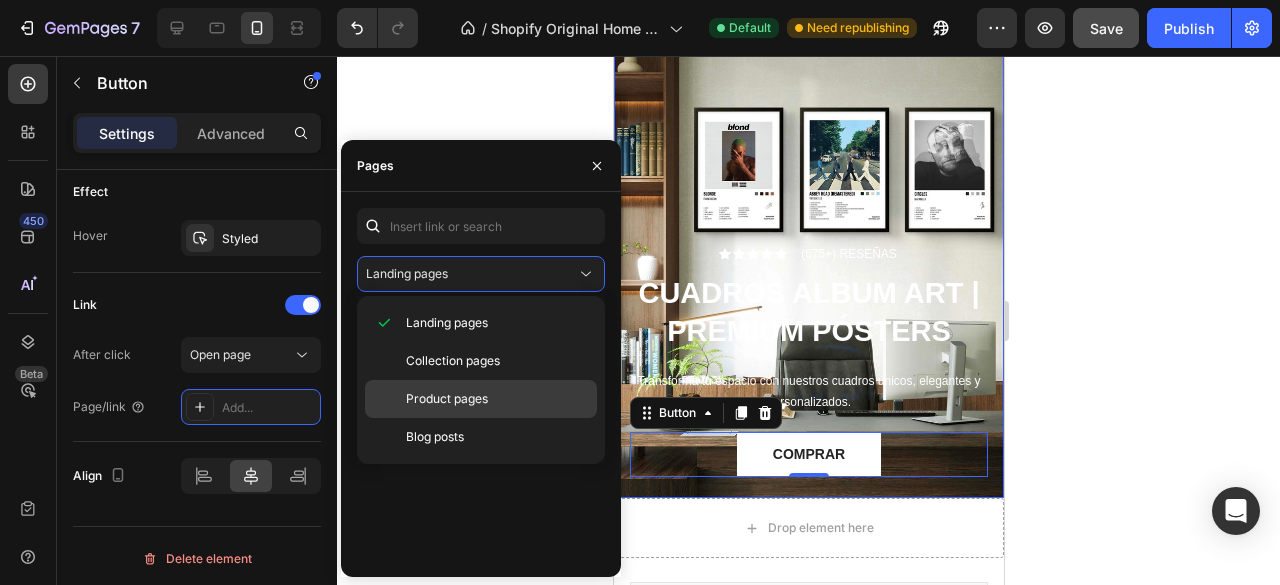 click on "Product pages" at bounding box center [447, 399] 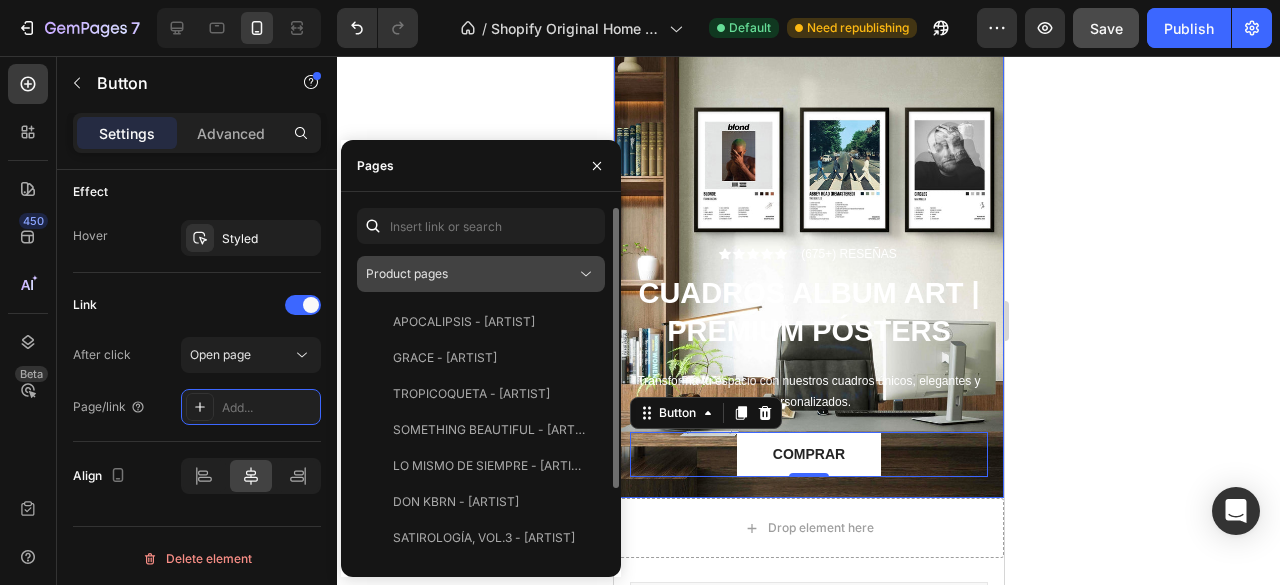 click on "Product pages" at bounding box center [481, 274] 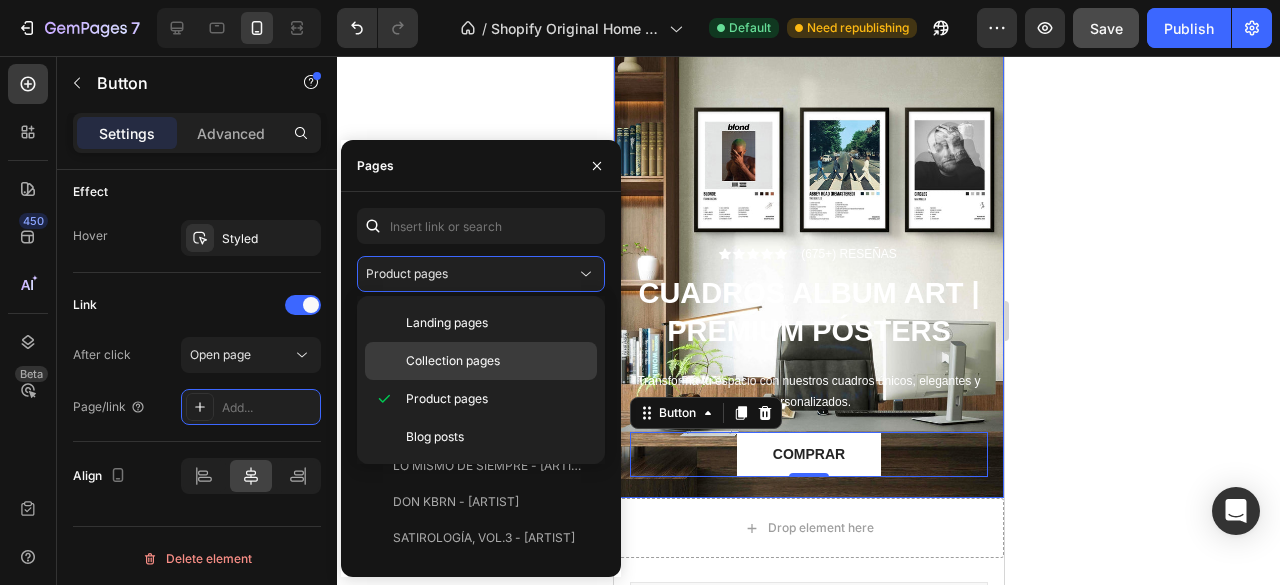click on "Collection pages" at bounding box center (453, 361) 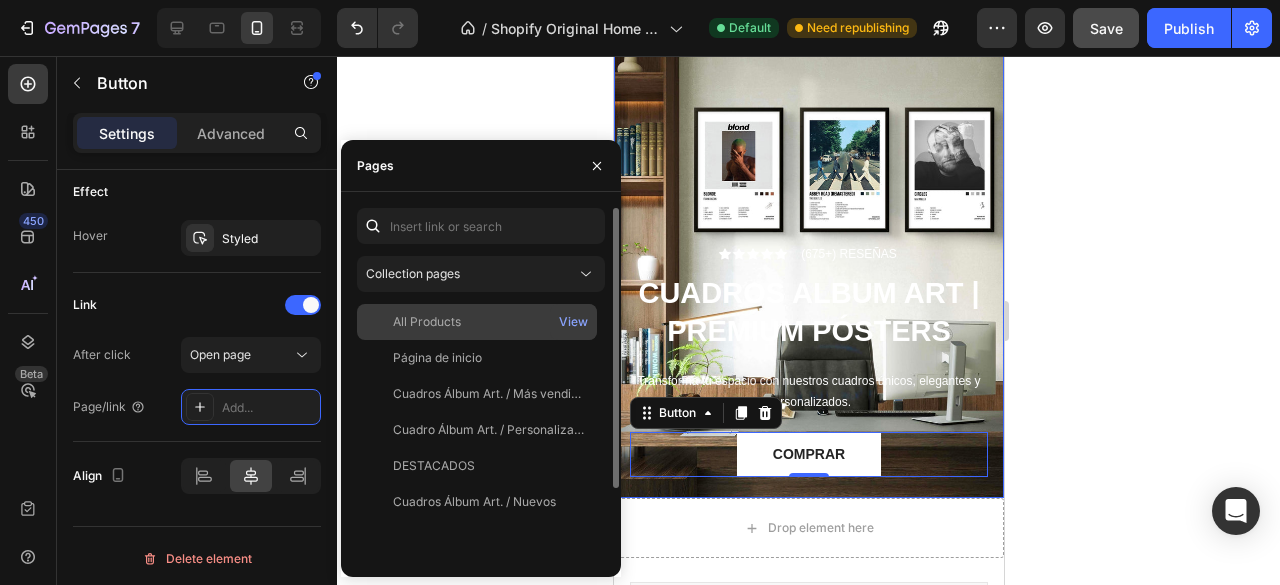 click on "All Products" 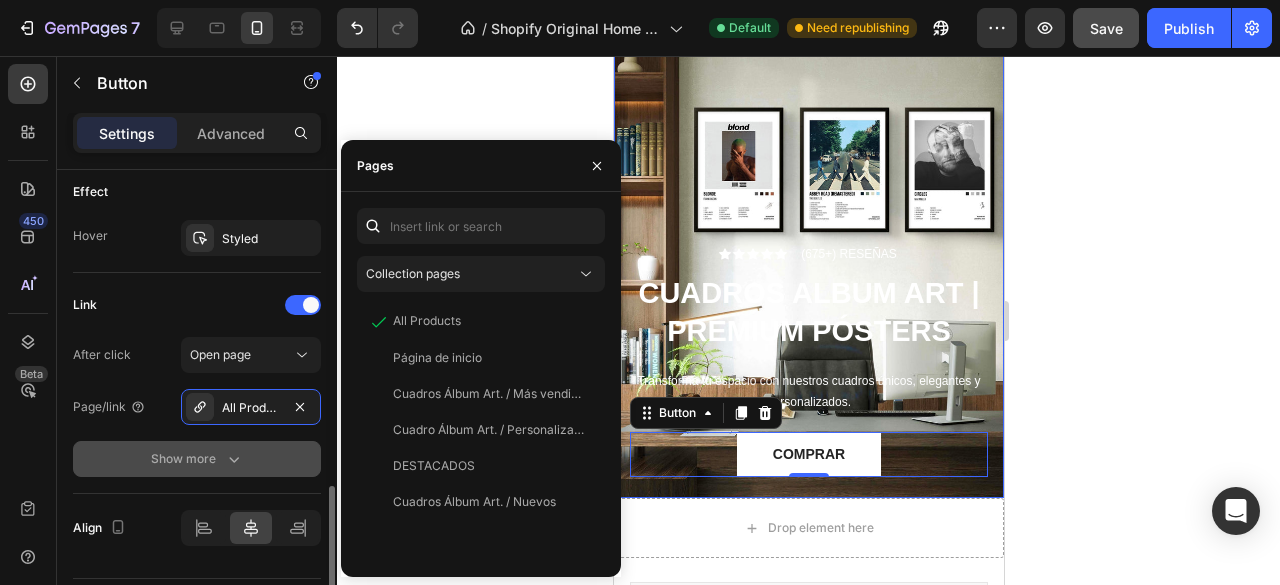 click on "Show more" 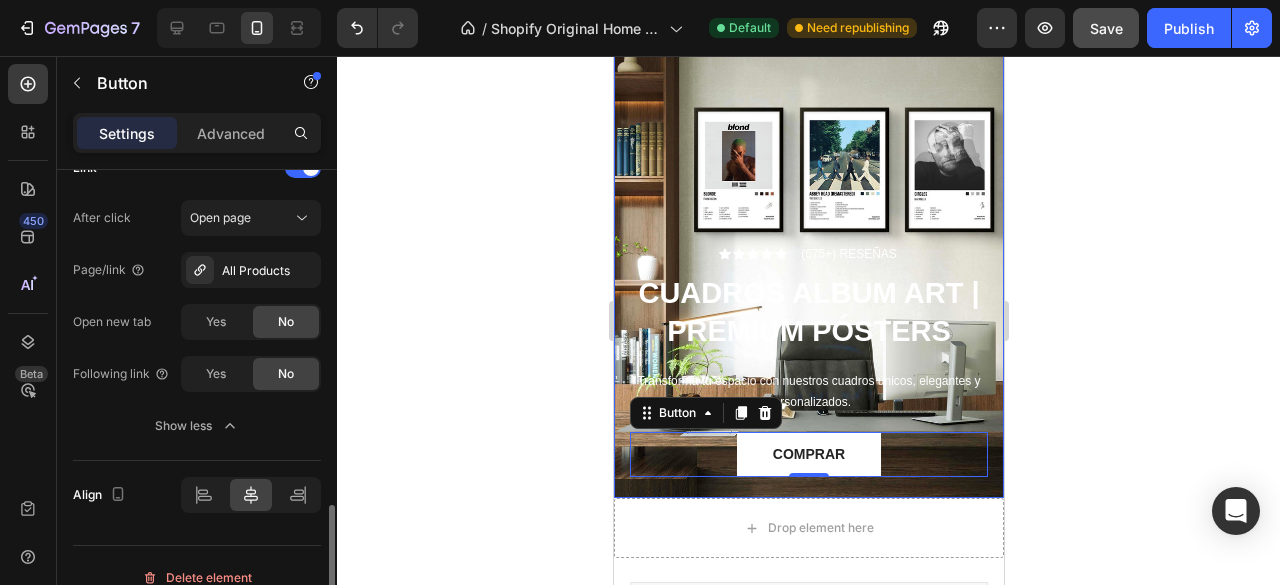 scroll, scrollTop: 1200, scrollLeft: 0, axis: vertical 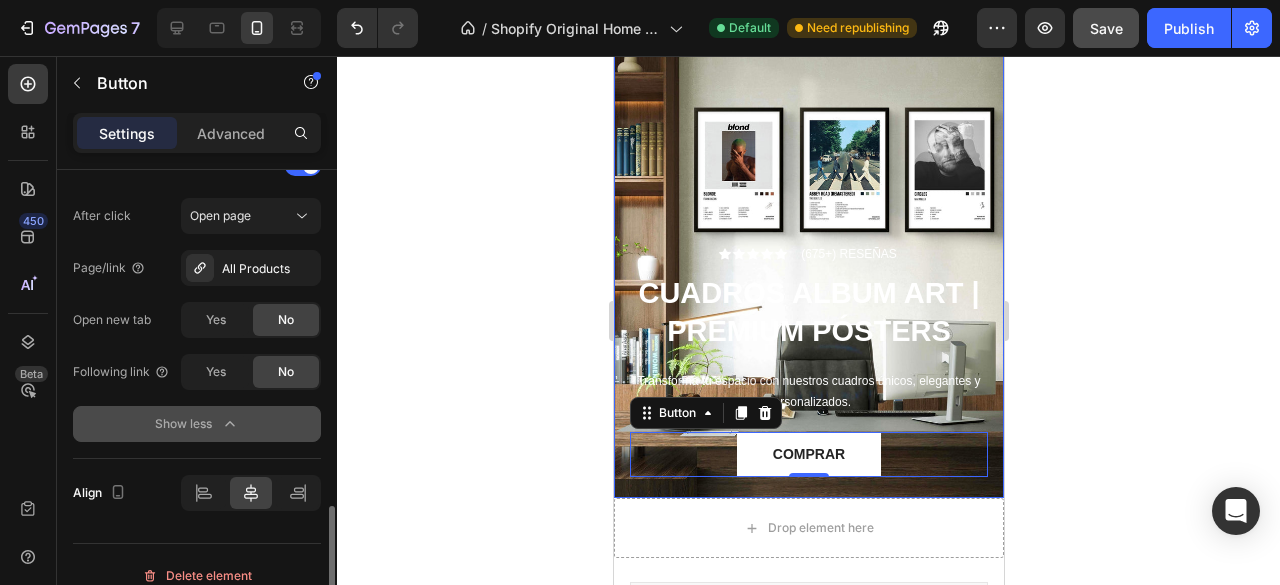 click on "Show less" at bounding box center (197, 424) 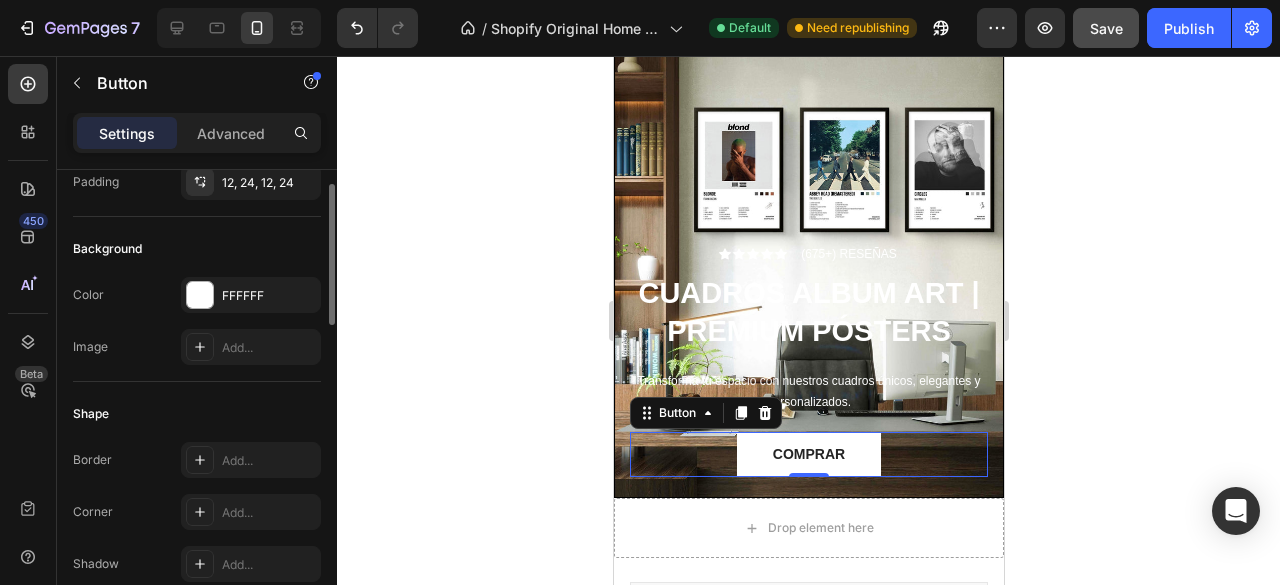scroll, scrollTop: 95, scrollLeft: 0, axis: vertical 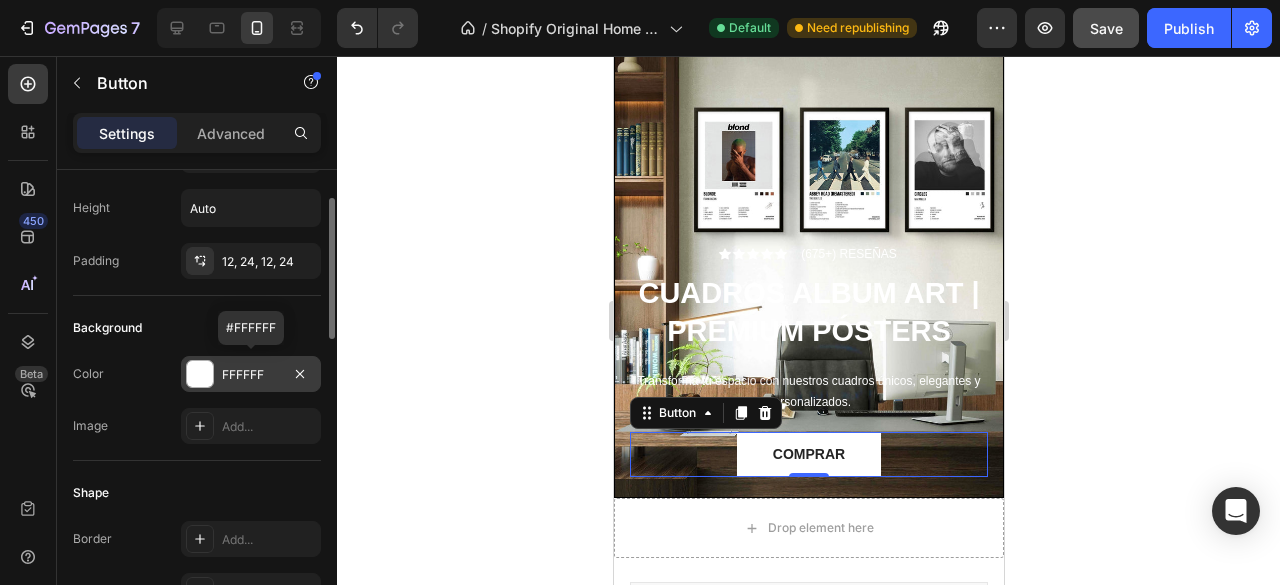 click at bounding box center (200, 374) 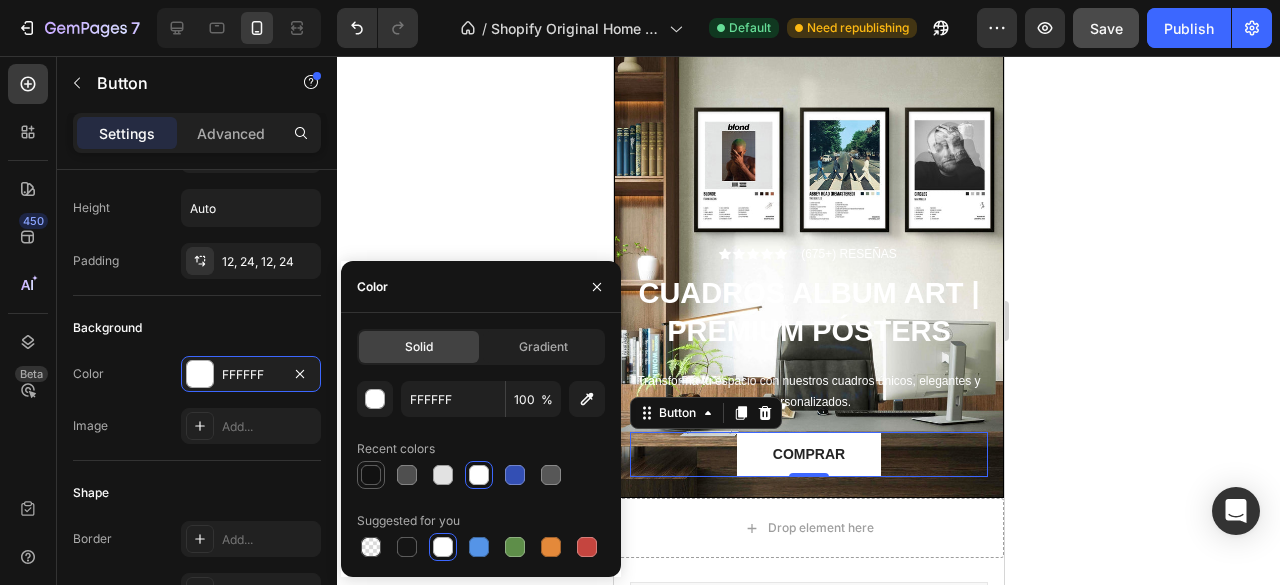 click at bounding box center [371, 475] 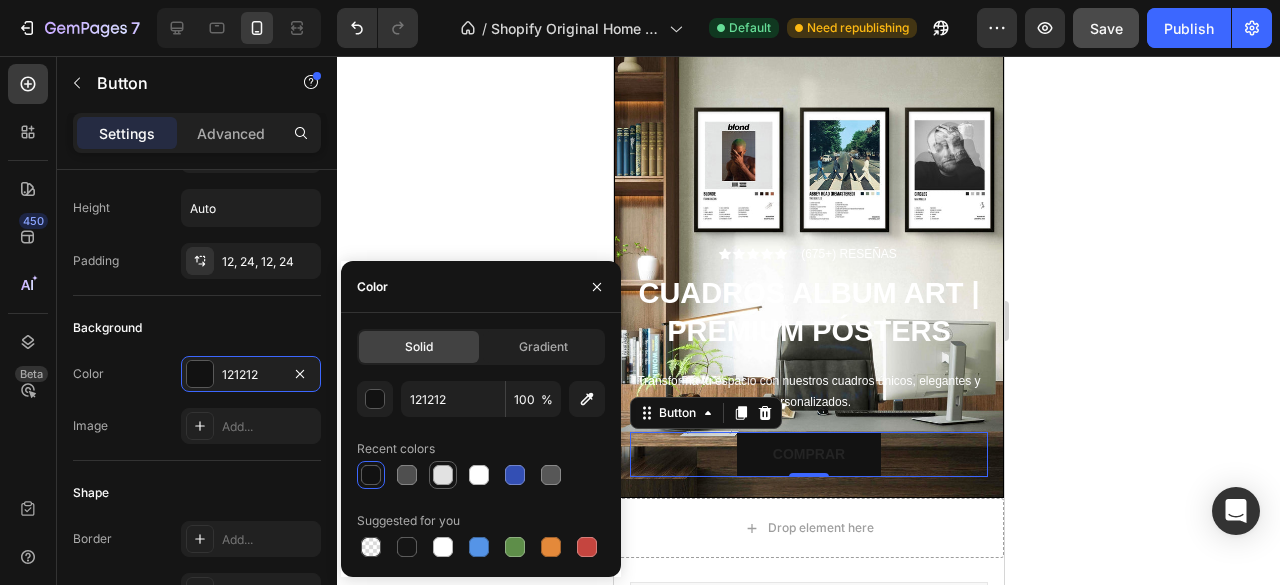 click at bounding box center [443, 475] 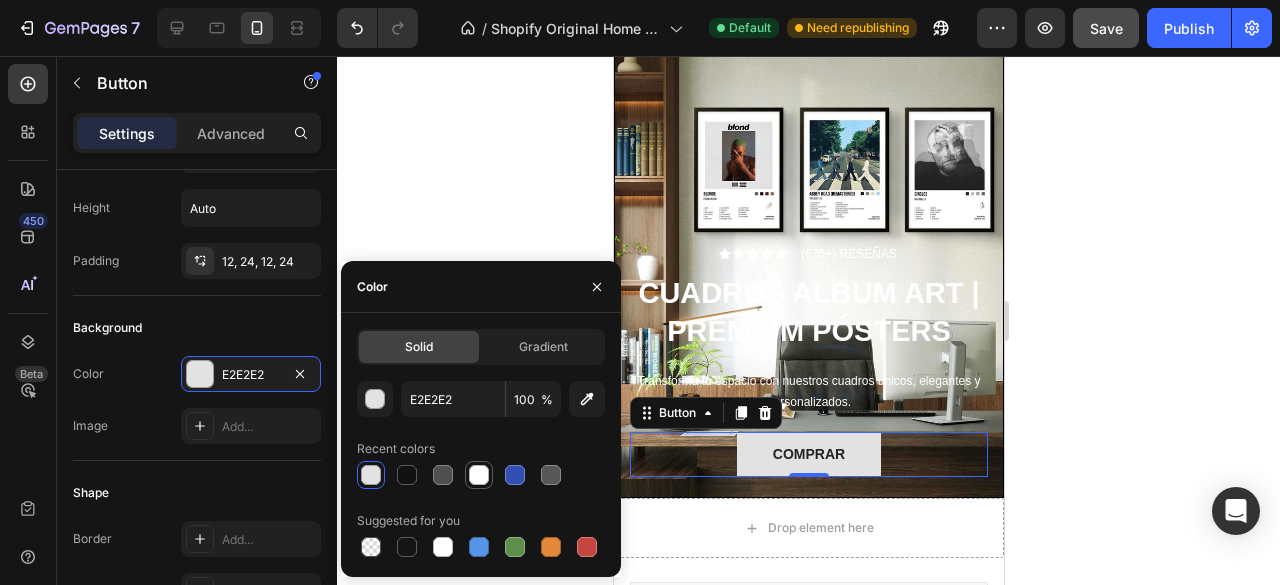 click at bounding box center [479, 475] 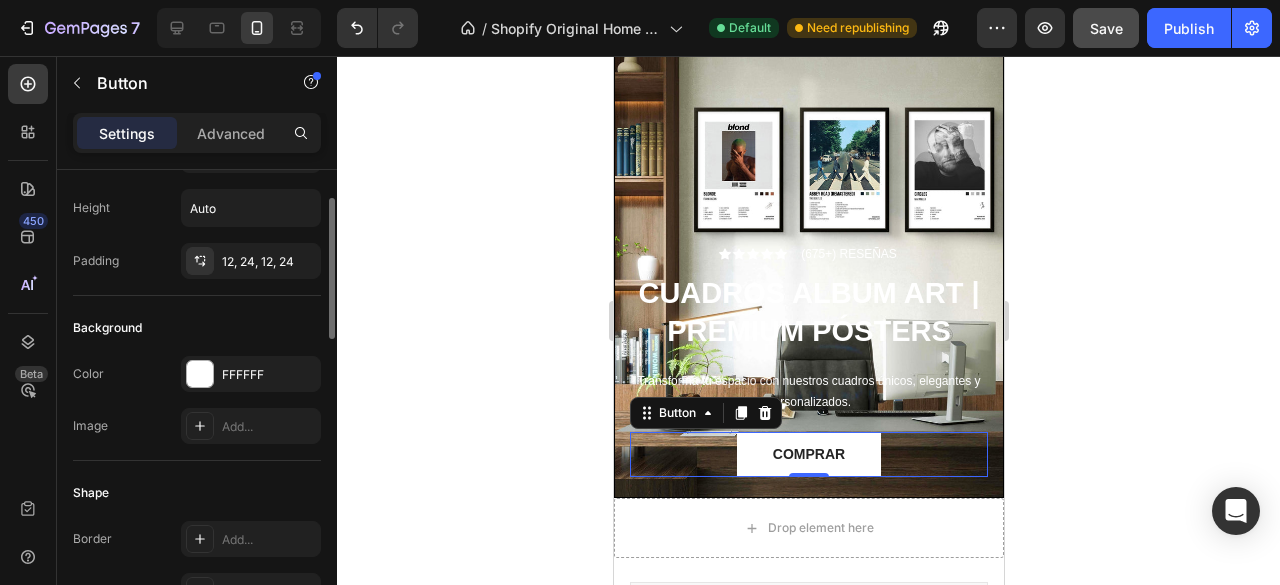click on "Background" at bounding box center (197, 328) 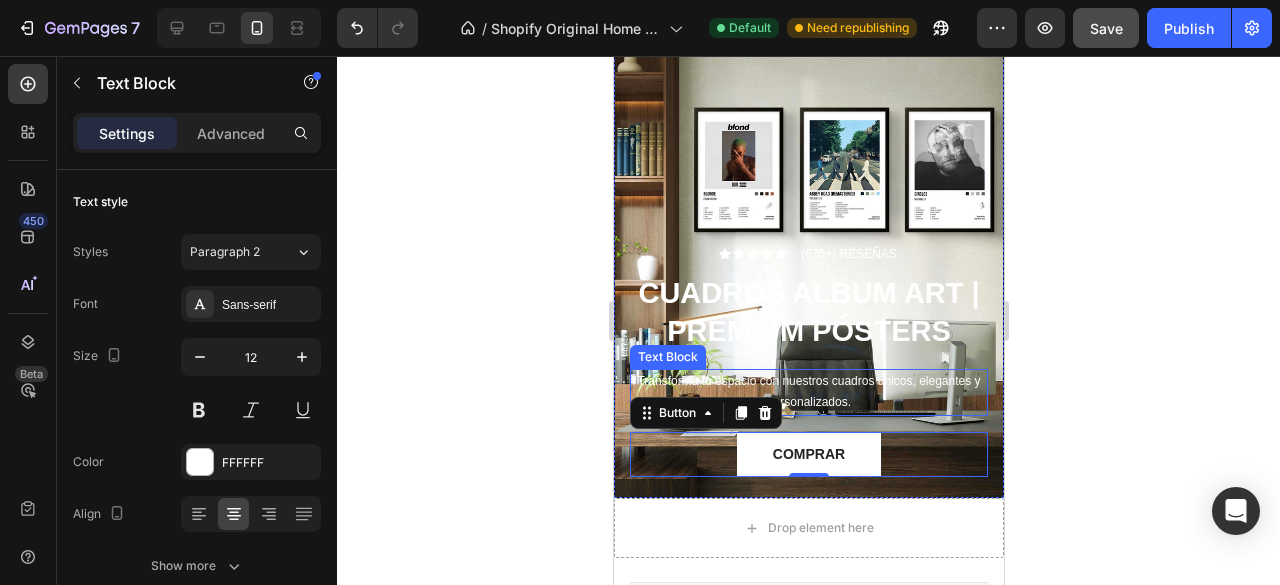 click on "Transforma tu espacio con nuestros cuadros únicos, elegantes y personalizados." at bounding box center [808, 392] 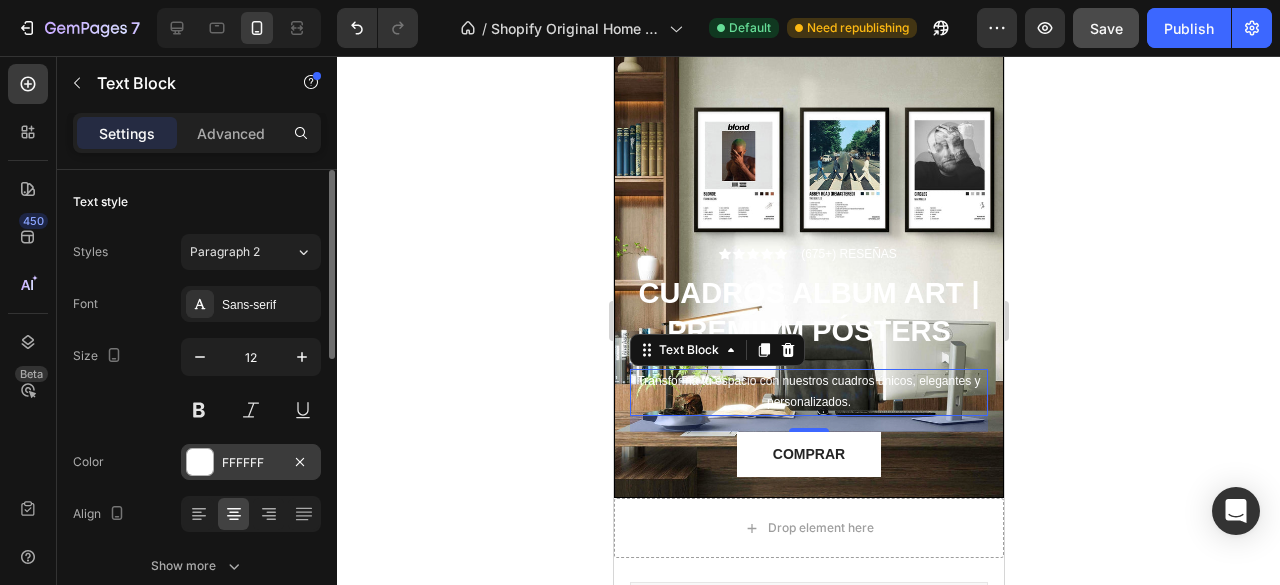 click at bounding box center (200, 462) 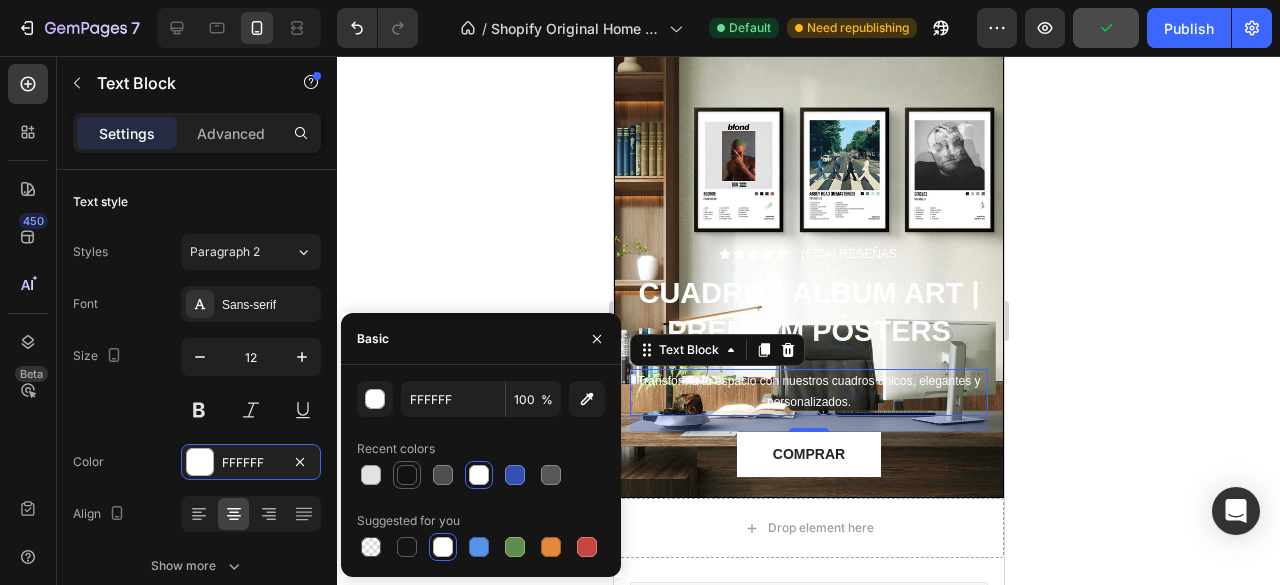 click at bounding box center [407, 475] 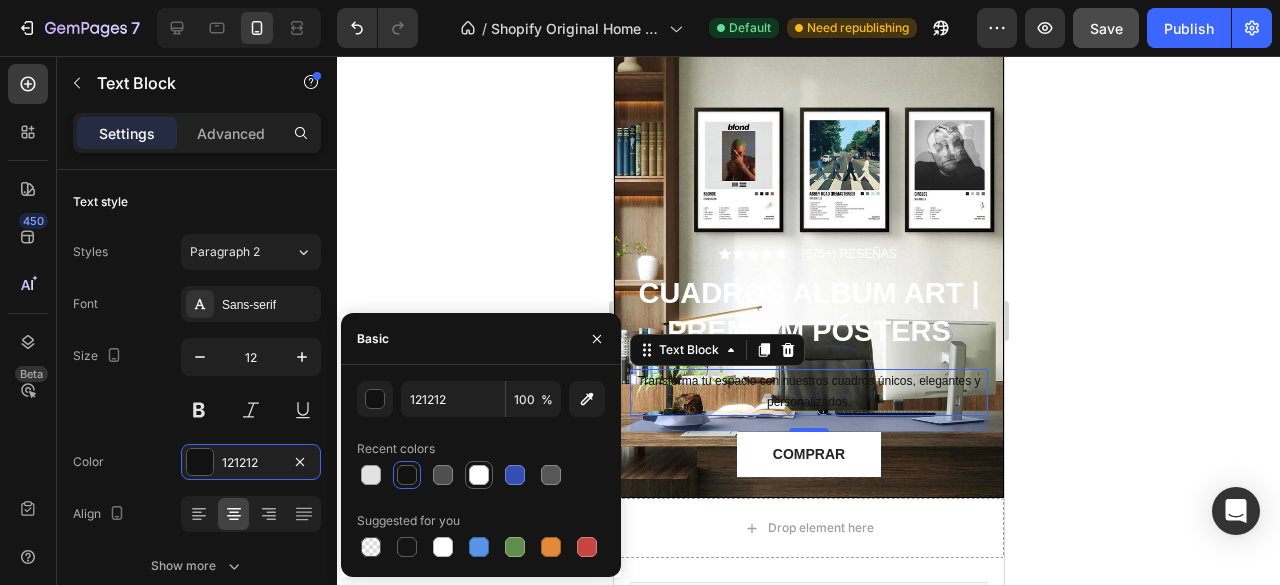 click at bounding box center (479, 475) 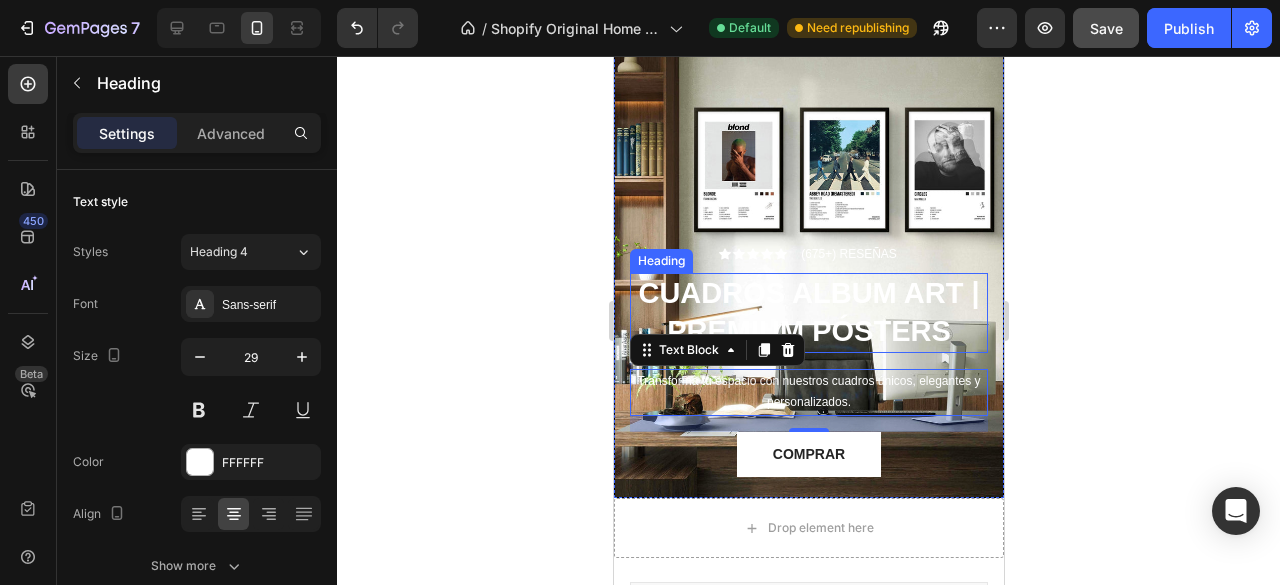 click on "CUADROS ALBUM ART | PREMIUM PÓSTERS" at bounding box center (807, 312) 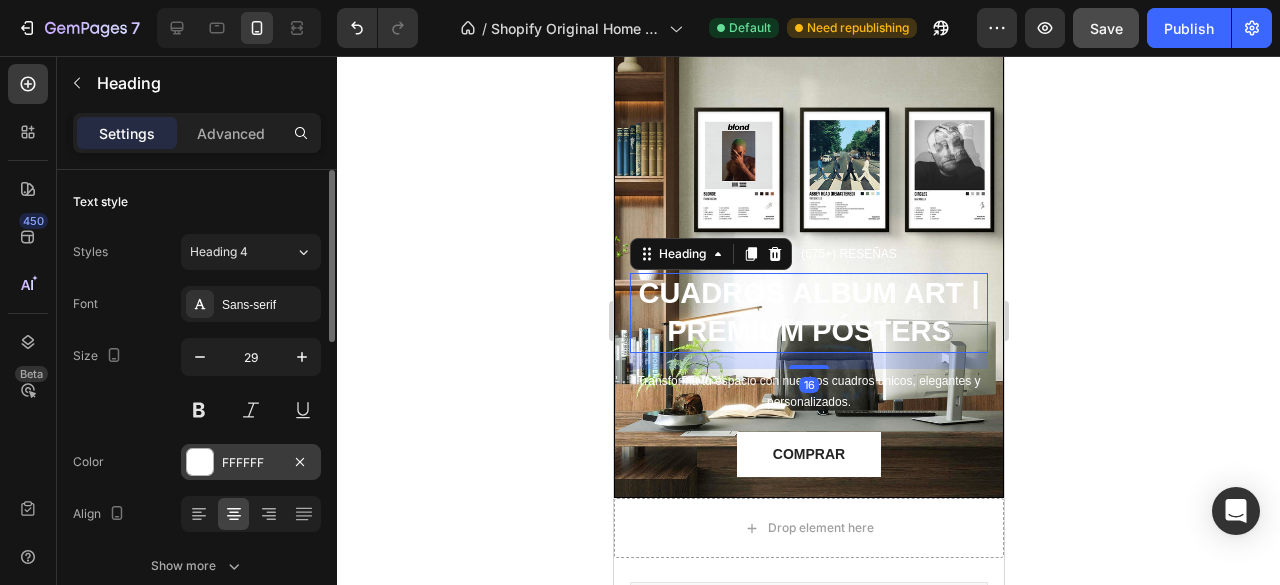 click at bounding box center [200, 462] 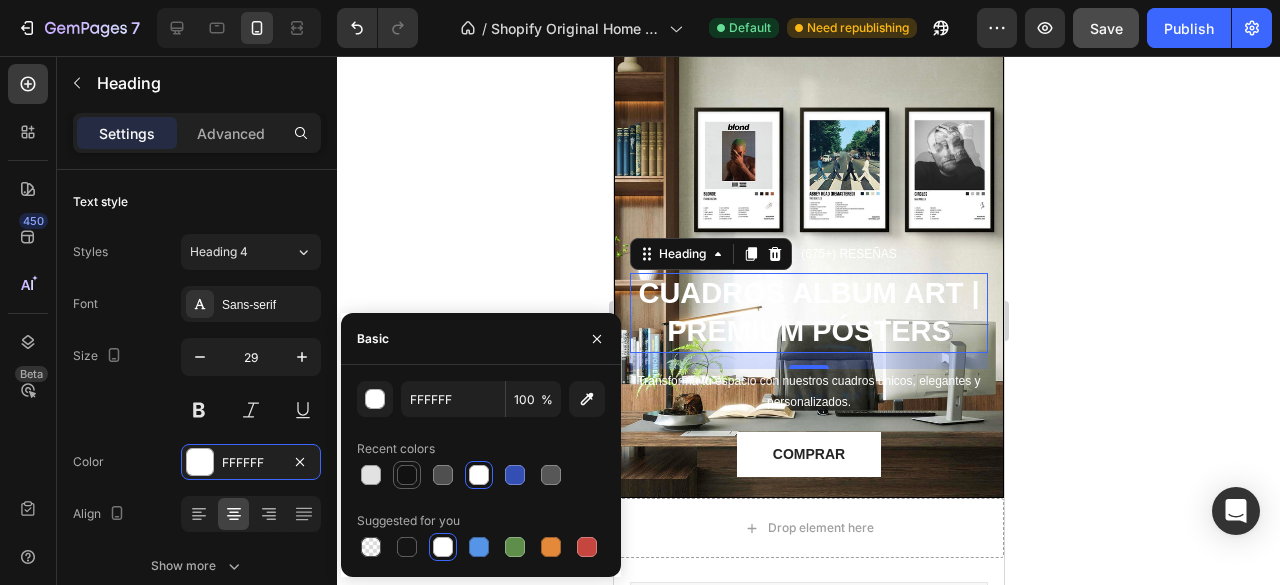 click at bounding box center (407, 475) 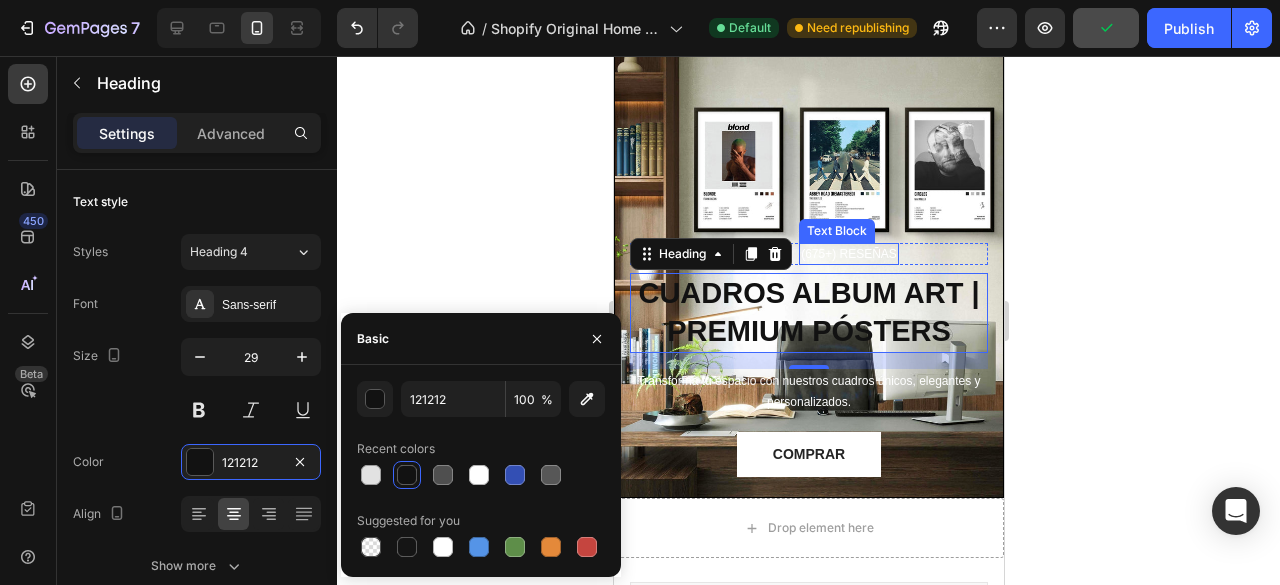 click on "(675+) RESEÑAS" at bounding box center (848, 254) 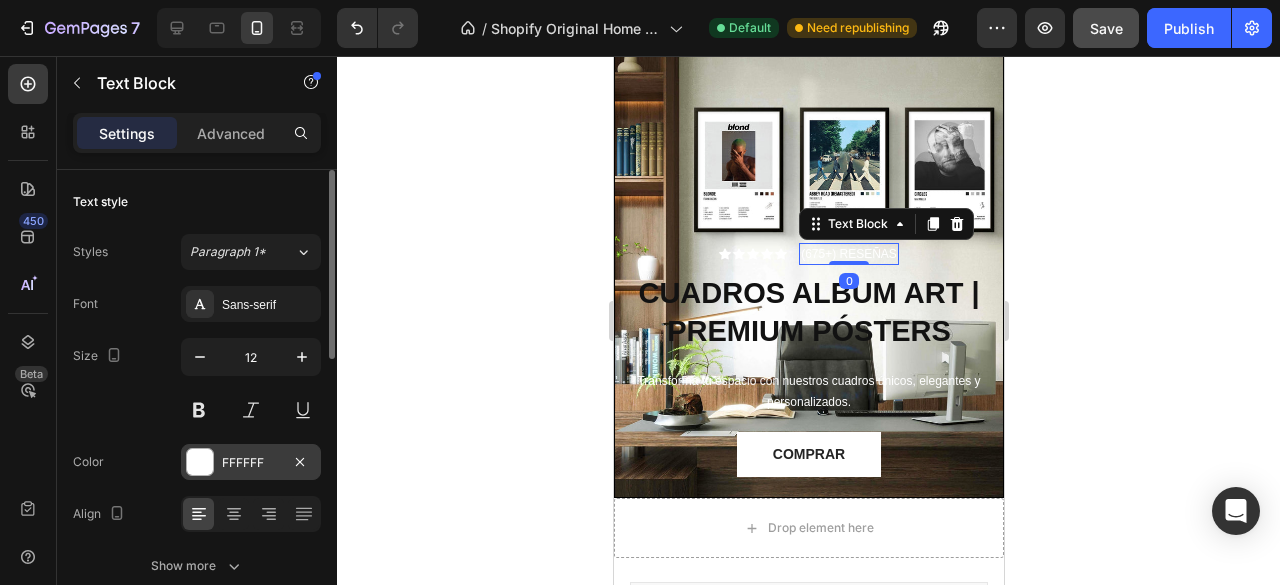 click at bounding box center [200, 462] 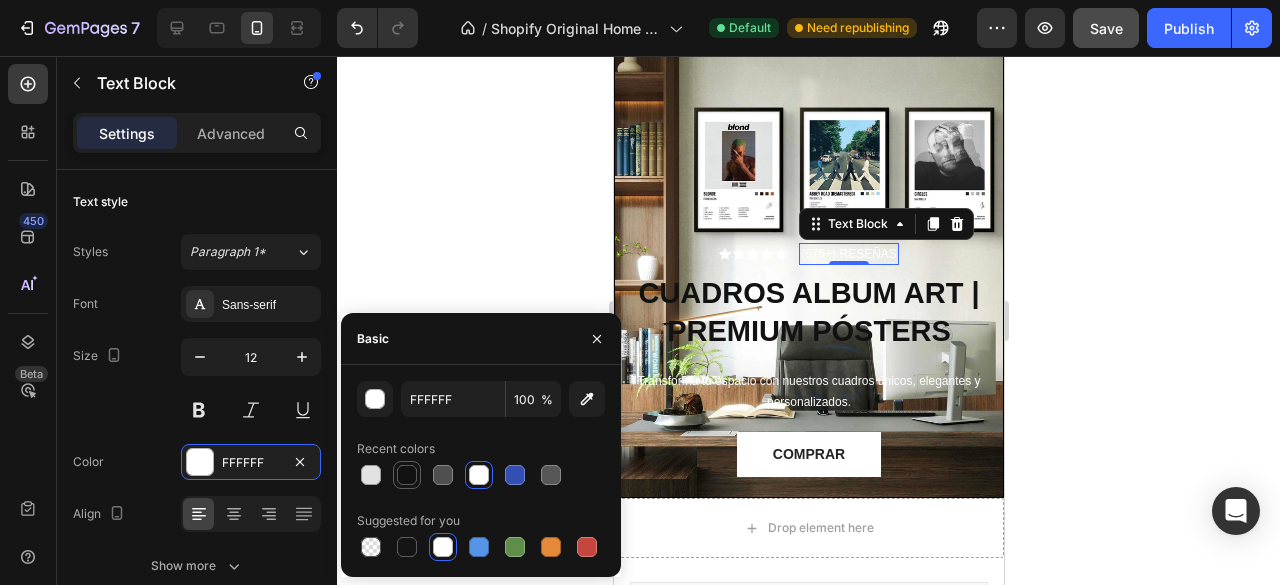 click at bounding box center [407, 475] 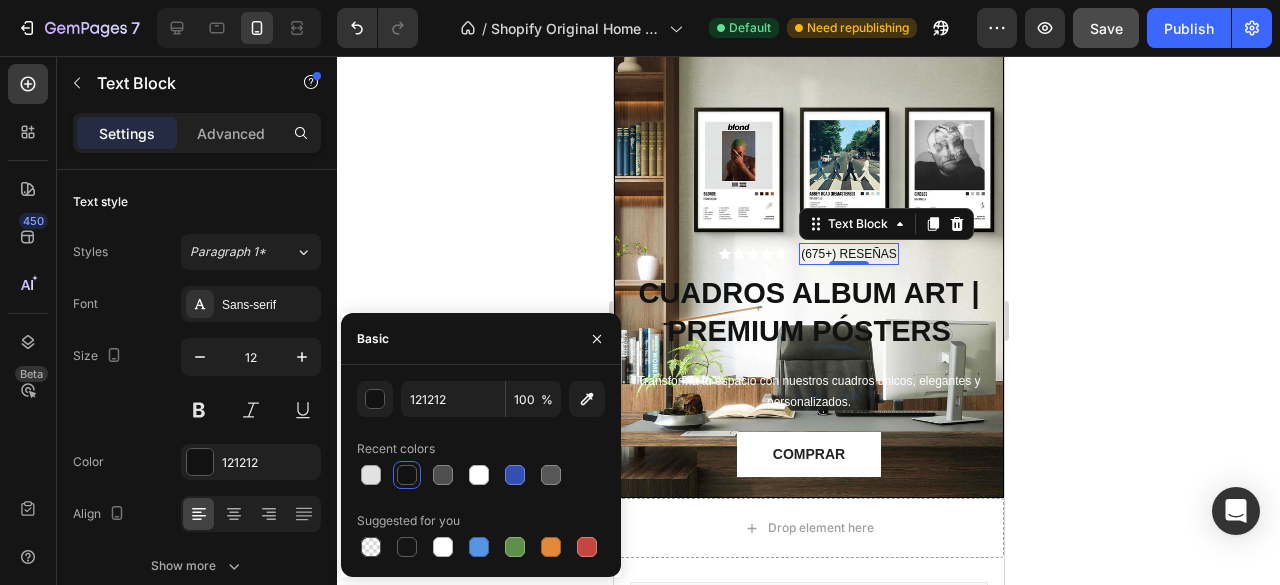 click 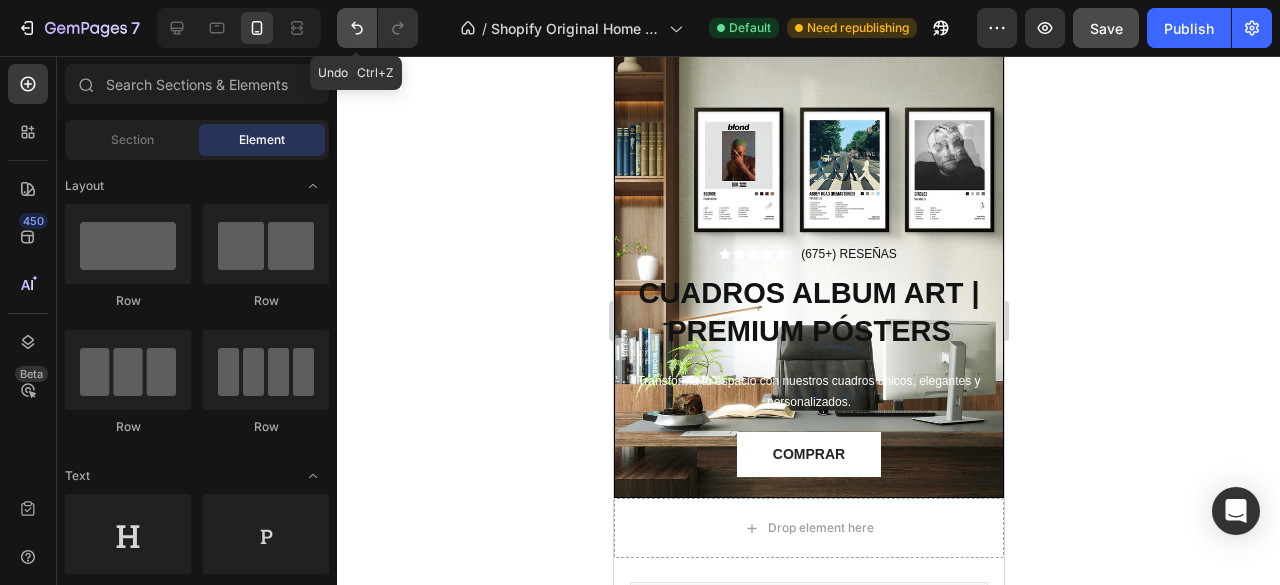 click 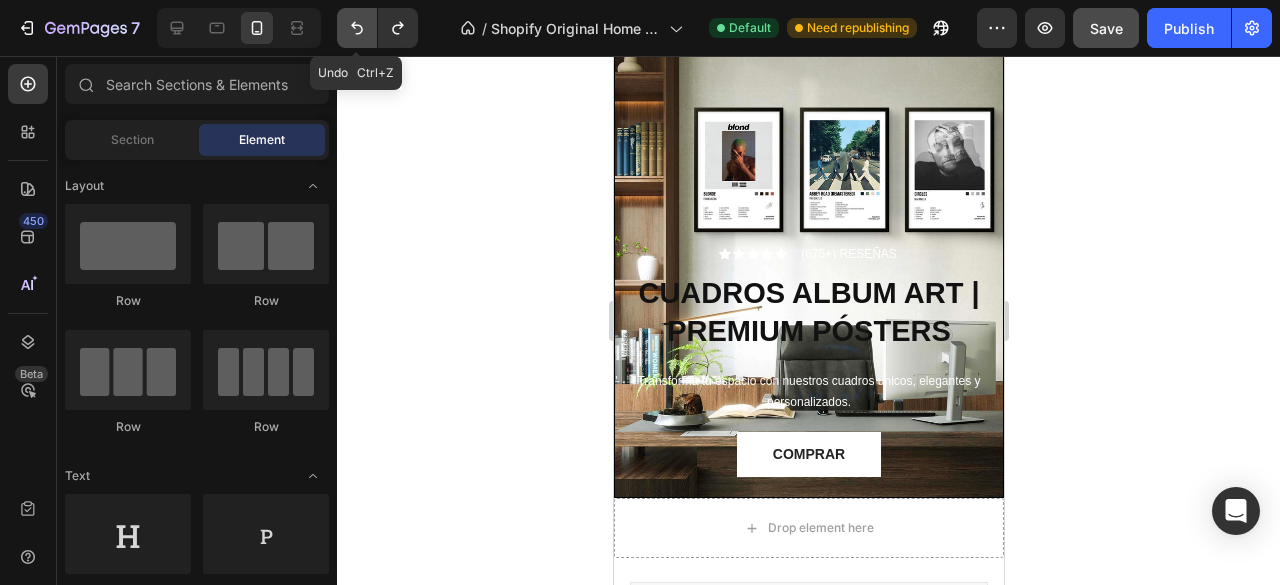 click 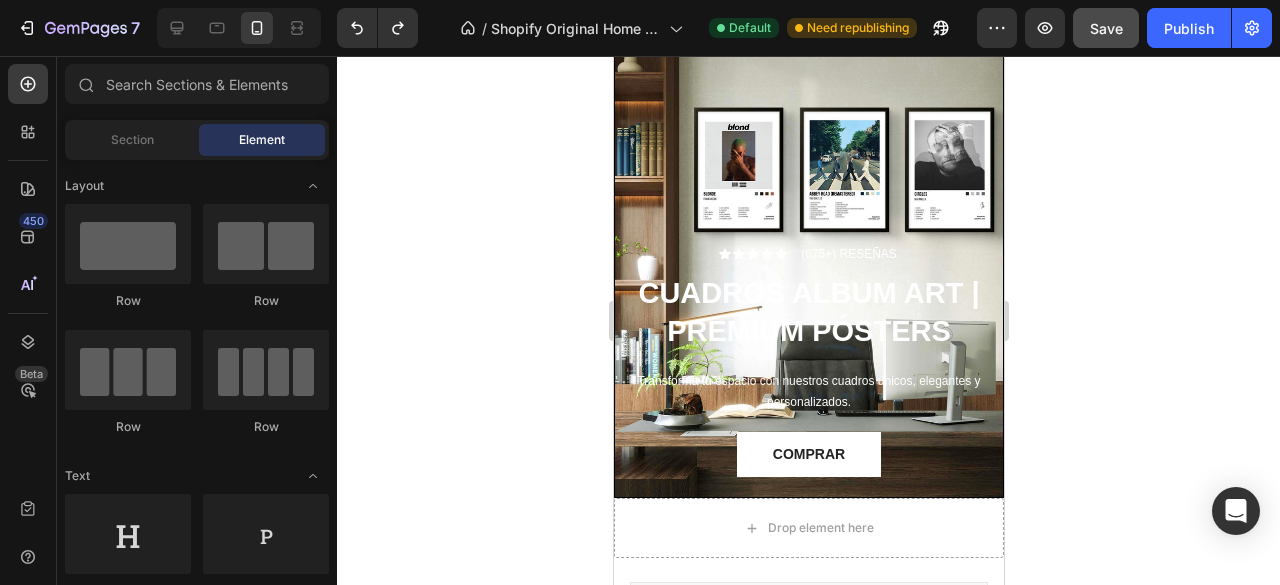 click 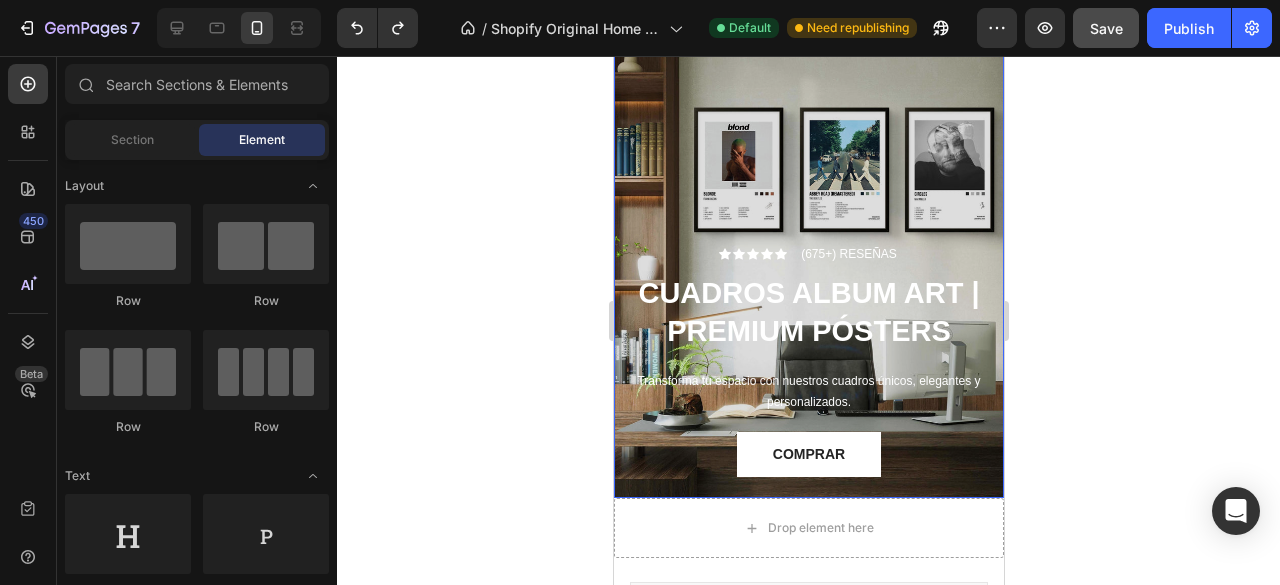 click at bounding box center (808, 206) 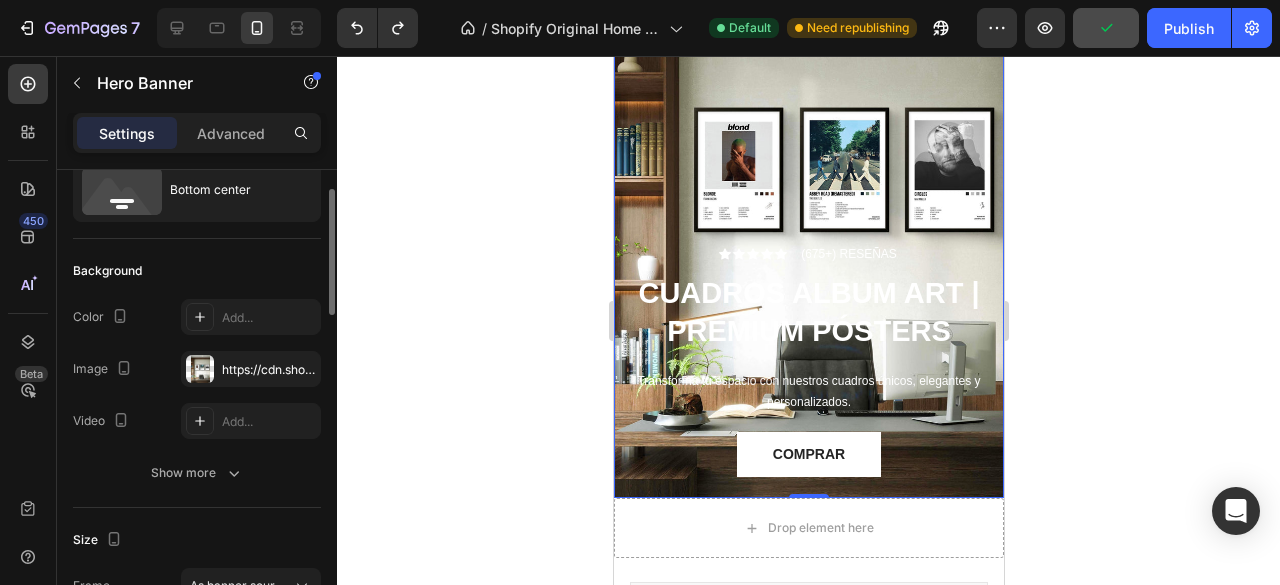 scroll, scrollTop: 73, scrollLeft: 0, axis: vertical 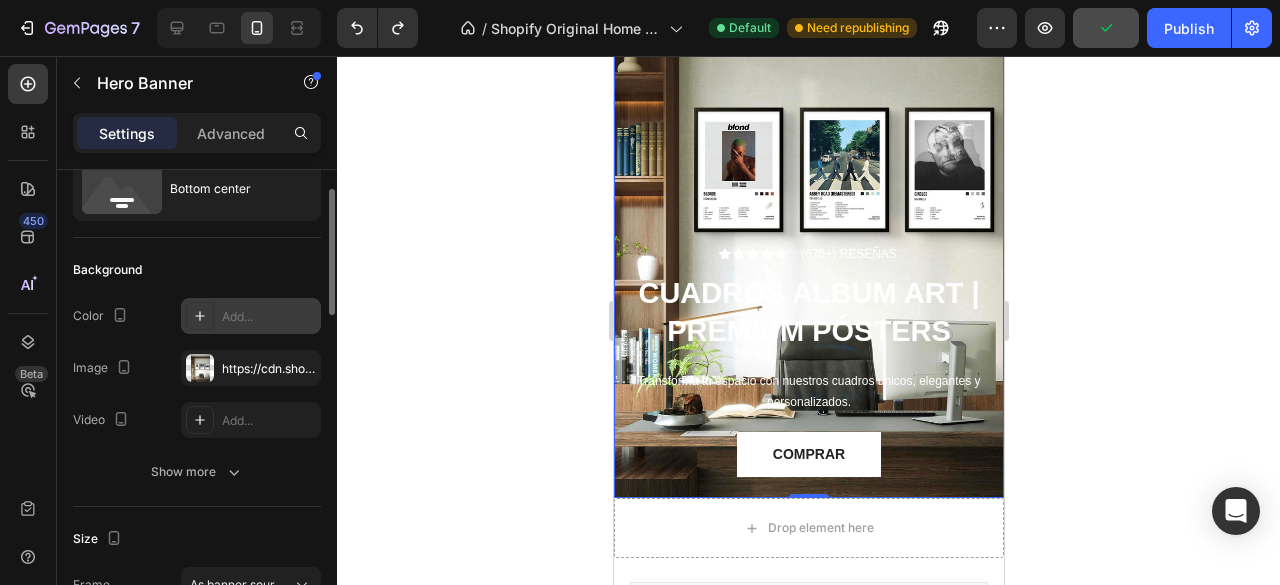 click on "Add..." at bounding box center (269, 317) 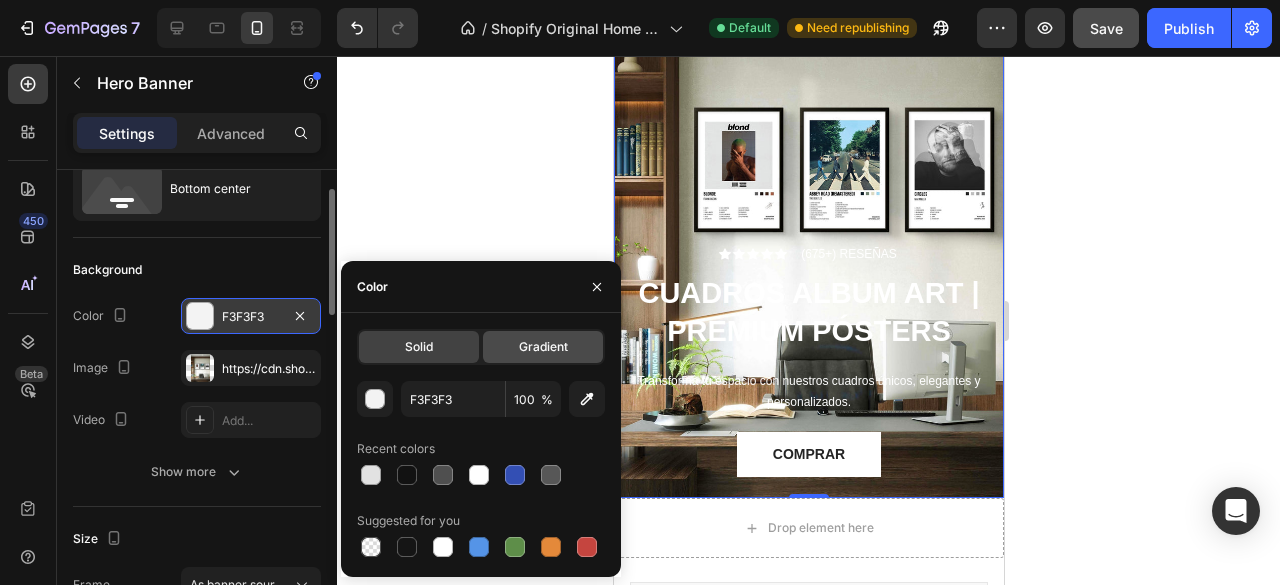 click on "Gradient" 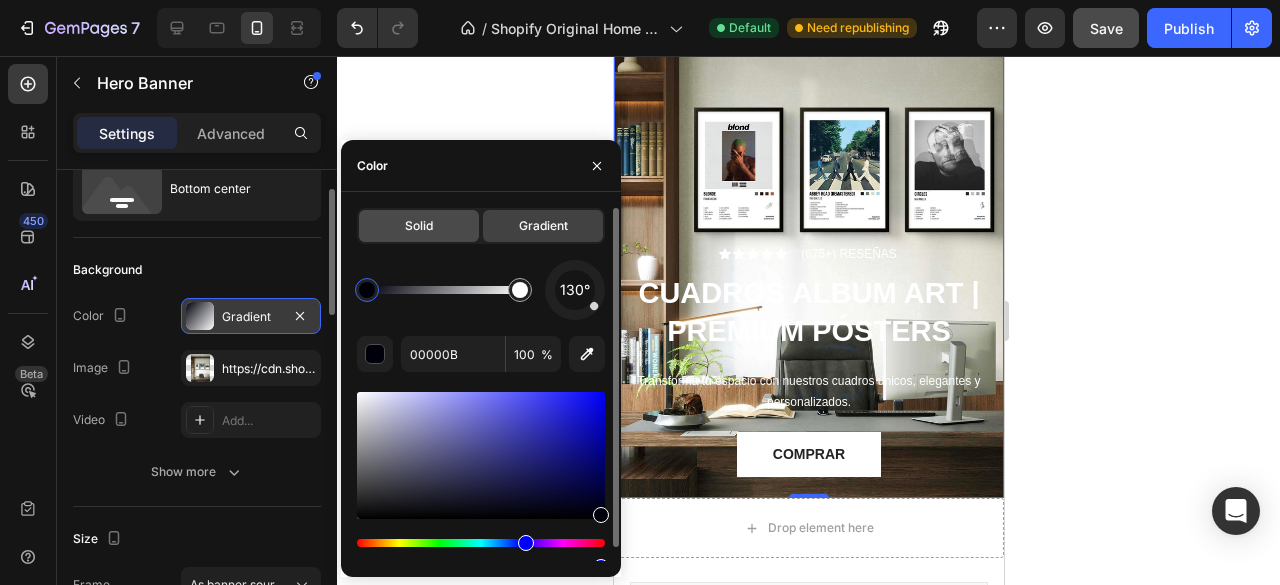 click on "Solid" 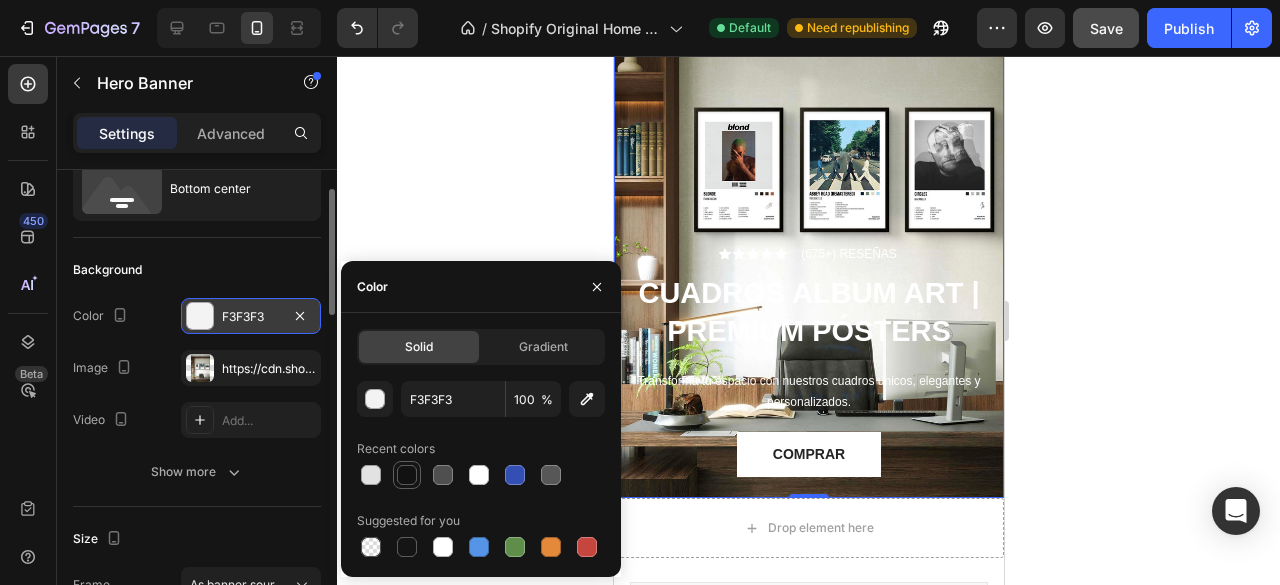 click at bounding box center [407, 475] 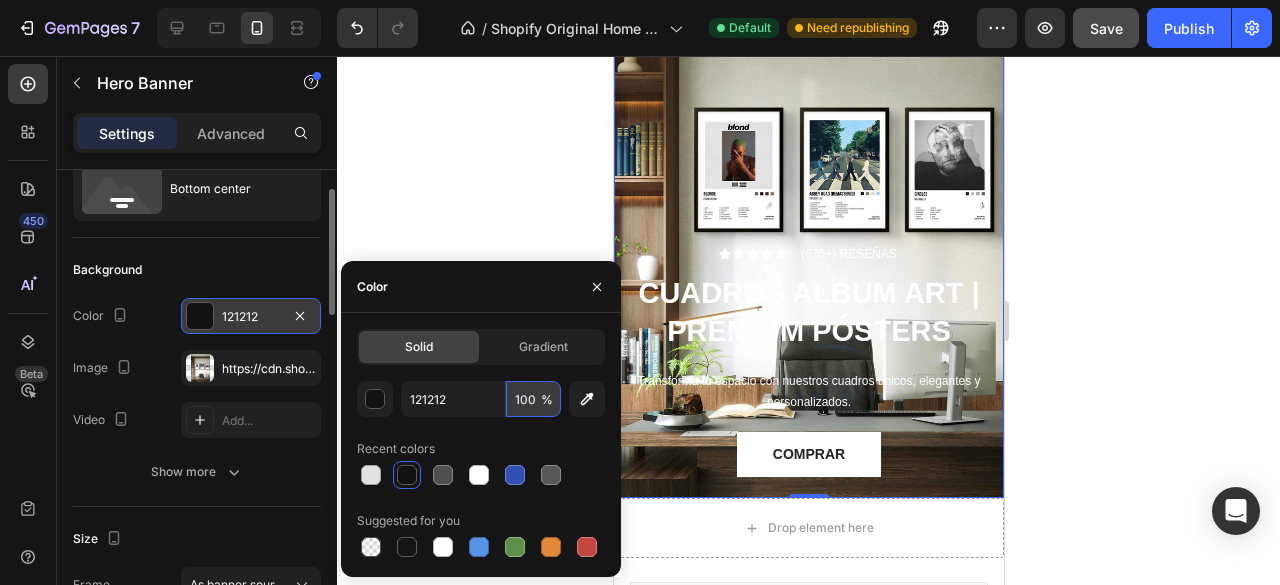 click on "100" at bounding box center [533, 399] 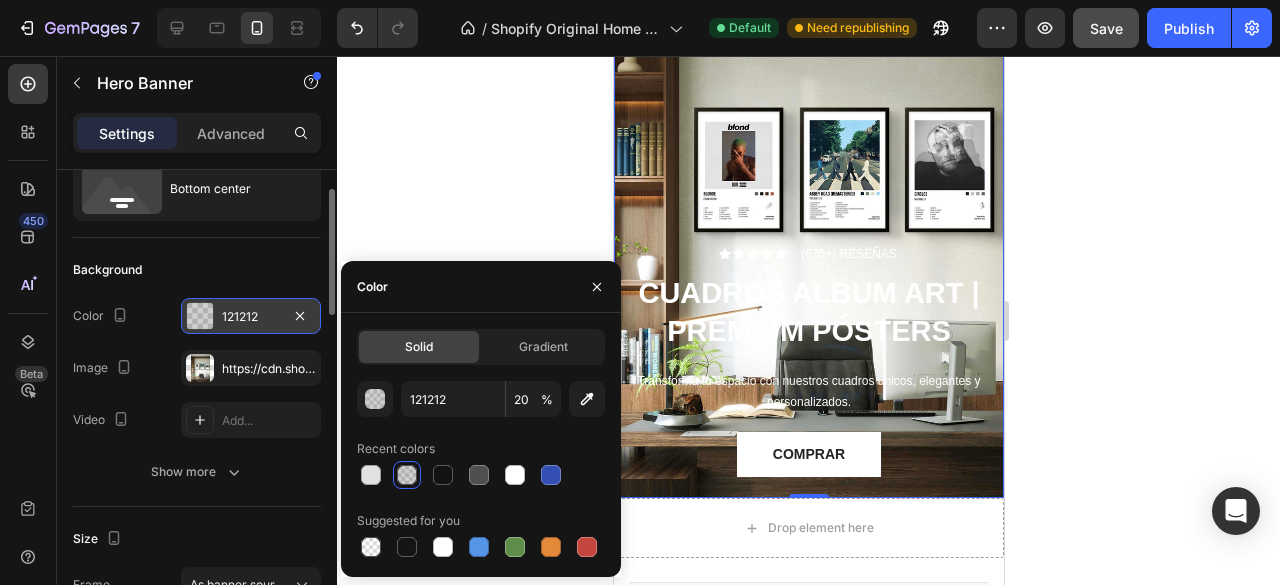 click on "Recent colors" at bounding box center (481, 449) 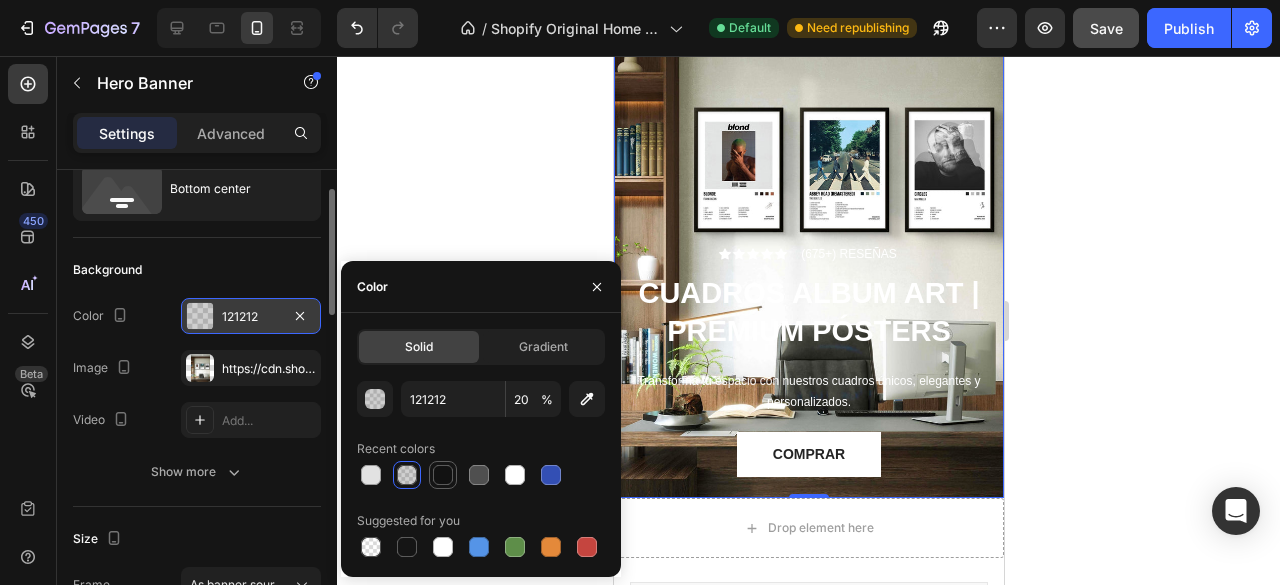 click at bounding box center (443, 475) 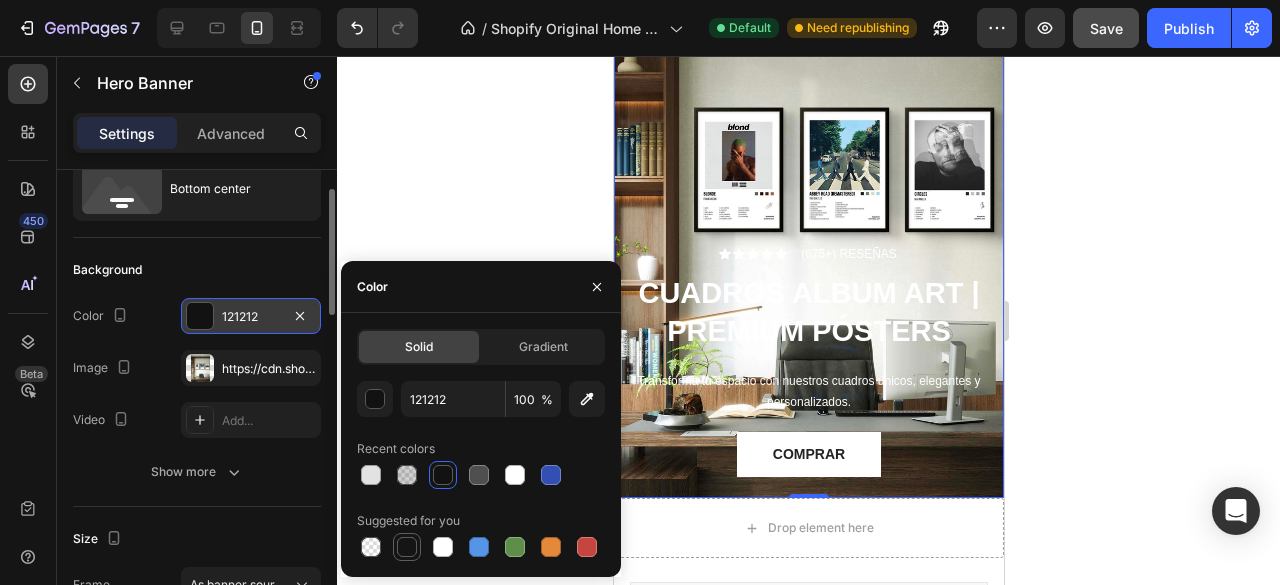 click at bounding box center (407, 547) 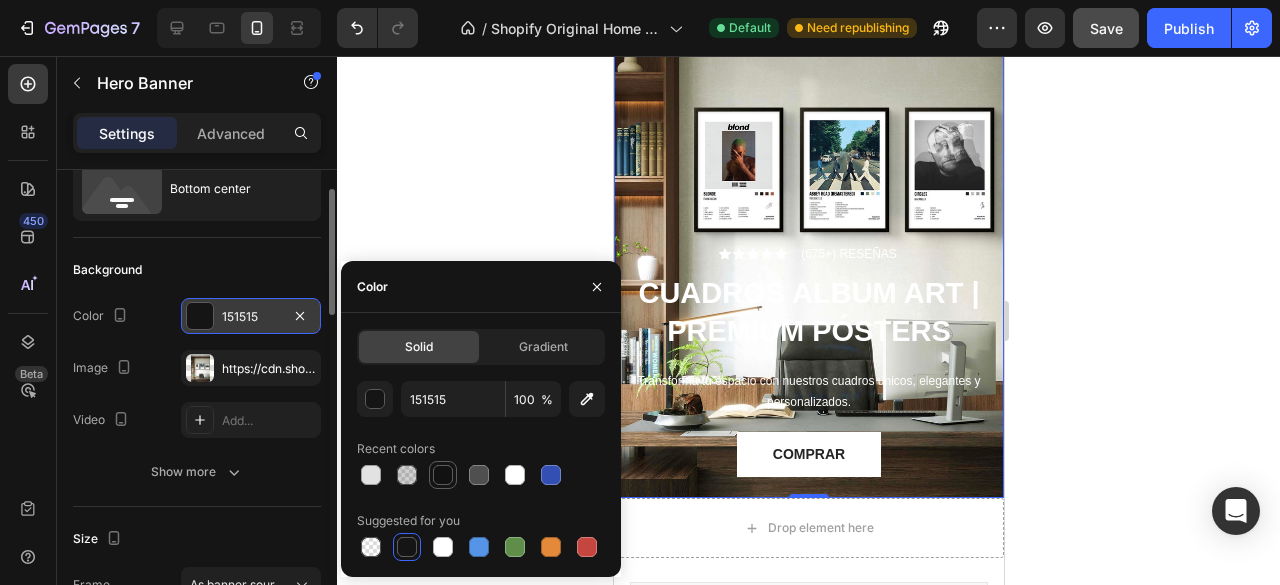 click at bounding box center (443, 475) 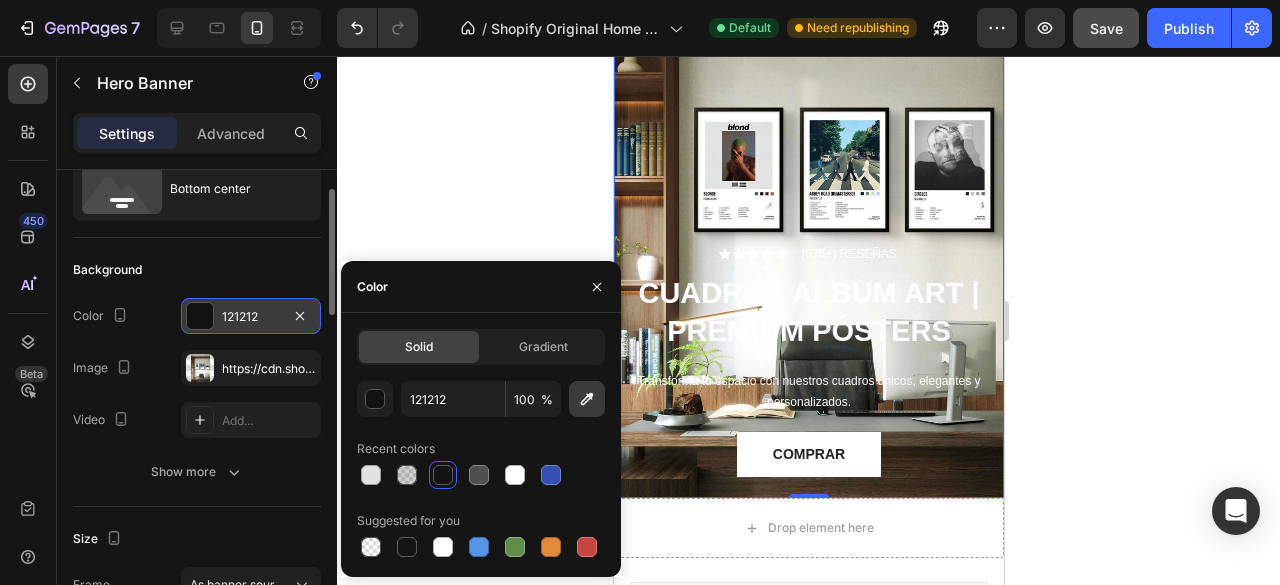 click at bounding box center (587, 399) 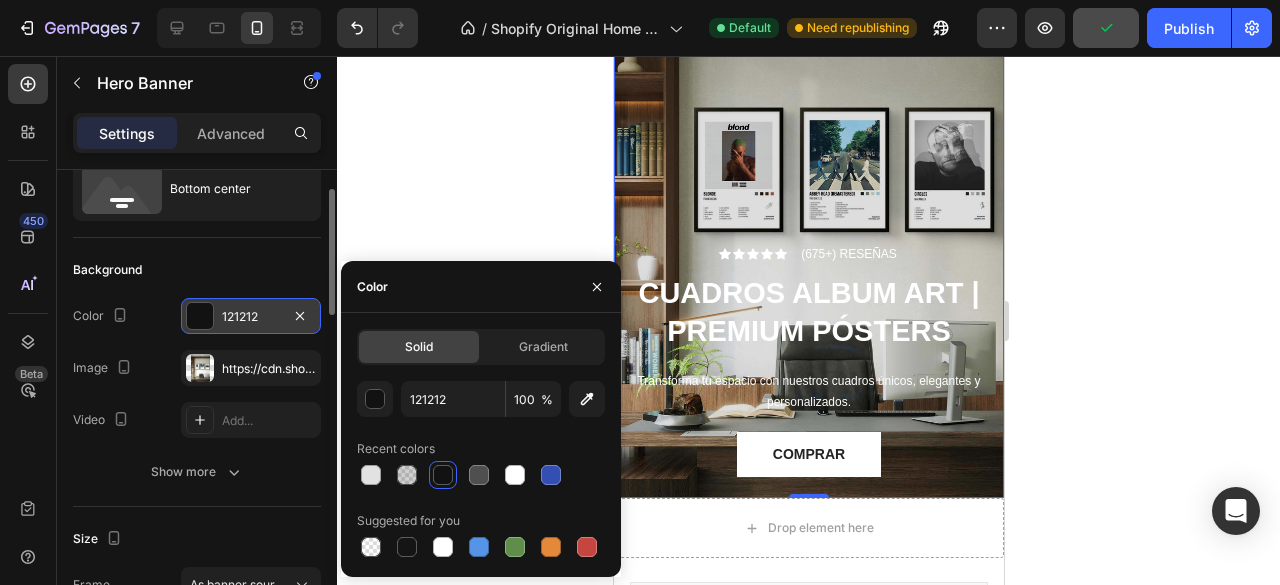 type on "D9D3C3" 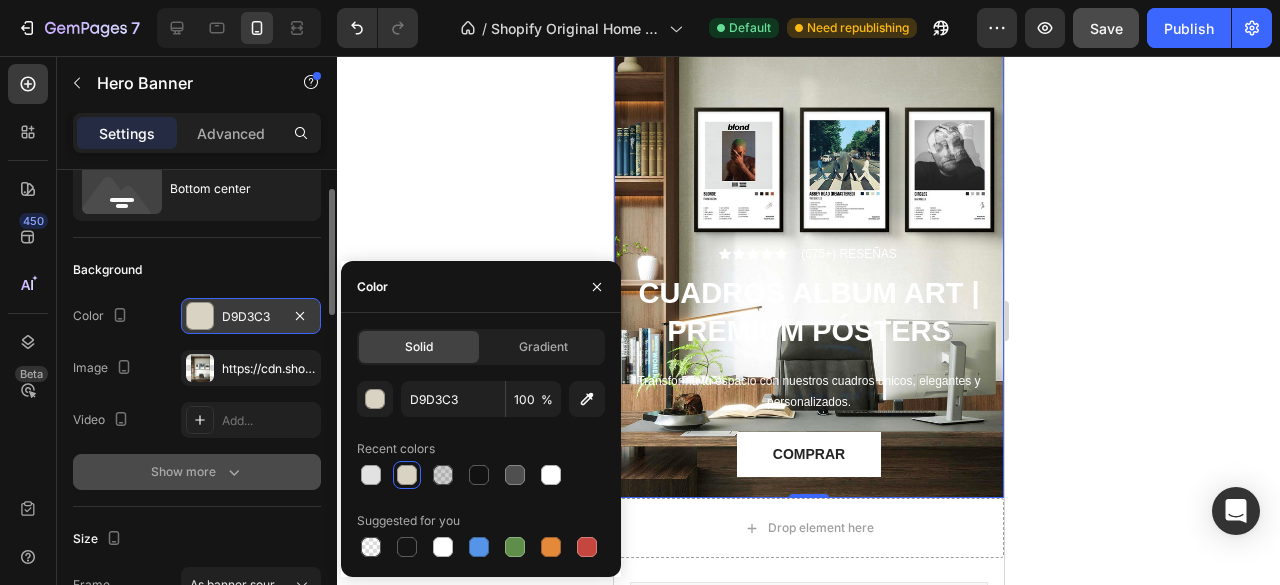 click 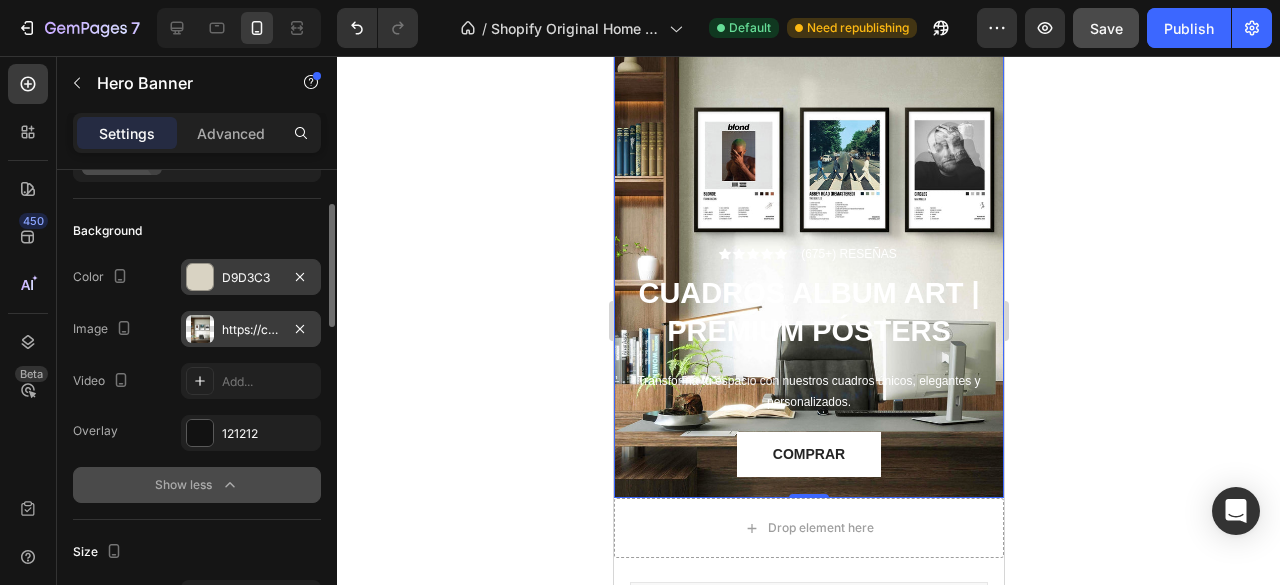 scroll, scrollTop: 116, scrollLeft: 0, axis: vertical 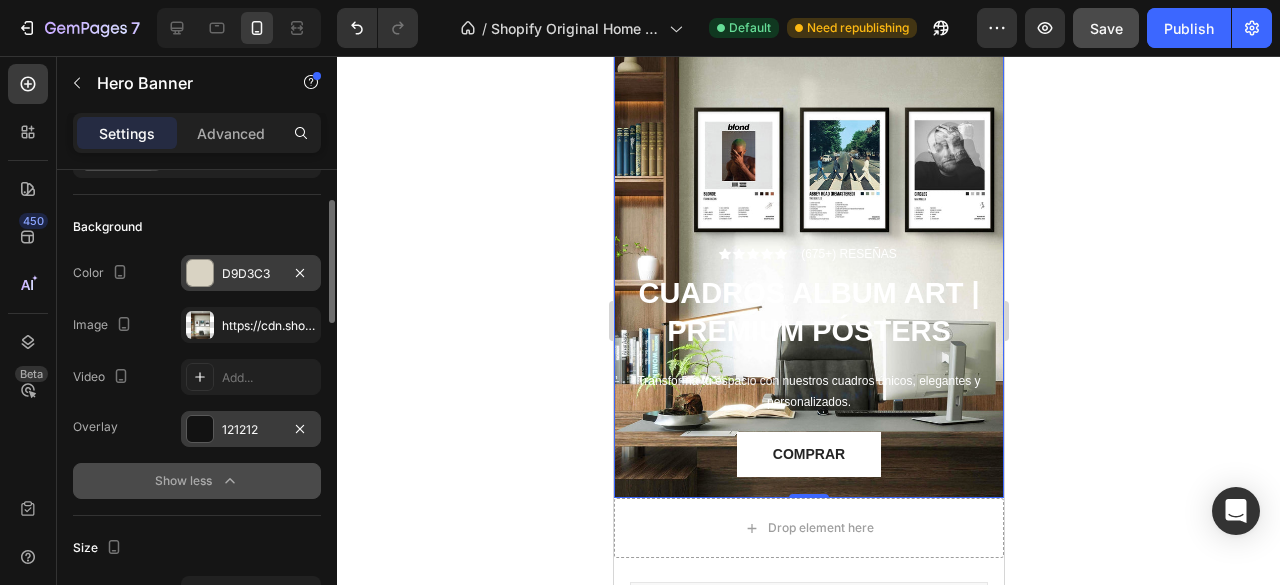 click on "121212" at bounding box center [251, 430] 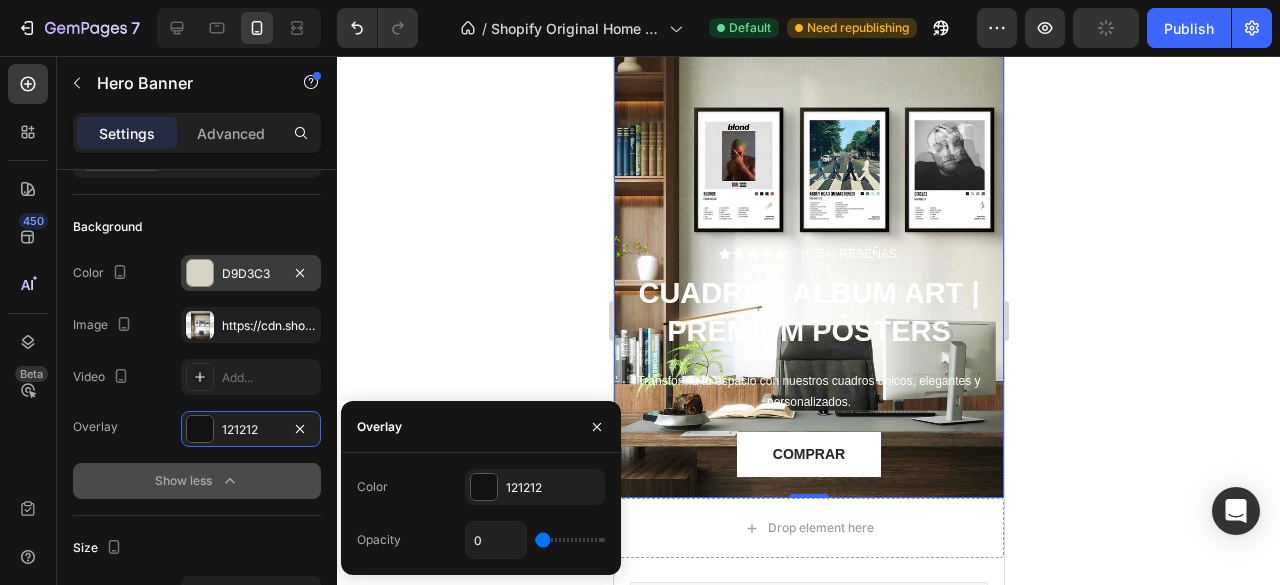 type on "6" 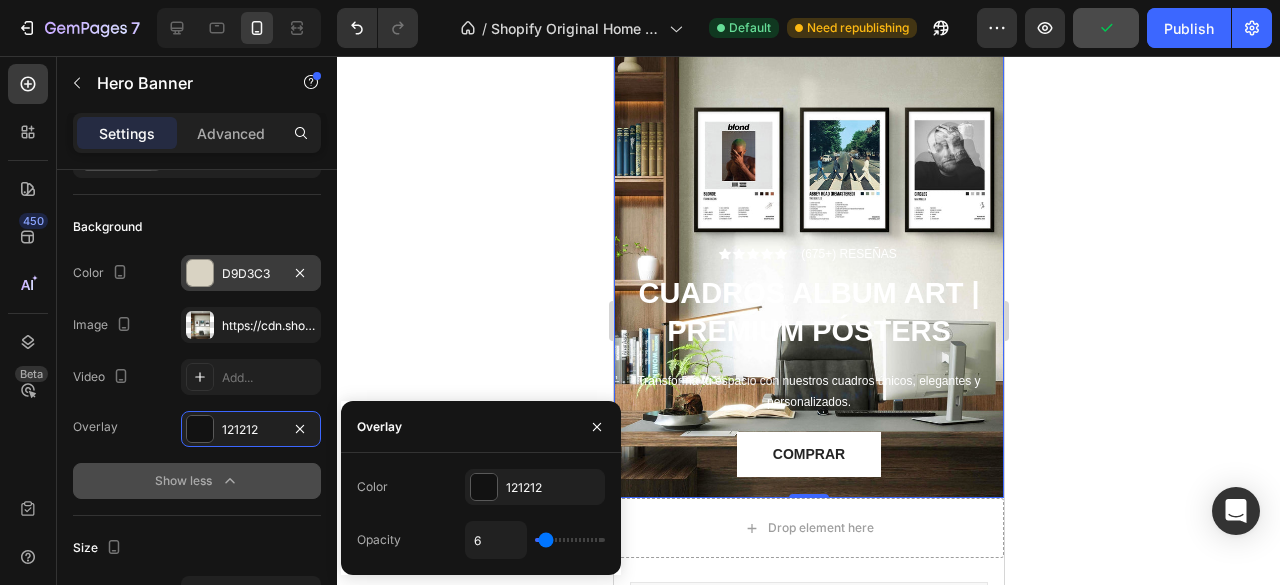 type on "12" 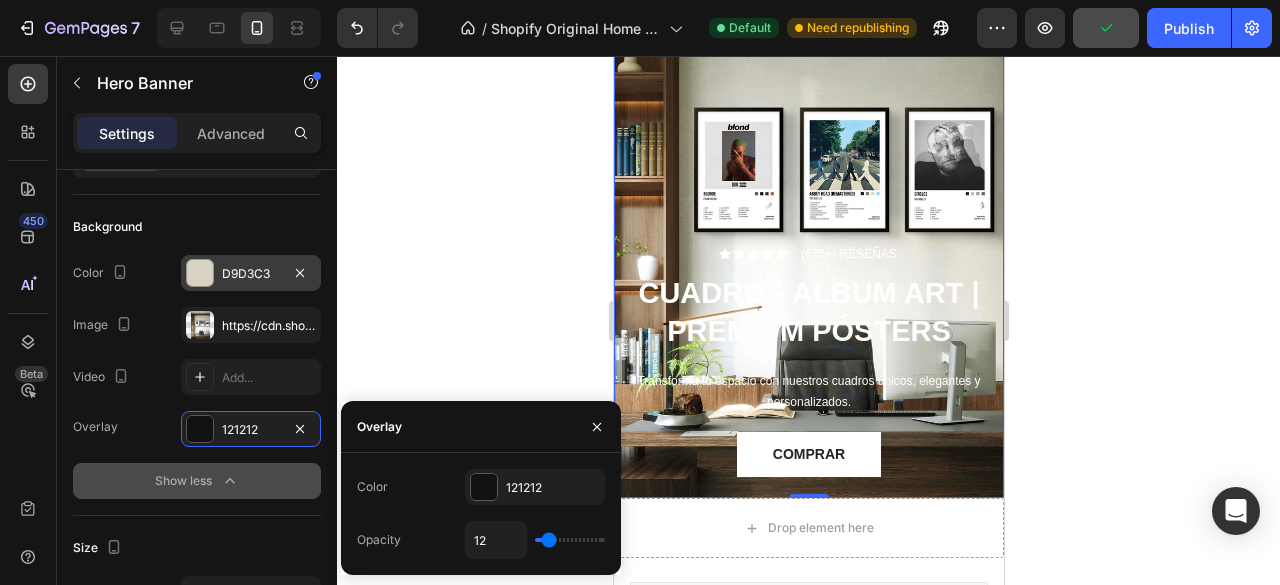 type on "18" 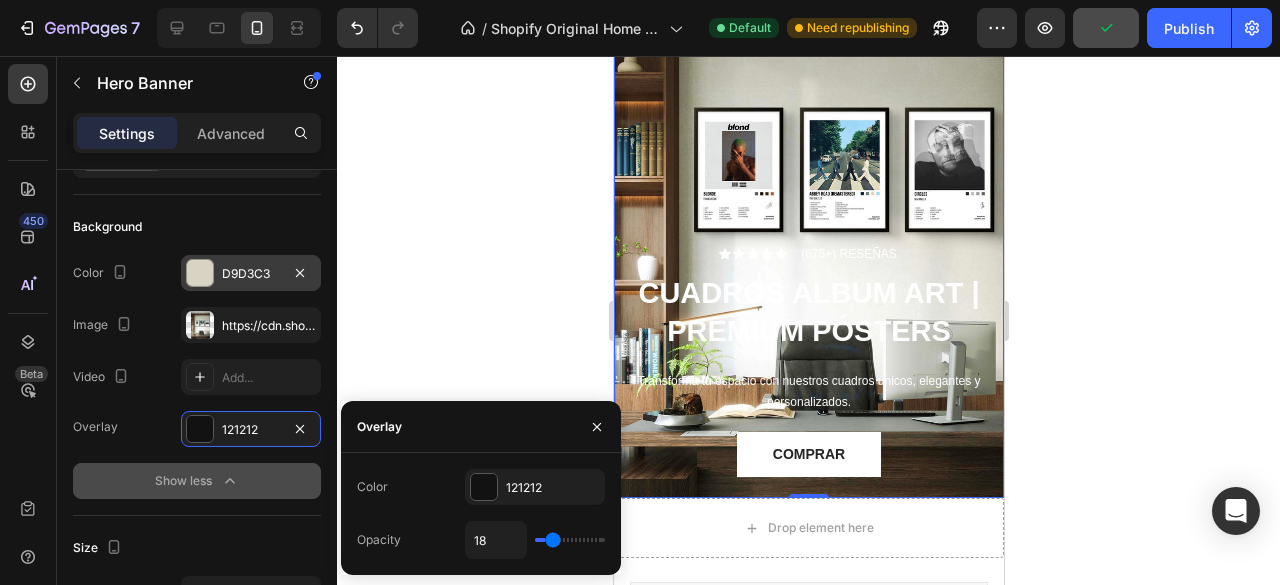 type 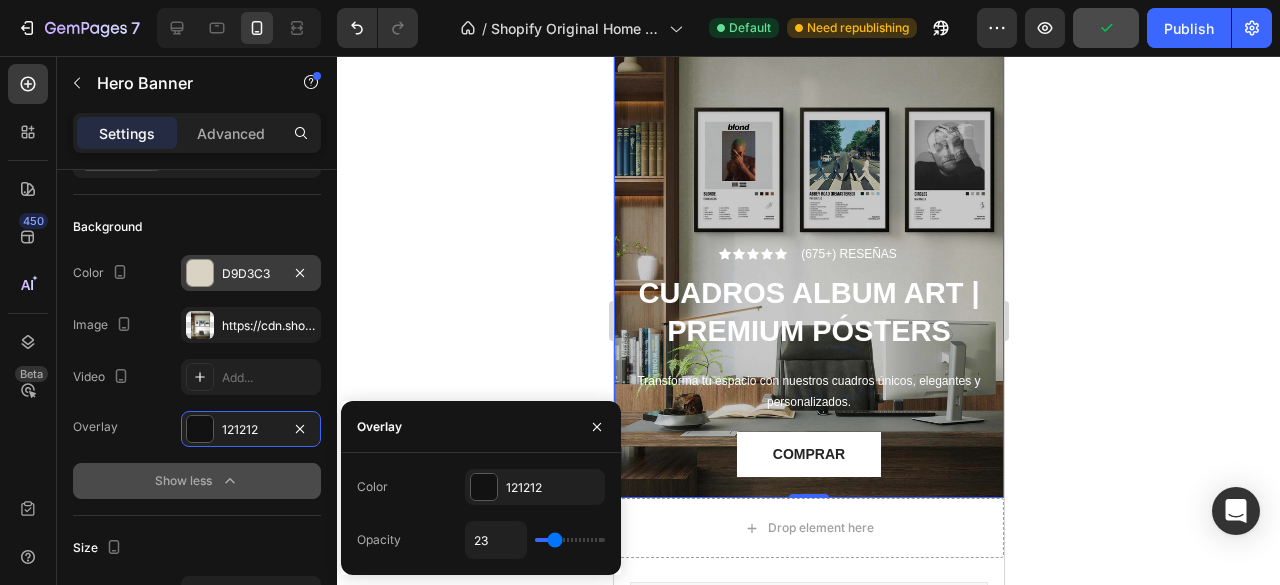 drag, startPoint x: 538, startPoint y: 541, endPoint x: 555, endPoint y: 543, distance: 17.117243 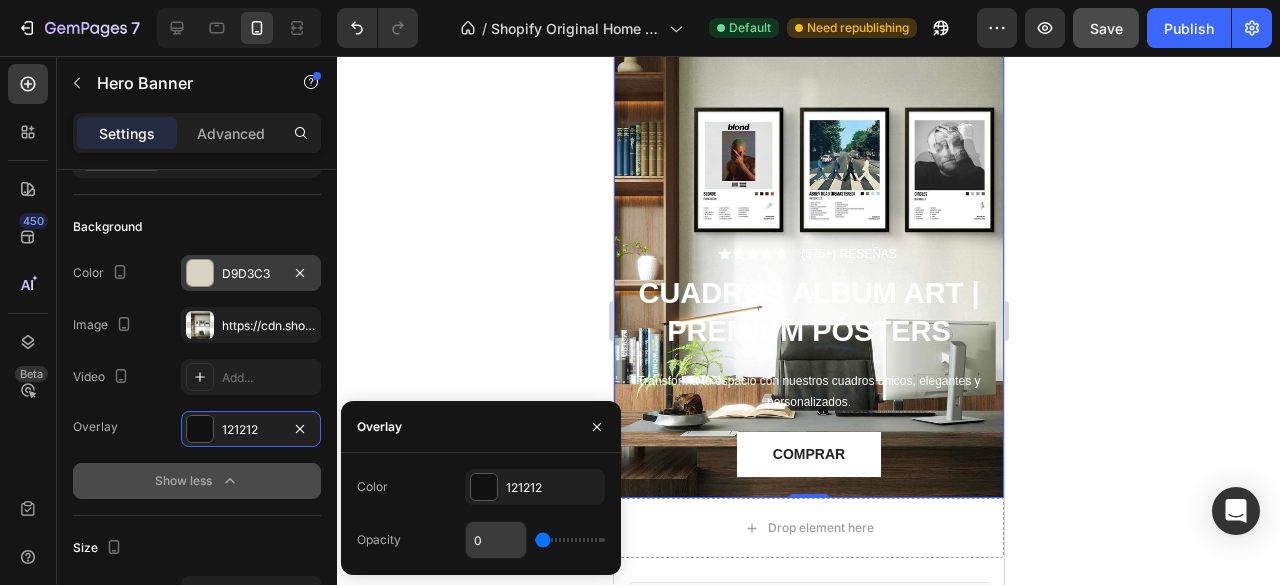 drag, startPoint x: 550, startPoint y: 540, endPoint x: 524, endPoint y: 540, distance: 26 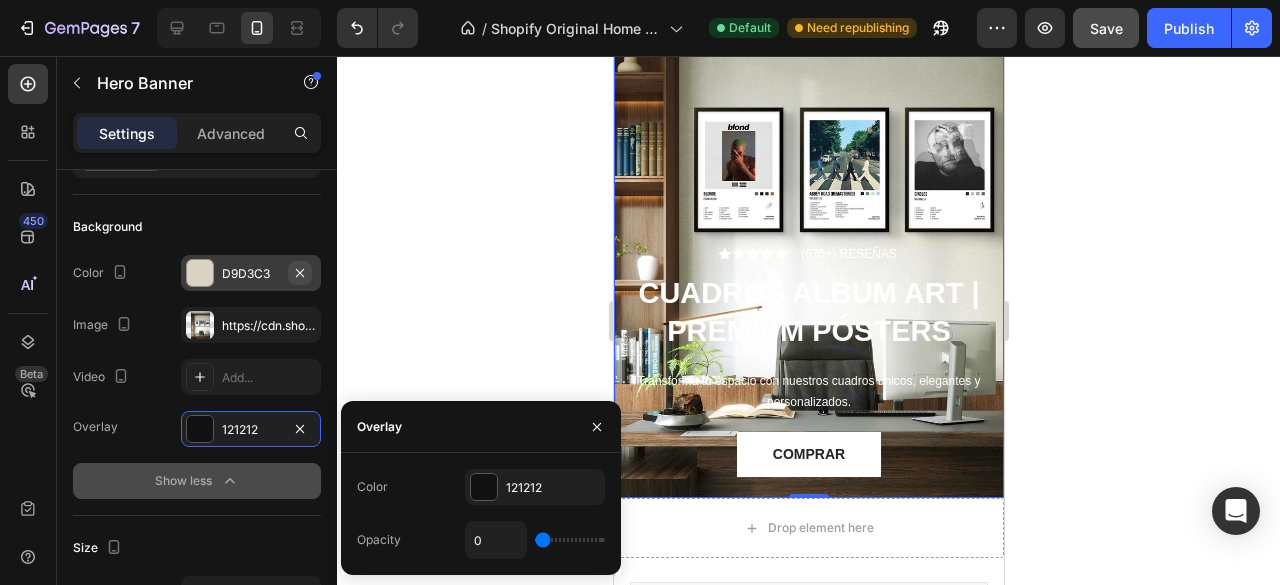 click 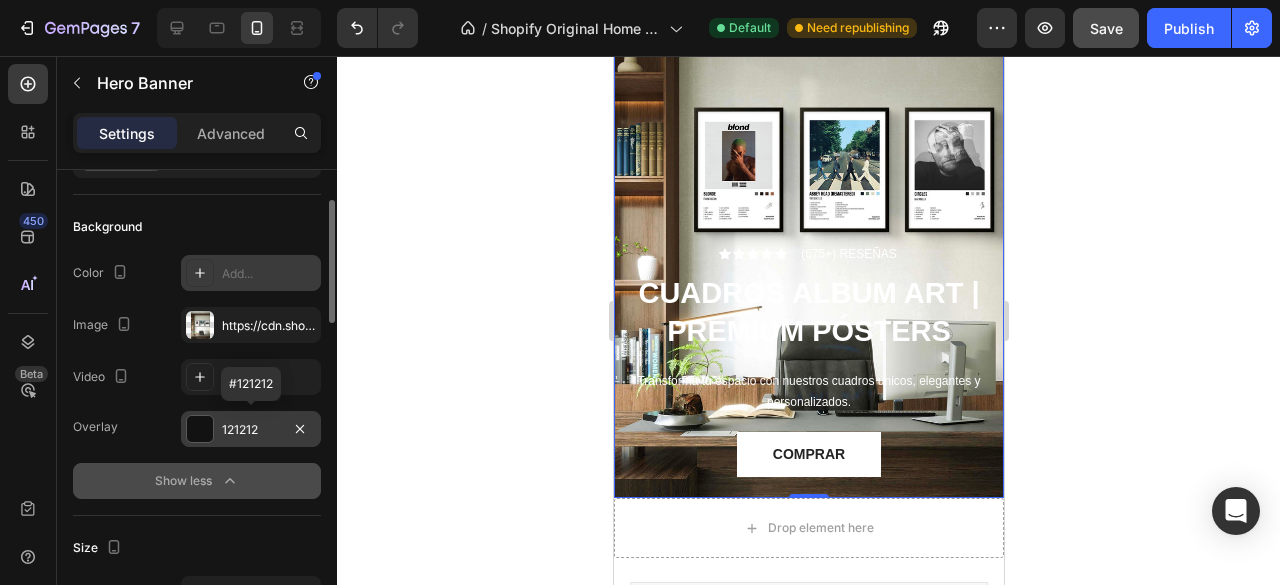 click on "121212" at bounding box center [251, 430] 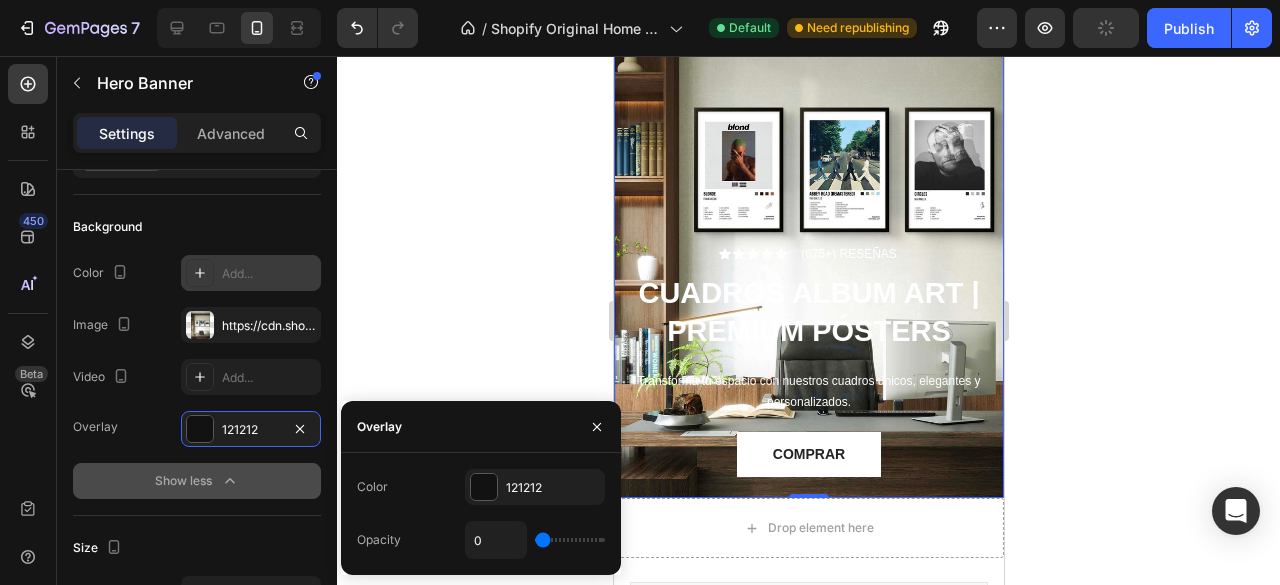 click on "0" at bounding box center (535, 540) 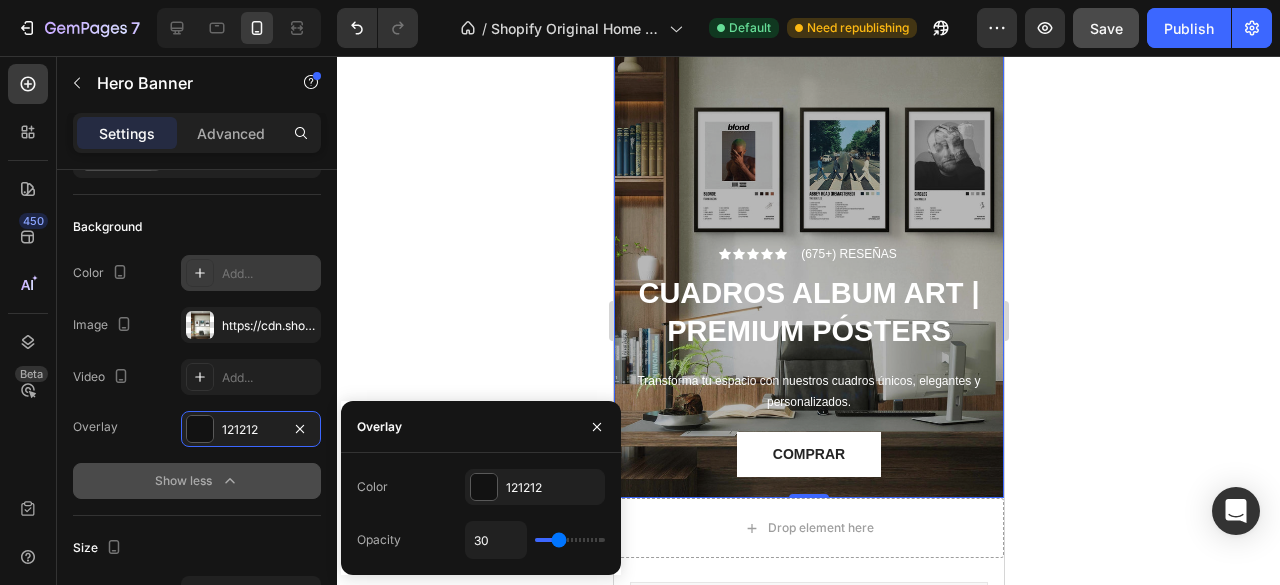 drag, startPoint x: 545, startPoint y: 540, endPoint x: 559, endPoint y: 539, distance: 14.035668 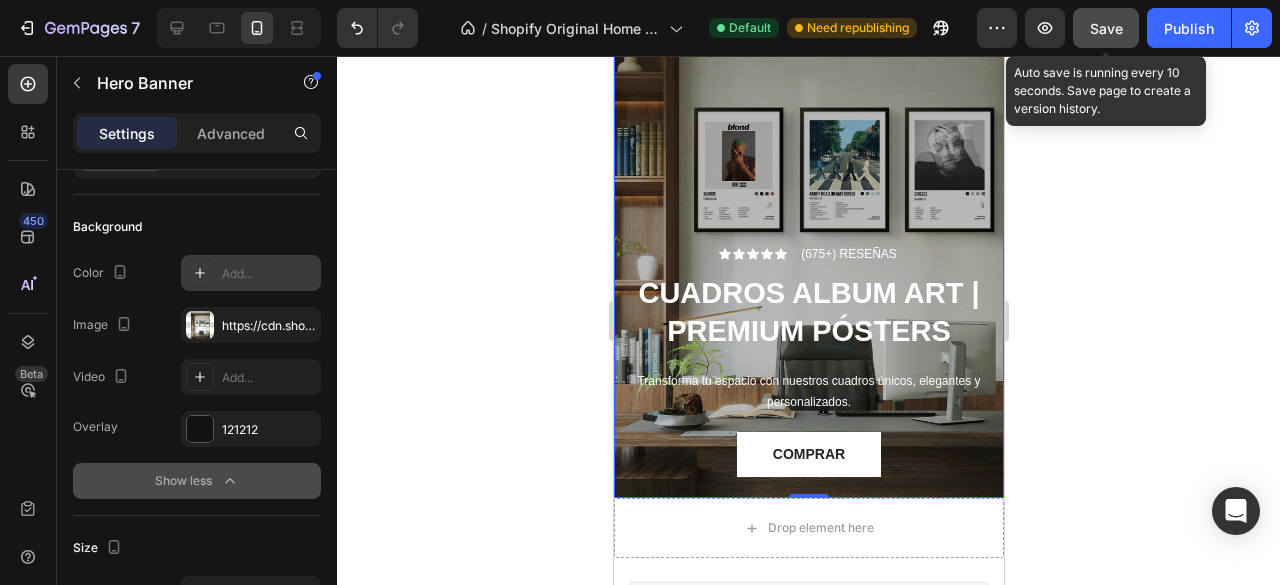 click on "Save" at bounding box center [1106, 28] 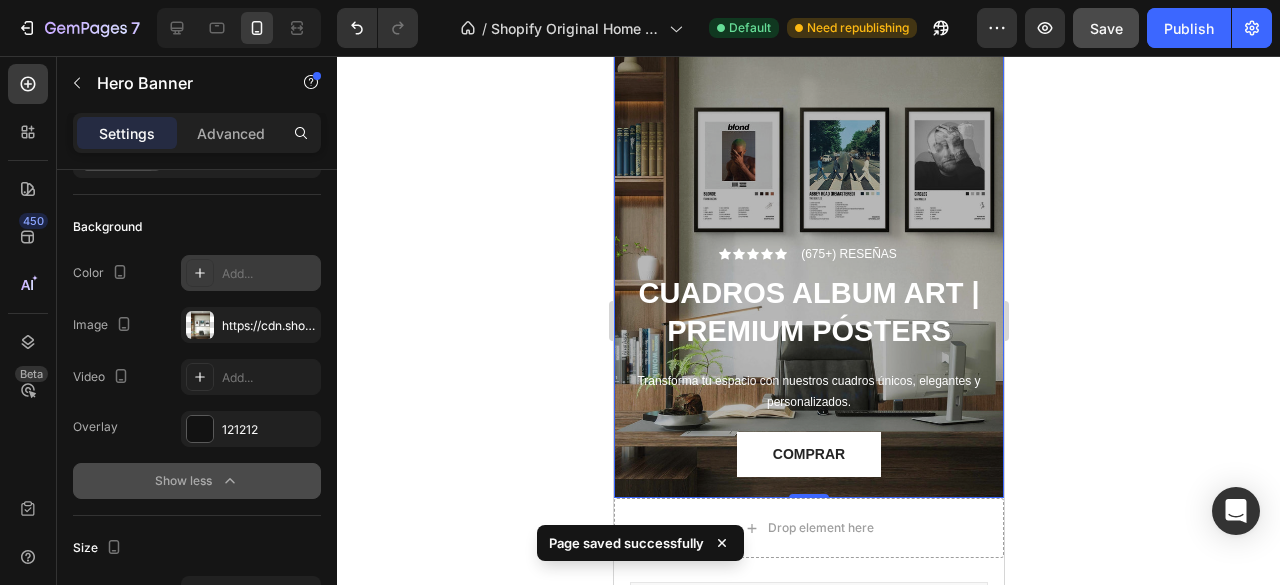 click 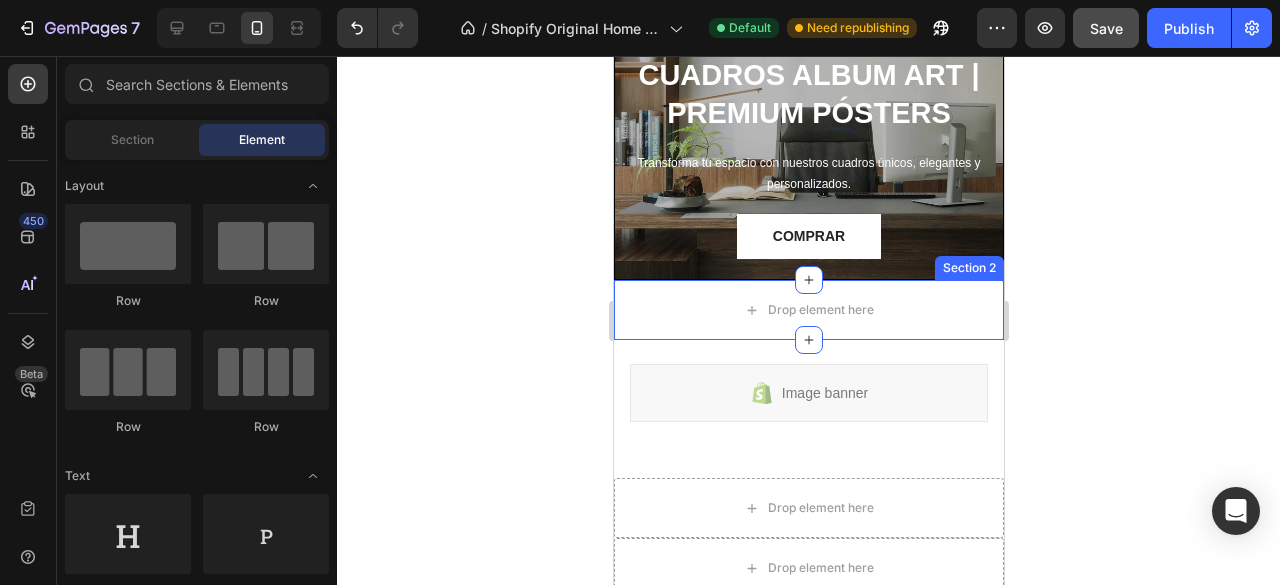 scroll, scrollTop: 413, scrollLeft: 0, axis: vertical 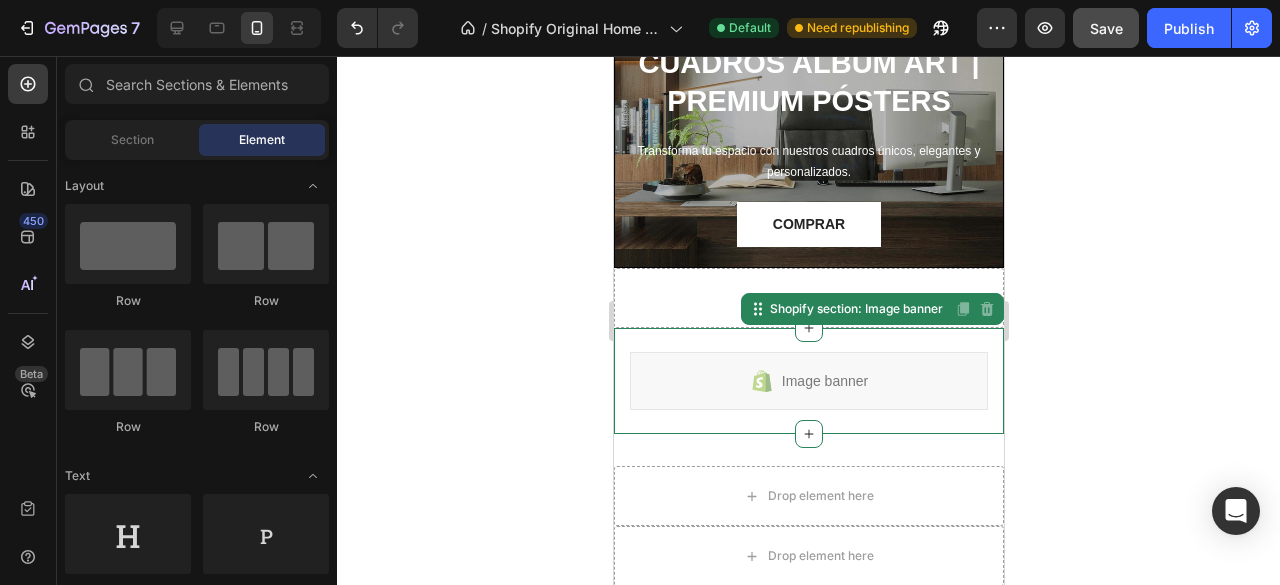 click on "Image banner" at bounding box center (808, 381) 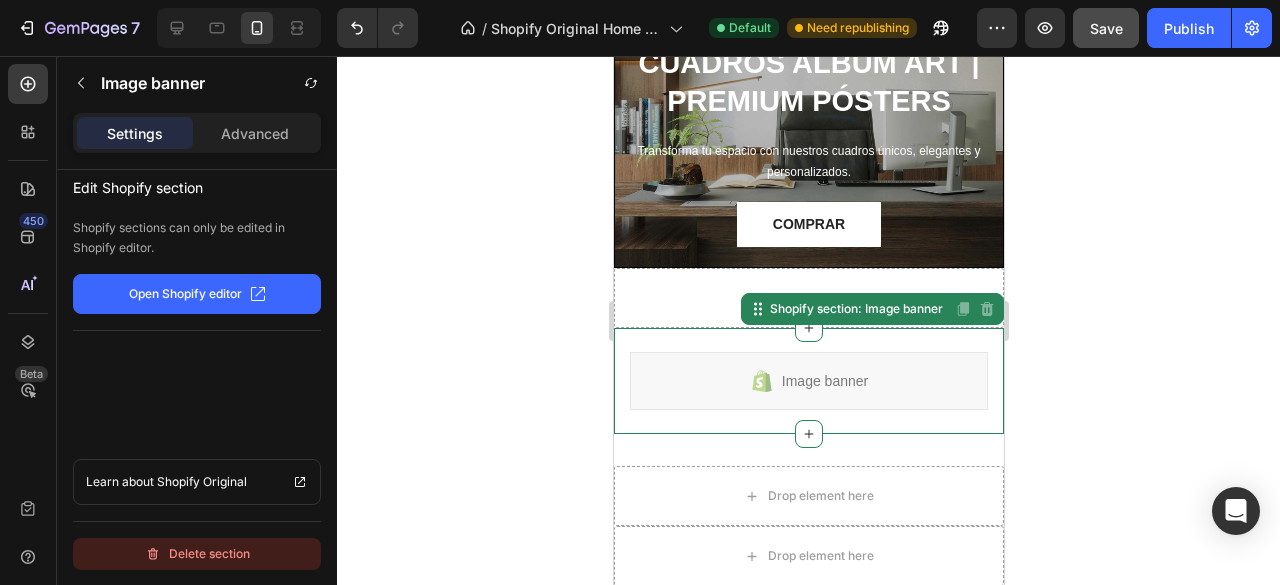 click on "Delete section" at bounding box center [197, 554] 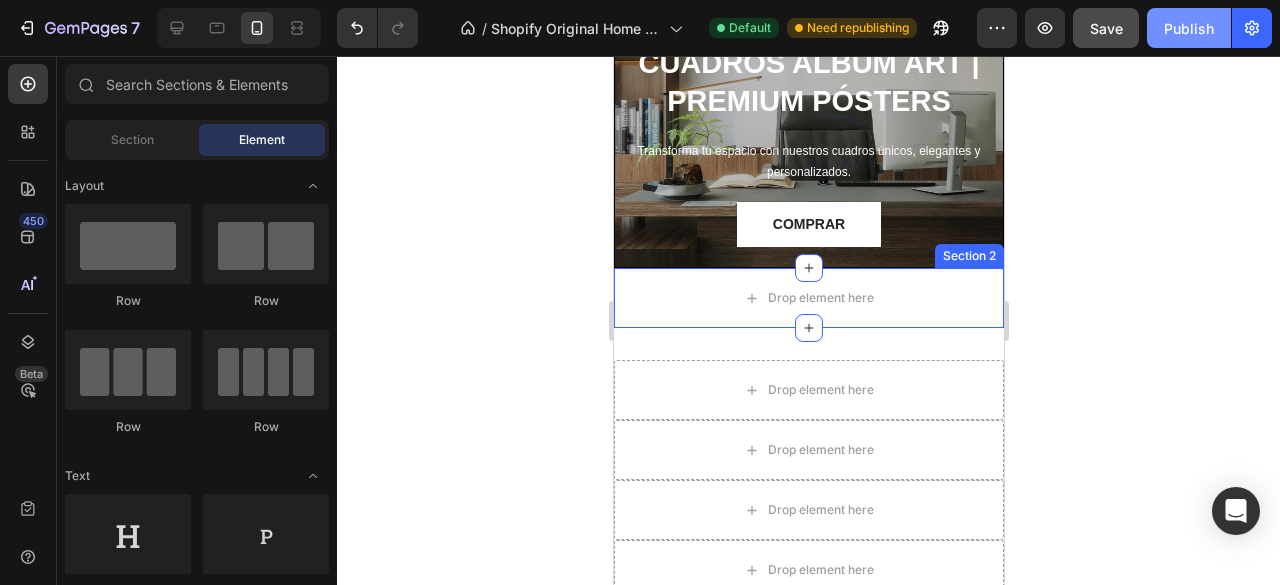 click on "Publish" at bounding box center [1189, 28] 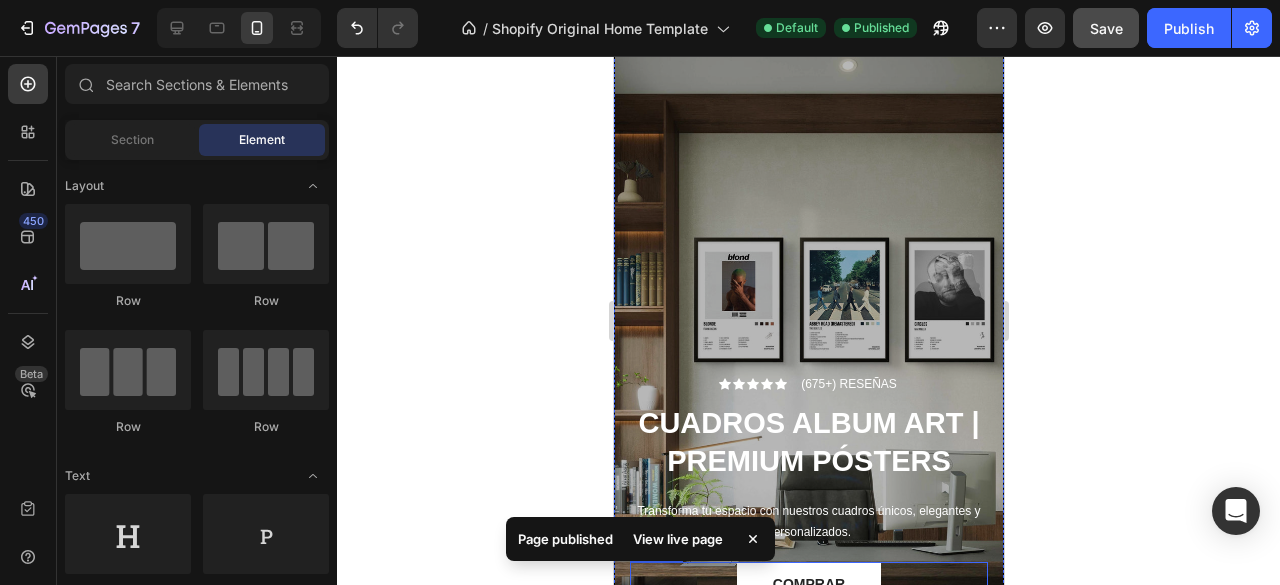 scroll, scrollTop: 81, scrollLeft: 0, axis: vertical 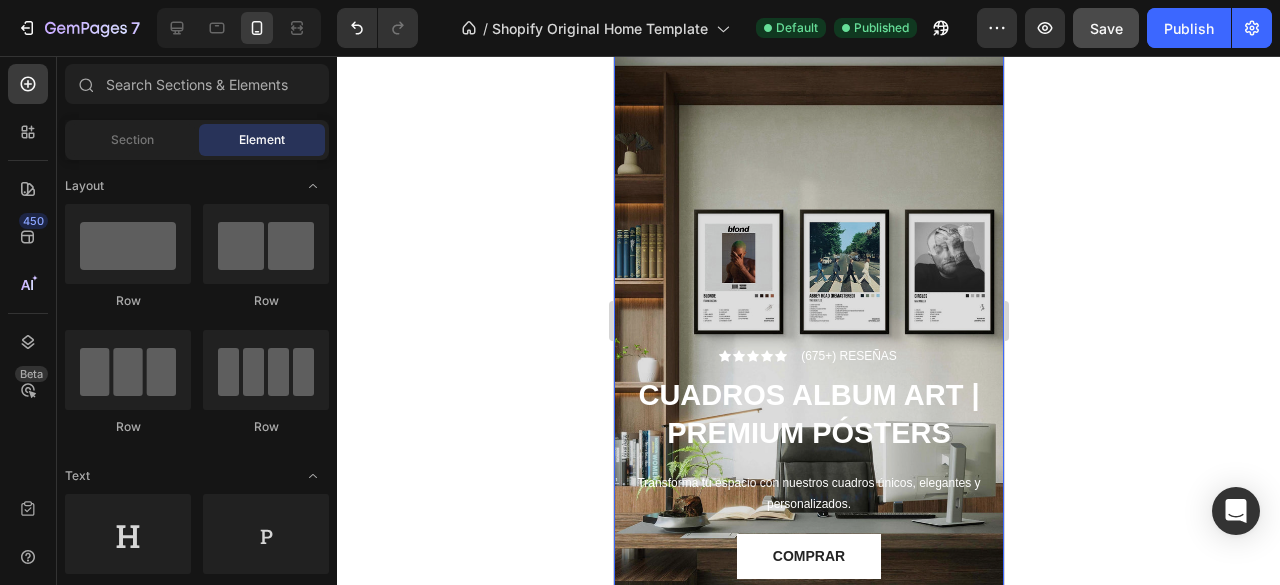 click at bounding box center (808, 308) 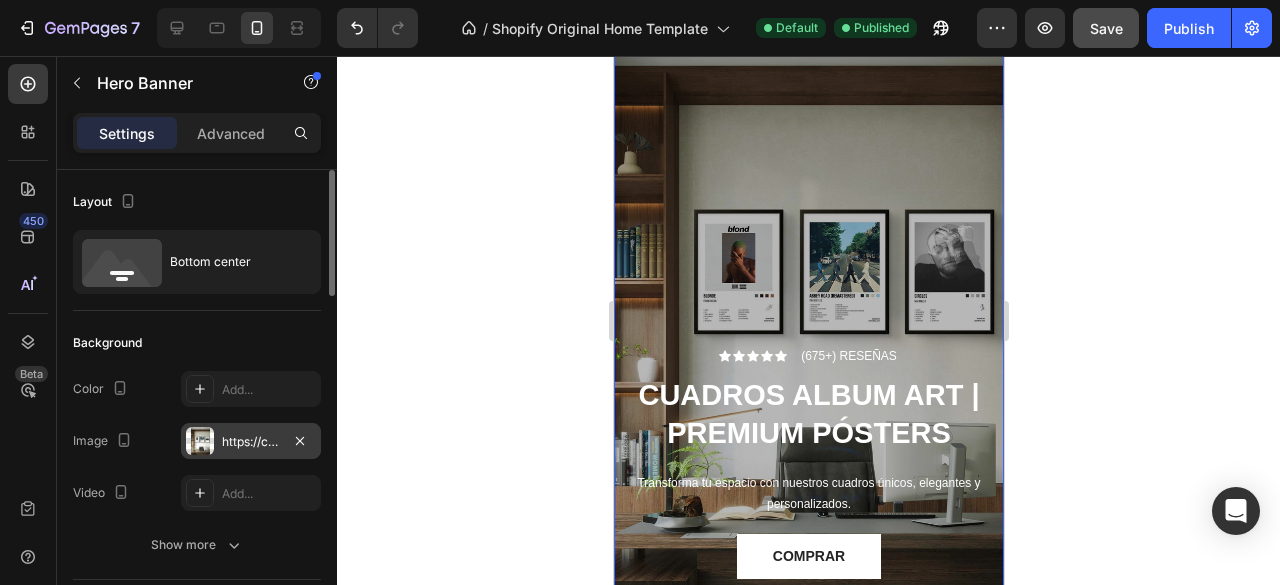 click on "https://cdn.shopify.com/s/files/1/0884/7940/0215/files/gempages_572161730507965664-8086020e-a521-42f2-aa01-00b67f90006f.jpg" at bounding box center [251, 442] 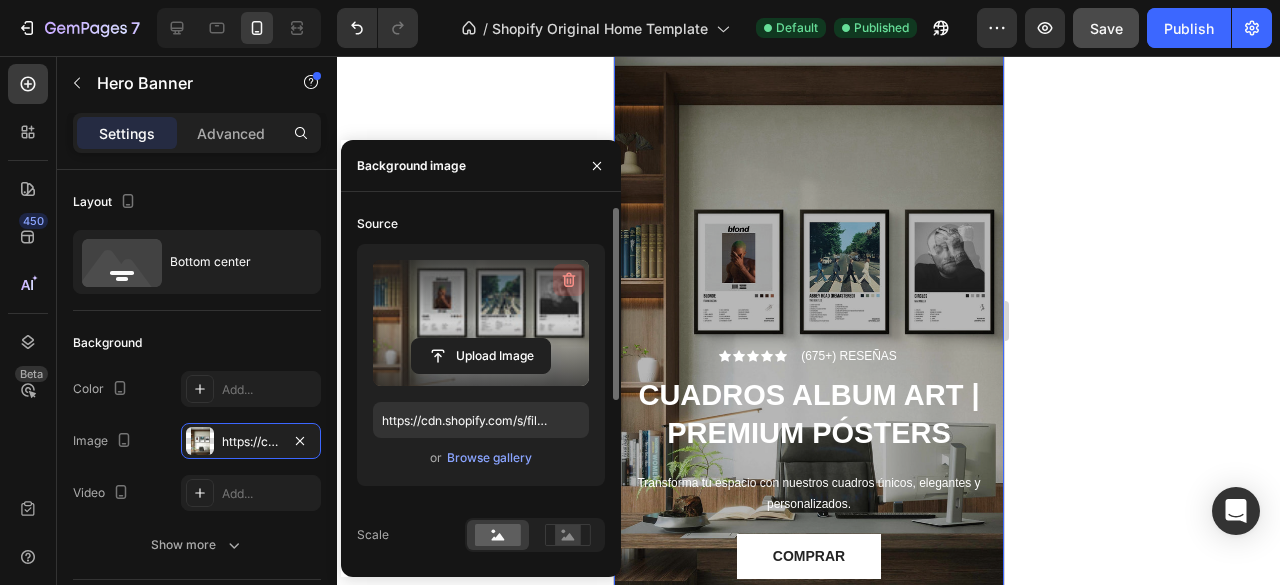 click 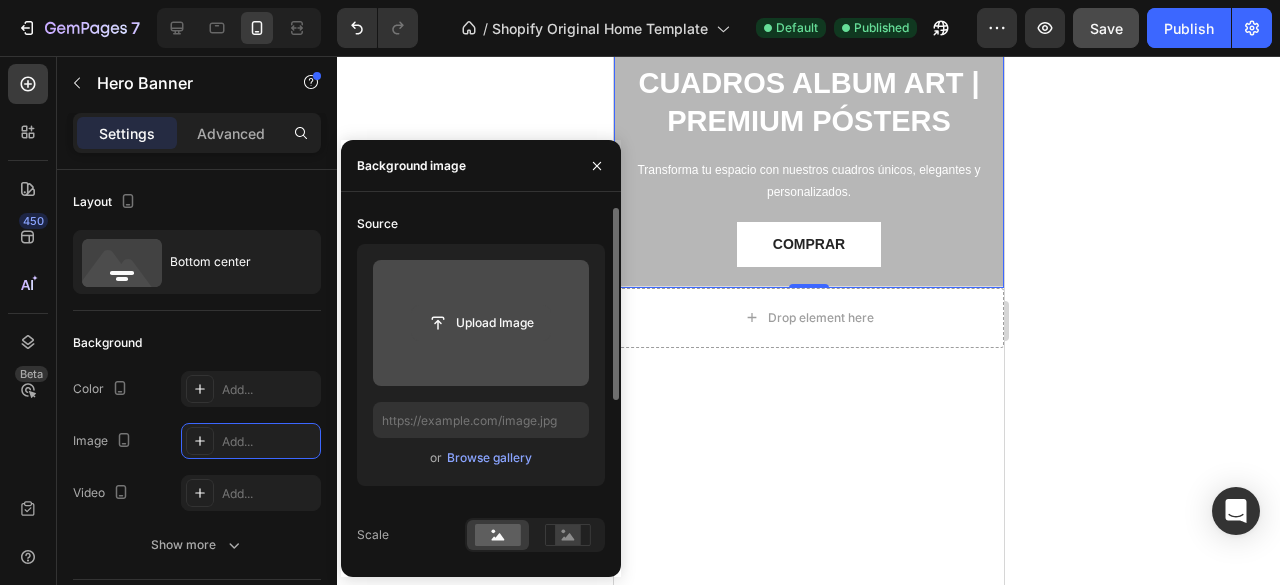 click 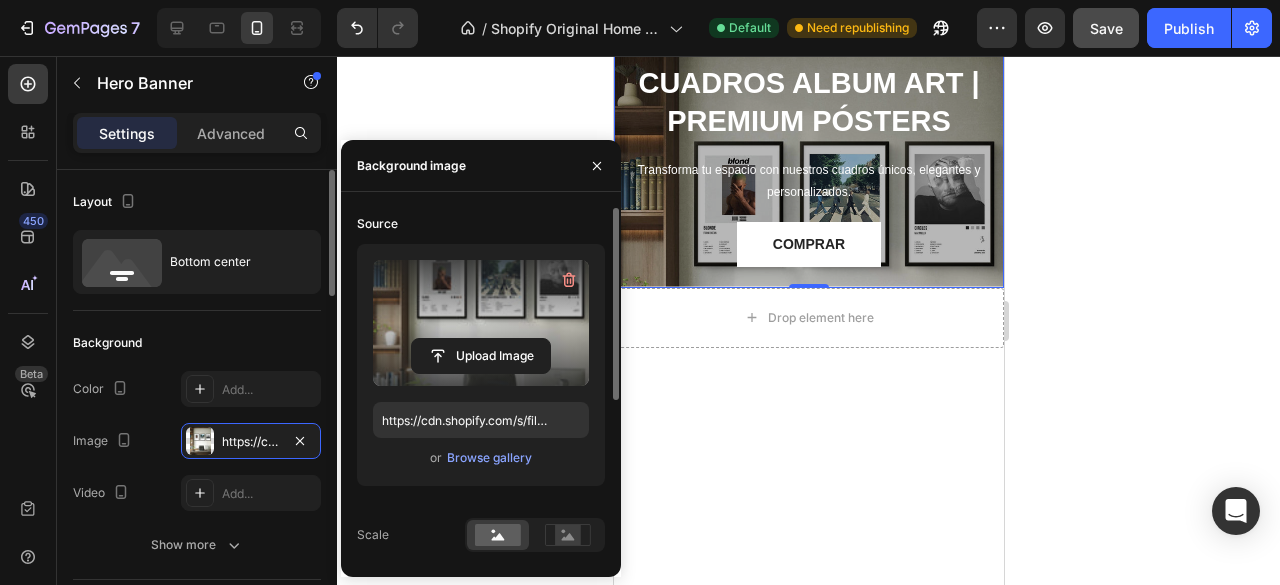 click on "Background" at bounding box center [197, 343] 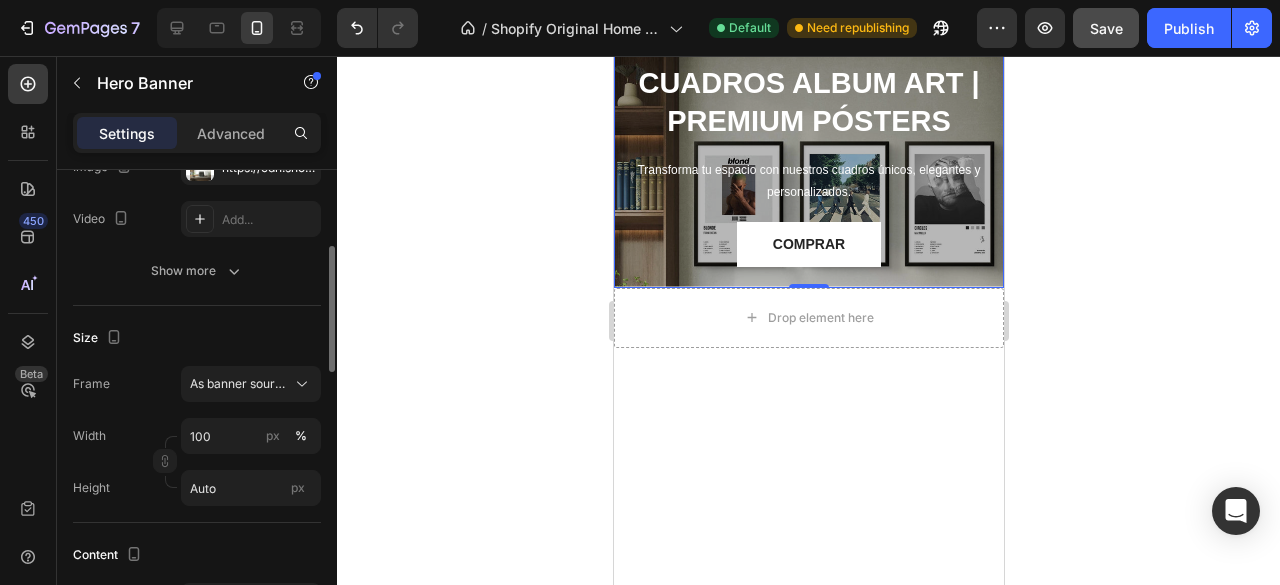 scroll, scrollTop: 276, scrollLeft: 0, axis: vertical 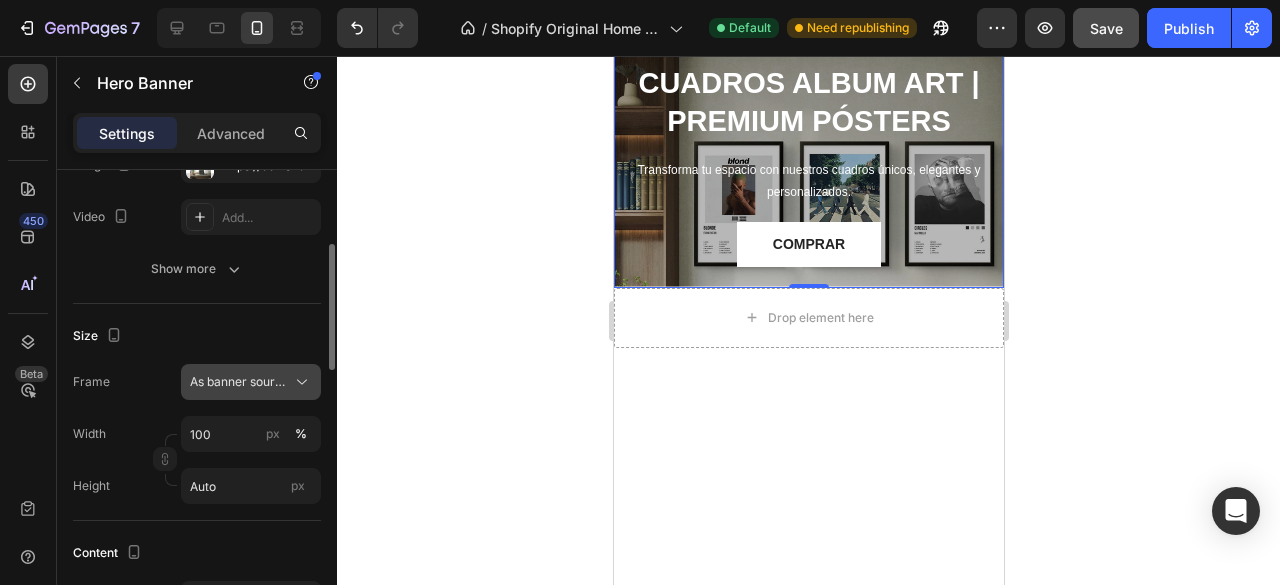 click on "As banner source" at bounding box center (239, 382) 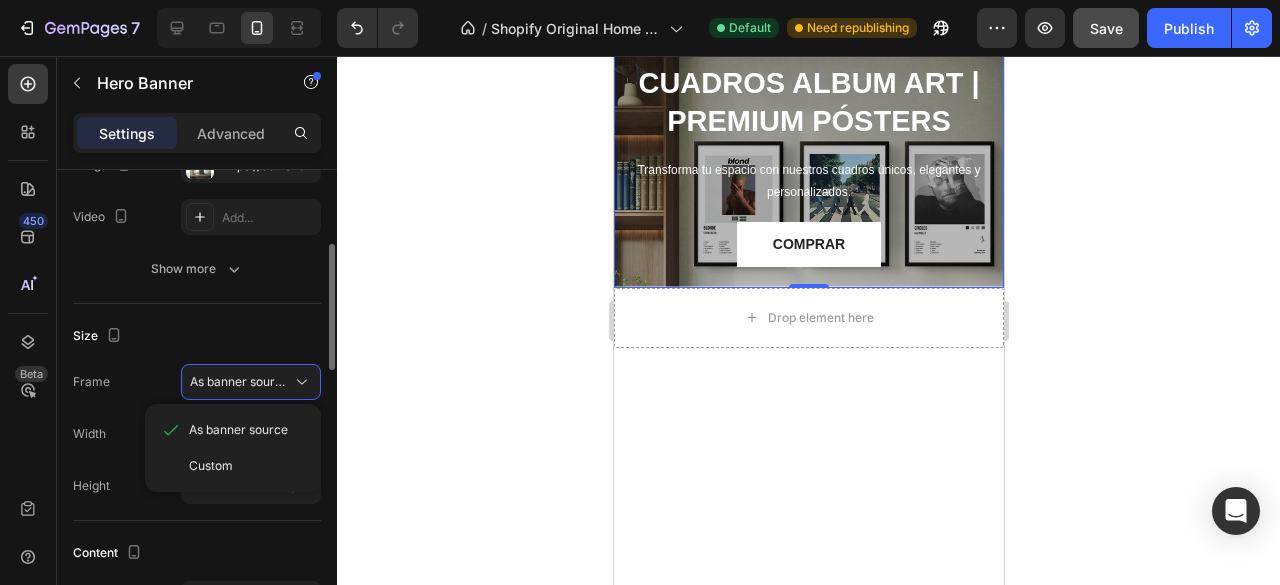 click on "Size" at bounding box center [197, 336] 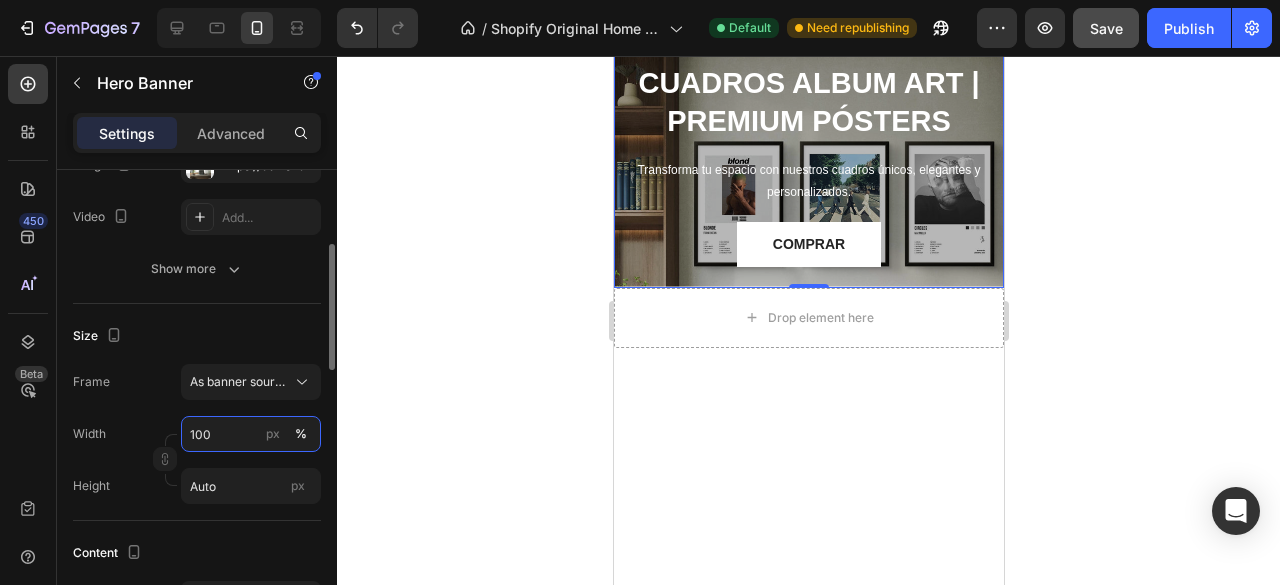 click on "100" at bounding box center (251, 434) 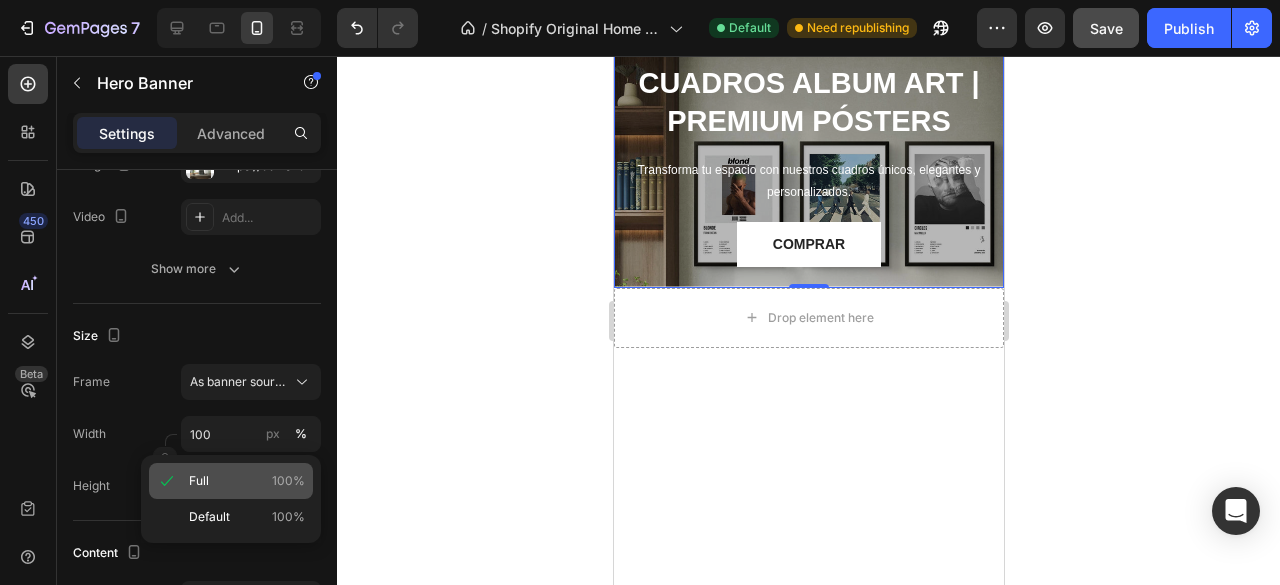 click on "Full 100%" at bounding box center (247, 481) 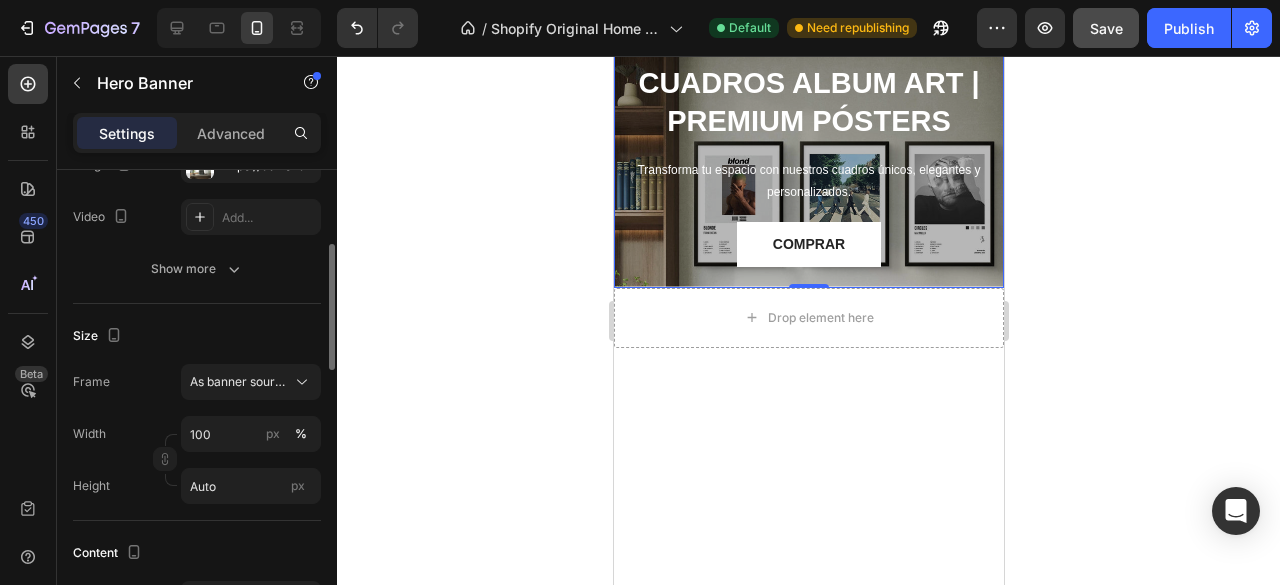 click on "Size Frame As banner source Width 100 px % Height Auto px" 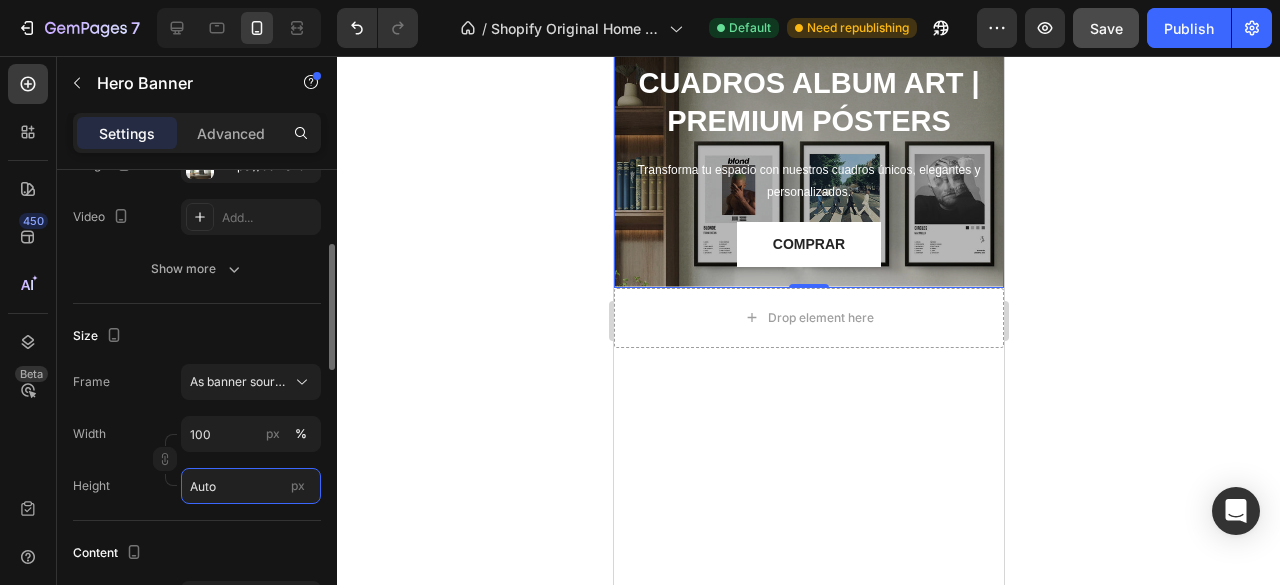 click on "Auto" at bounding box center (251, 486) 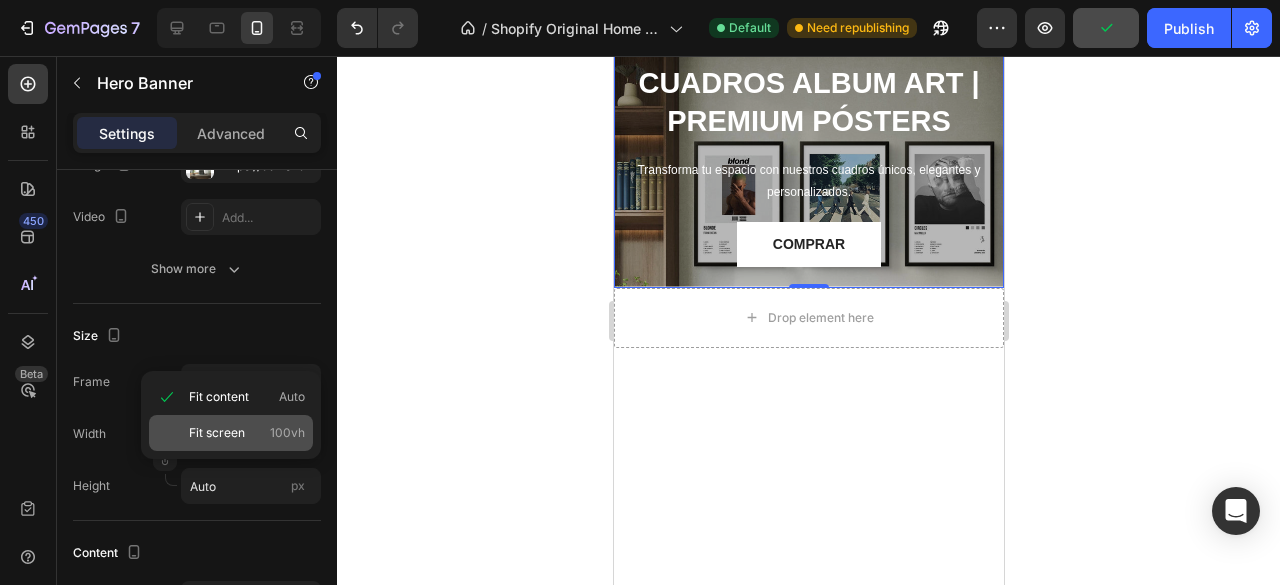 click on "Fit screen" at bounding box center (217, 433) 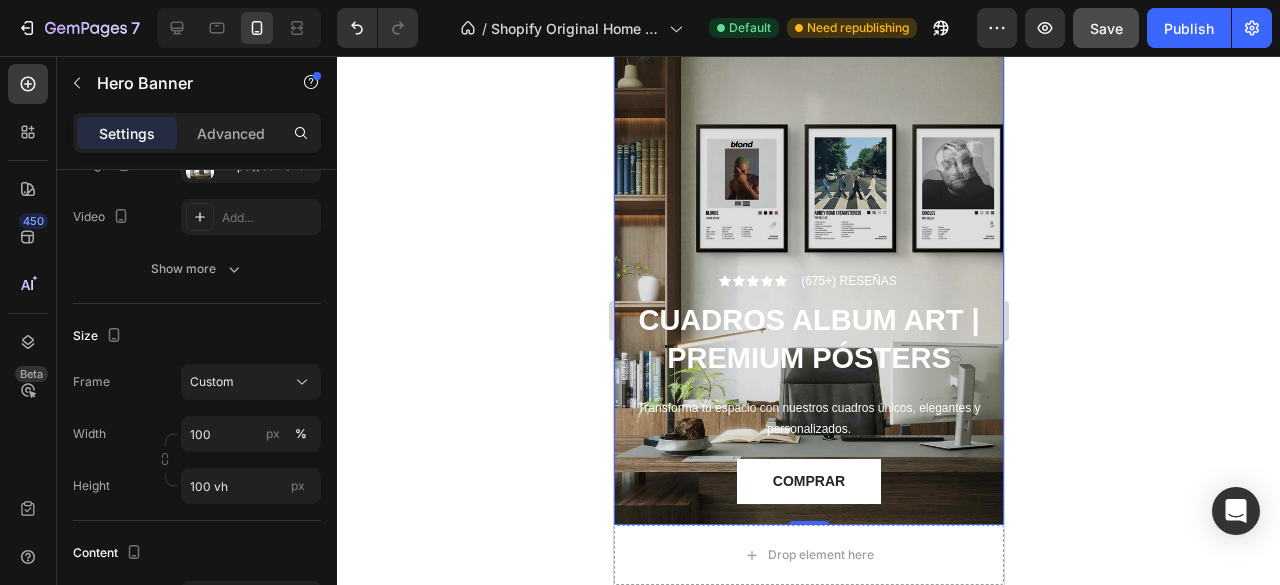 scroll, scrollTop: 94, scrollLeft: 0, axis: vertical 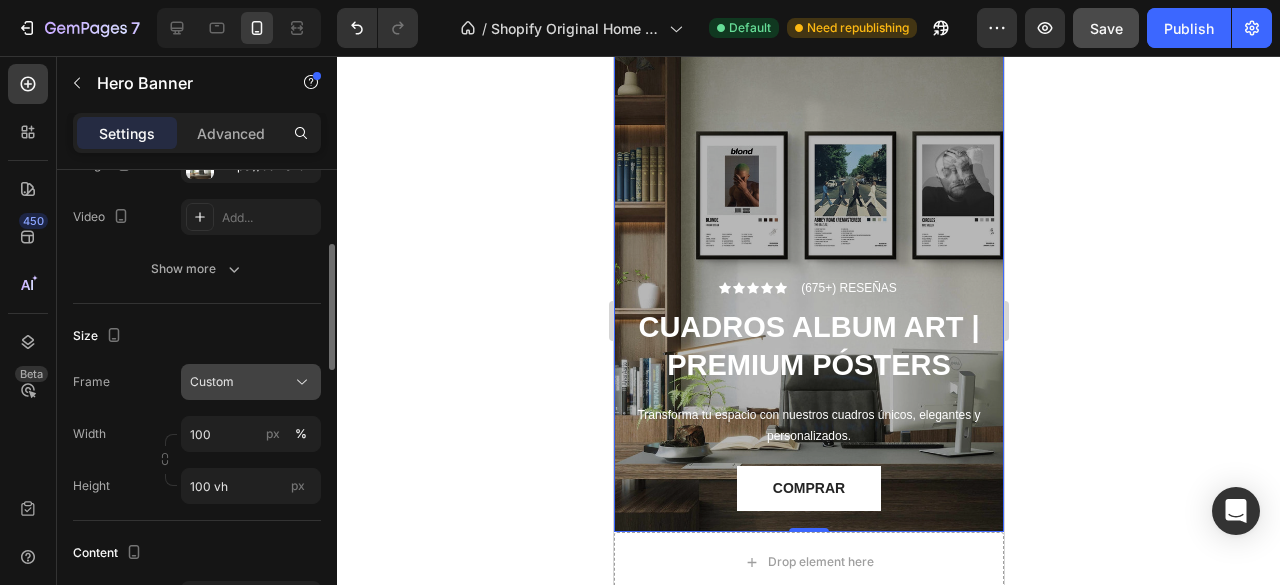 click on "Custom" 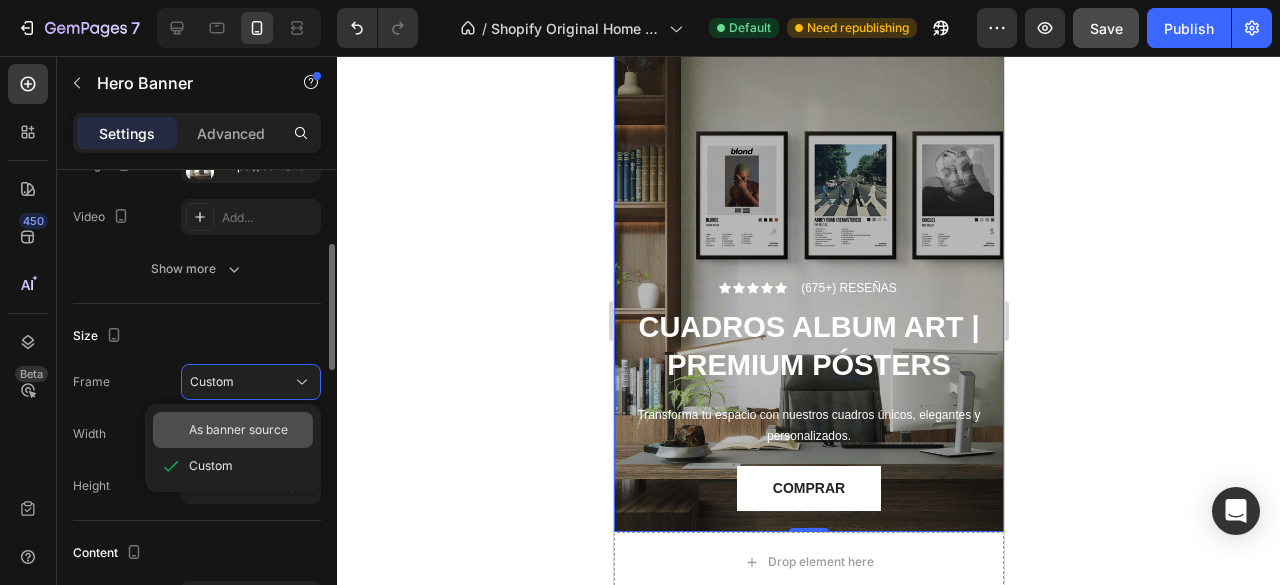 click on "As banner source" at bounding box center [238, 430] 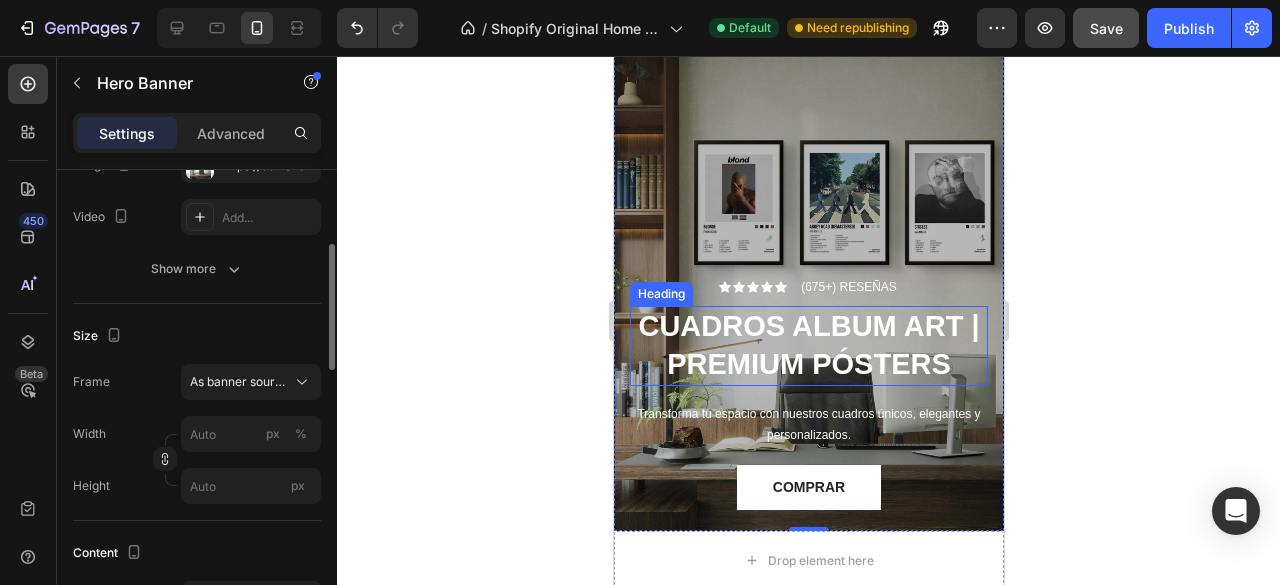 scroll, scrollTop: 0, scrollLeft: 0, axis: both 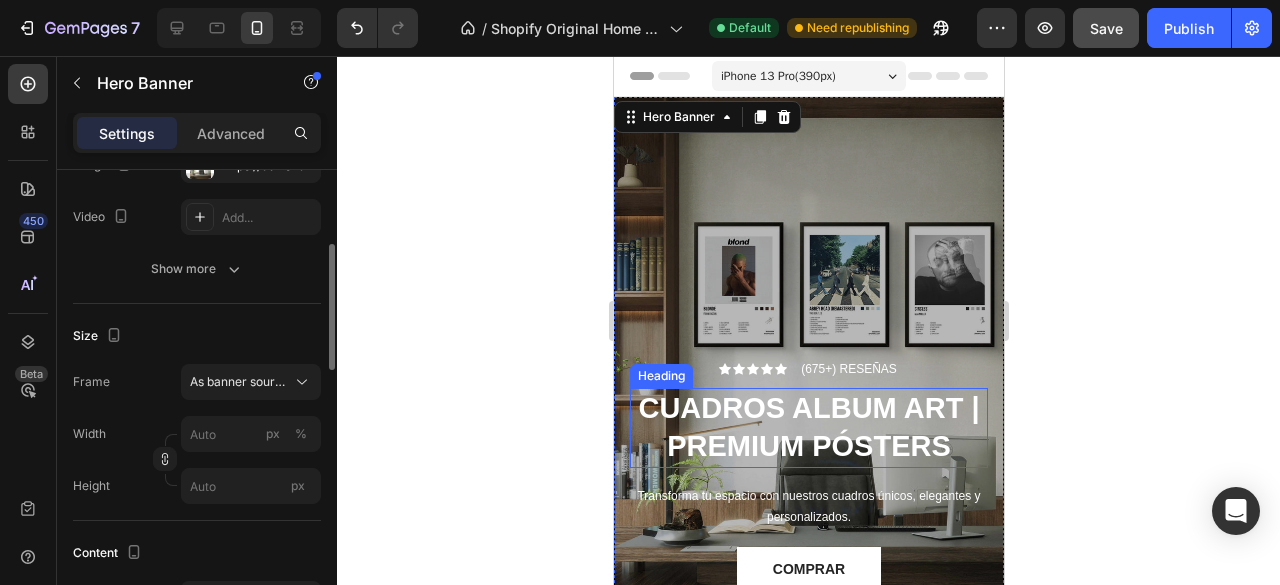 click on "CUADROS ALBUM ART | PREMIUM PÓSTERS" at bounding box center [807, 427] 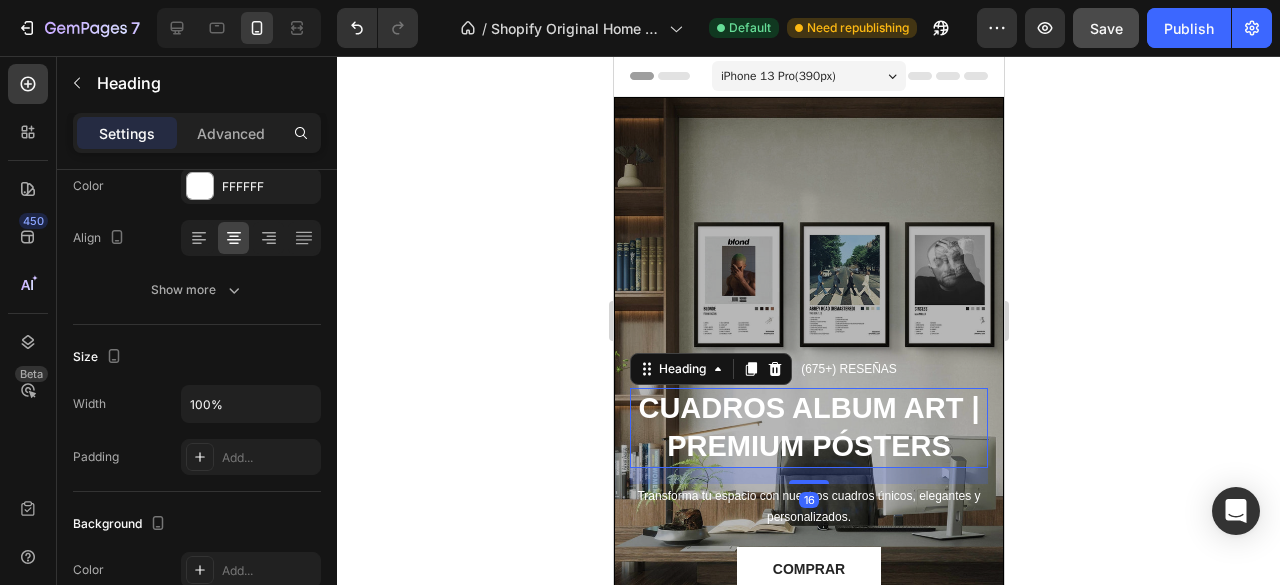 scroll, scrollTop: 0, scrollLeft: 0, axis: both 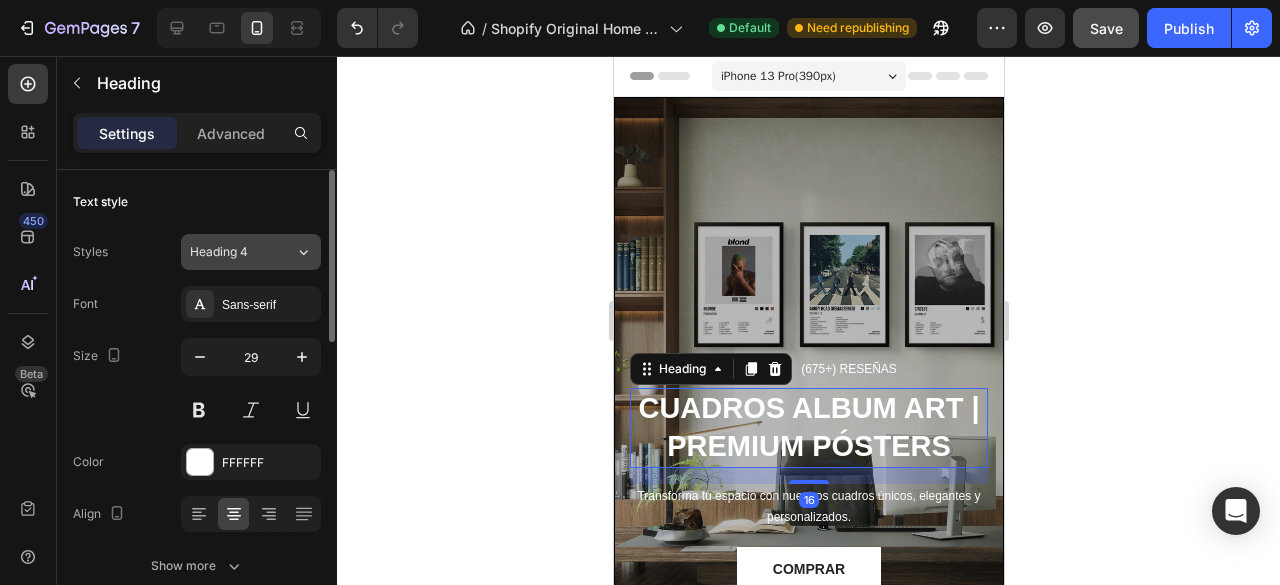 click on "Heading 4" at bounding box center (230, 252) 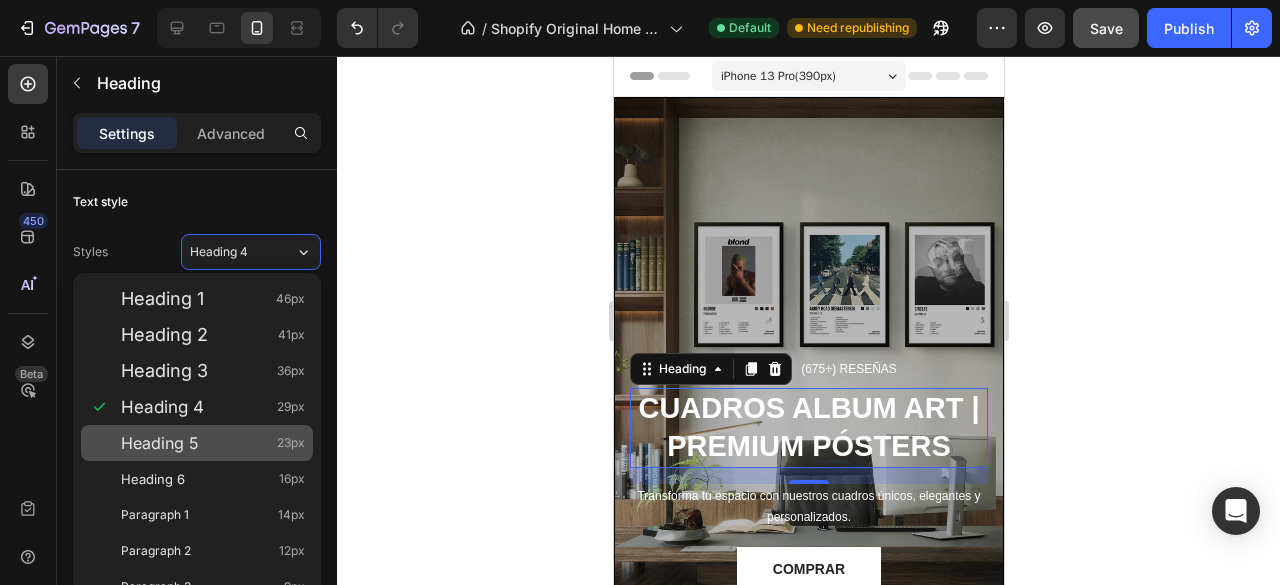 click on "Heading 5" at bounding box center (160, 443) 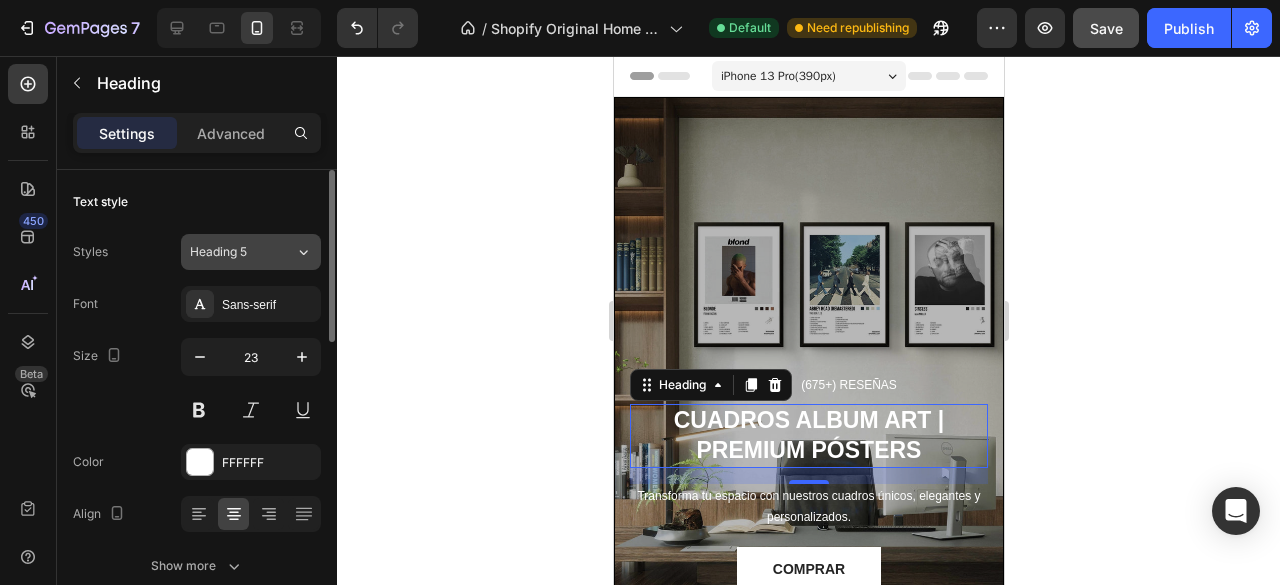 click on "Heading 5" at bounding box center (230, 252) 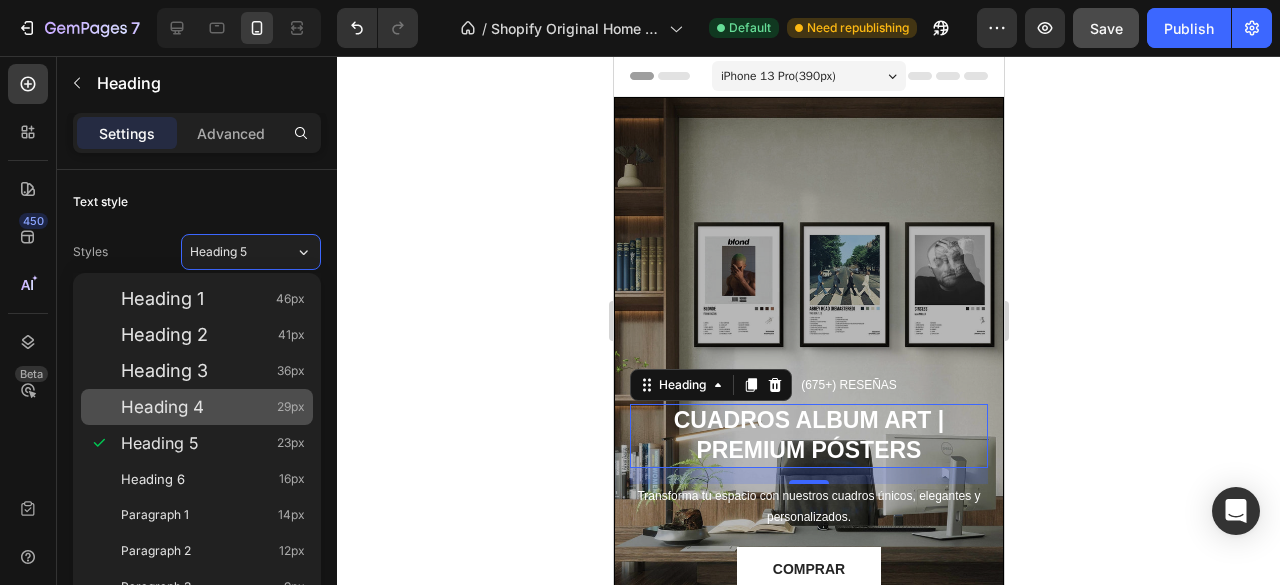click on "Heading 4" at bounding box center [162, 407] 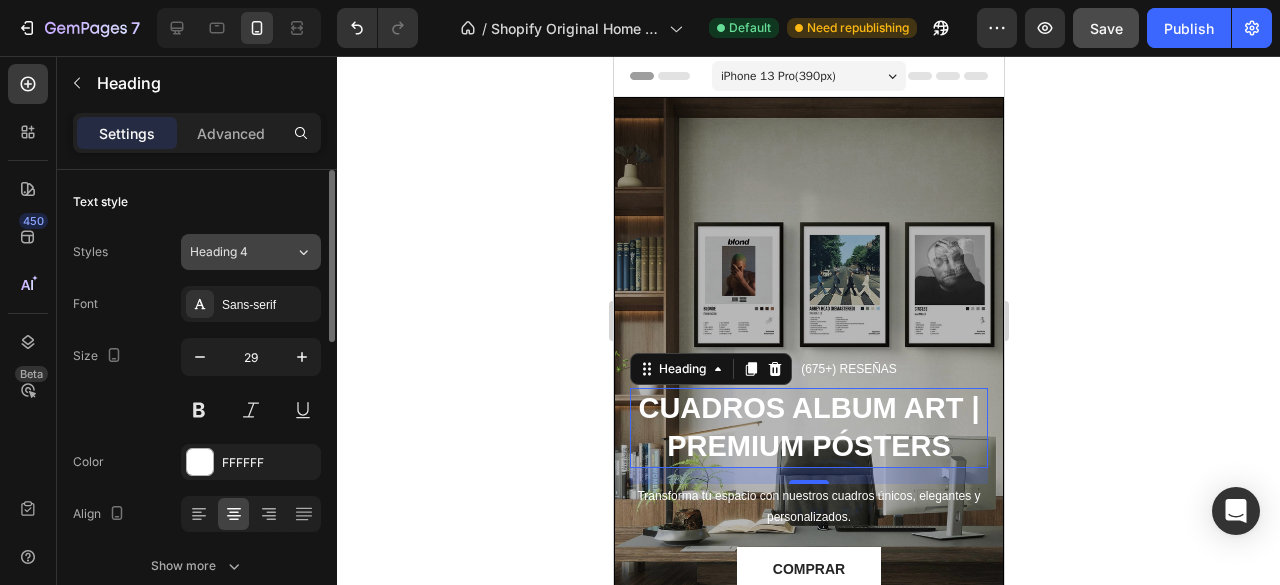 click on "Heading 4" at bounding box center (242, 252) 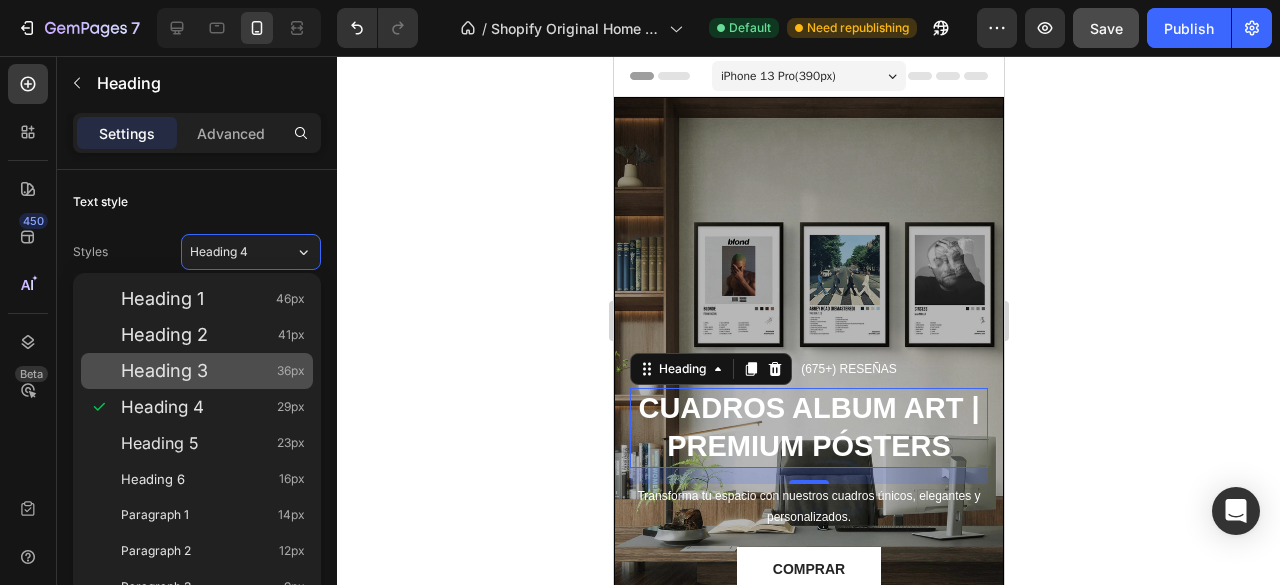 click on "Heading 3 36px" at bounding box center [213, 371] 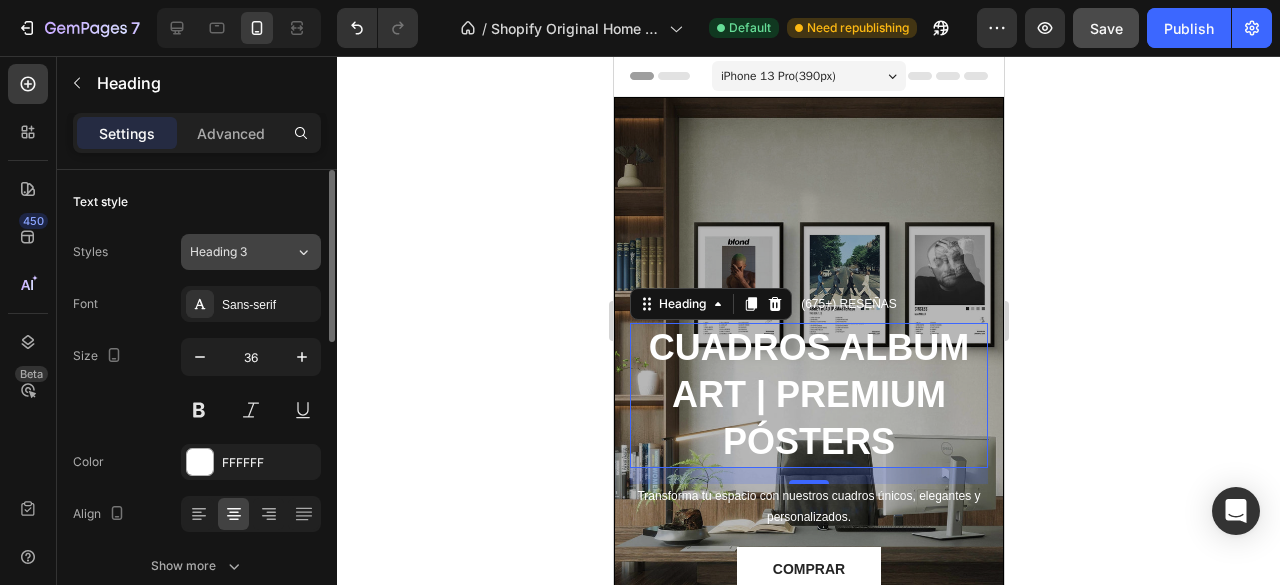 click on "Heading 3" at bounding box center [230, 252] 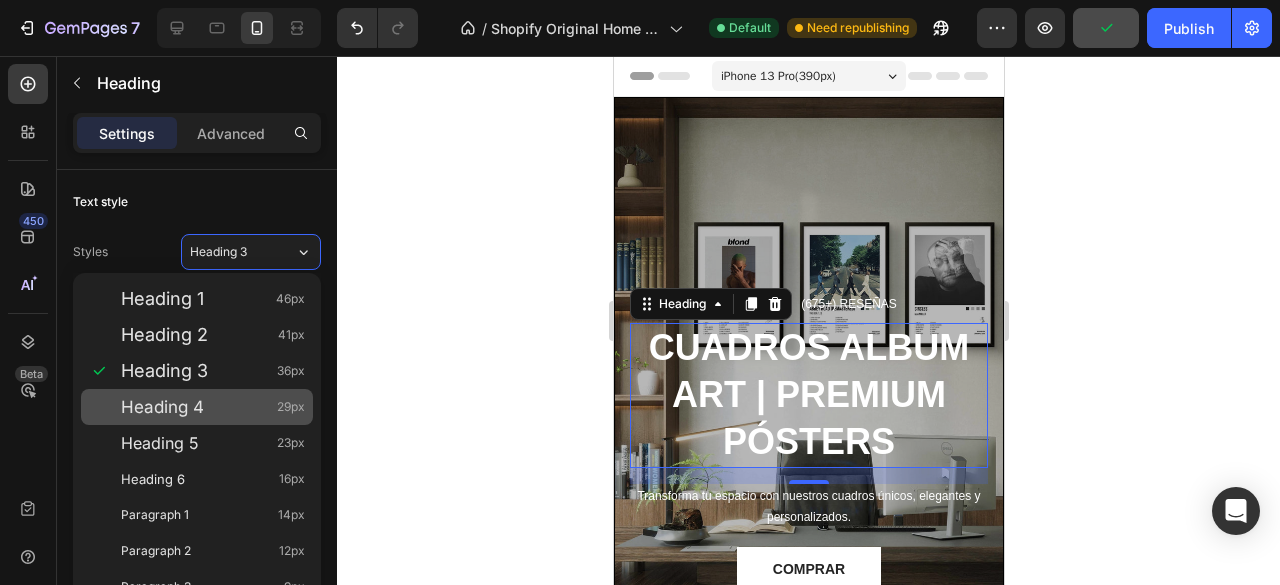 click on "Heading 4 29px" at bounding box center (213, 407) 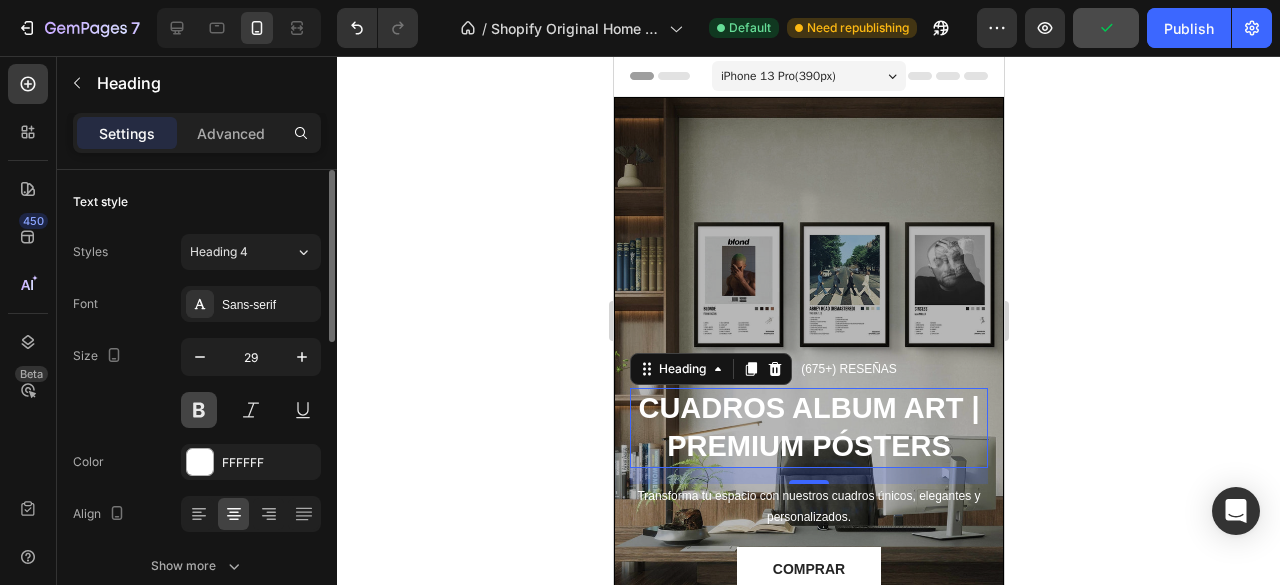 click at bounding box center (199, 410) 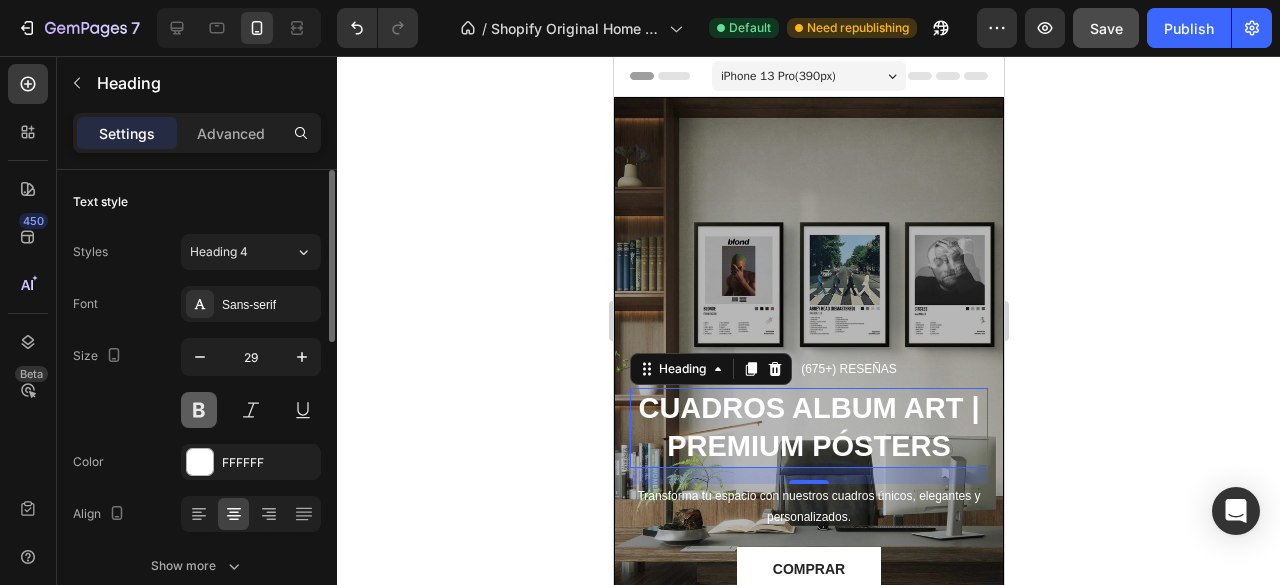 click at bounding box center [199, 410] 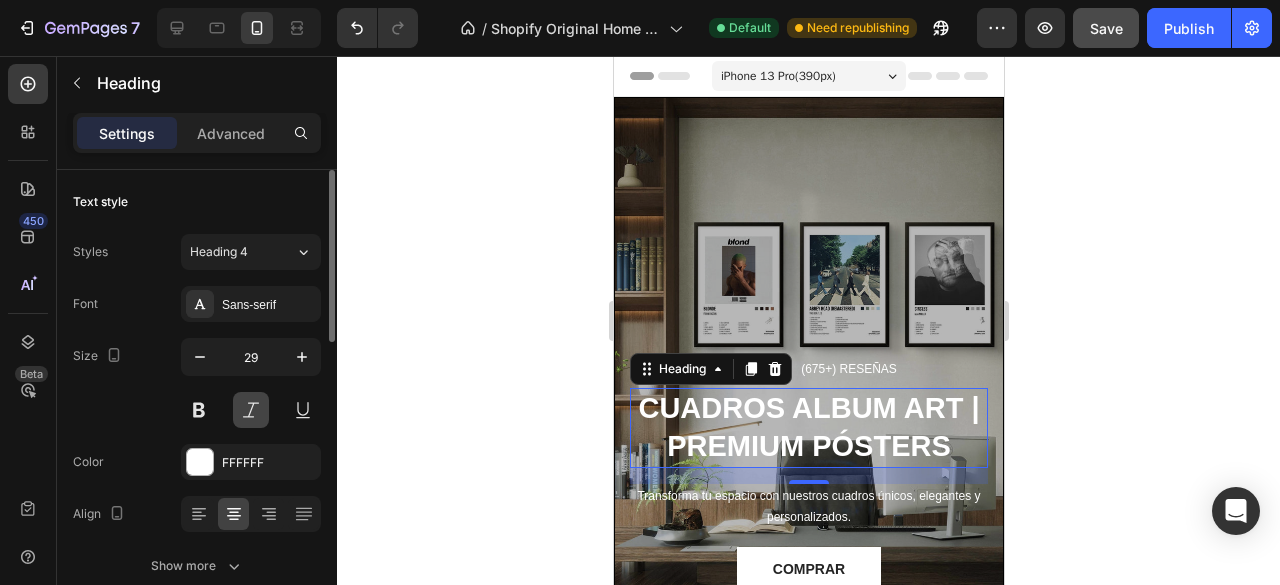 click at bounding box center (251, 410) 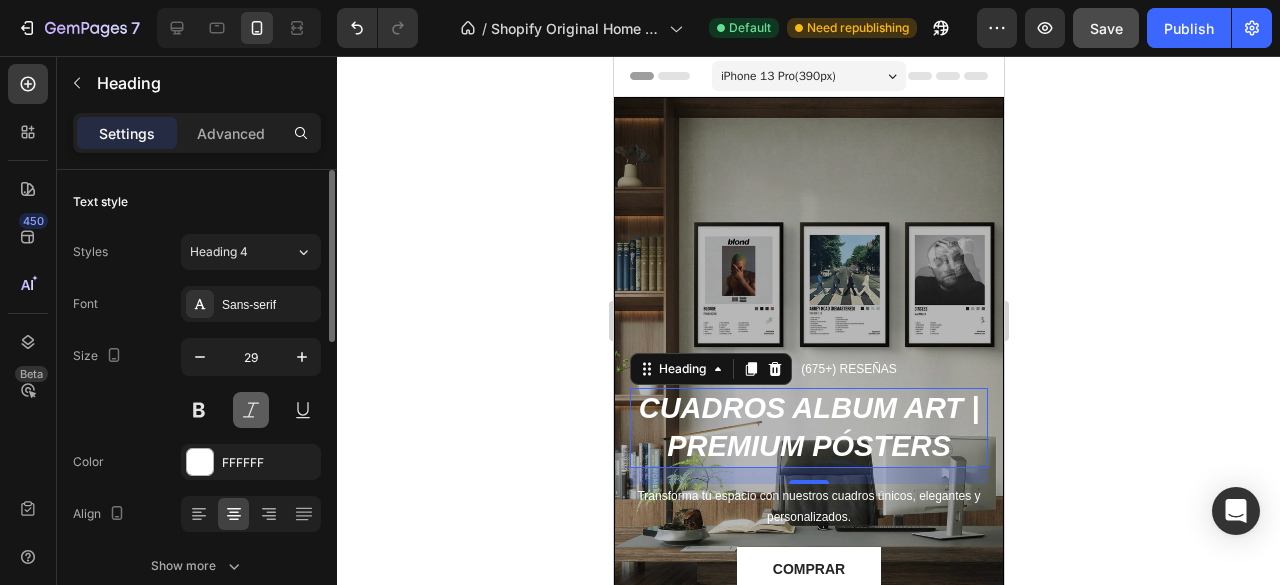 click at bounding box center (251, 410) 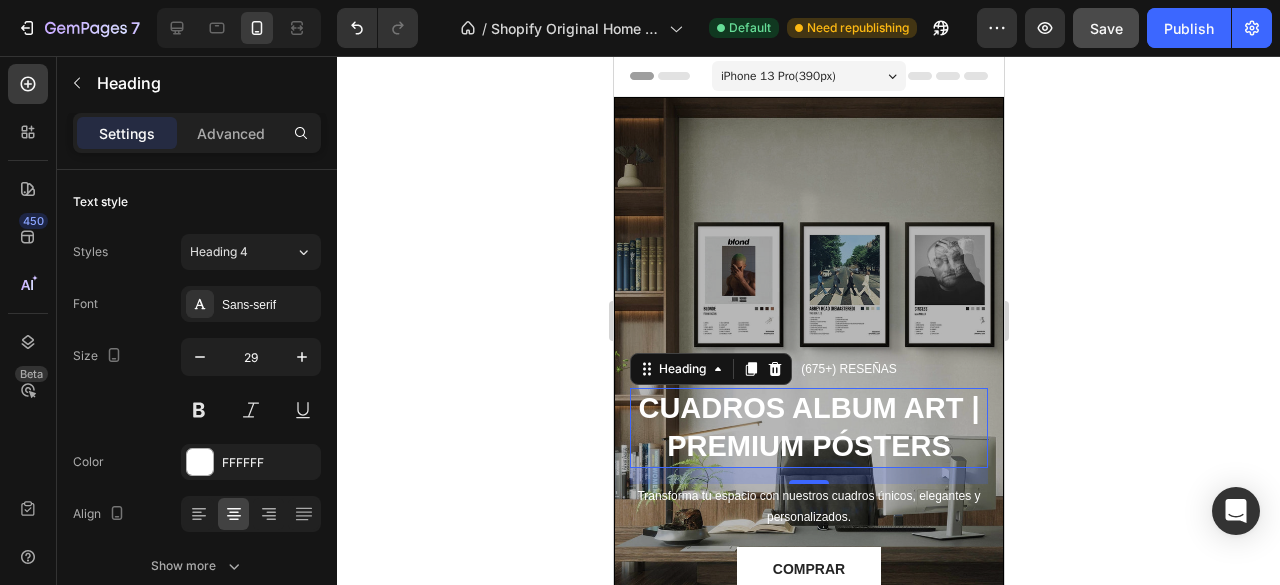click 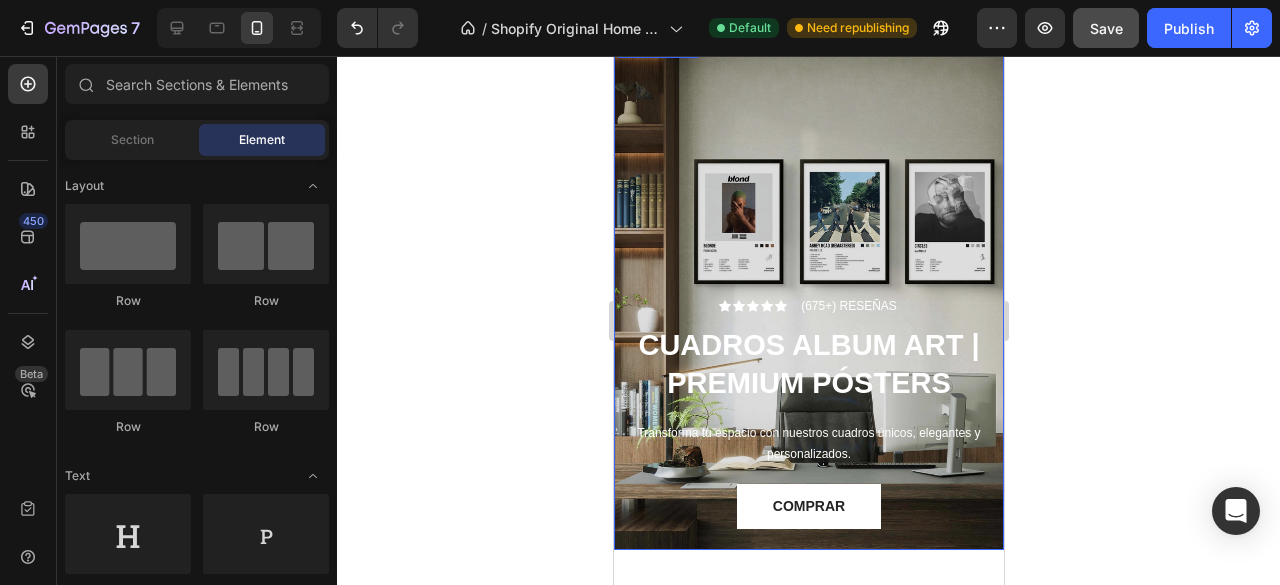 scroll, scrollTop: 72, scrollLeft: 0, axis: vertical 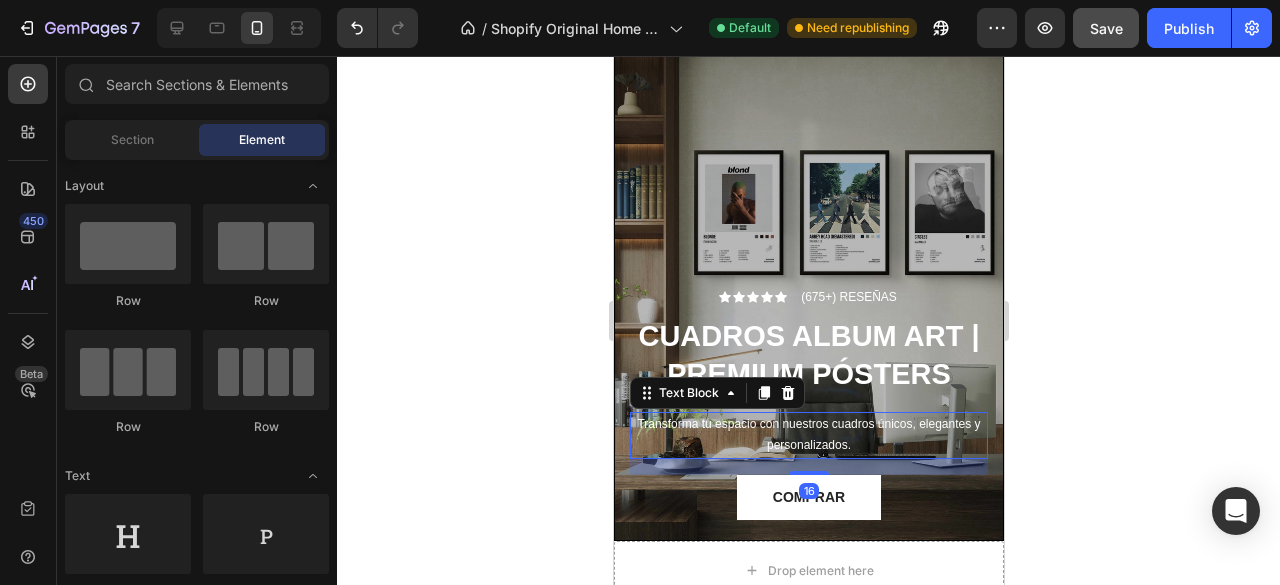 click on "Transforma tu espacio con nuestros cuadros únicos, elegantes y personalizados." at bounding box center (808, 435) 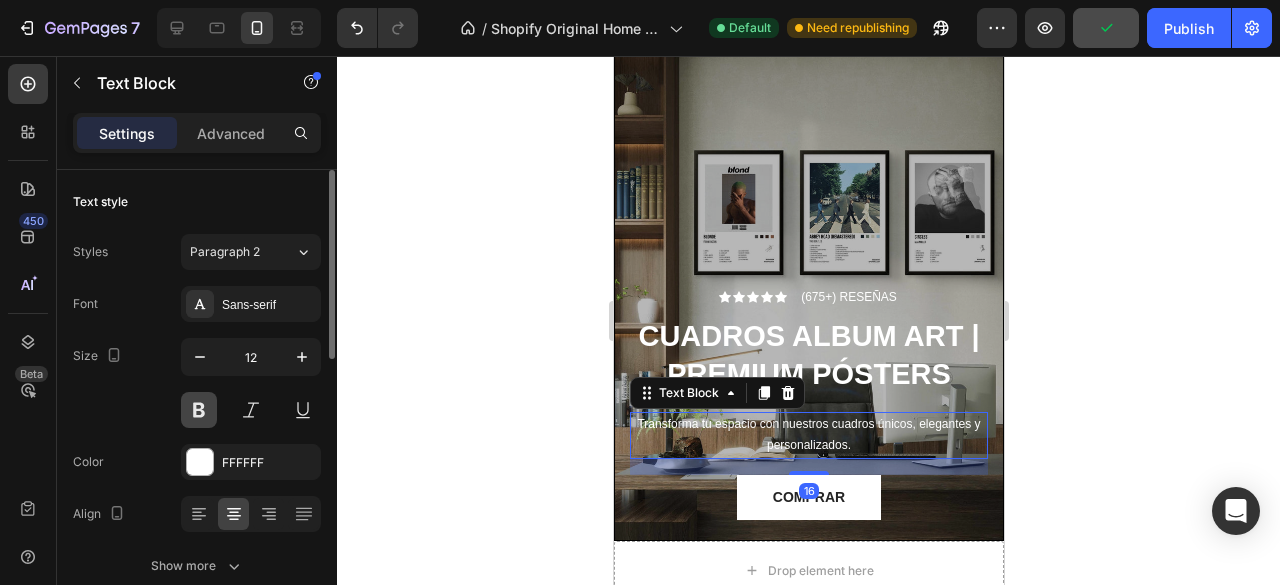 click at bounding box center [199, 410] 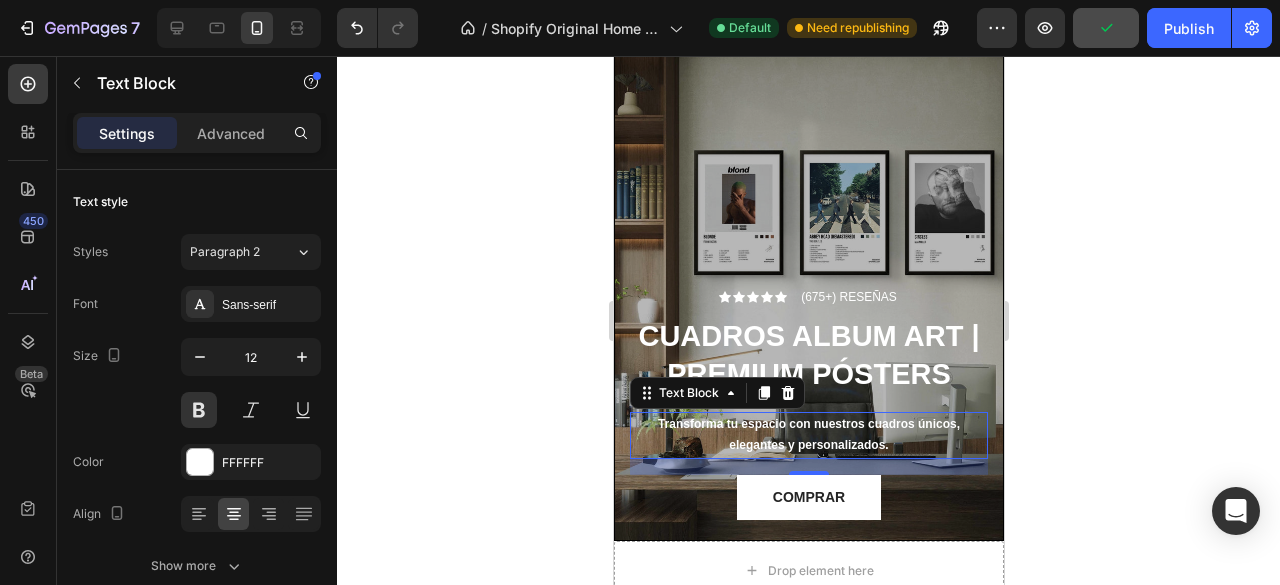 click 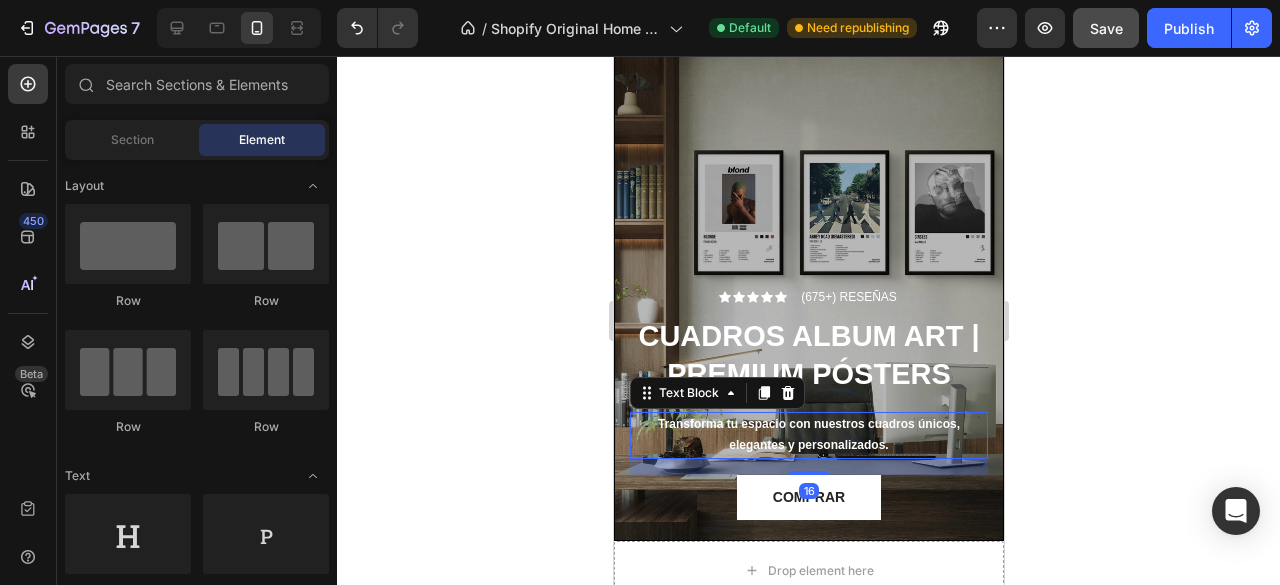 click on "Transforma tu espacio con nuestros cuadros únicos, elegantes y personalizados." at bounding box center [808, 435] 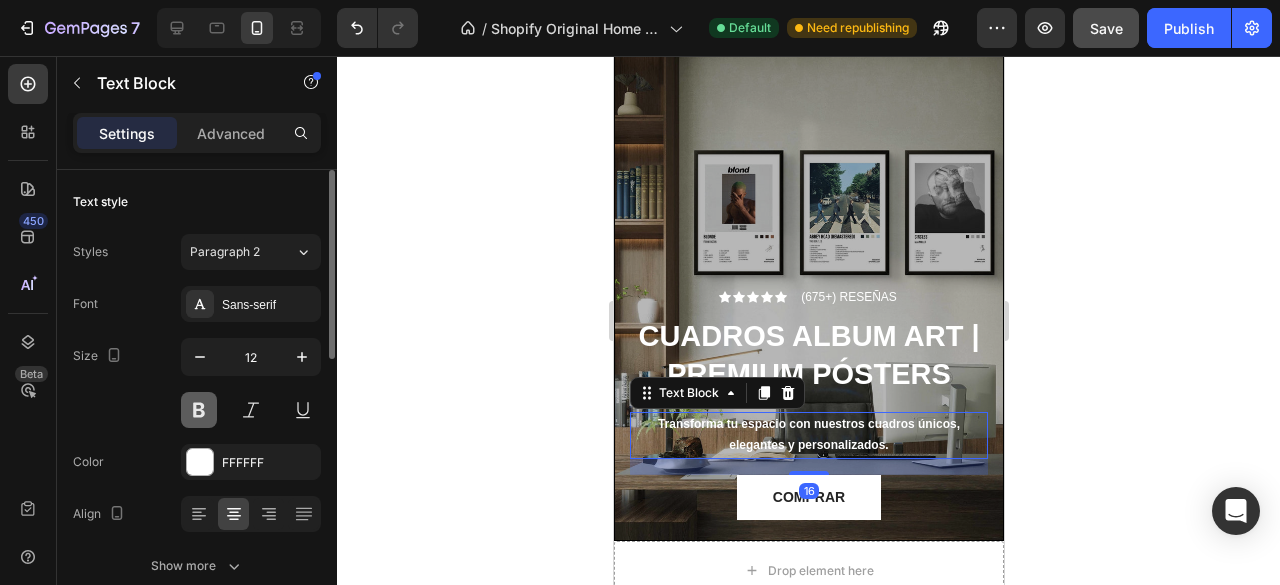 click at bounding box center (199, 410) 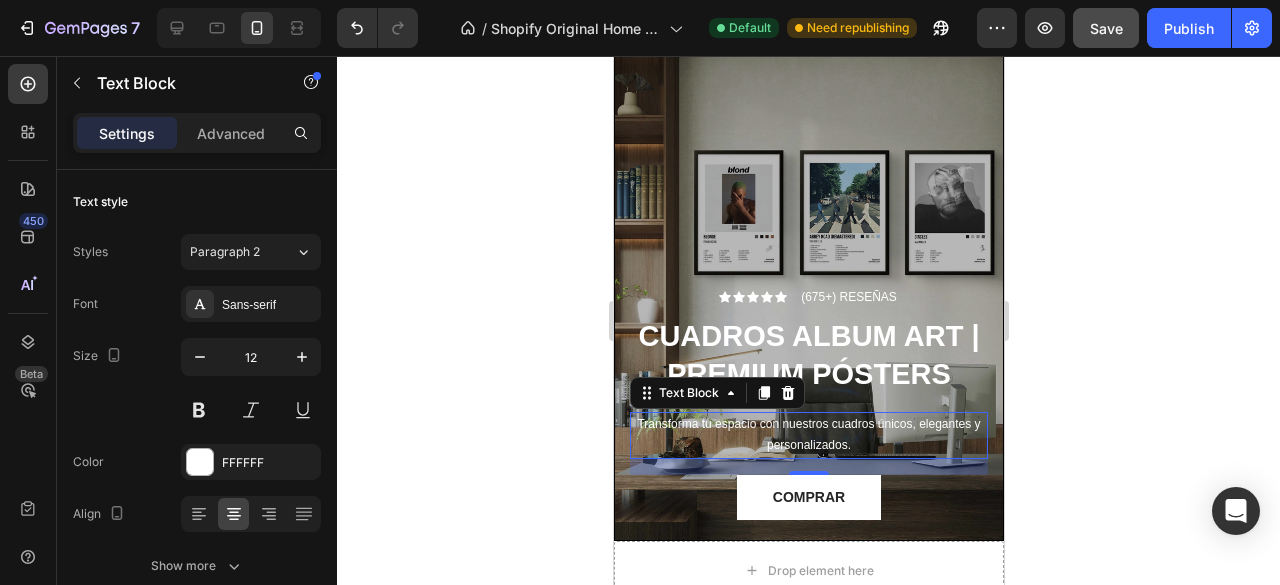 click 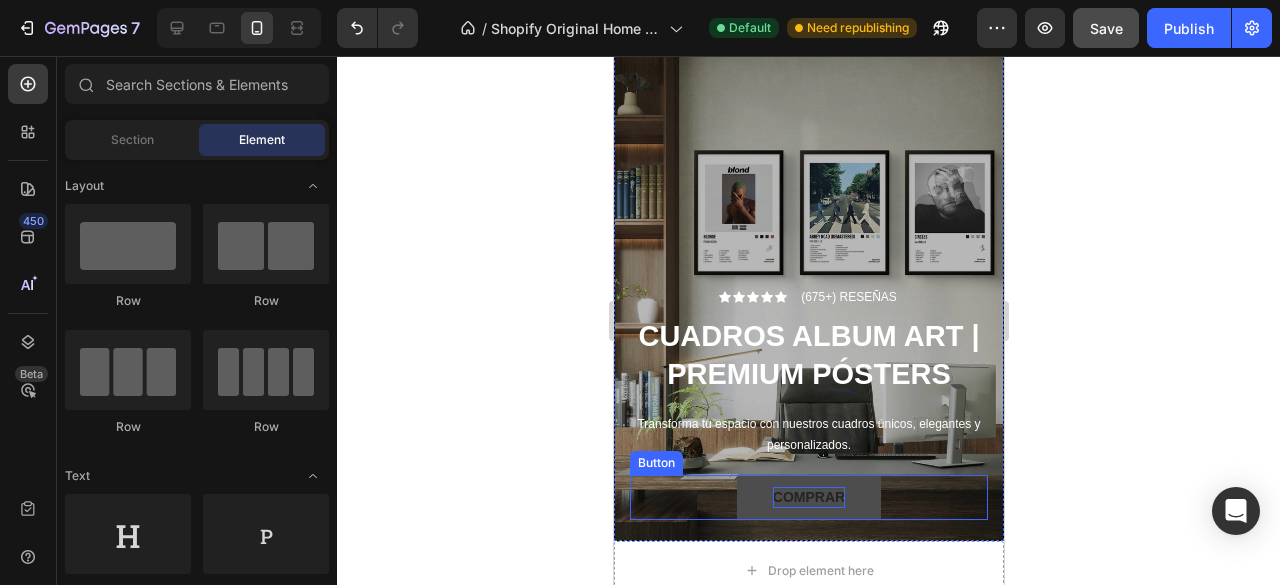 click on "COMPRAR" at bounding box center (808, 497) 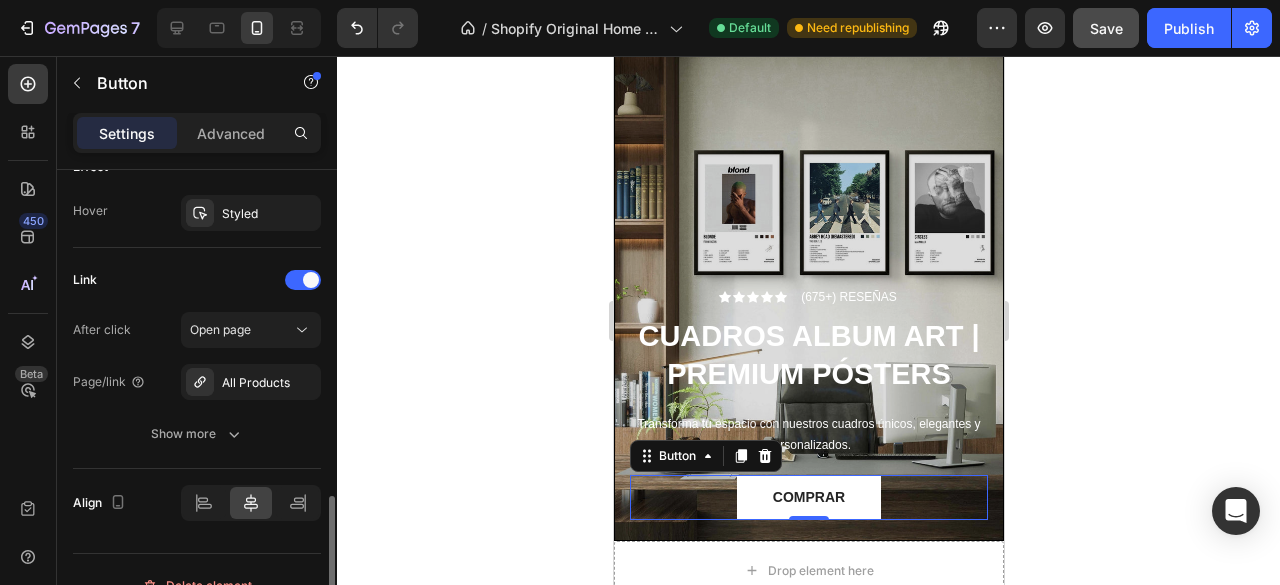 scroll, scrollTop: 1088, scrollLeft: 0, axis: vertical 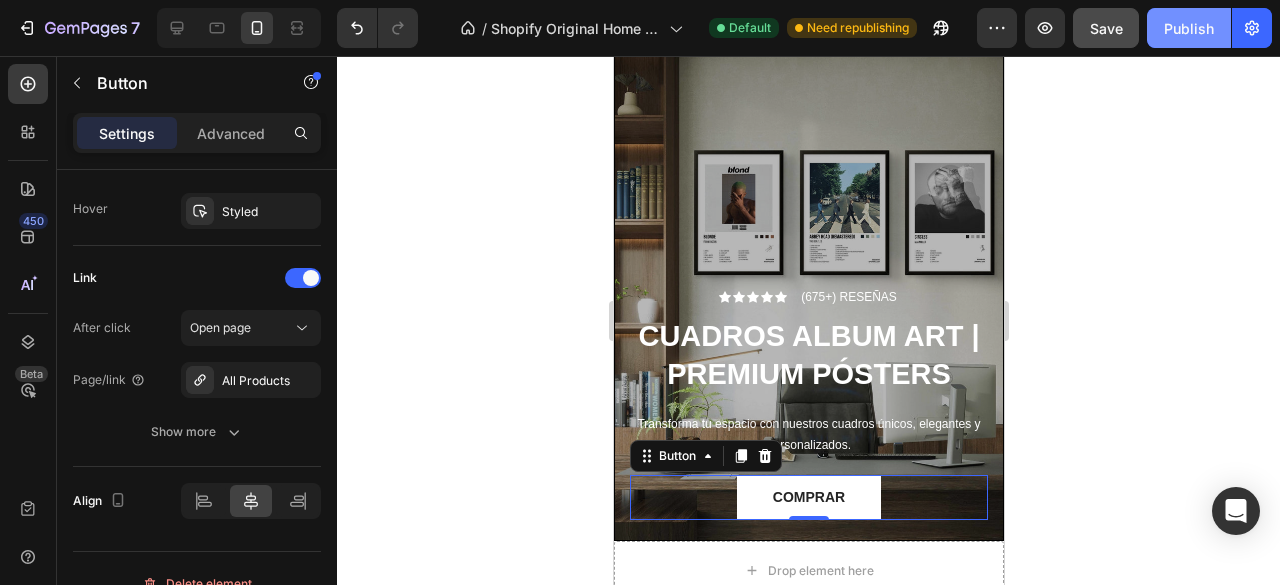 click on "Publish" at bounding box center (1189, 28) 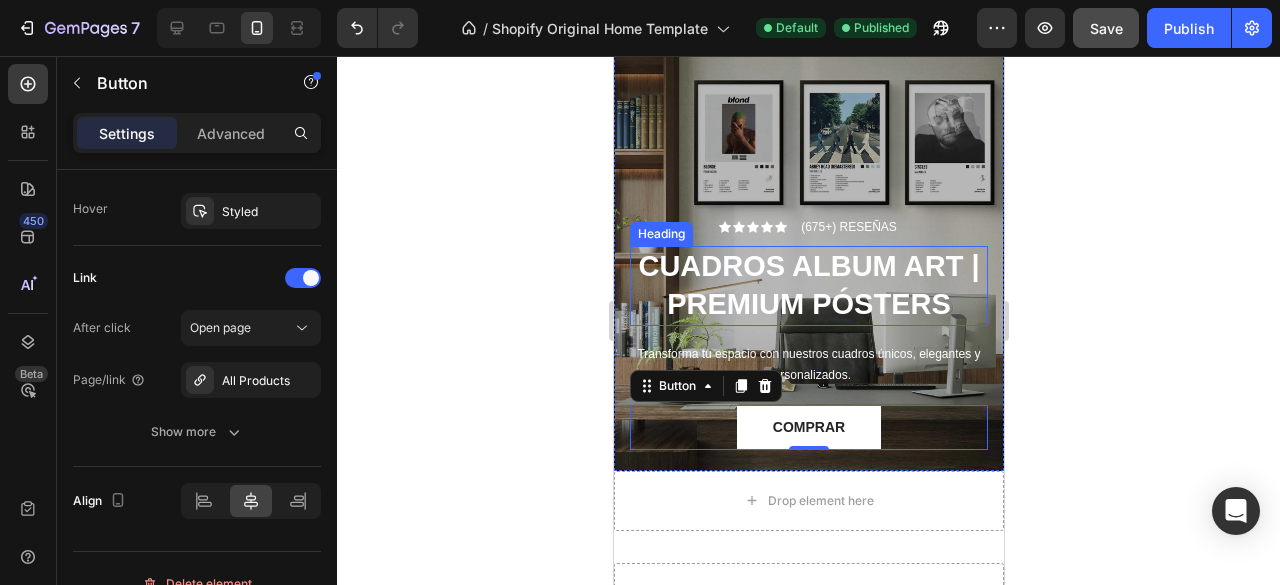 scroll, scrollTop: 145, scrollLeft: 0, axis: vertical 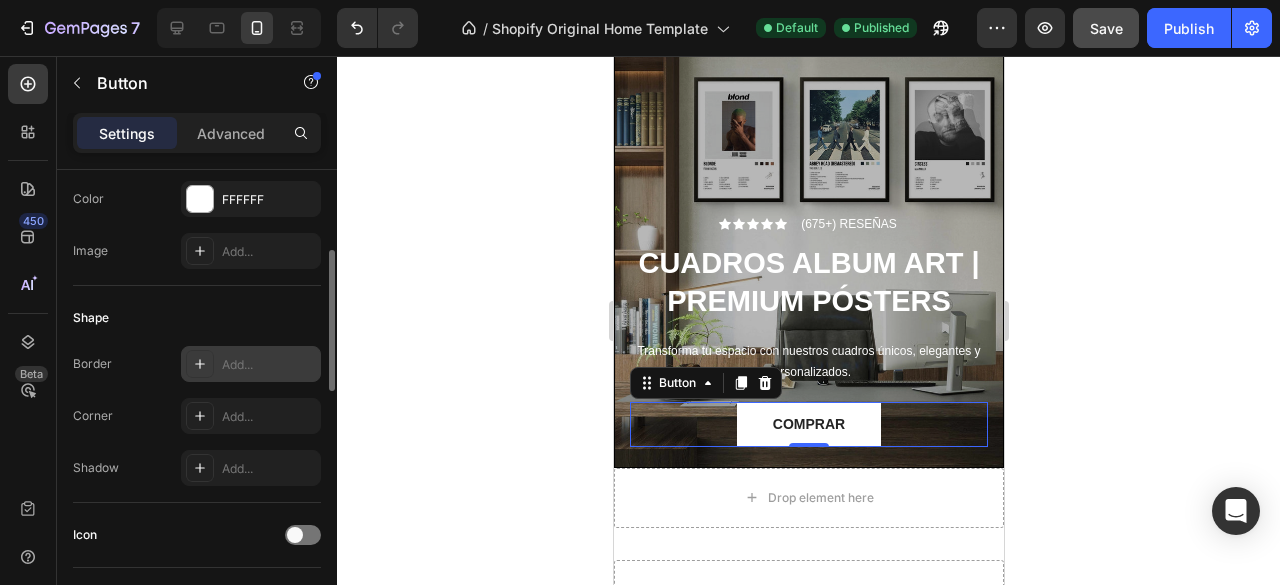 click at bounding box center [200, 364] 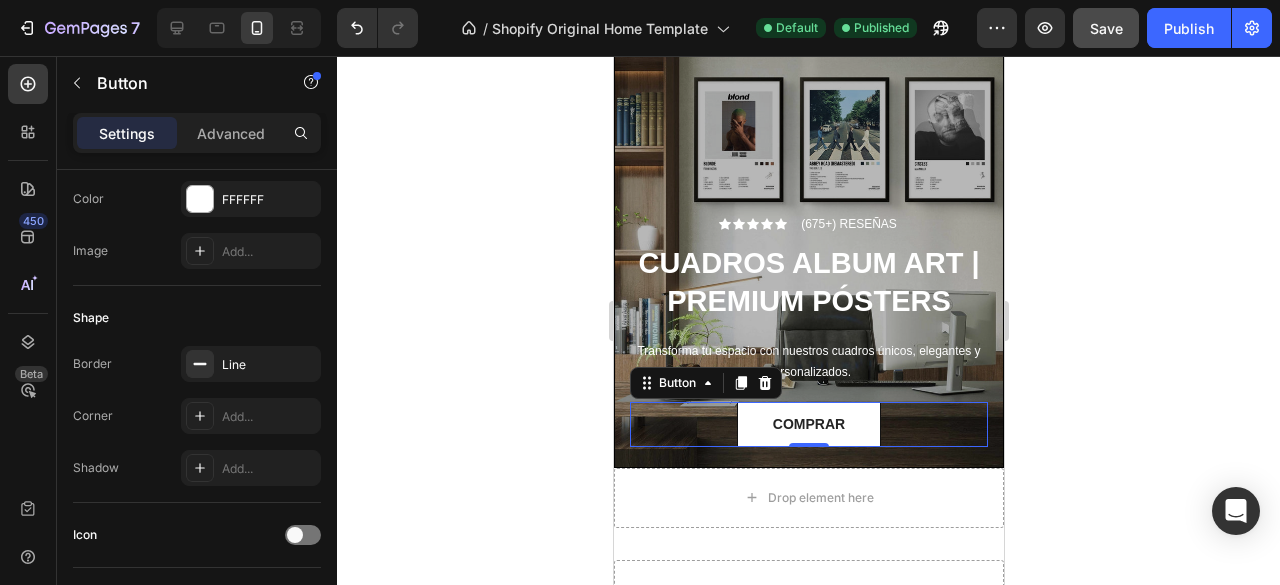 click 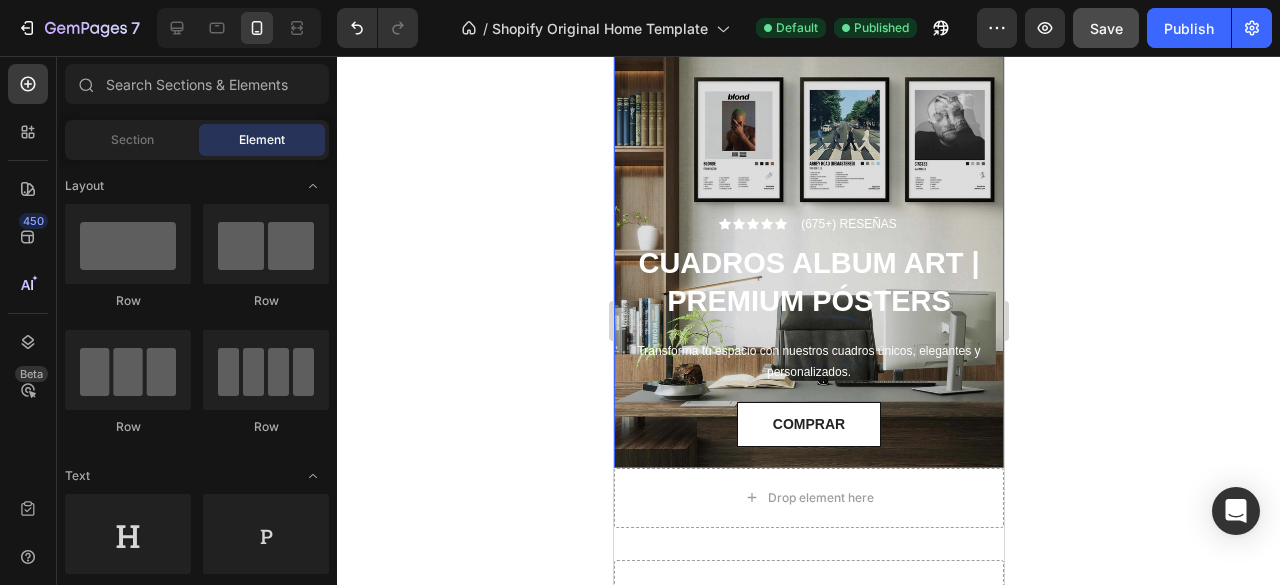 click at bounding box center (808, 210) 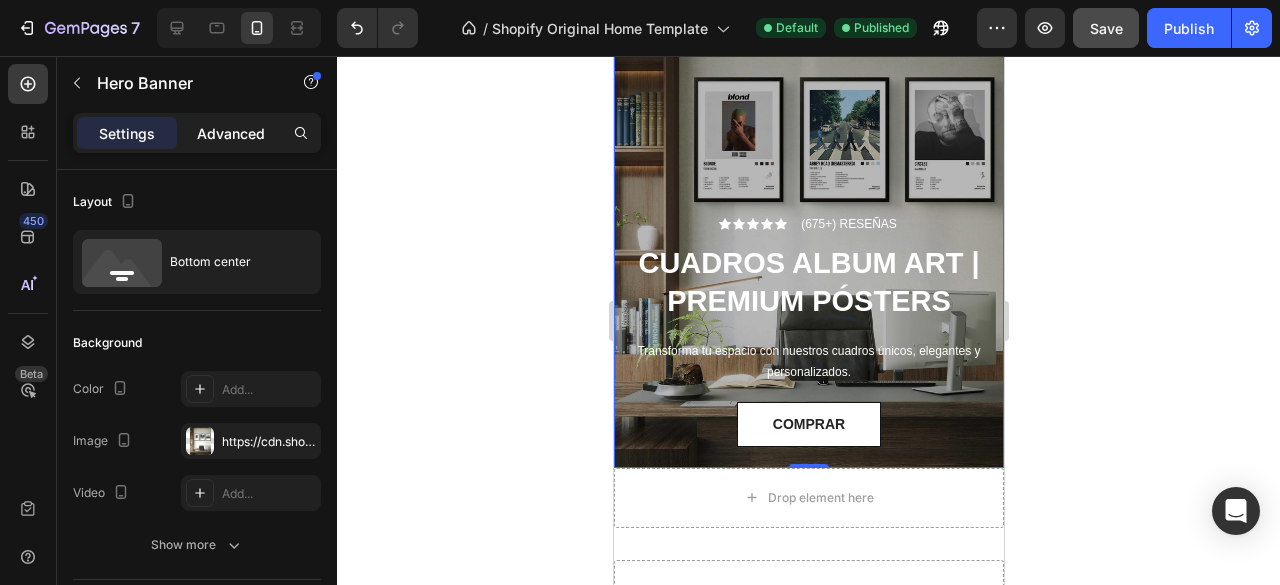 click on "Advanced" at bounding box center [231, 133] 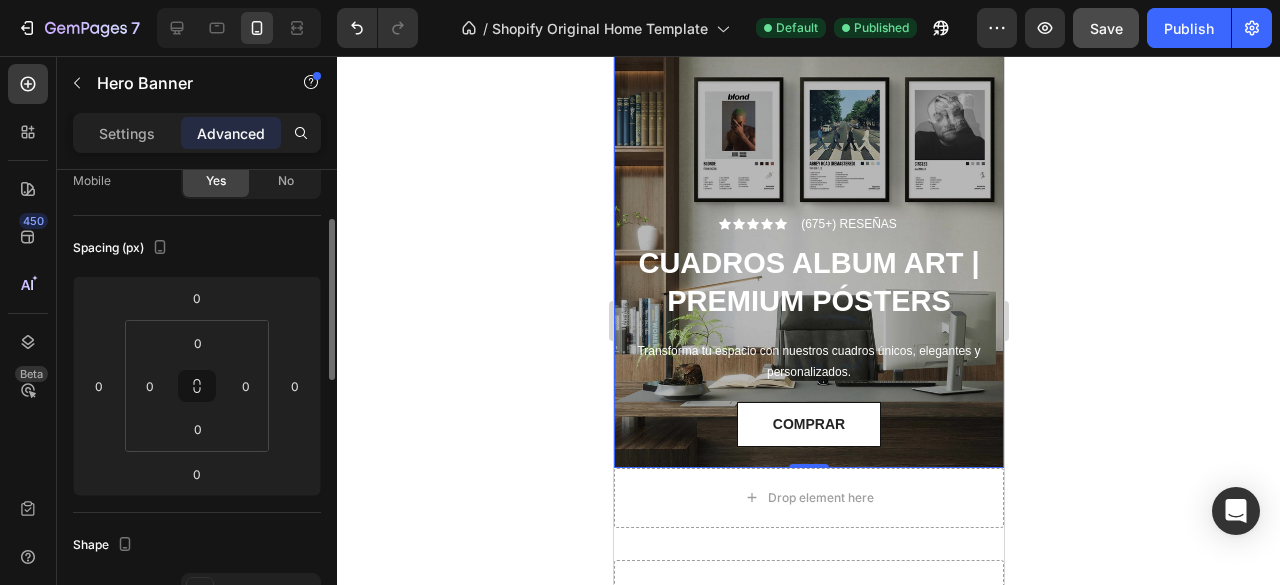 scroll, scrollTop: 181, scrollLeft: 0, axis: vertical 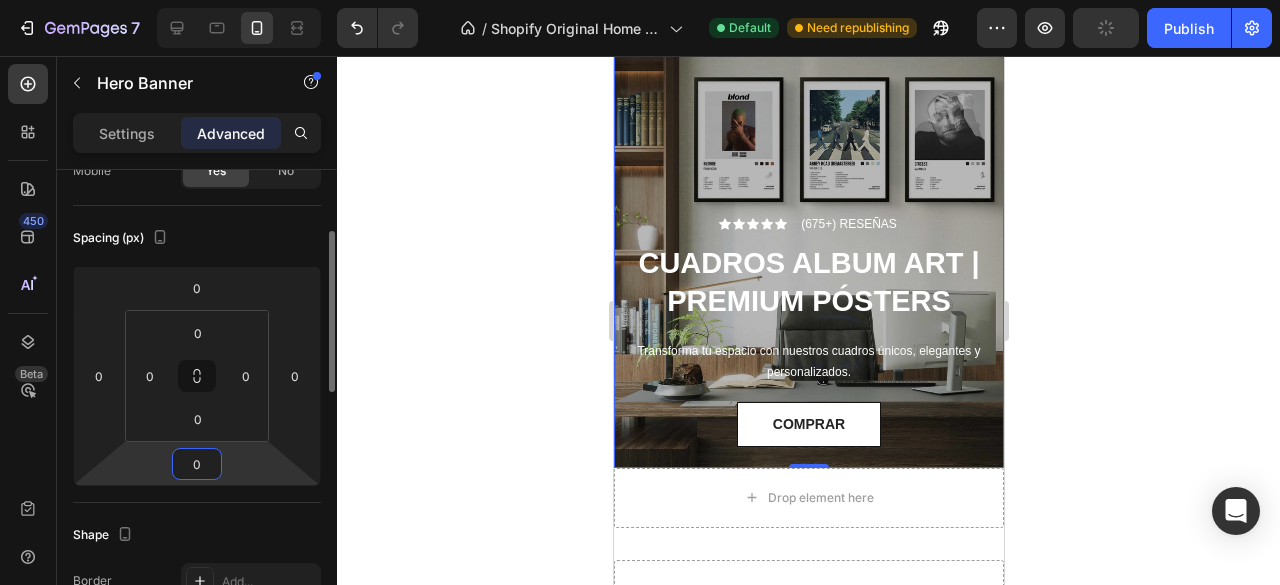 click on "0" at bounding box center [197, 464] 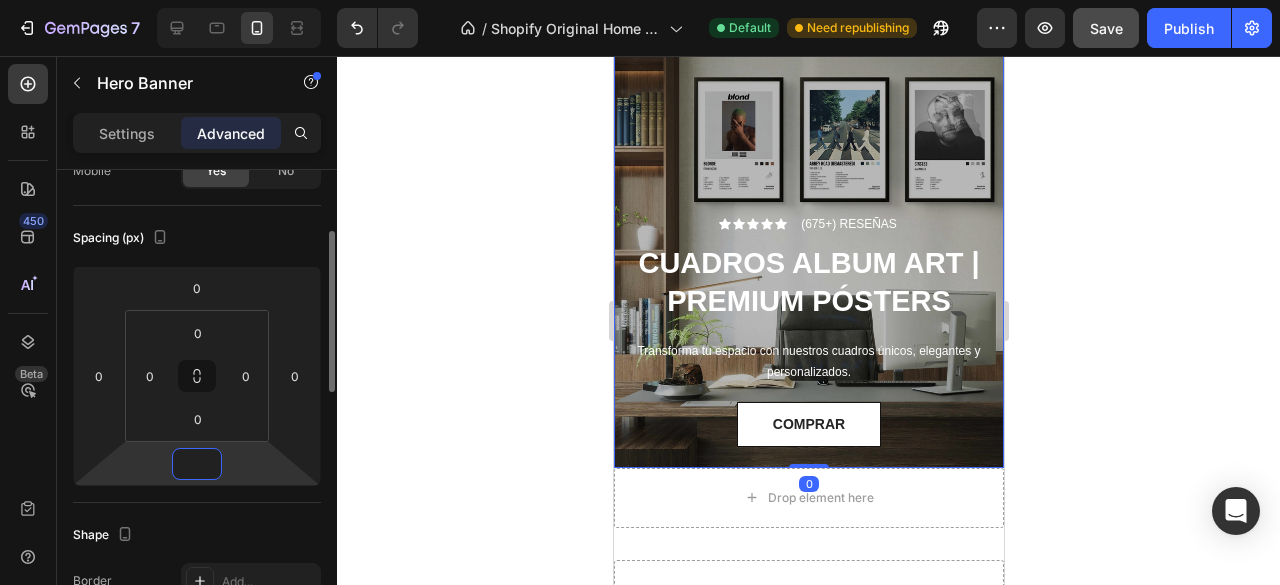 click on "Shape" at bounding box center (197, 535) 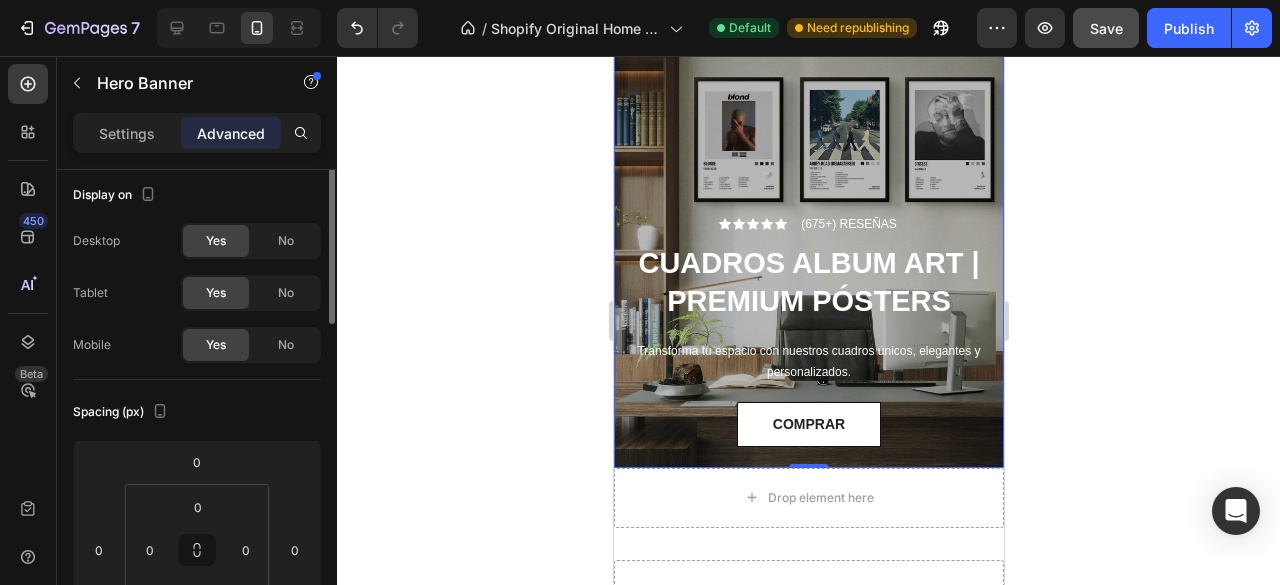 scroll, scrollTop: 0, scrollLeft: 0, axis: both 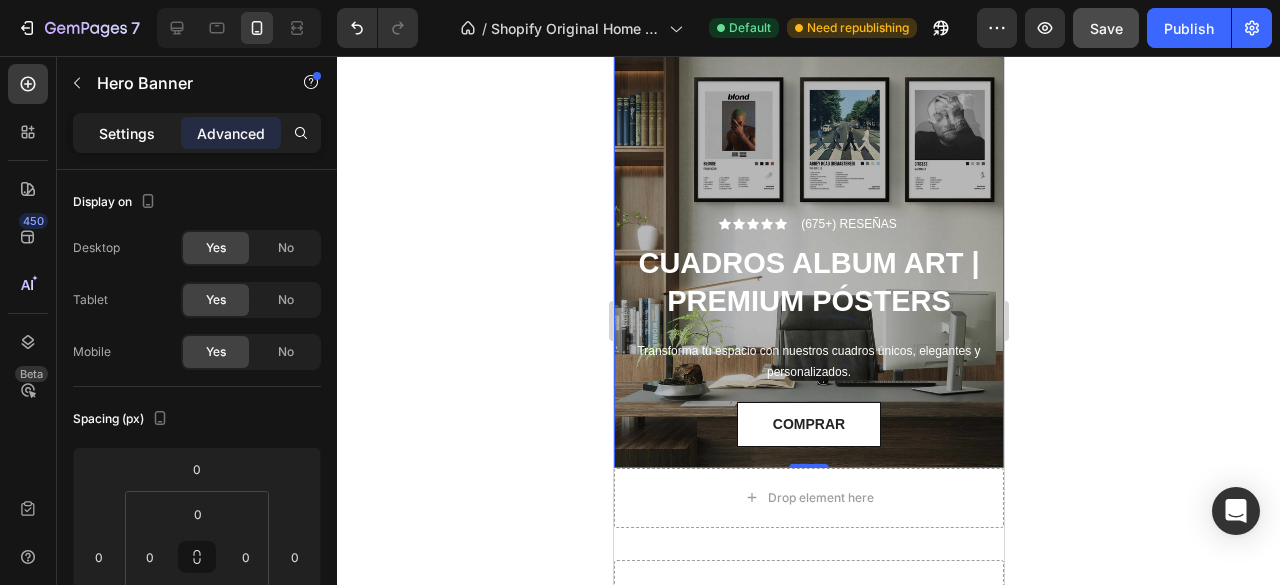click on "Settings" at bounding box center [127, 133] 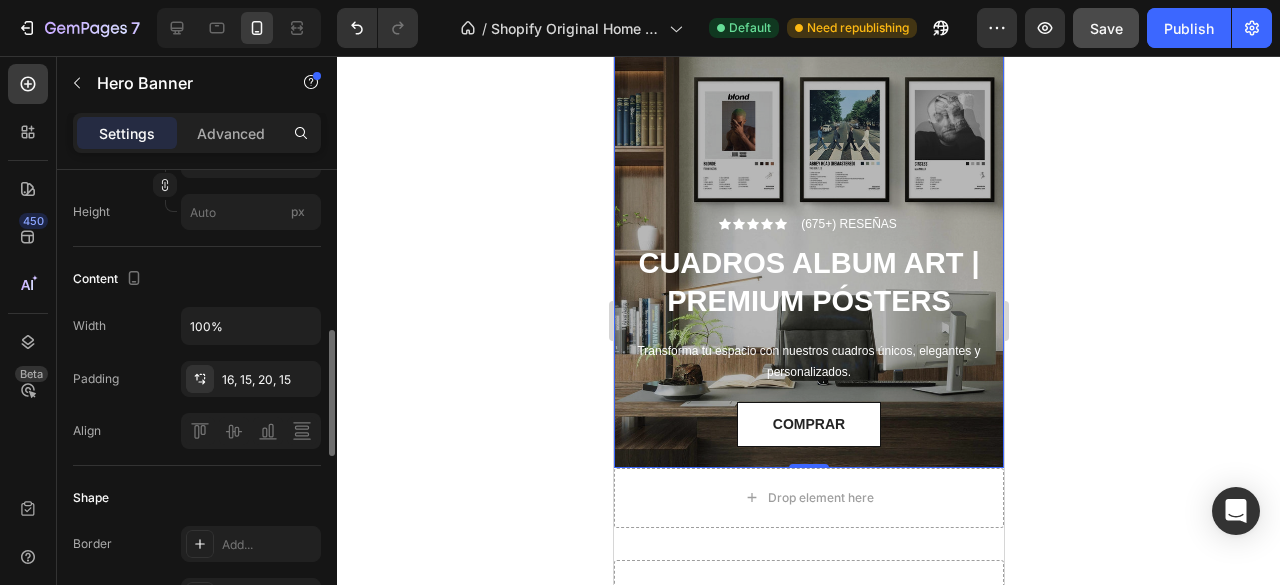 scroll, scrollTop: 562, scrollLeft: 0, axis: vertical 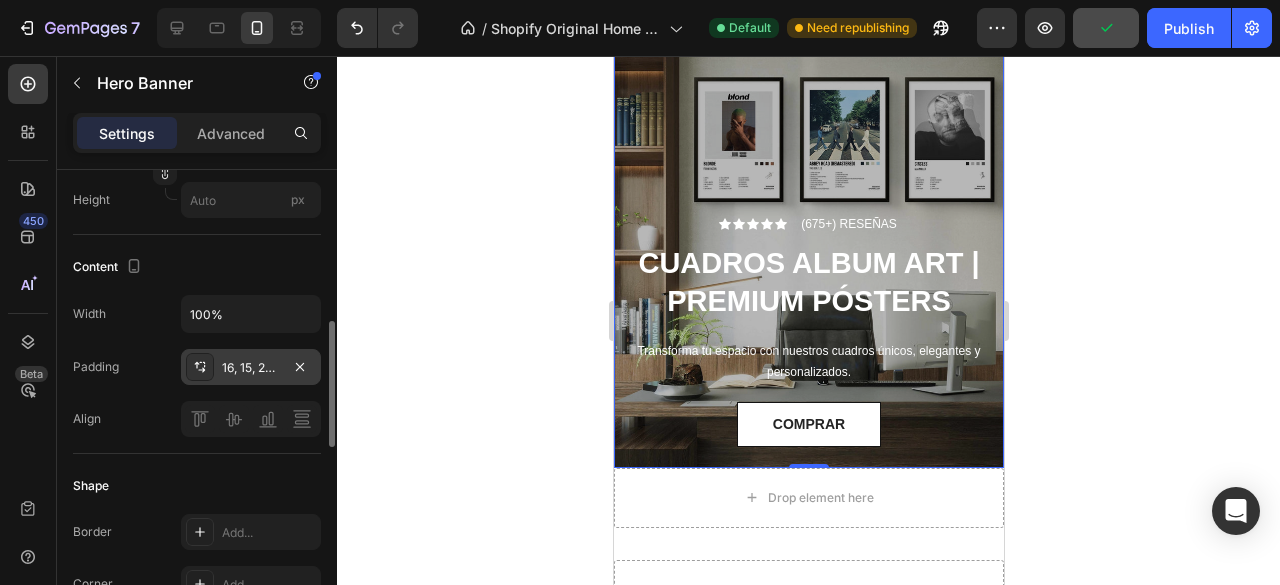 click on "16, 15, 20, 15" at bounding box center [251, 368] 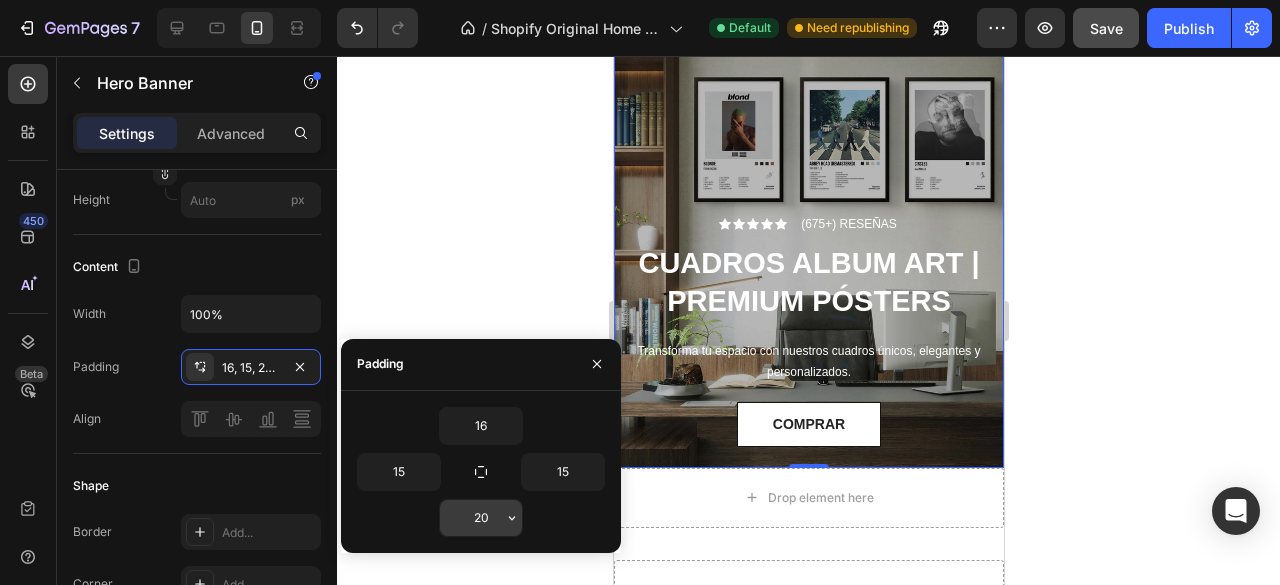 click on "20" at bounding box center (481, 518) 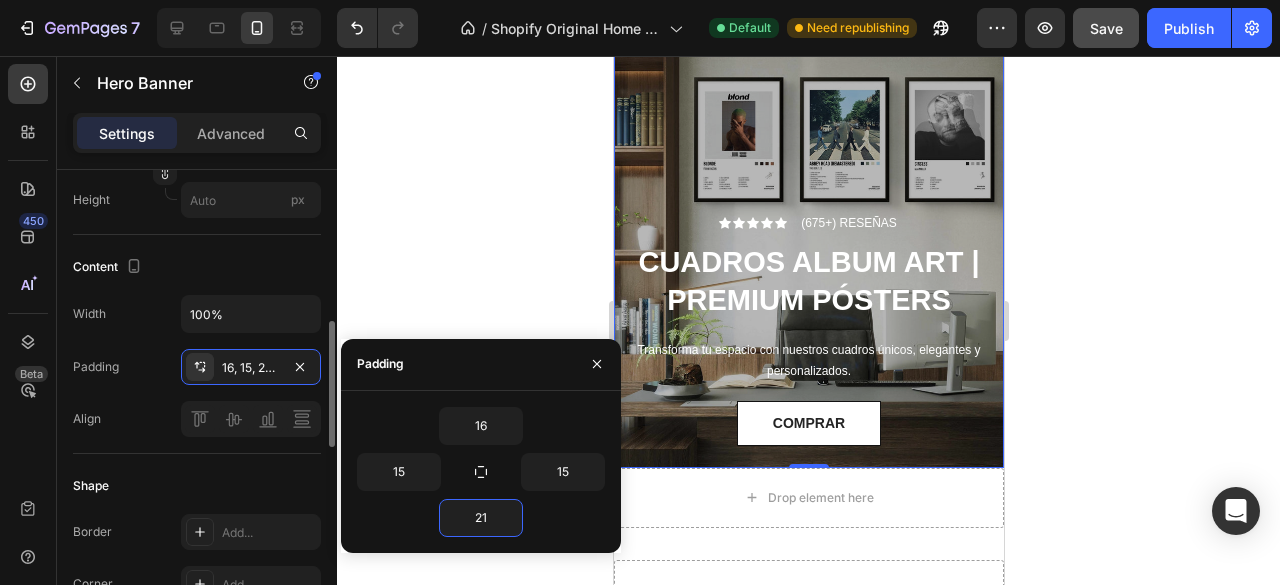 click on "Shape Border Add... Corner Add... Shadow Add..." 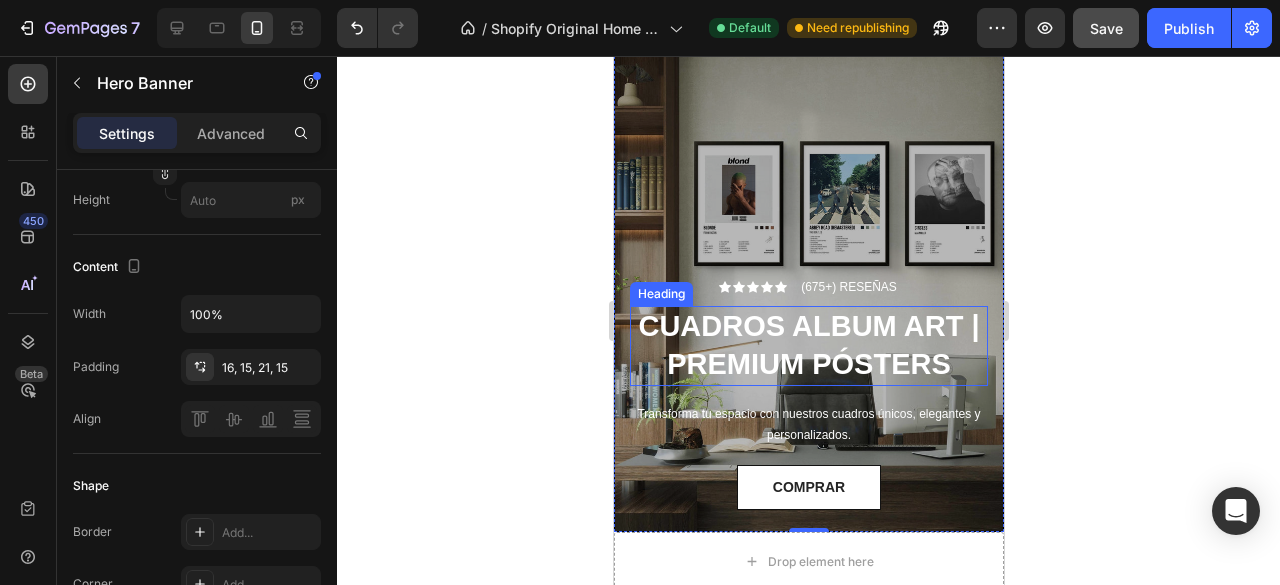 scroll, scrollTop: 80, scrollLeft: 0, axis: vertical 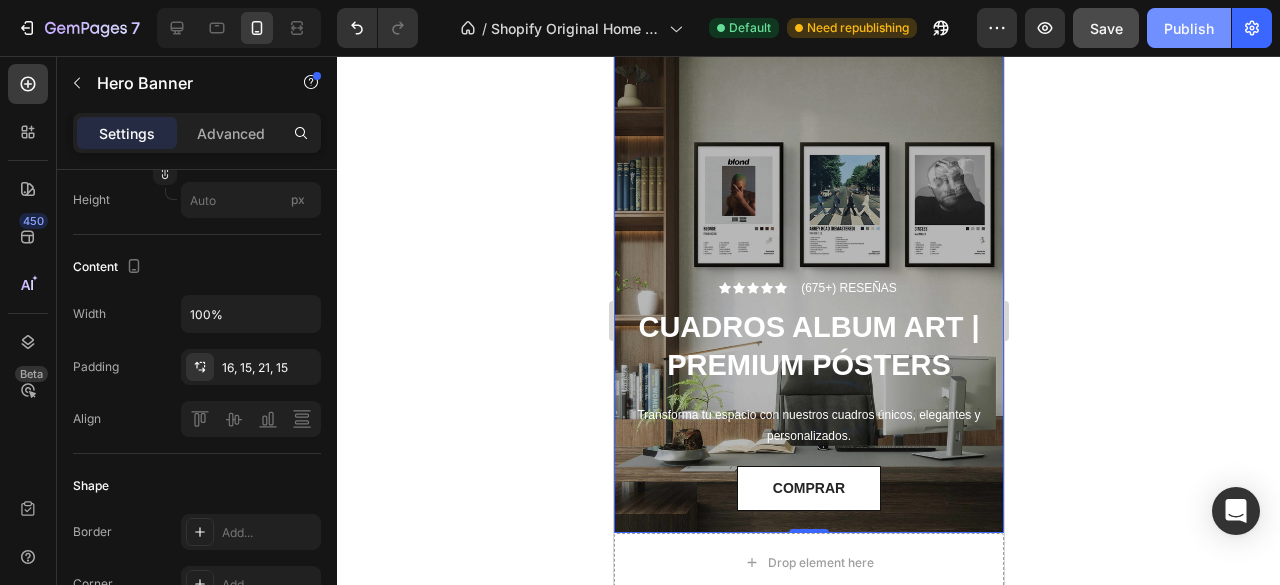 click on "Publish" at bounding box center (1189, 28) 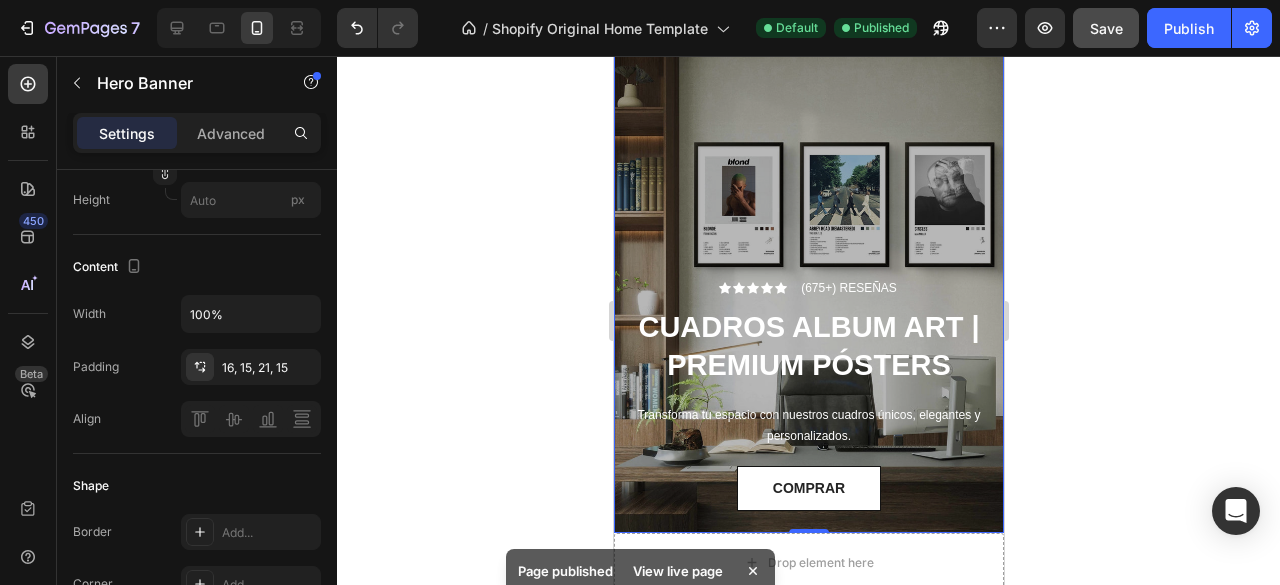 click 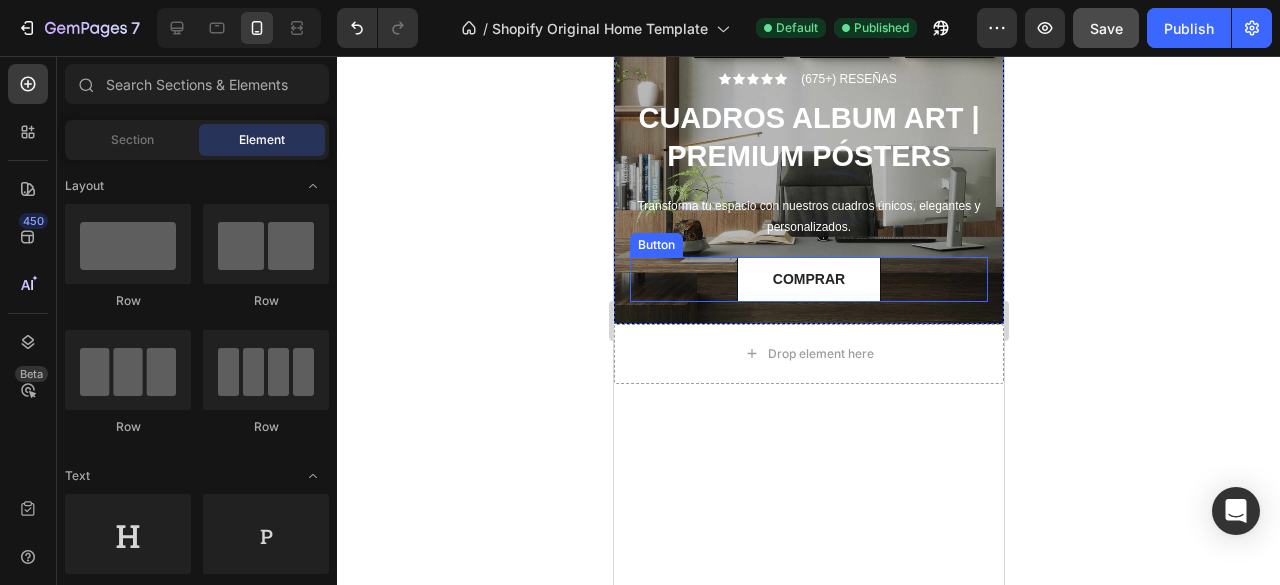 scroll, scrollTop: 6, scrollLeft: 0, axis: vertical 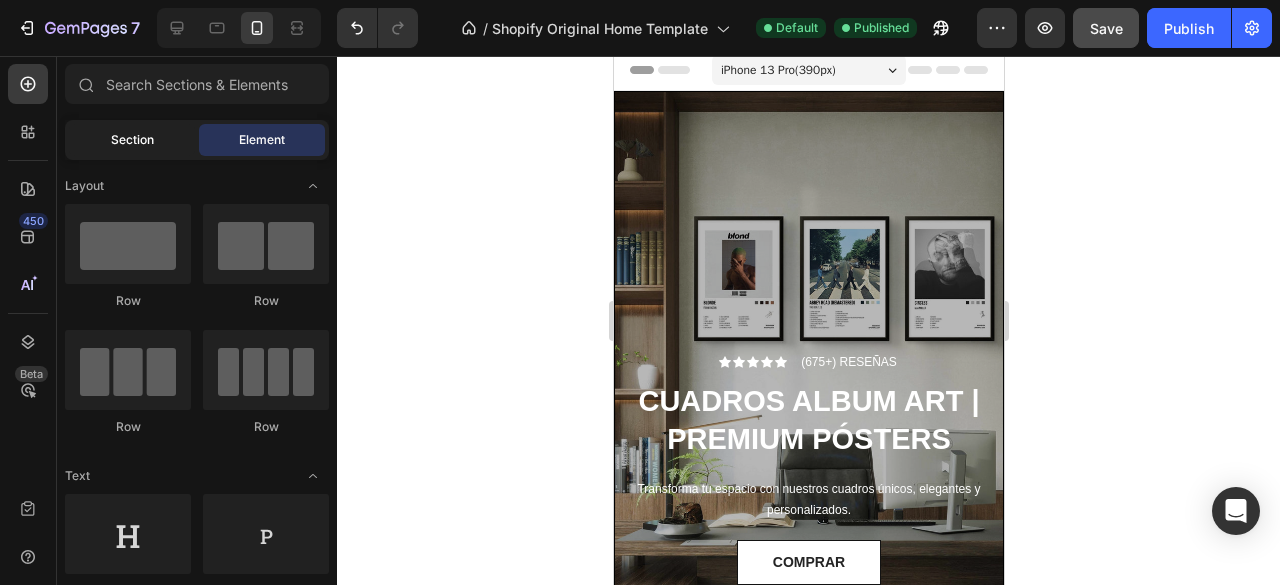 click on "Section" 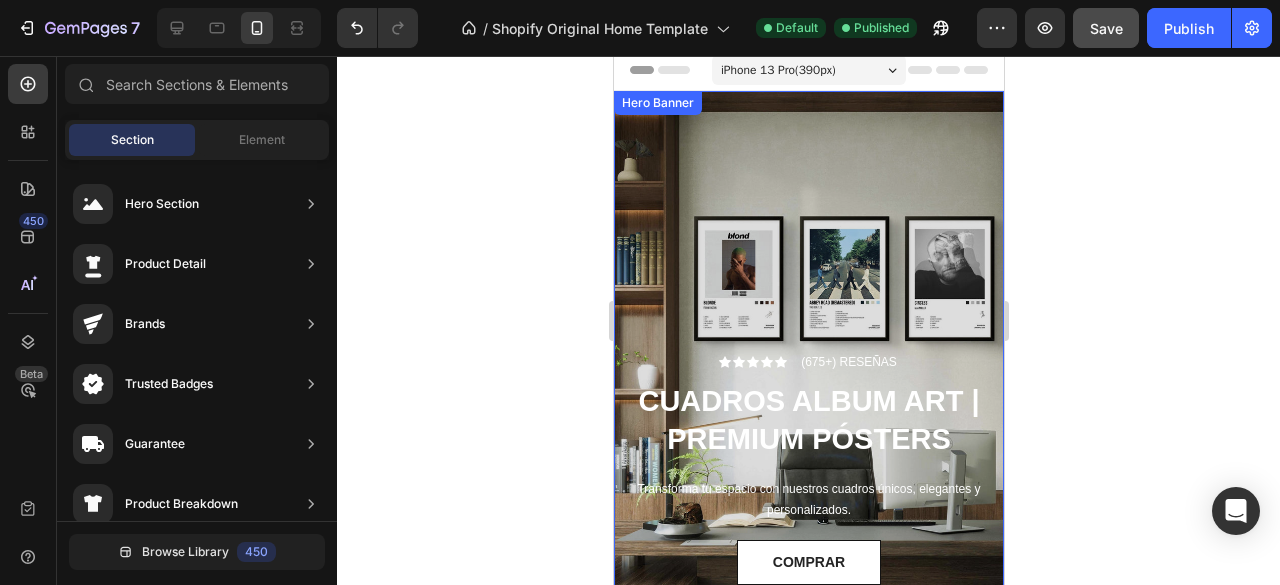 click at bounding box center (808, 349) 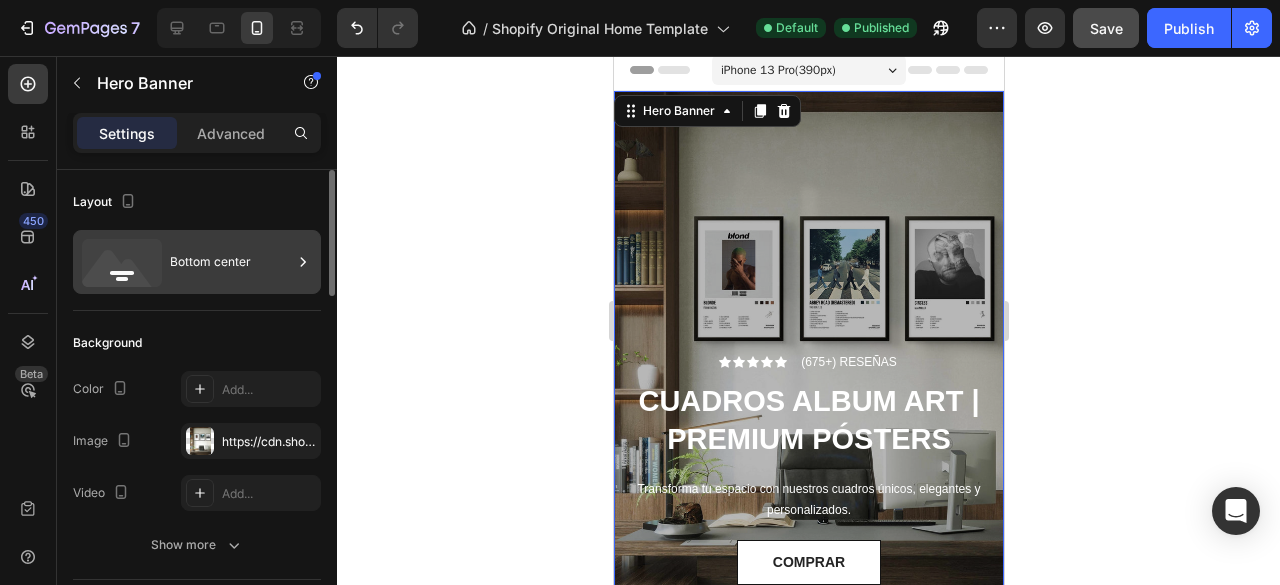 click on "Bottom center" at bounding box center (231, 262) 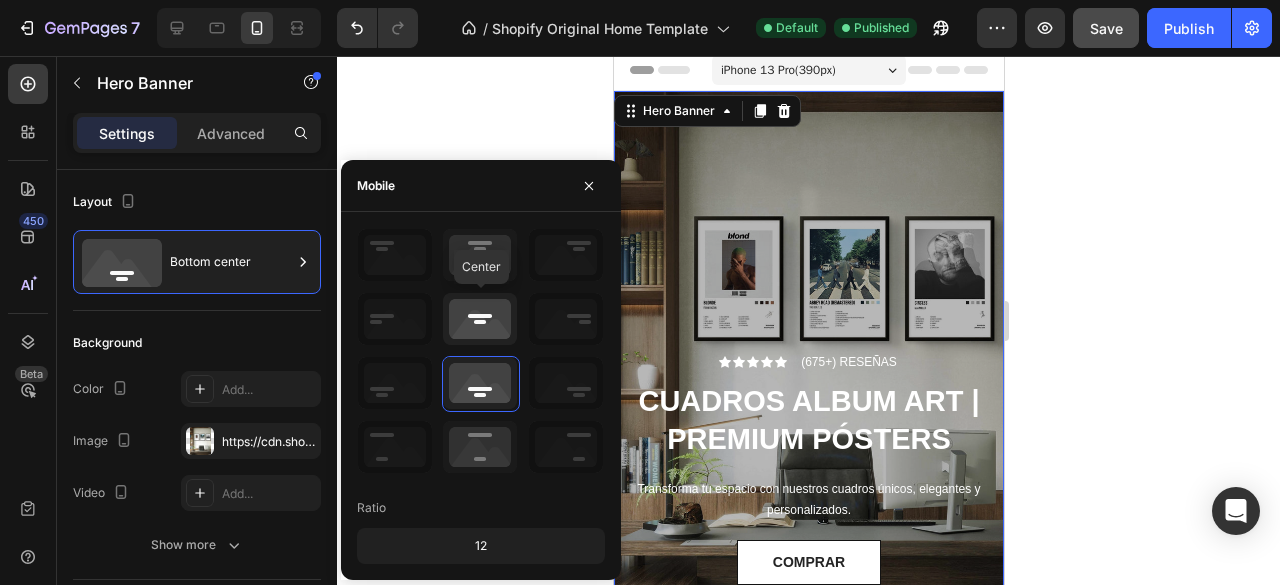 click 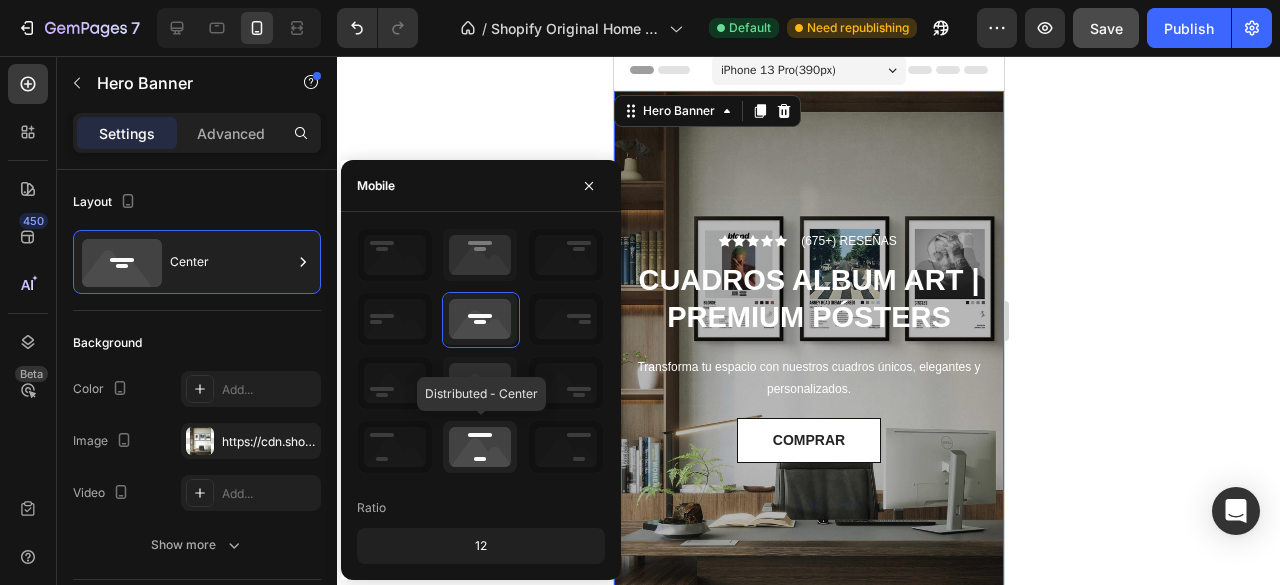 click 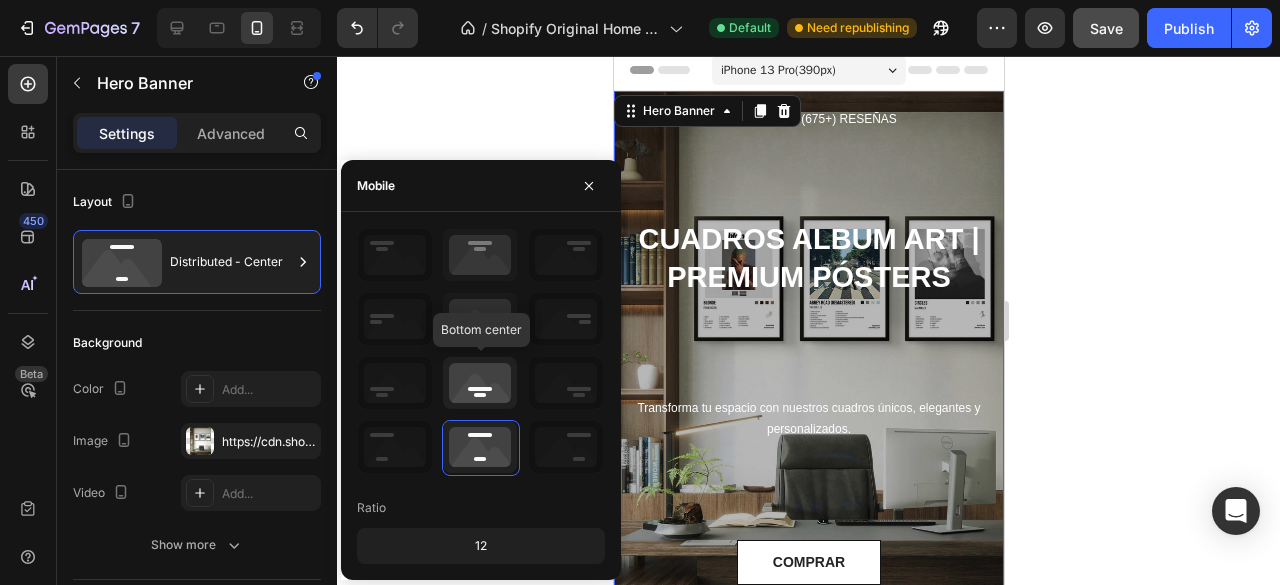 click 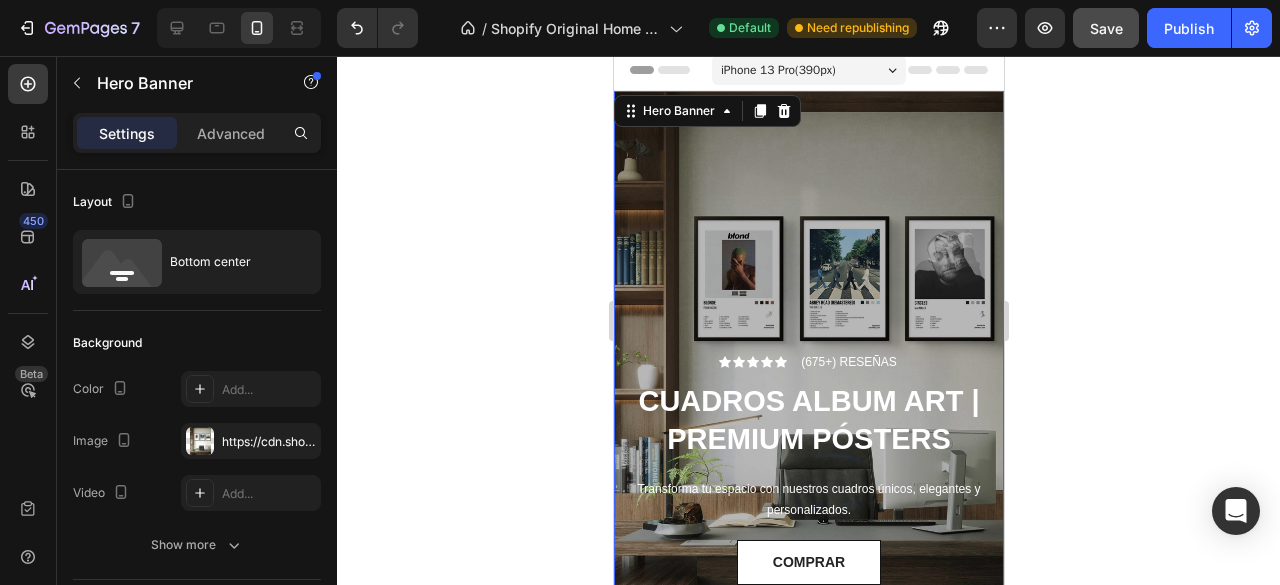 click 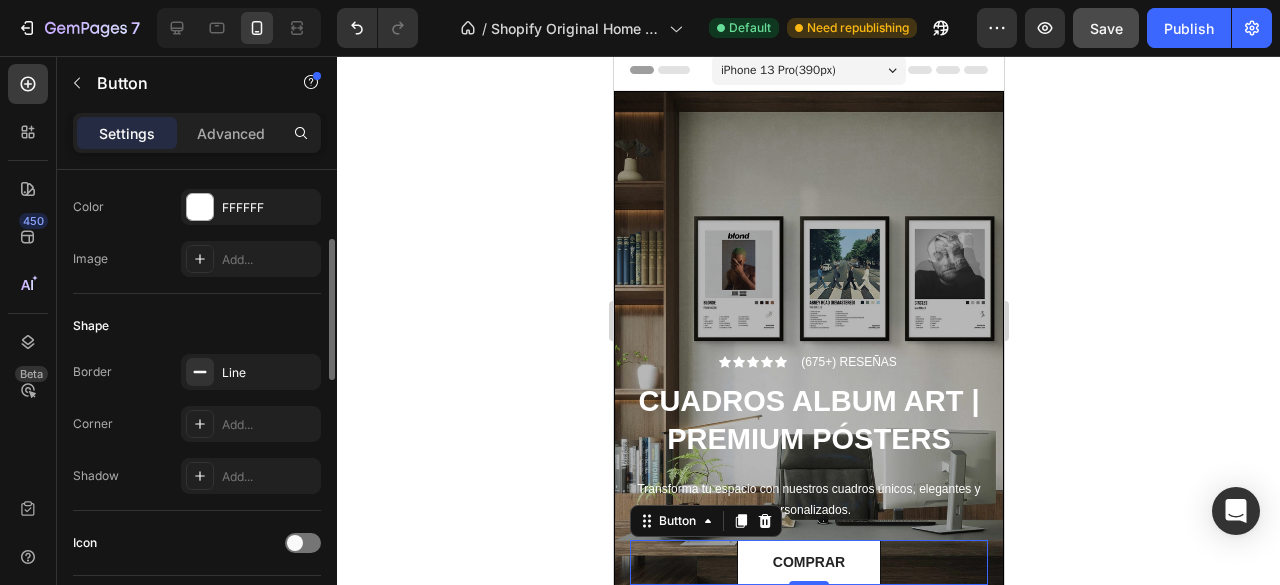 scroll, scrollTop: 266, scrollLeft: 0, axis: vertical 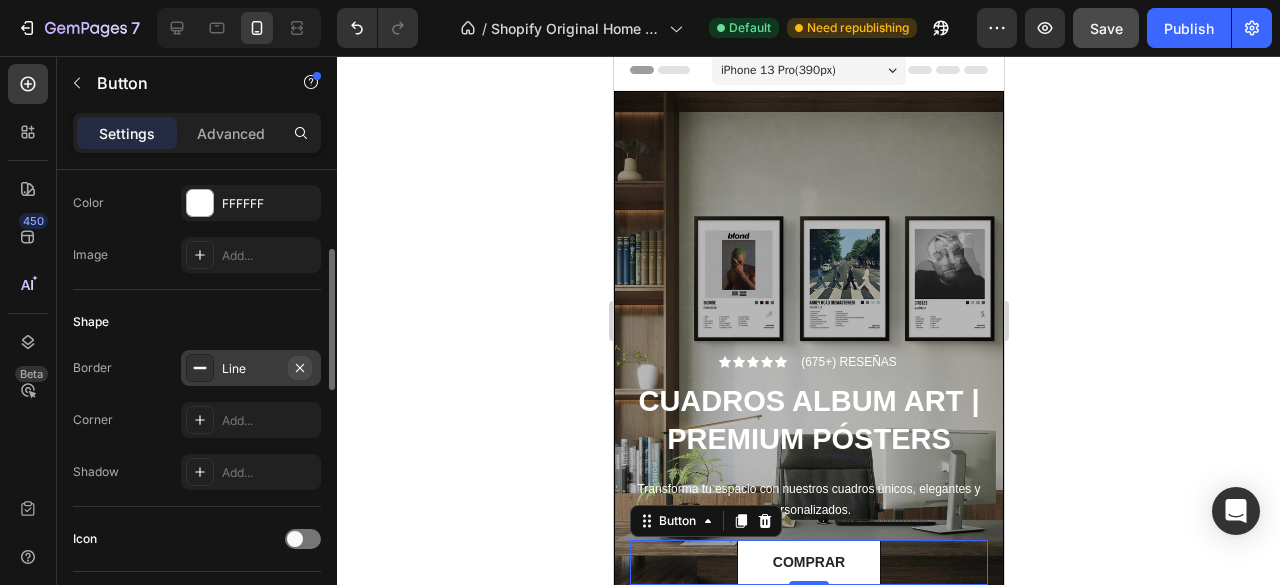 click 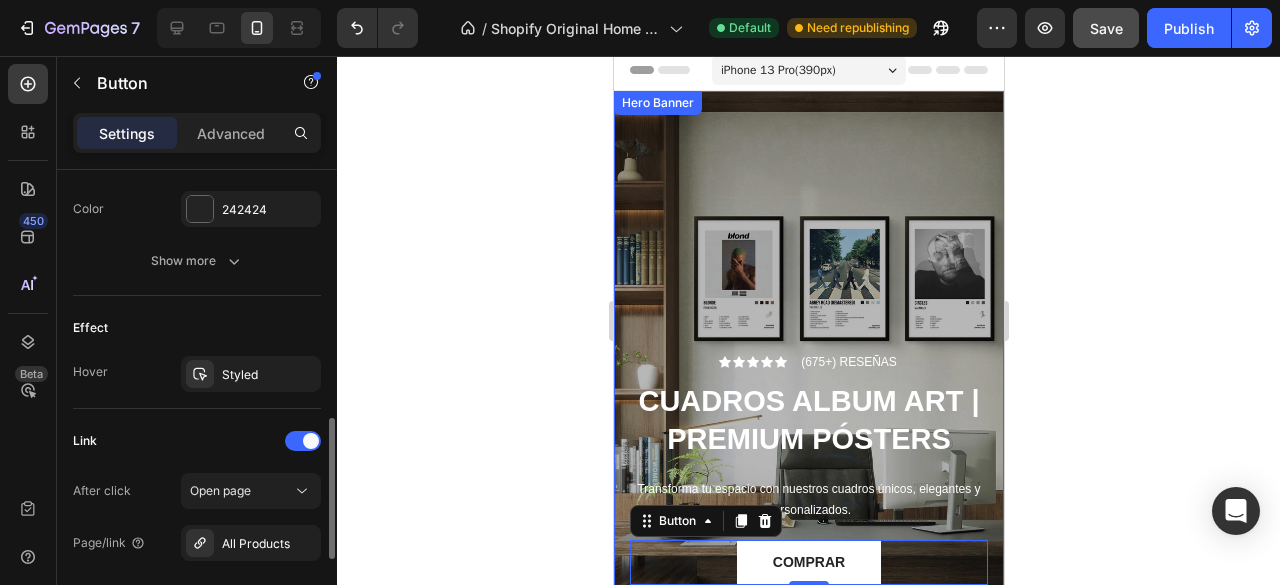 scroll, scrollTop: 930, scrollLeft: 0, axis: vertical 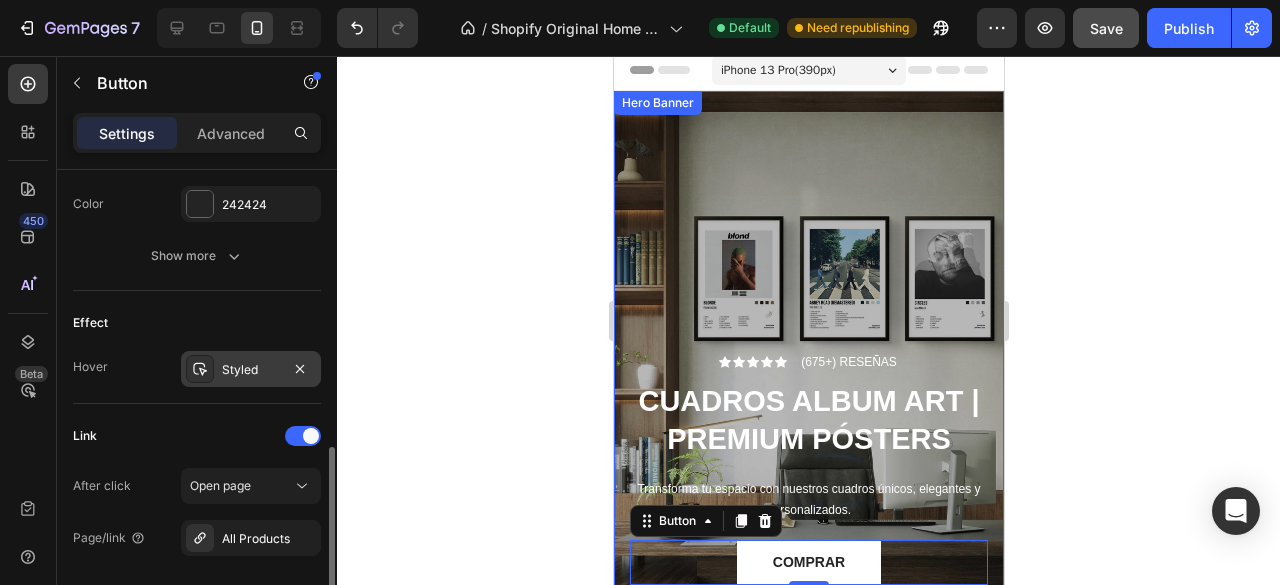 click on "Styled" at bounding box center (251, 370) 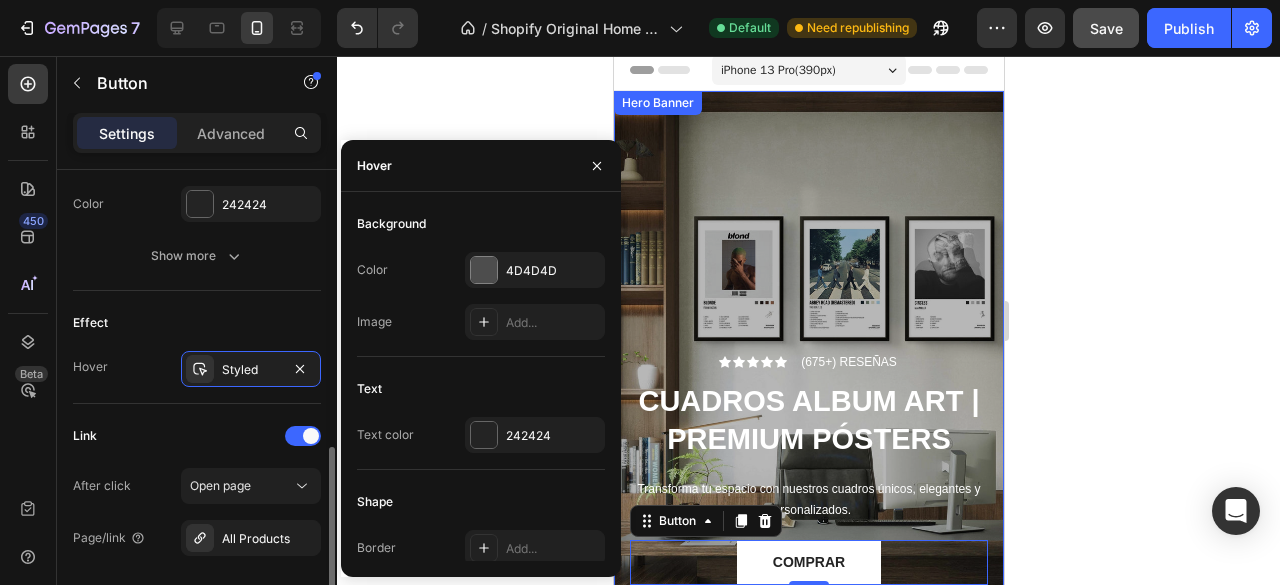 click on "Effect" at bounding box center [197, 323] 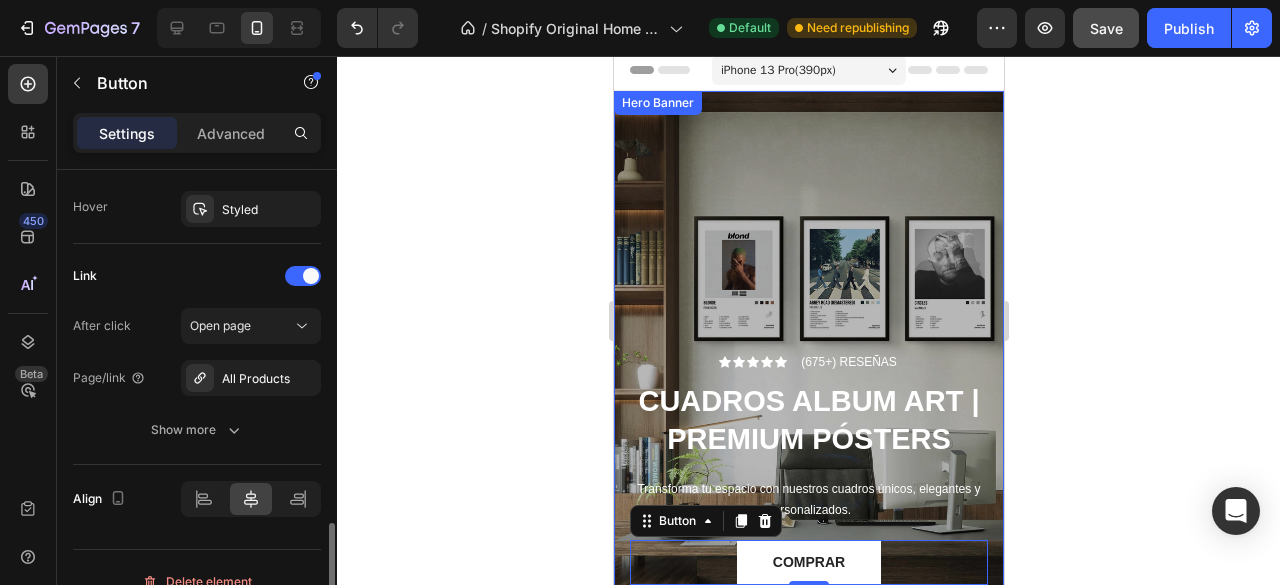 scroll, scrollTop: 1113, scrollLeft: 0, axis: vertical 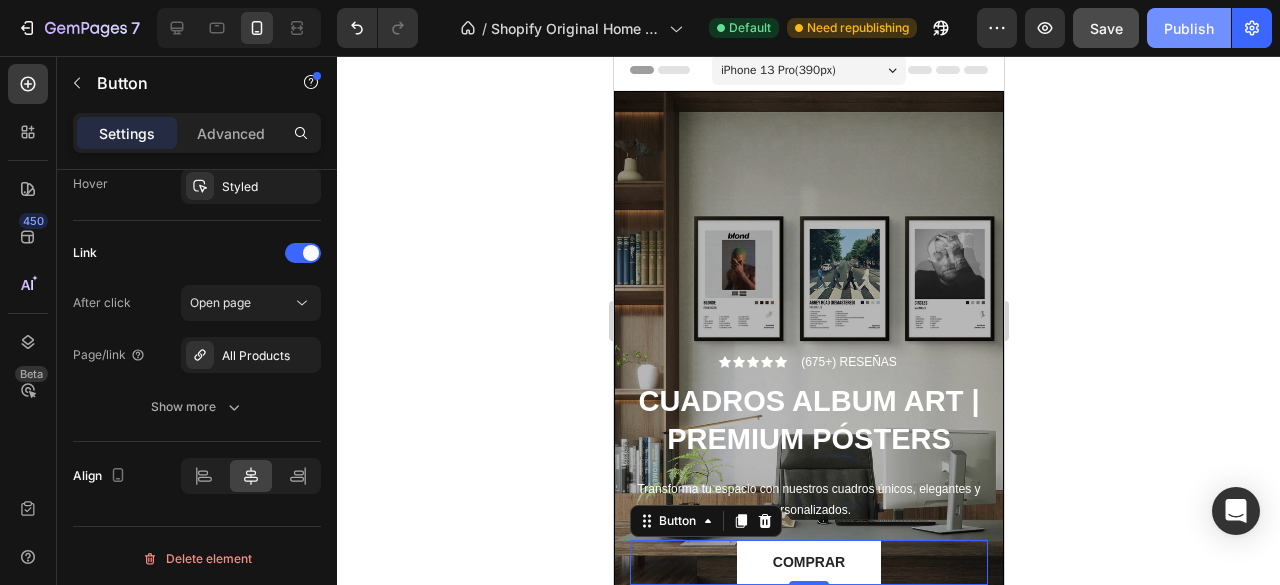 click on "Publish" at bounding box center (1189, 28) 